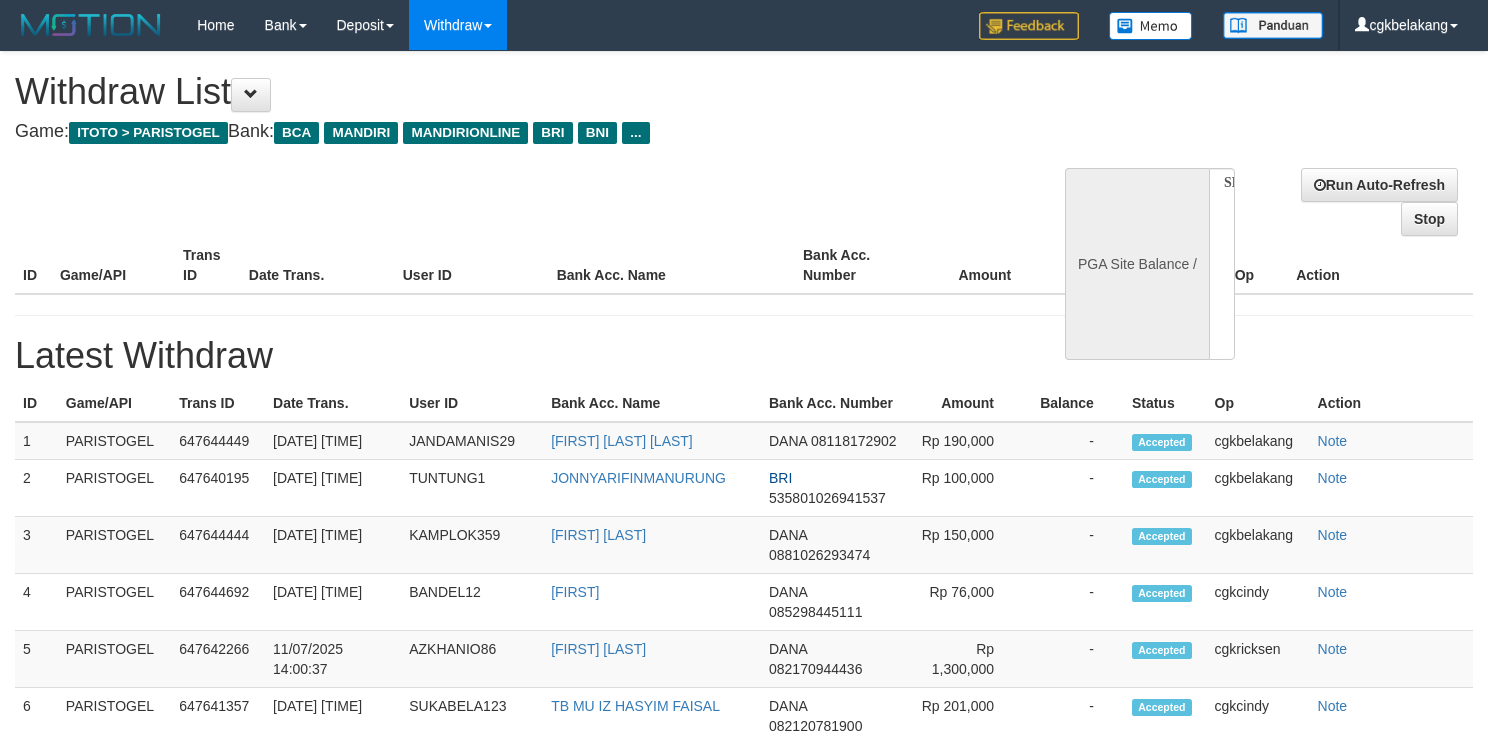 select 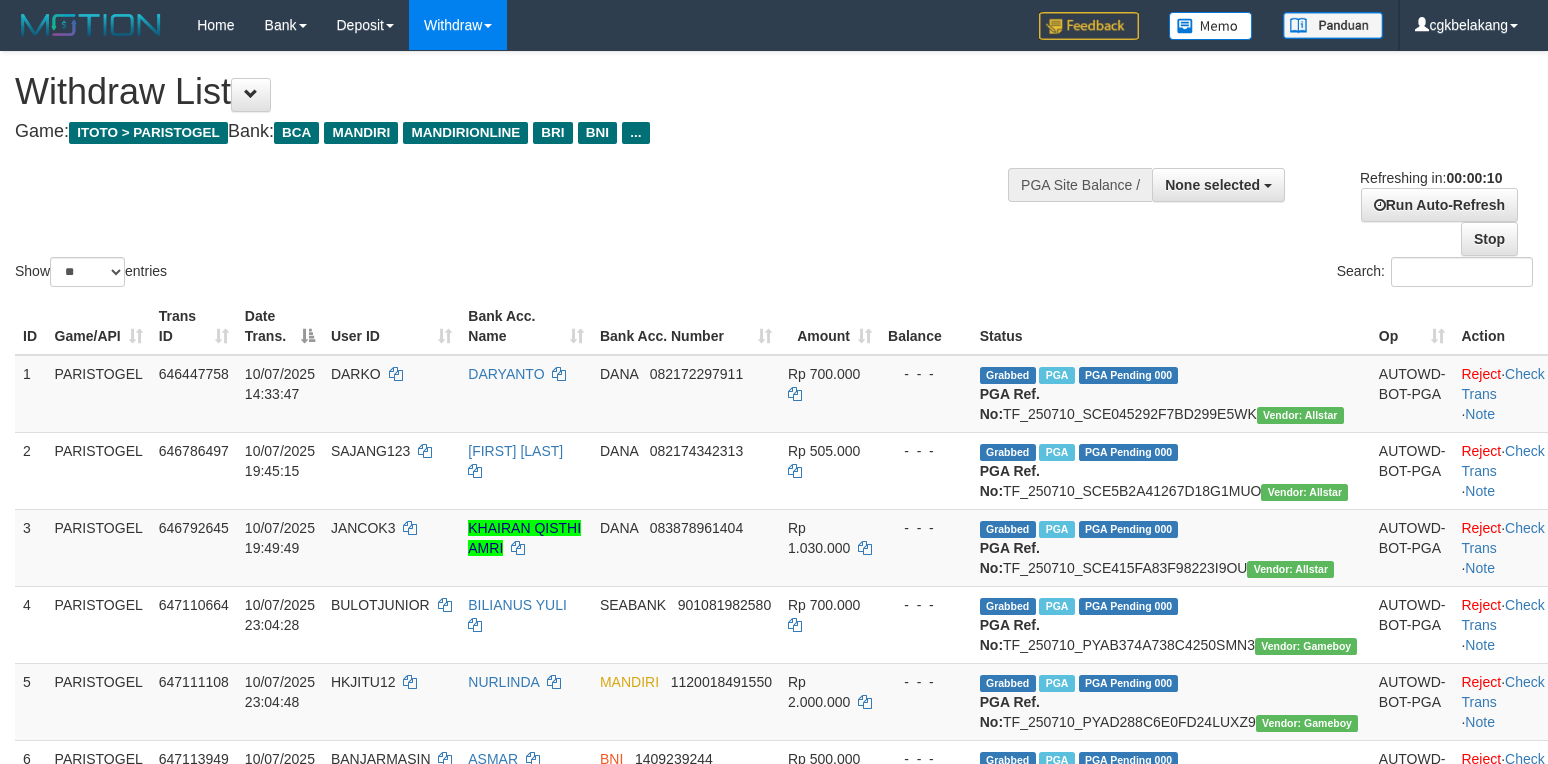 select 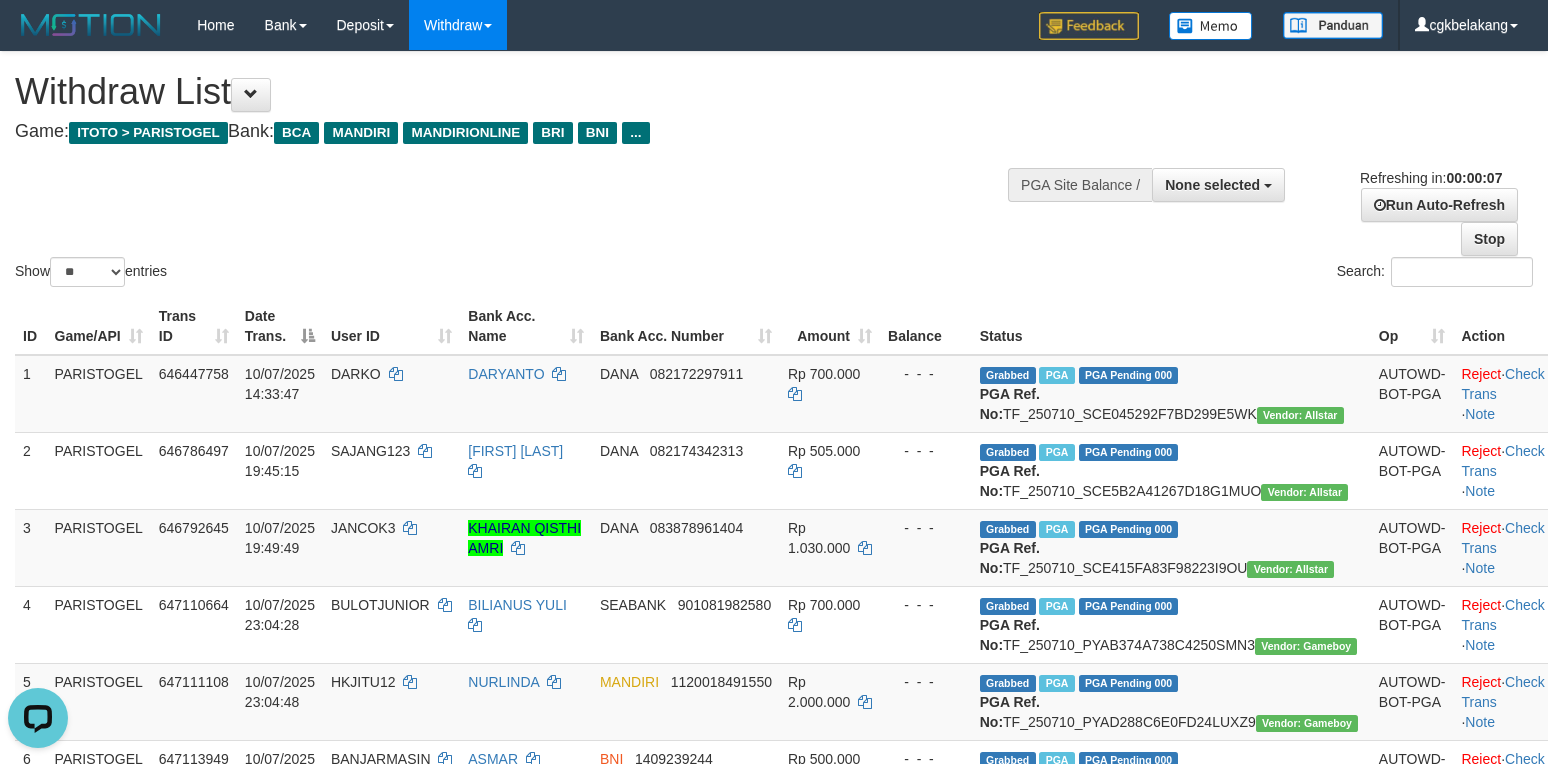 scroll, scrollTop: 0, scrollLeft: 0, axis: both 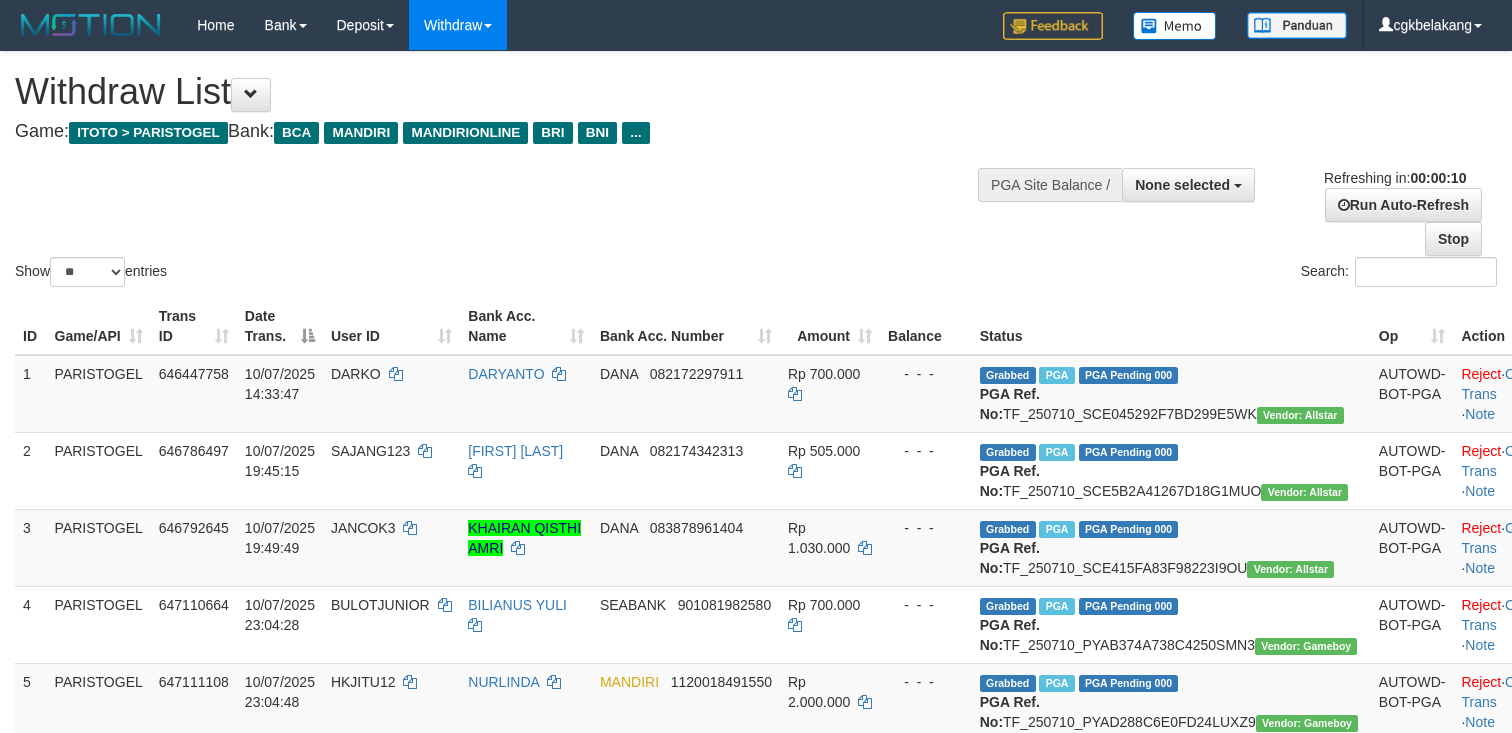 select 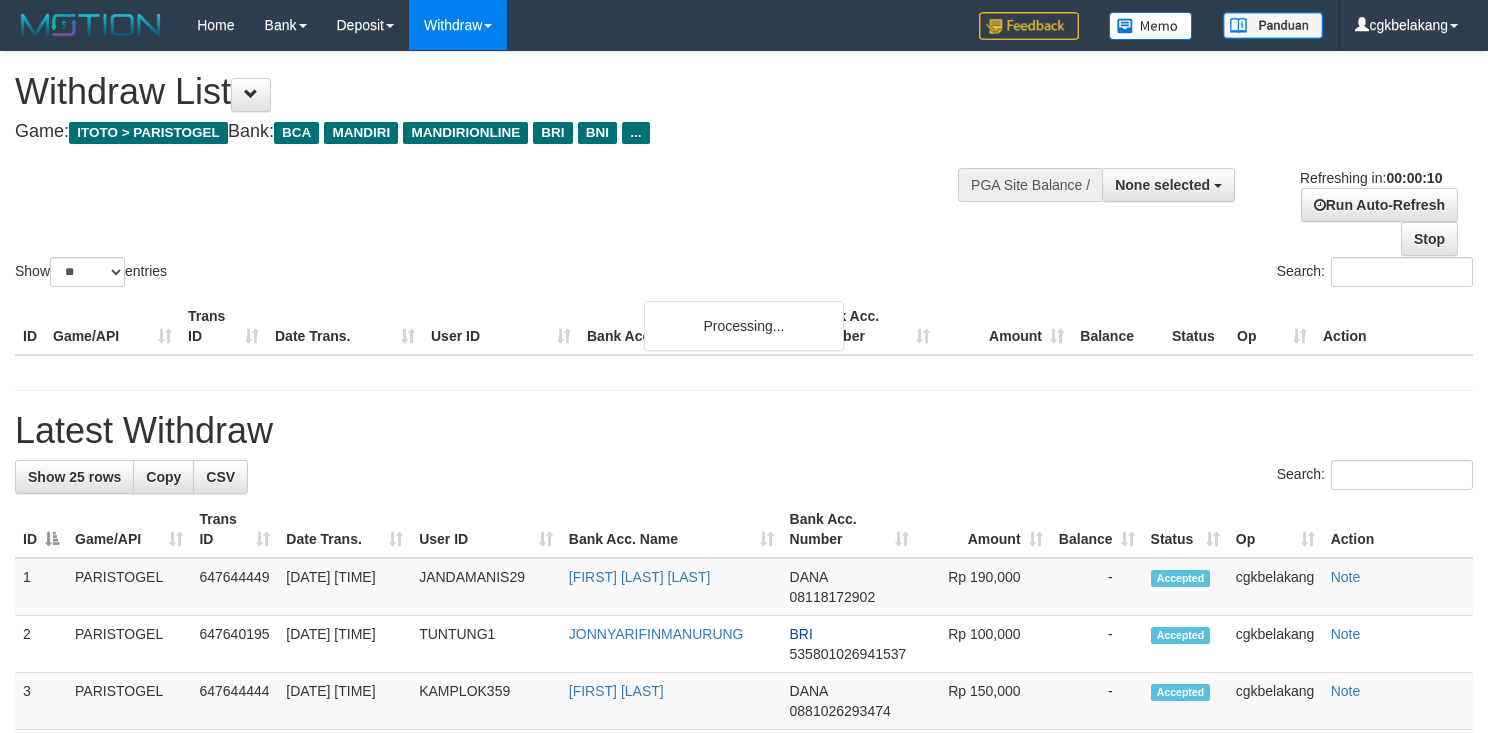 select 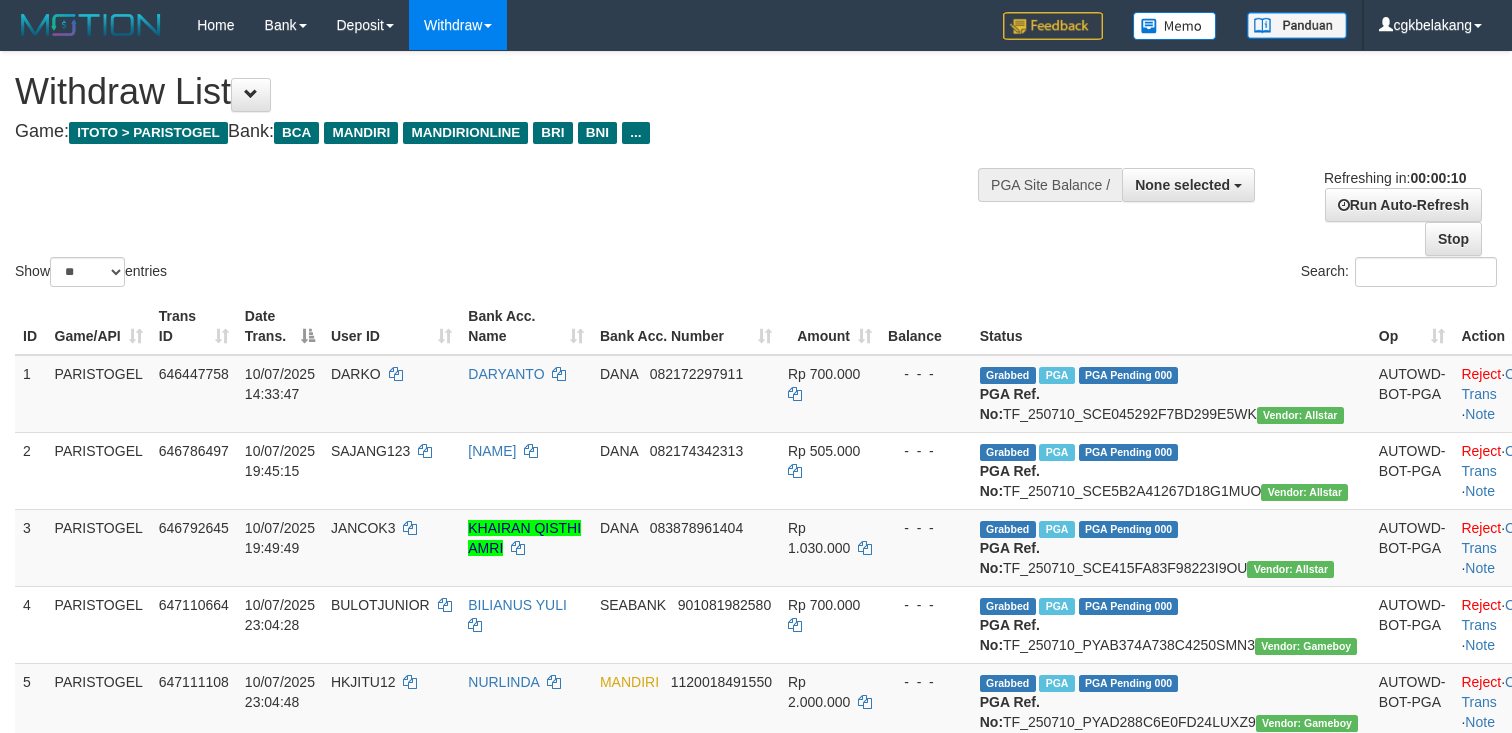 select 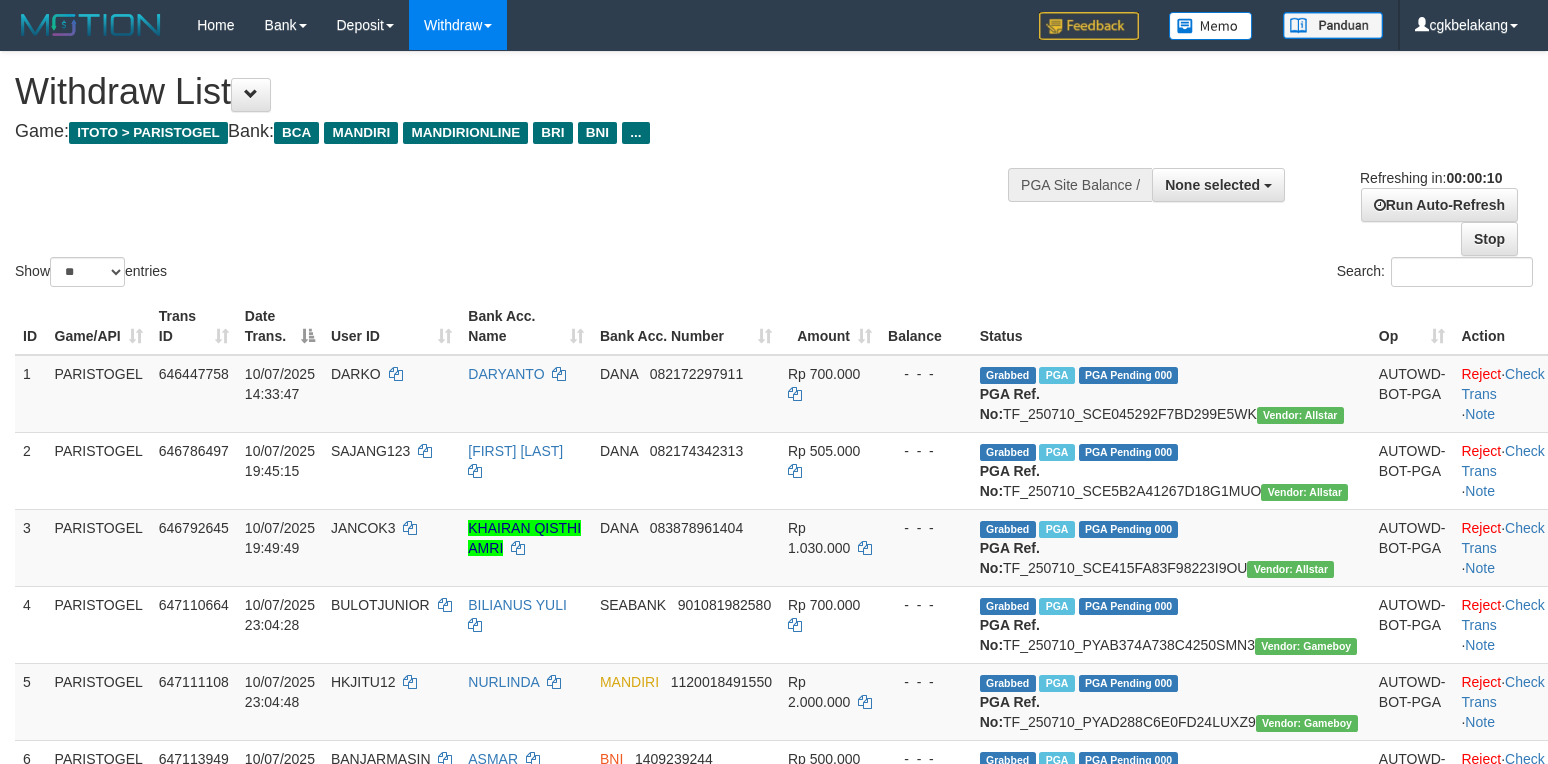 select 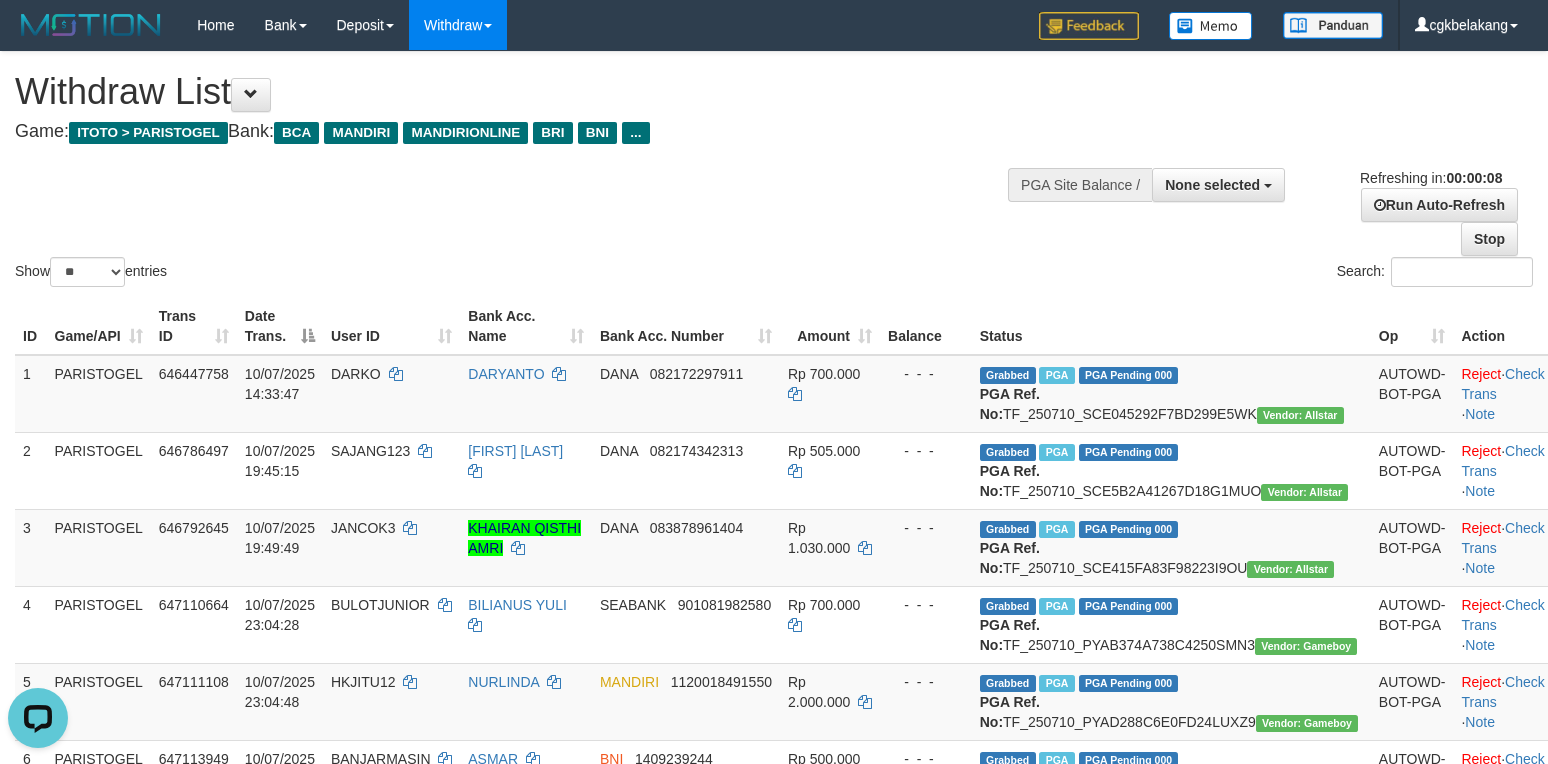 scroll, scrollTop: 0, scrollLeft: 0, axis: both 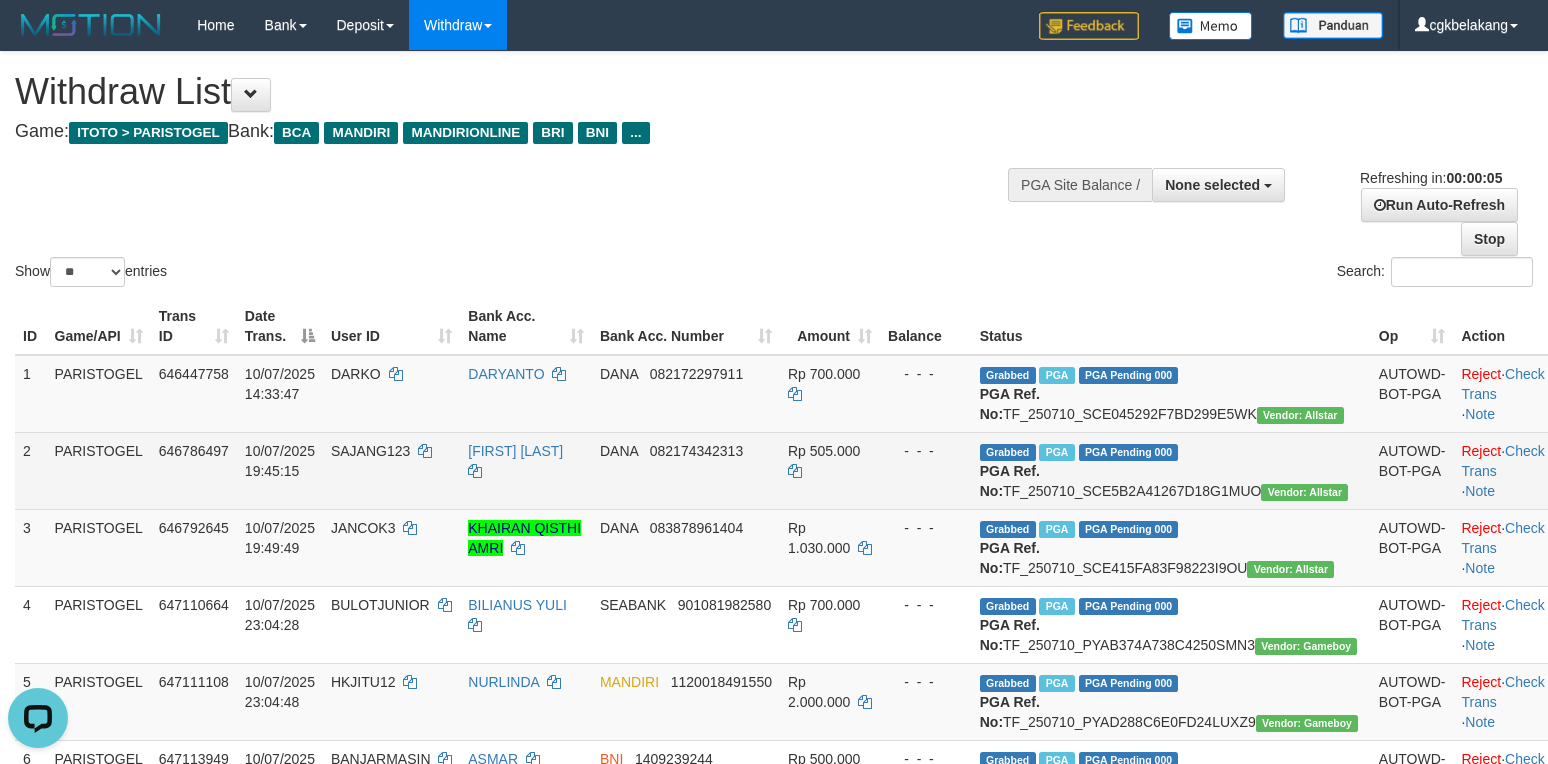 click on "DANA     082174342313" at bounding box center (686, 470) 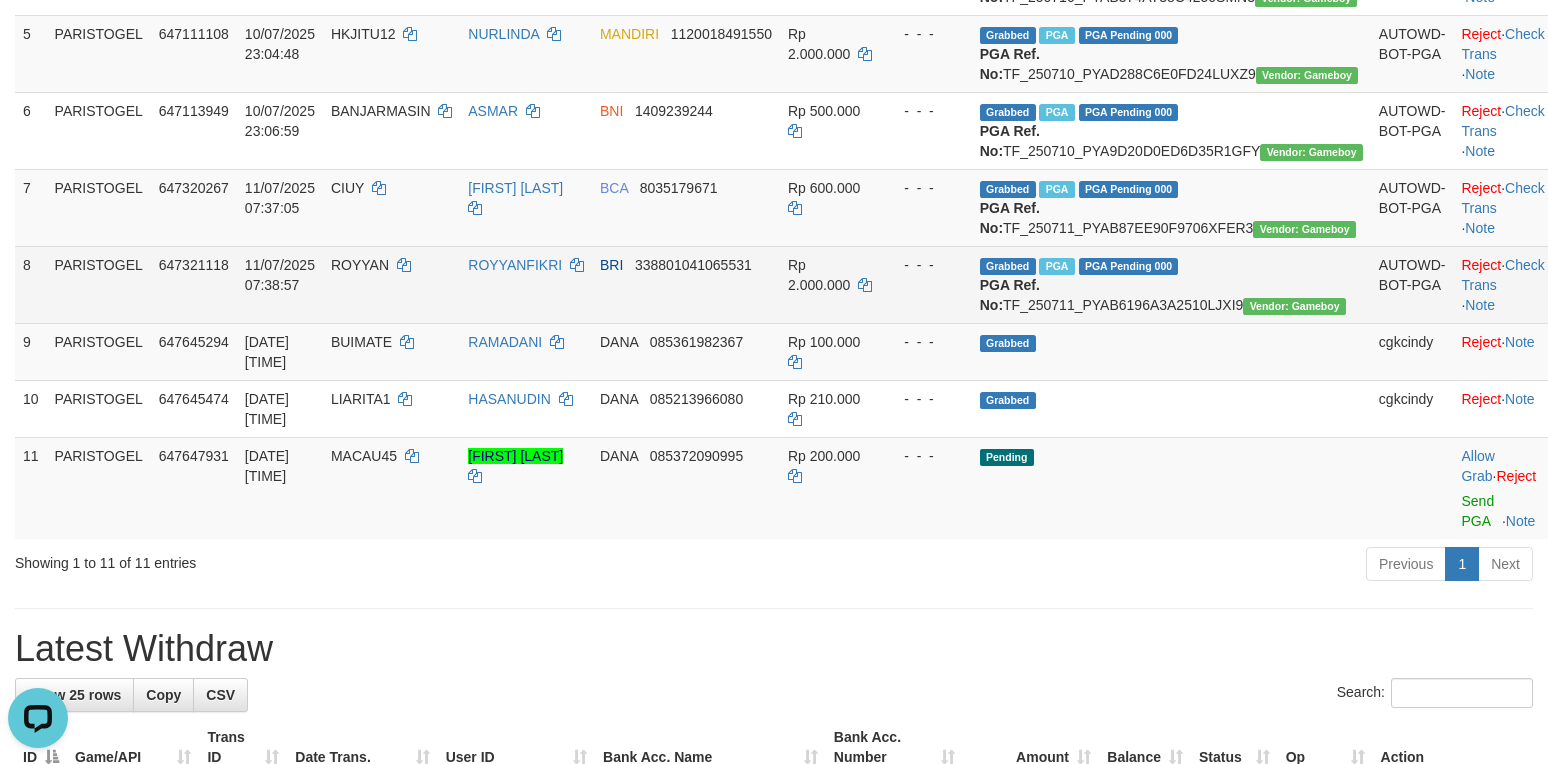 scroll, scrollTop: 666, scrollLeft: 0, axis: vertical 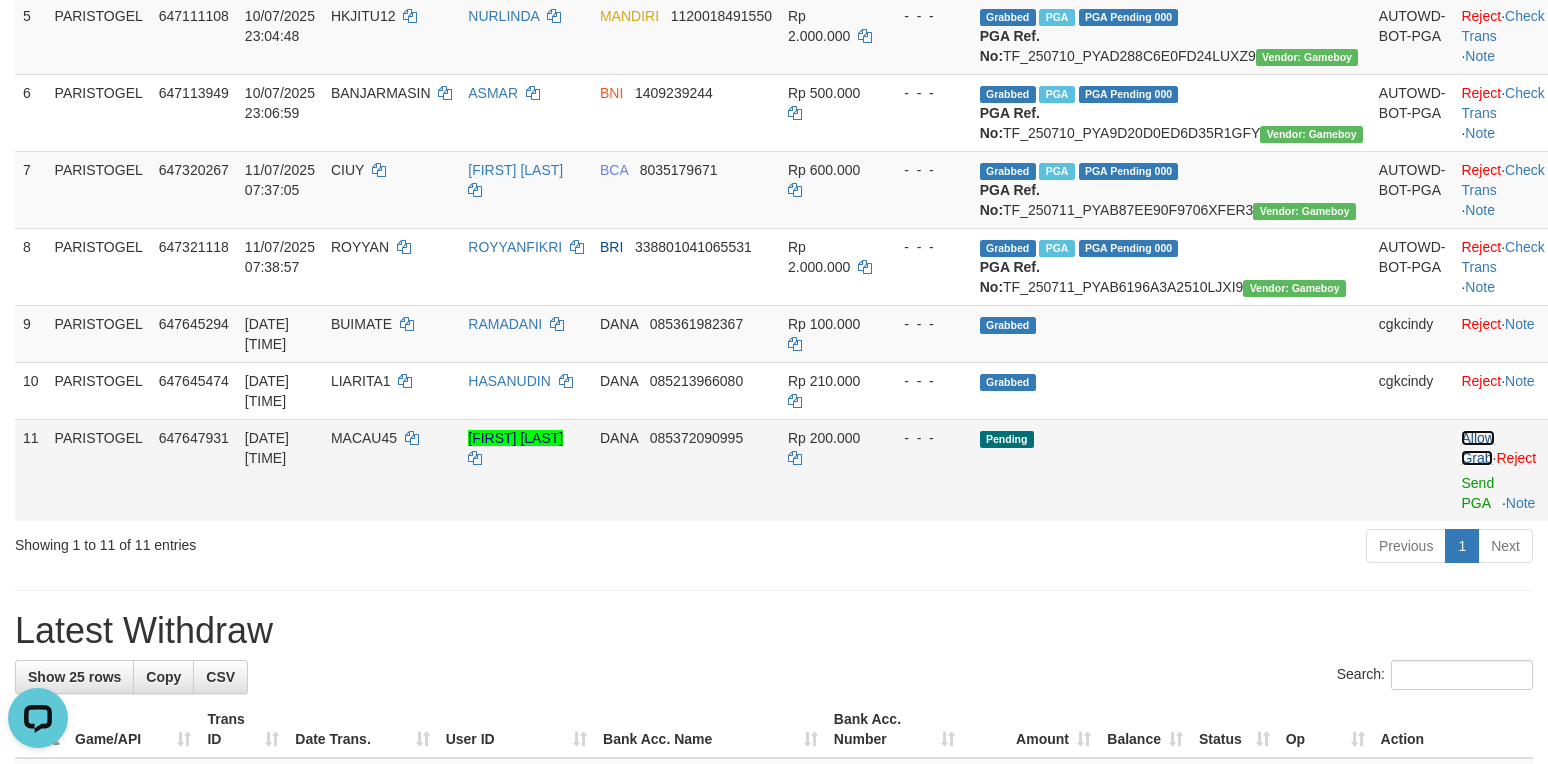 click on "Allow Grab" at bounding box center (1477, 448) 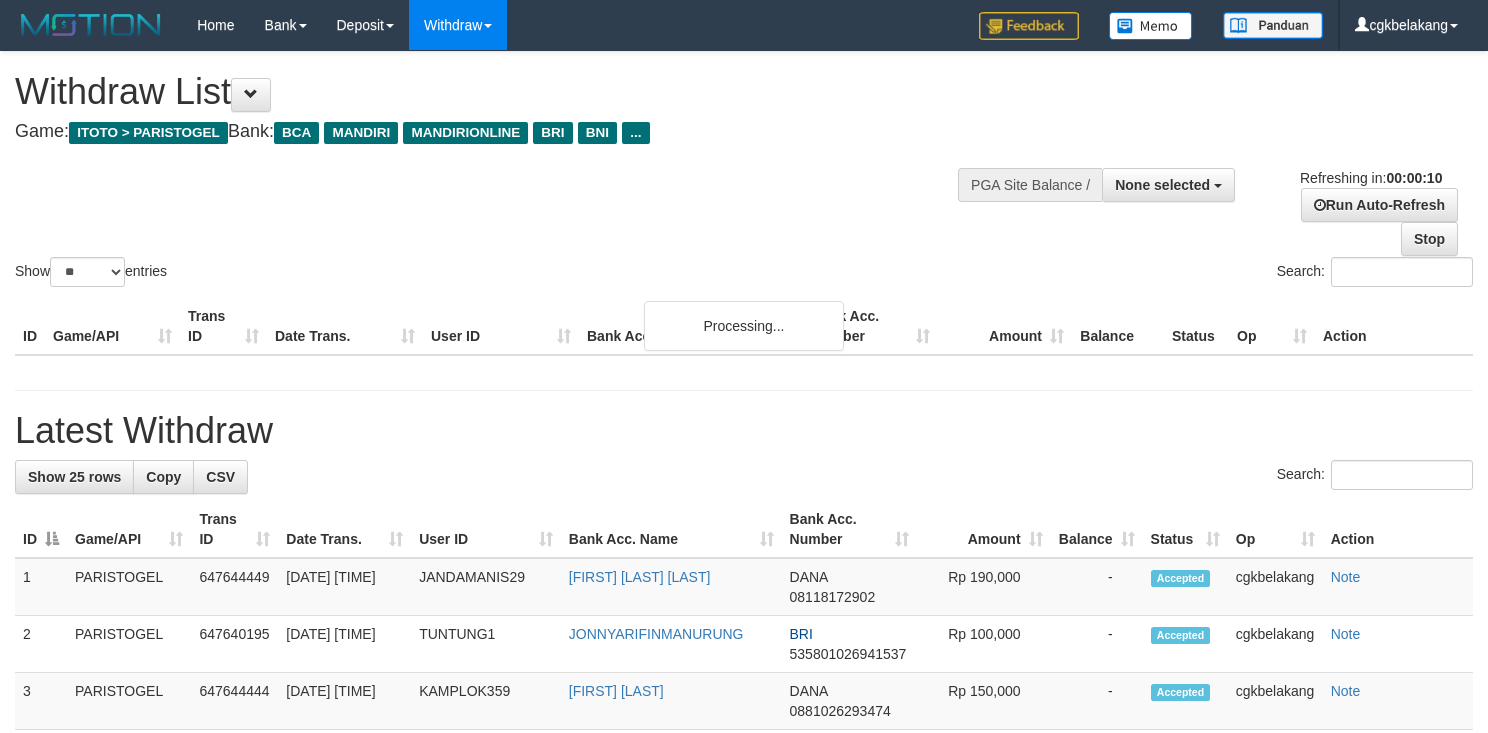 select 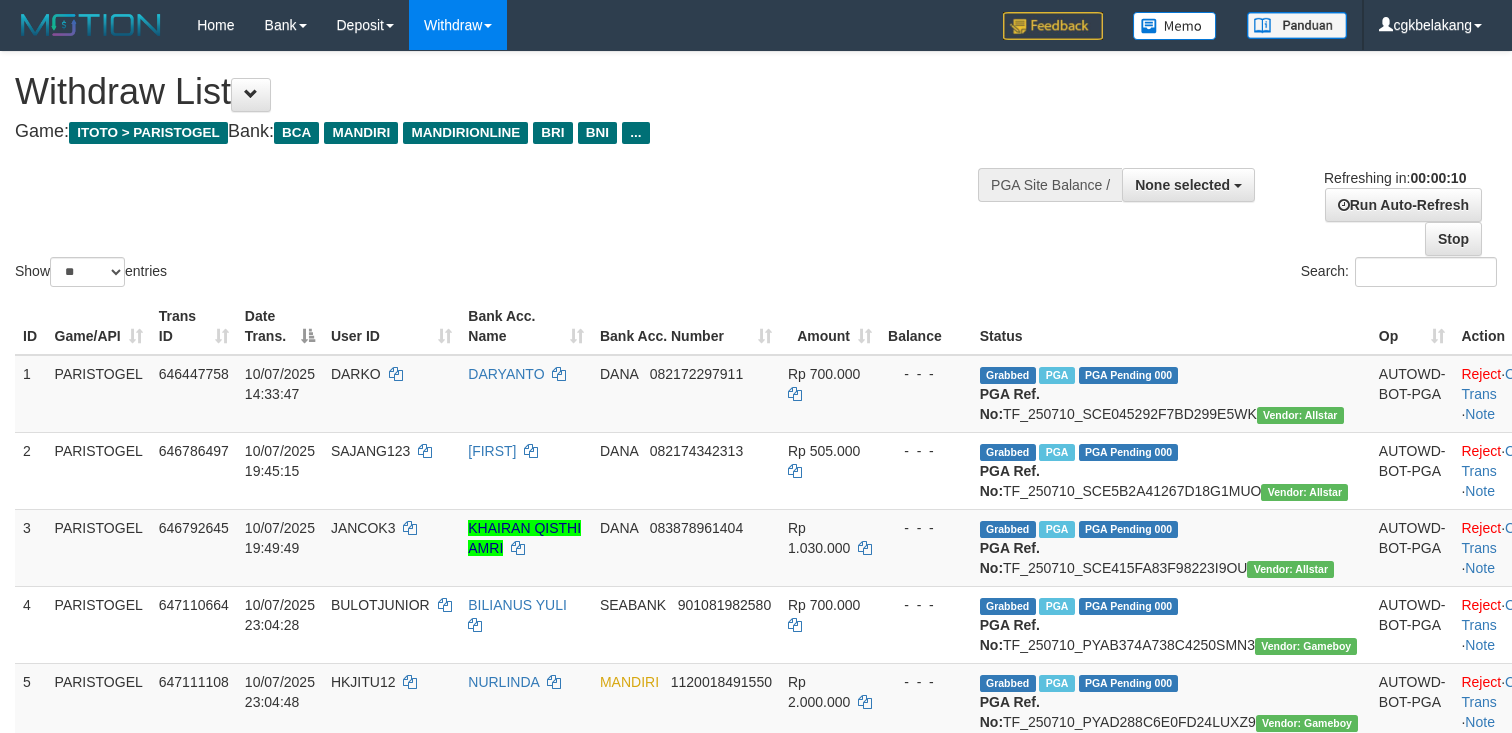 select 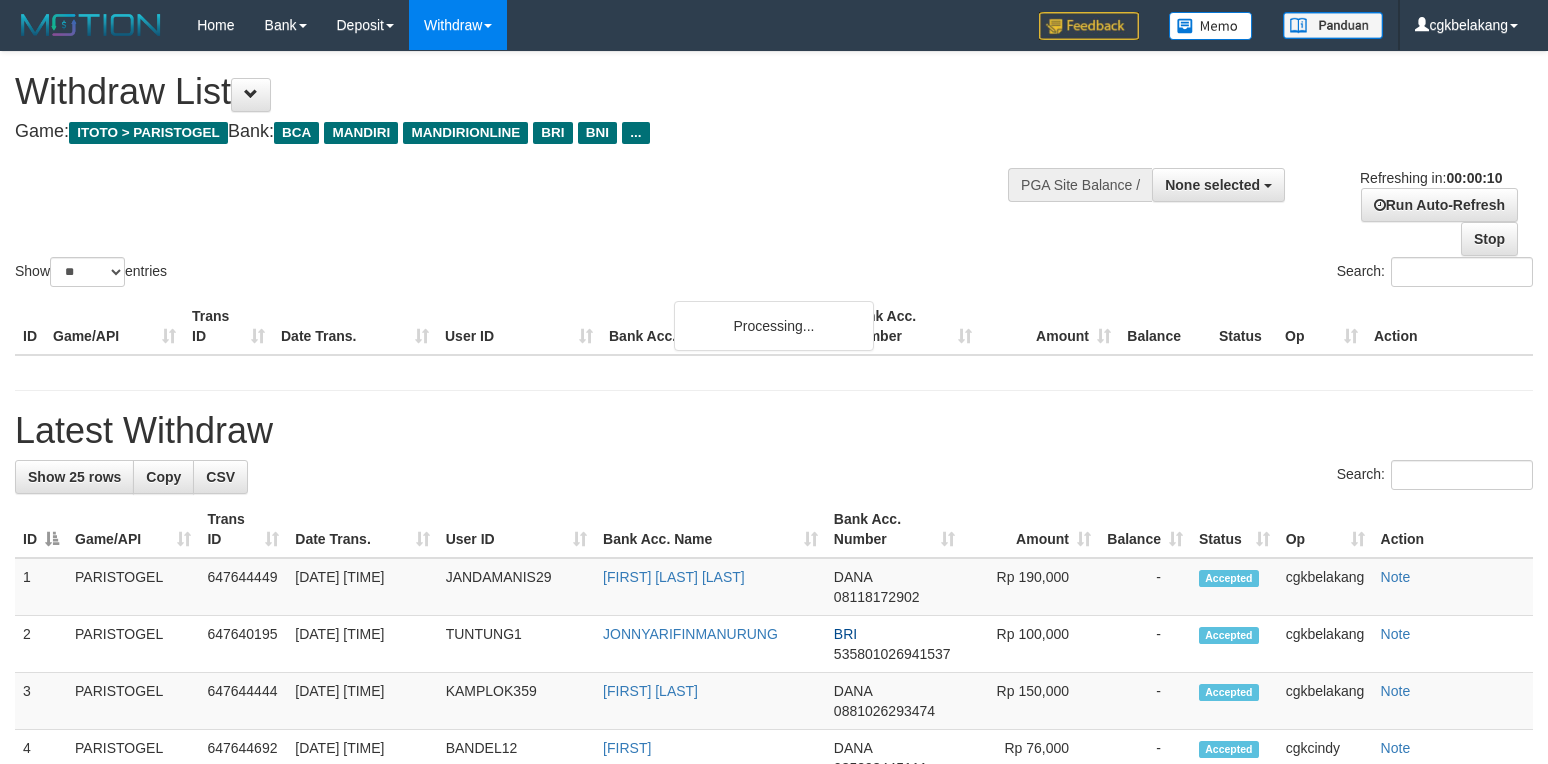 select 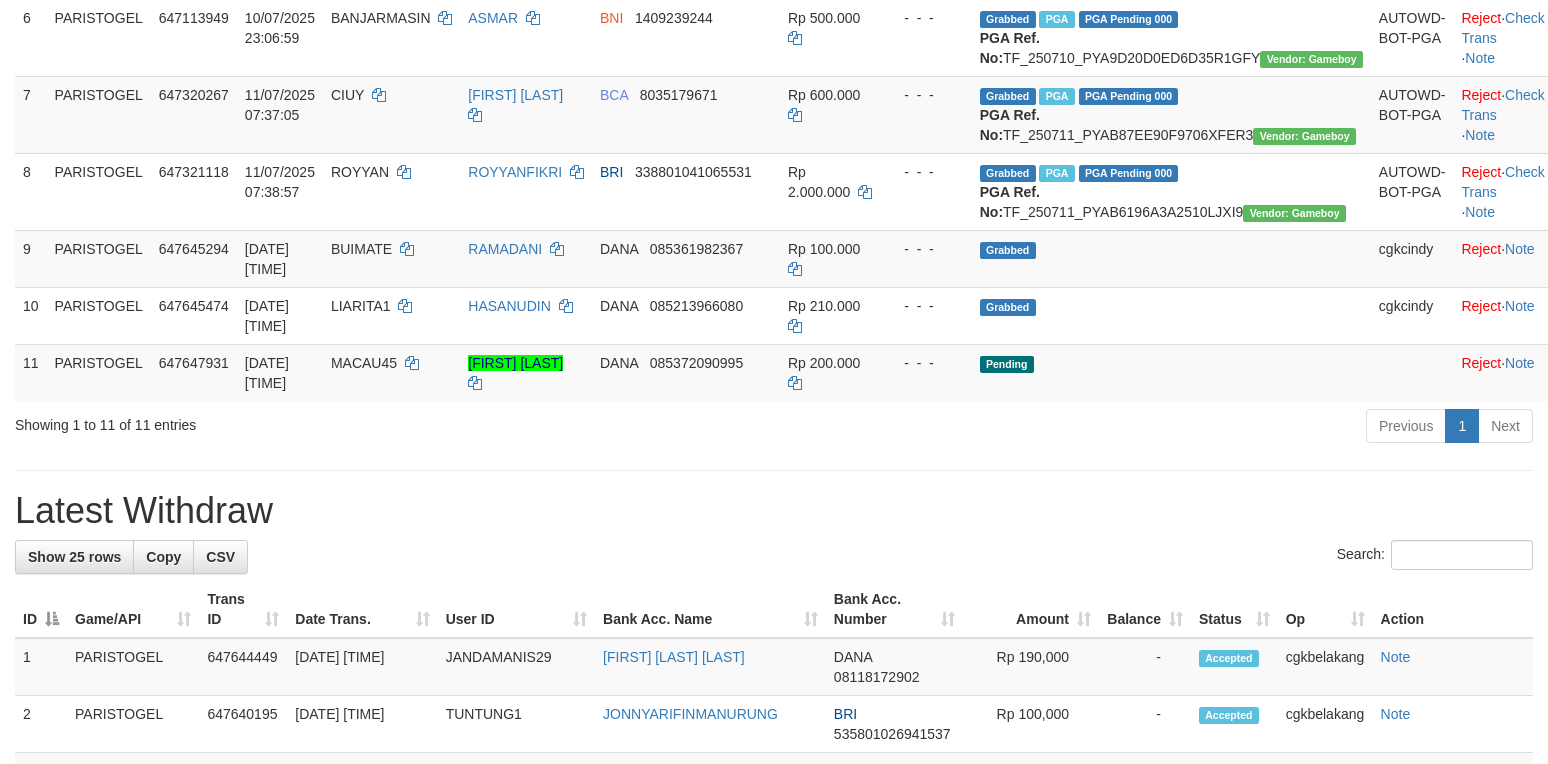 scroll, scrollTop: 666, scrollLeft: 0, axis: vertical 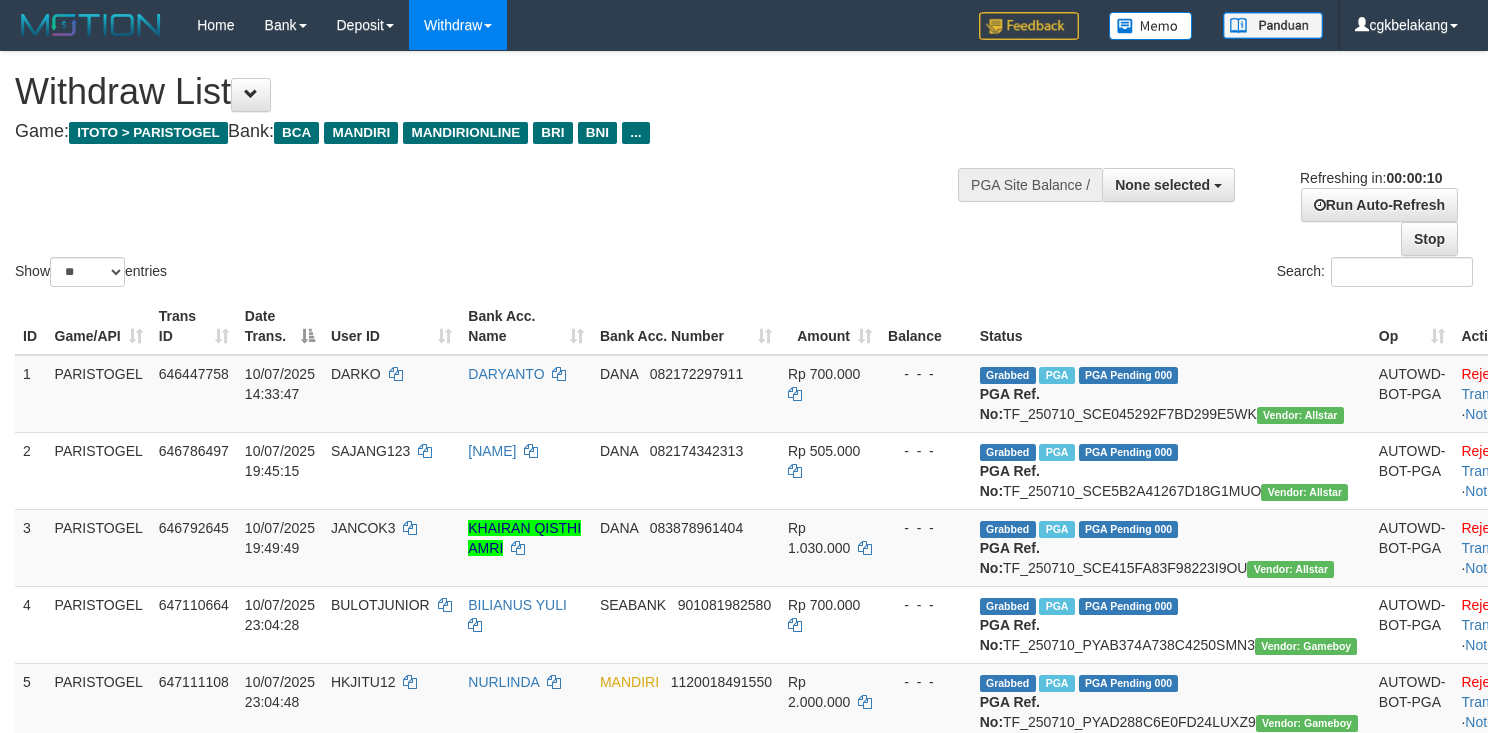 select 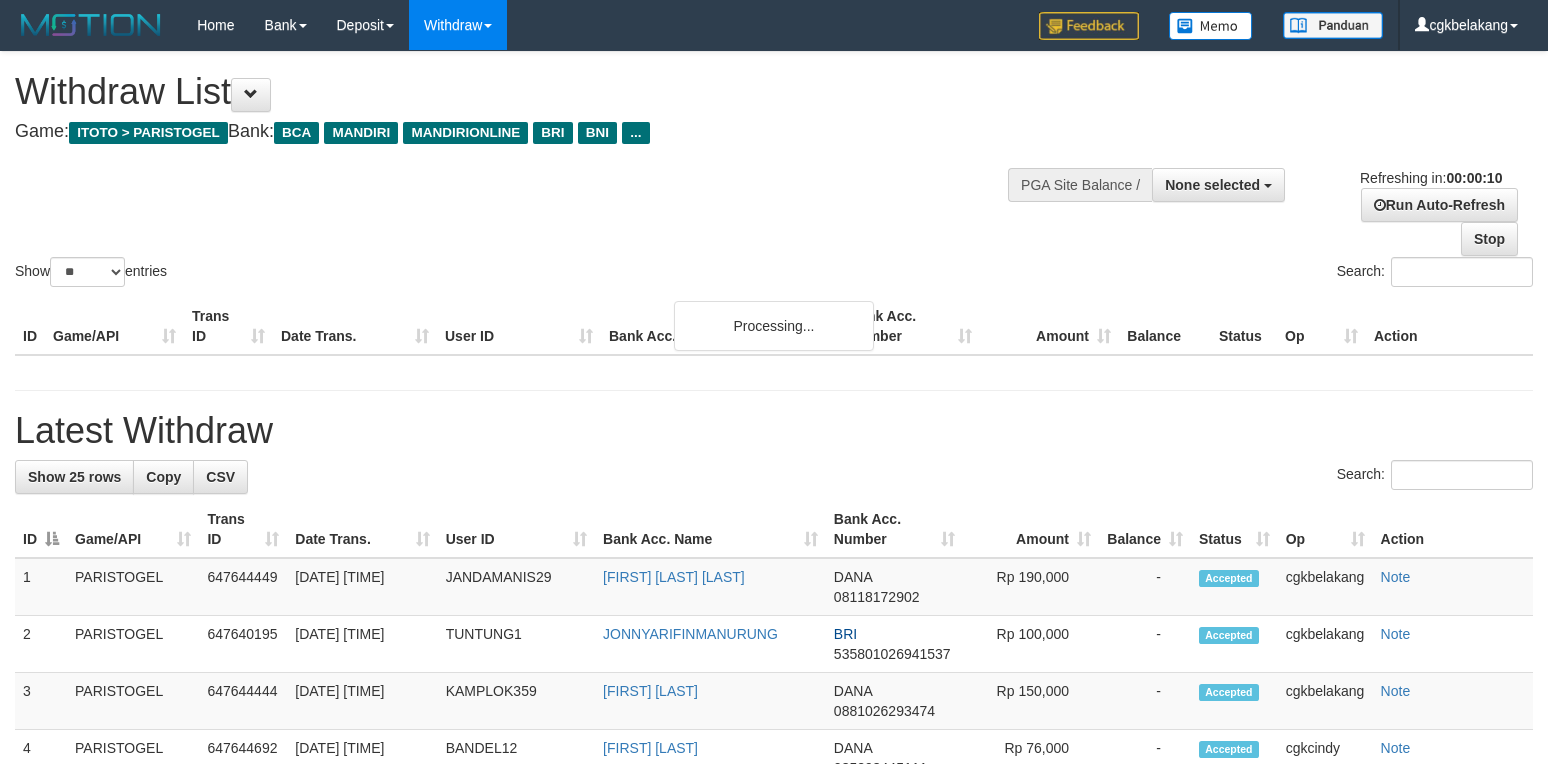 select 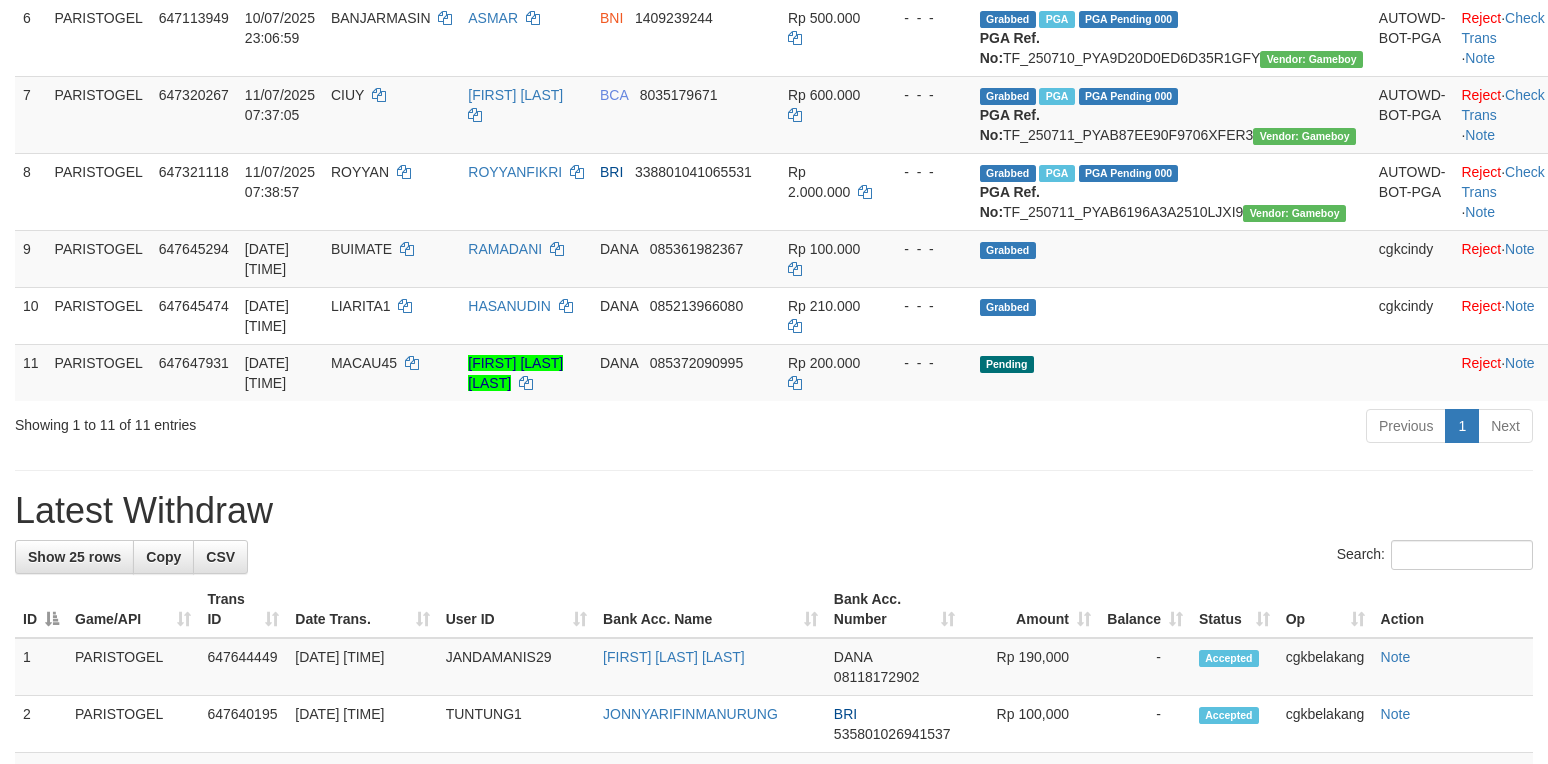 scroll, scrollTop: 666, scrollLeft: 0, axis: vertical 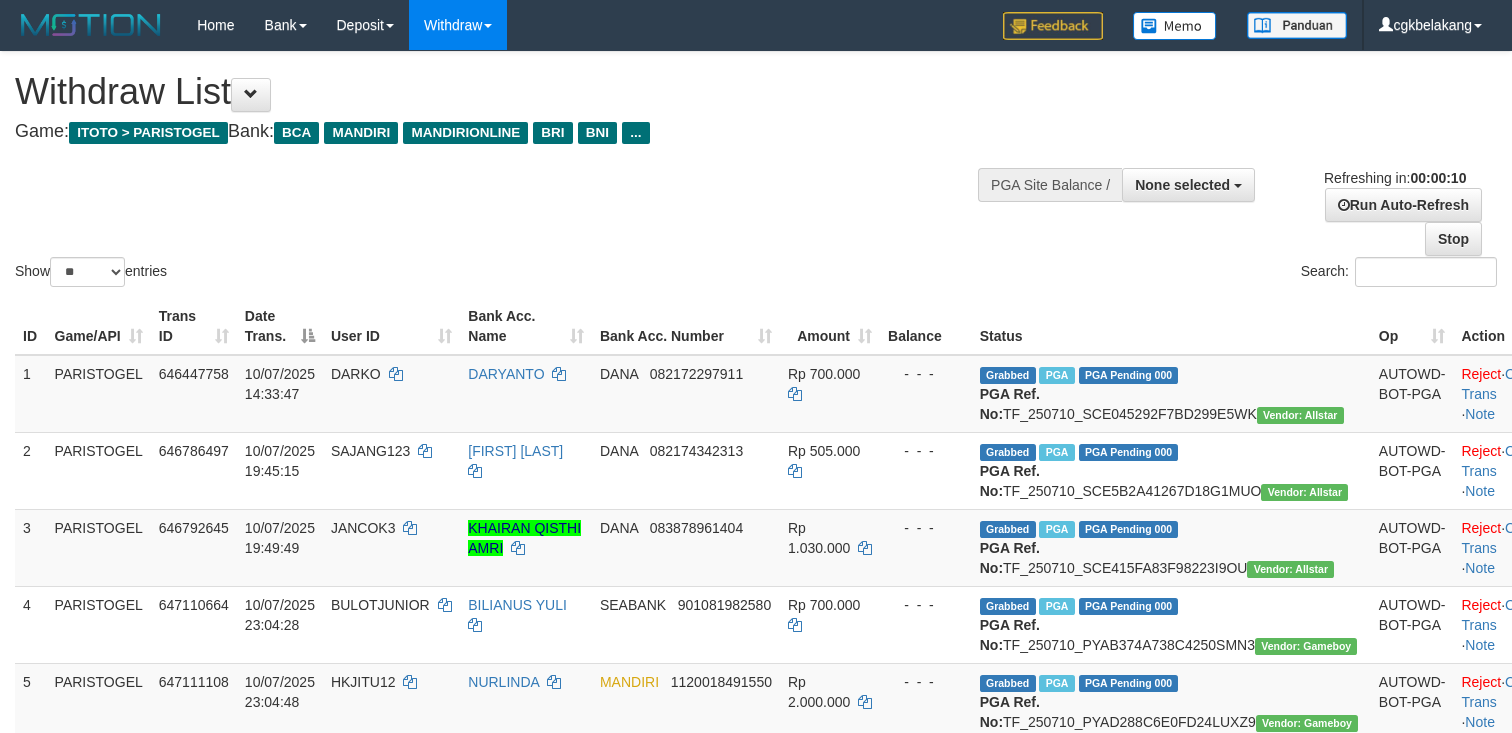 select 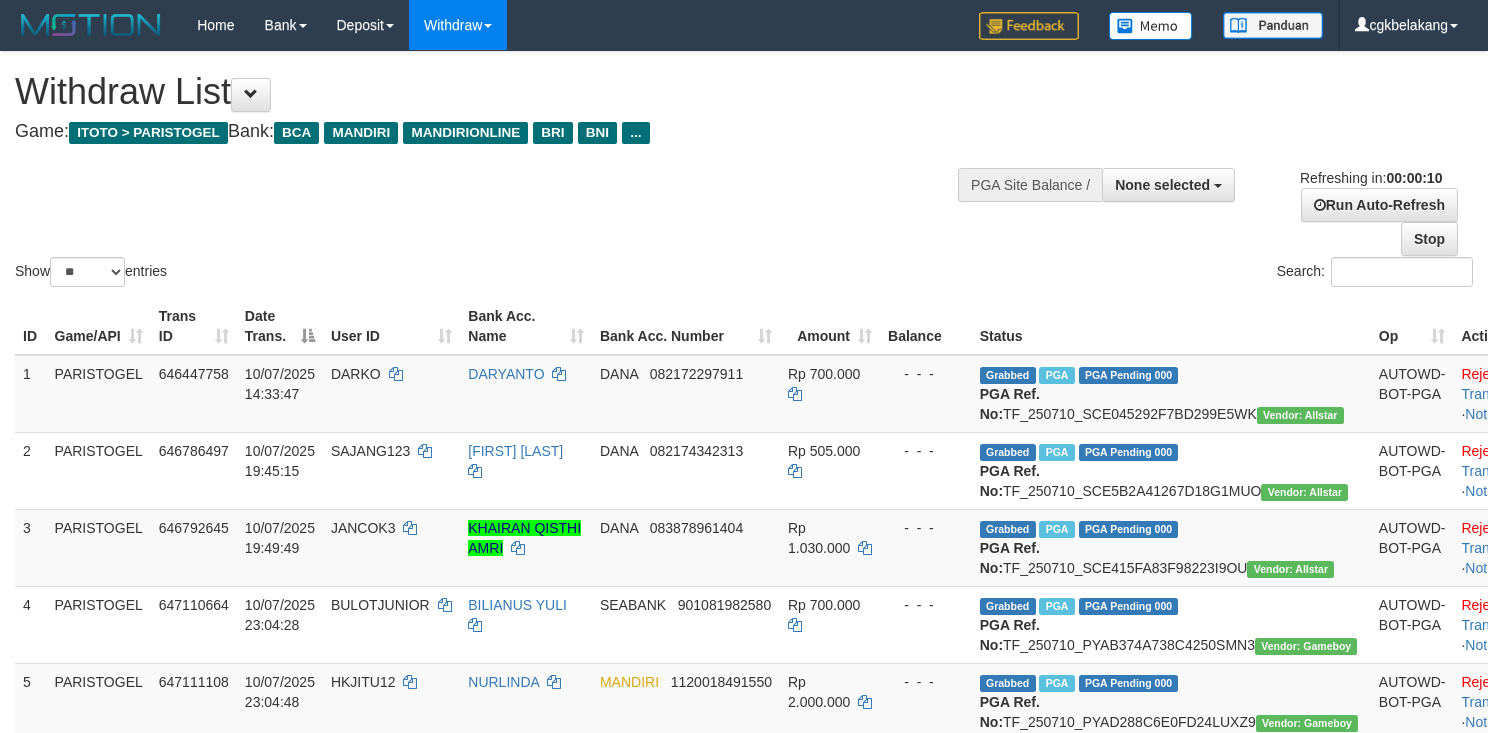 select 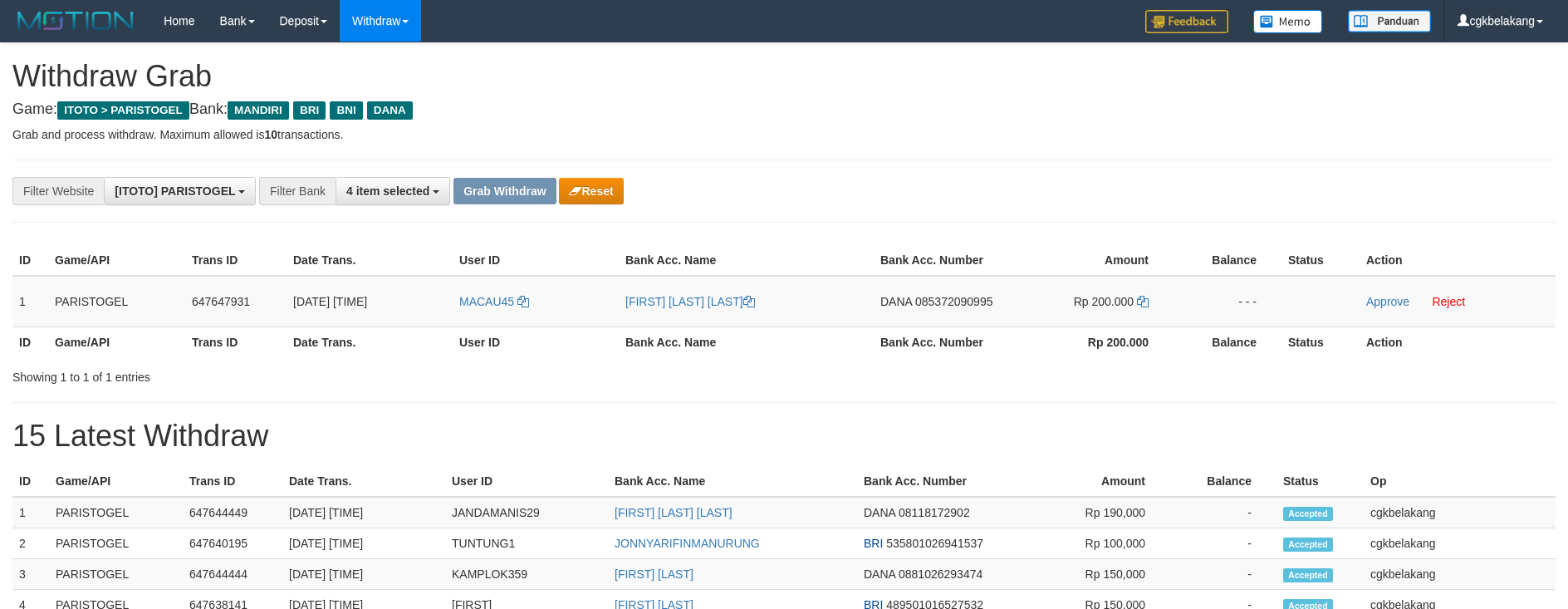 scroll, scrollTop: 0, scrollLeft: 0, axis: both 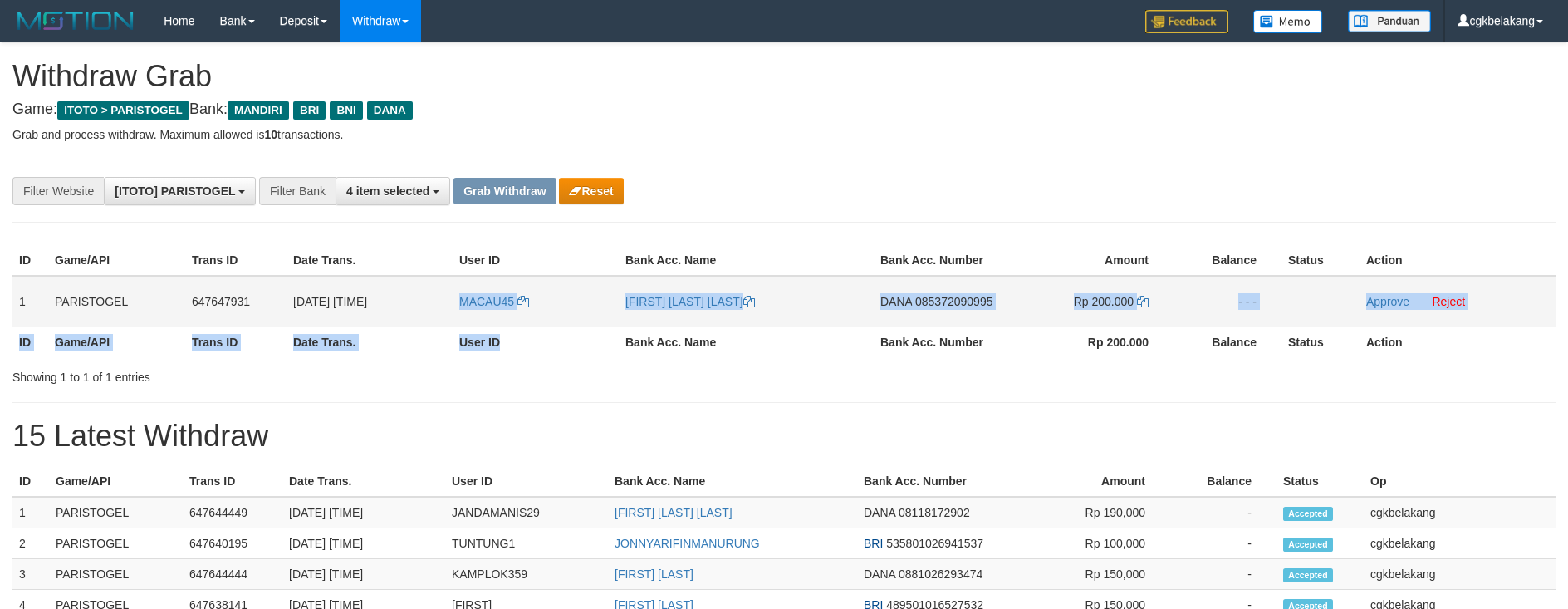 copy on "MACAU45
MUHAMMAD REZKI SYAPUTRA
DANA
085372090995
Rp 200.000
- - -
Approve
Reject
ID Game/API Trans ID Date Trans. User ID" 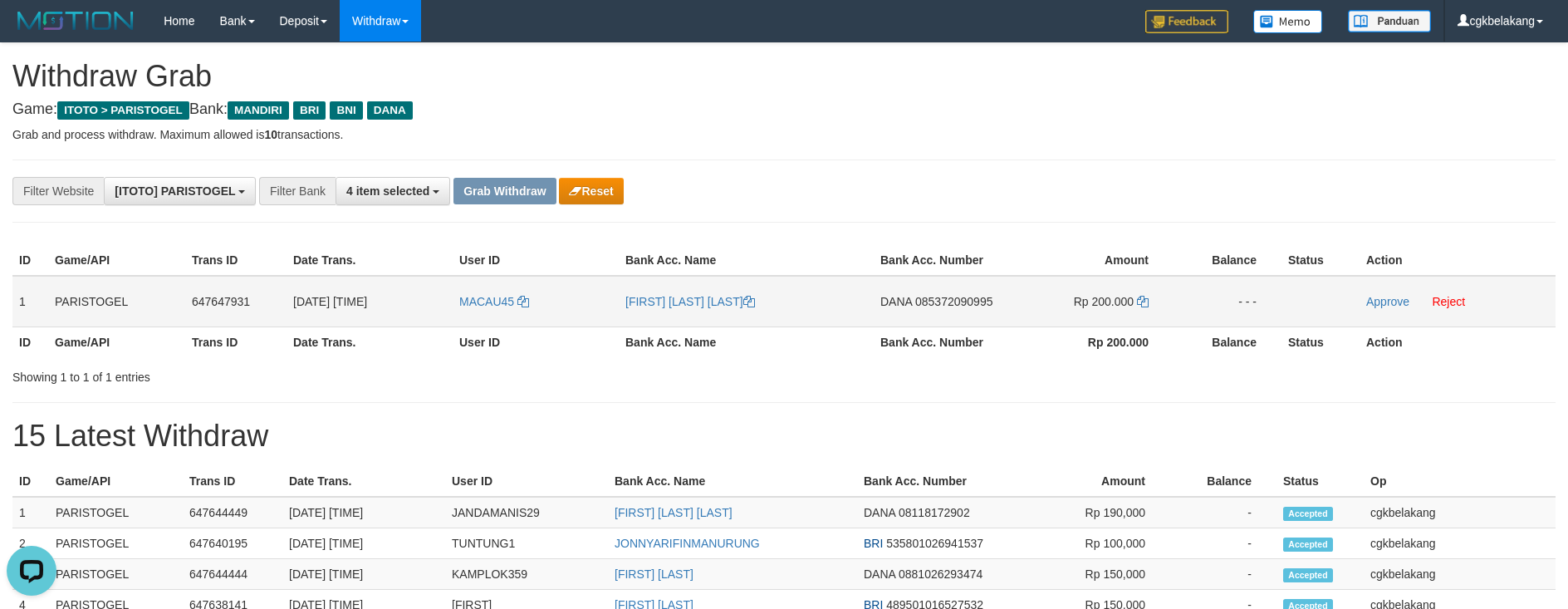 scroll, scrollTop: 0, scrollLeft: 0, axis: both 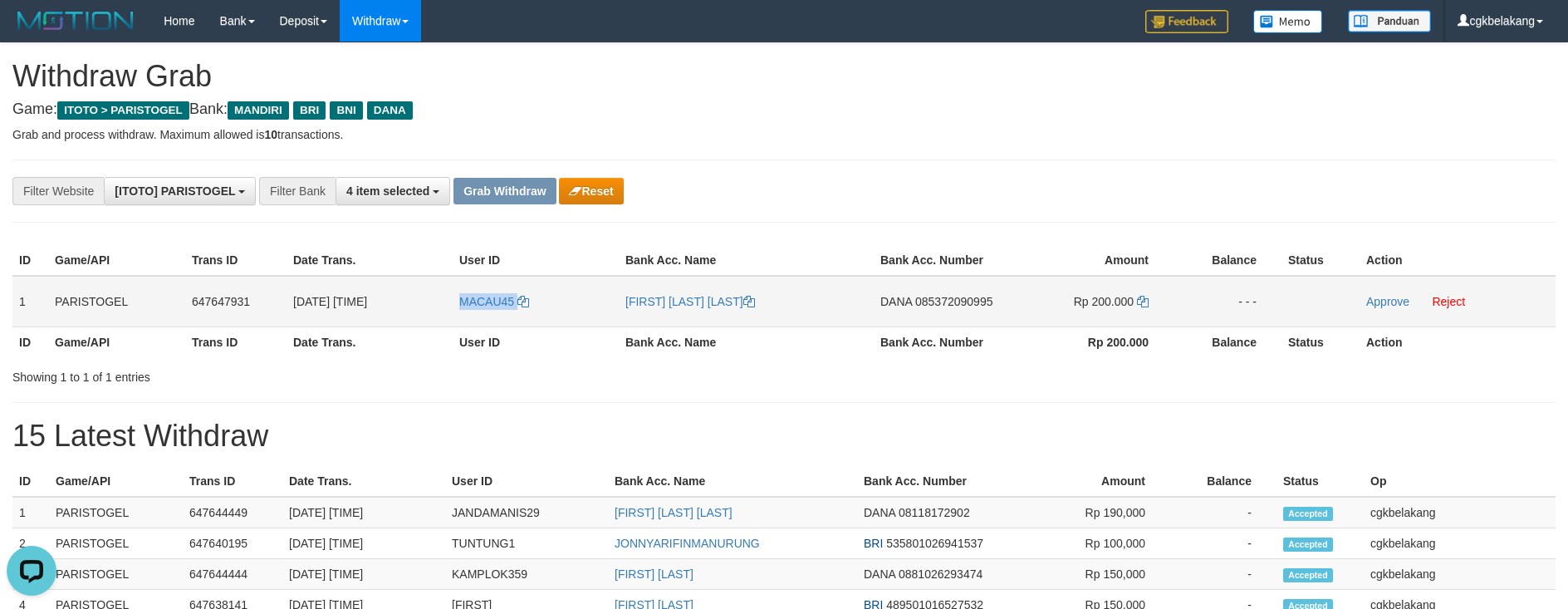 click on "MACAU45" at bounding box center [536, 302] 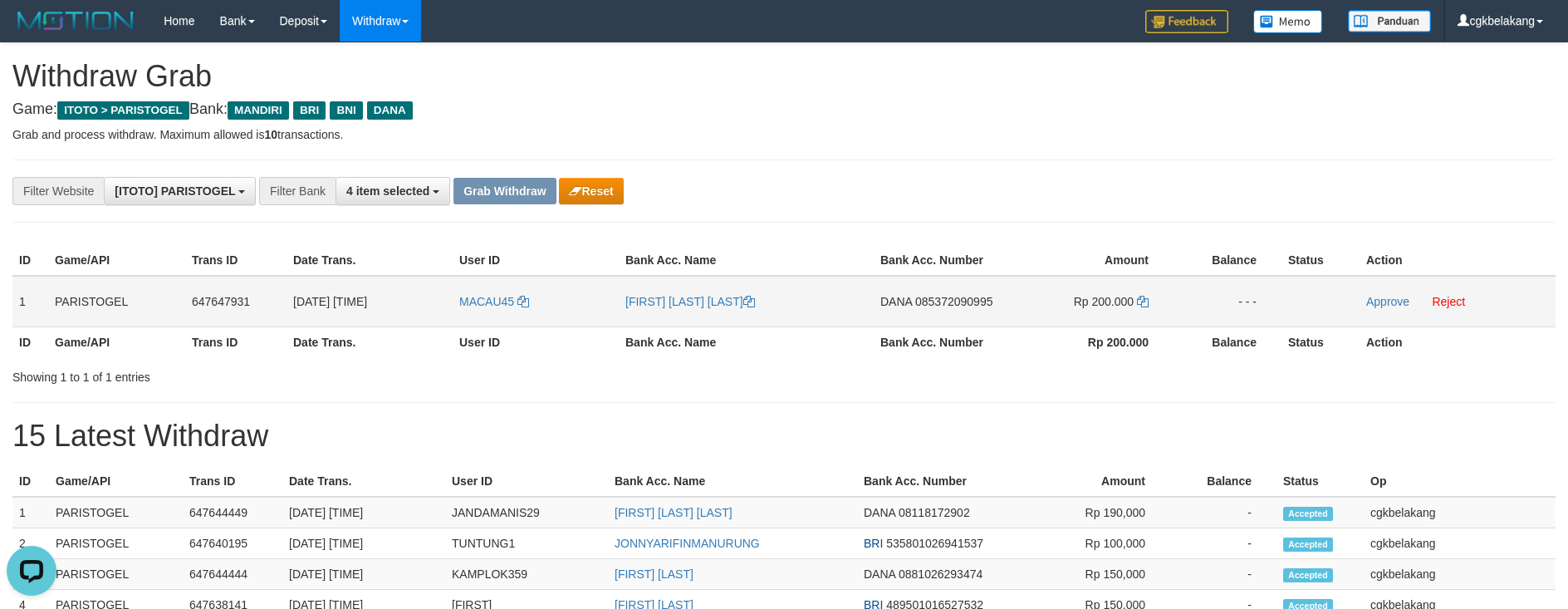 click on "[FIRST] [LAST] [LAST]" at bounding box center [746, 302] 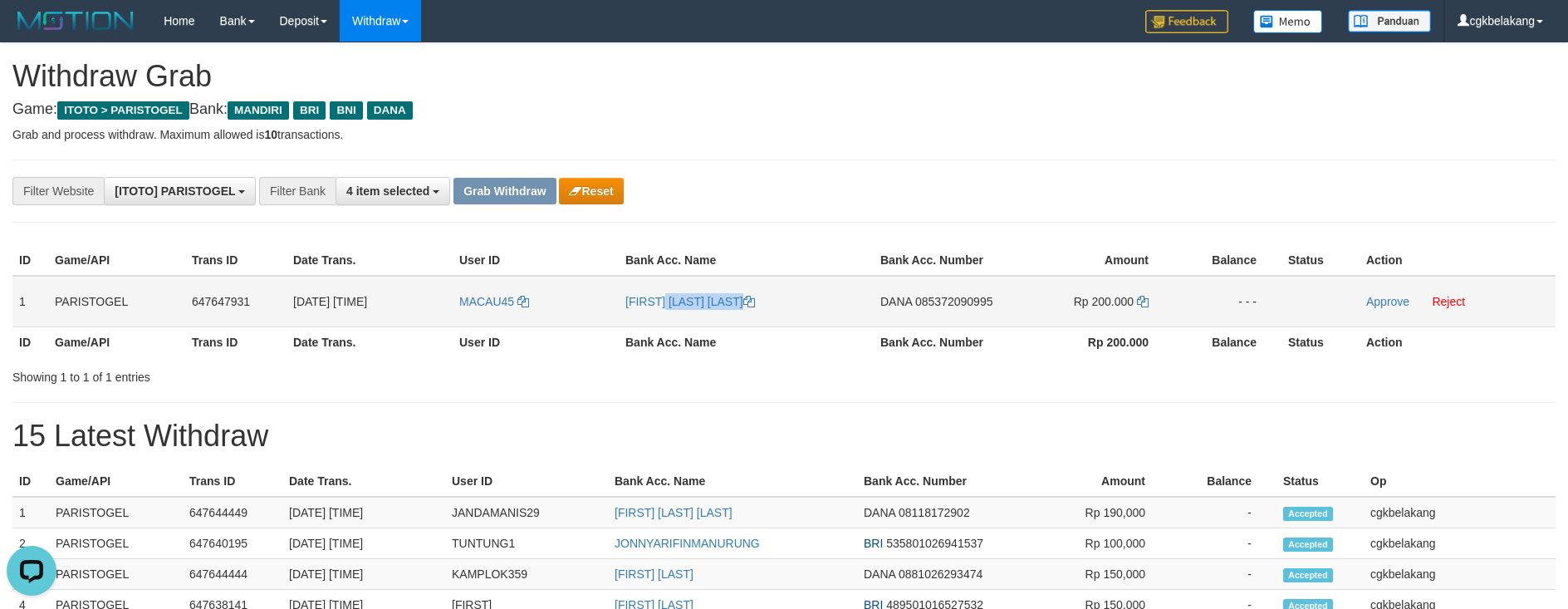 click on "[FIRST] [LAST] [LAST]" at bounding box center (746, 302) 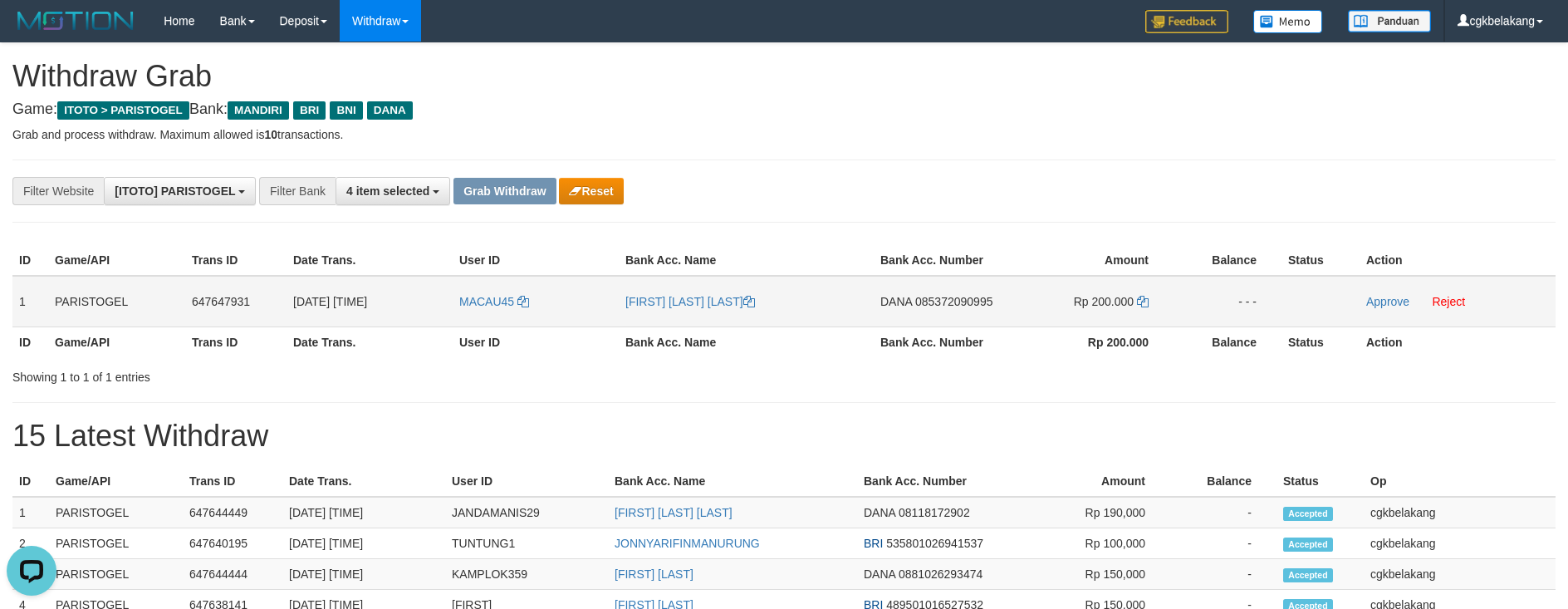 click on "DANA
085372090995" at bounding box center [942, 302] 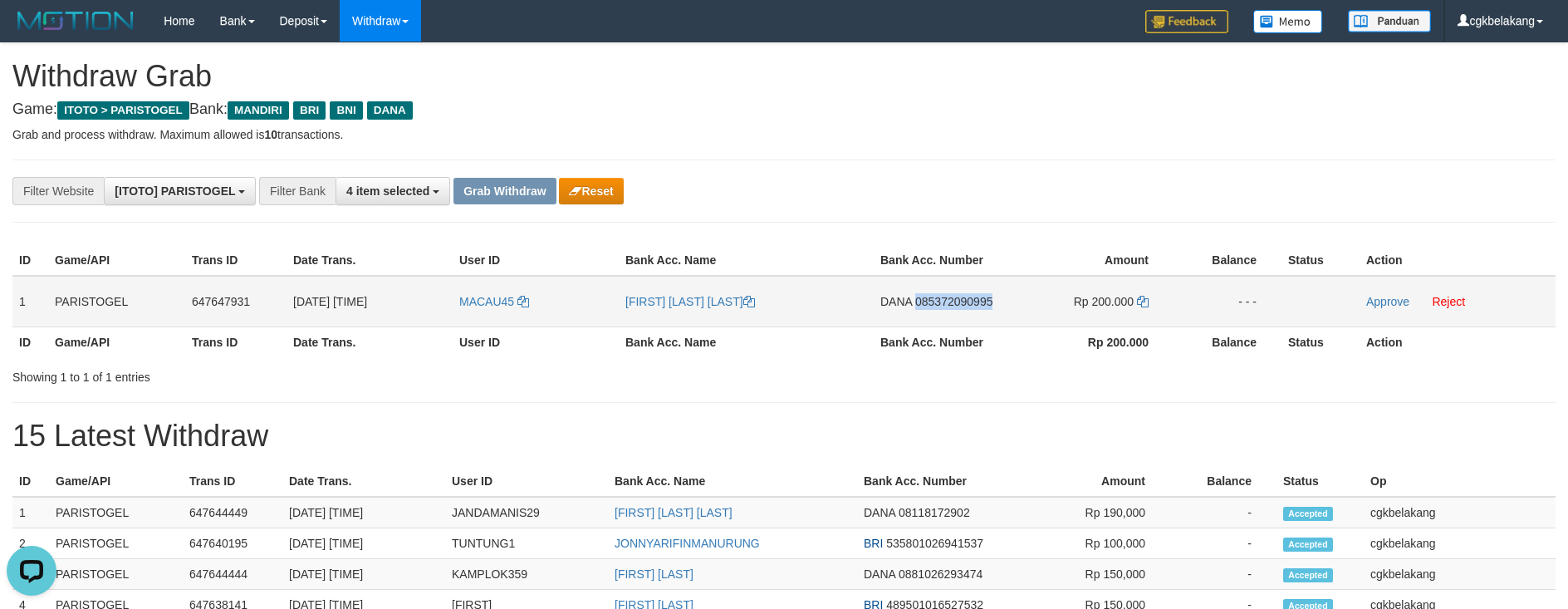 click on "DANA
085372090995" at bounding box center (942, 302) 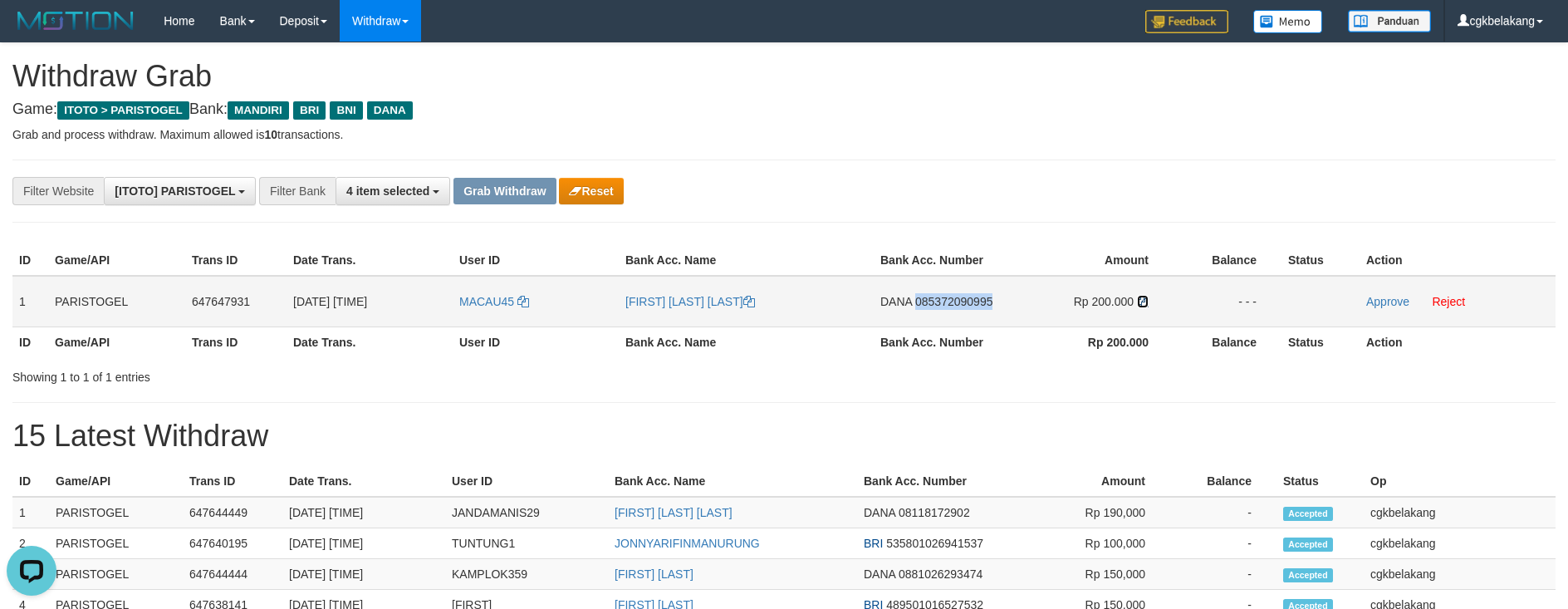 click at bounding box center (1143, 302) 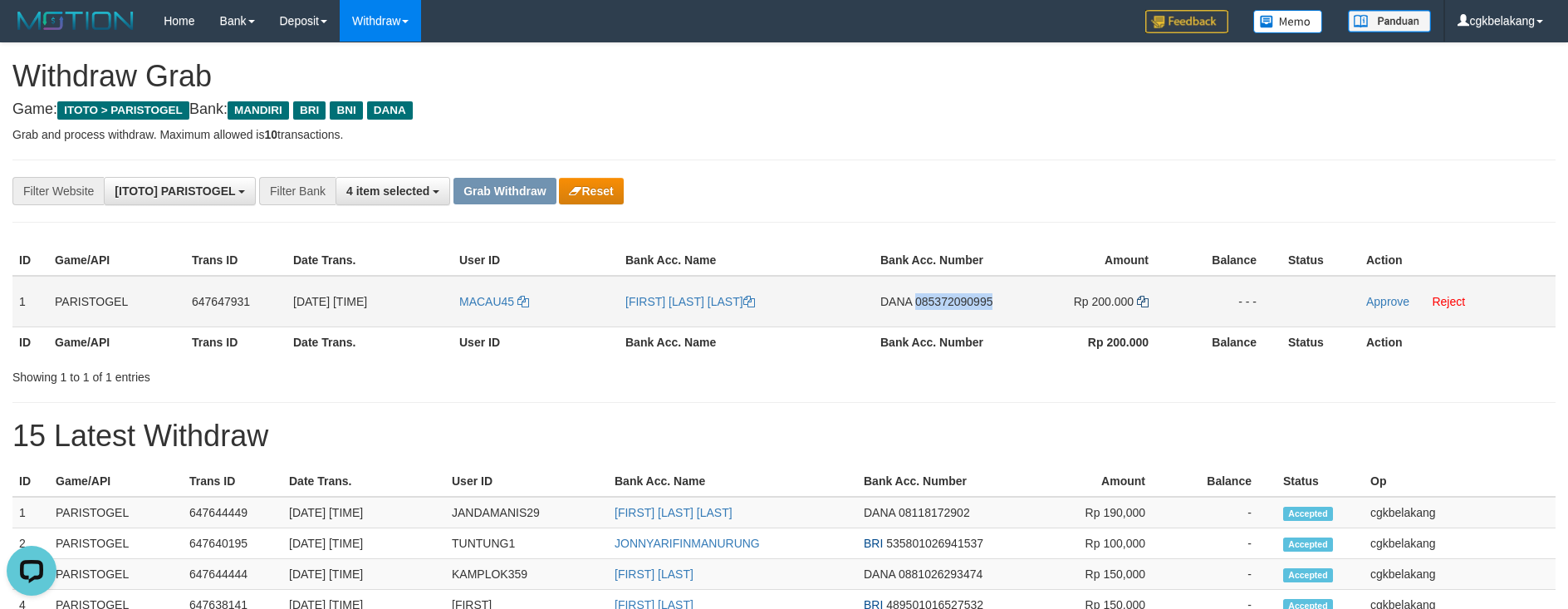 copy on "085372090995" 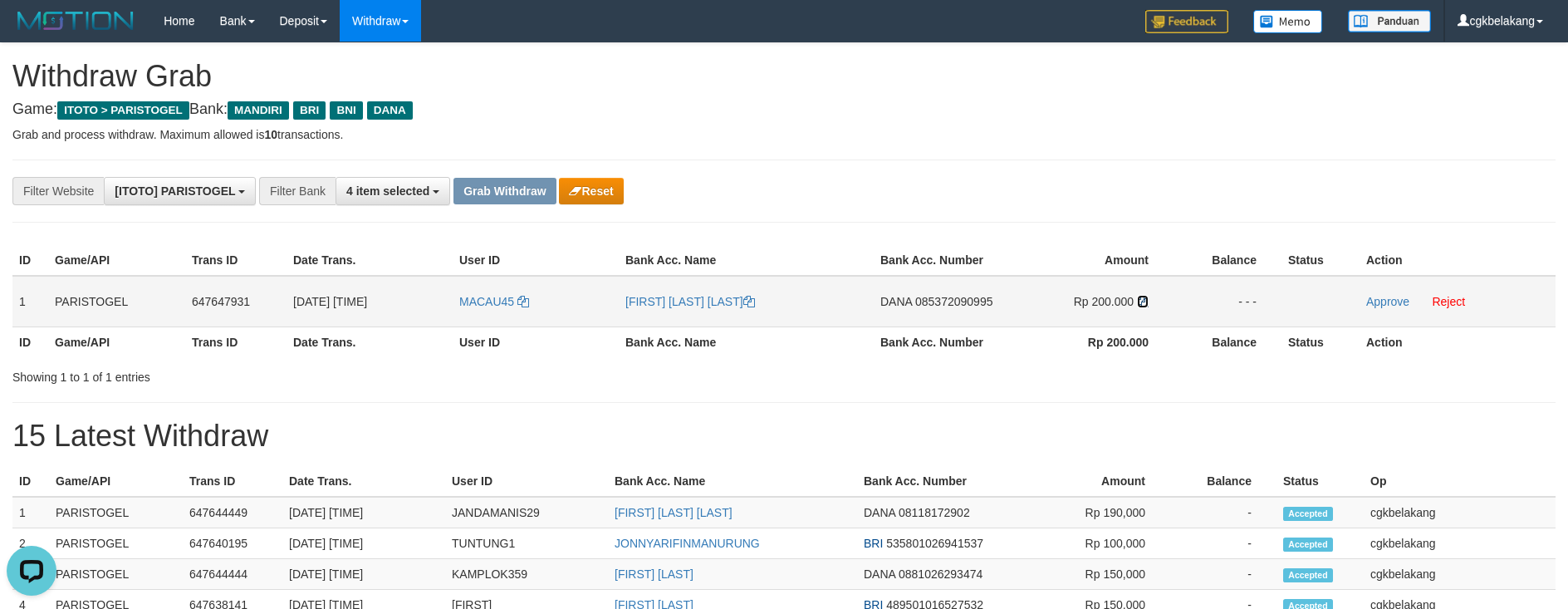 click at bounding box center (1143, 302) 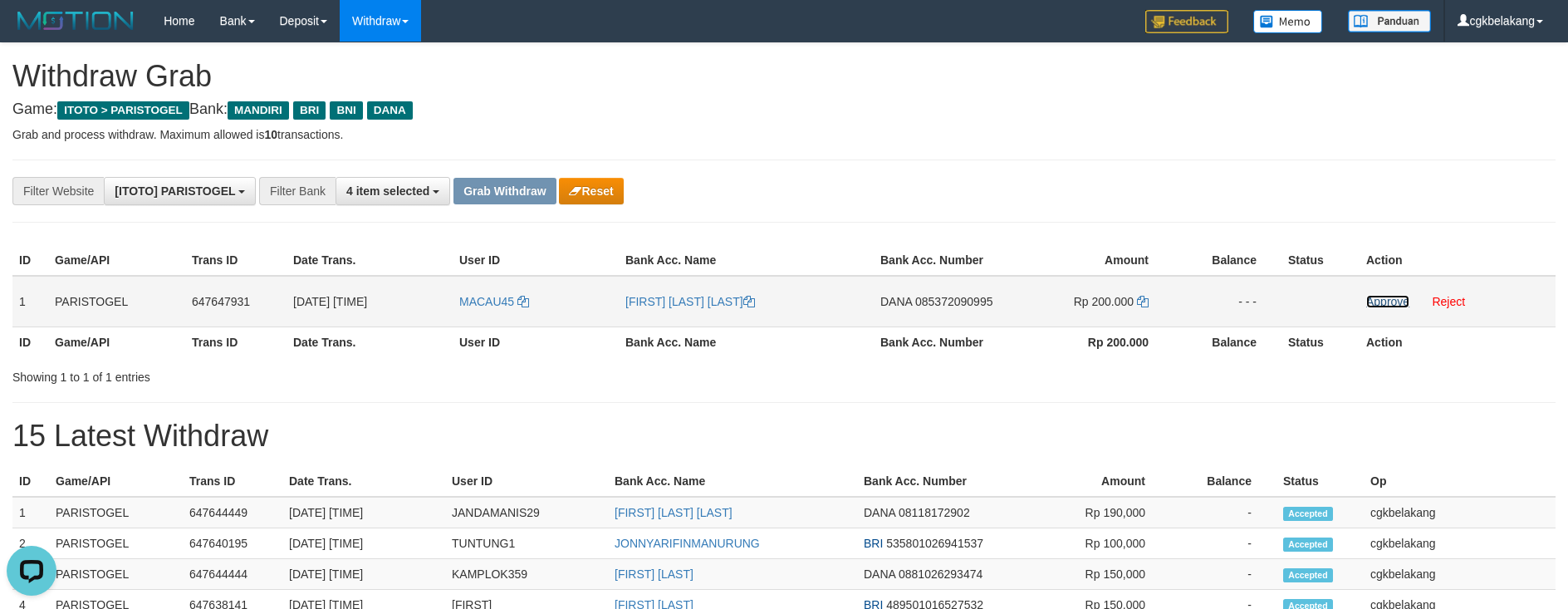 click on "Approve" at bounding box center (1388, 302) 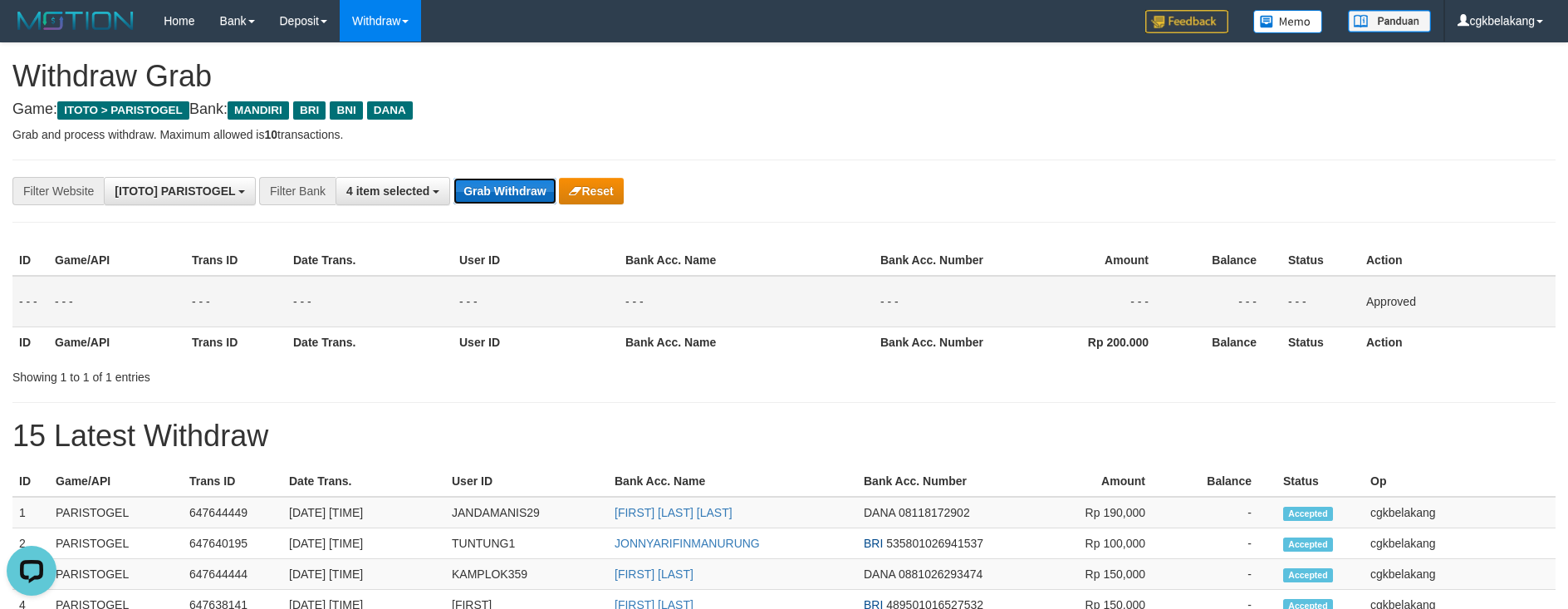 click on "Grab Withdraw" at bounding box center [504, 191] 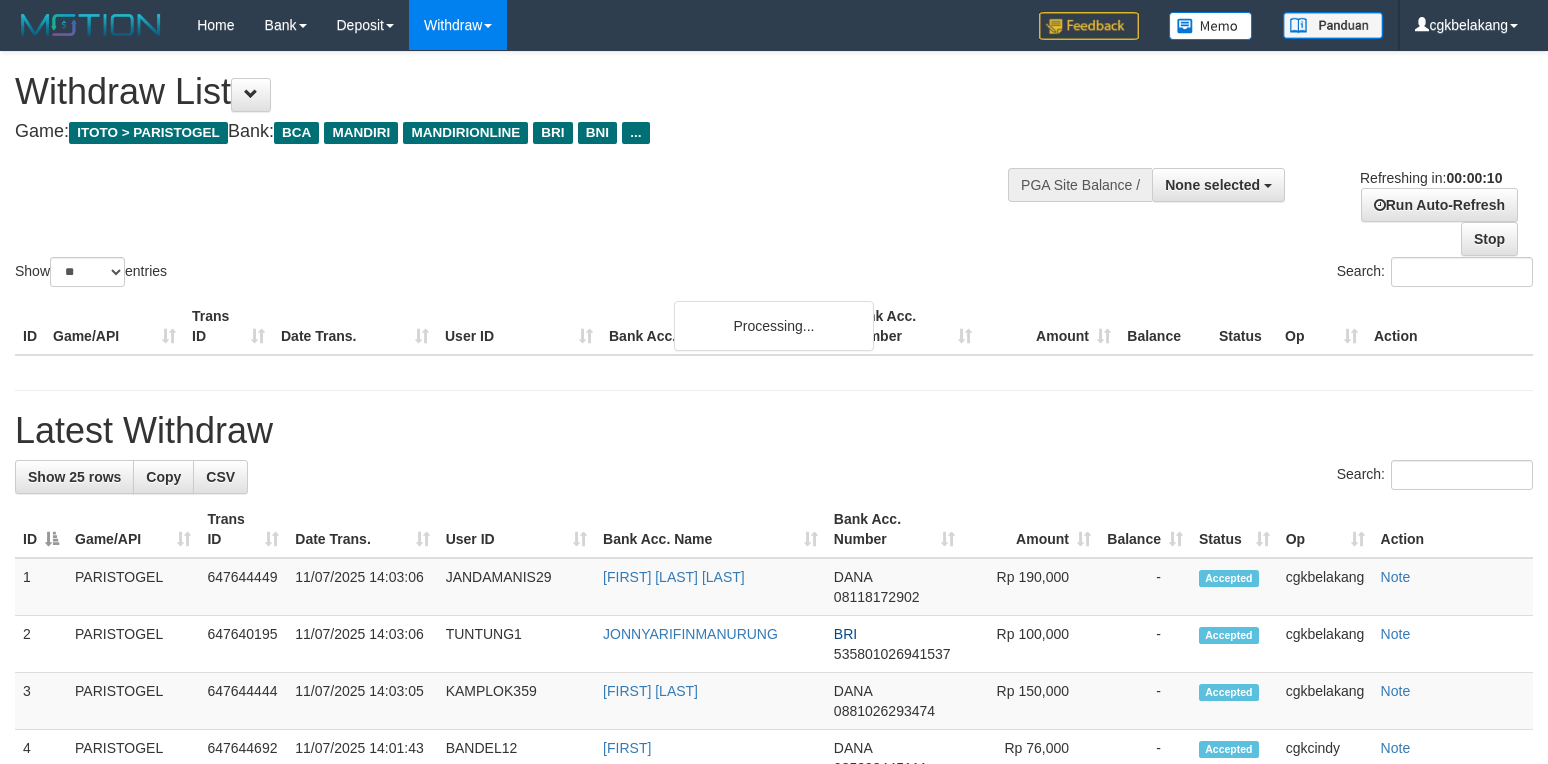 select 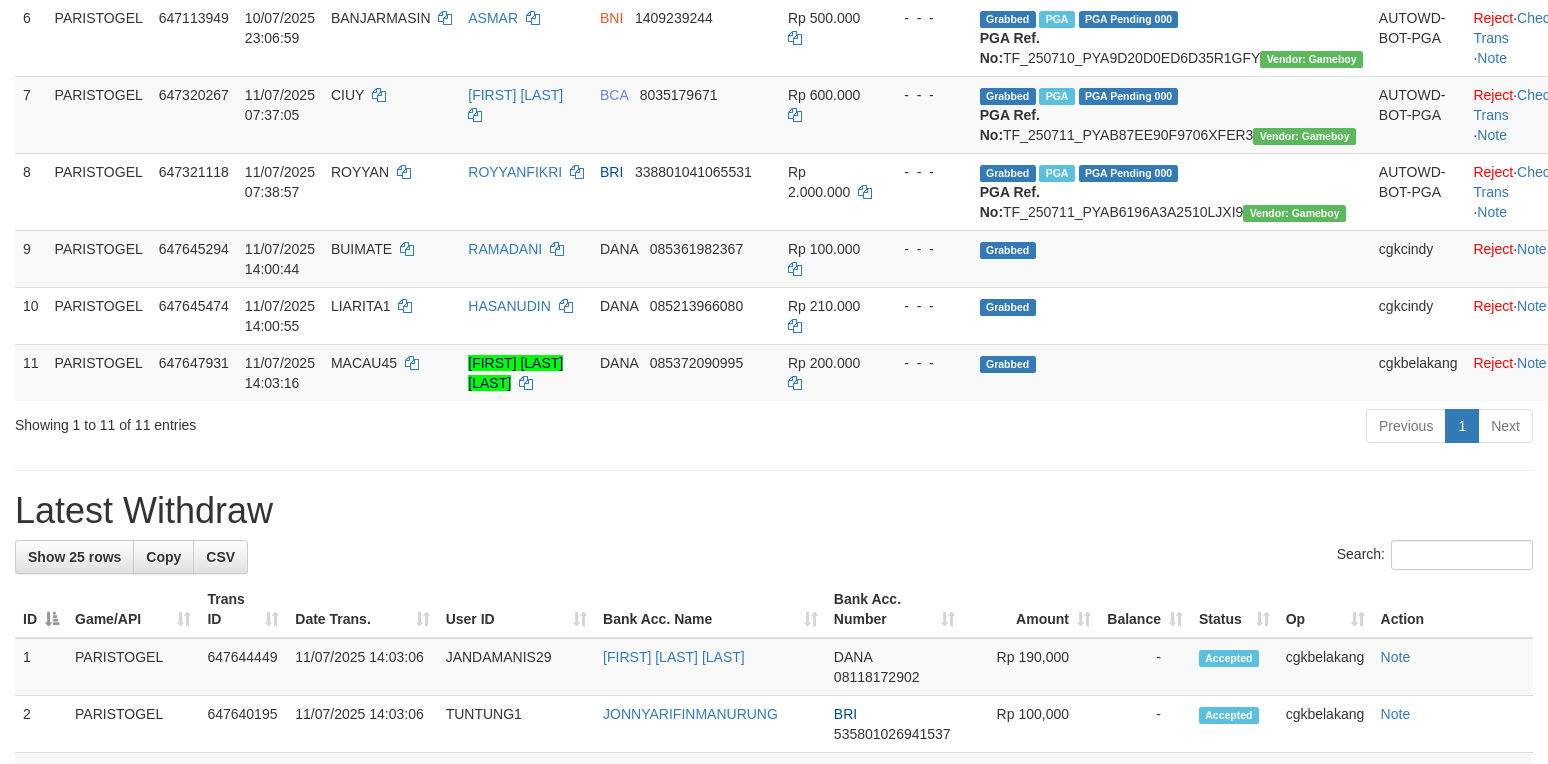 scroll, scrollTop: 666, scrollLeft: 0, axis: vertical 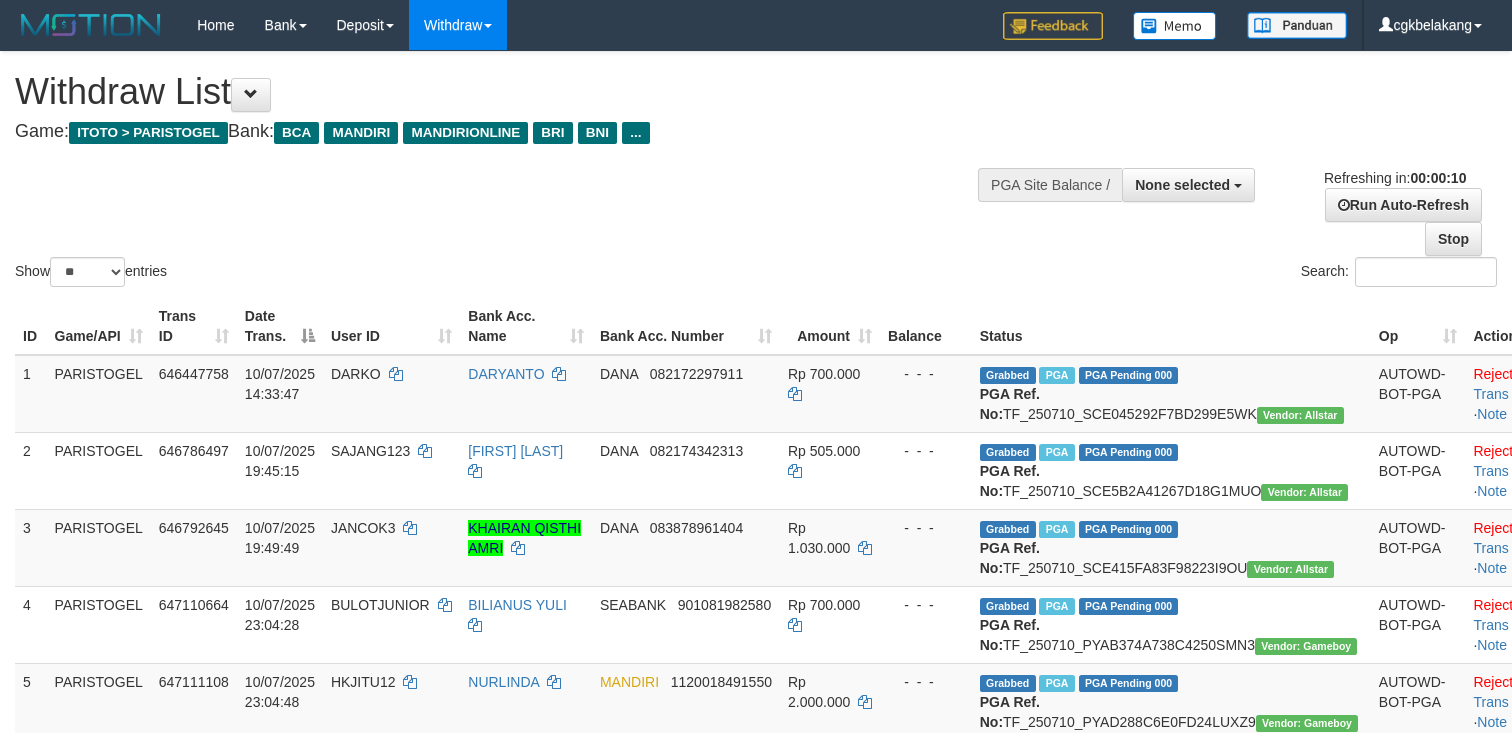 select 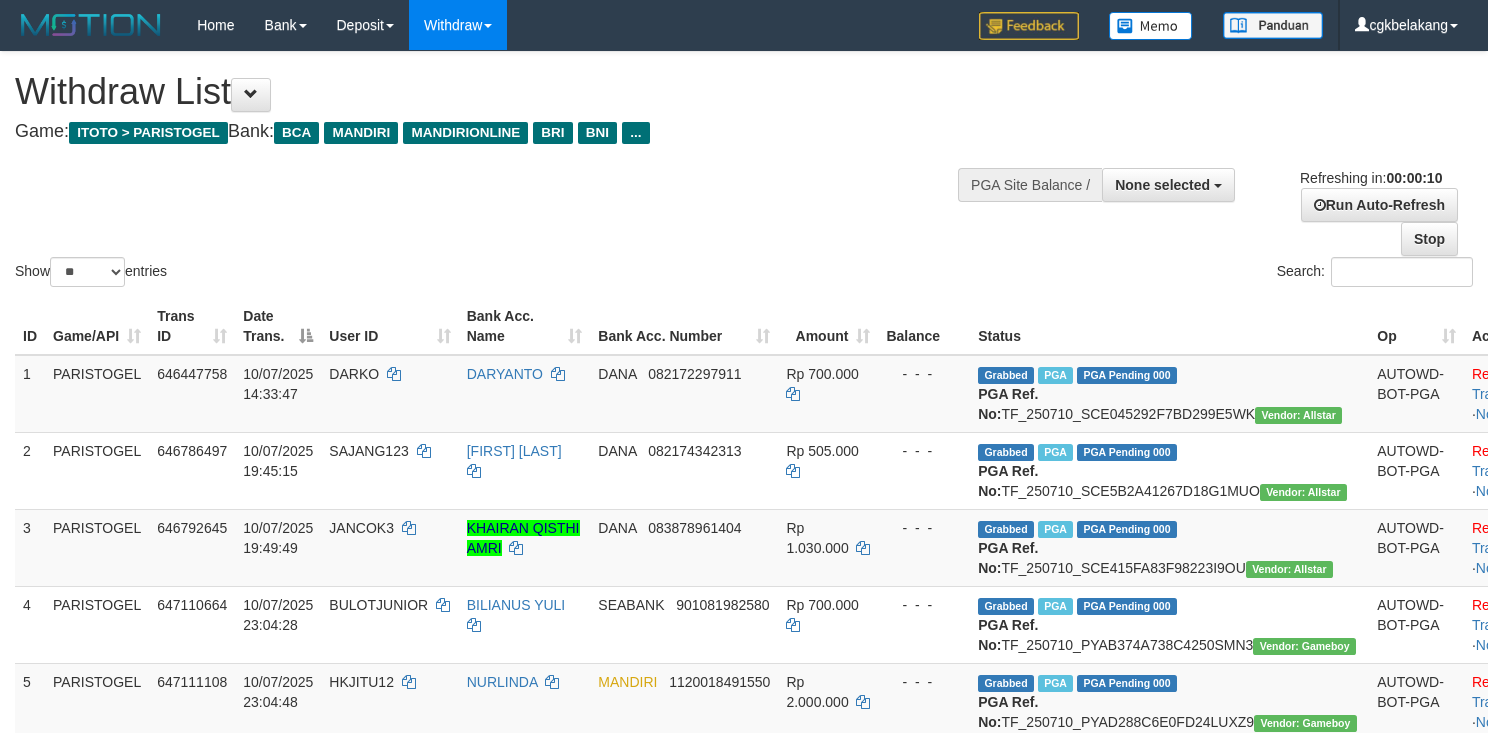 select 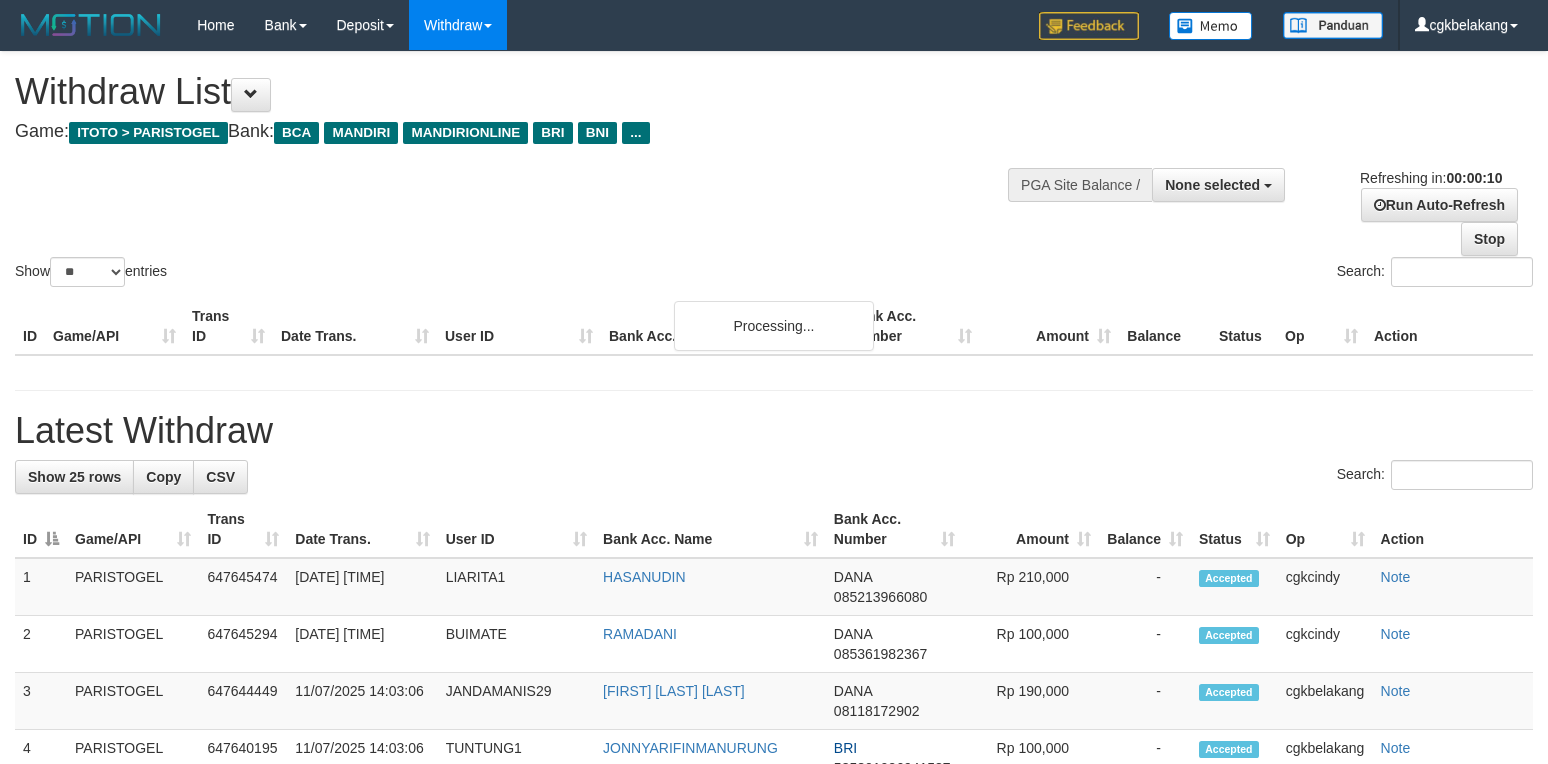 select 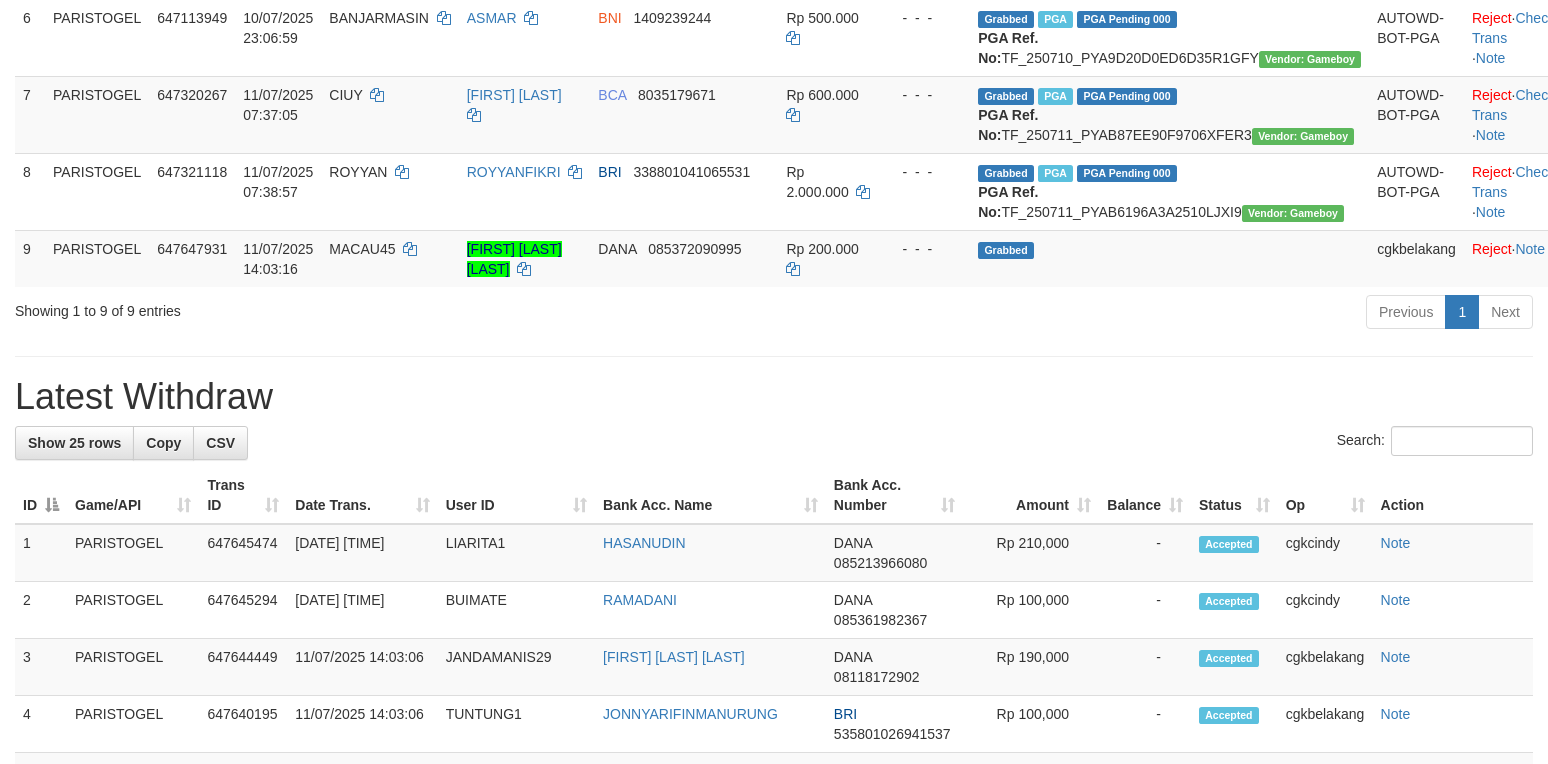 scroll, scrollTop: 666, scrollLeft: 0, axis: vertical 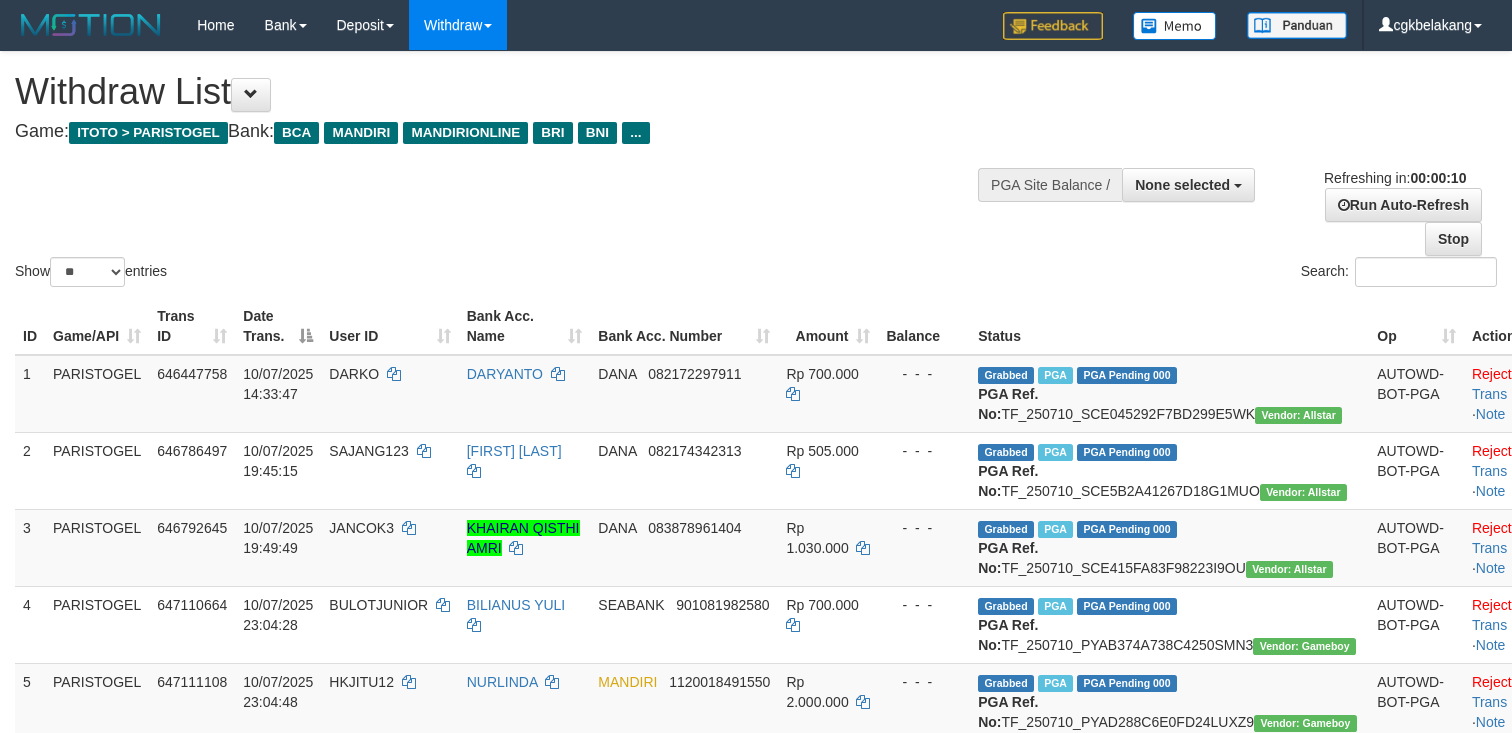 select 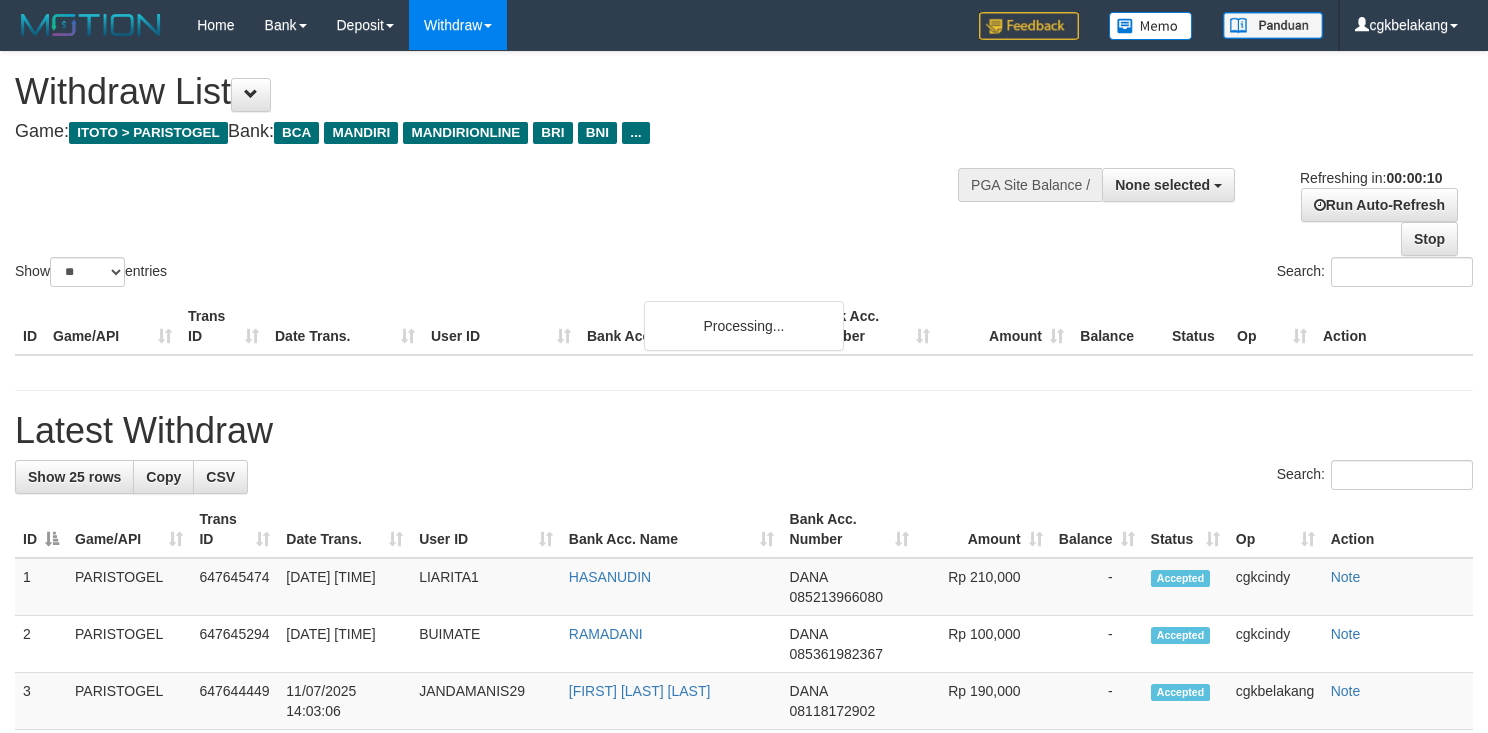 select 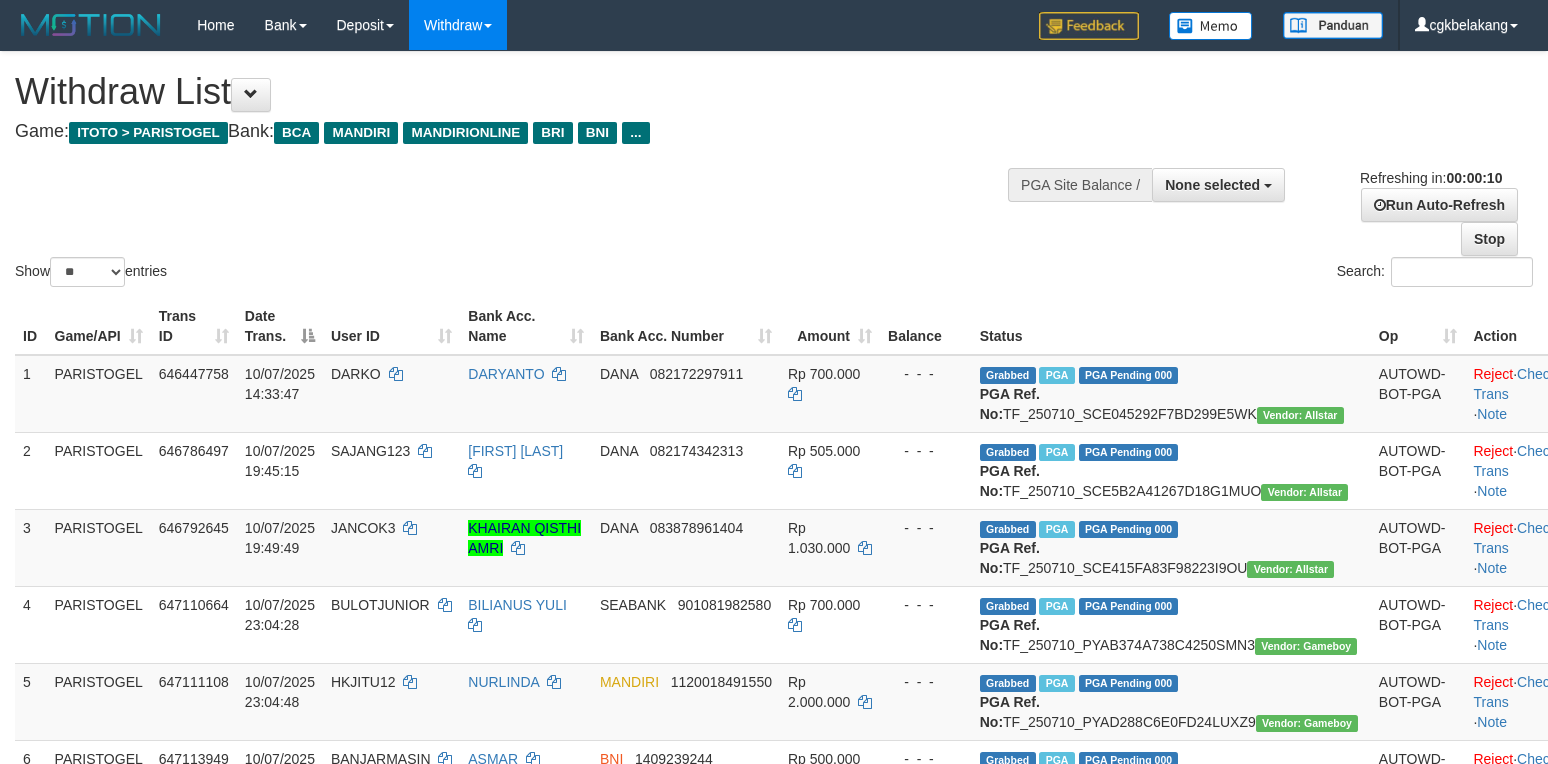 select 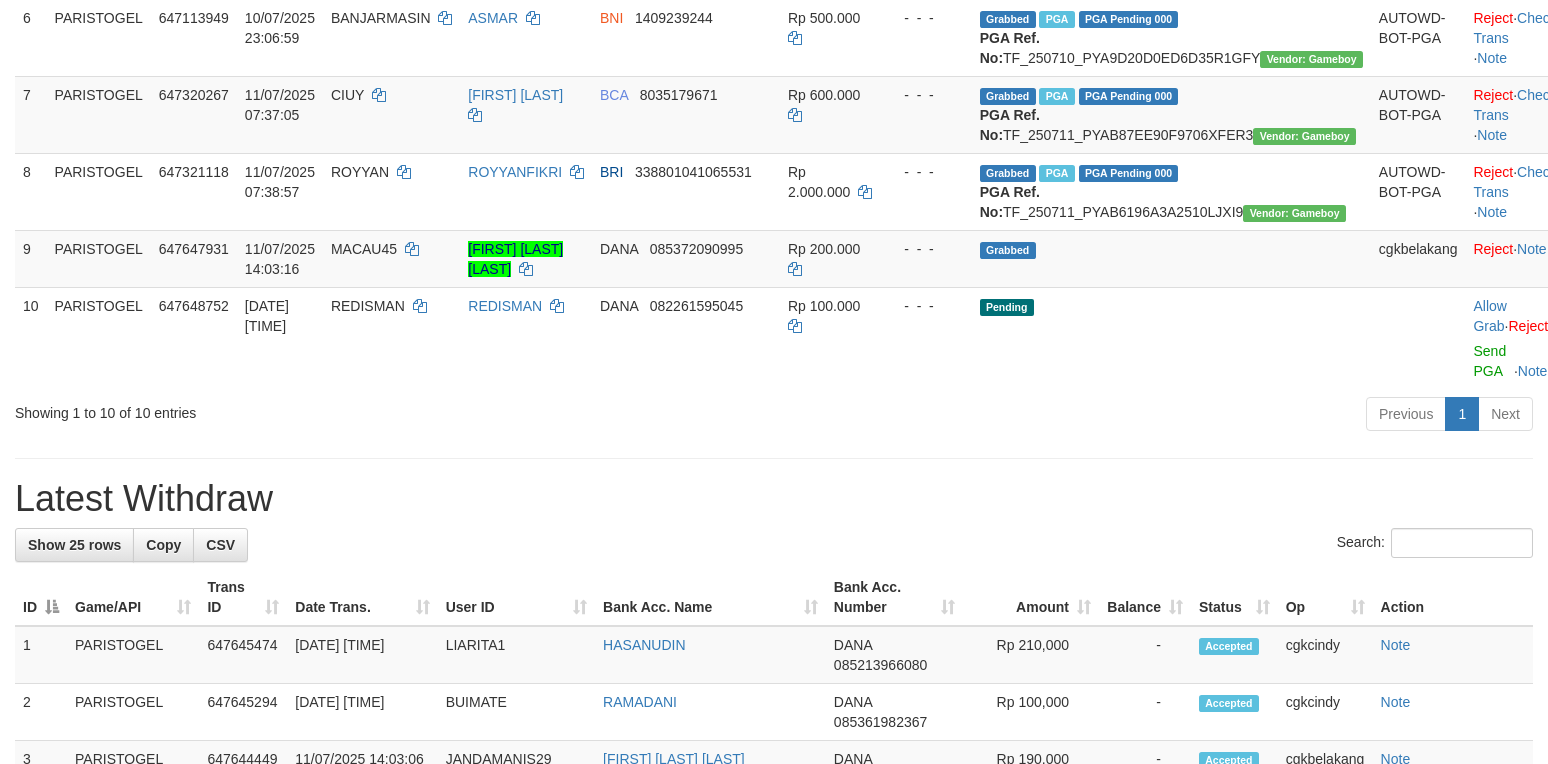 scroll, scrollTop: 666, scrollLeft: 0, axis: vertical 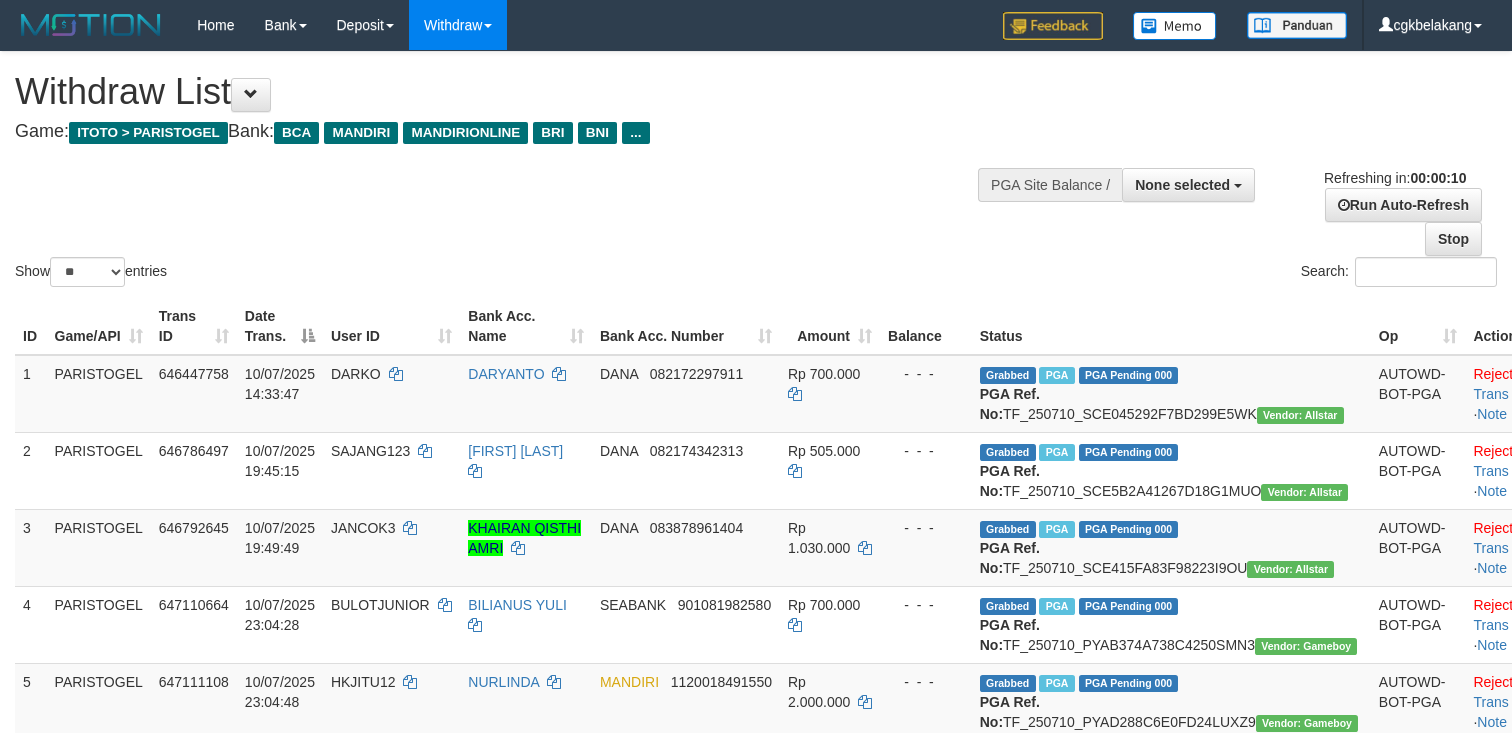 select 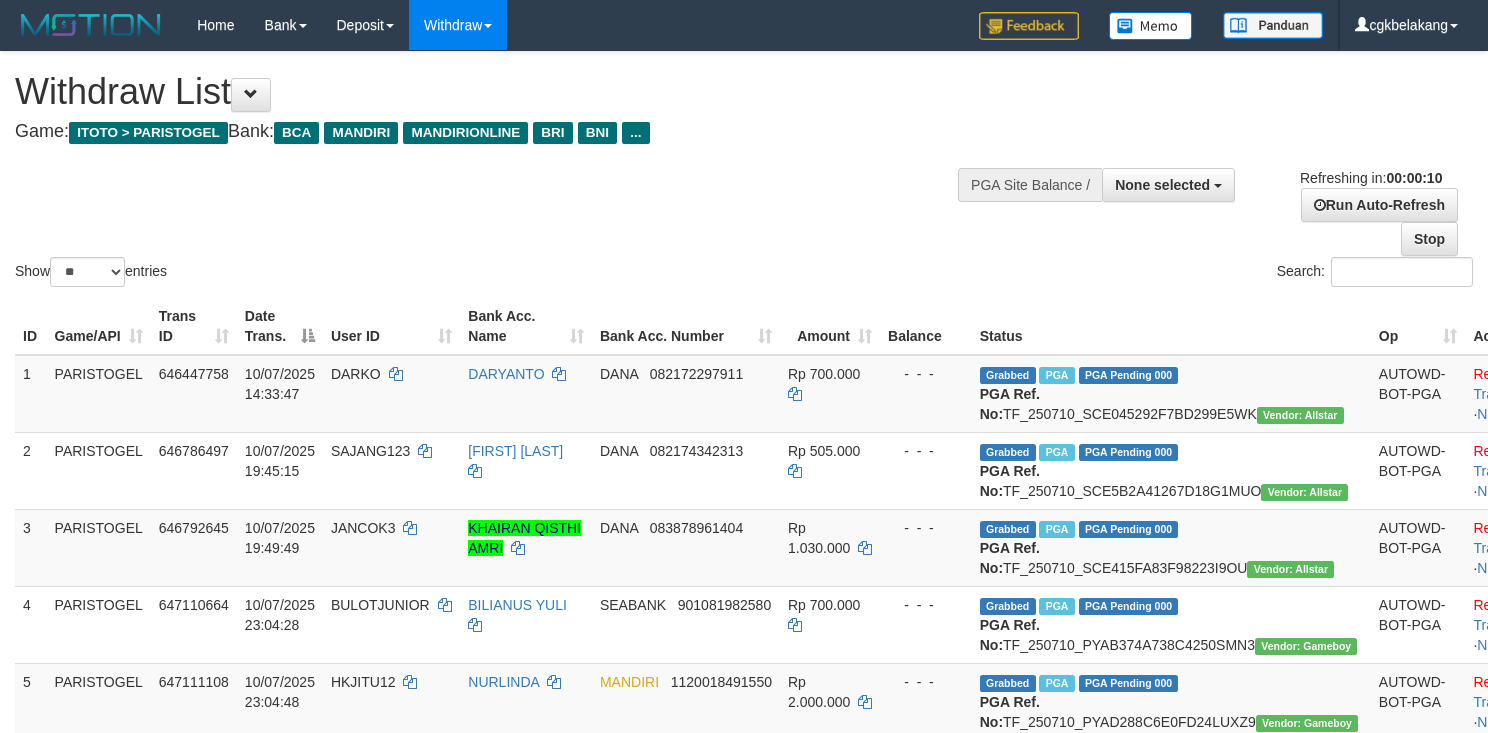 select 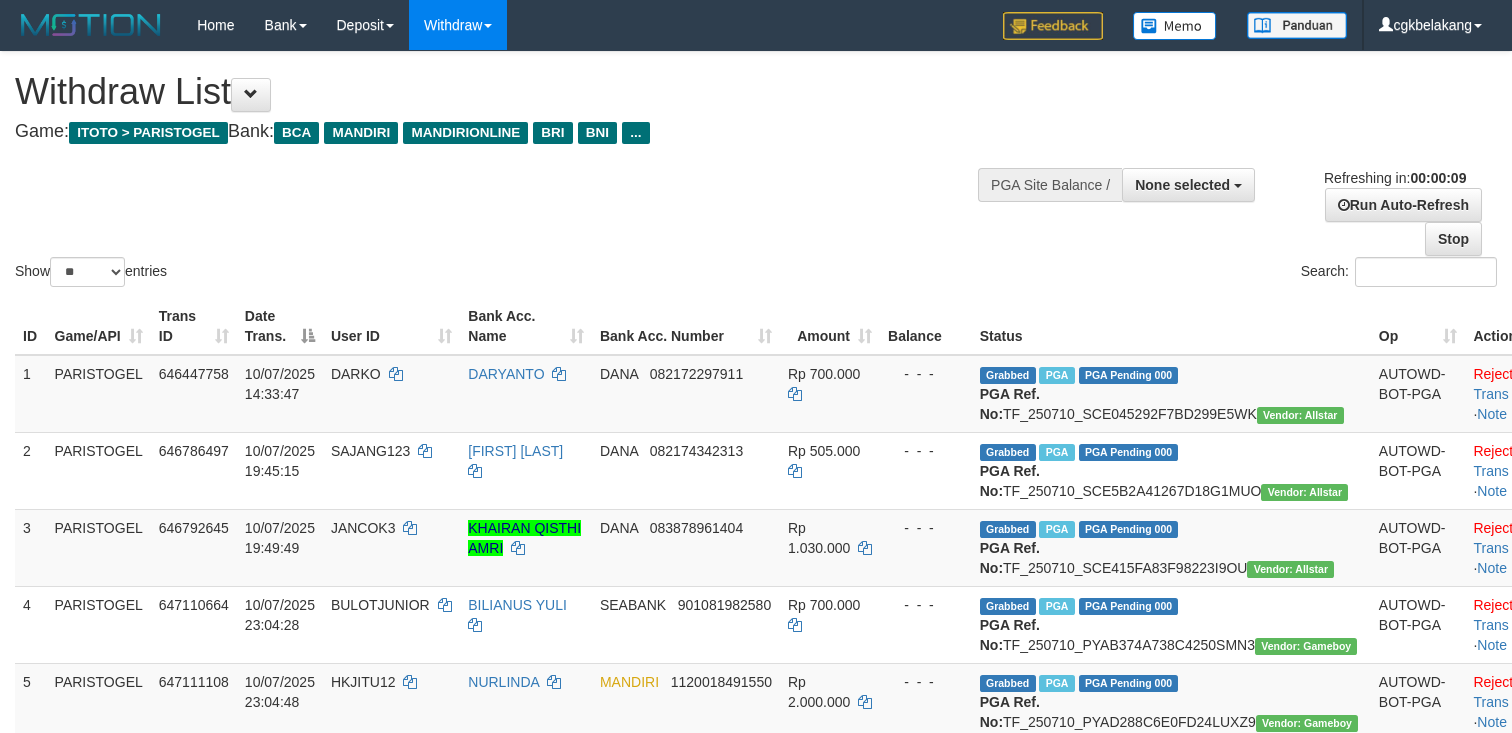 select 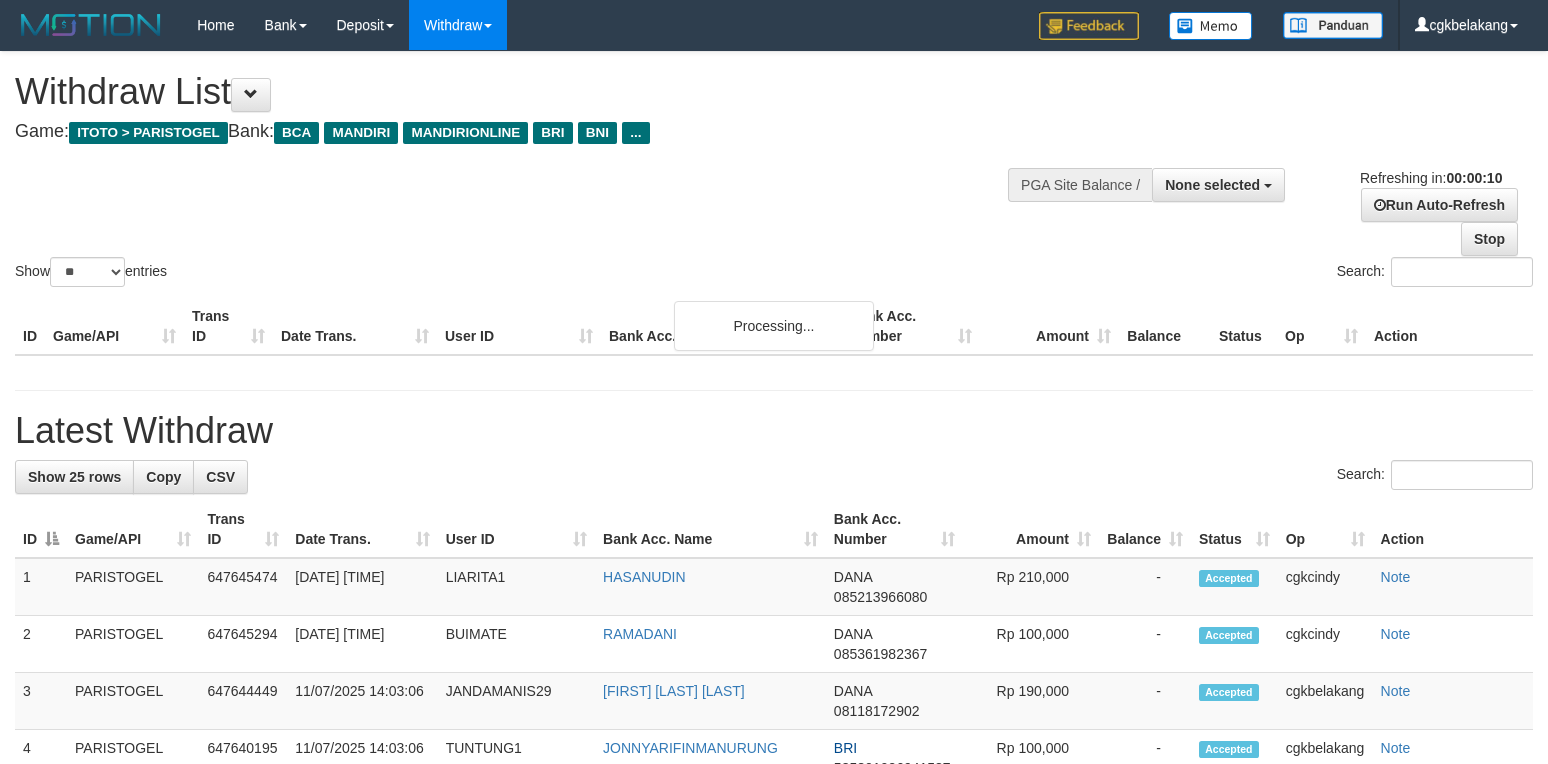 select 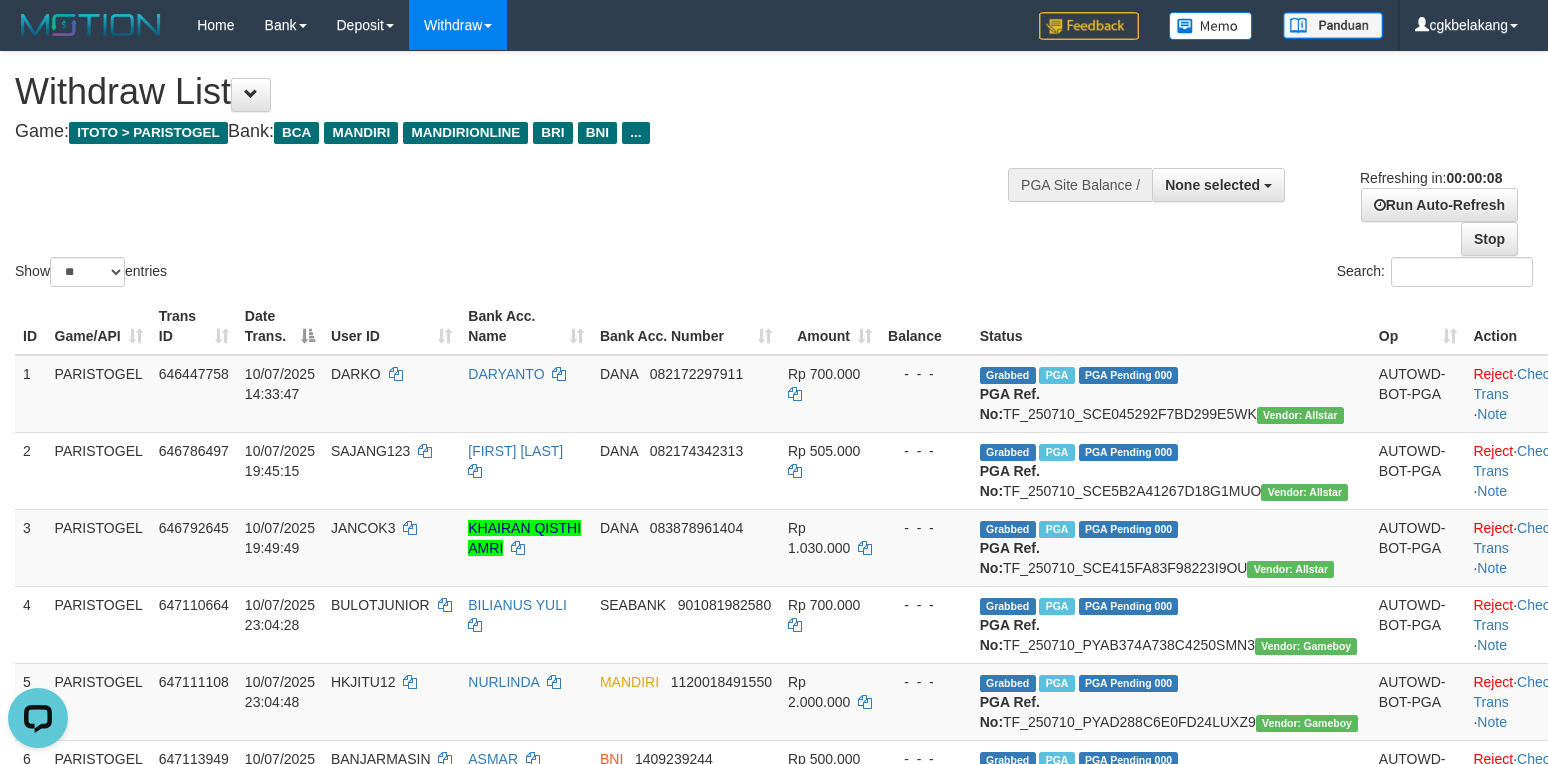 scroll, scrollTop: 0, scrollLeft: 0, axis: both 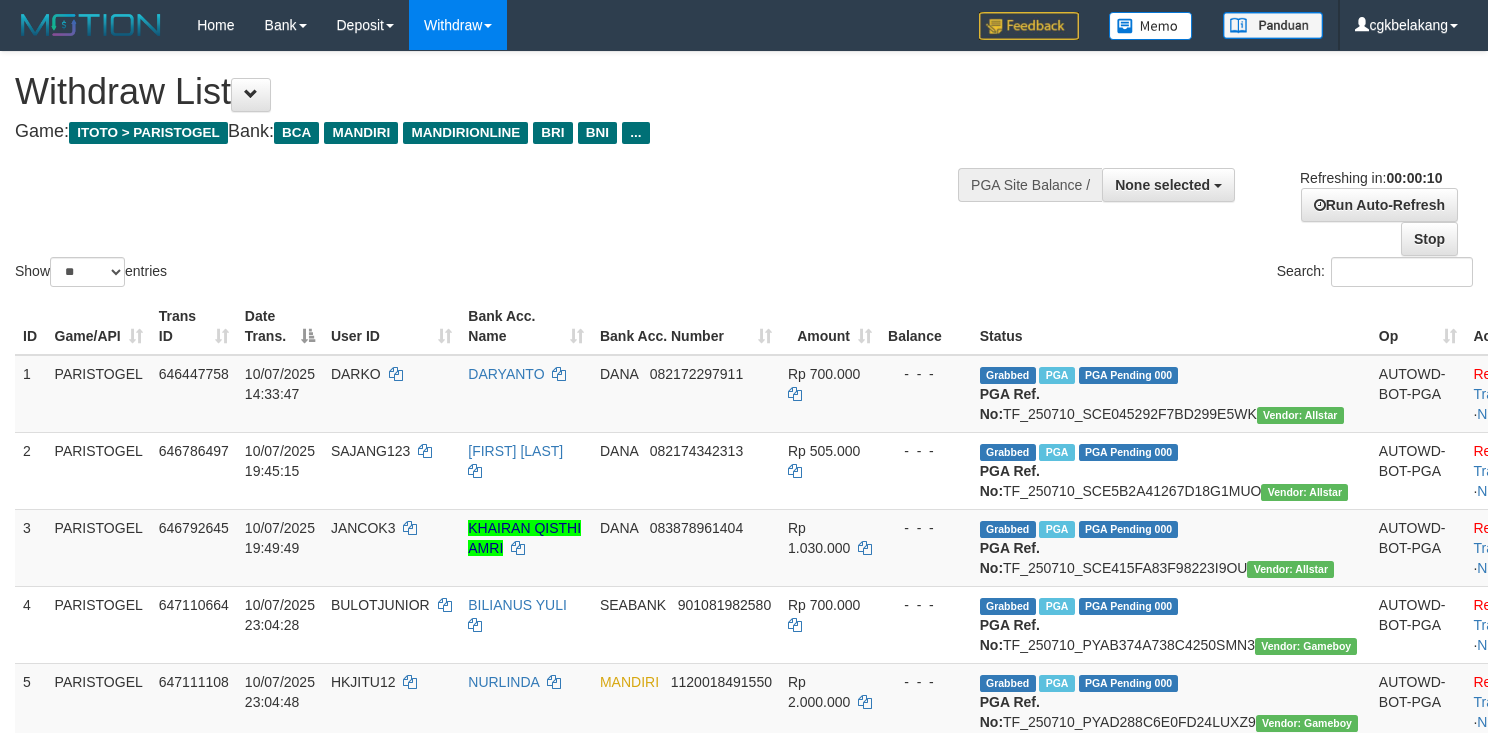 select 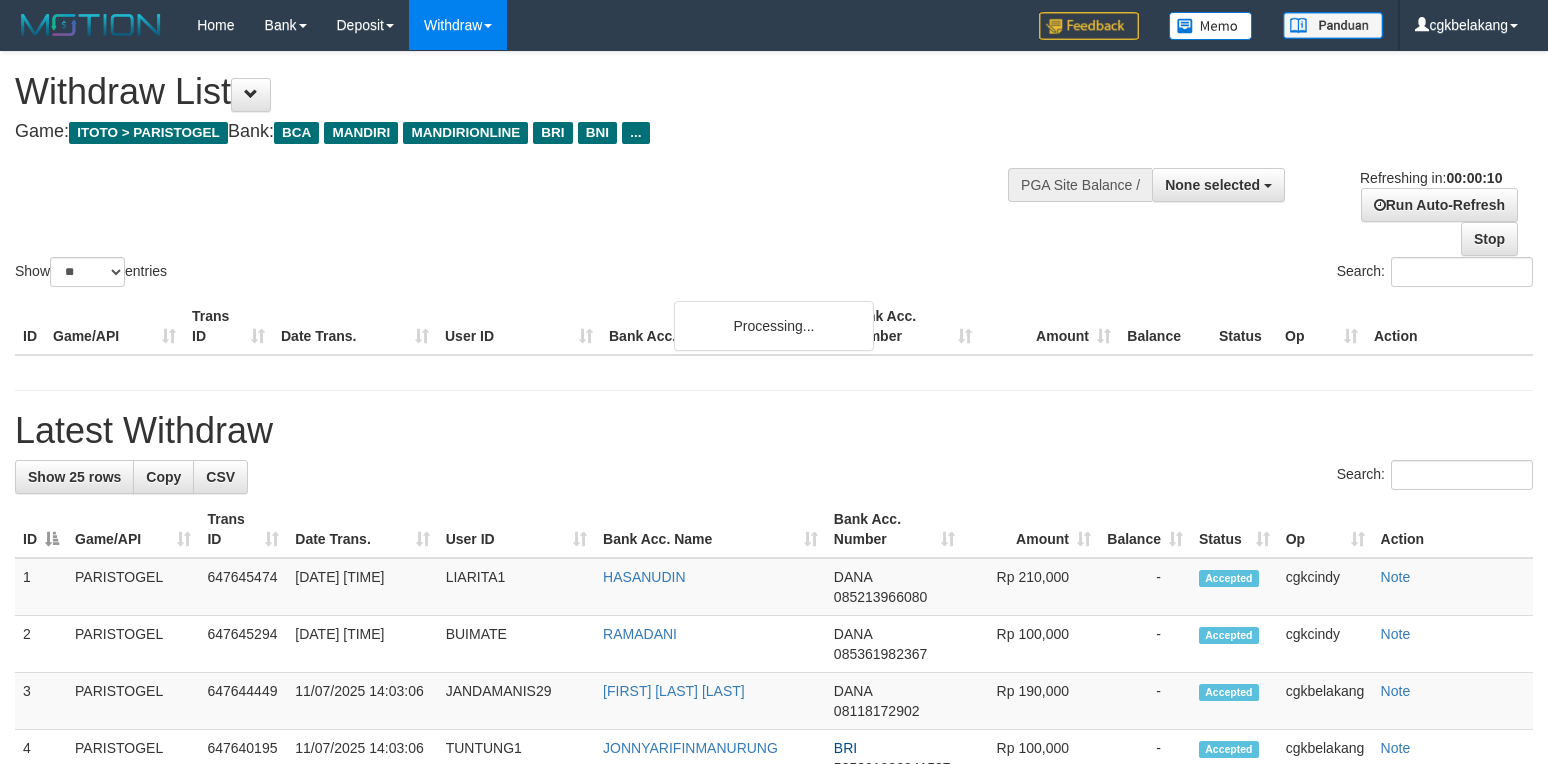 select 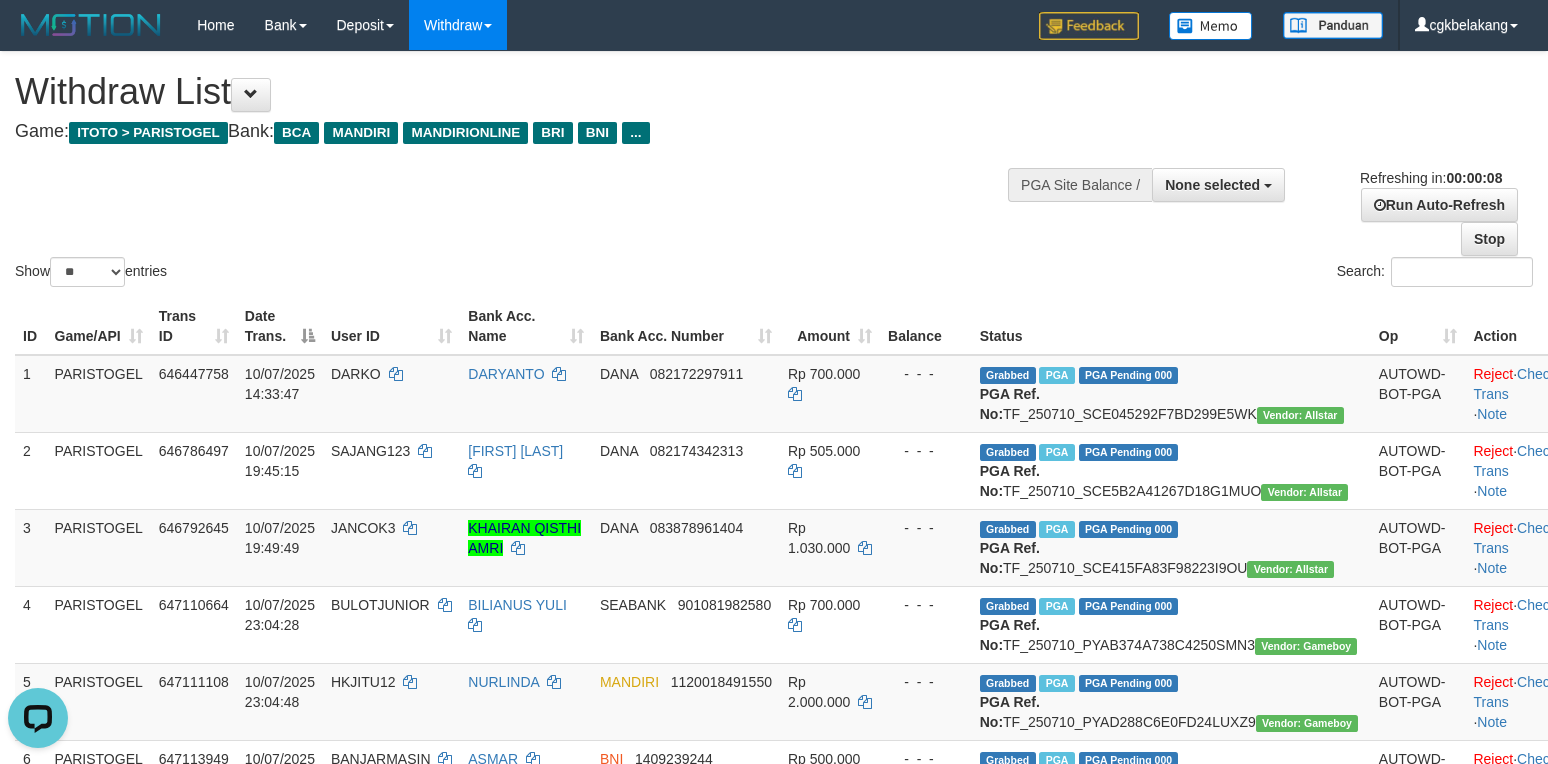 scroll, scrollTop: 0, scrollLeft: 0, axis: both 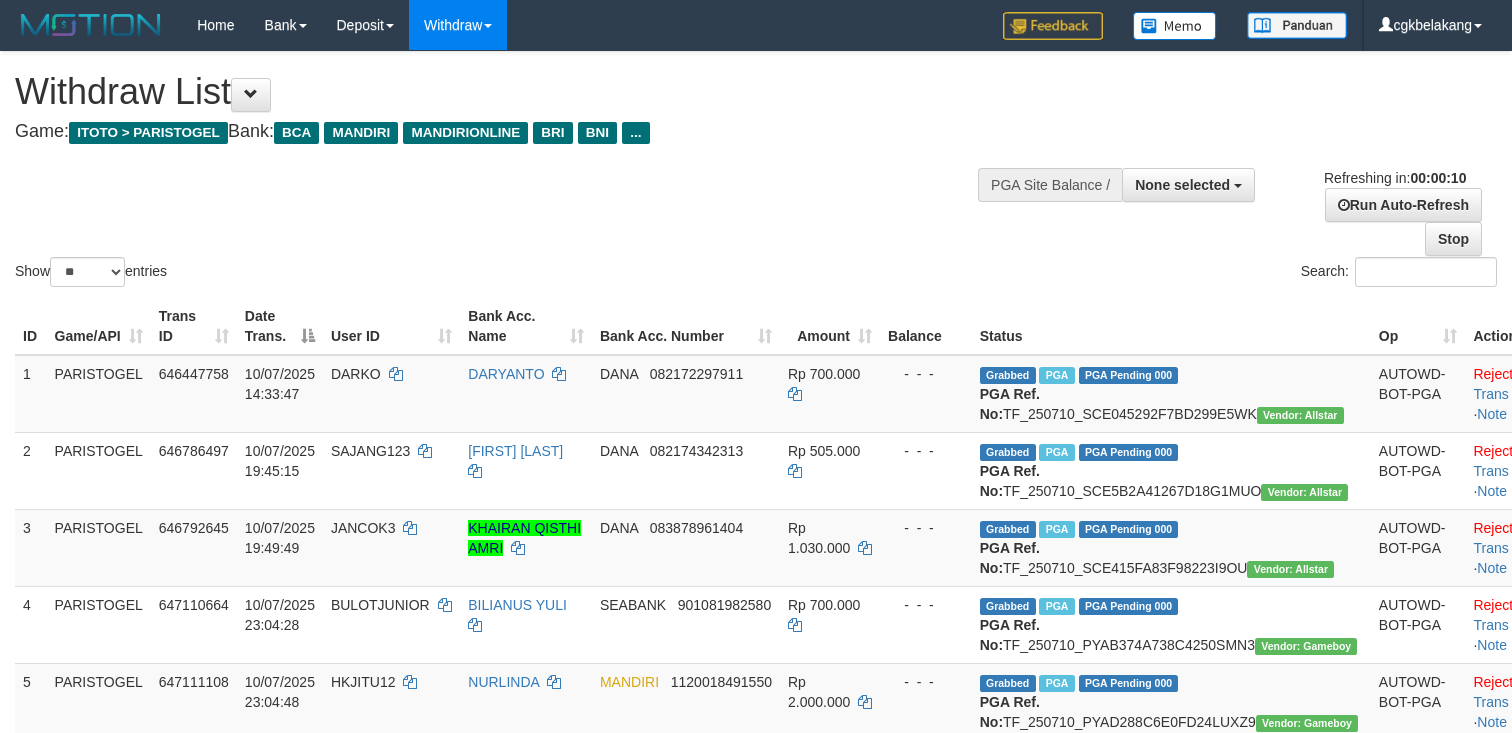 select 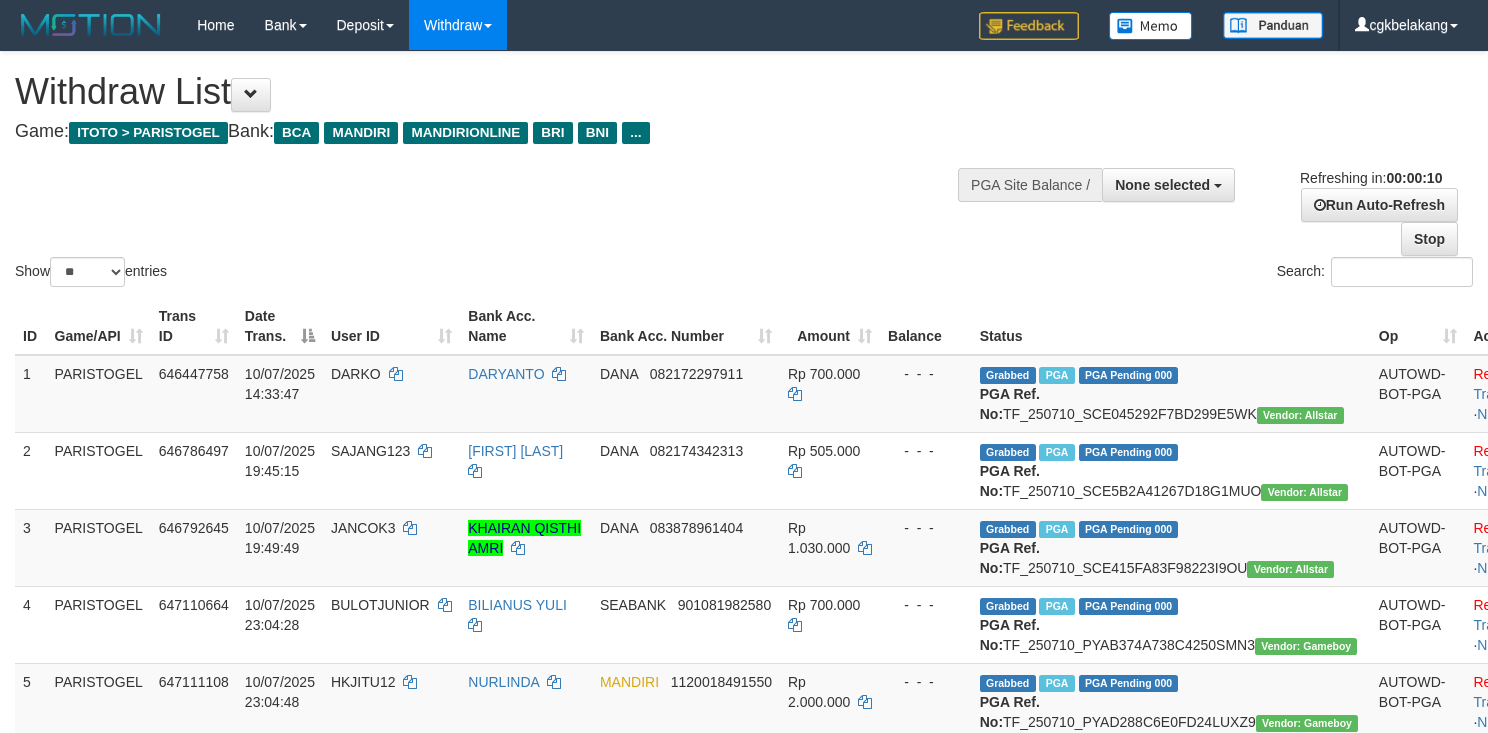 select 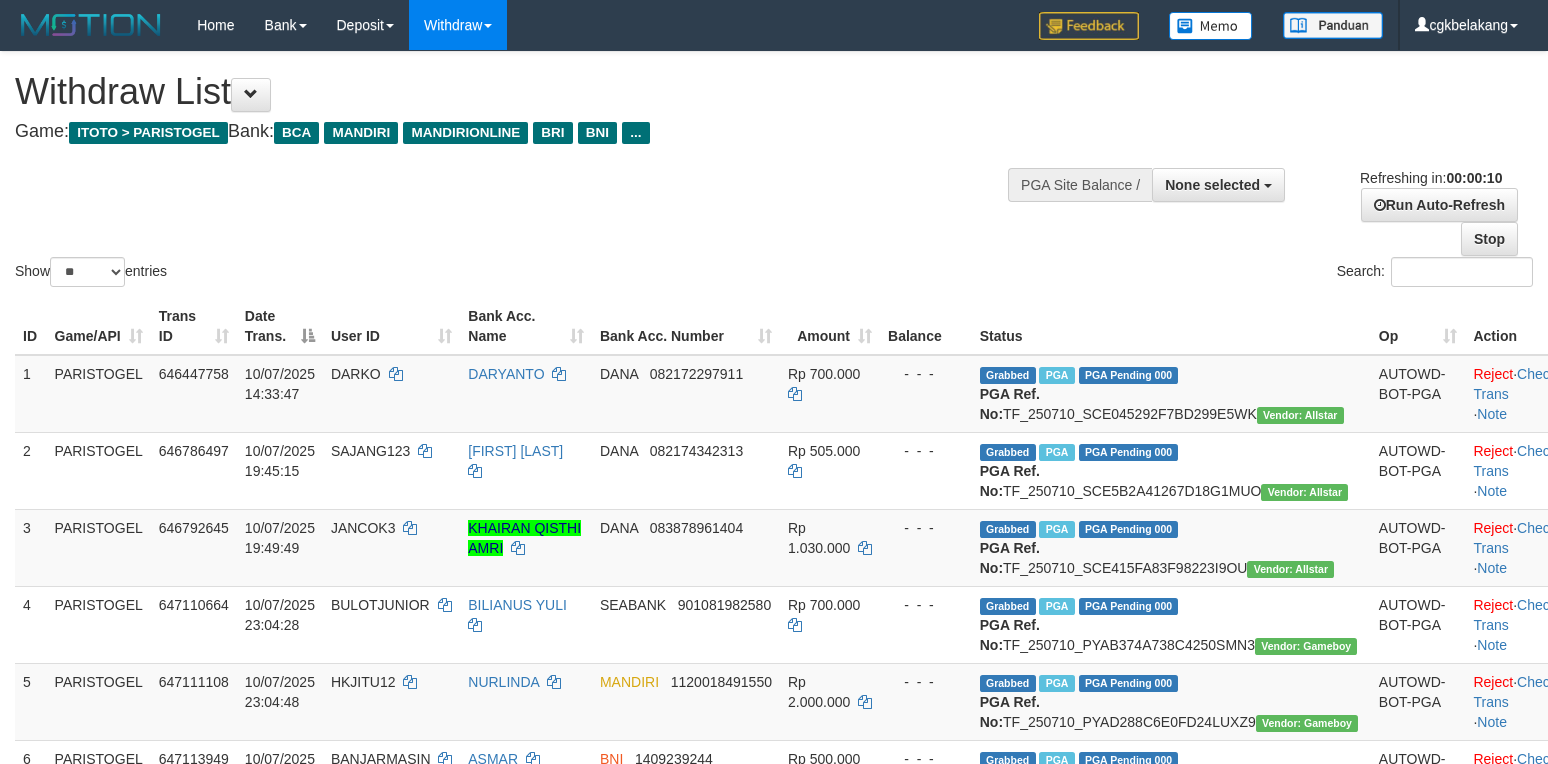 select 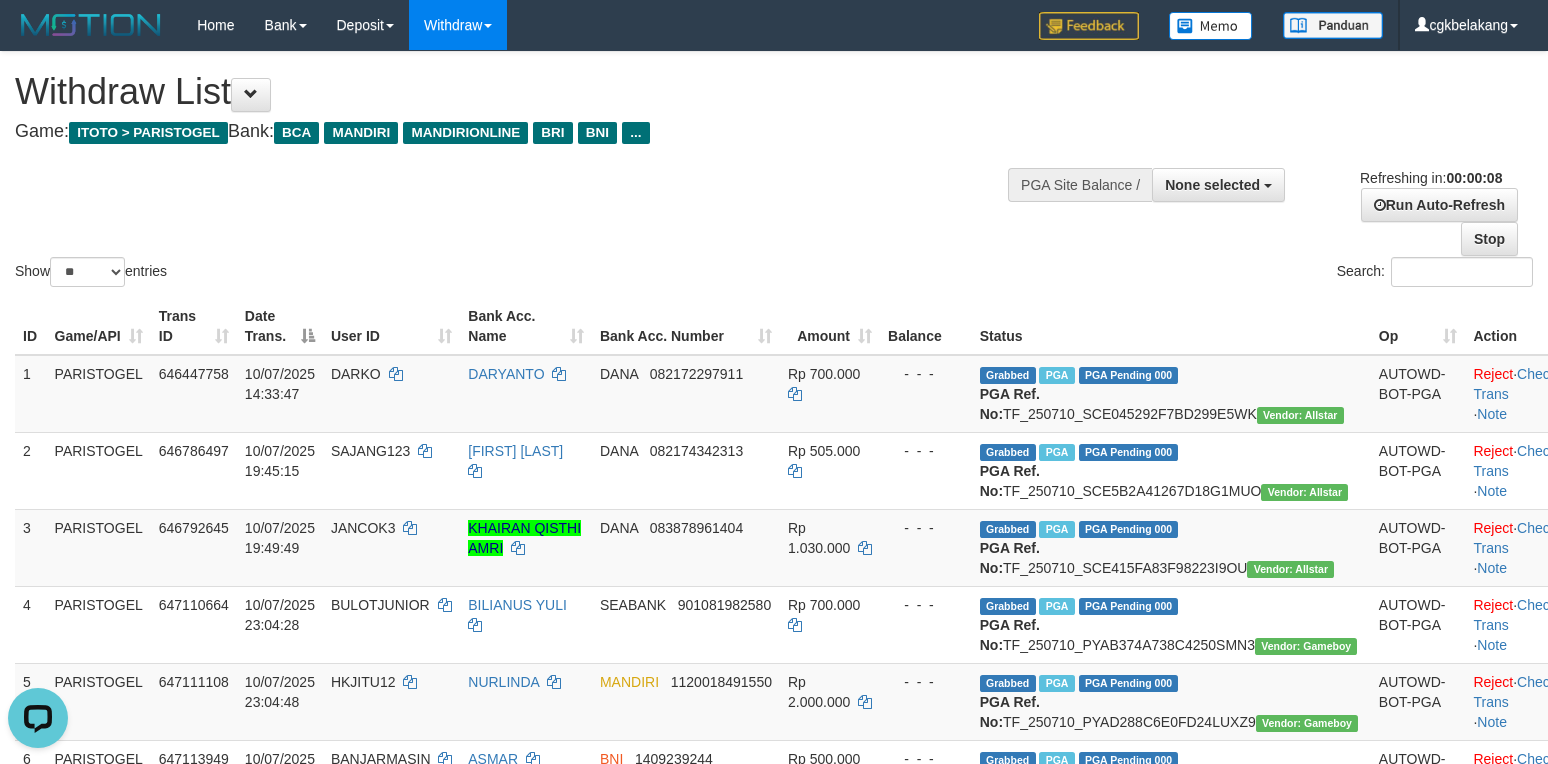 scroll, scrollTop: 0, scrollLeft: 0, axis: both 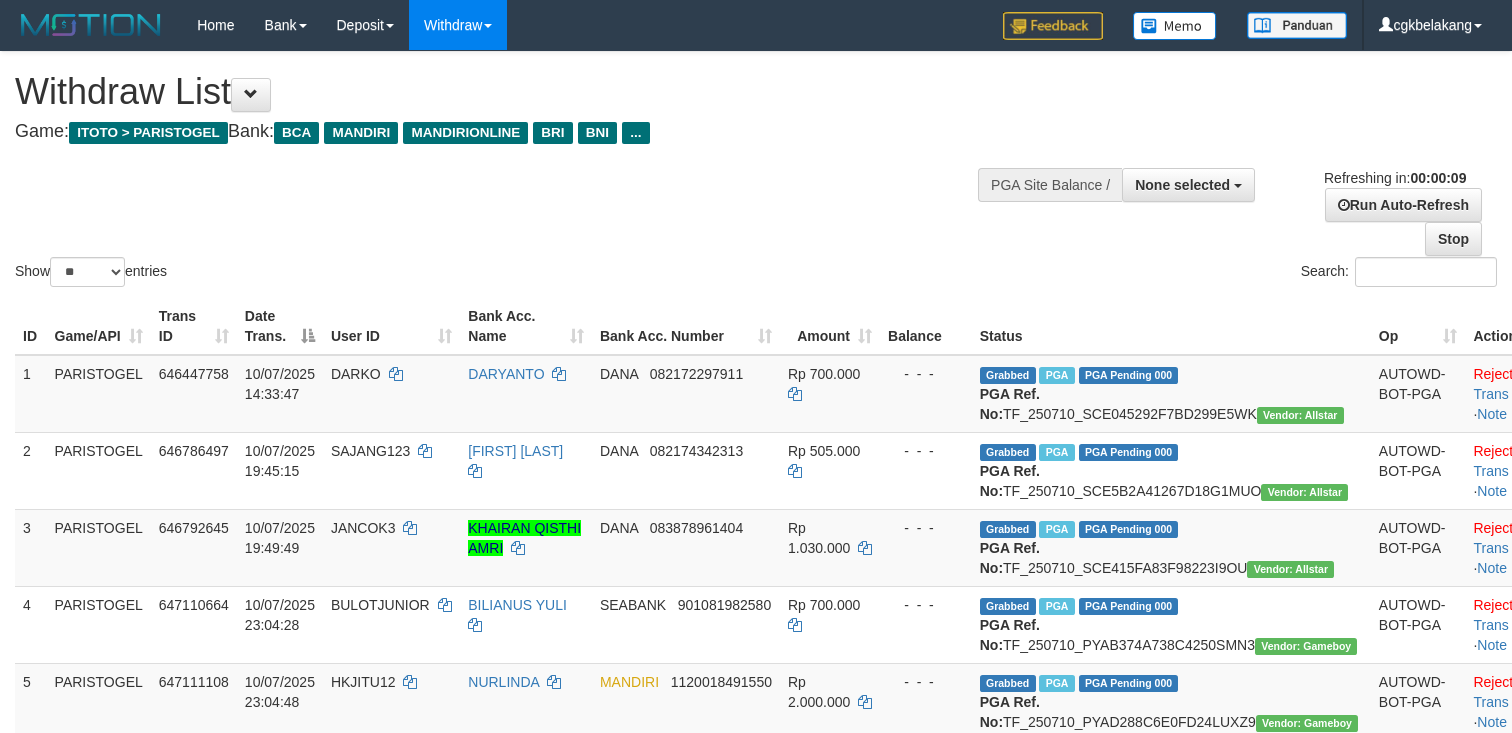 select 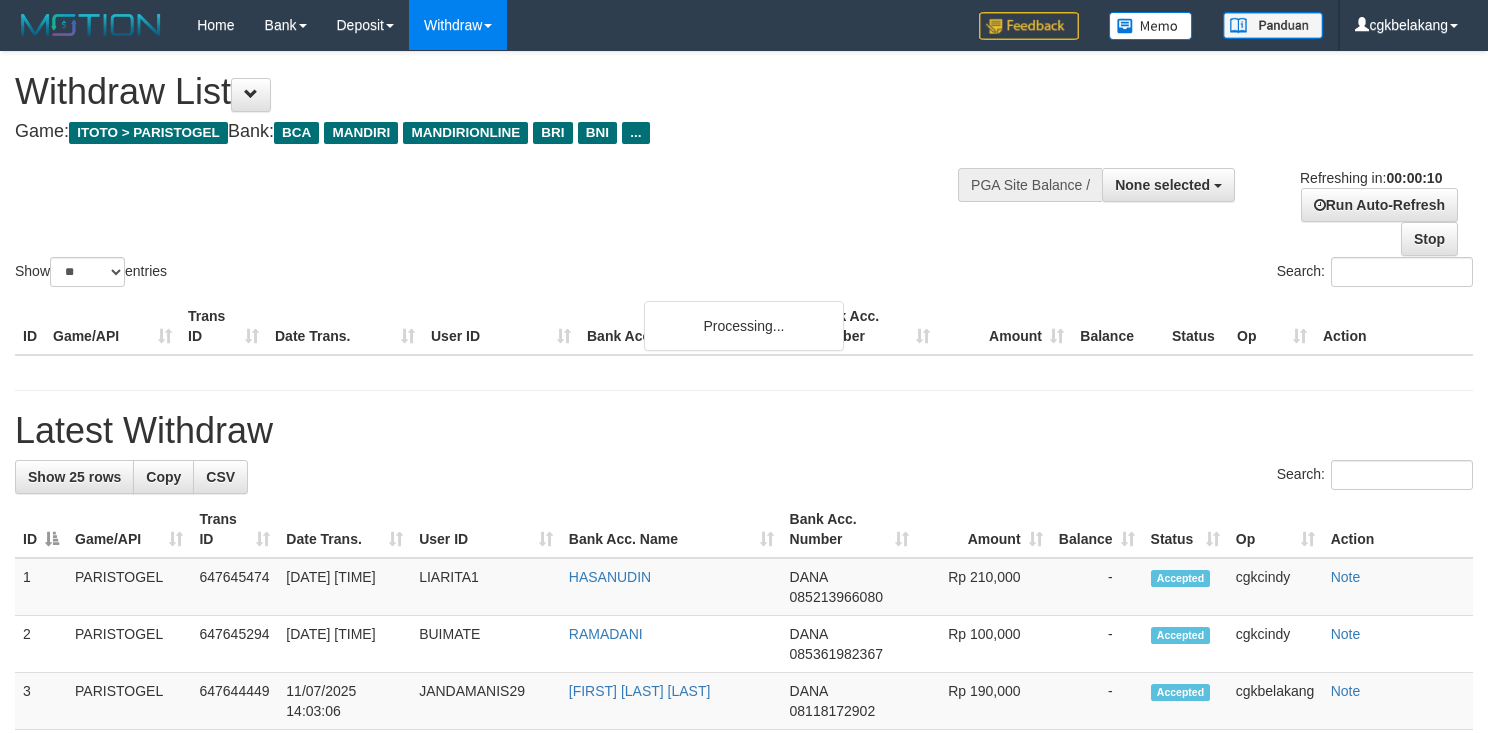select 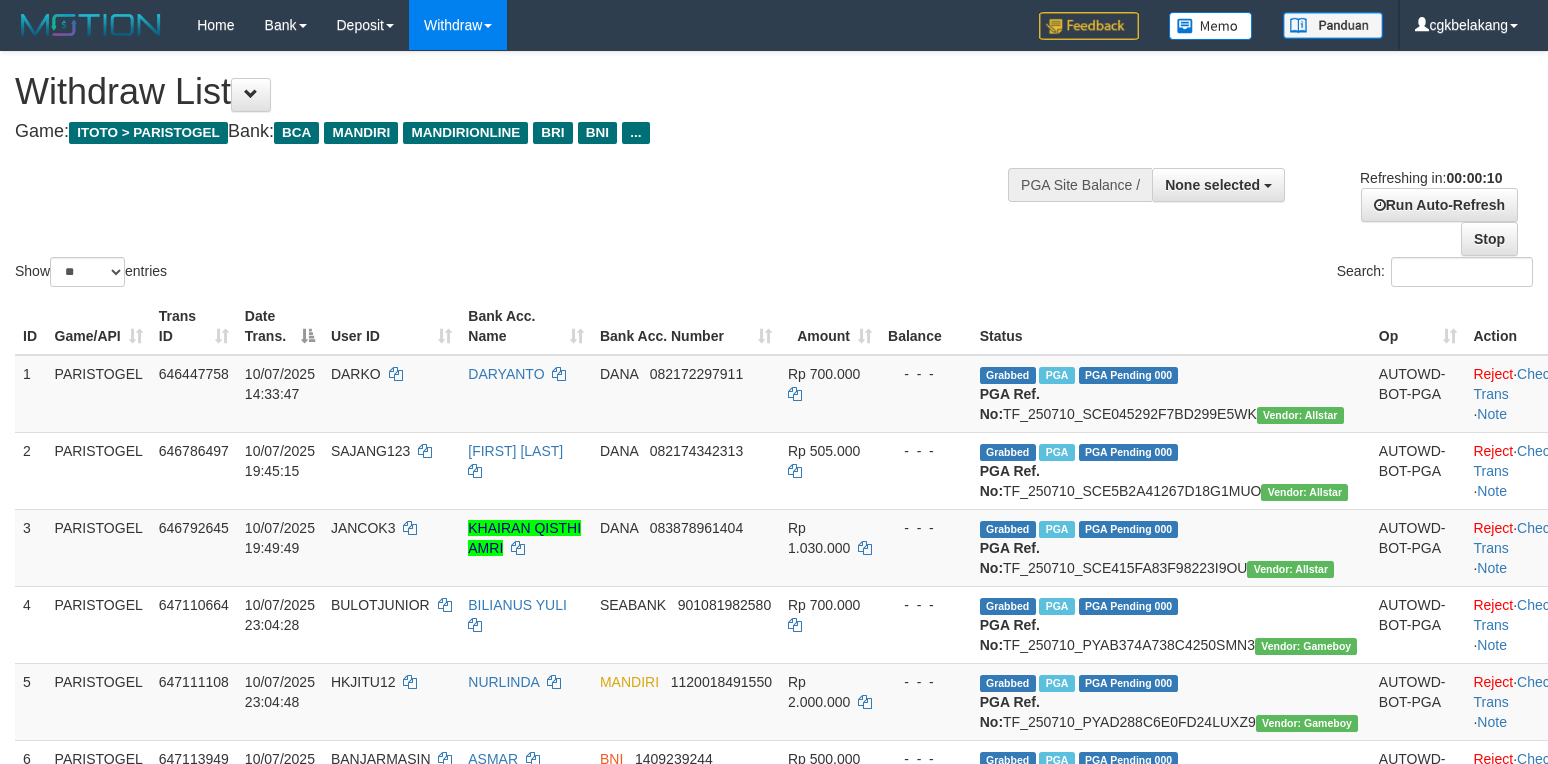 select 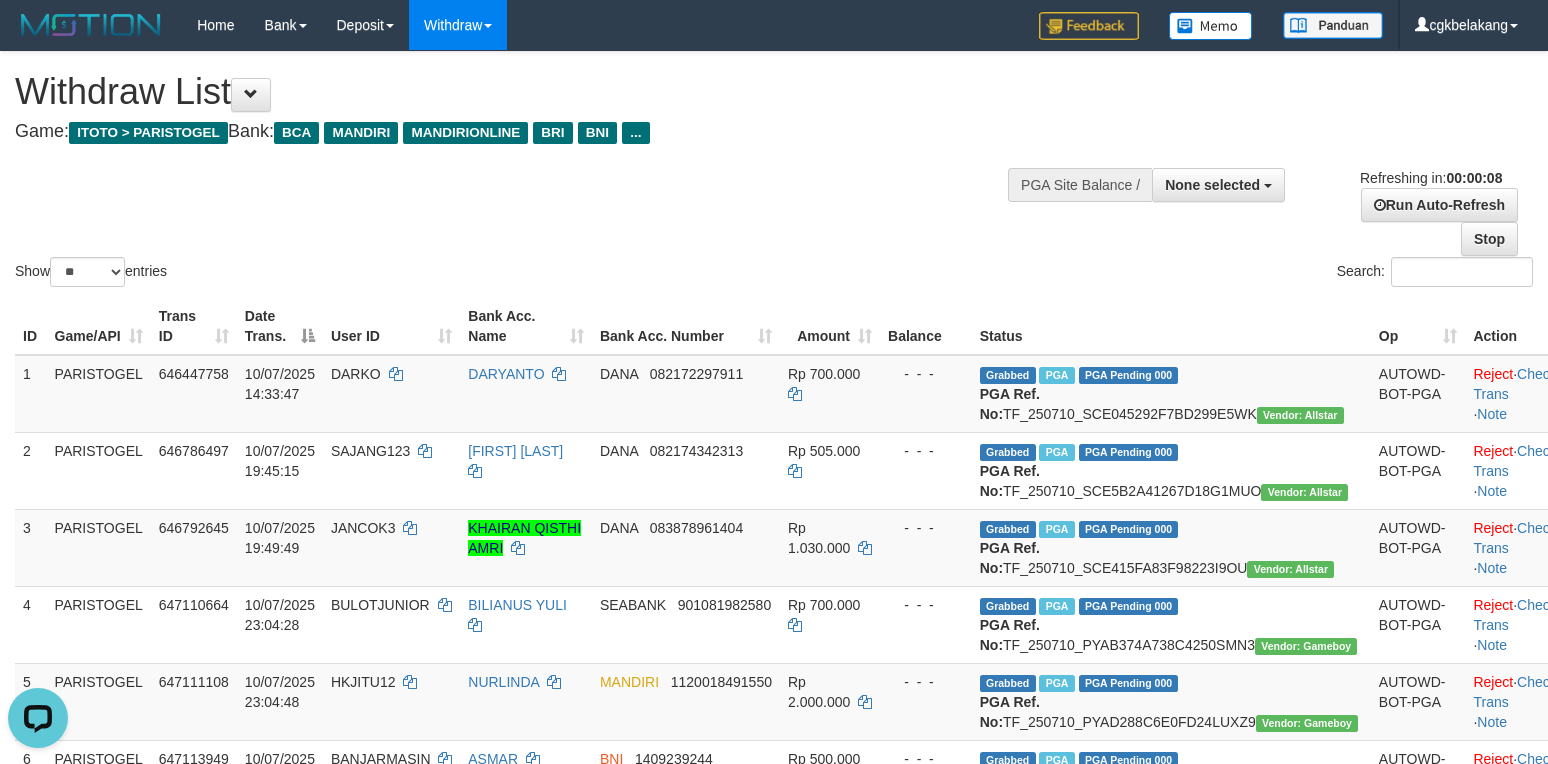 scroll, scrollTop: 0, scrollLeft: 0, axis: both 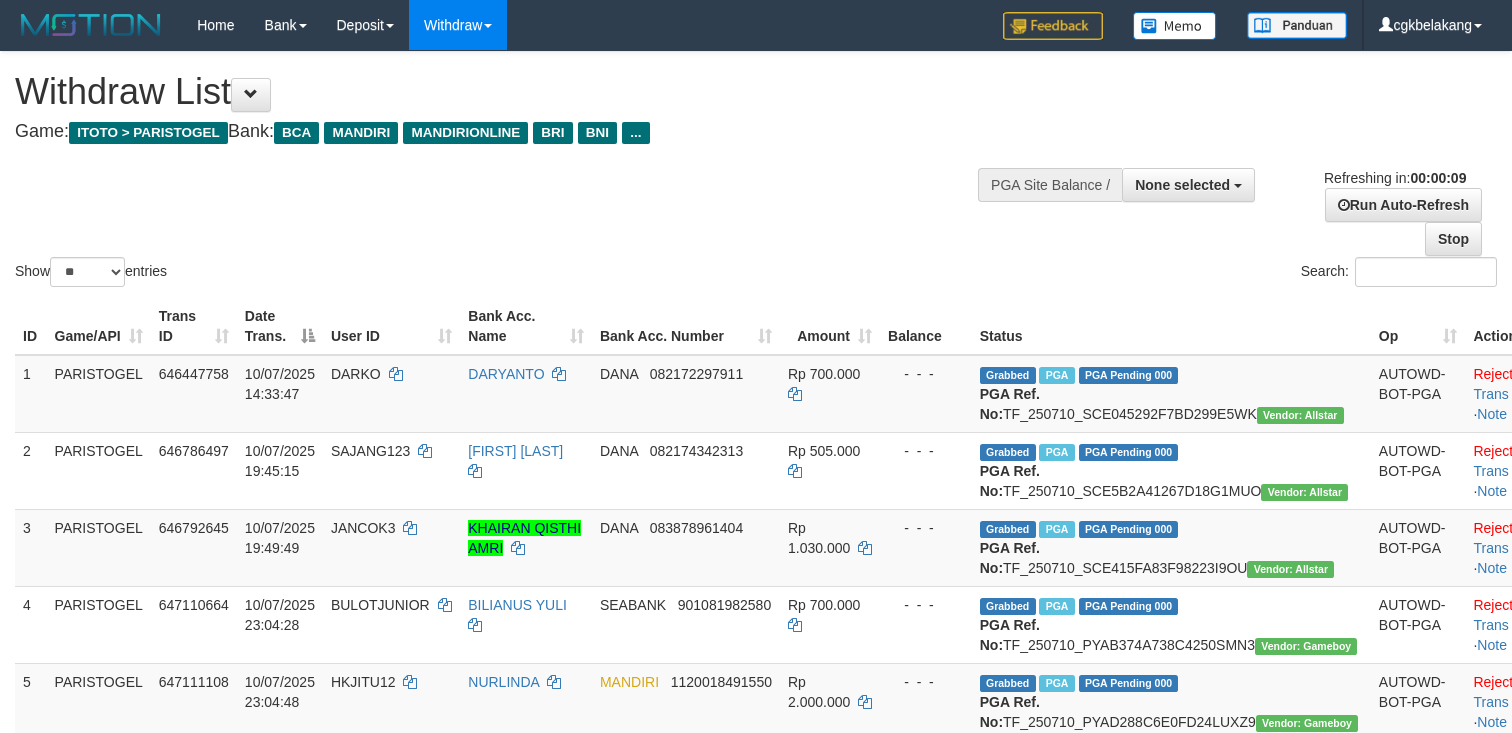 select 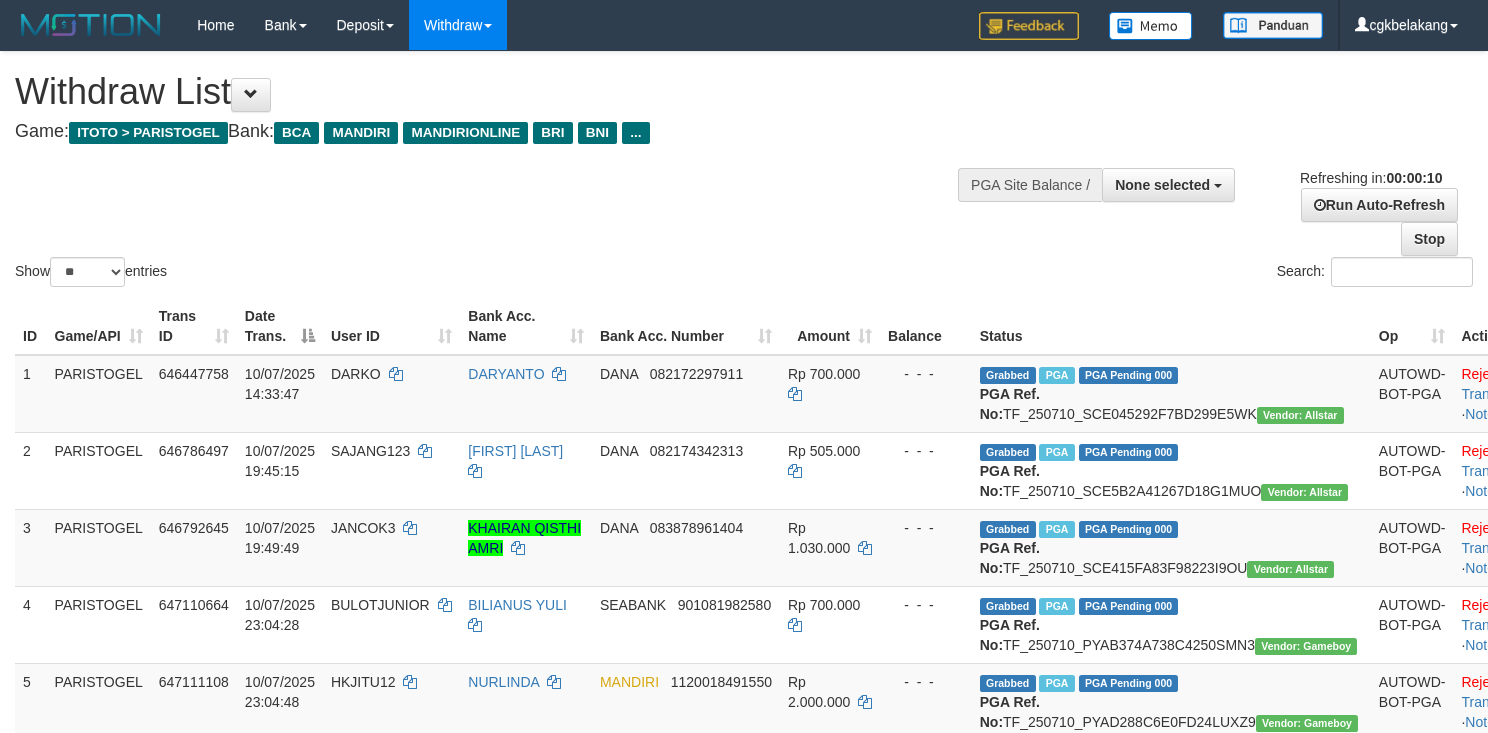 select 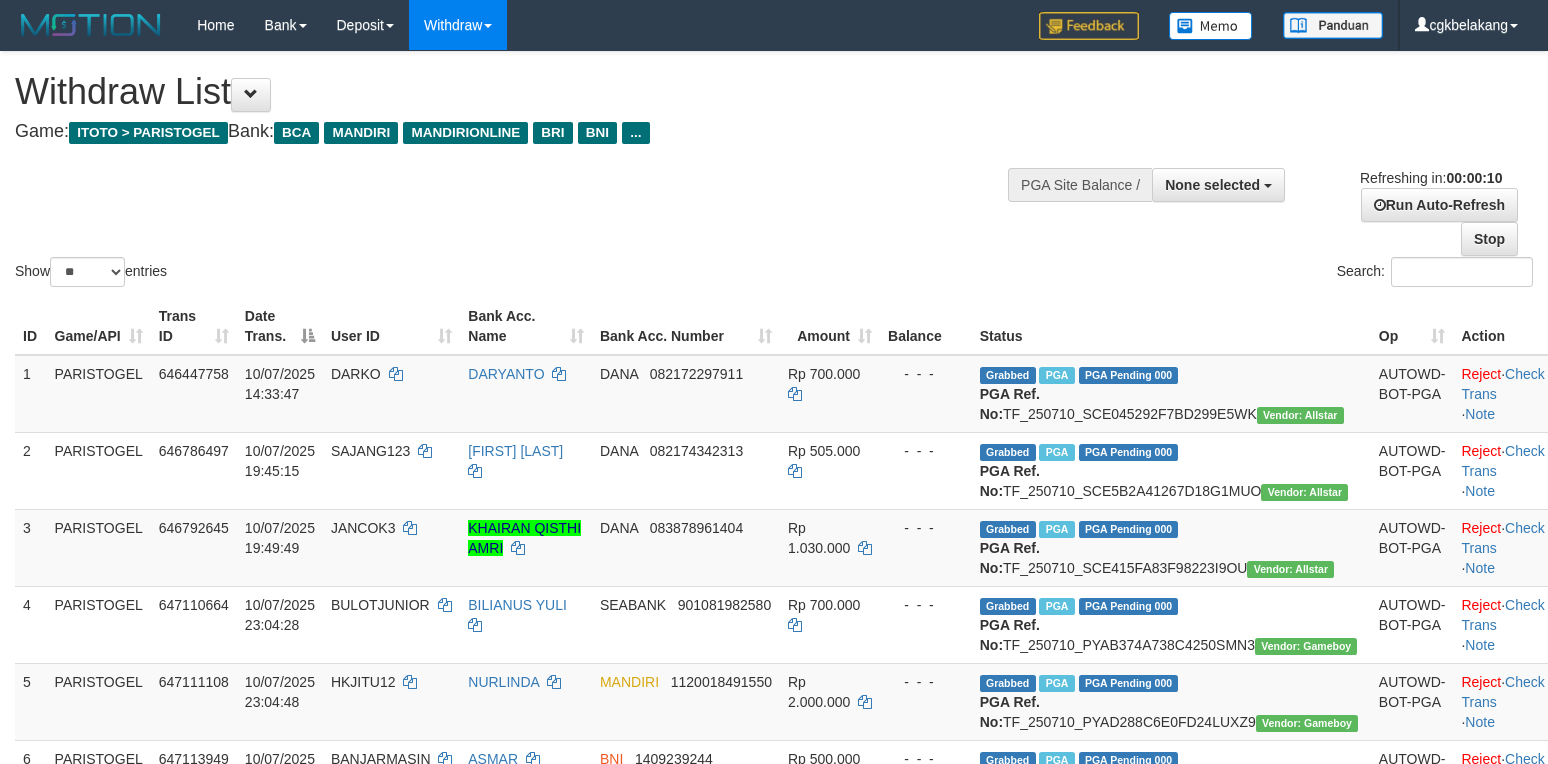 select 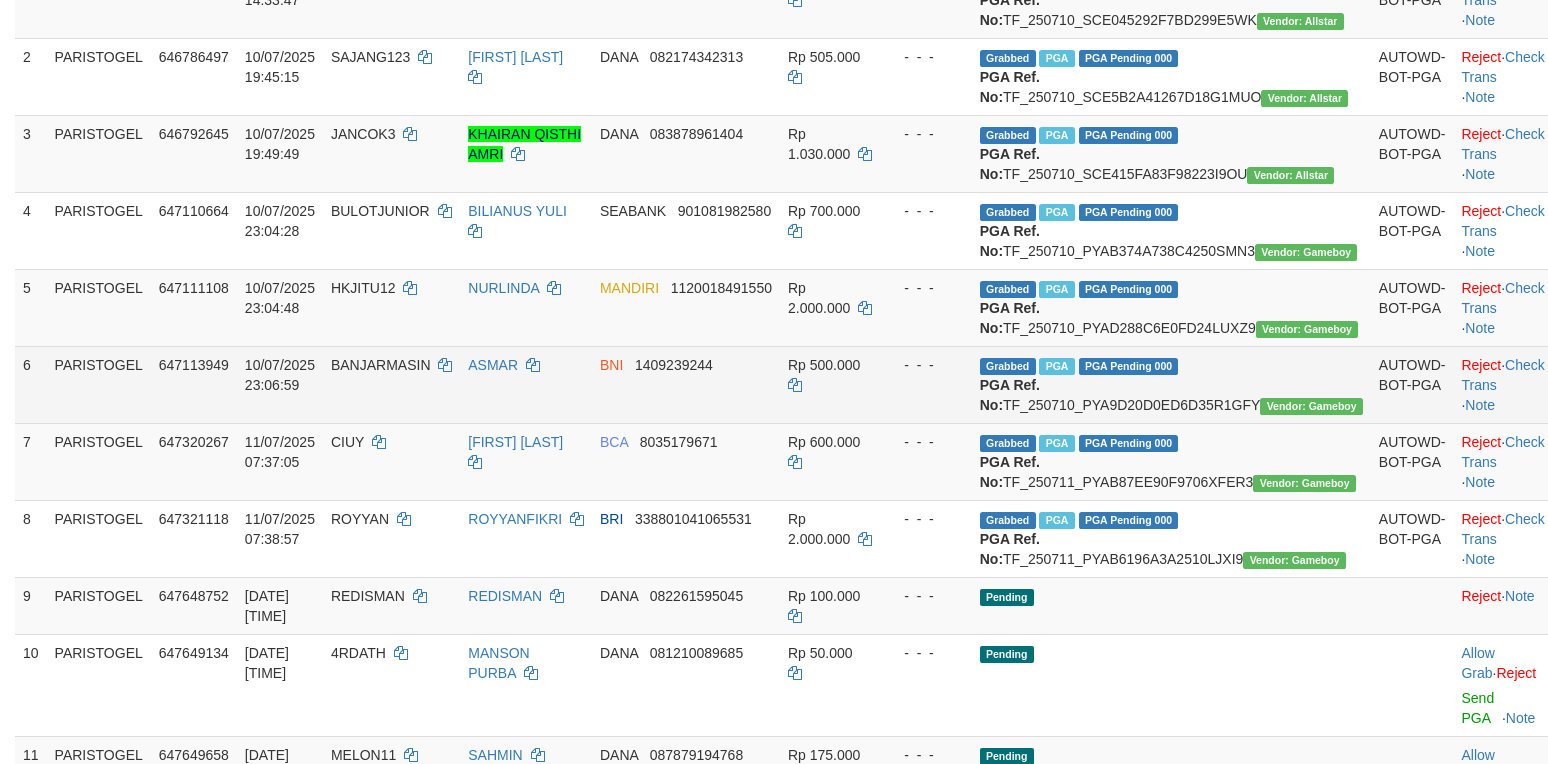 scroll, scrollTop: 408, scrollLeft: 0, axis: vertical 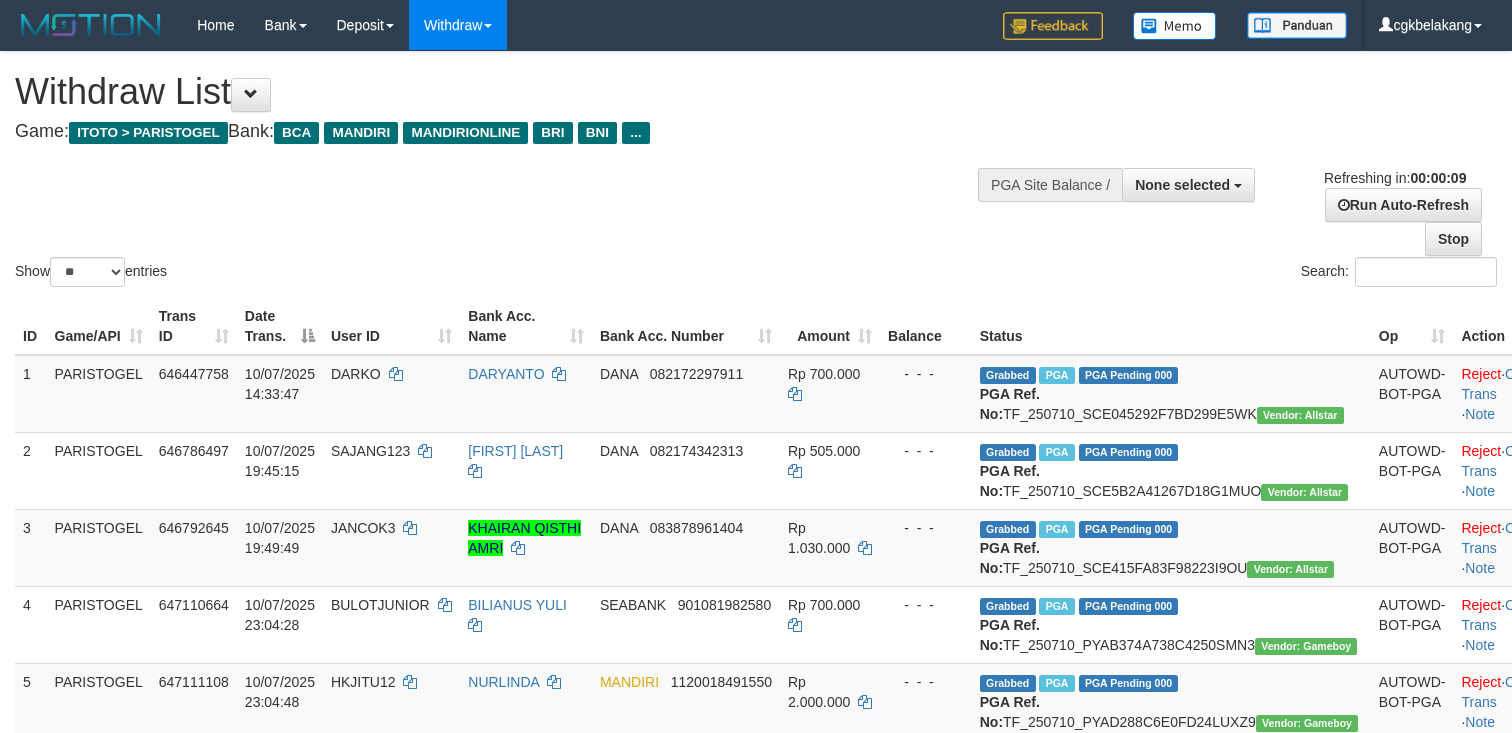 select 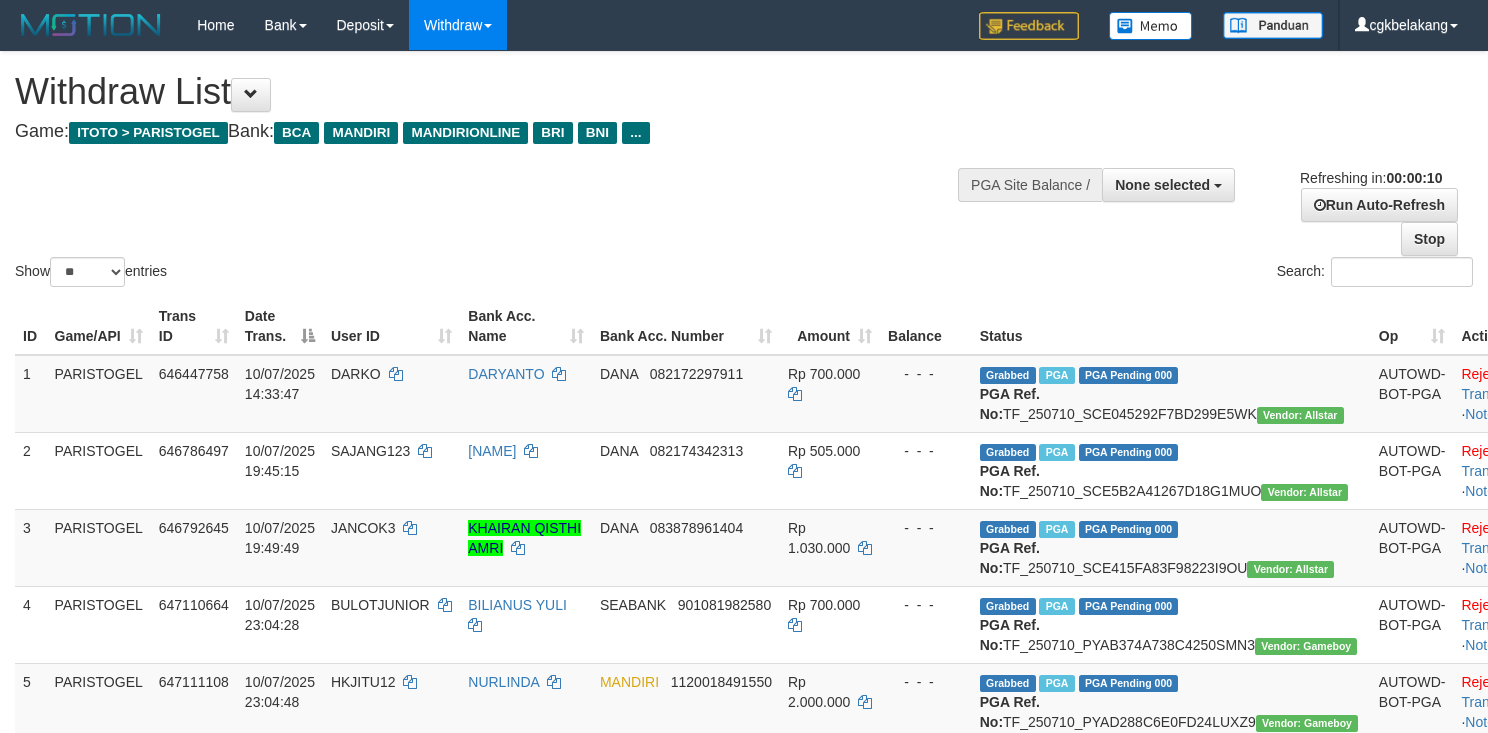 select 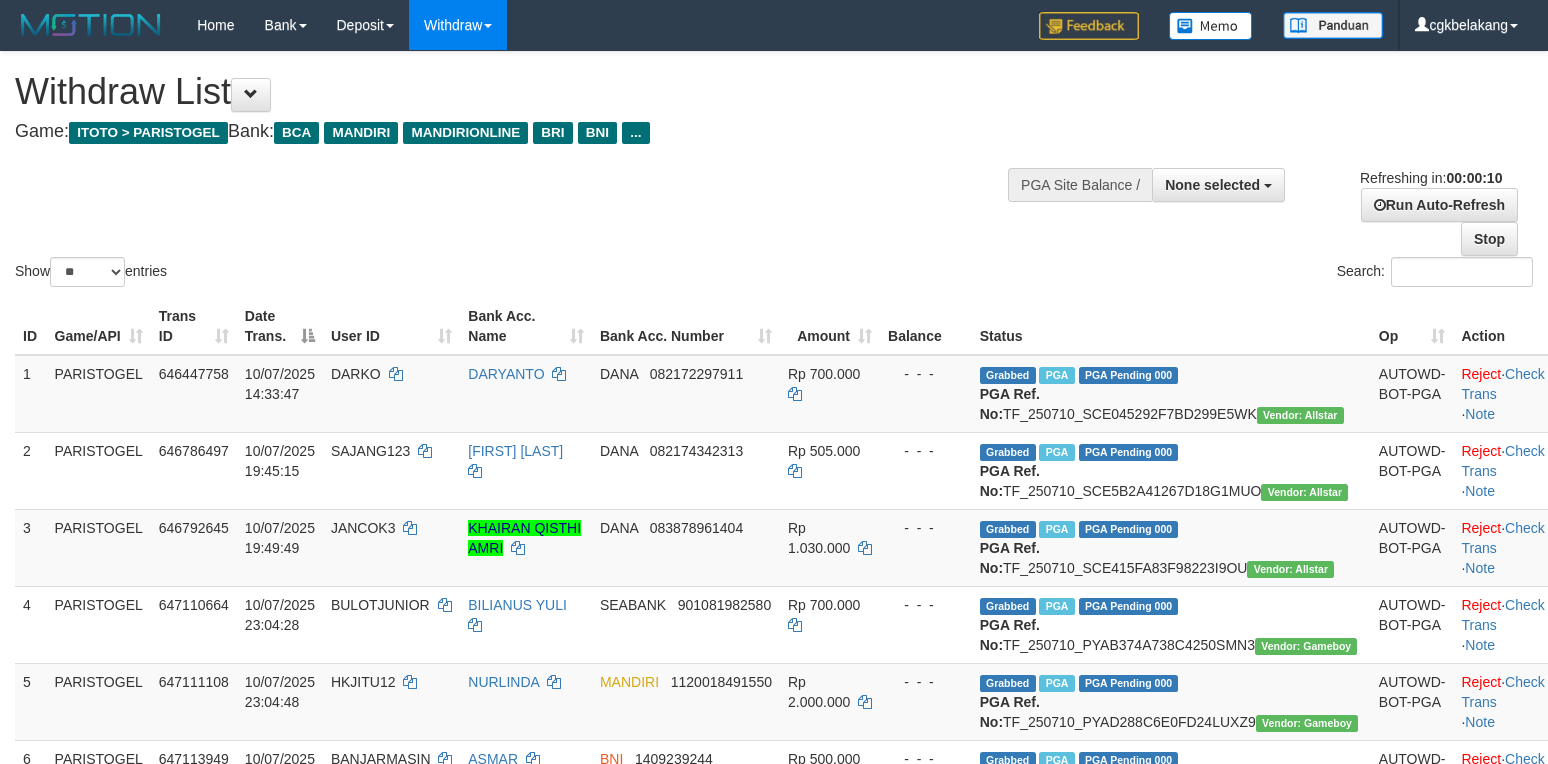 select 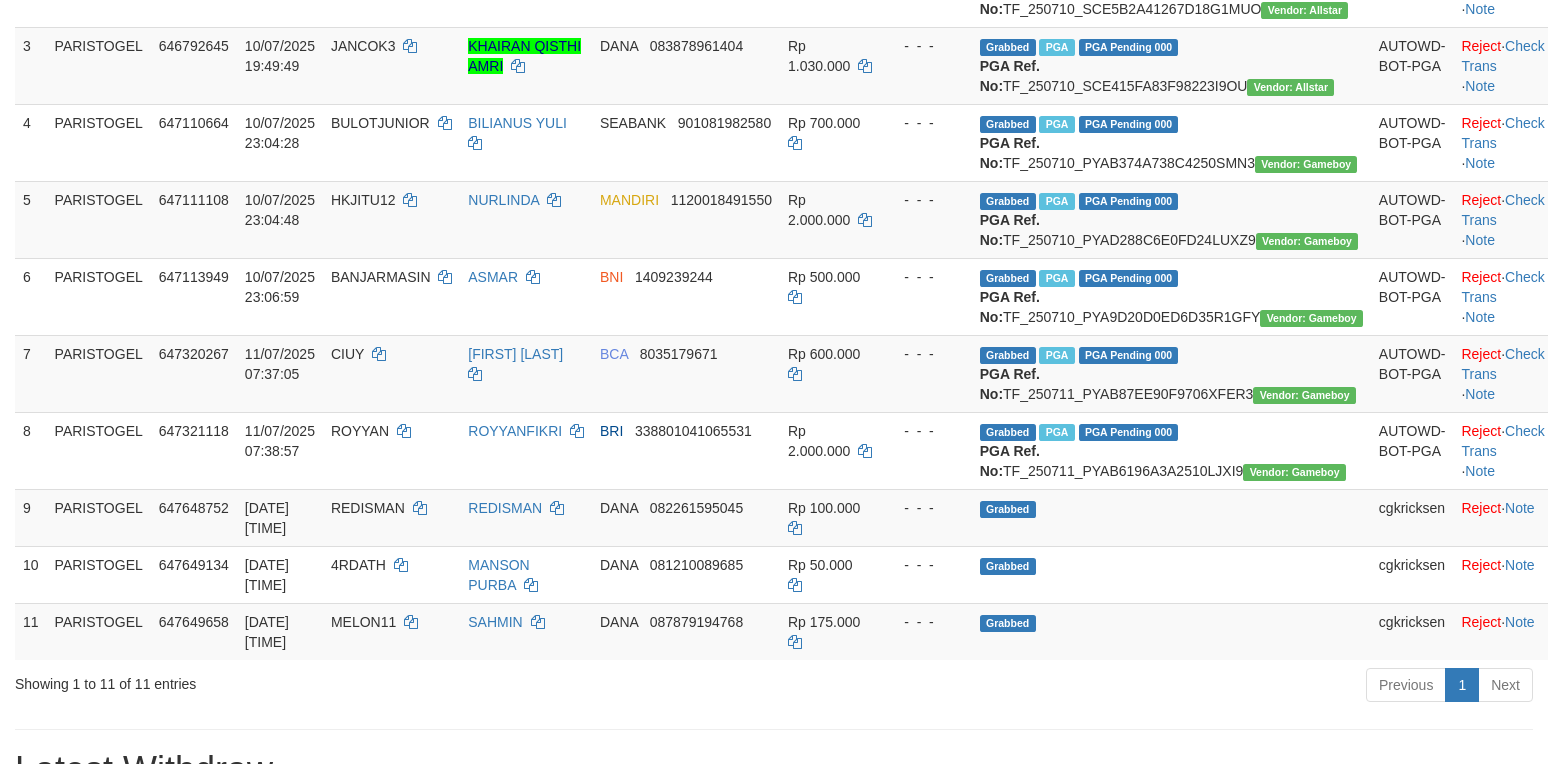 scroll, scrollTop: 408, scrollLeft: 0, axis: vertical 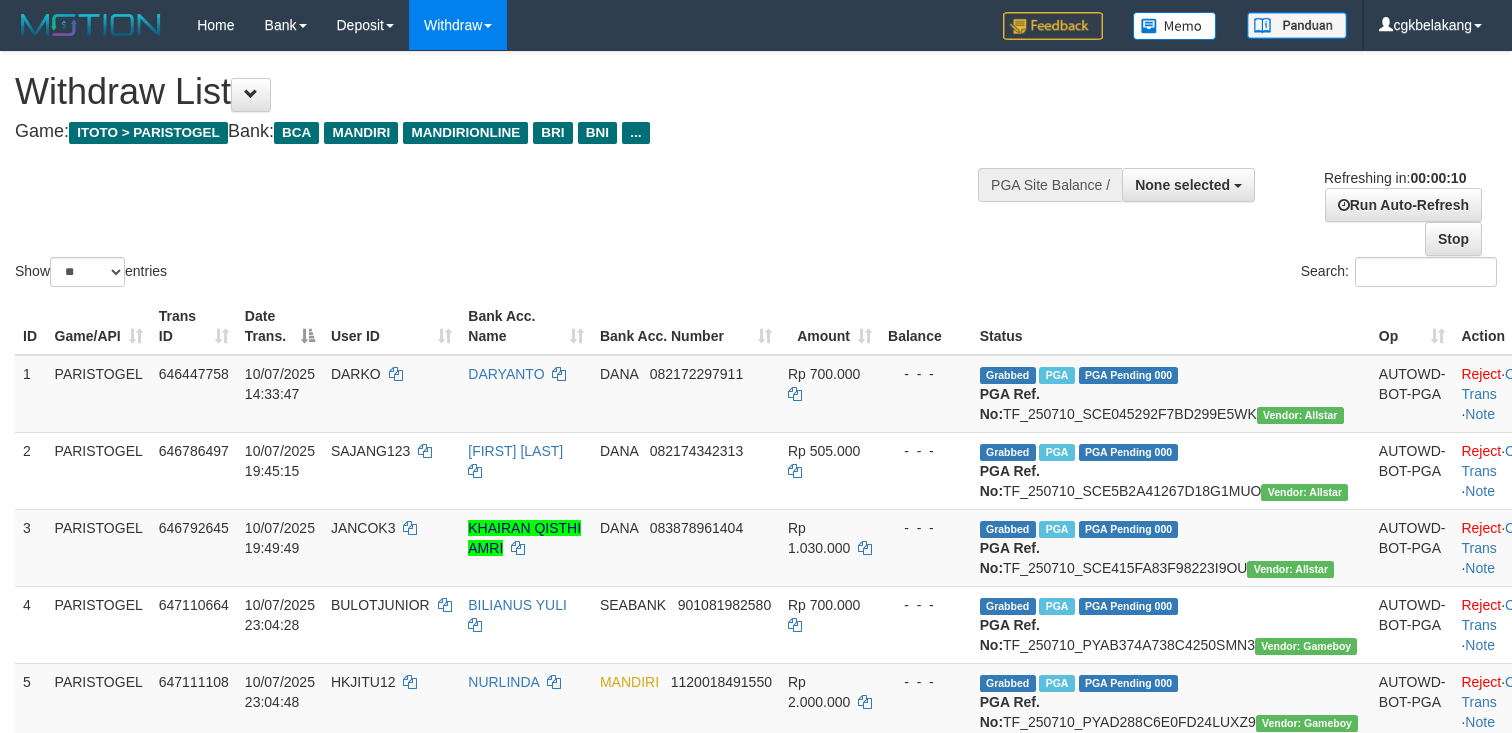 select 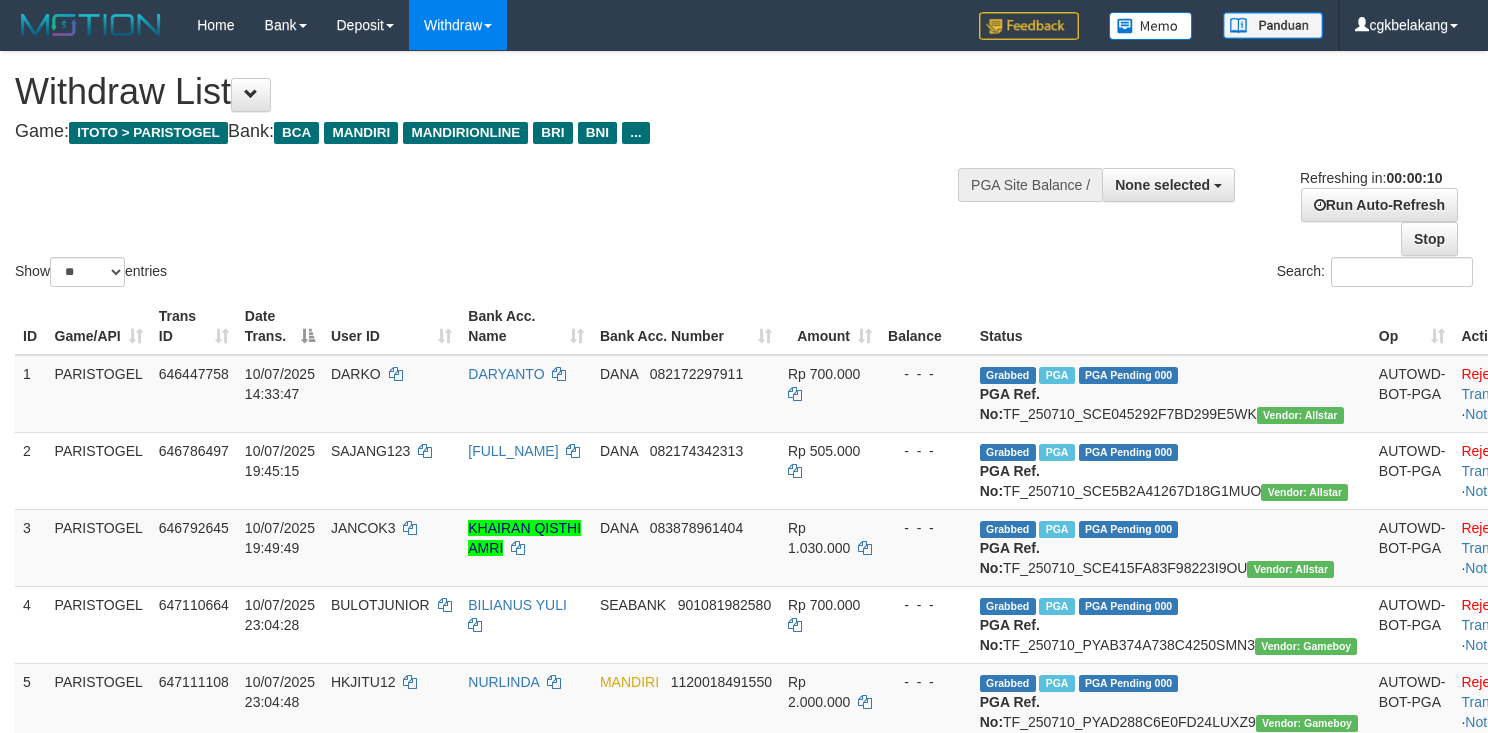 select 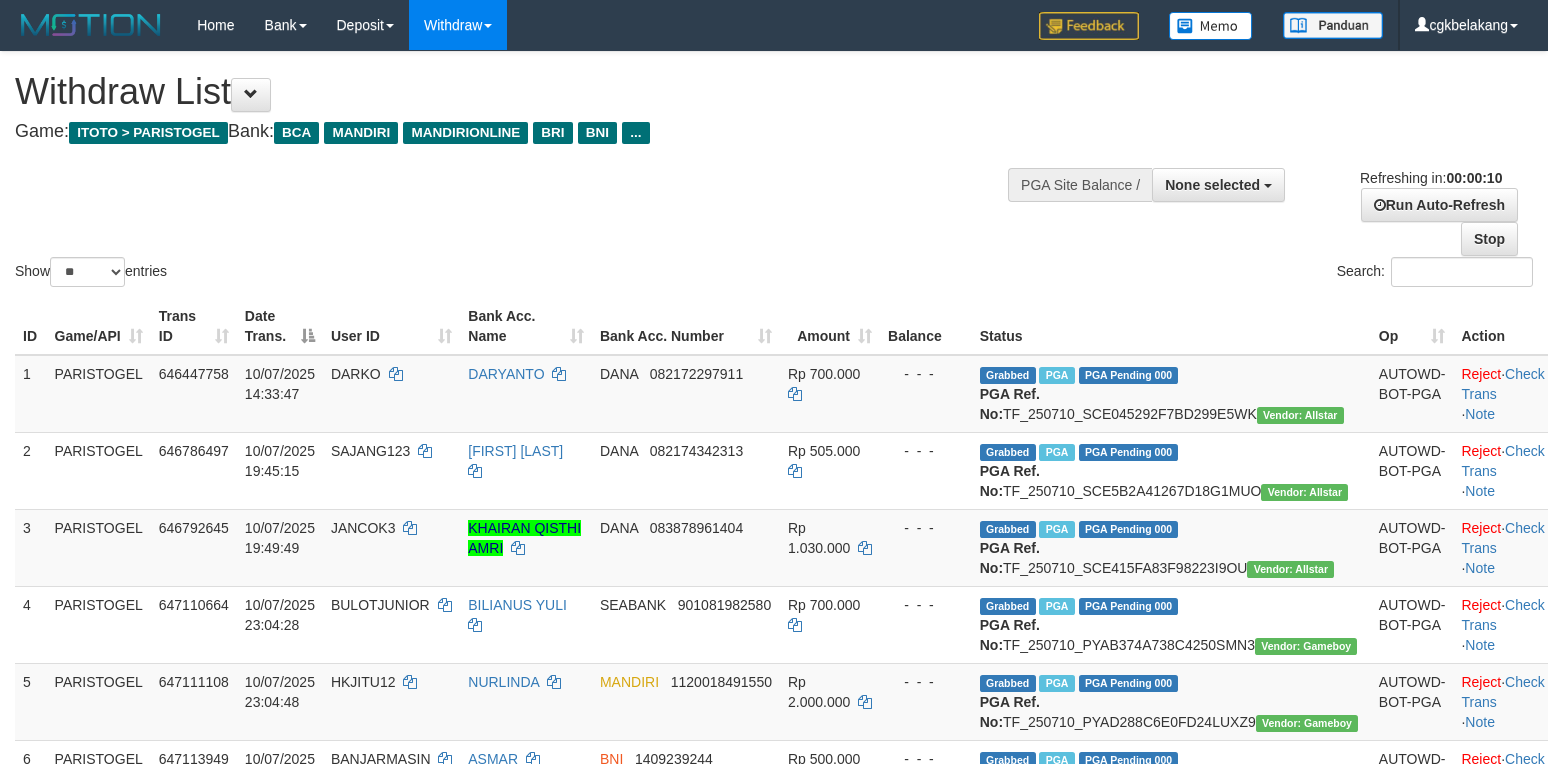 select 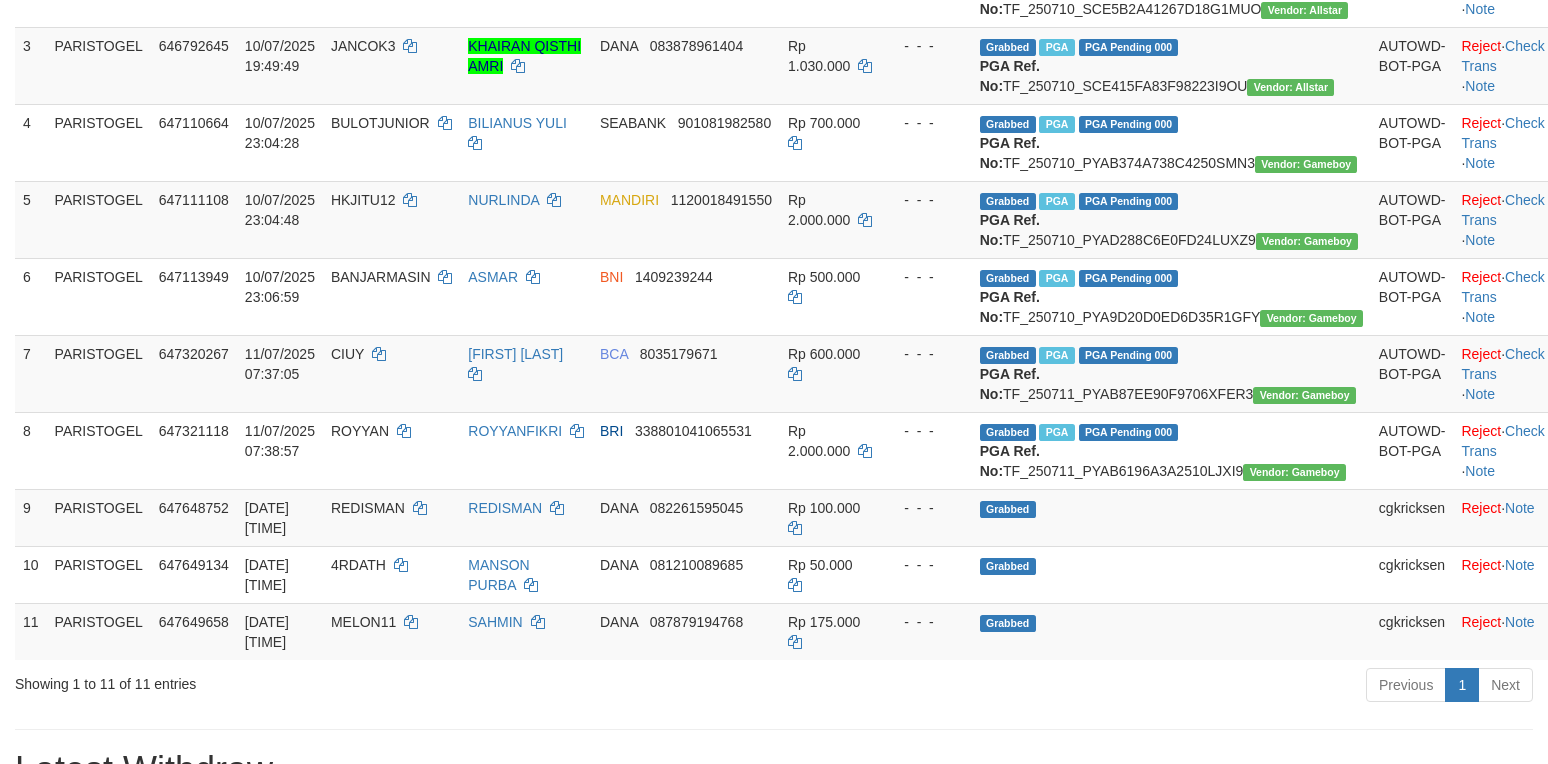 scroll, scrollTop: 408, scrollLeft: 0, axis: vertical 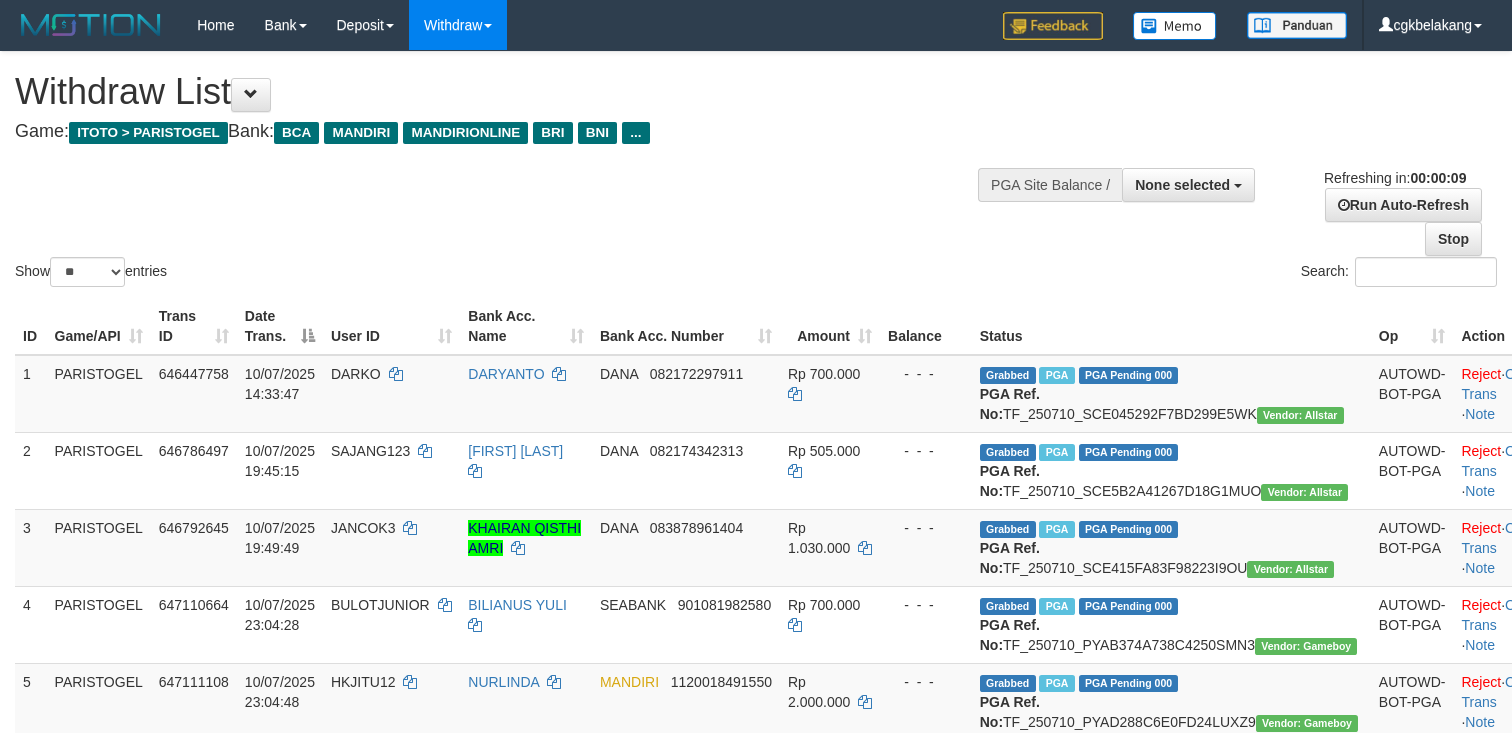select 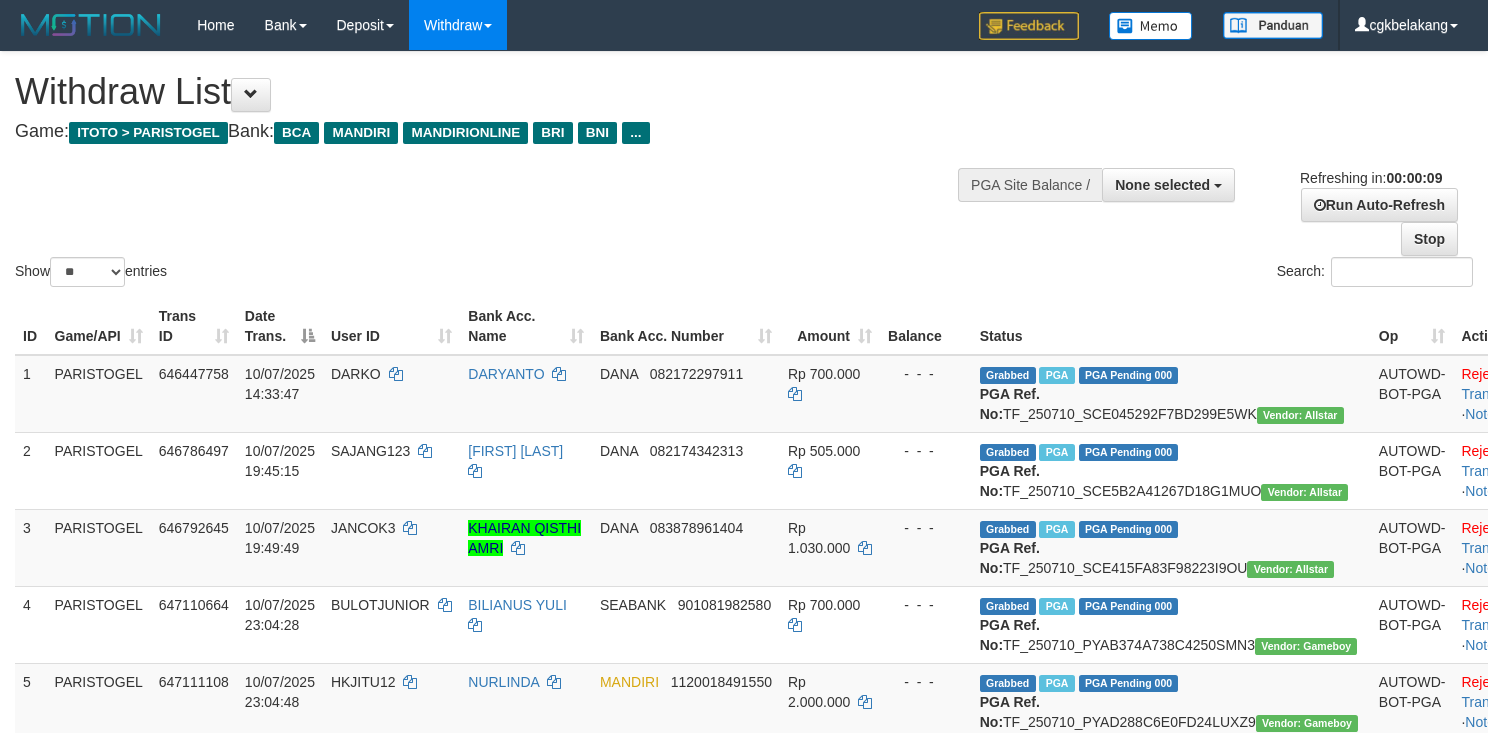 select 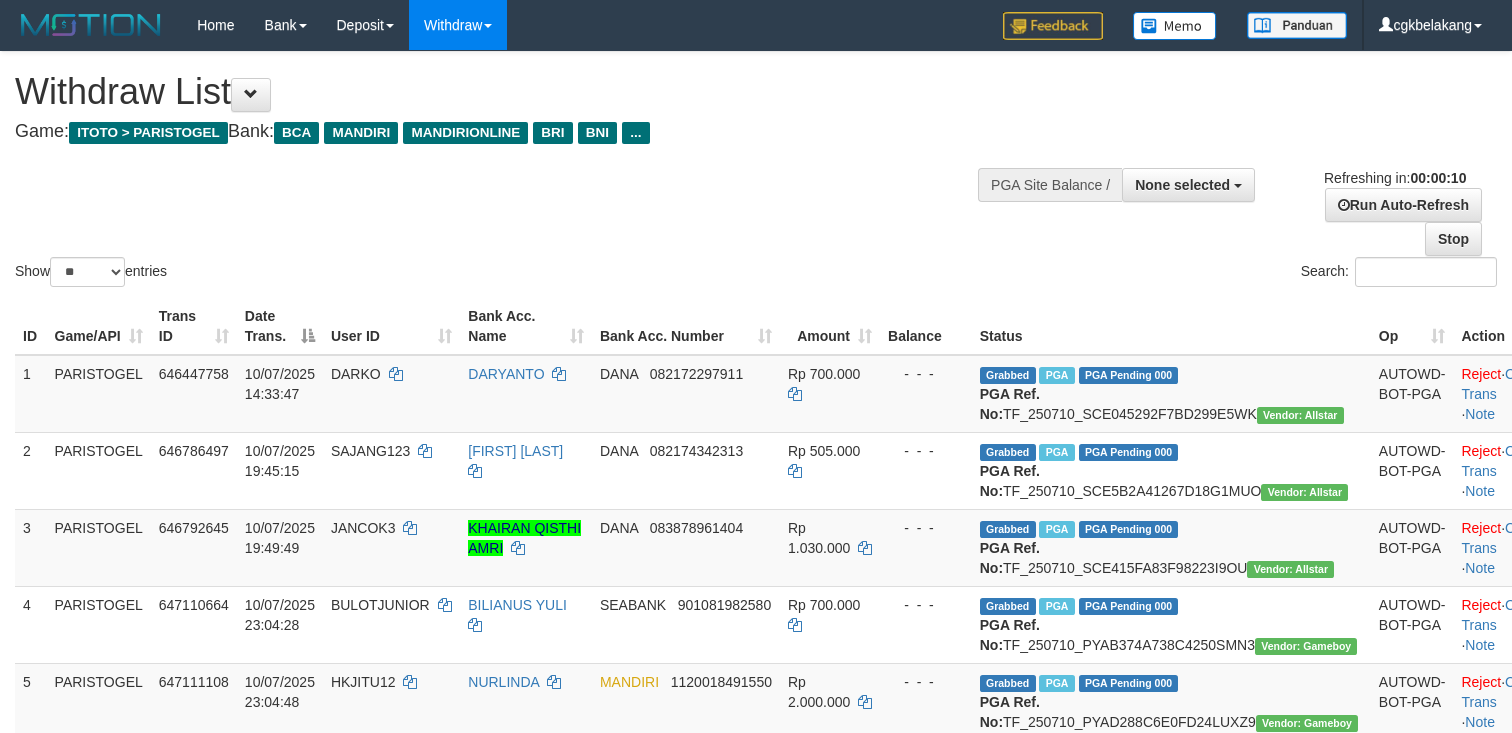 select 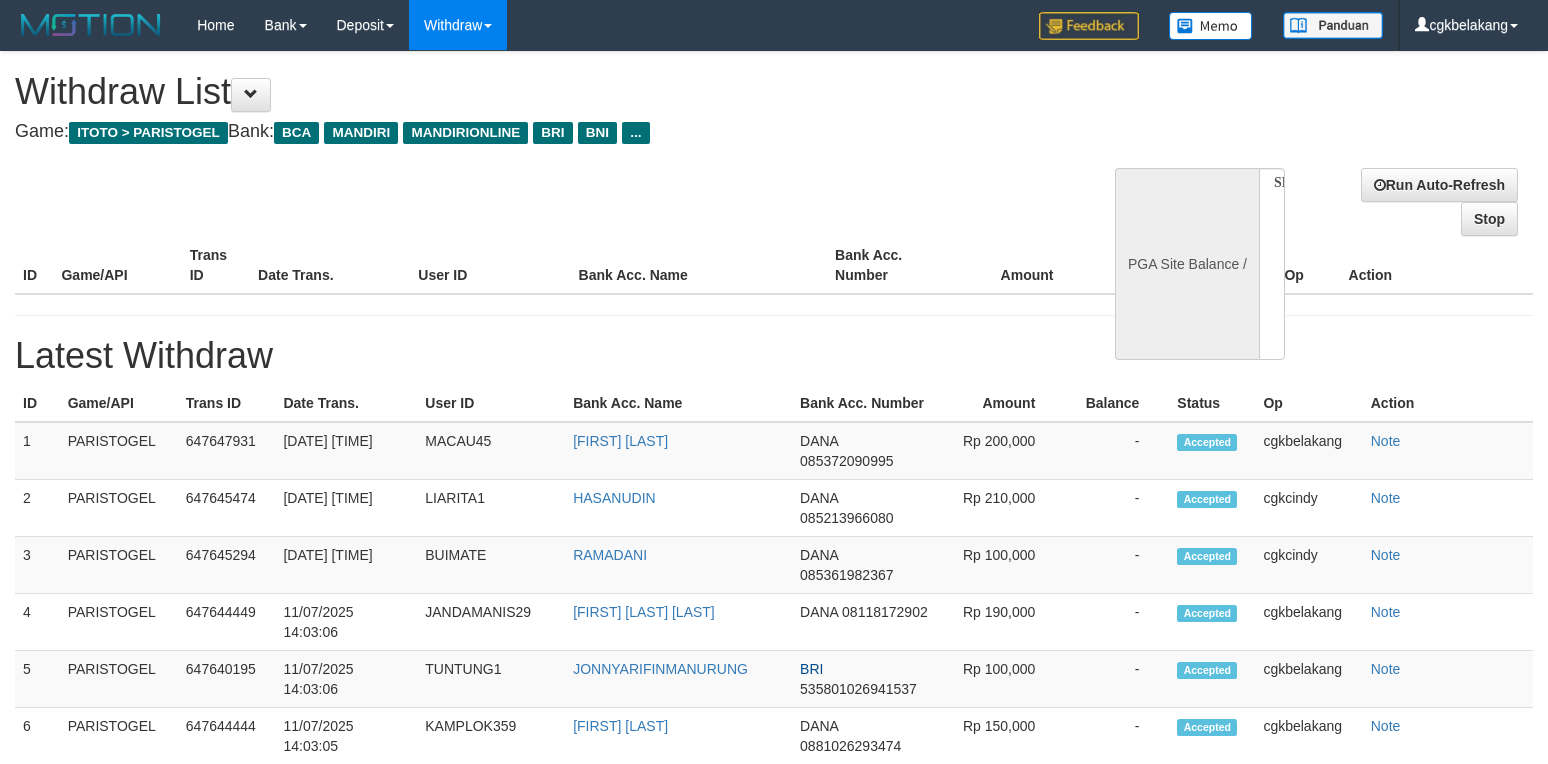 select 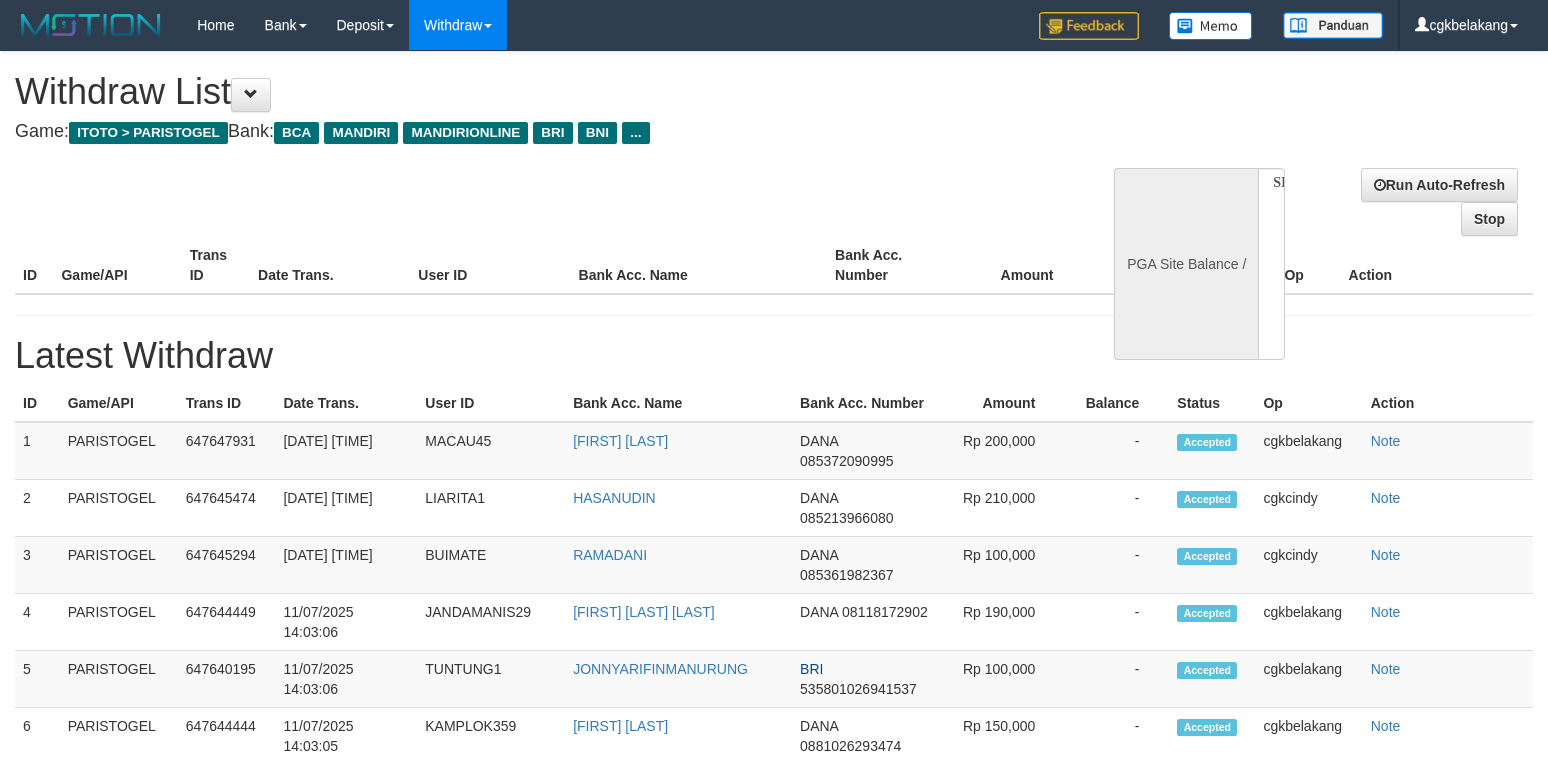 scroll, scrollTop: 0, scrollLeft: 0, axis: both 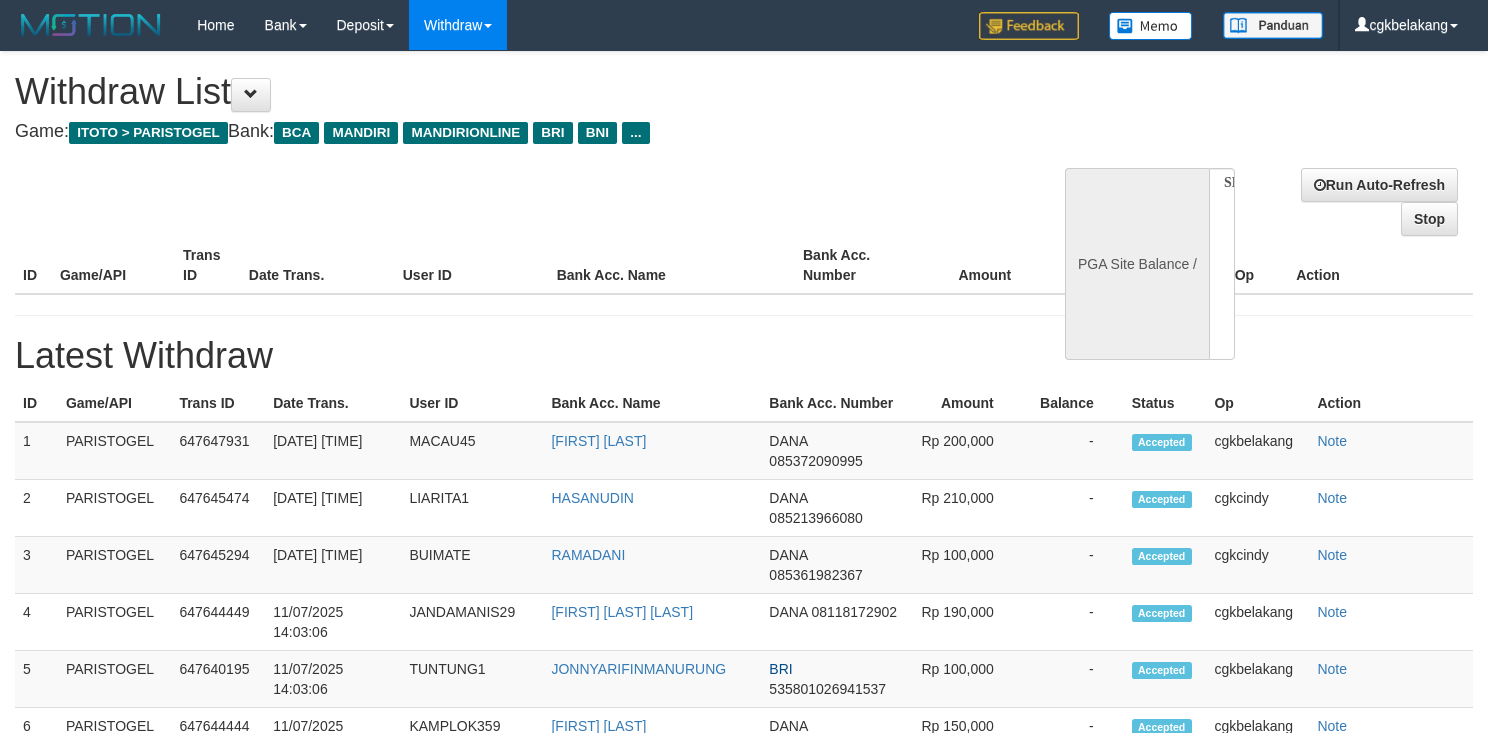 select 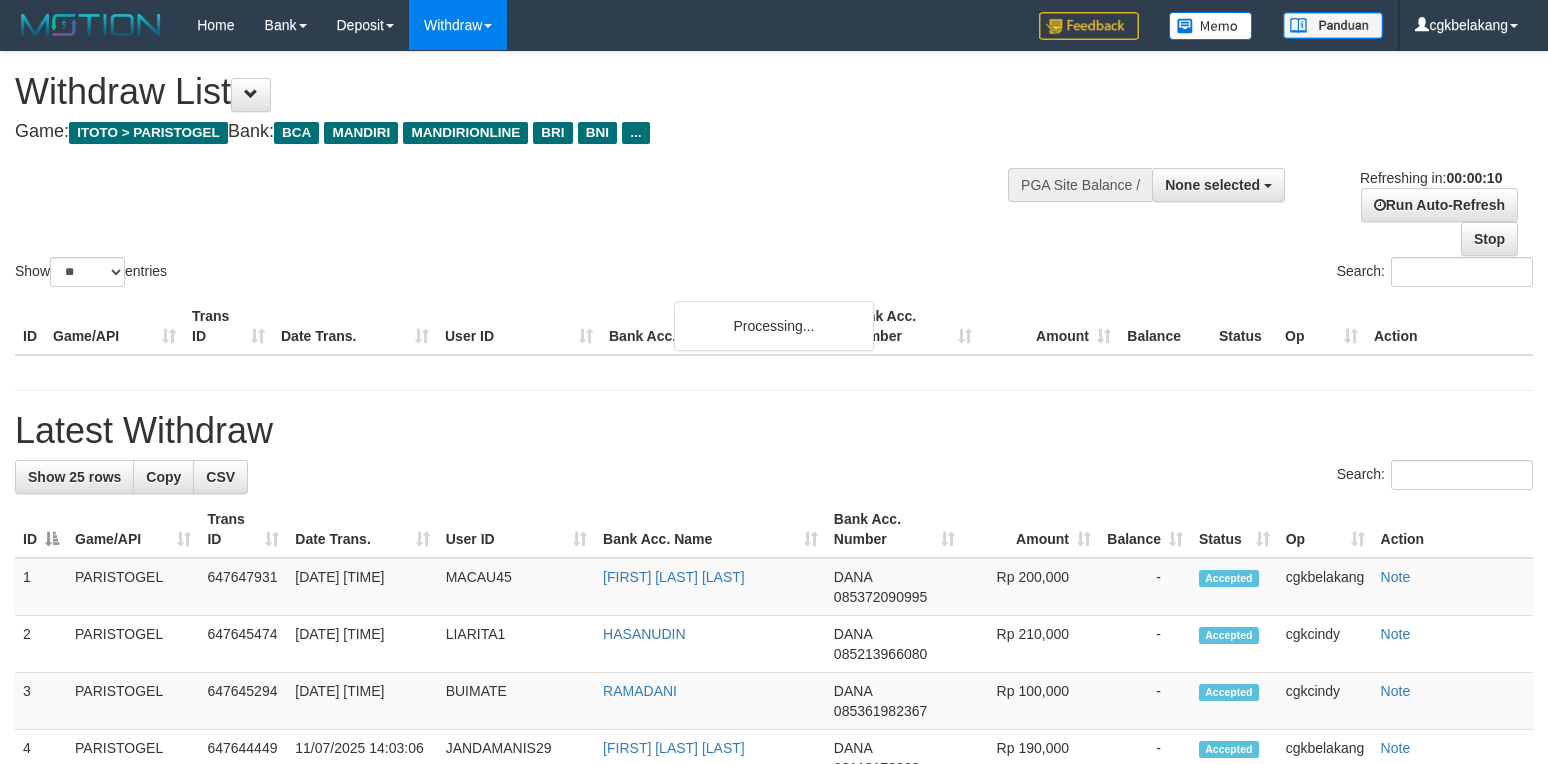 select 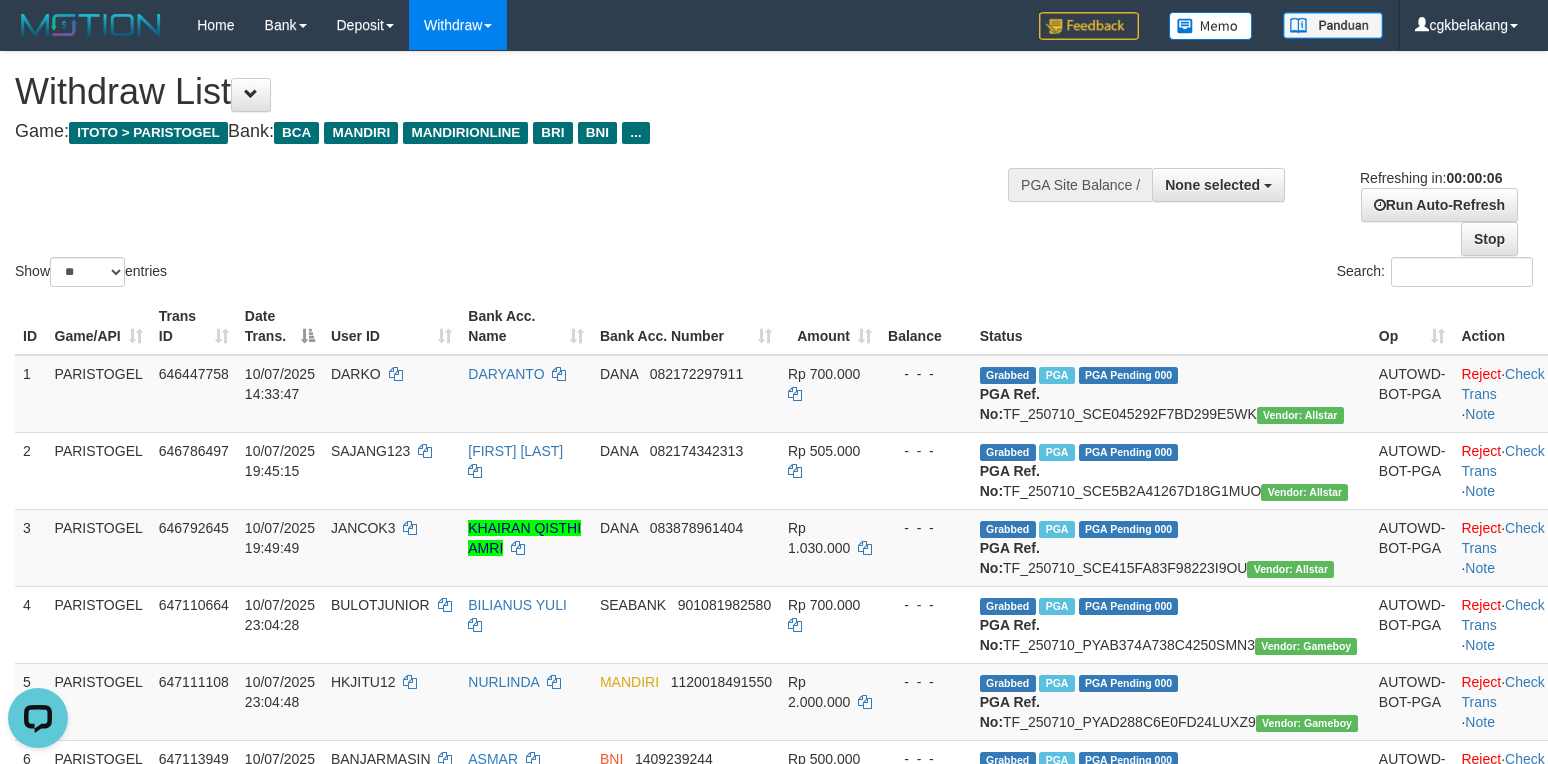 scroll, scrollTop: 0, scrollLeft: 0, axis: both 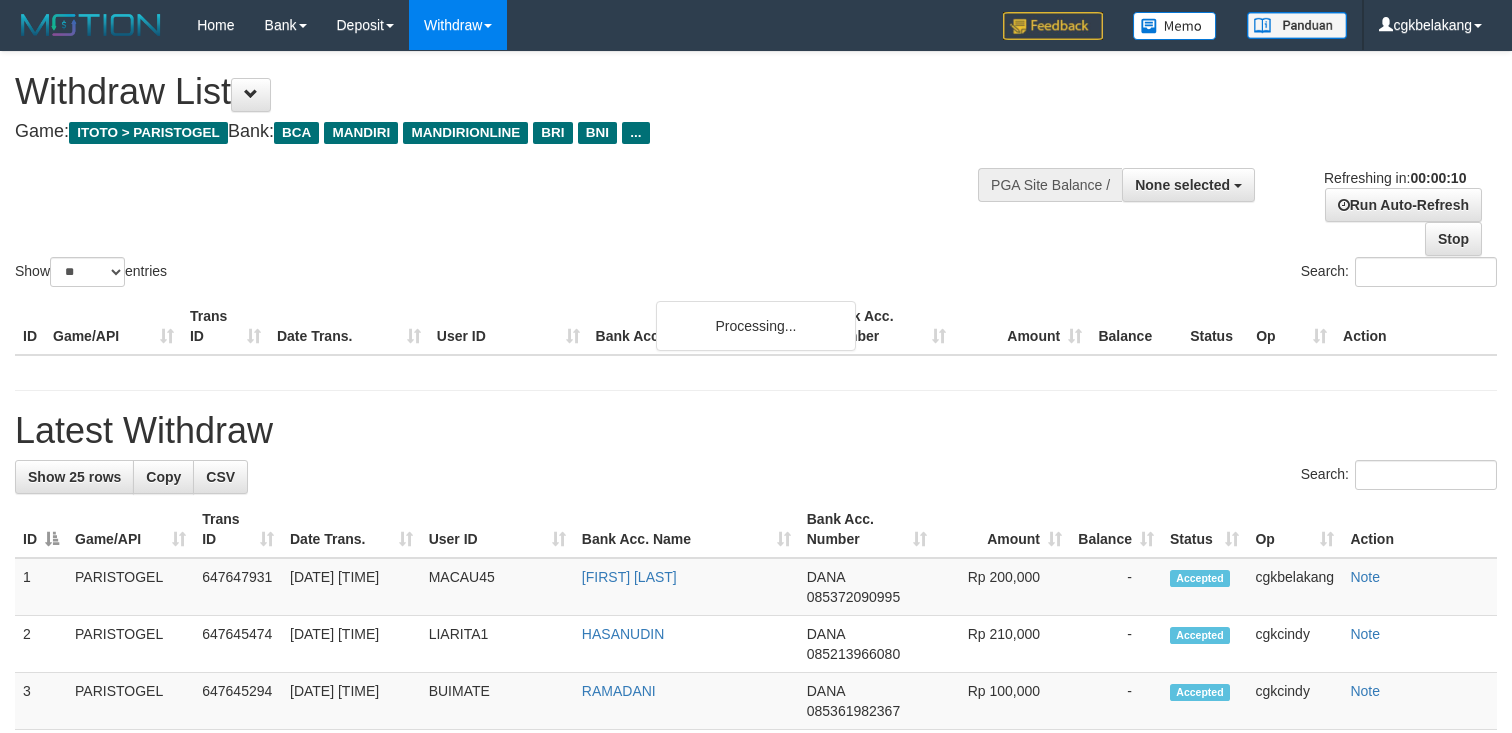 select 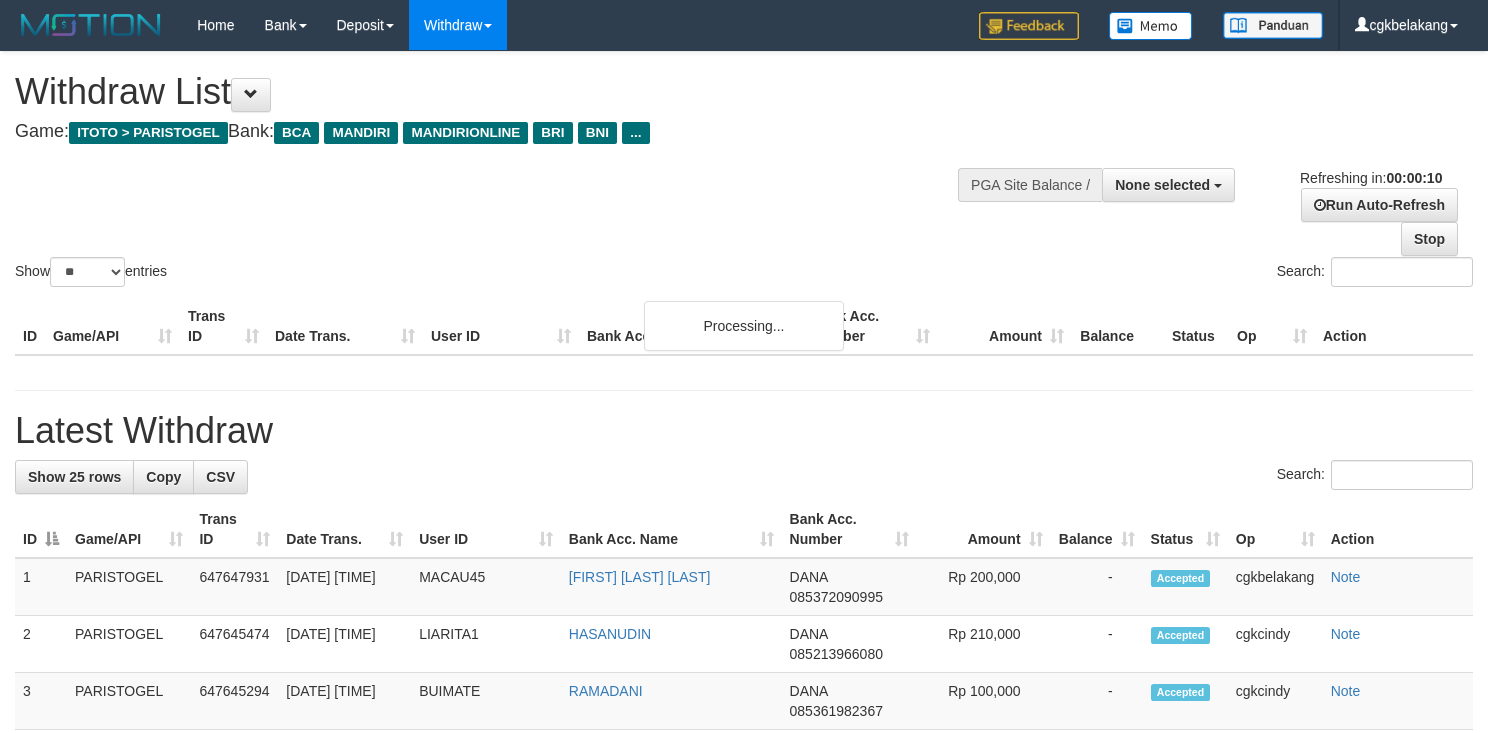 select 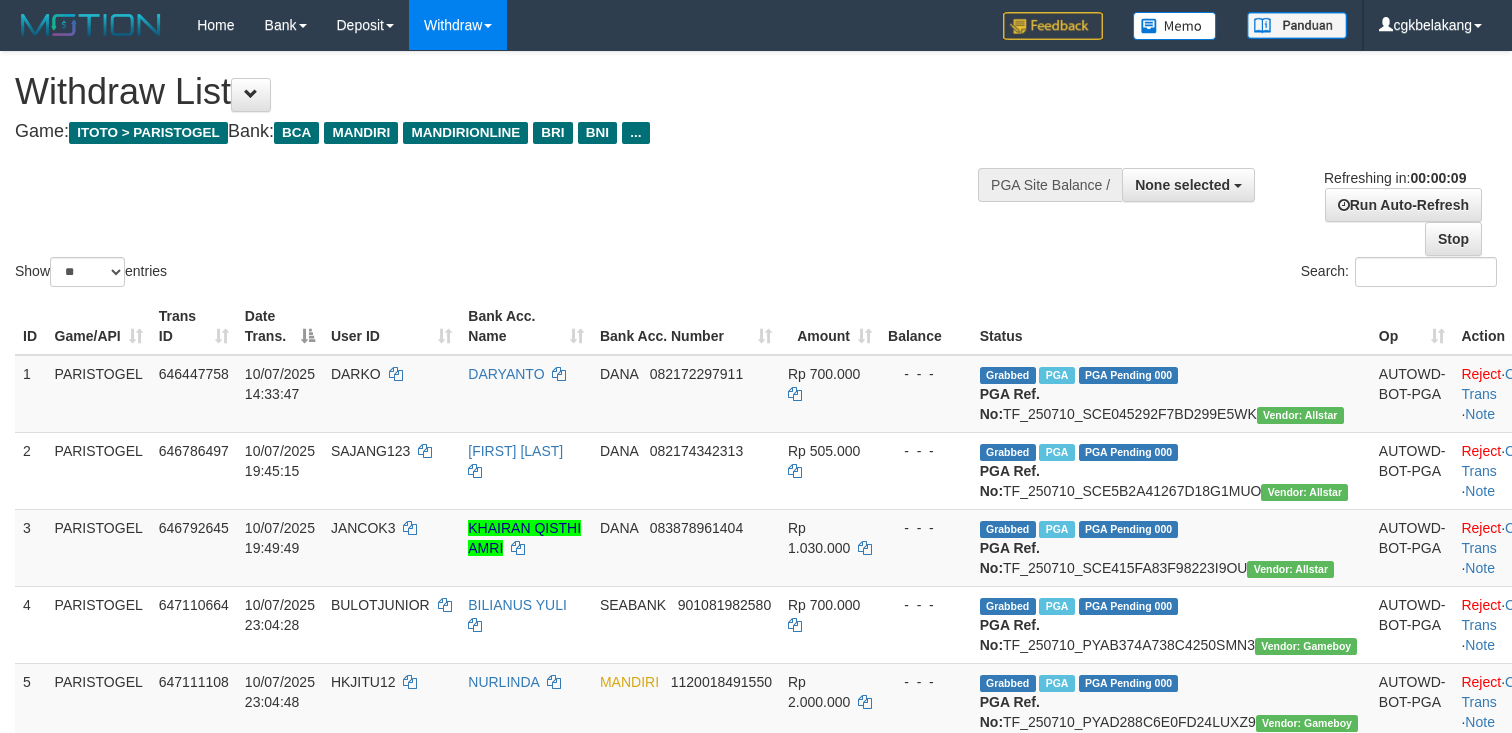 select 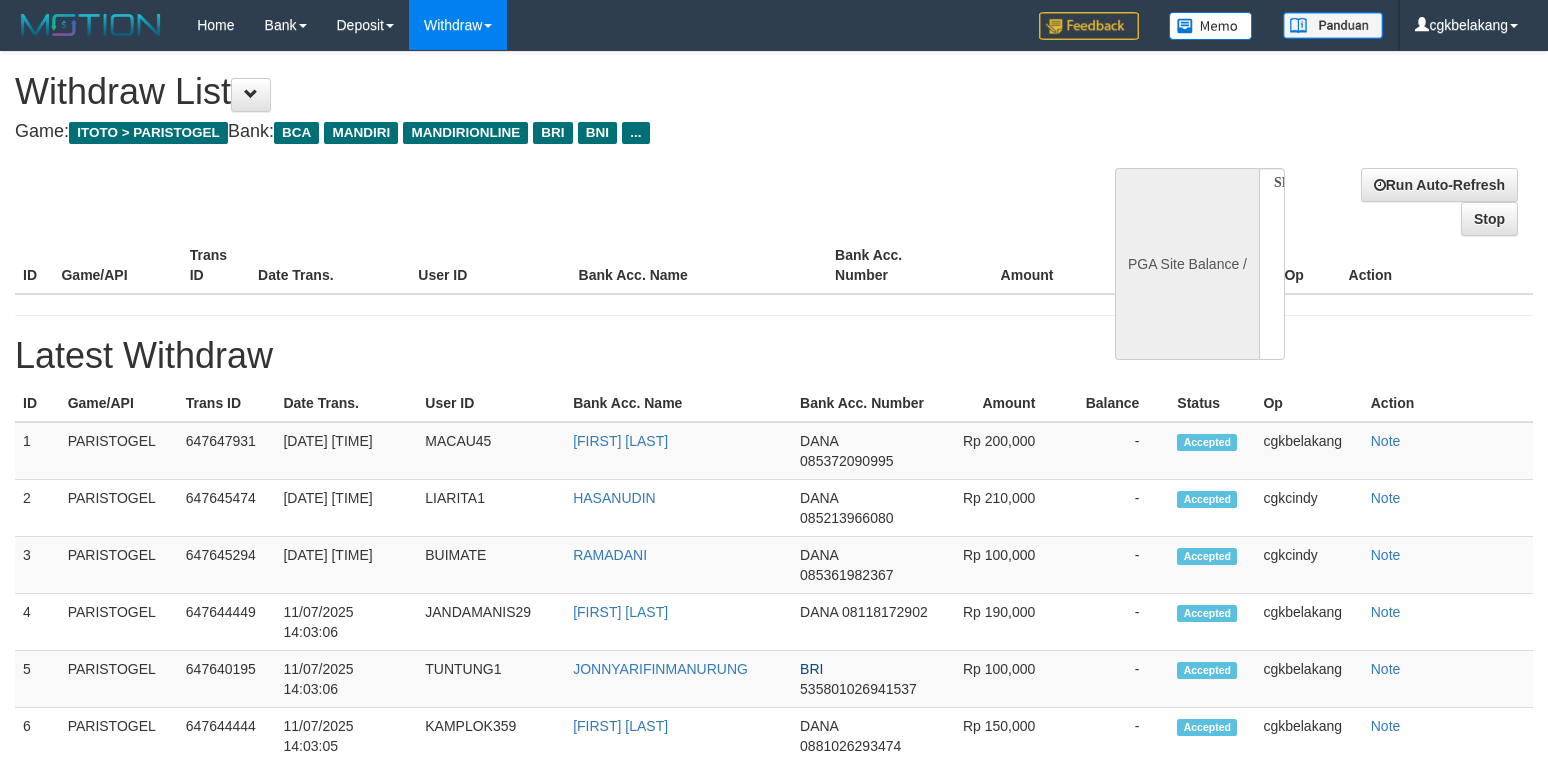 select 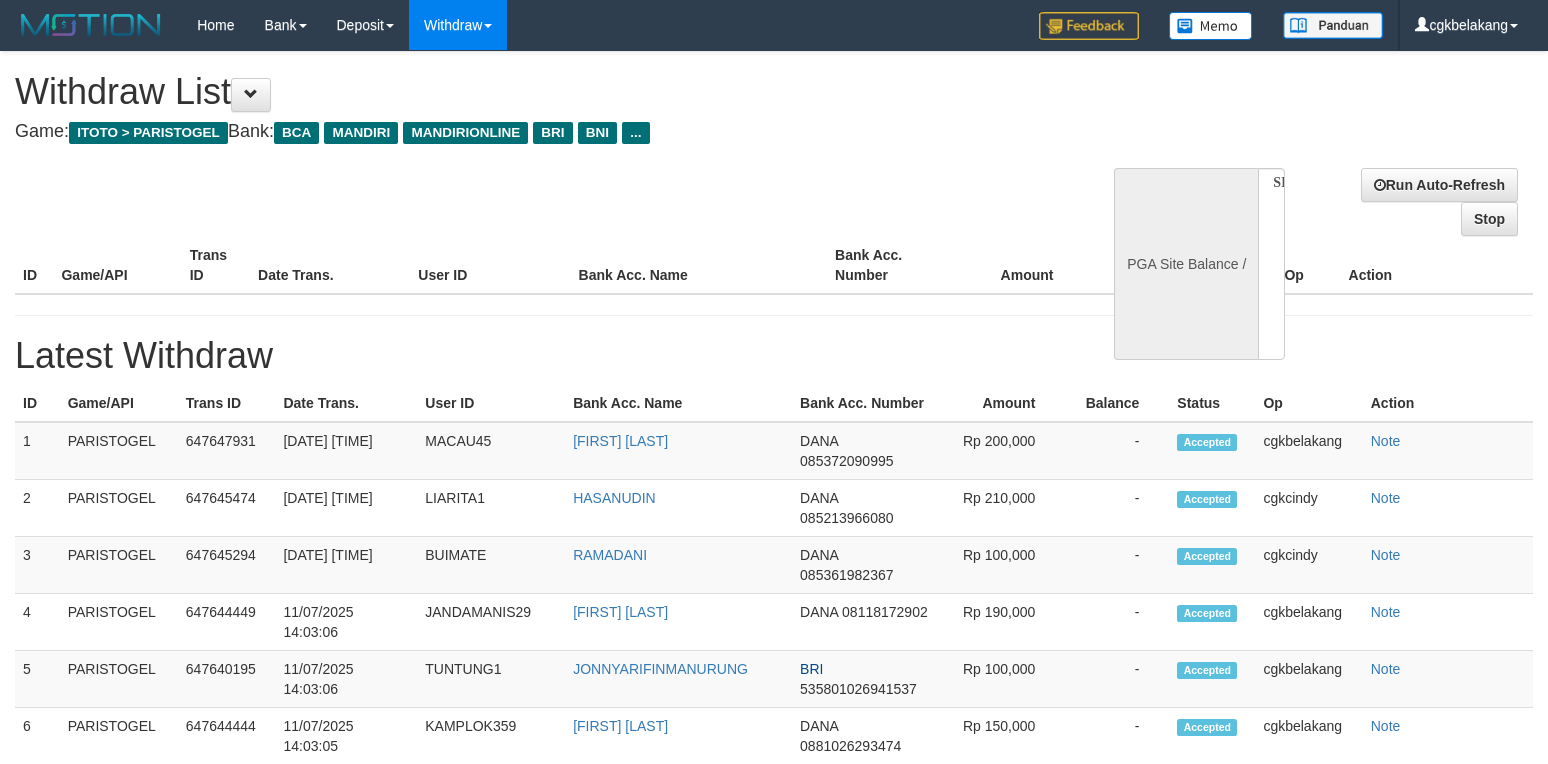 scroll, scrollTop: 0, scrollLeft: 0, axis: both 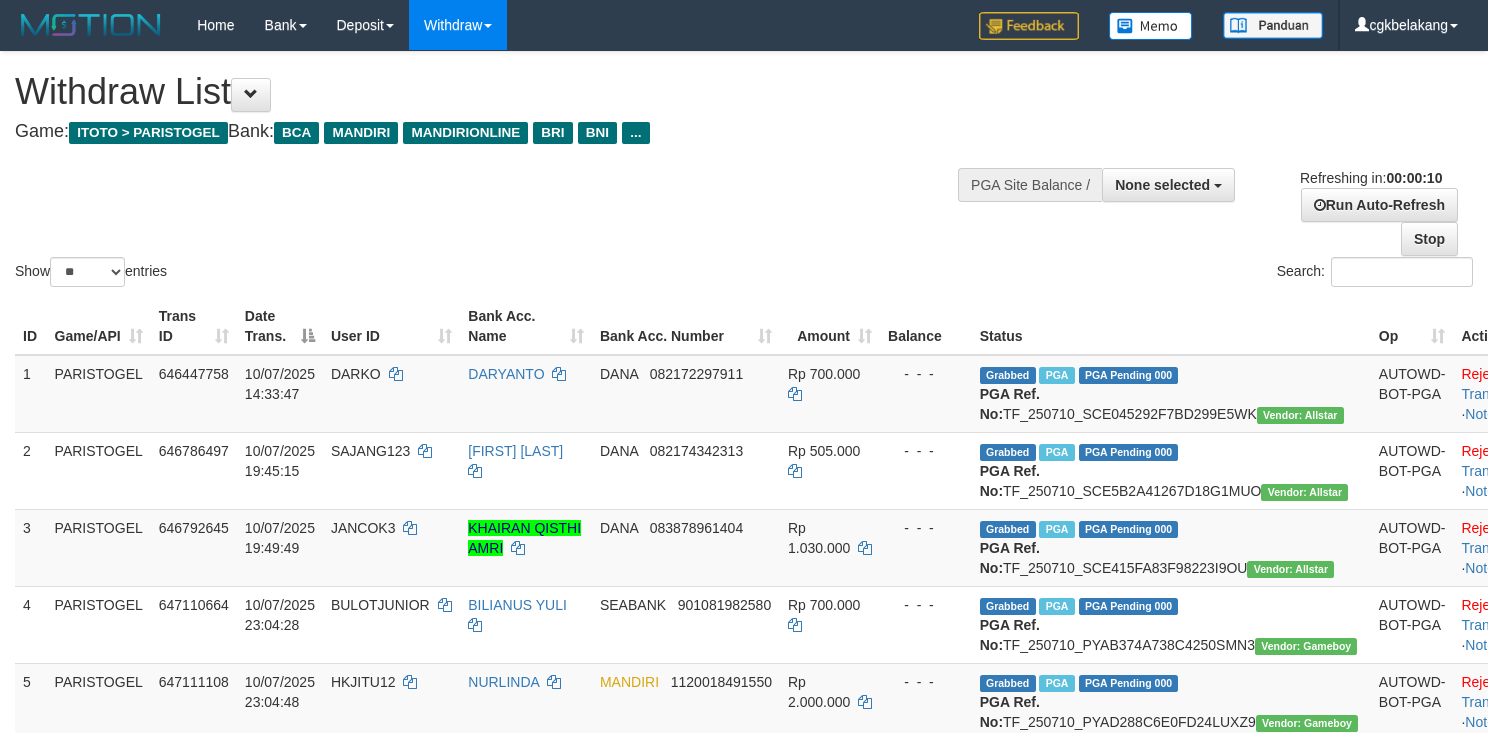 select 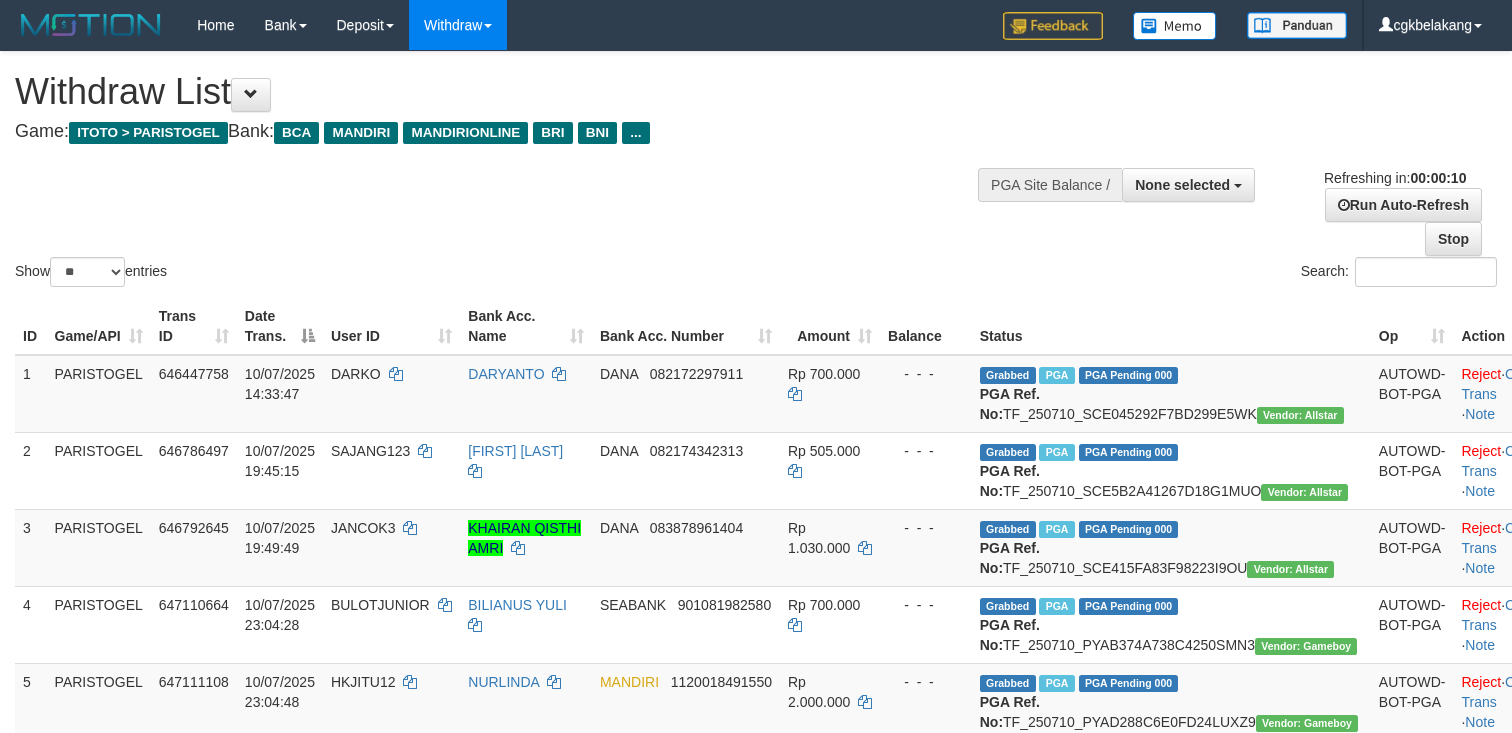 select 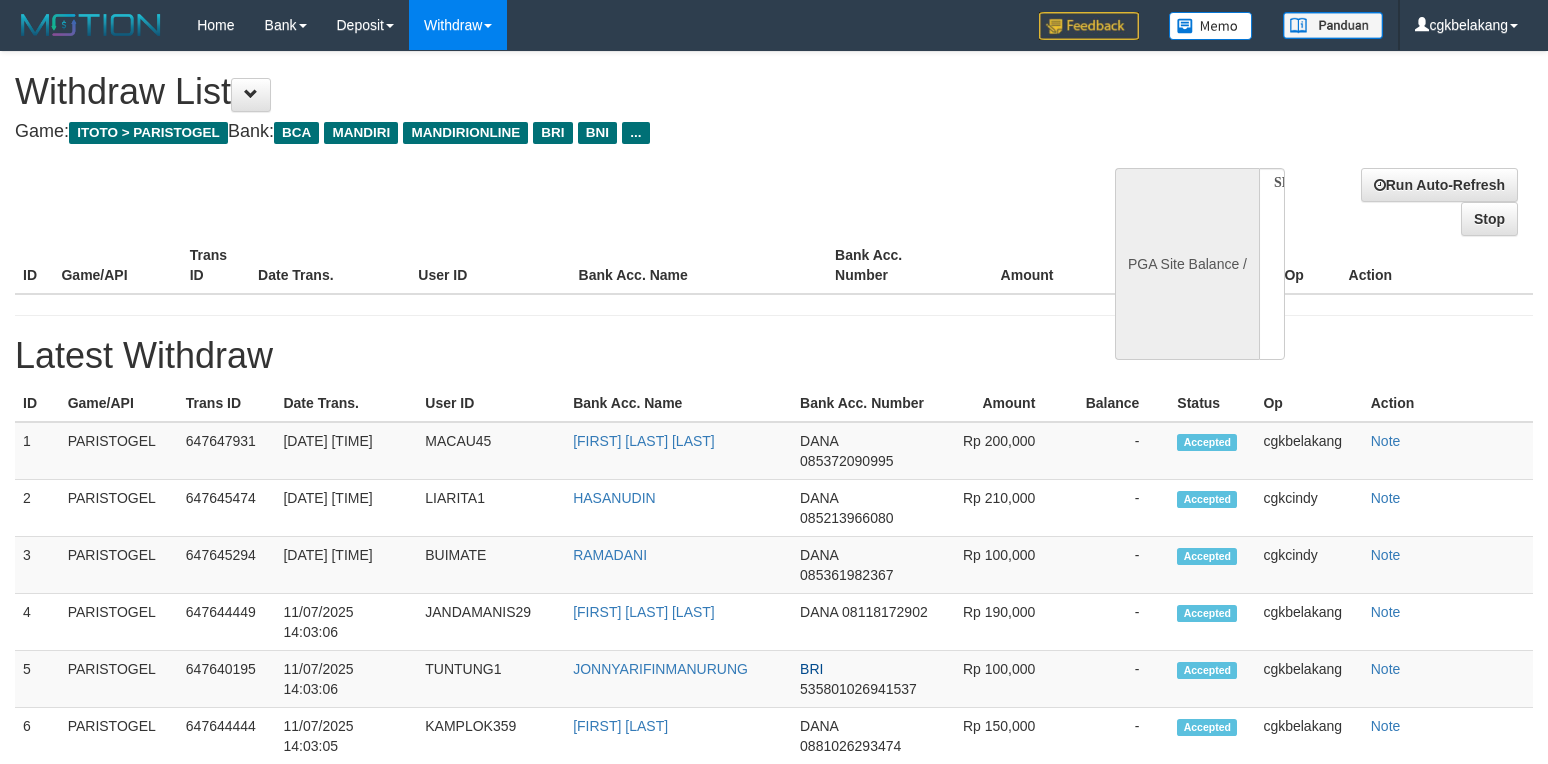select 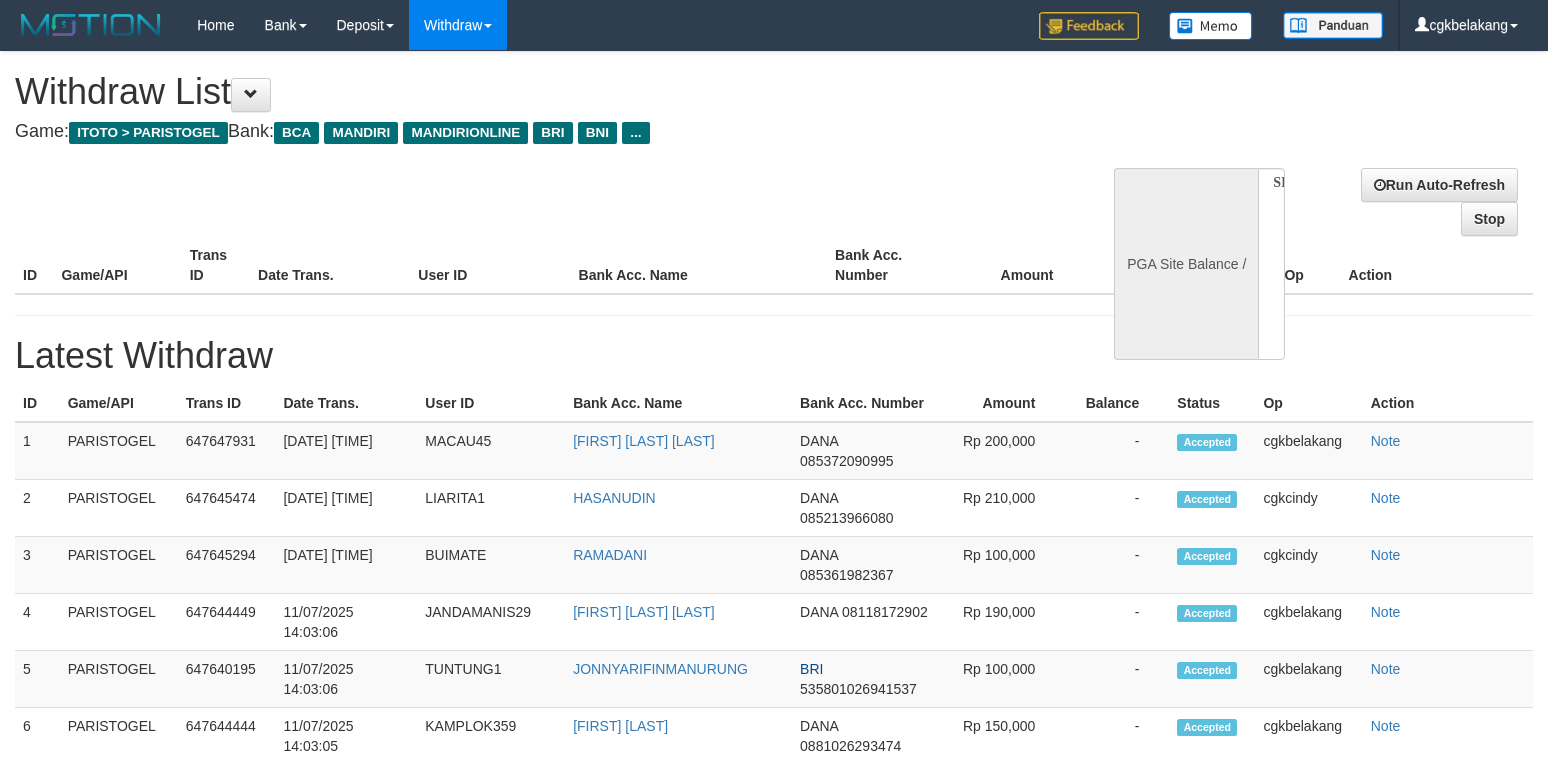 scroll, scrollTop: 0, scrollLeft: 0, axis: both 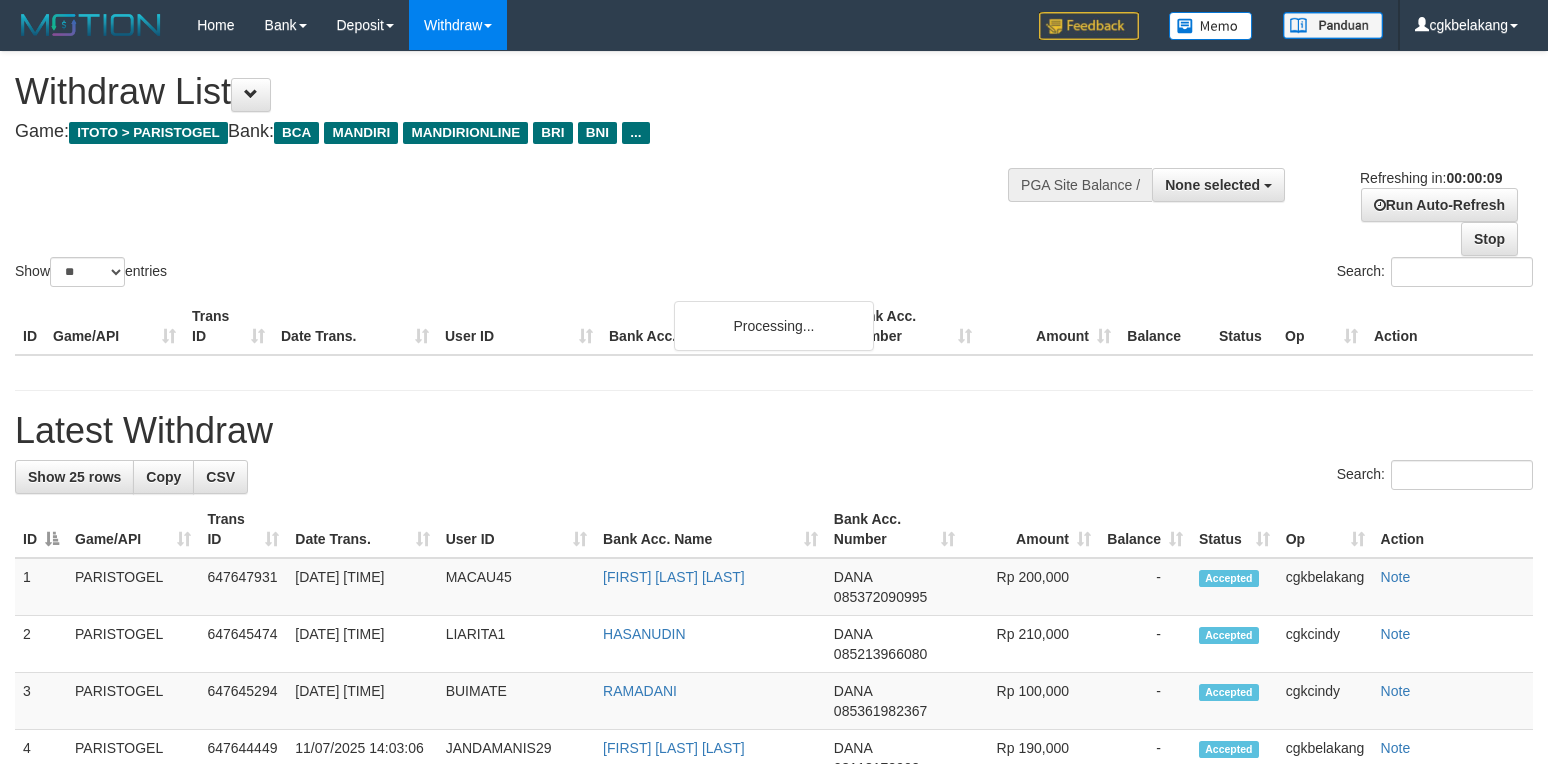 click on "Latest Withdraw" at bounding box center [774, 431] 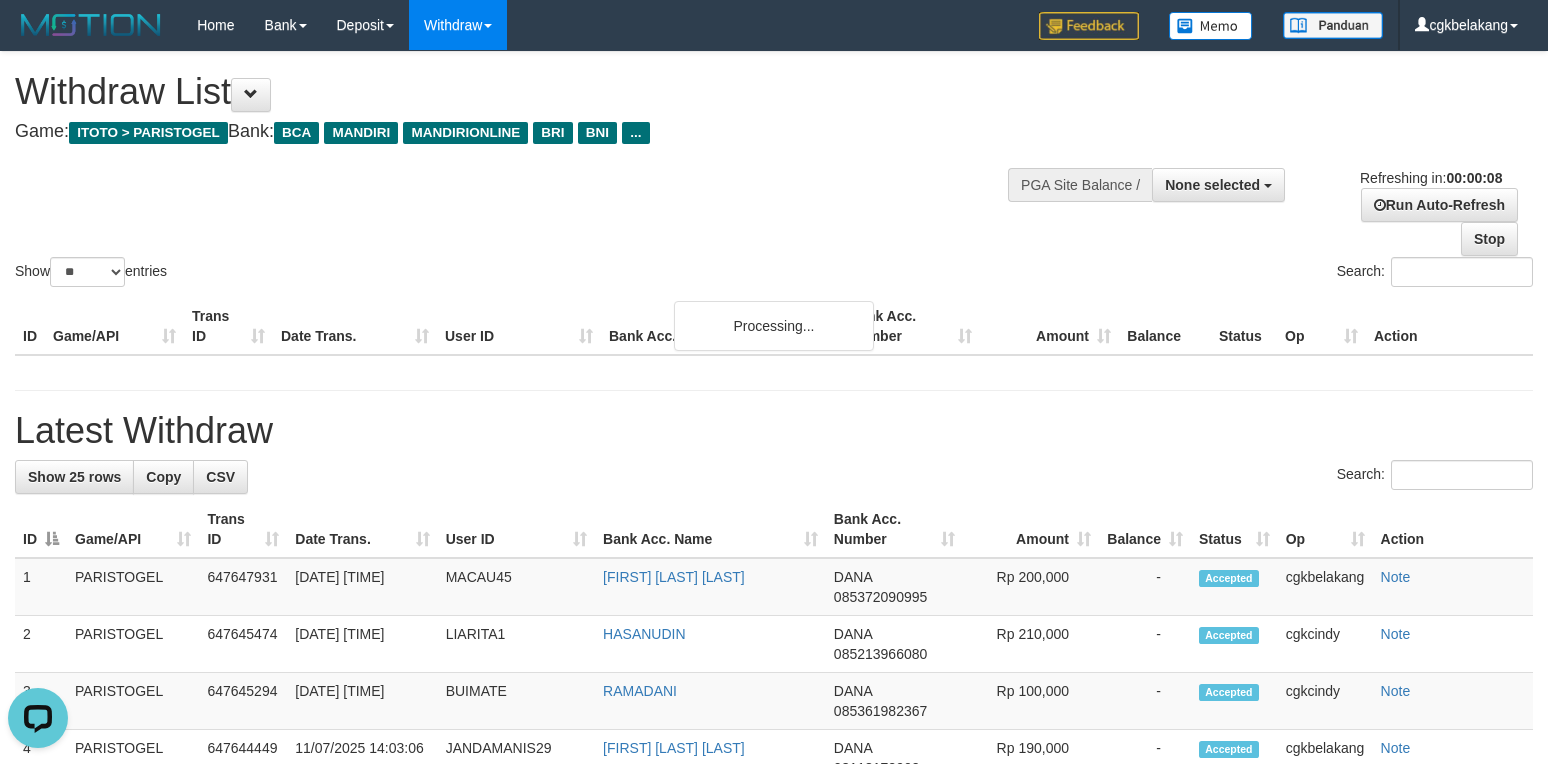 scroll, scrollTop: 0, scrollLeft: 0, axis: both 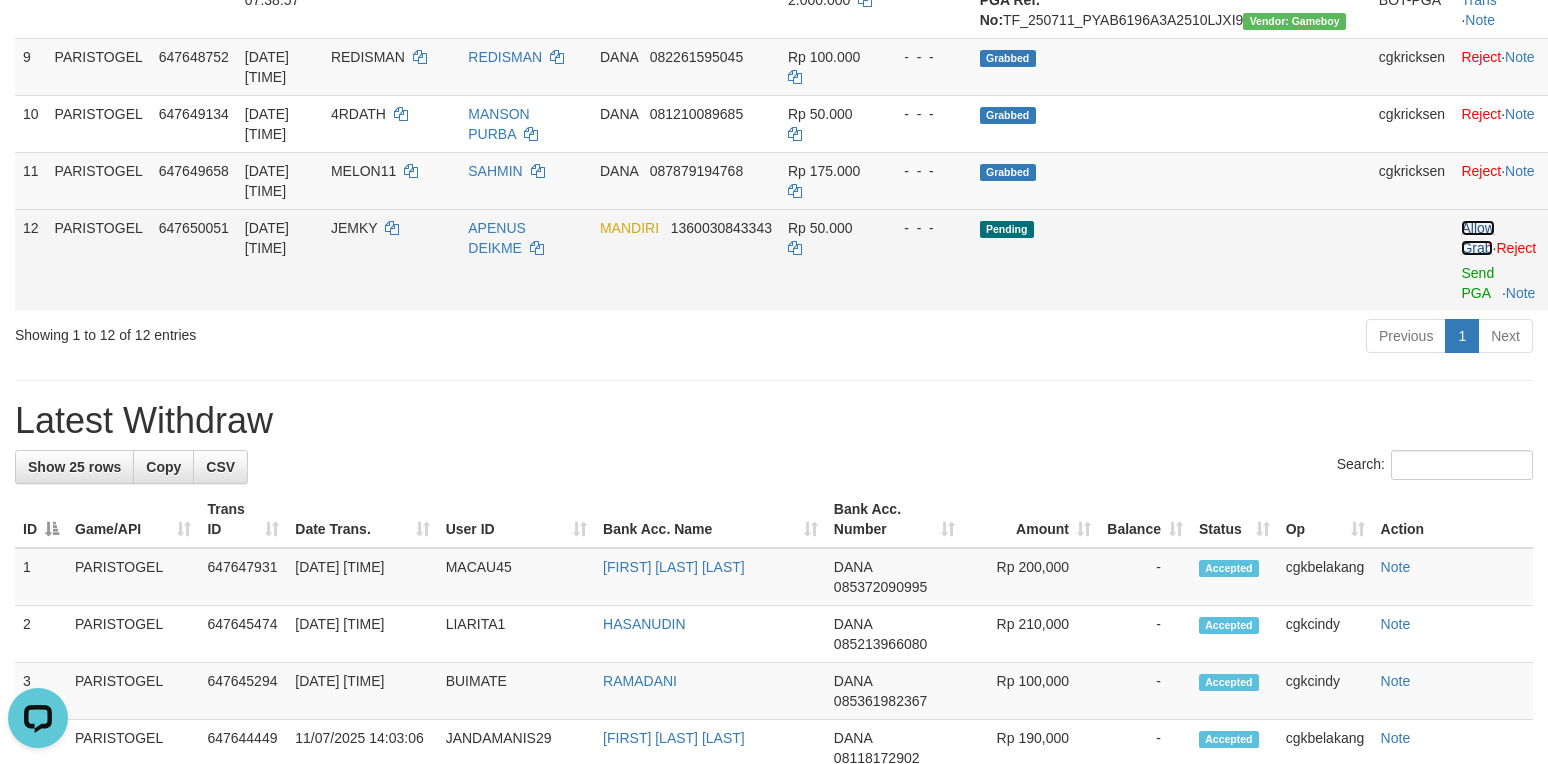 click on "Allow Grab" at bounding box center [1477, 238] 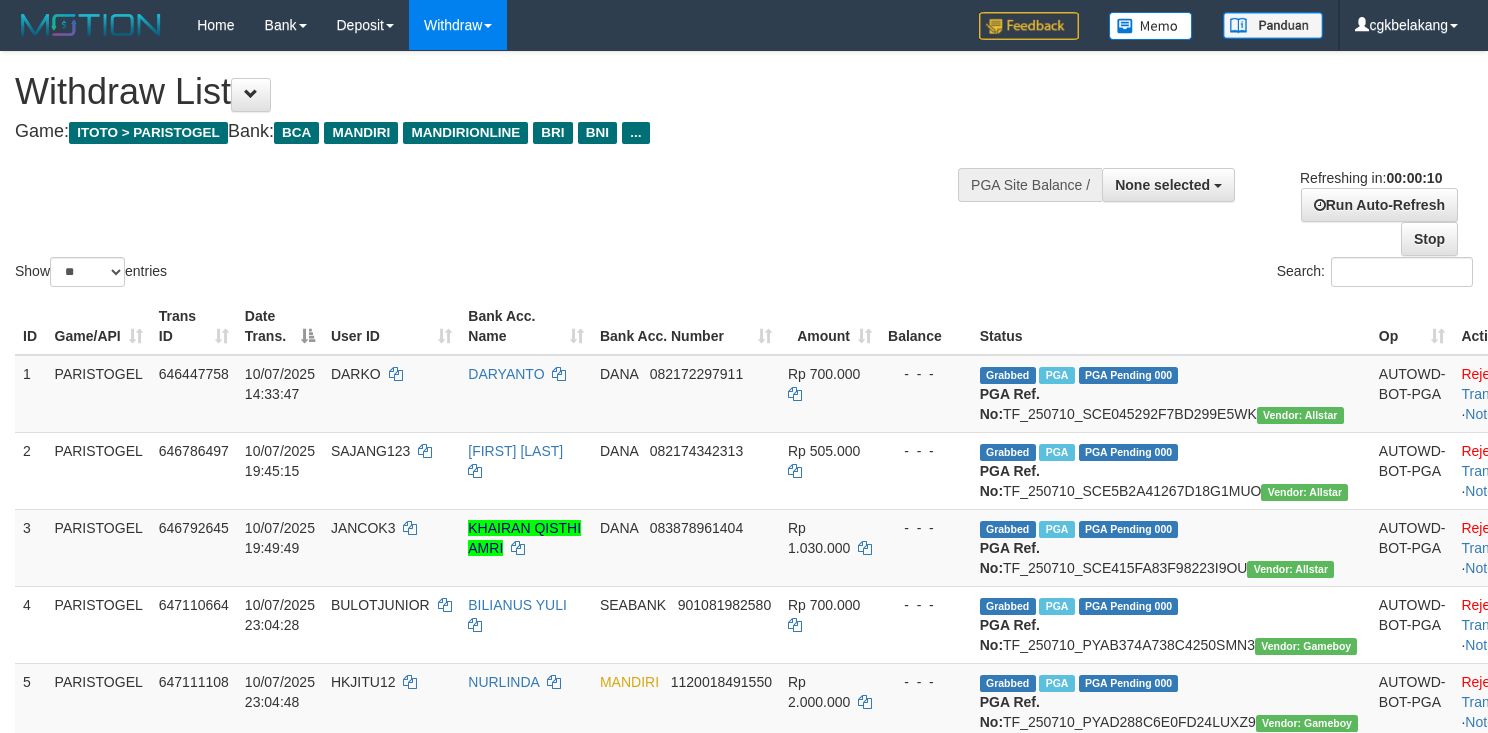 select 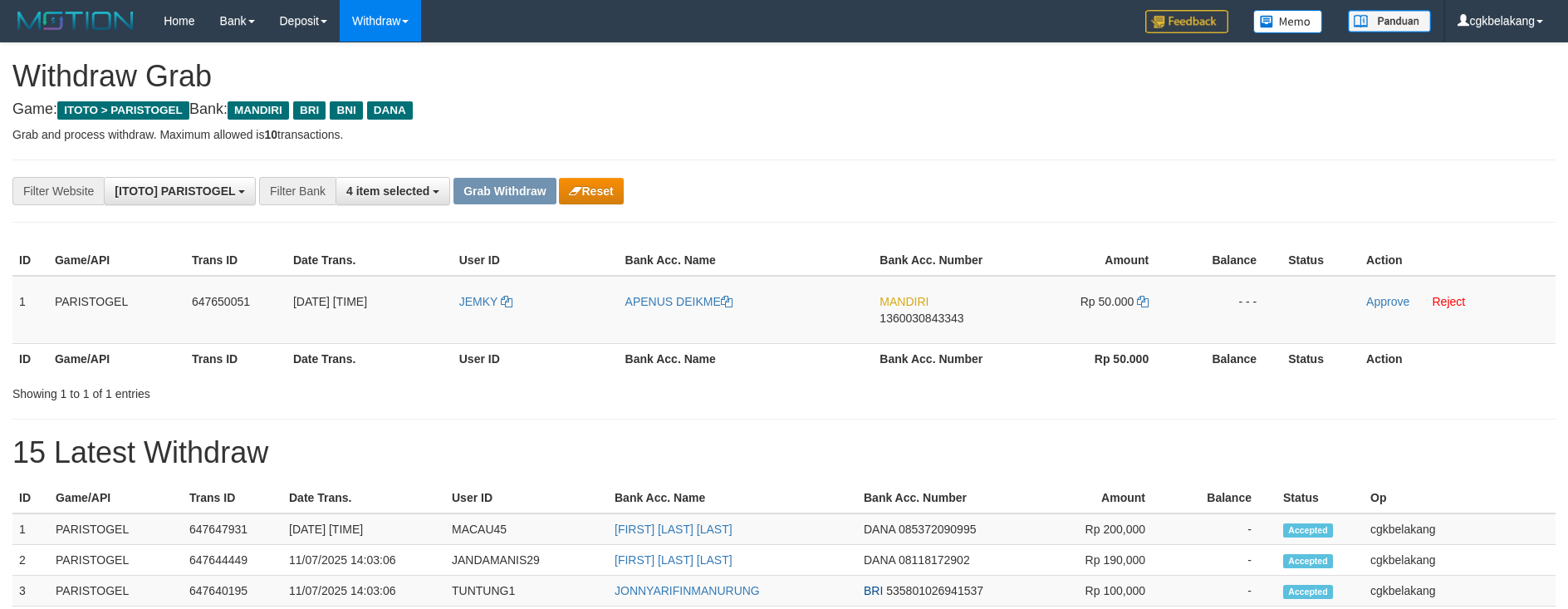 scroll, scrollTop: 0, scrollLeft: 0, axis: both 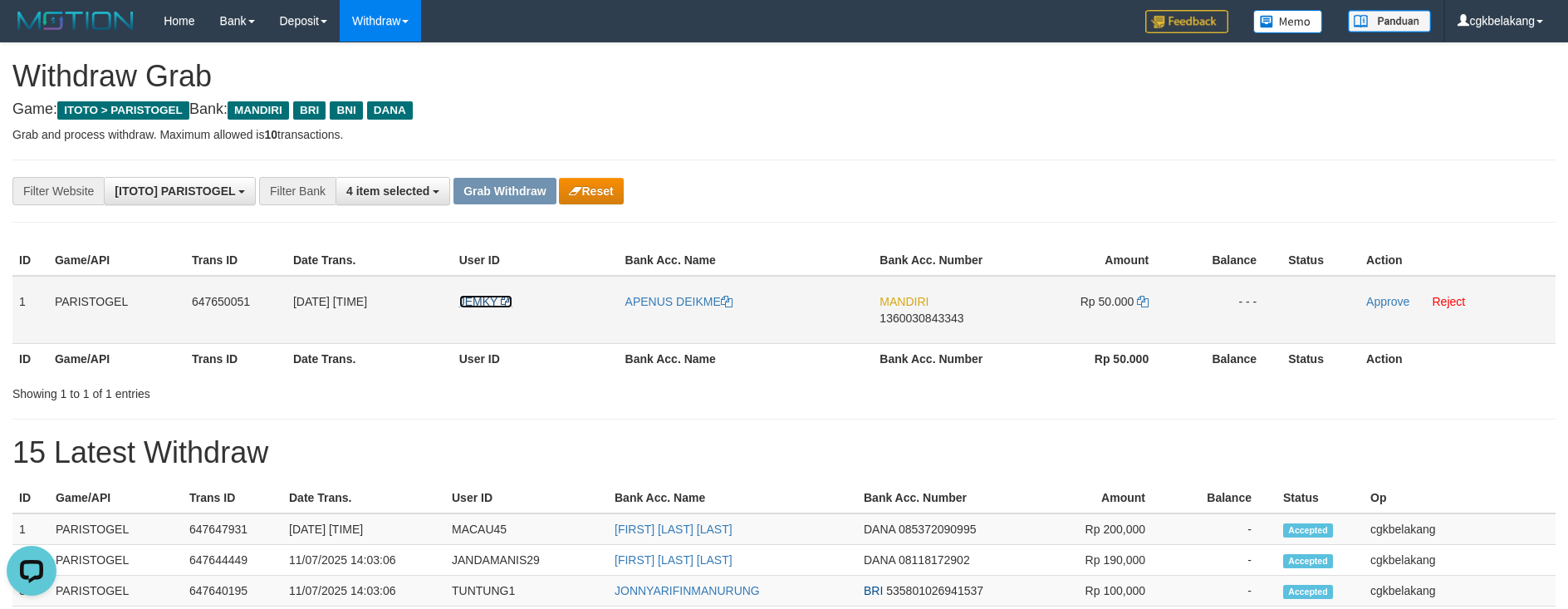 click on "JEMKY" at bounding box center [478, 302] 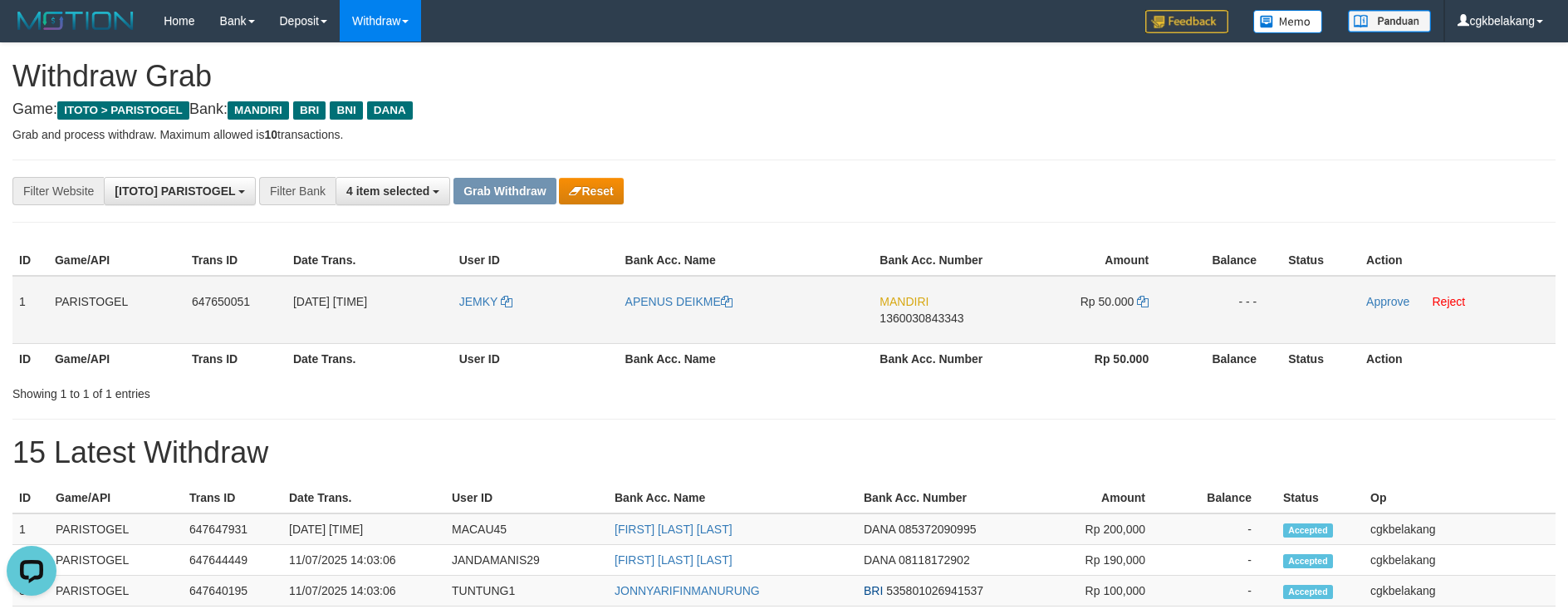 click on "JEMKY" at bounding box center [536, 310] 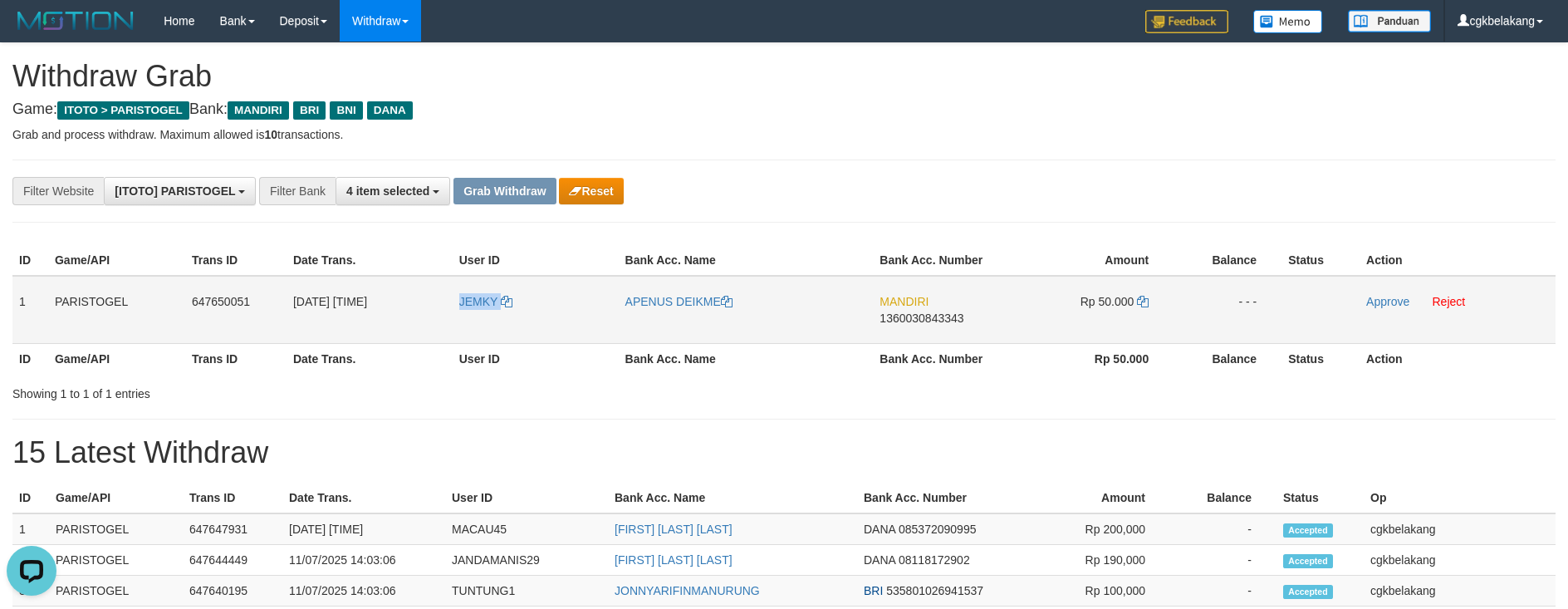 copy on "JEMKY" 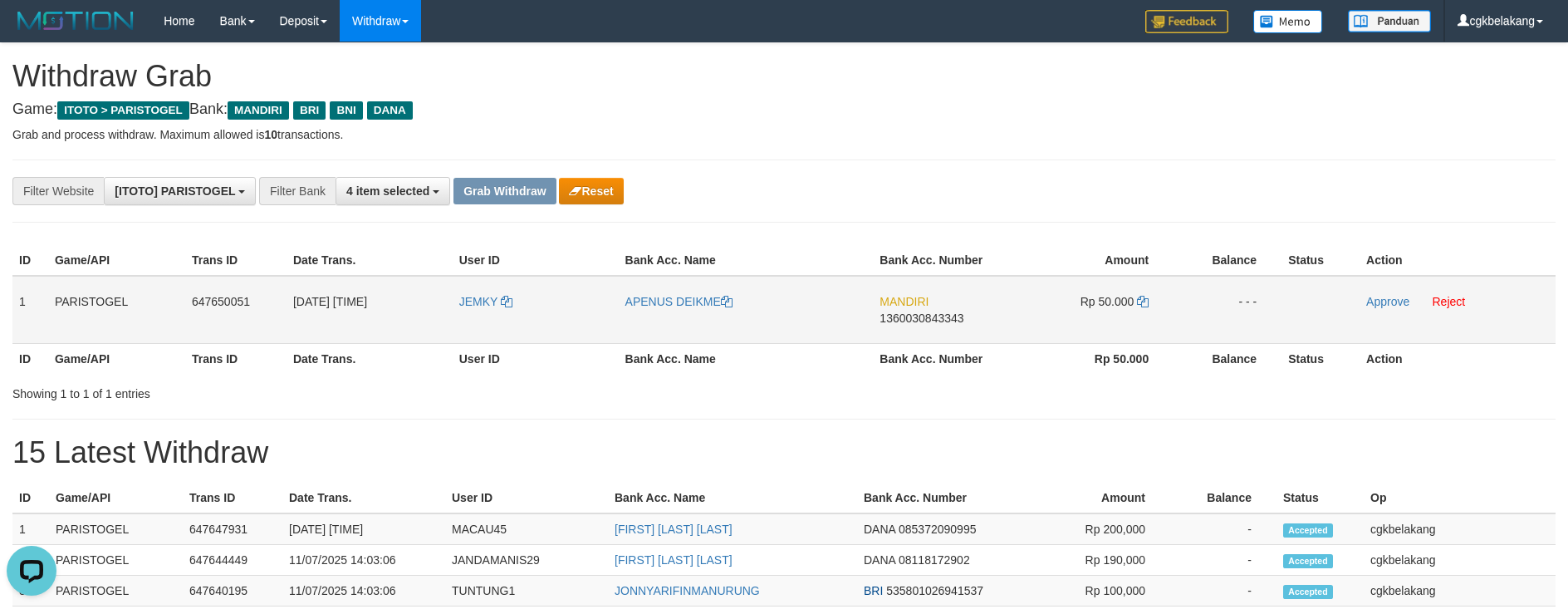 click on "APENUS DEIKME" at bounding box center [746, 310] 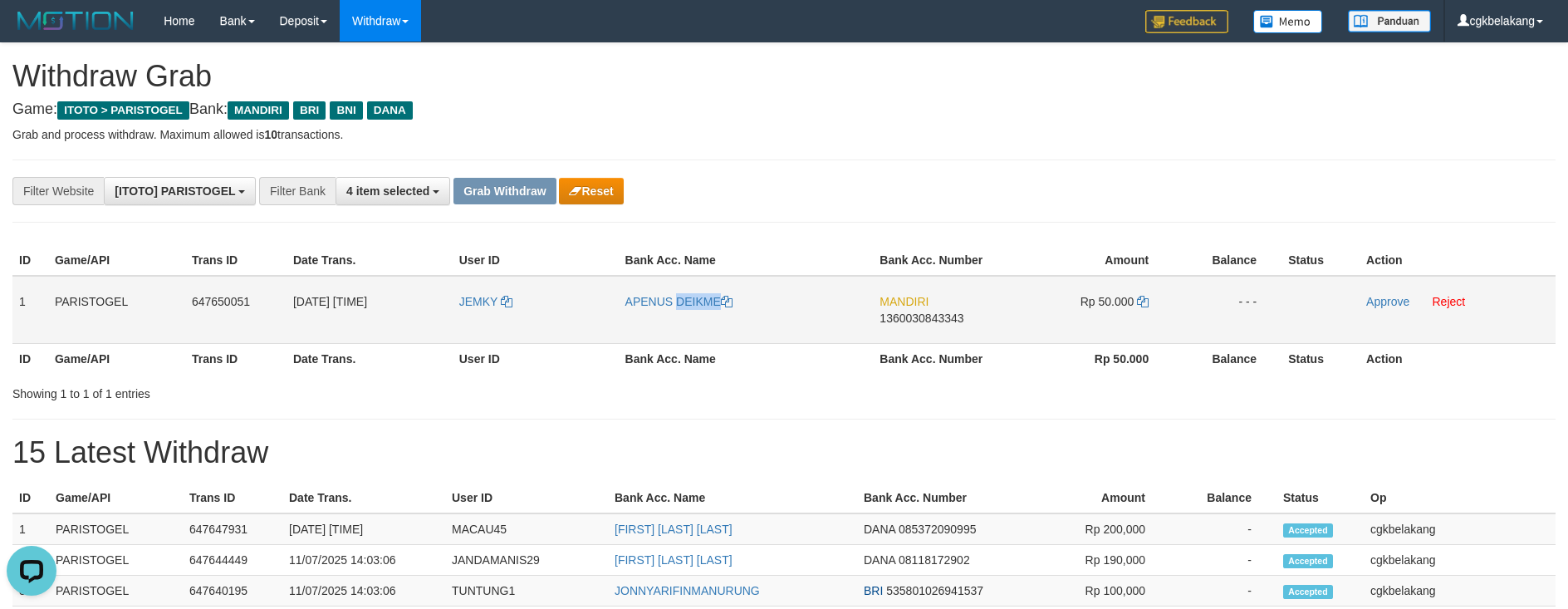 click on "APENUS DEIKME" at bounding box center [746, 310] 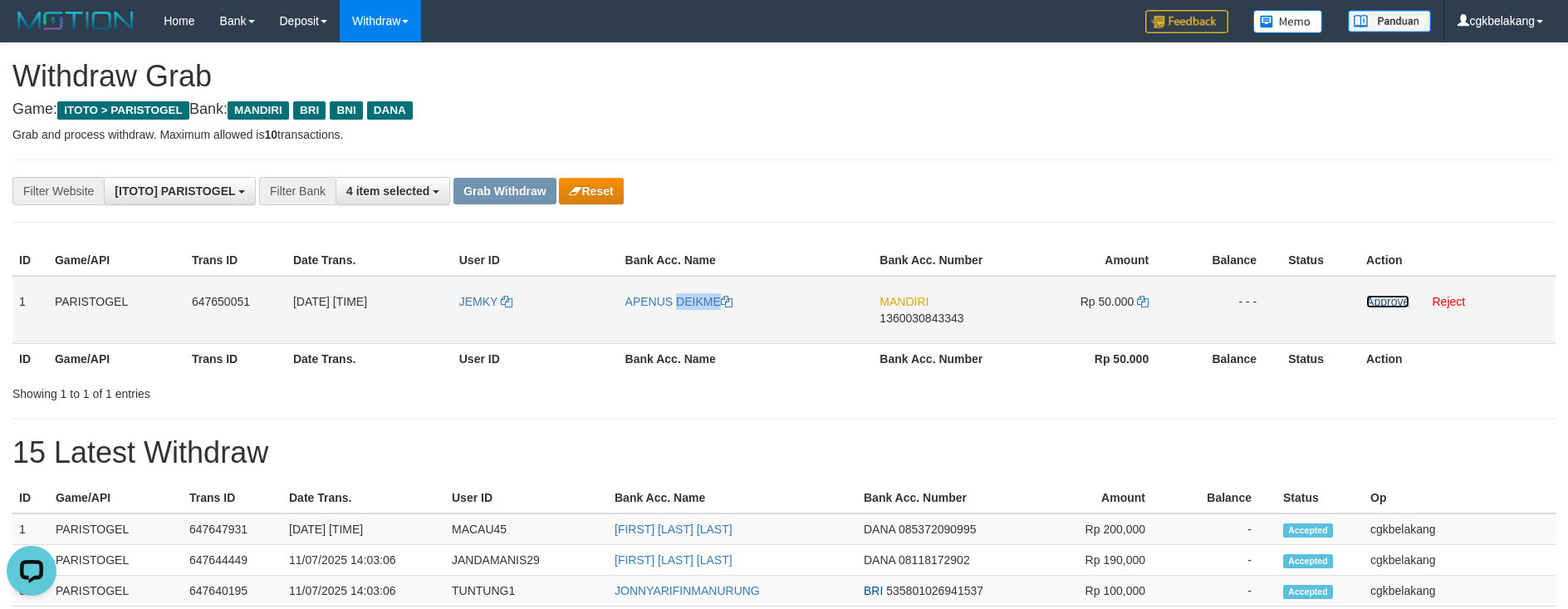 click on "Approve" at bounding box center [1388, 302] 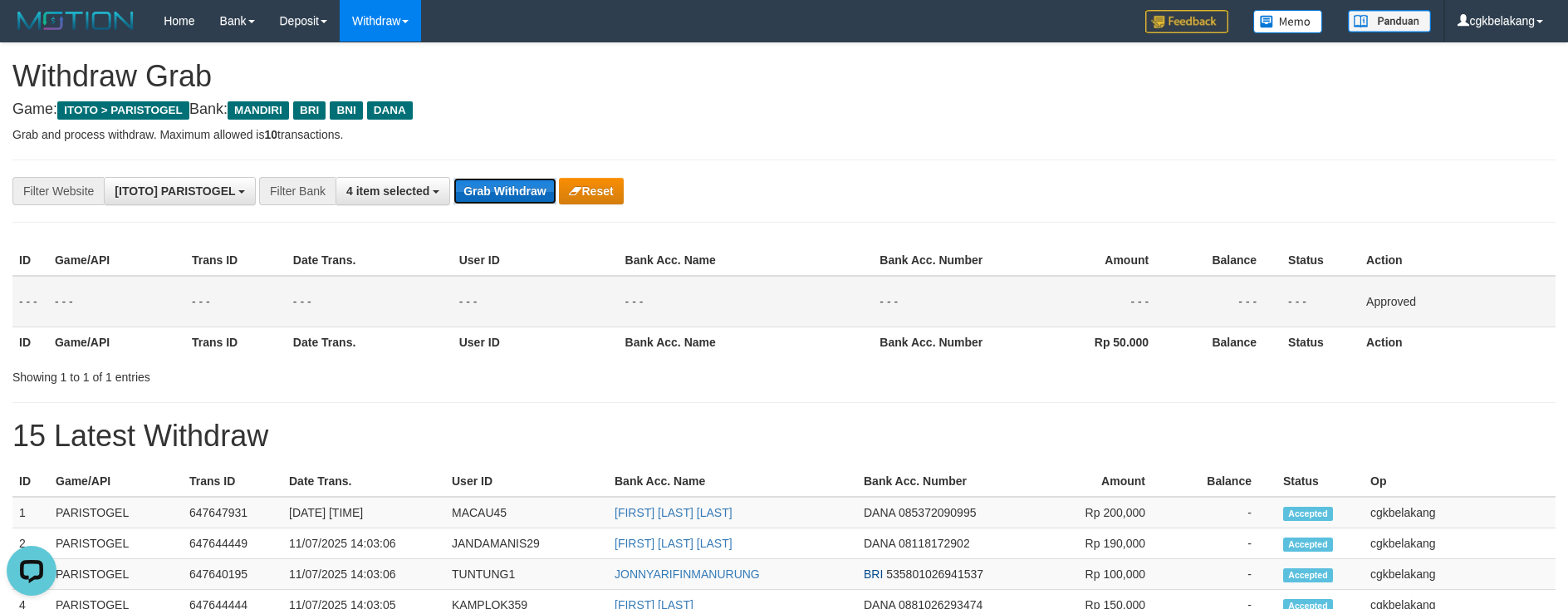 click on "Grab Withdraw" at bounding box center (504, 191) 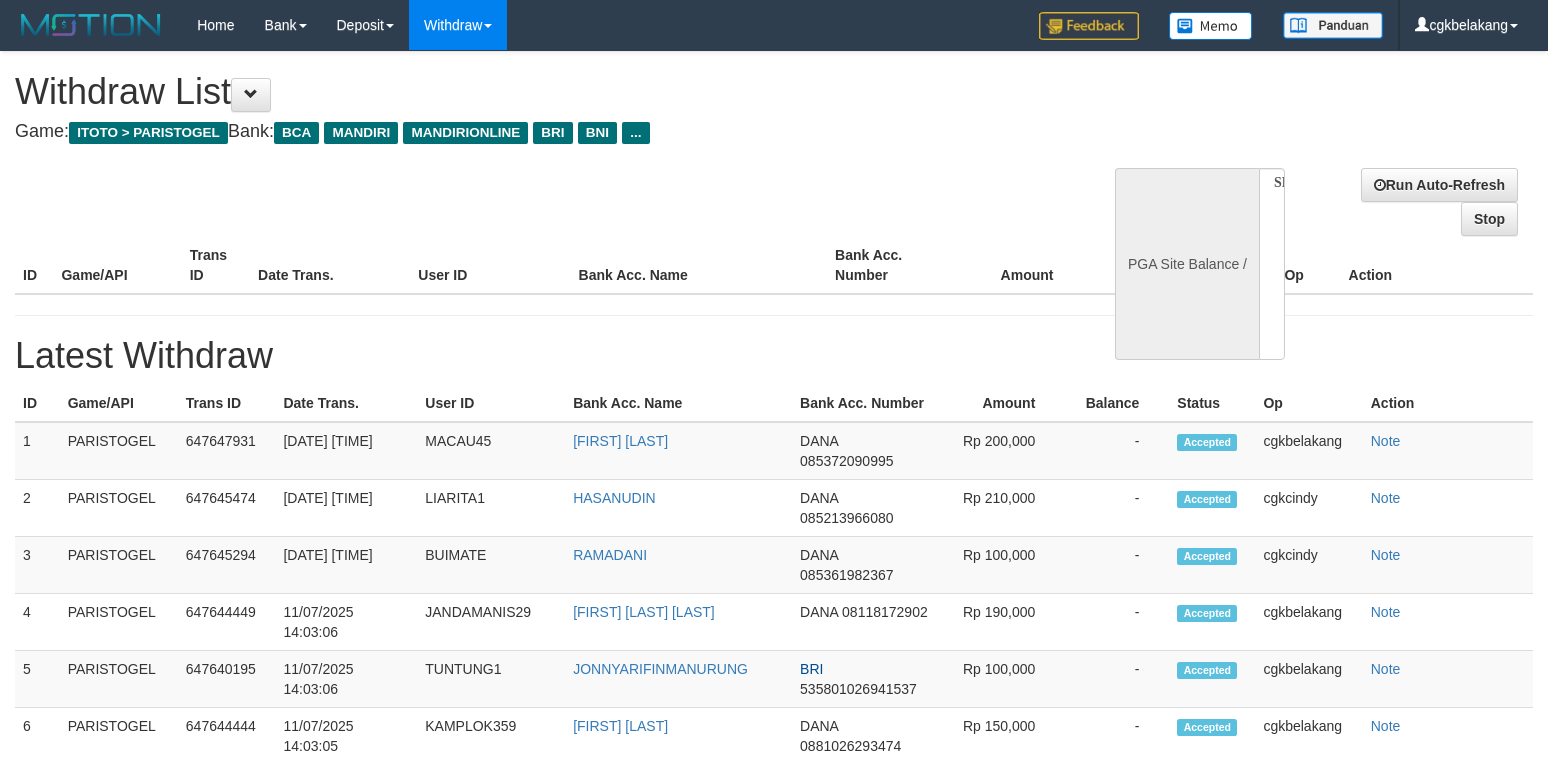 select 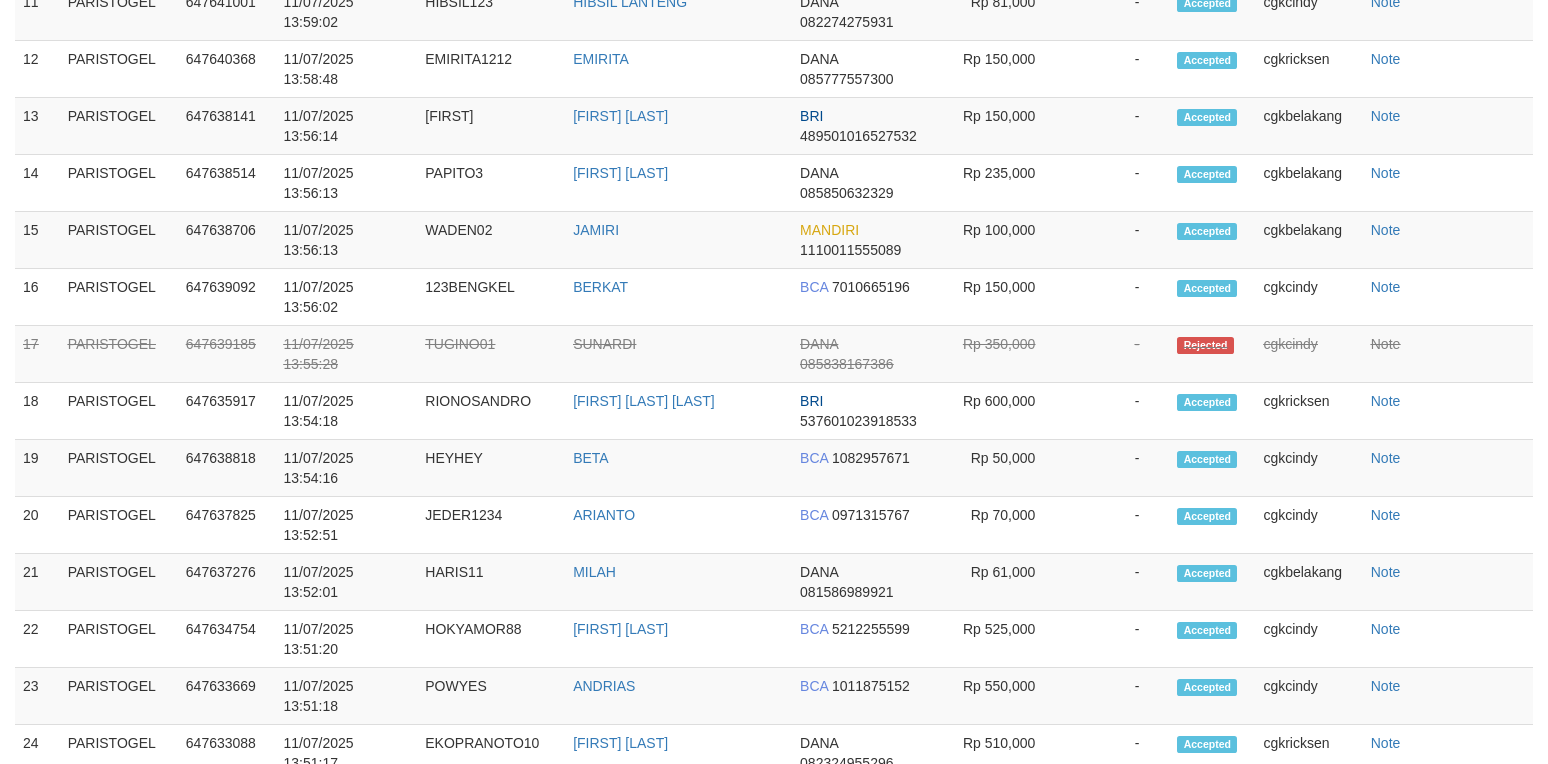select on "**" 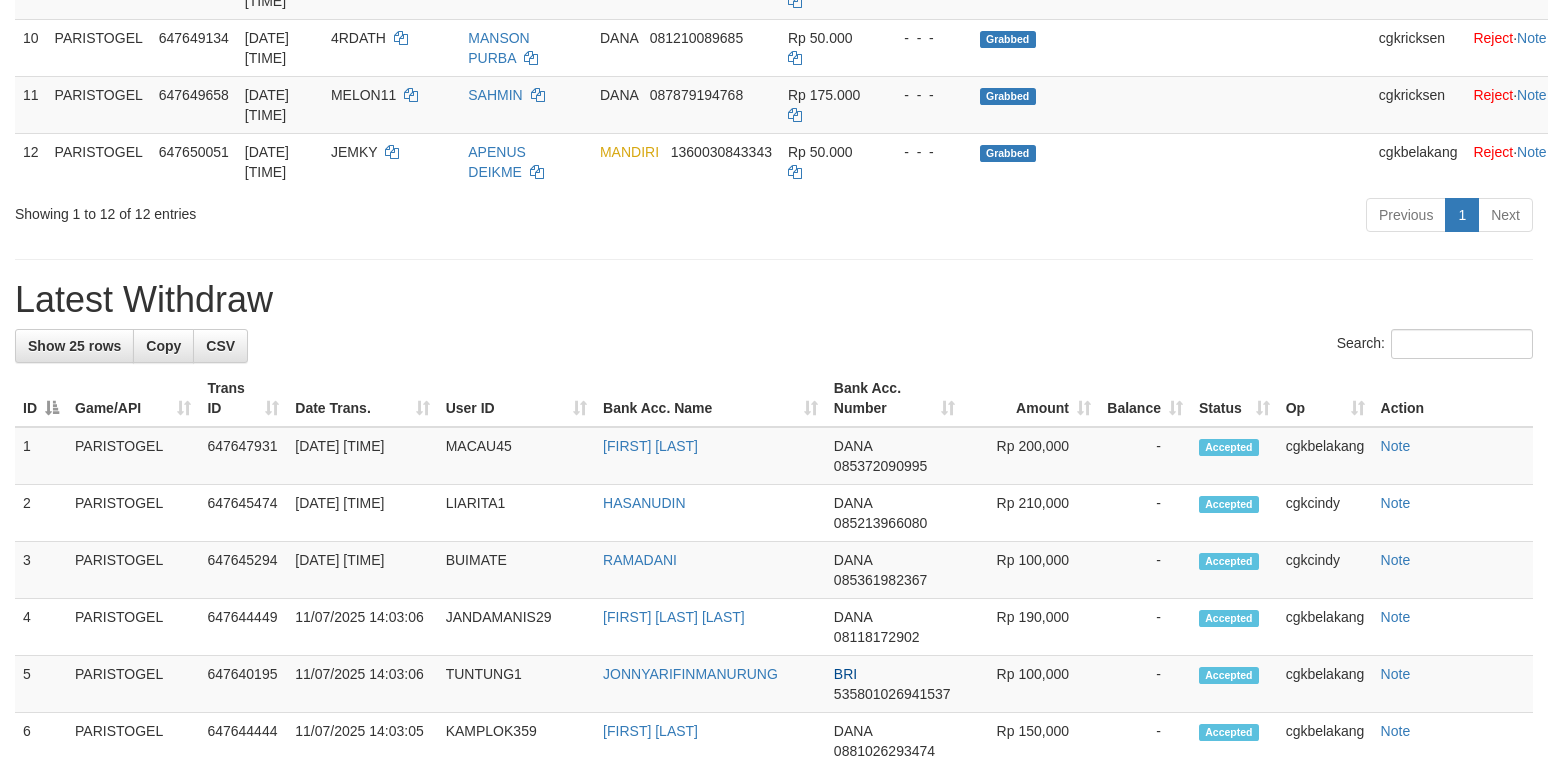 scroll, scrollTop: 933, scrollLeft: 0, axis: vertical 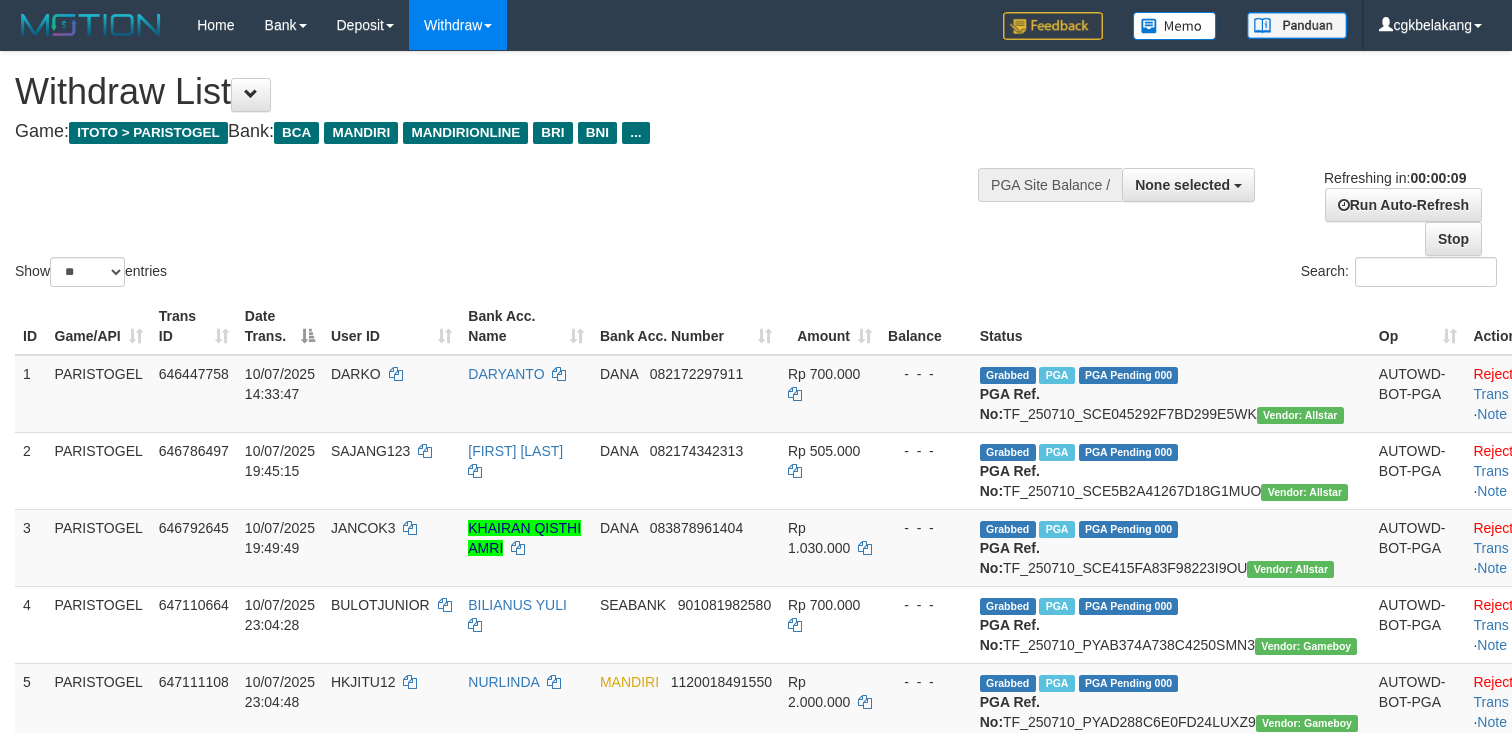 select 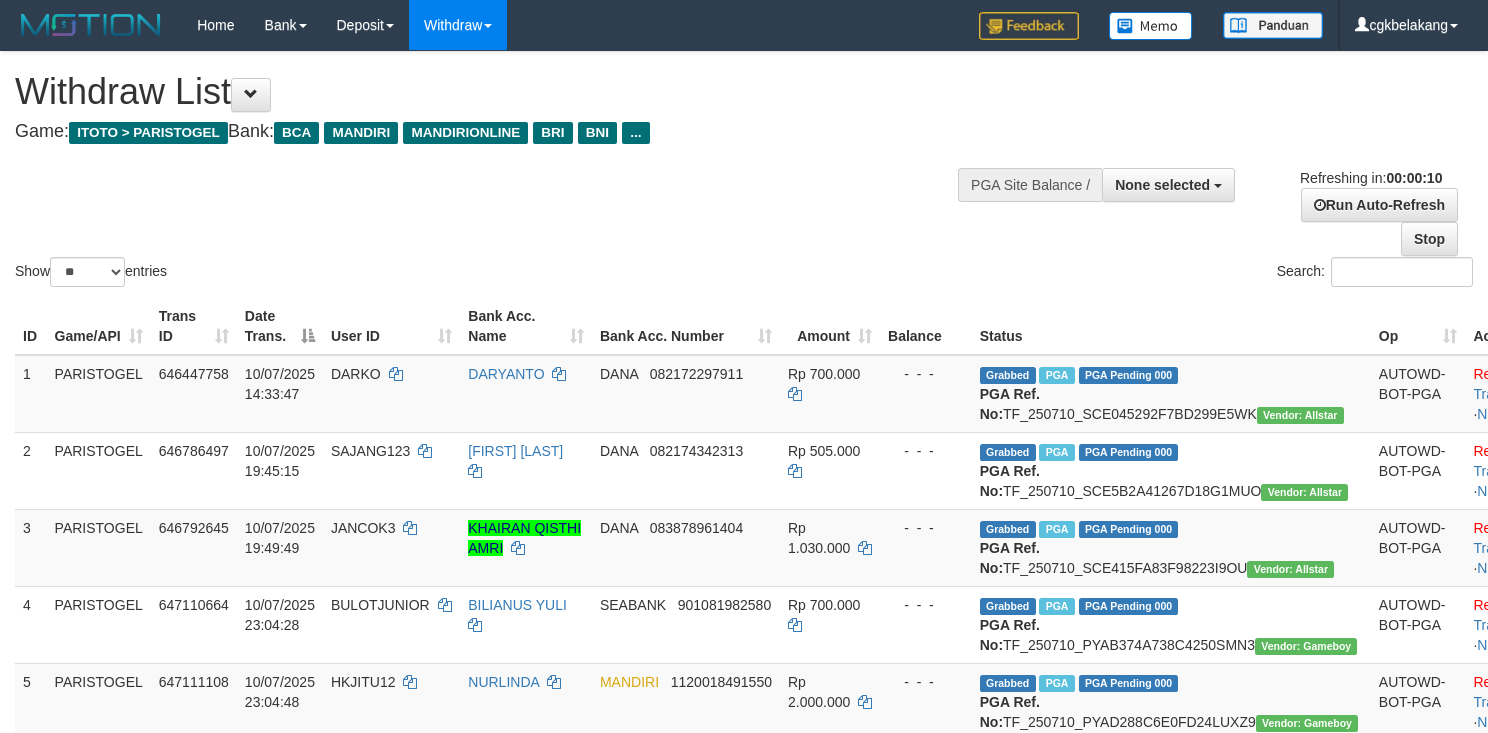 select 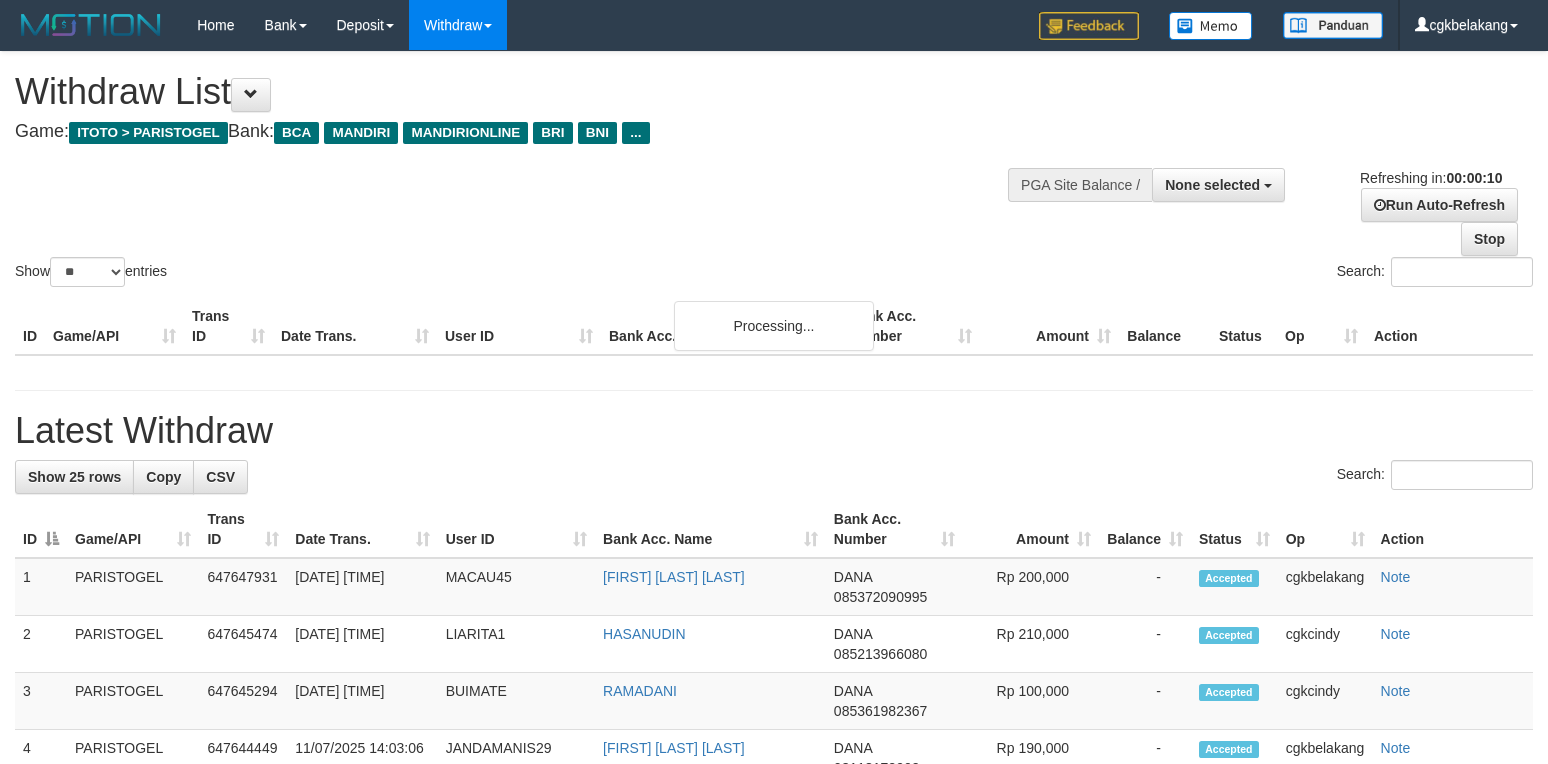 select 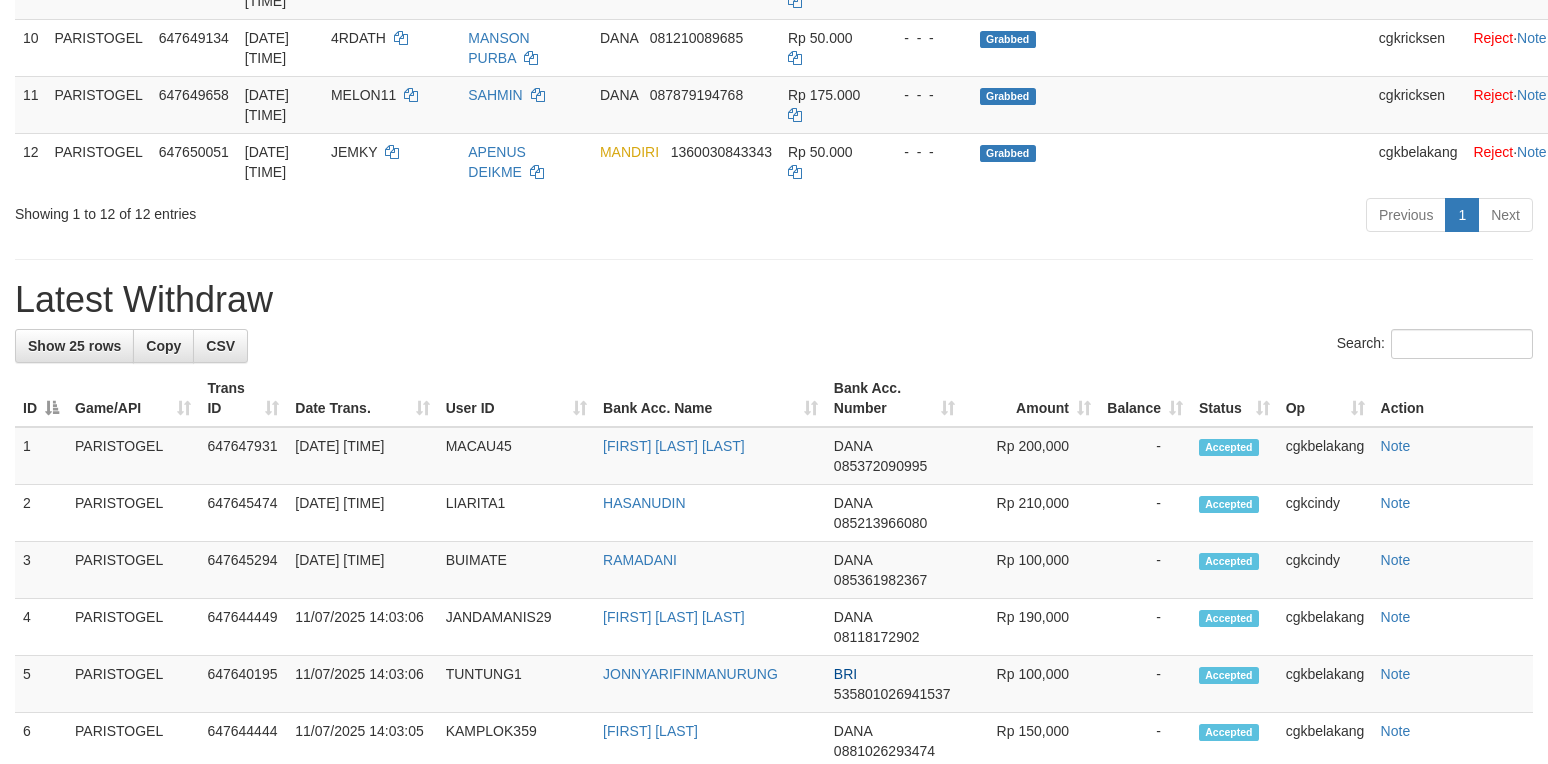 scroll, scrollTop: 933, scrollLeft: 0, axis: vertical 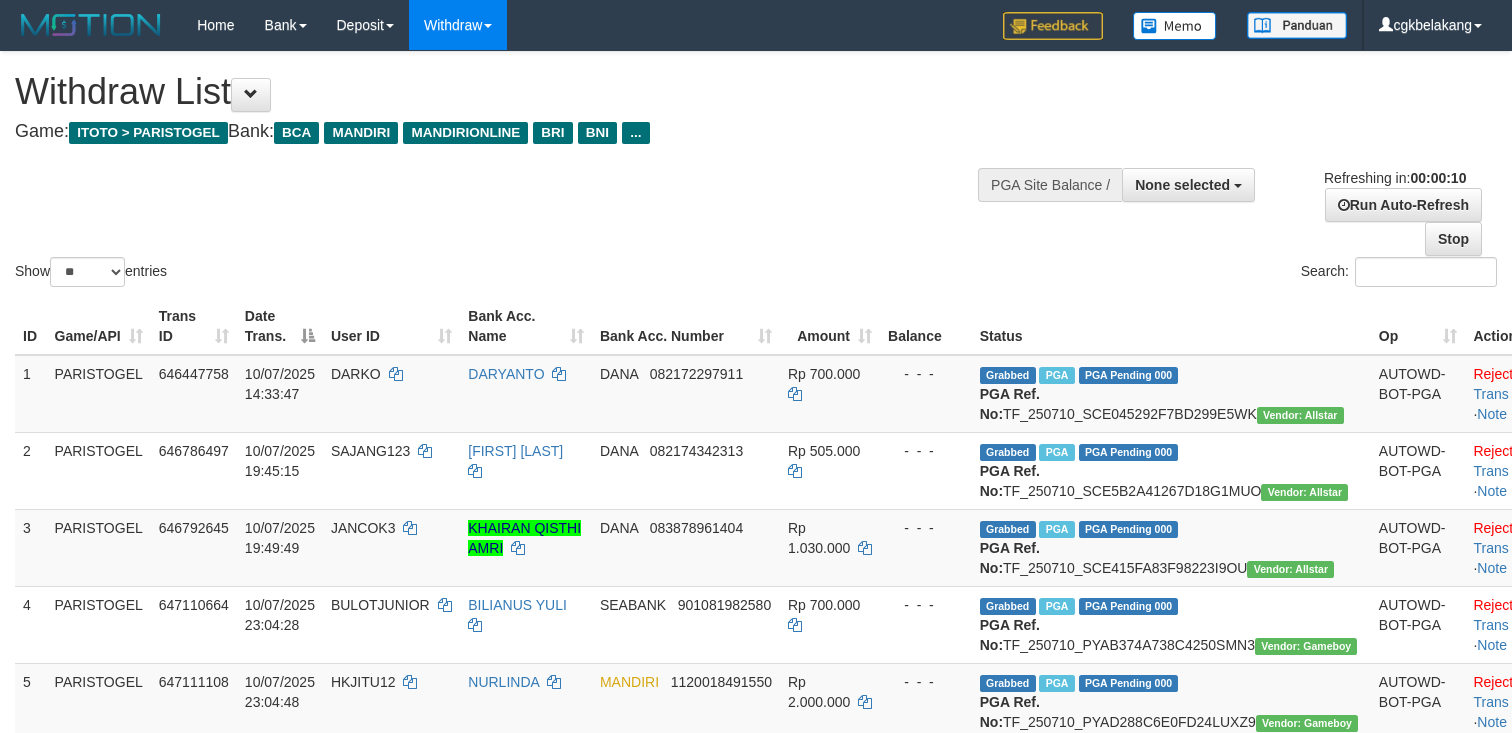 select 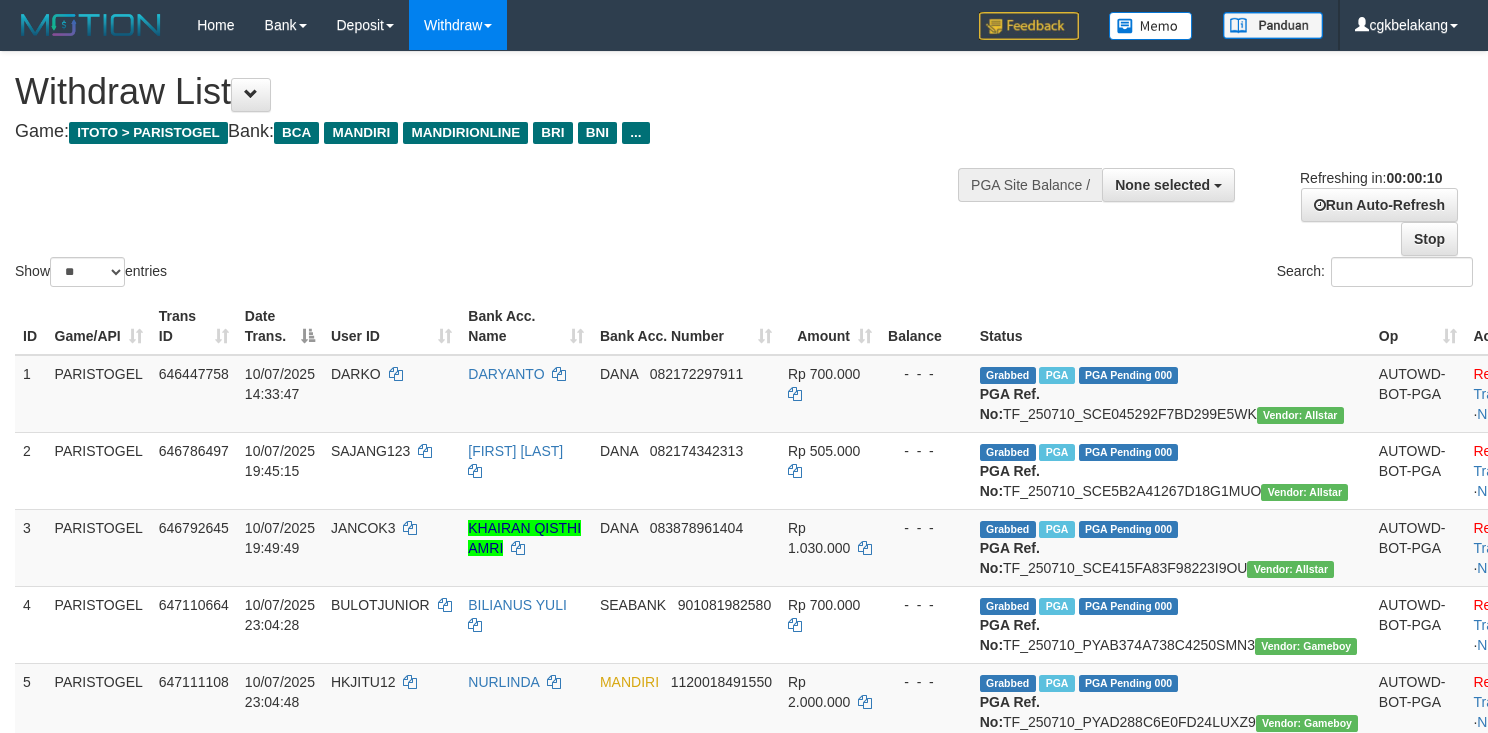 select 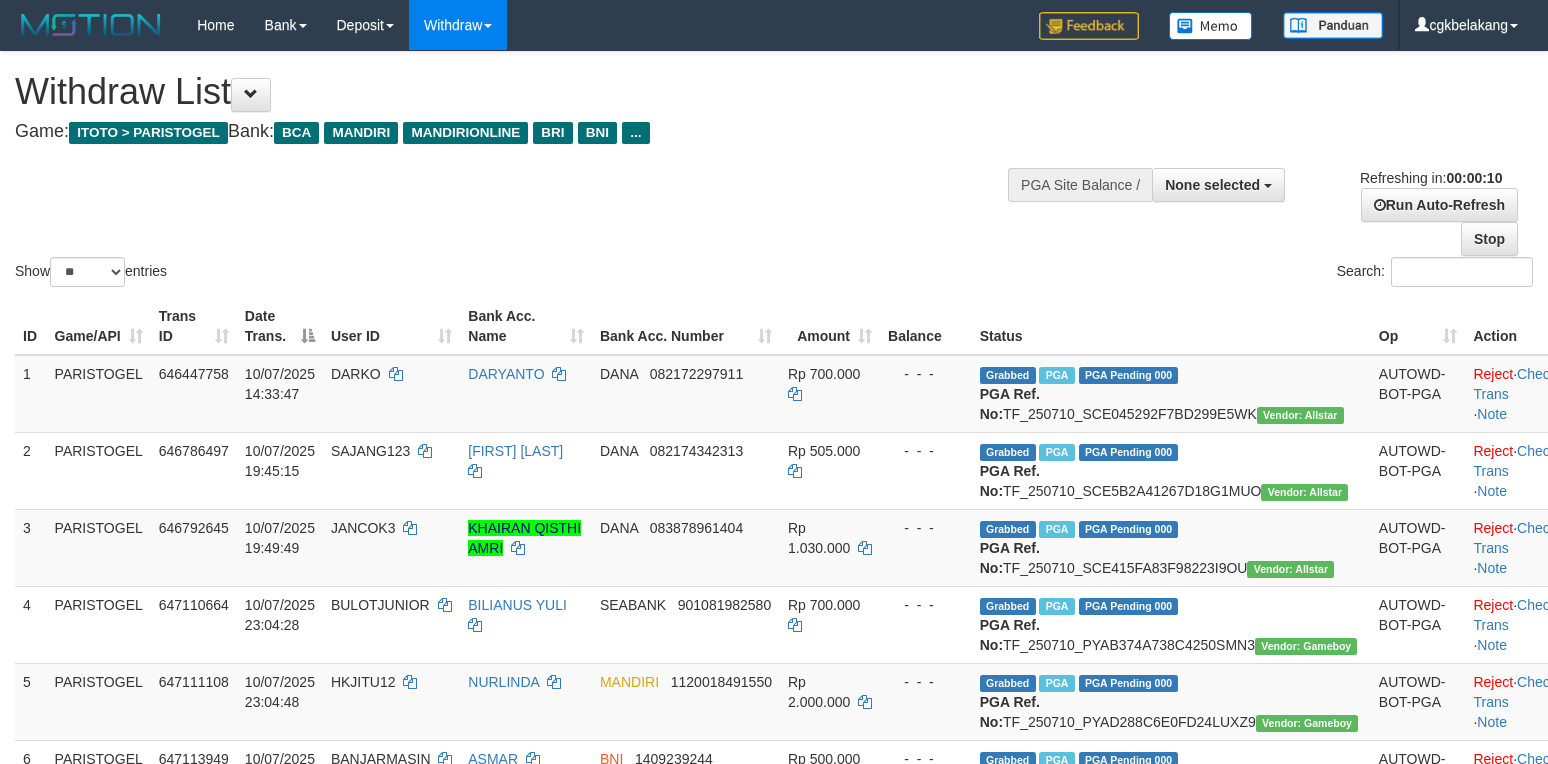 select 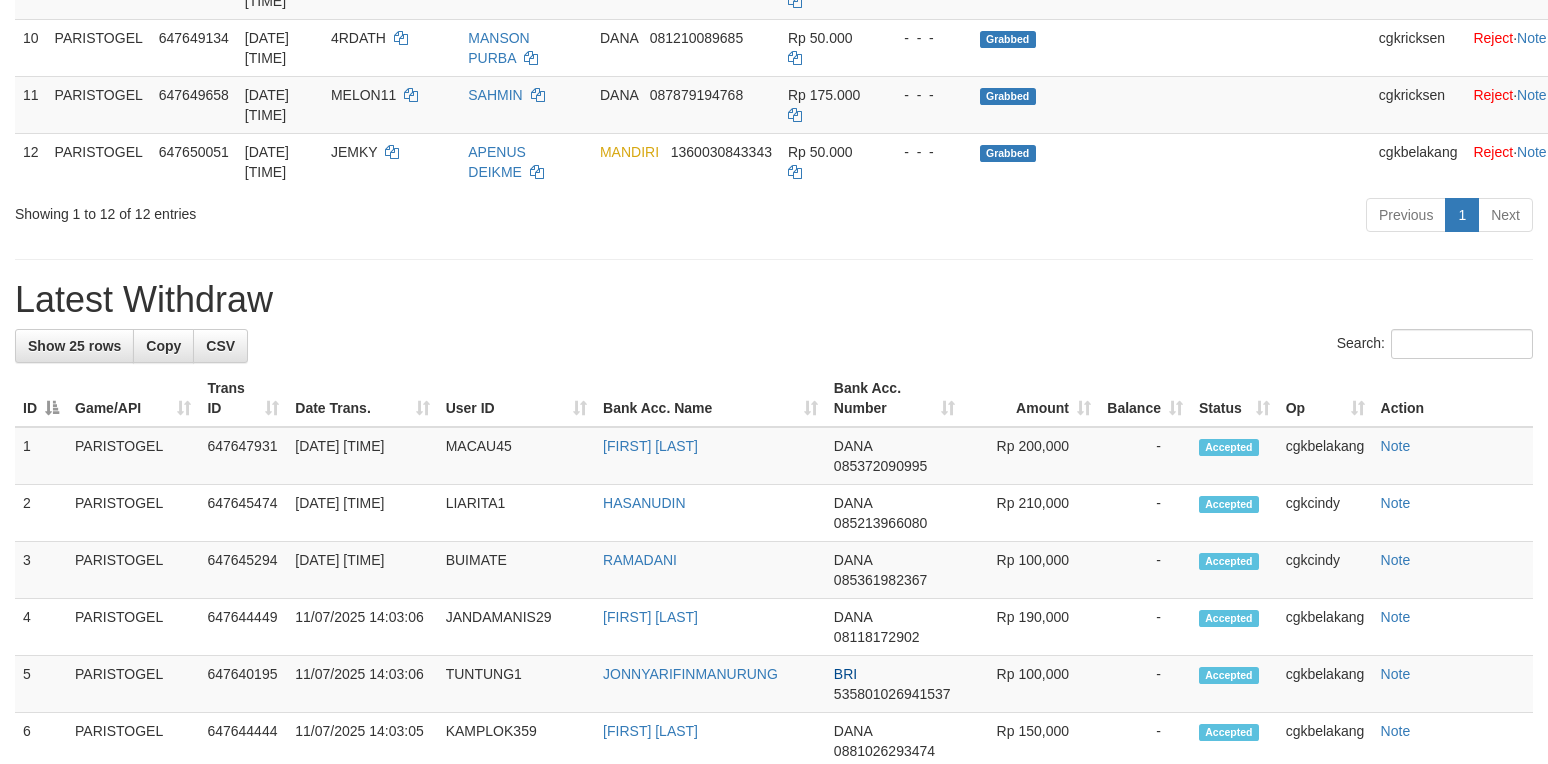 scroll, scrollTop: 933, scrollLeft: 0, axis: vertical 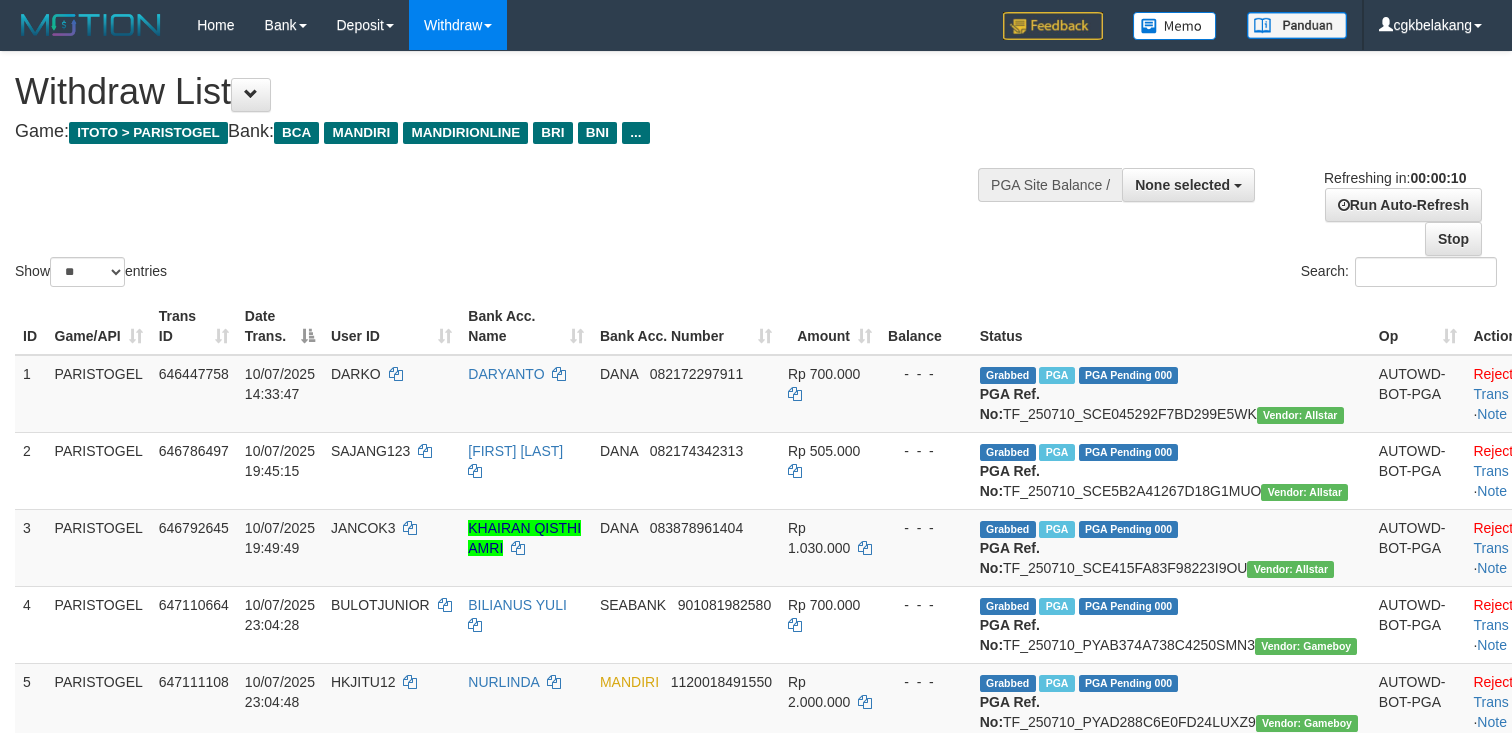 select 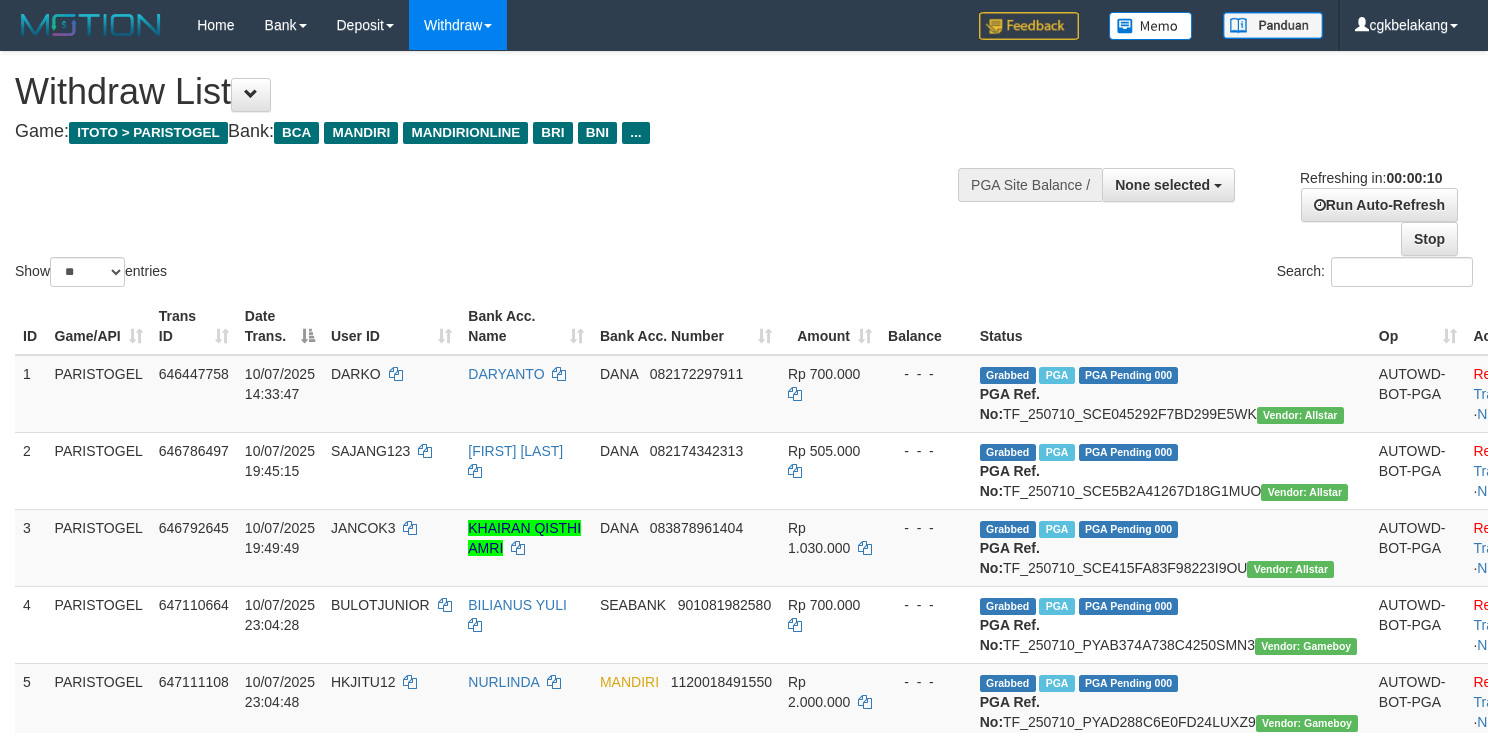 select 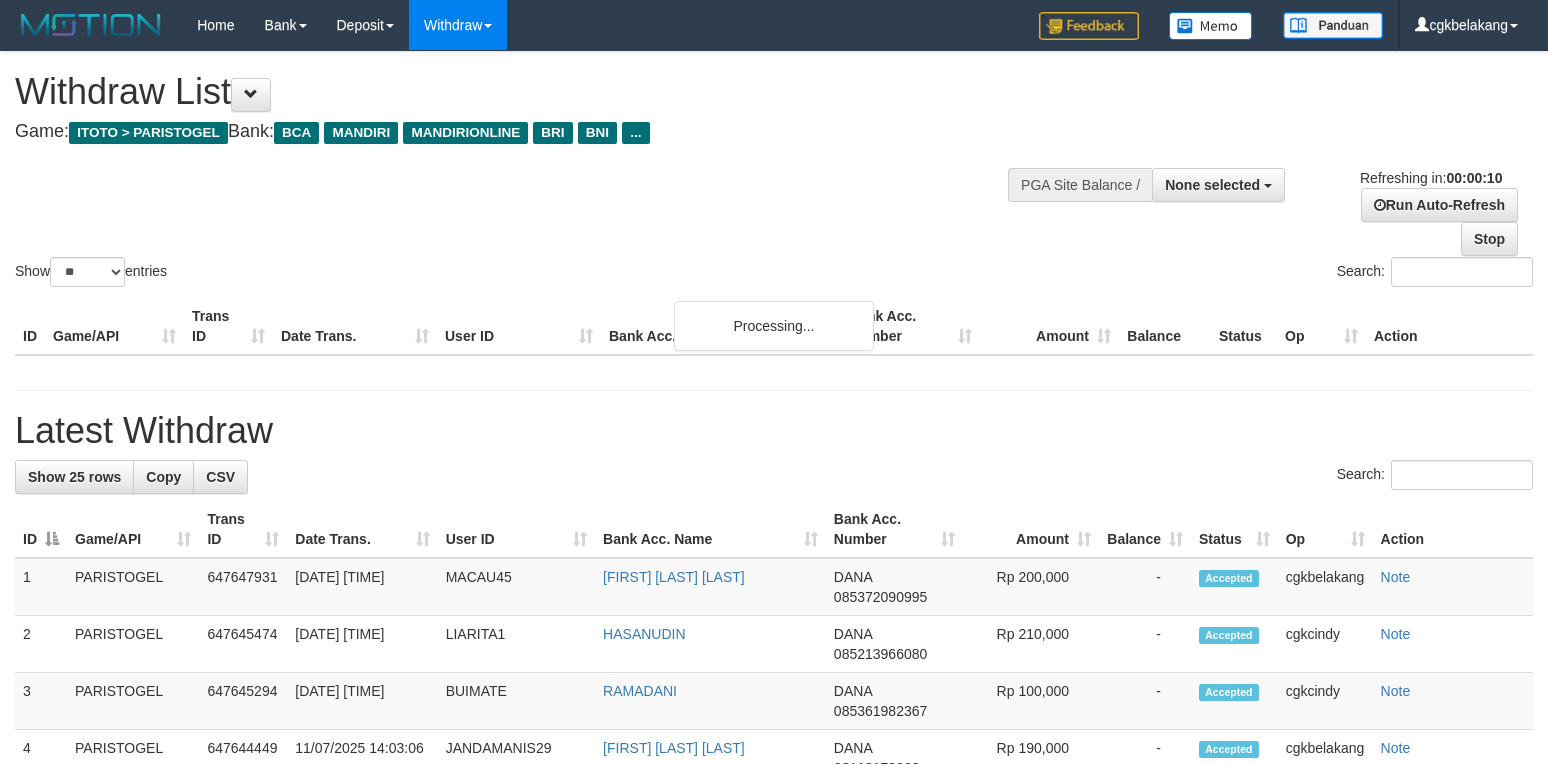 select 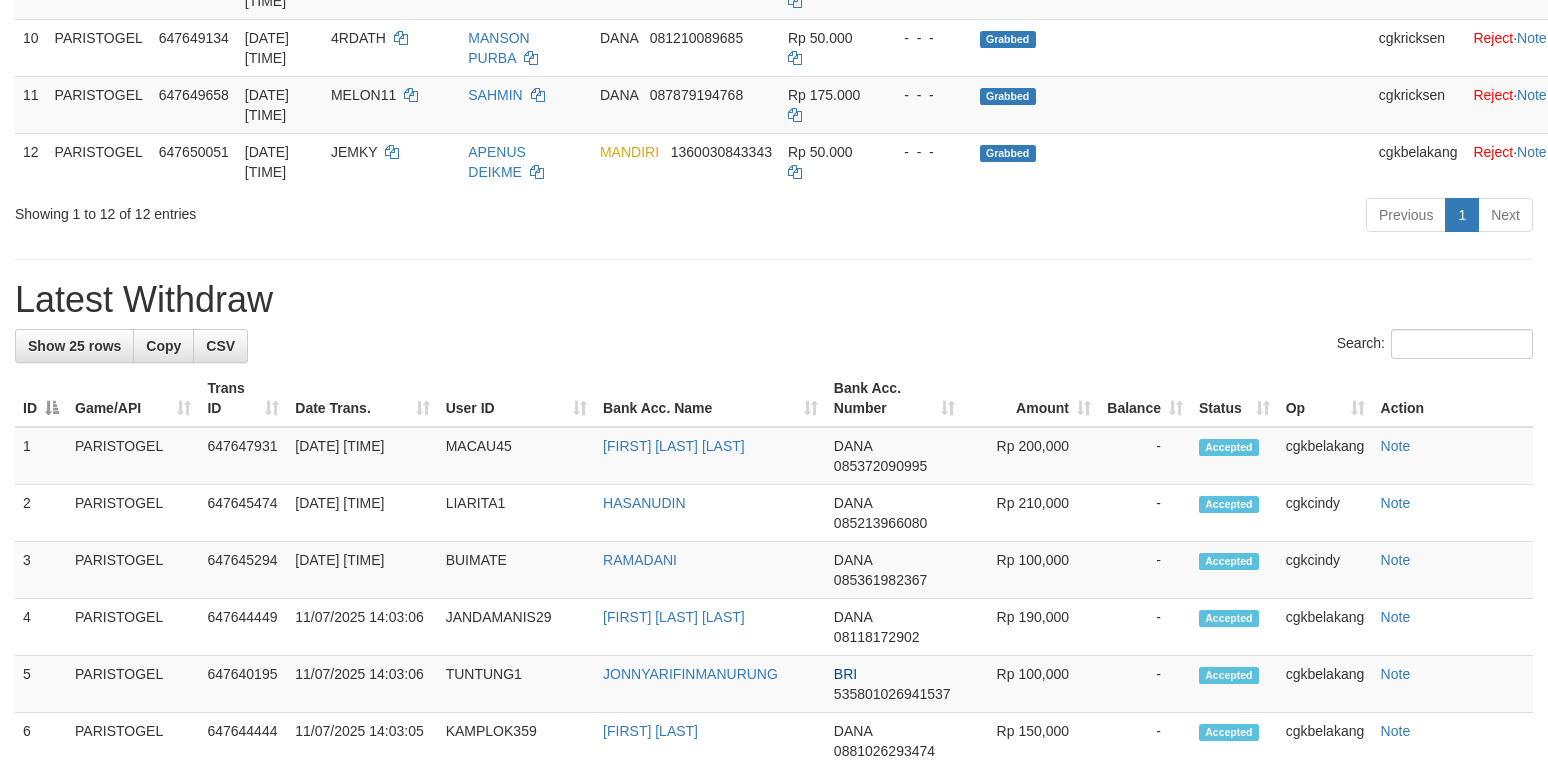 scroll, scrollTop: 933, scrollLeft: 0, axis: vertical 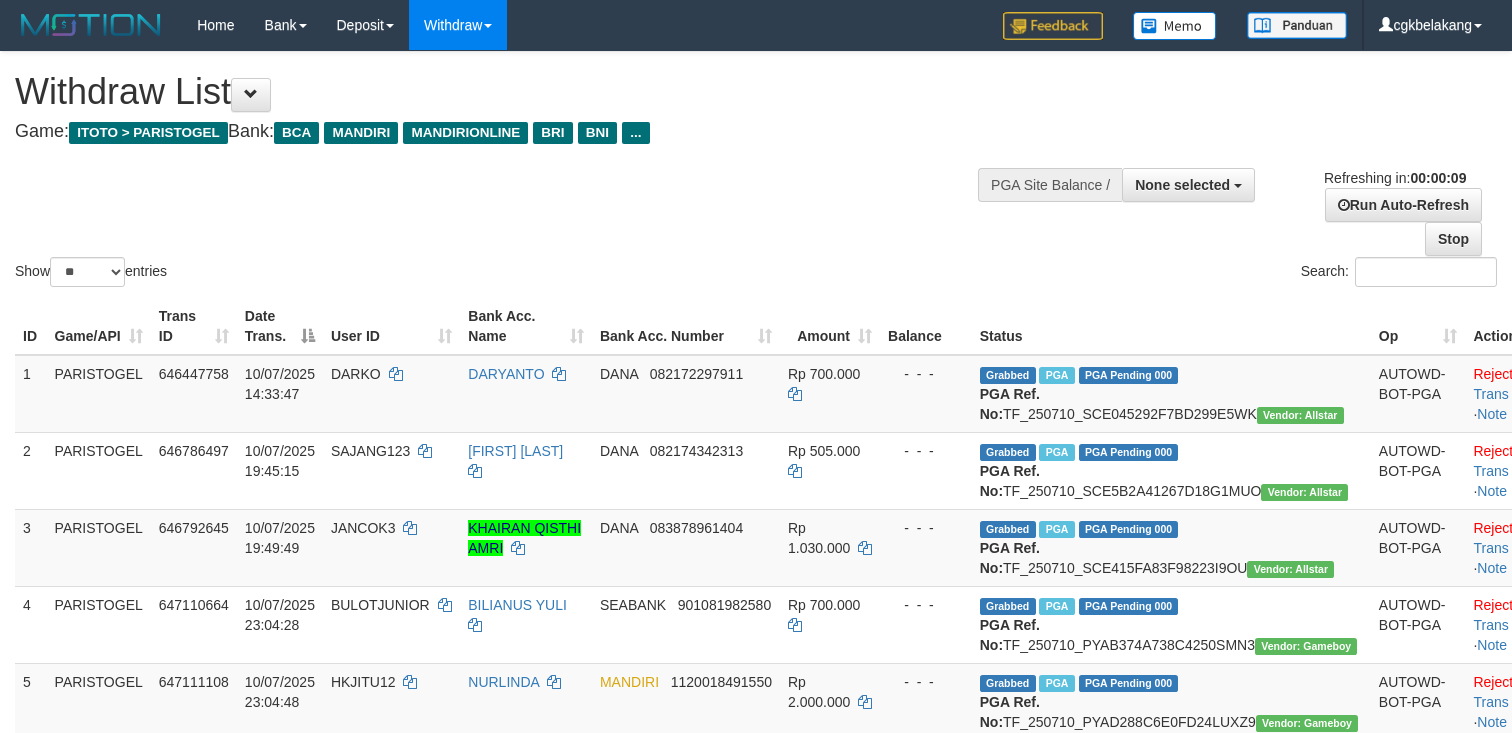 select 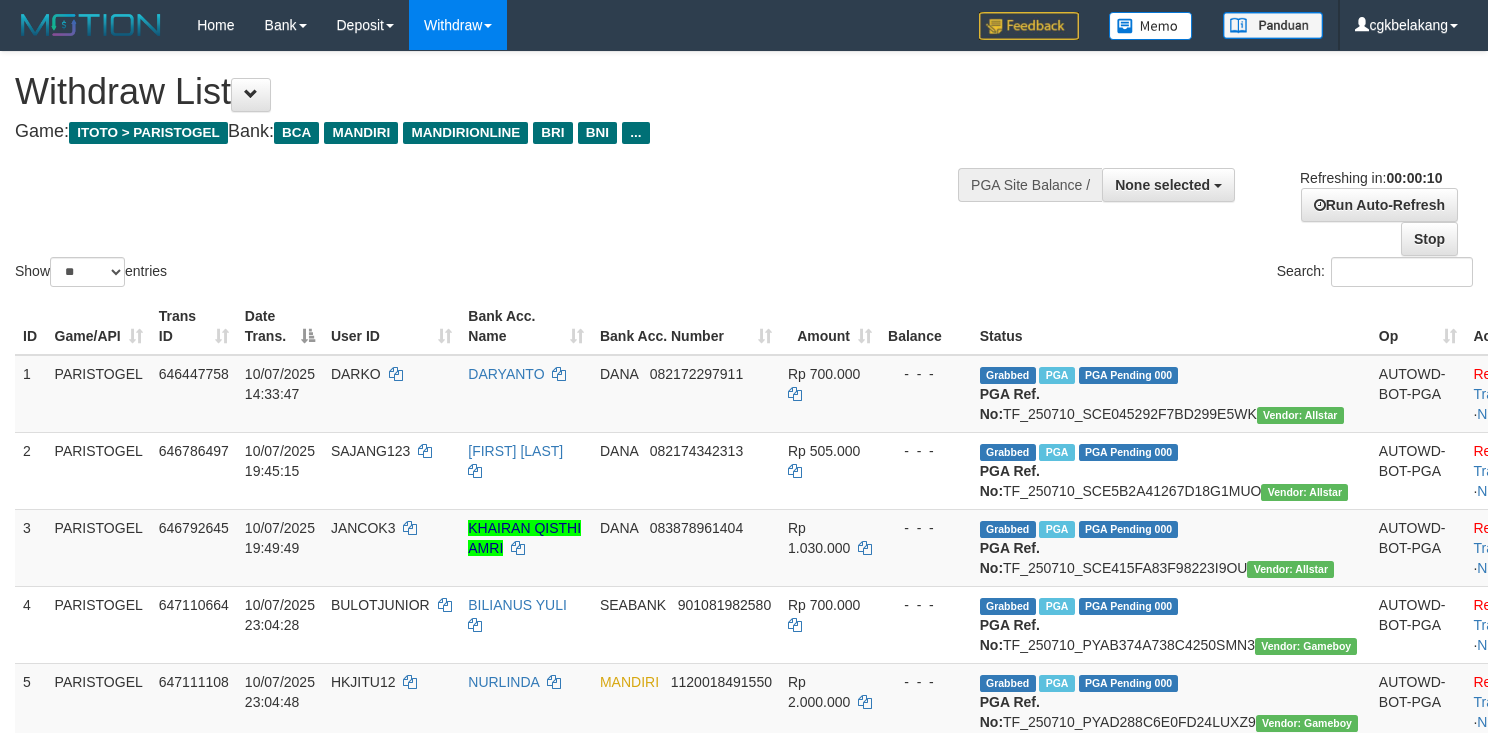 select 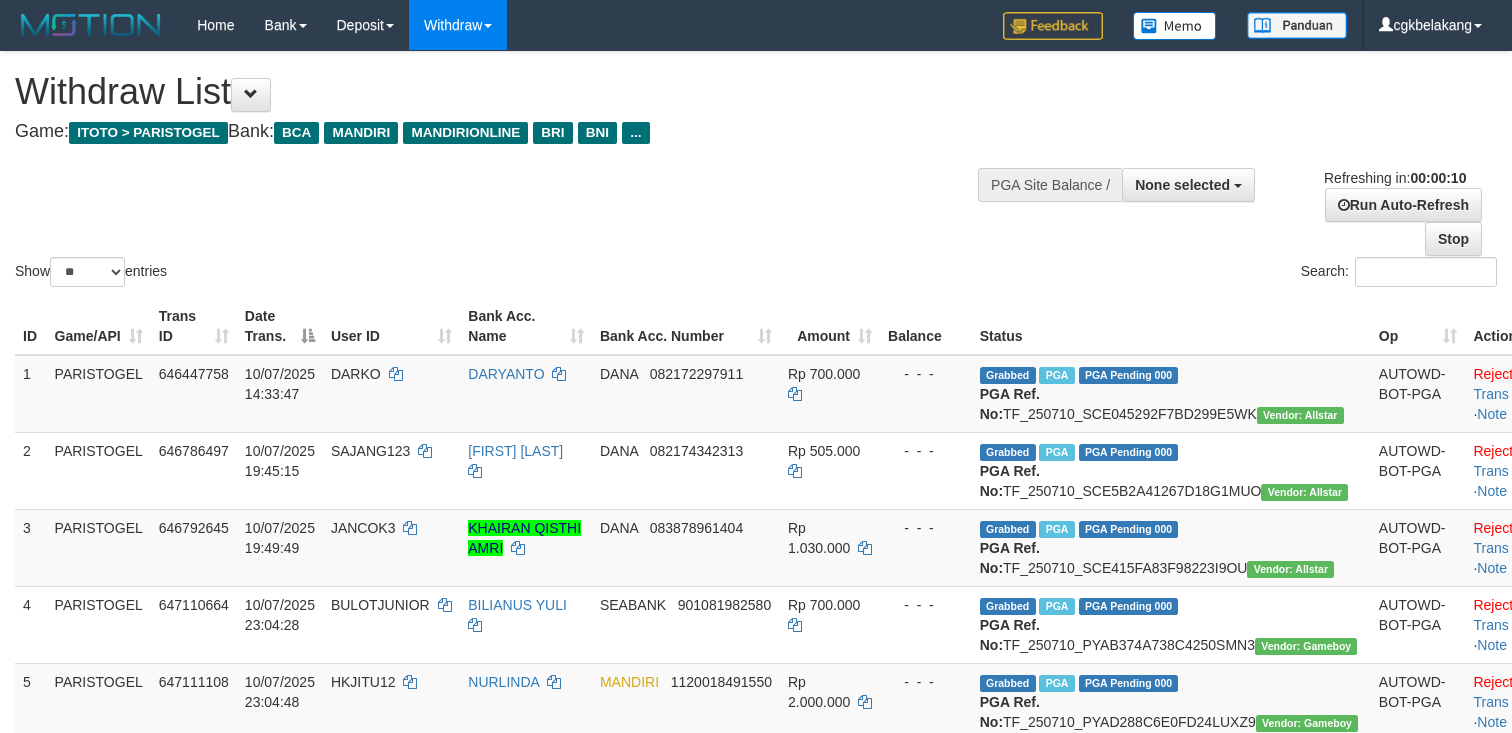 select 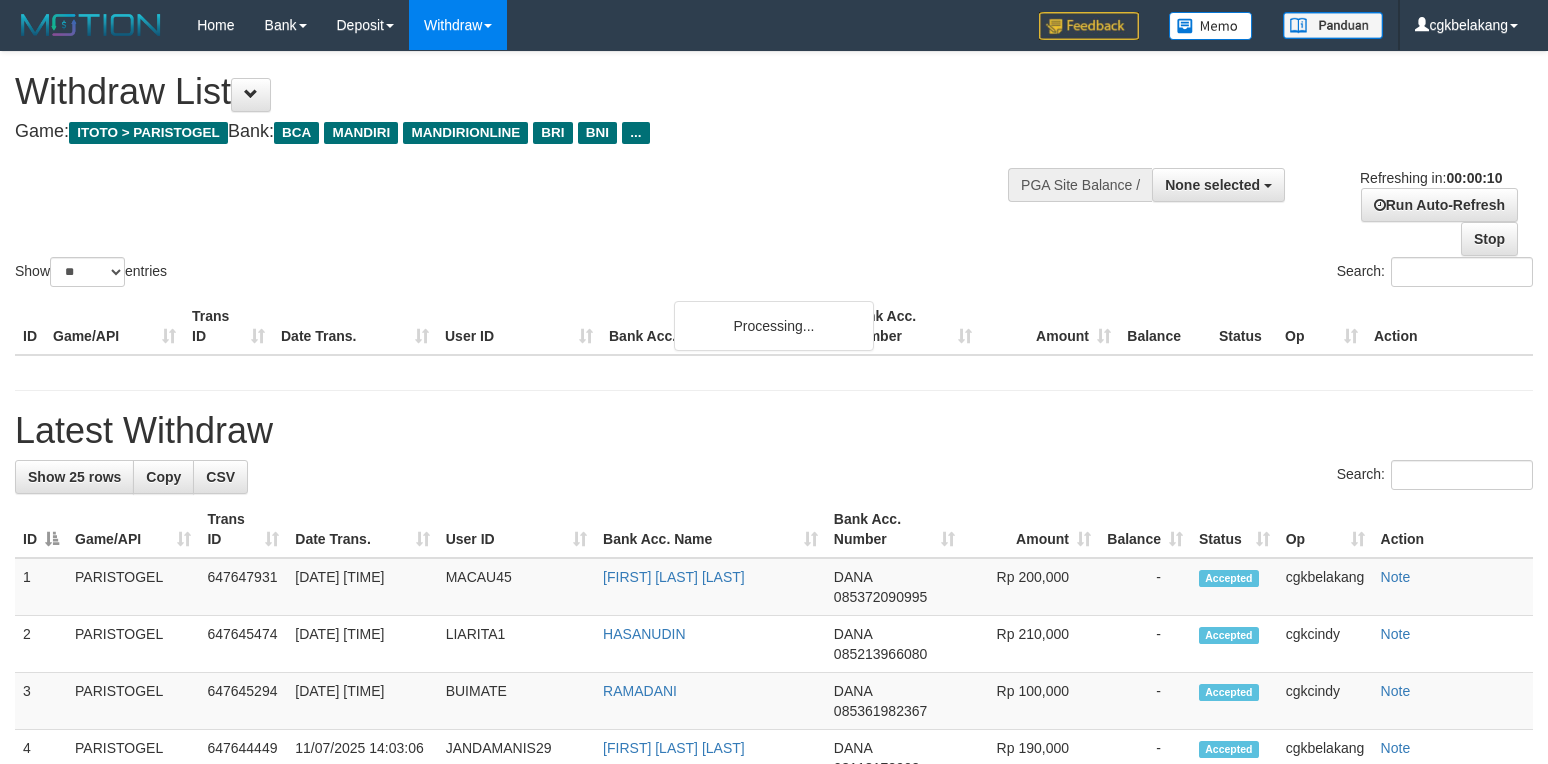 select 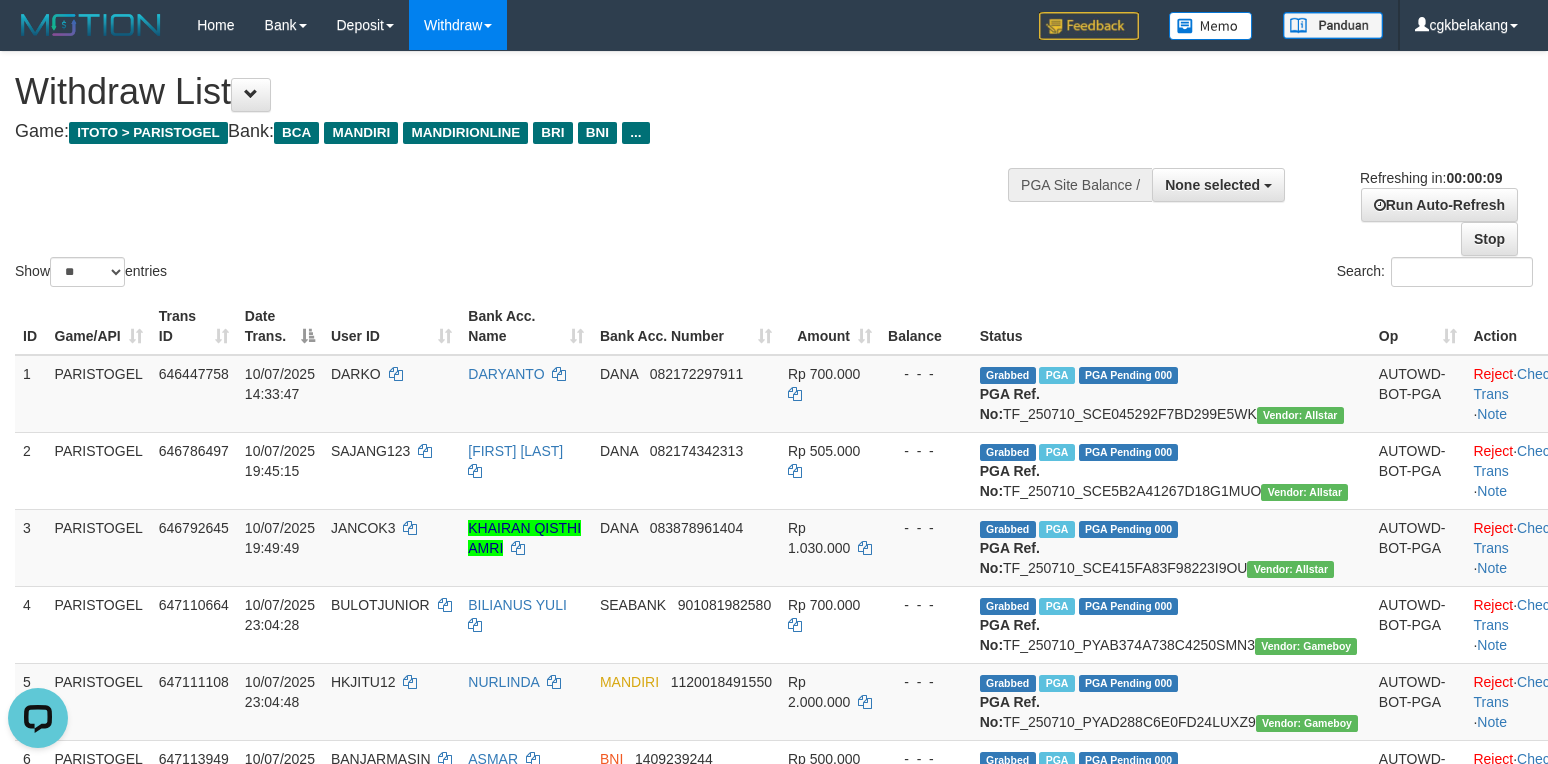 scroll, scrollTop: 0, scrollLeft: 0, axis: both 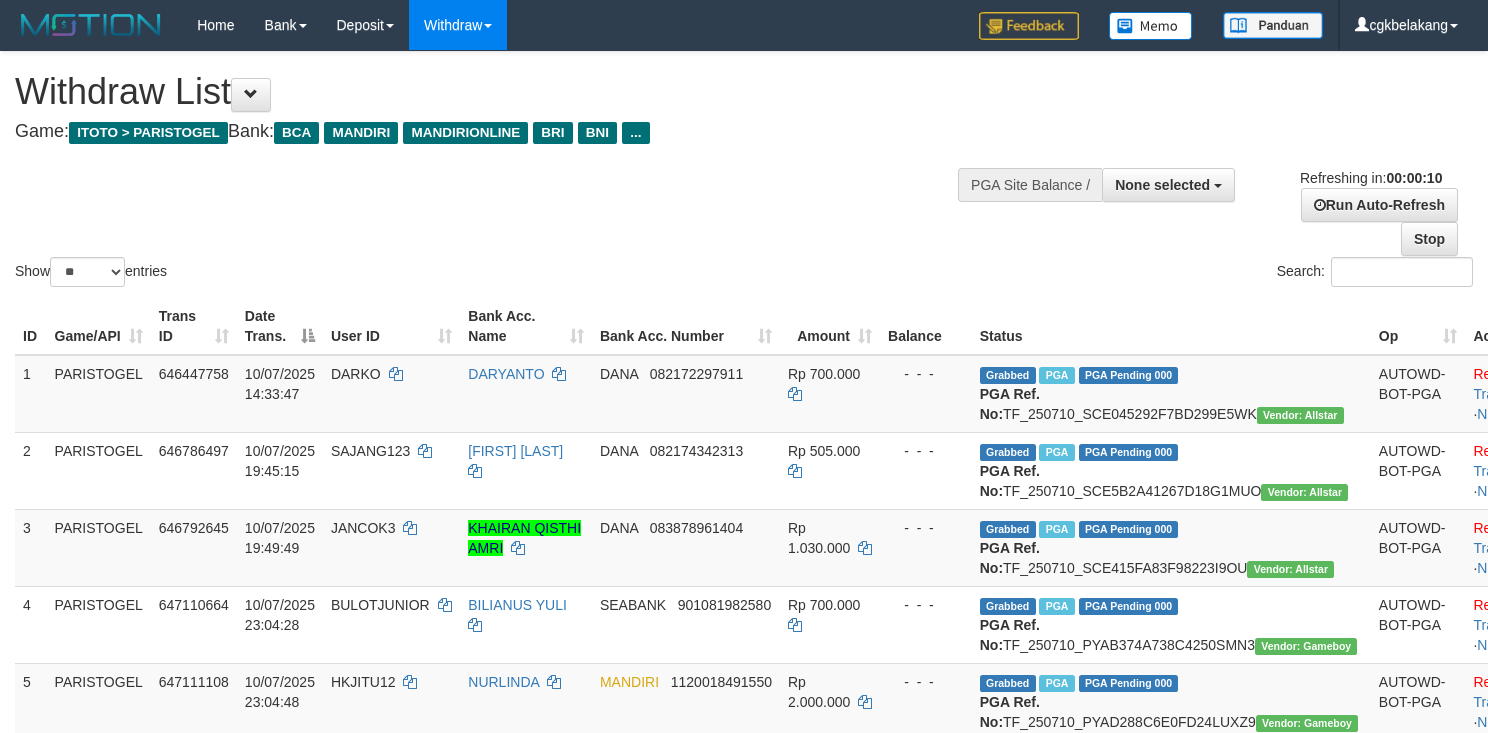 select 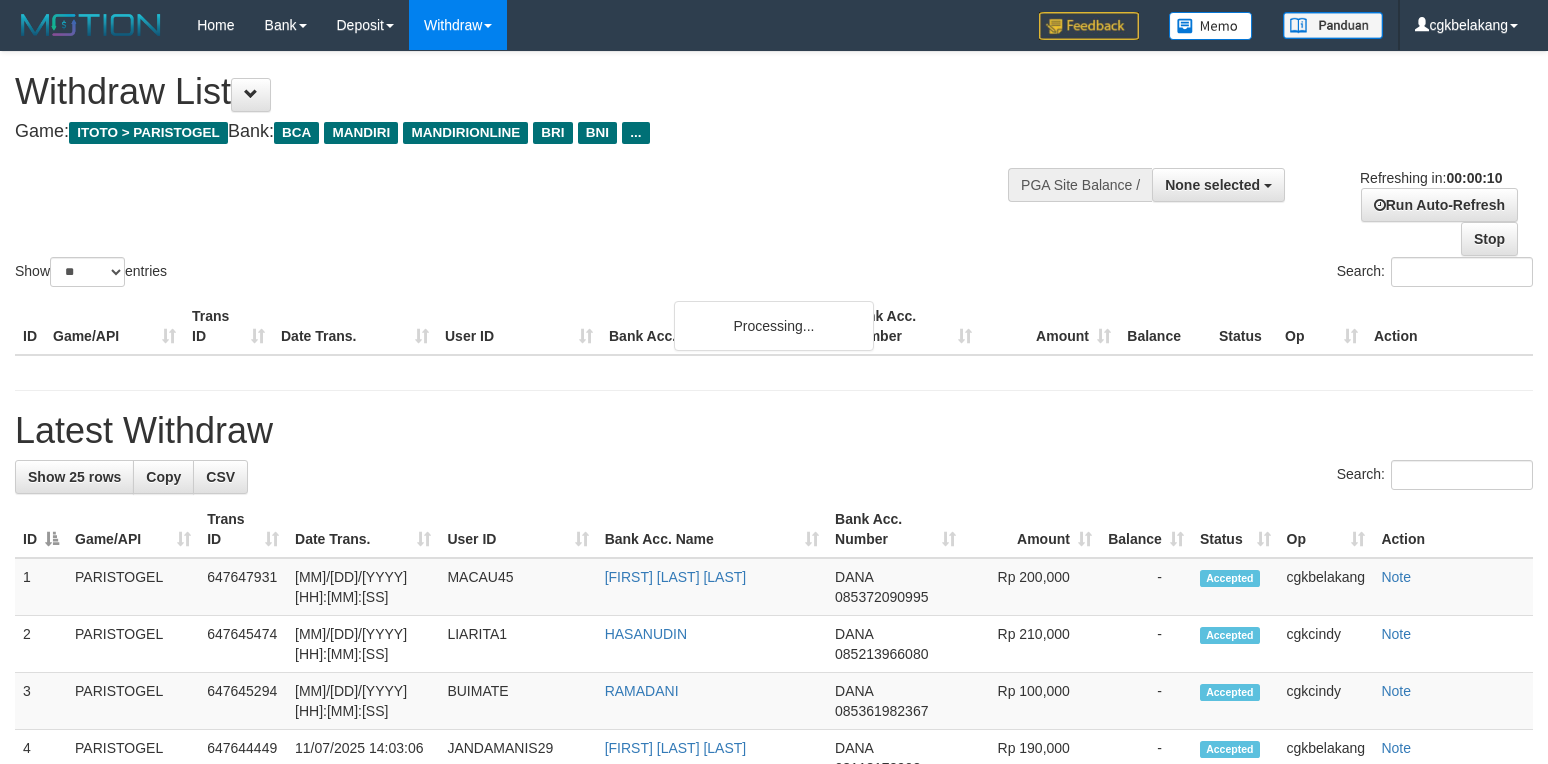 select 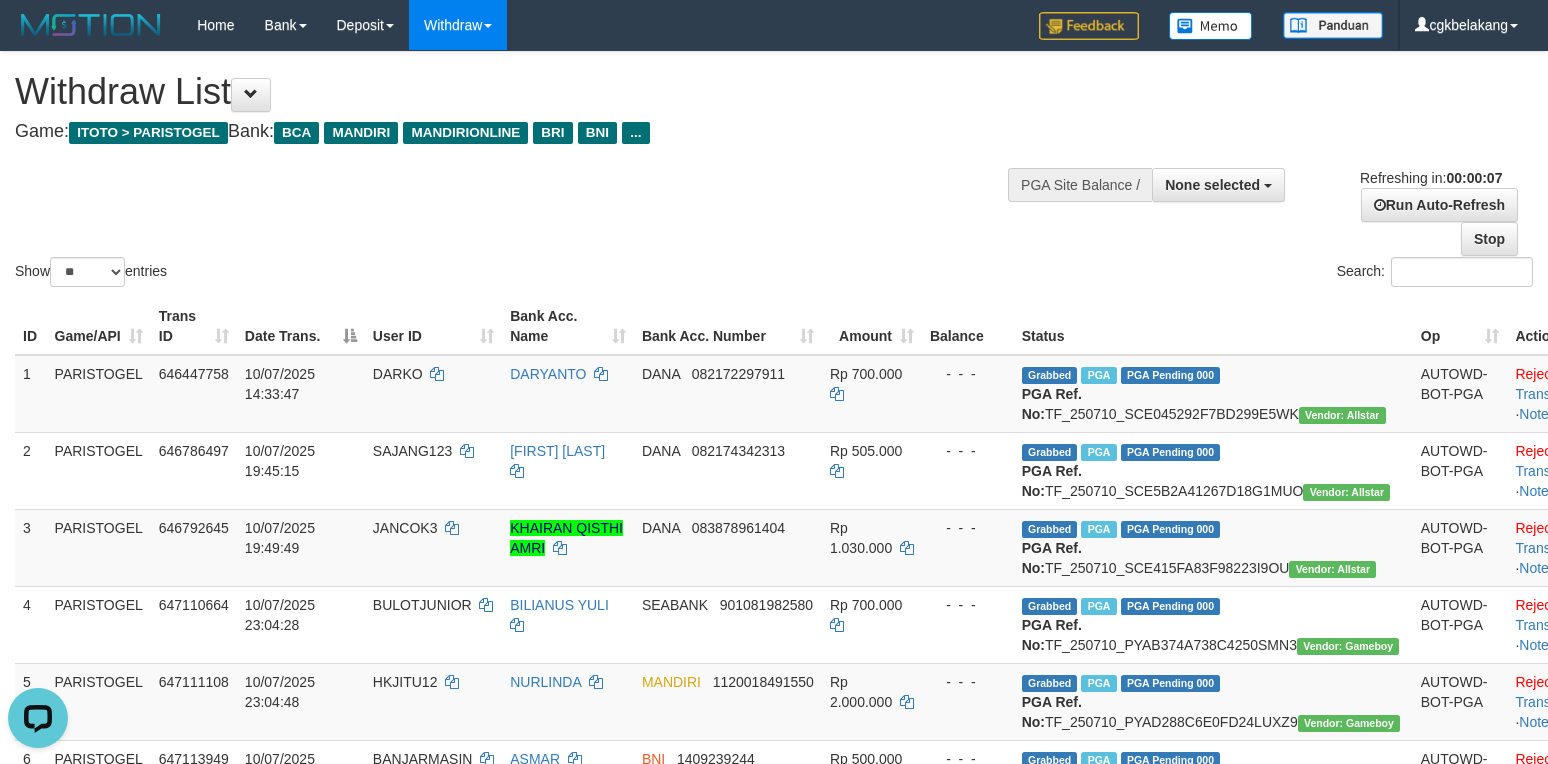 scroll, scrollTop: 0, scrollLeft: 0, axis: both 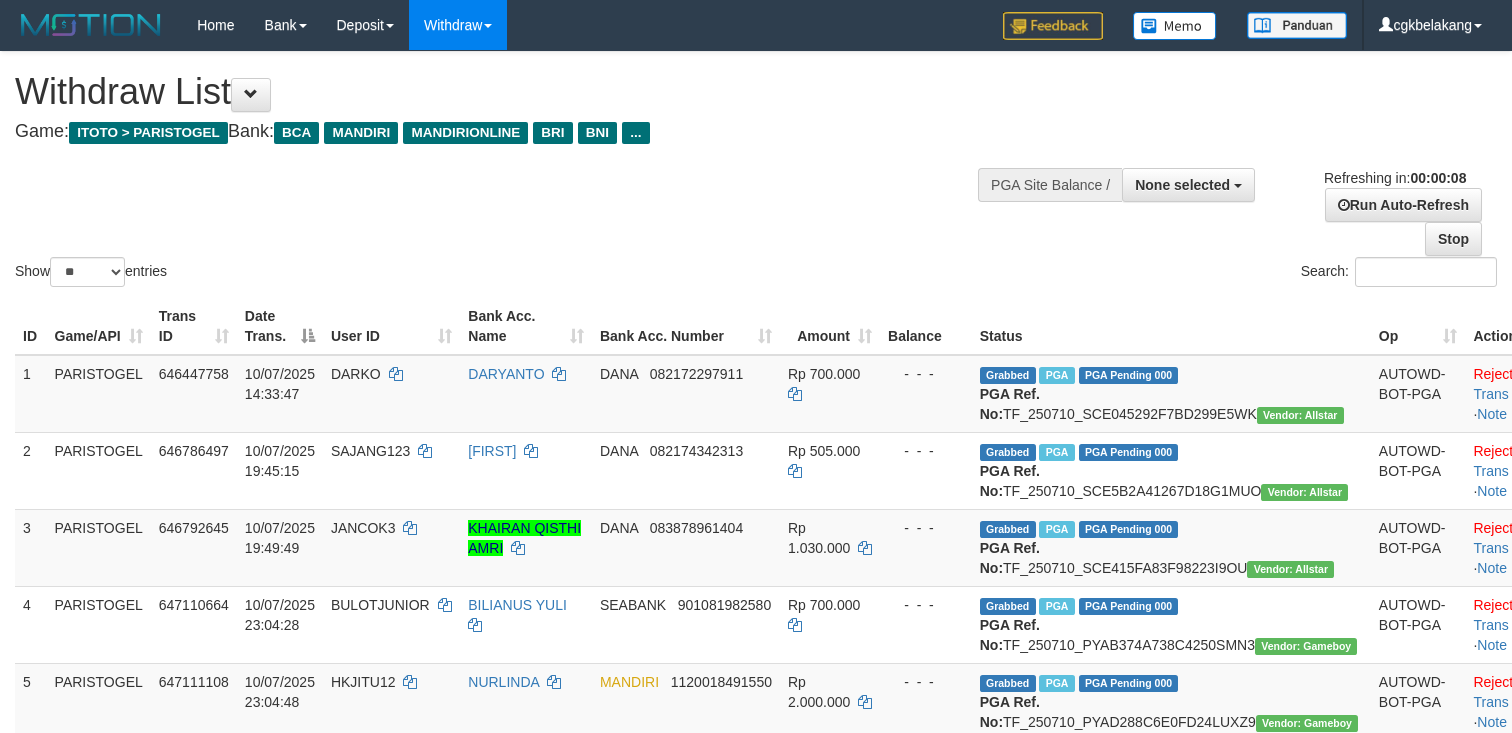 select 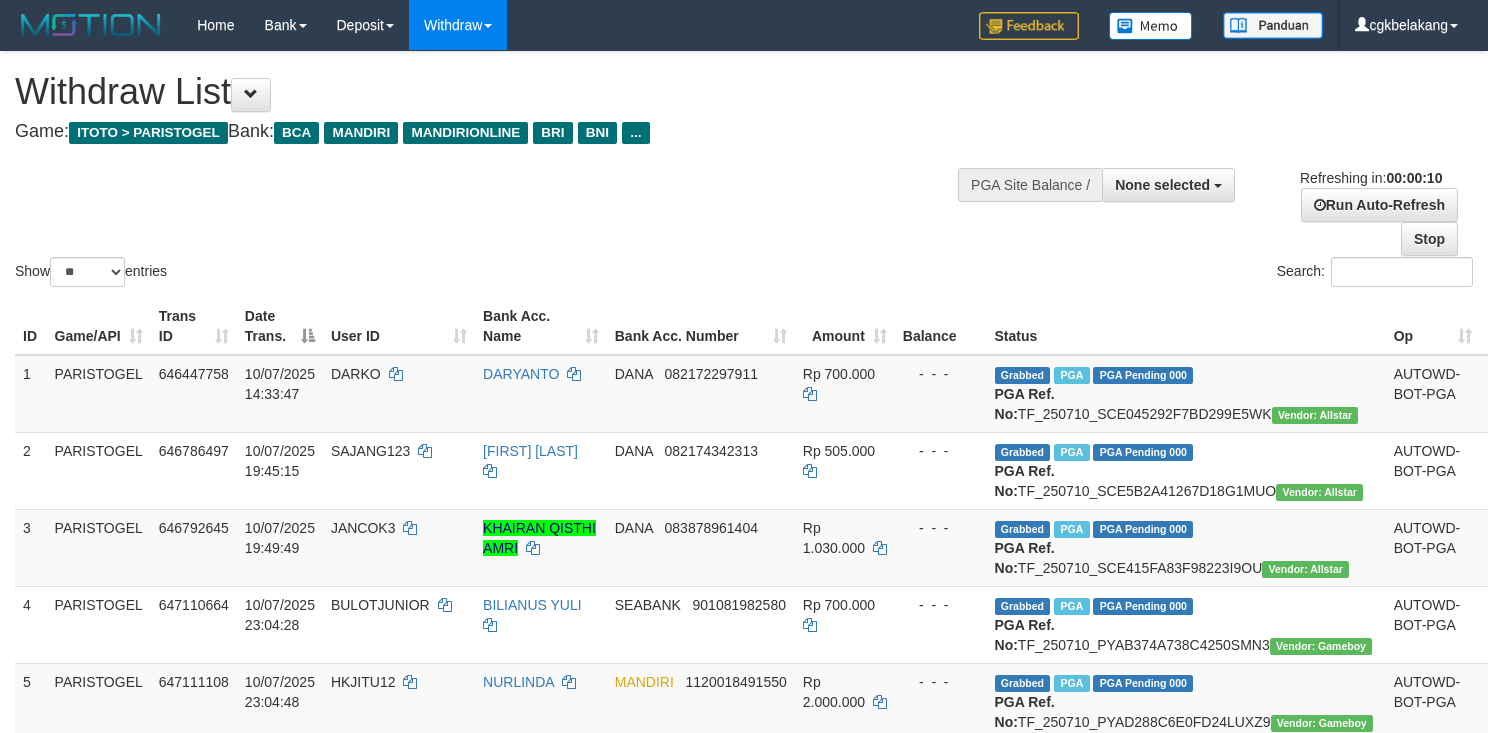 select 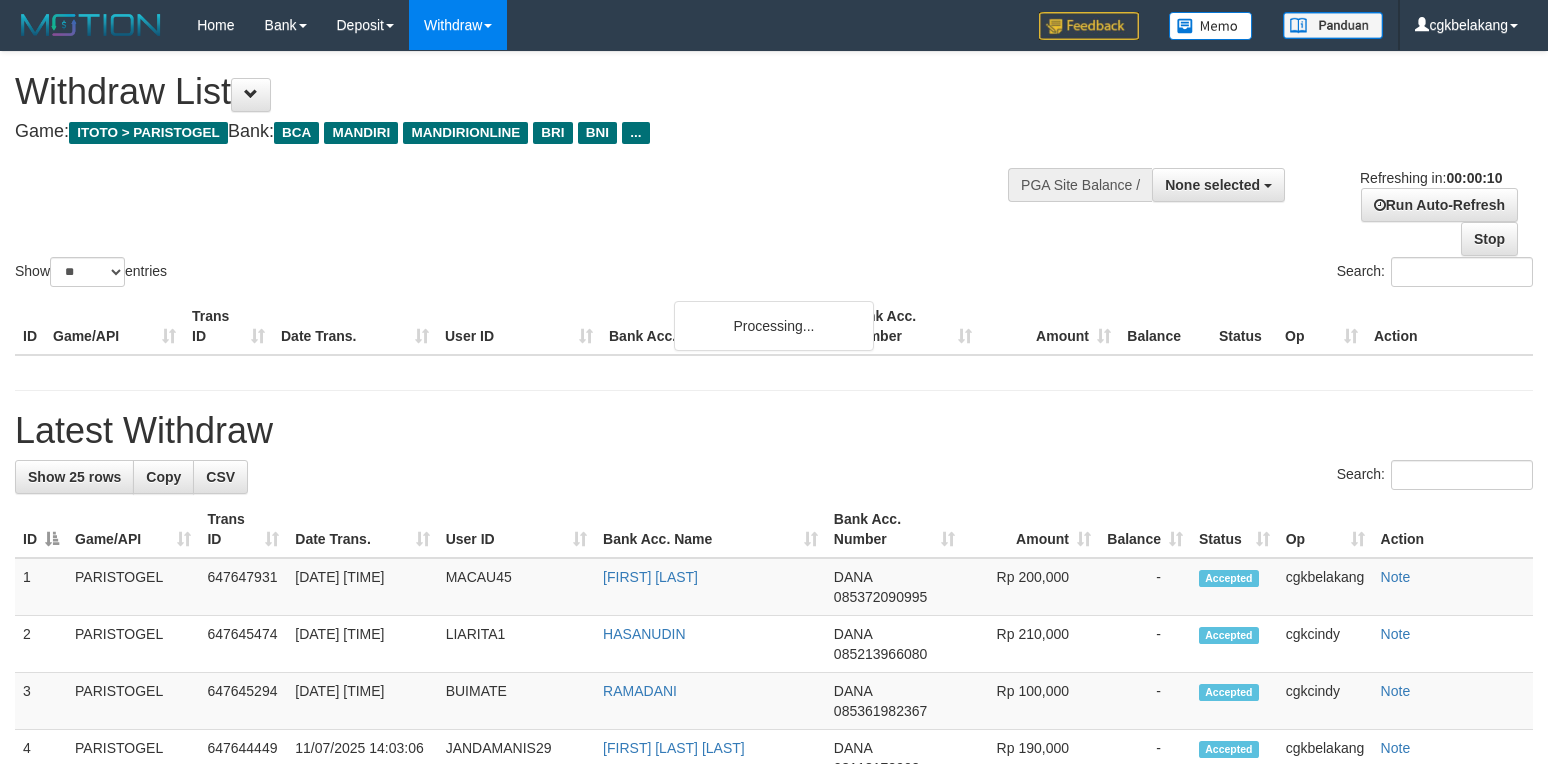 select 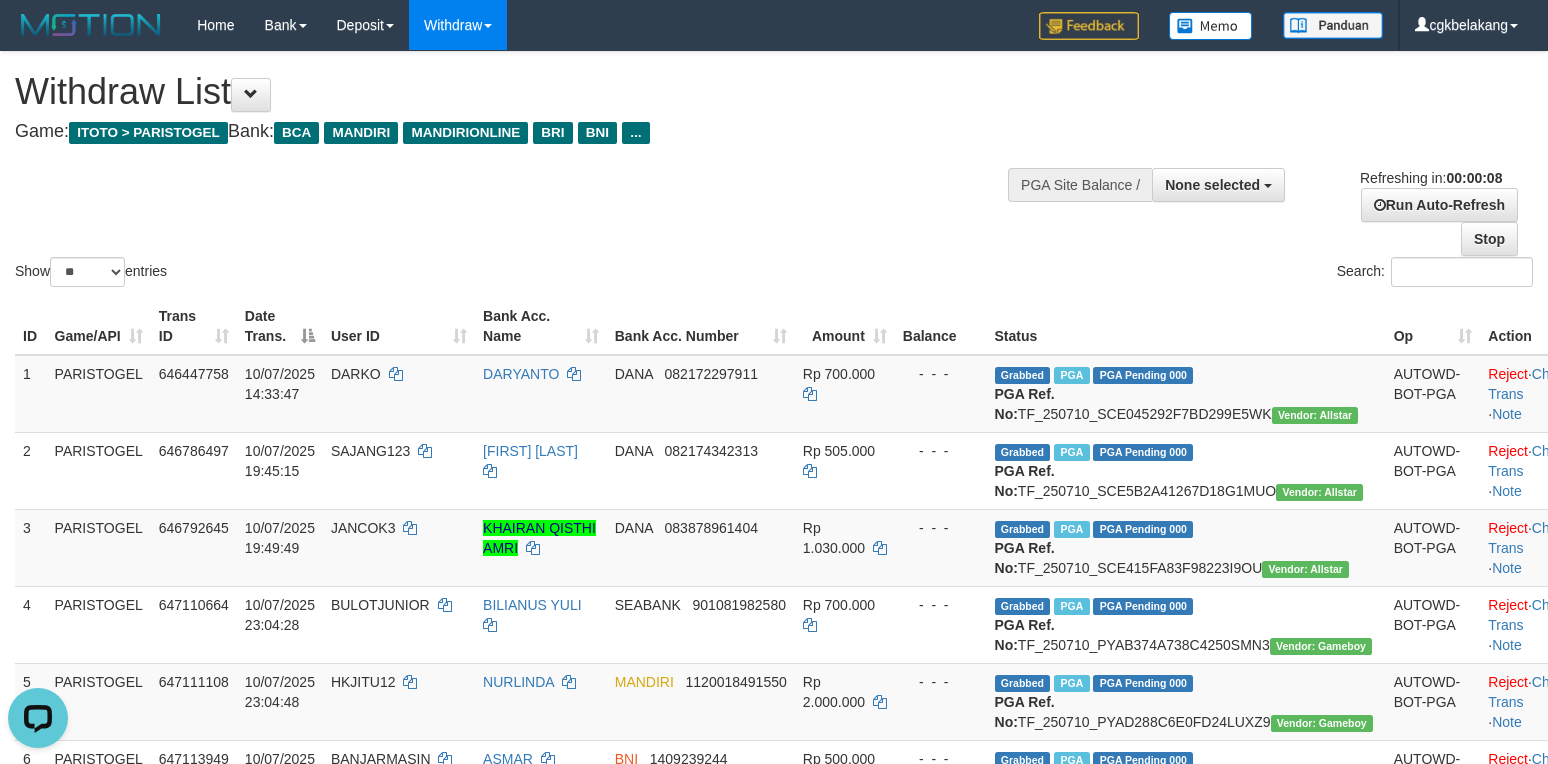 scroll, scrollTop: 0, scrollLeft: 0, axis: both 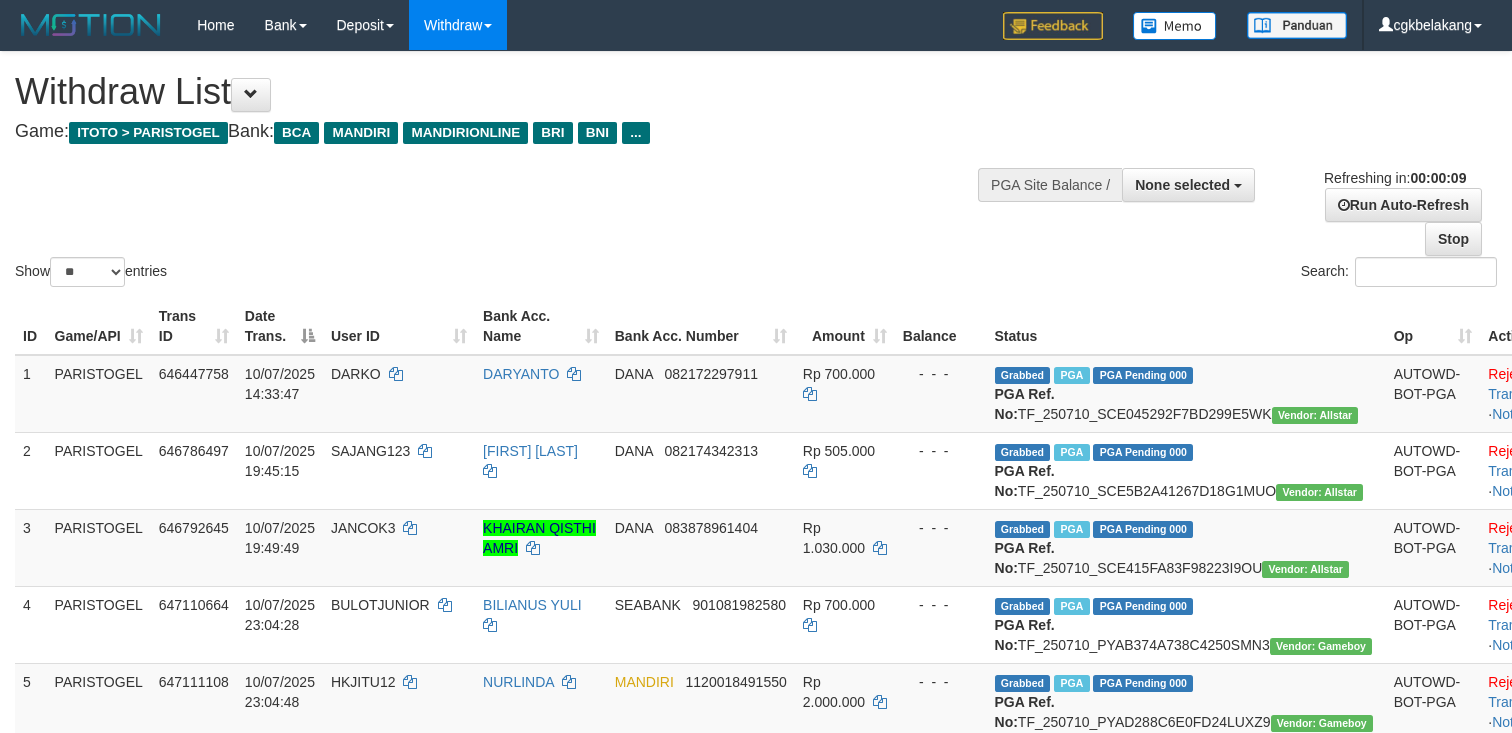 select 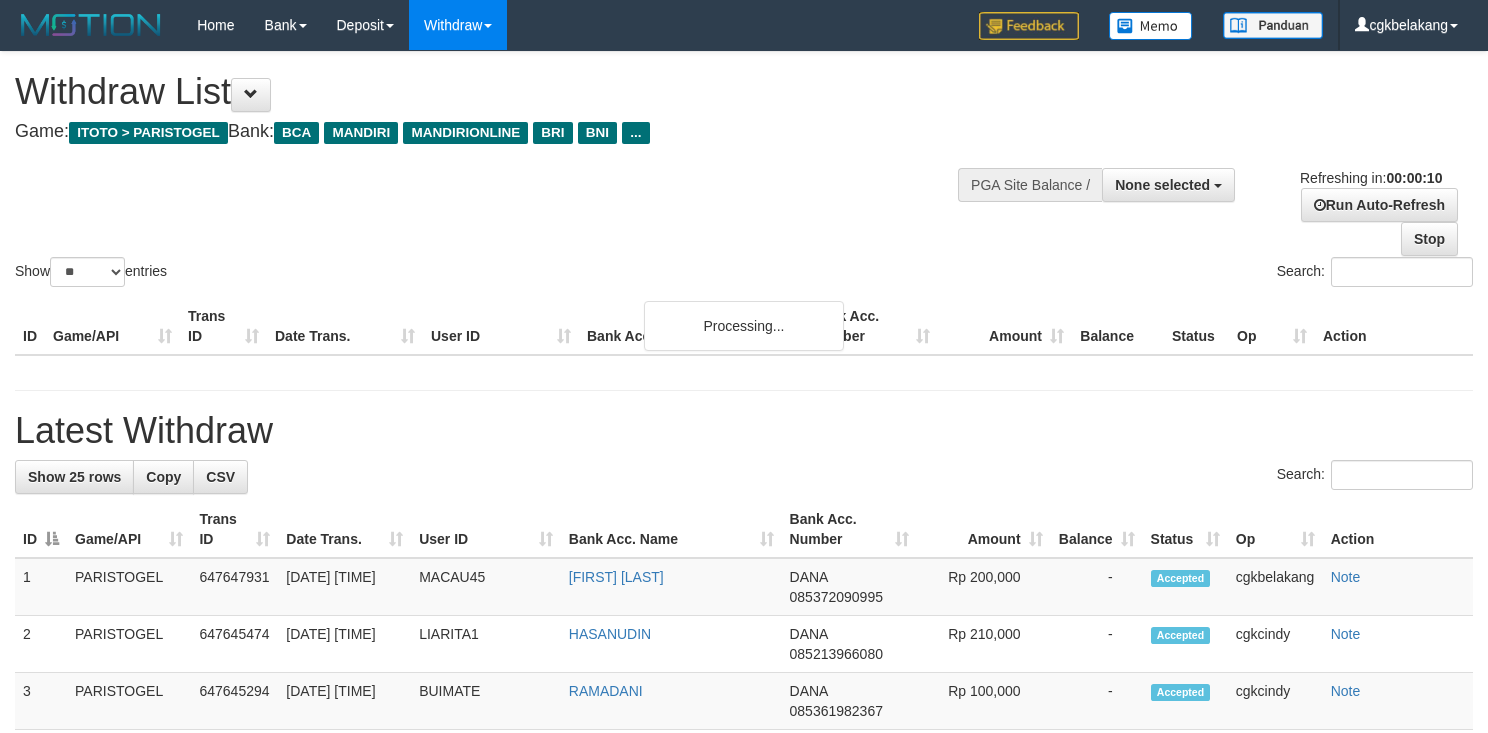 select 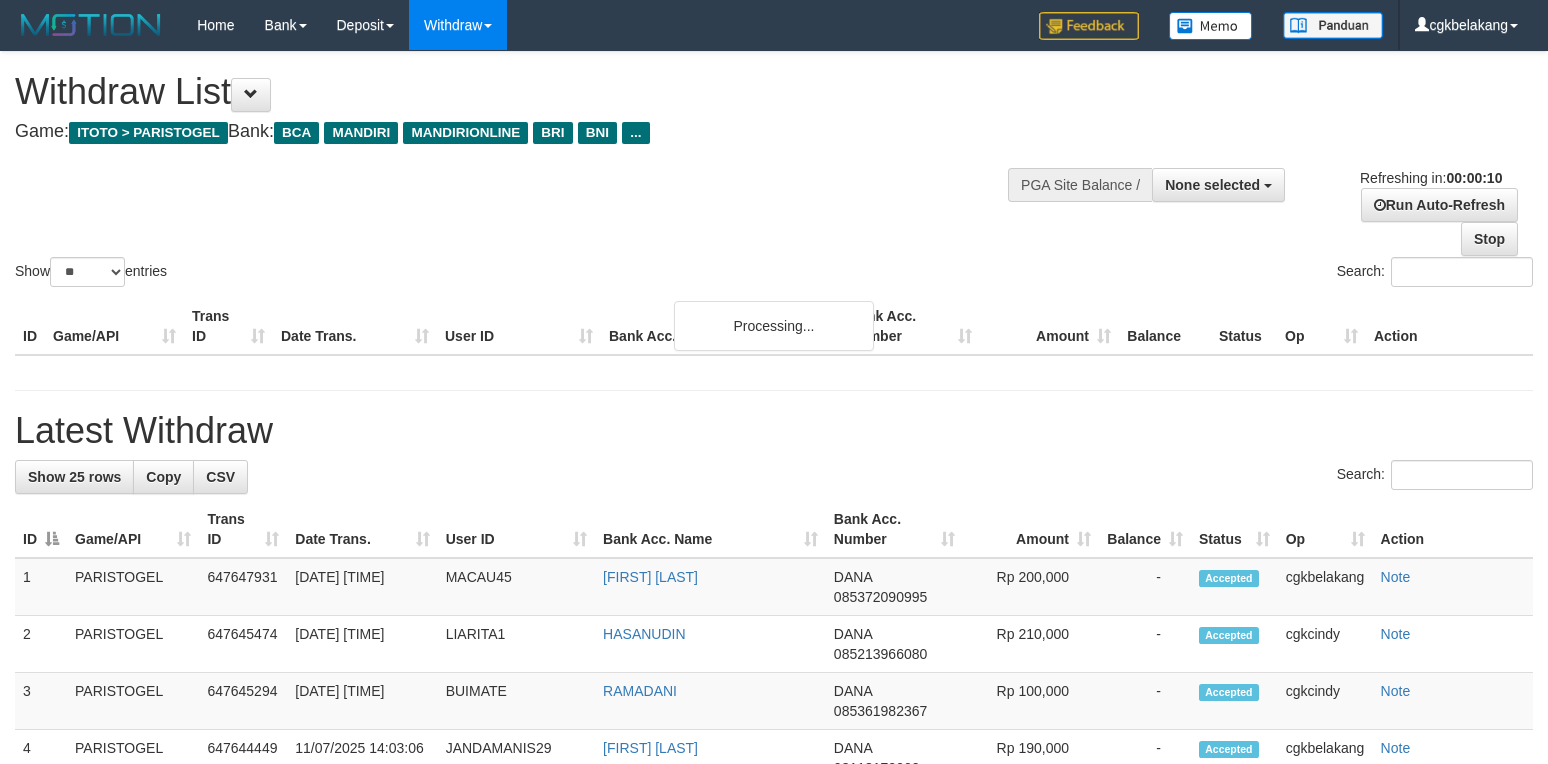 select 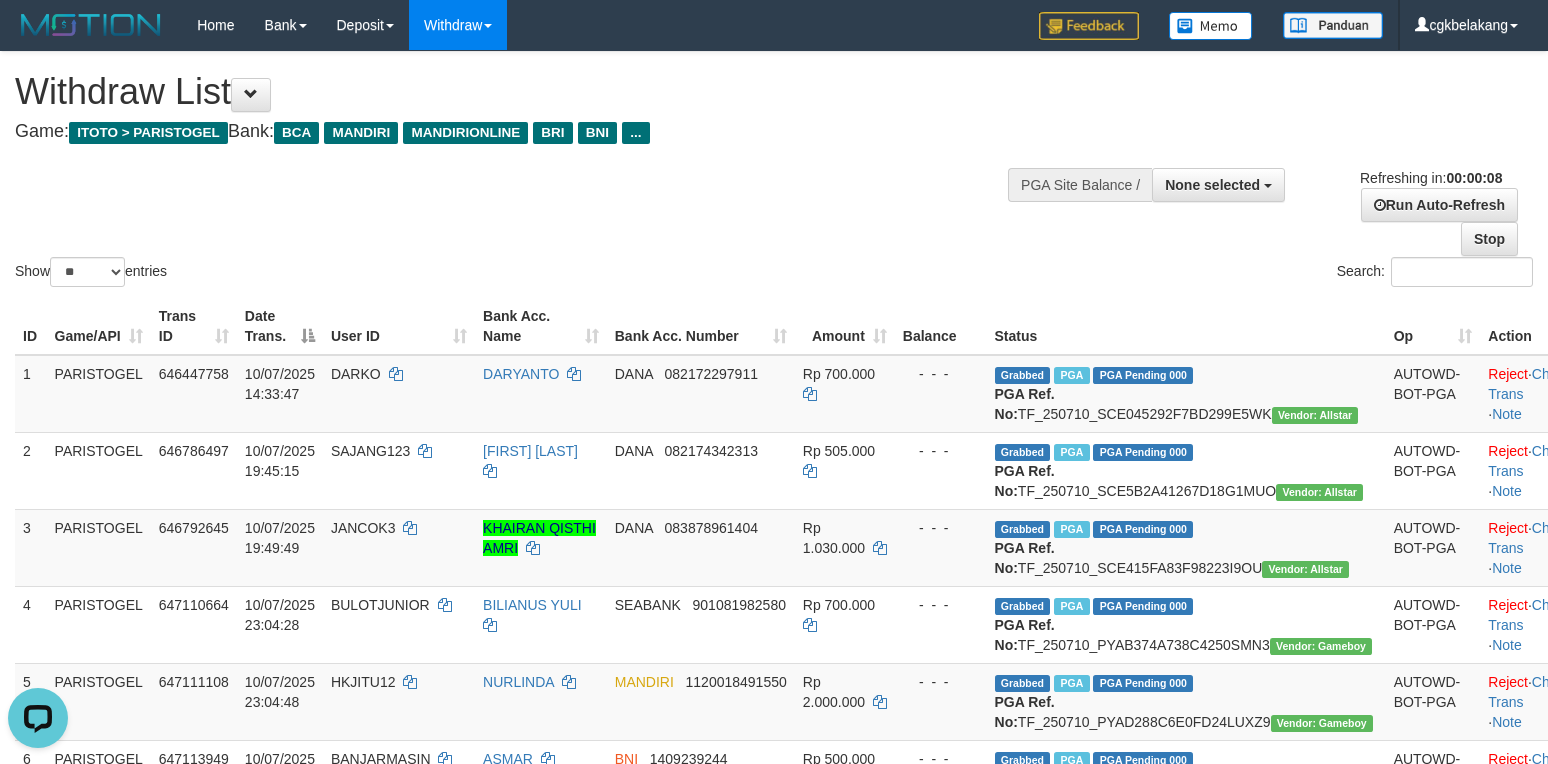 scroll, scrollTop: 0, scrollLeft: 0, axis: both 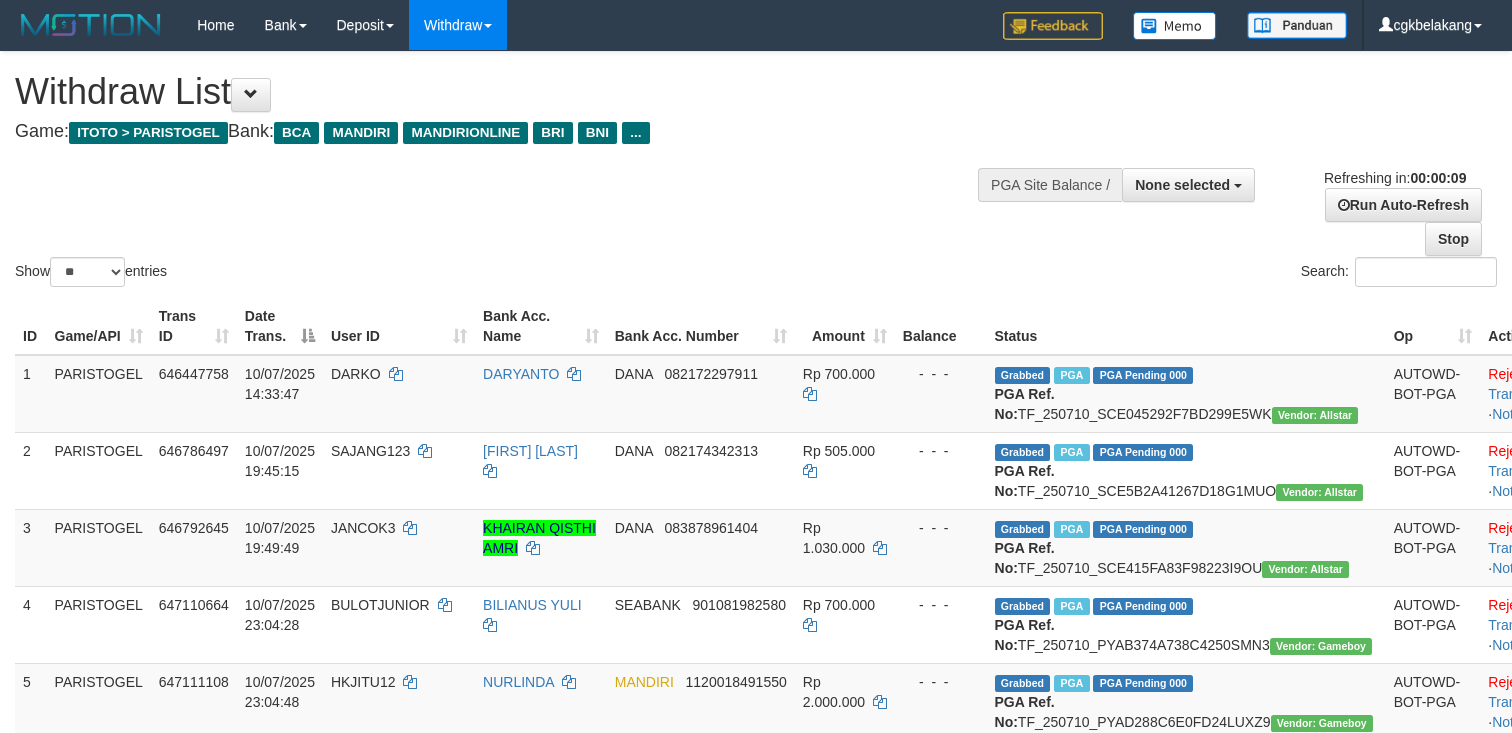 select 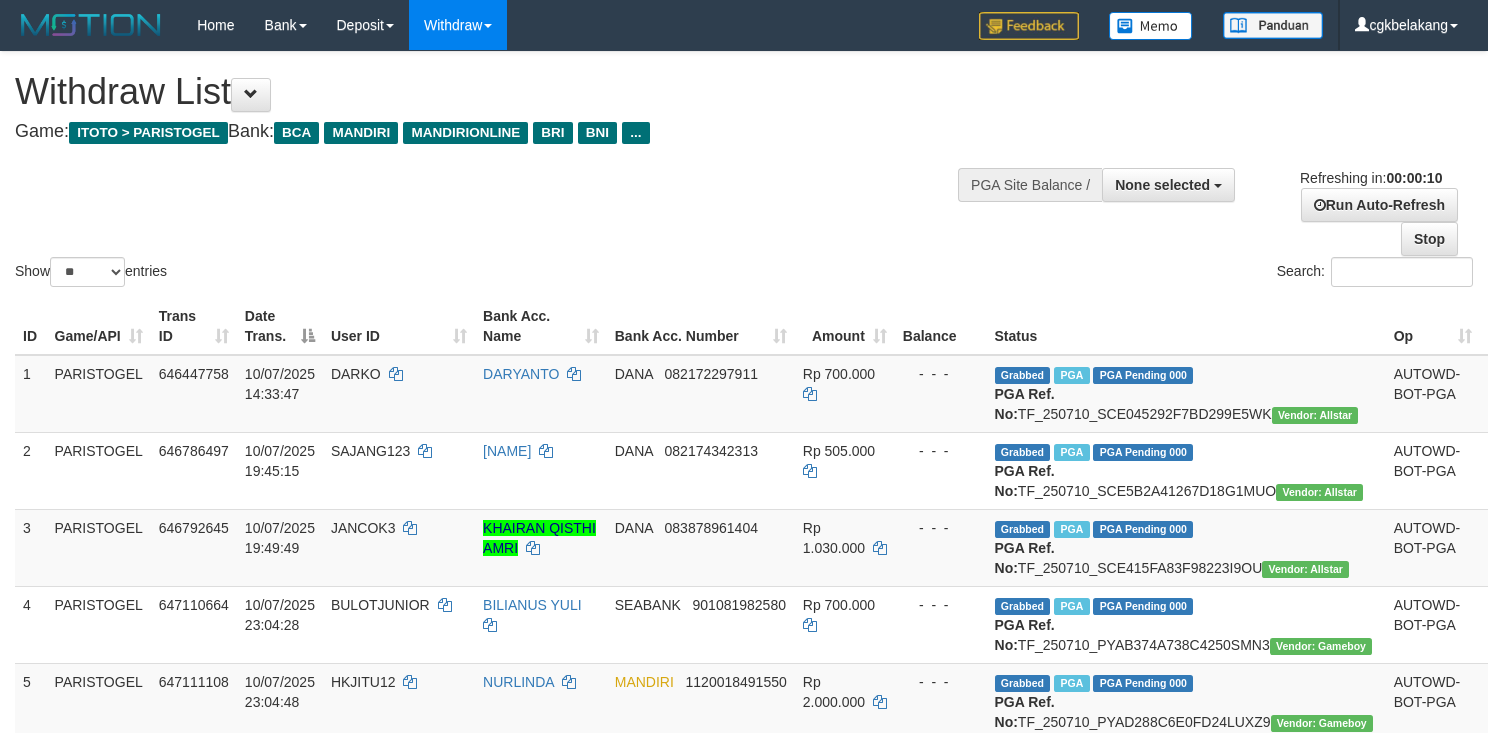 select 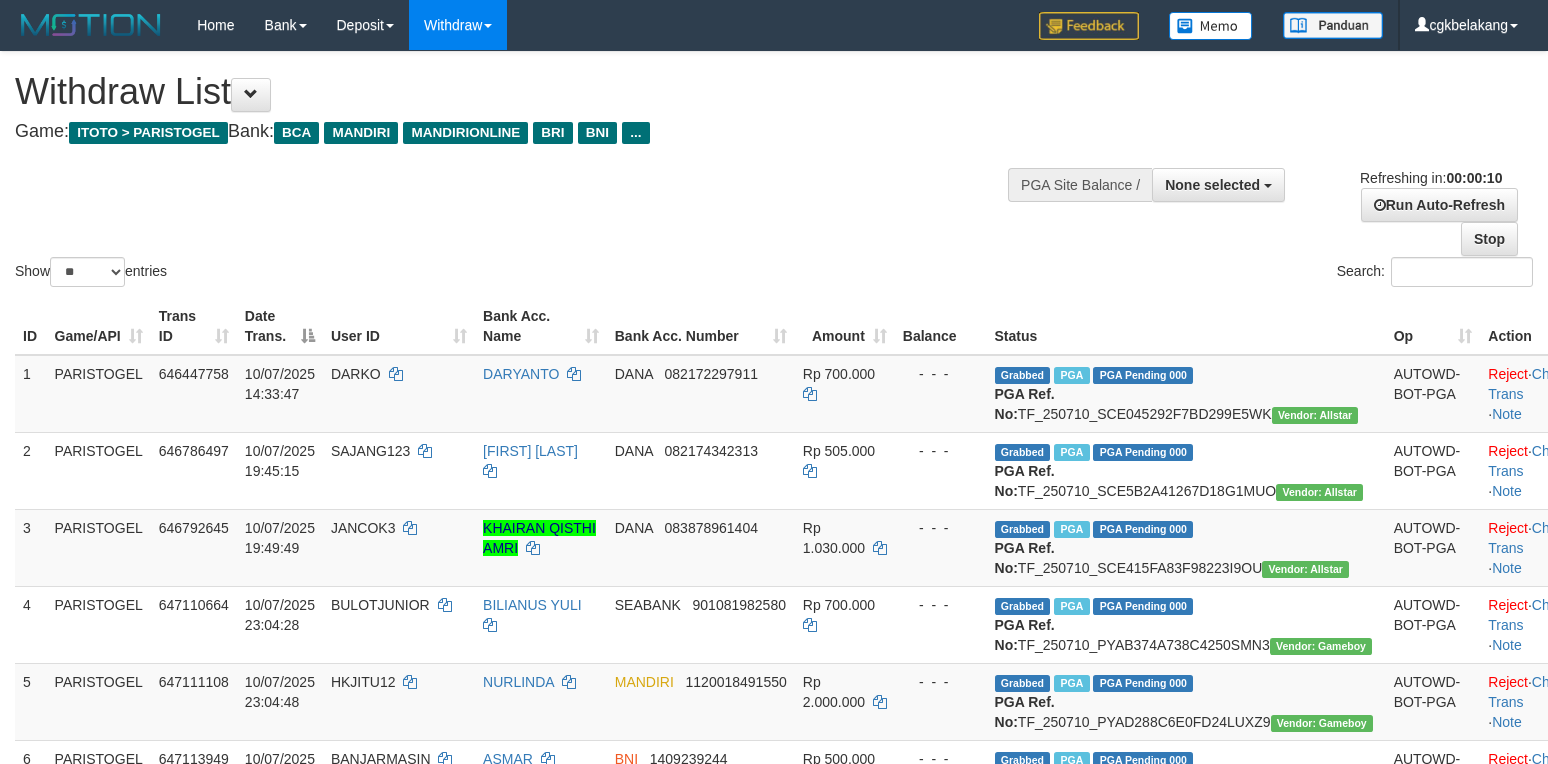 select 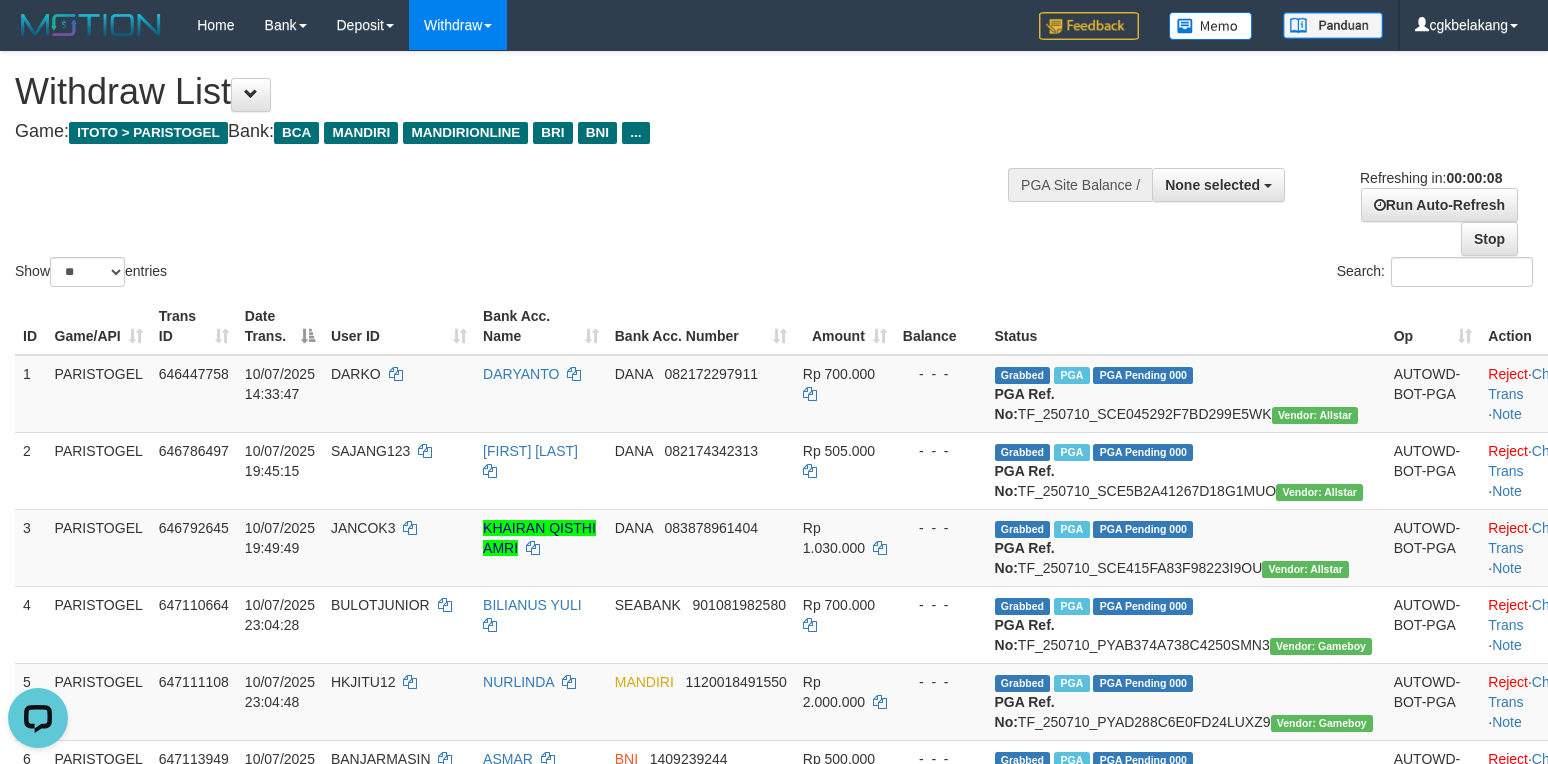 scroll, scrollTop: 0, scrollLeft: 0, axis: both 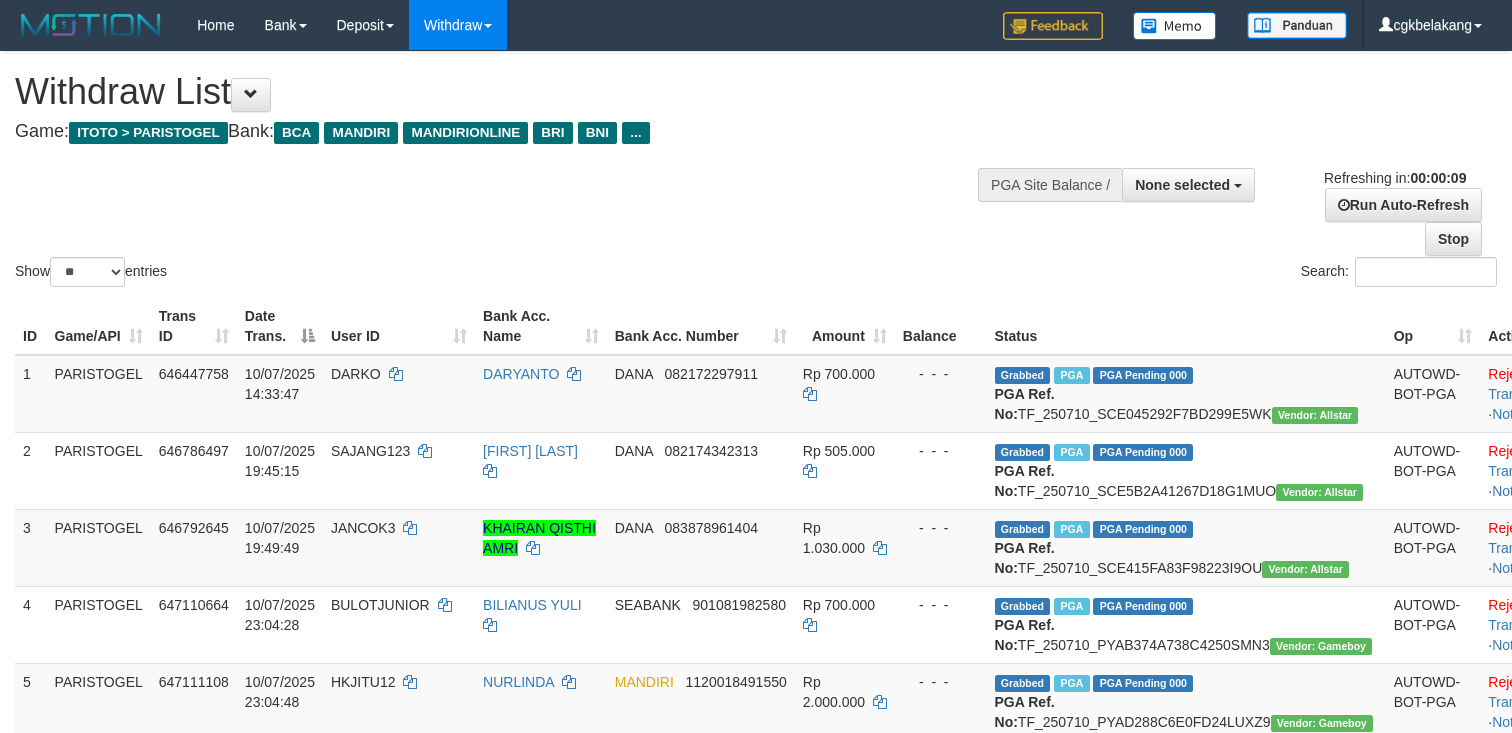 select 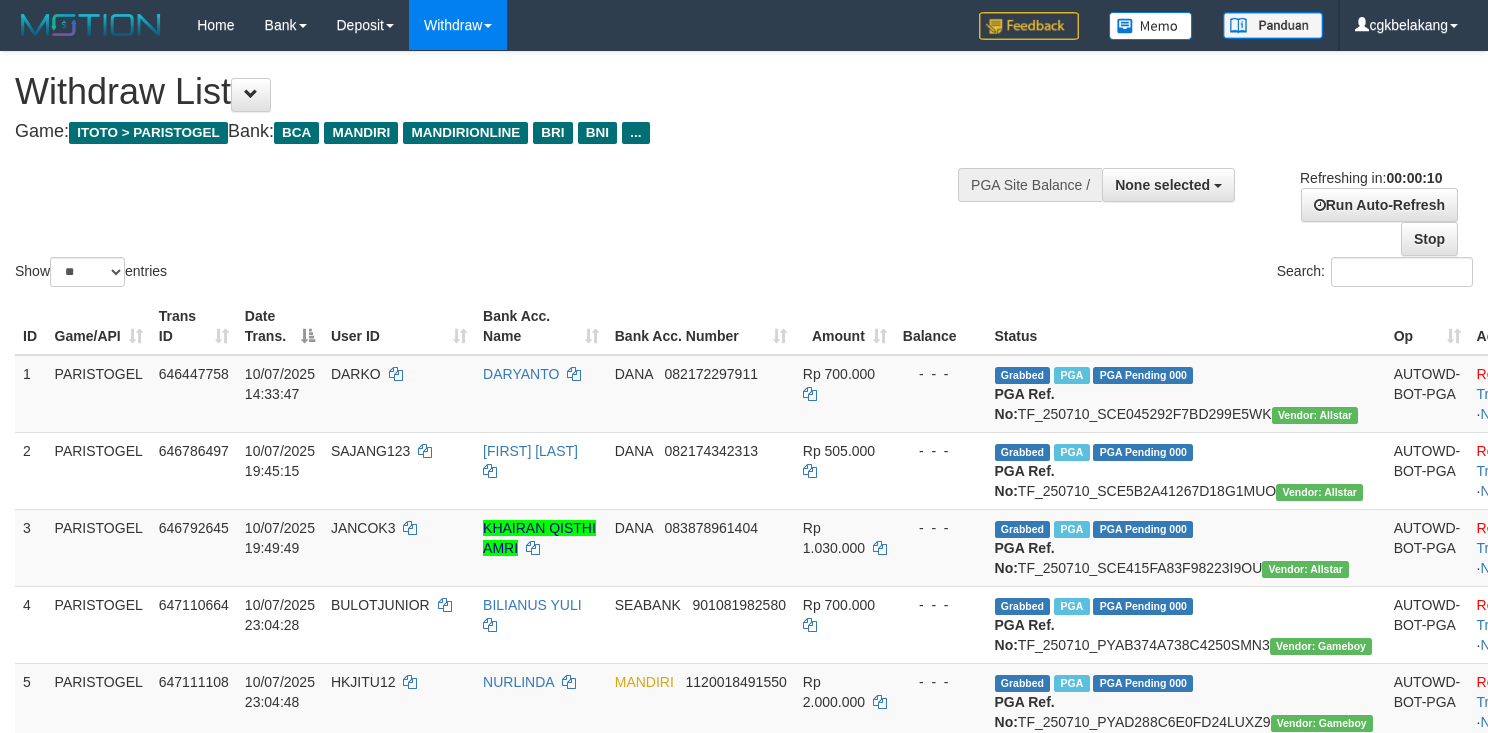 select 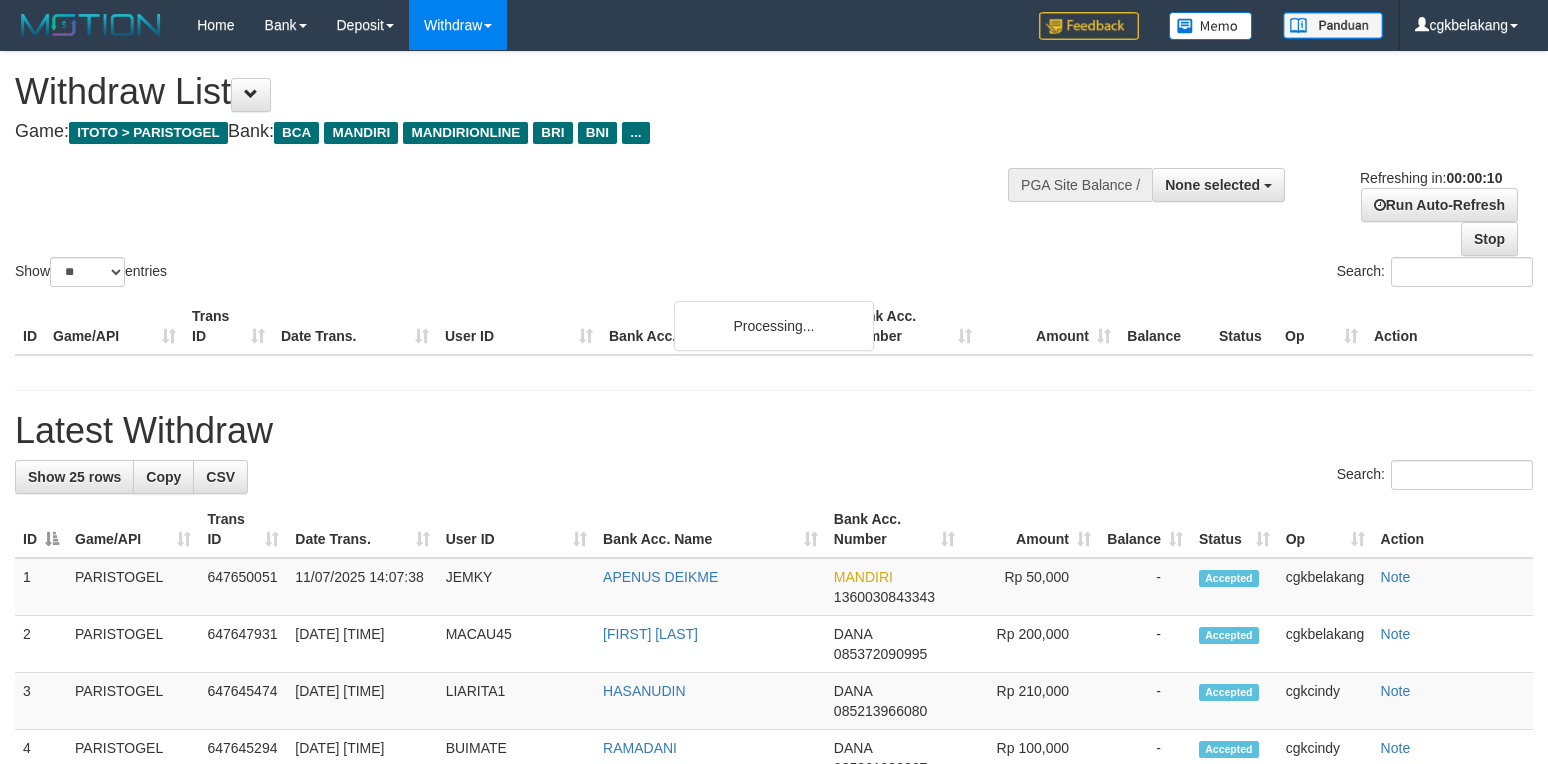 select 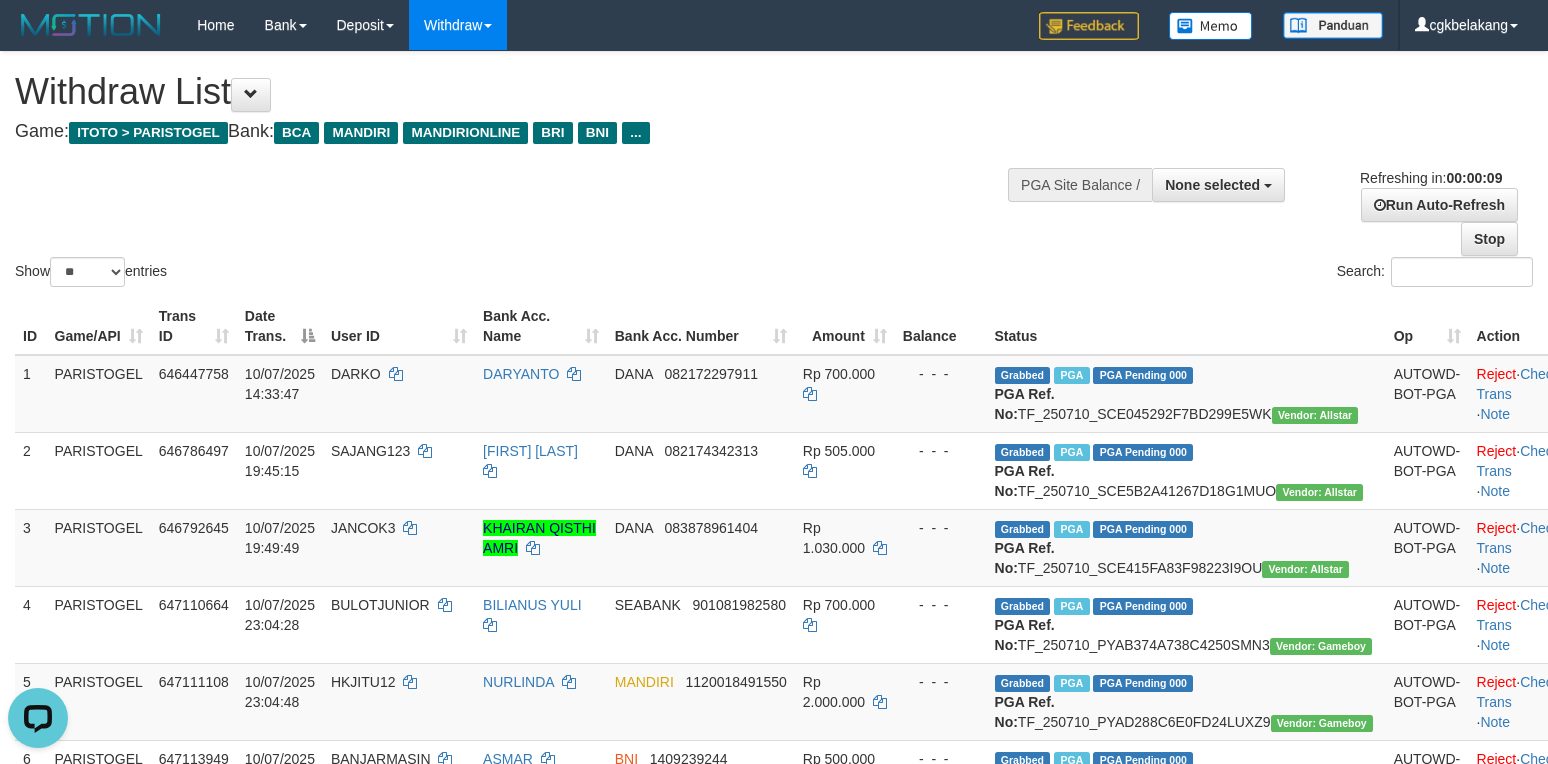 scroll, scrollTop: 0, scrollLeft: 0, axis: both 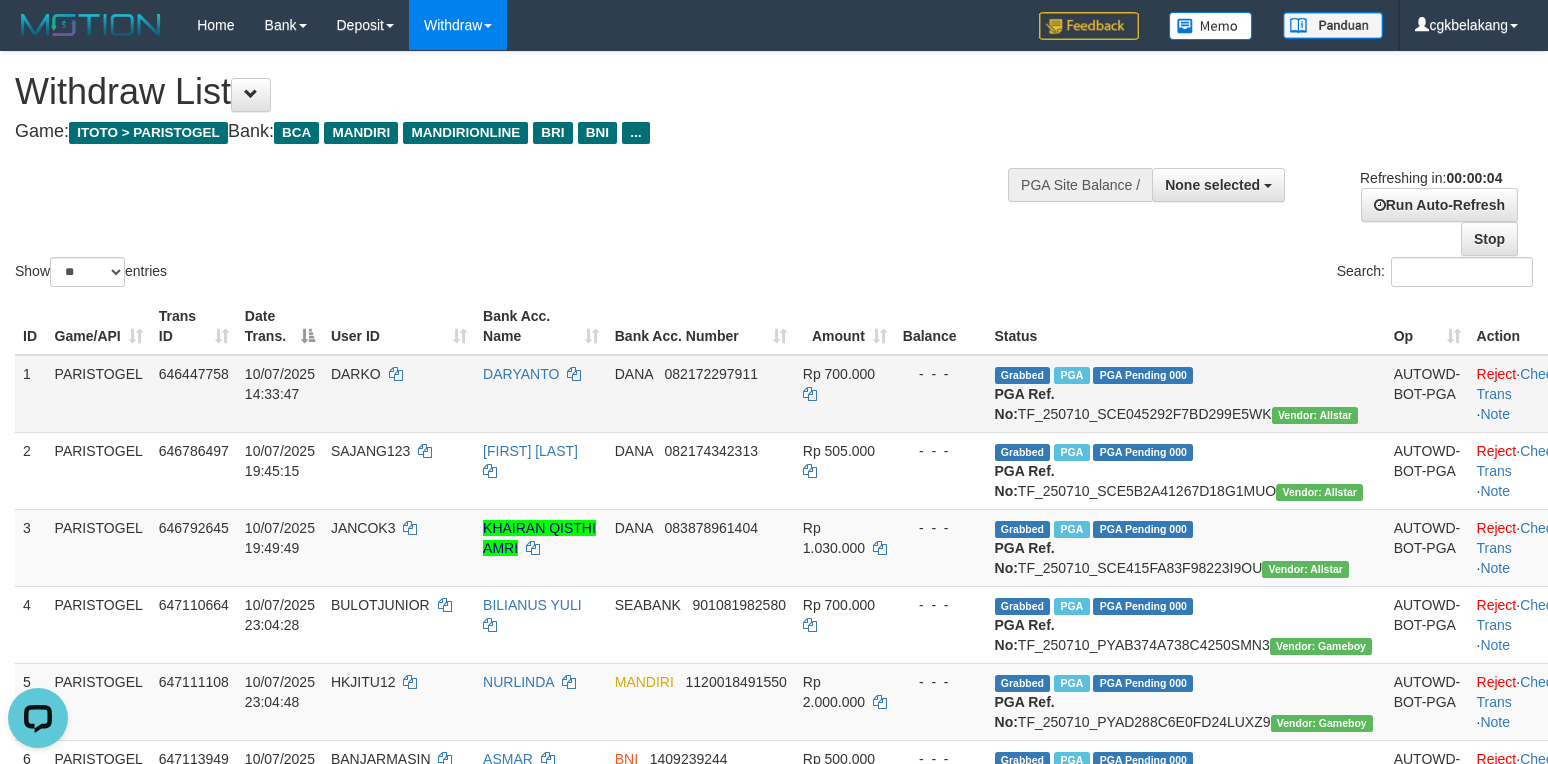 click on "-  -  -" at bounding box center [941, 394] 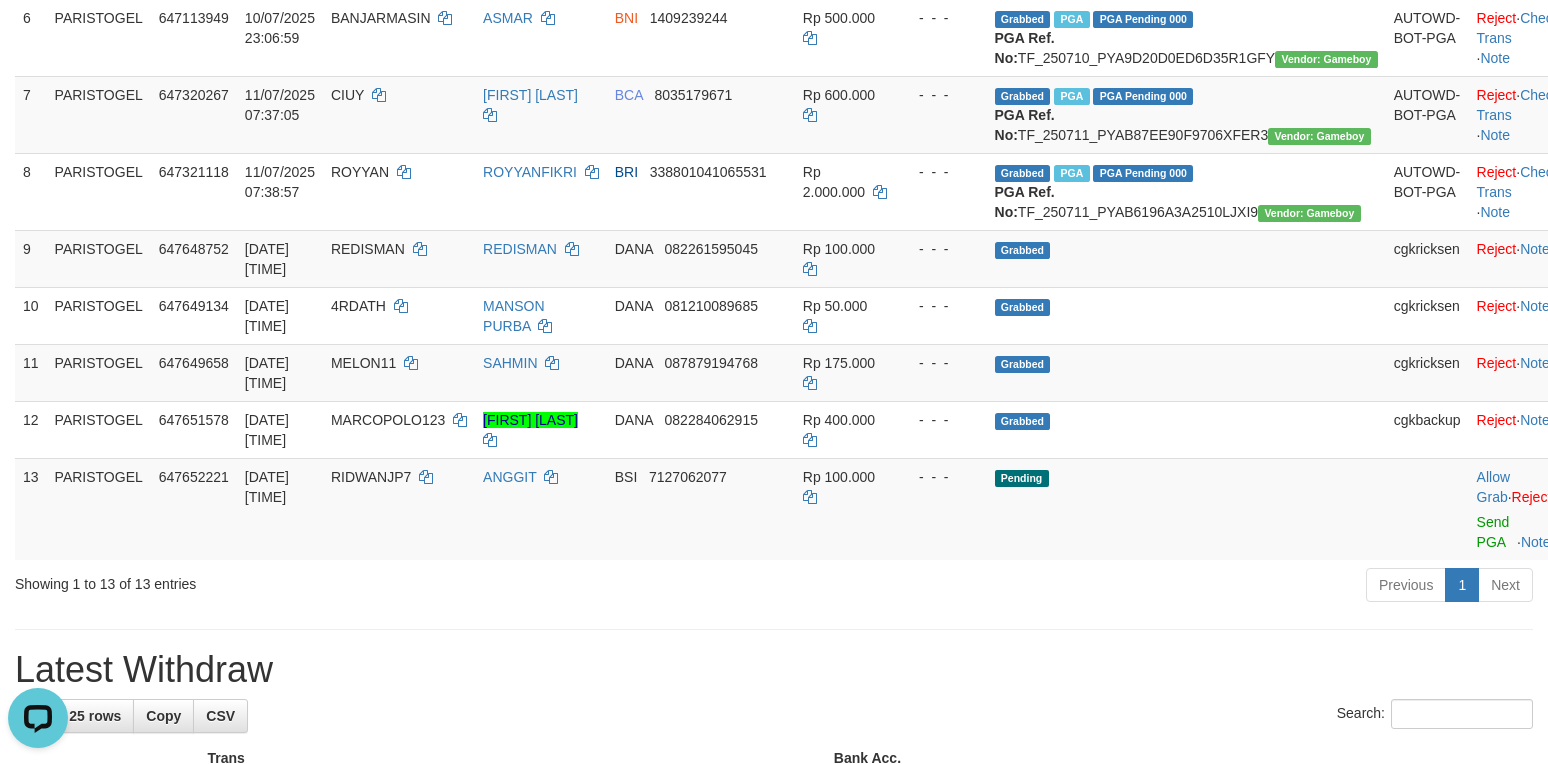 scroll, scrollTop: 800, scrollLeft: 0, axis: vertical 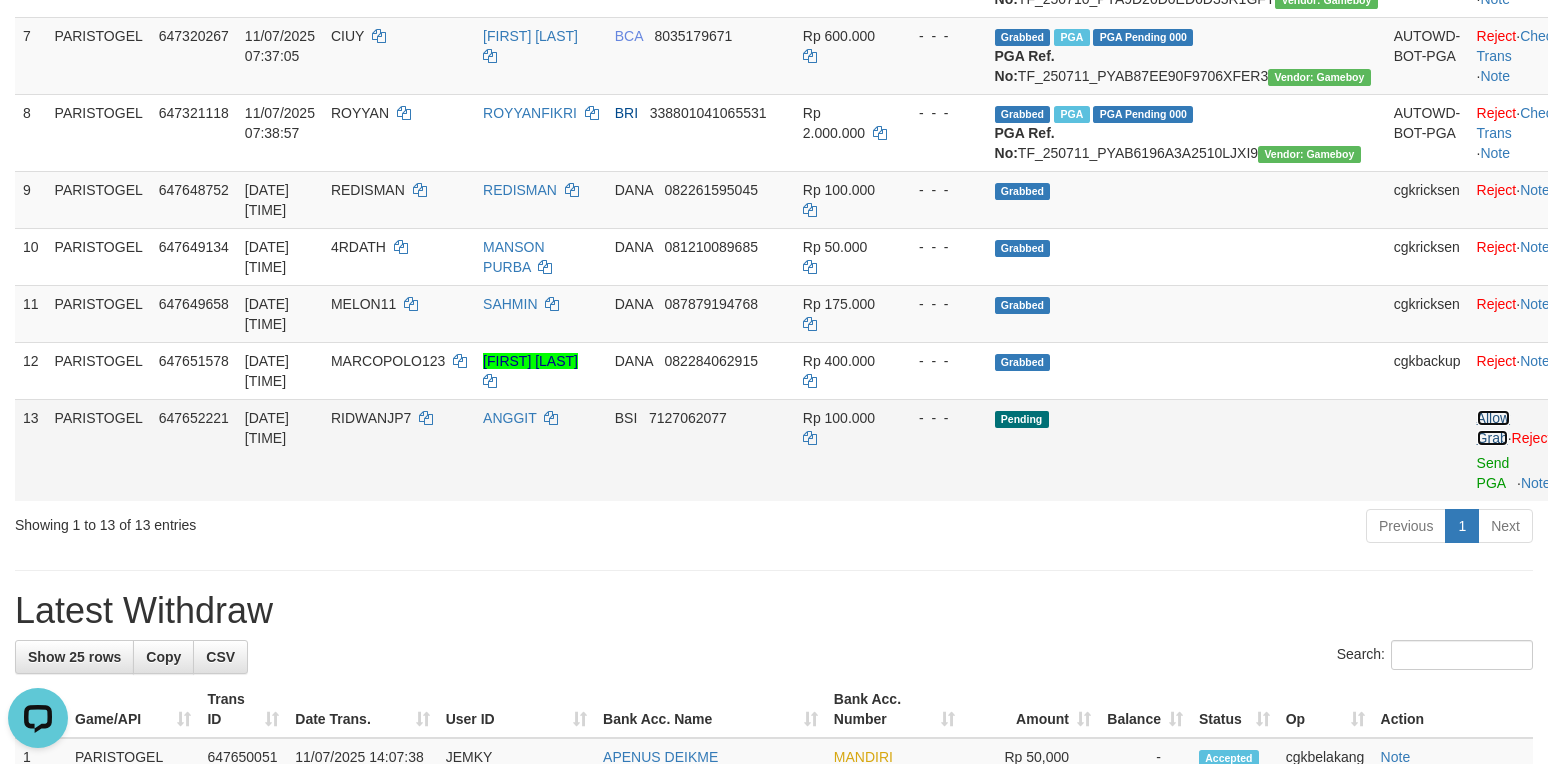 click on "Allow Grab" at bounding box center [1493, 428] 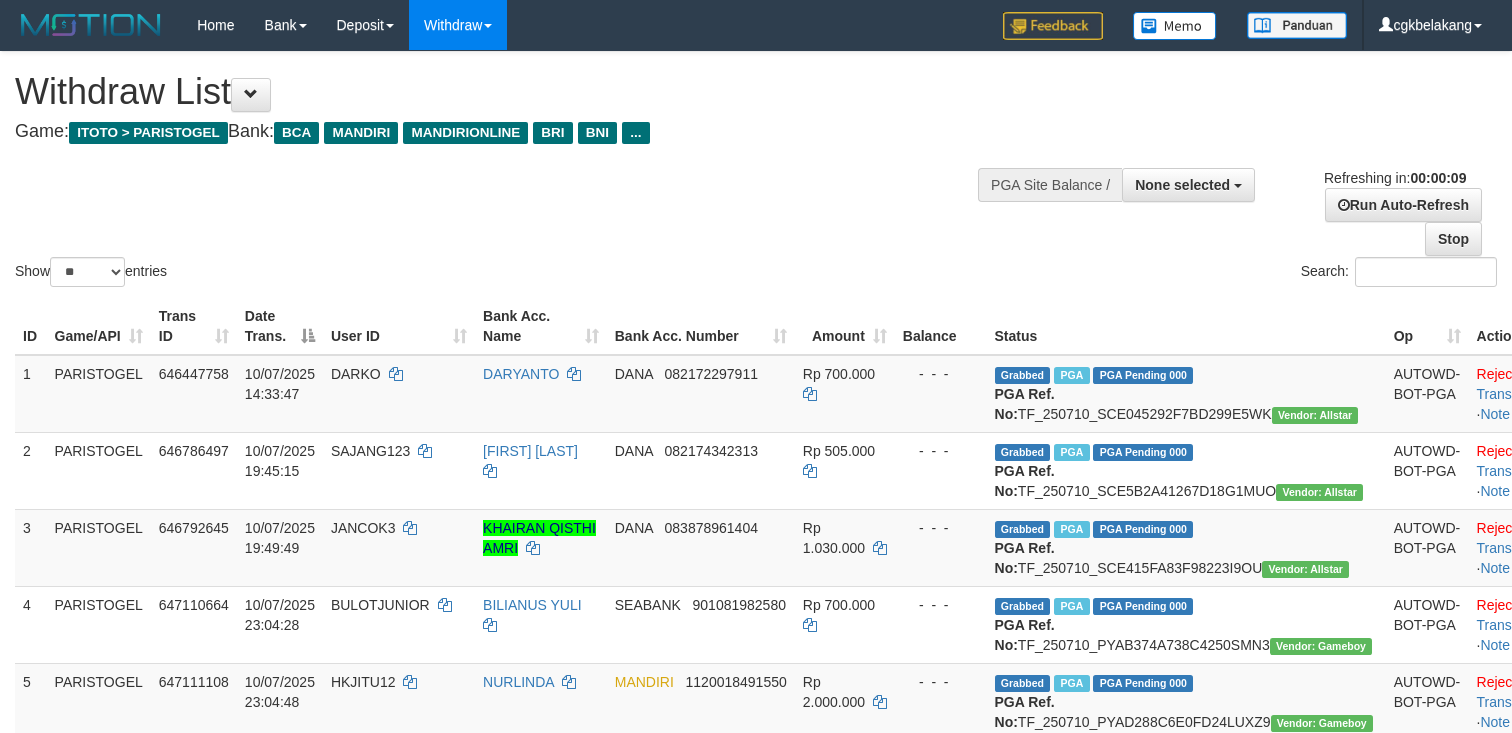 select 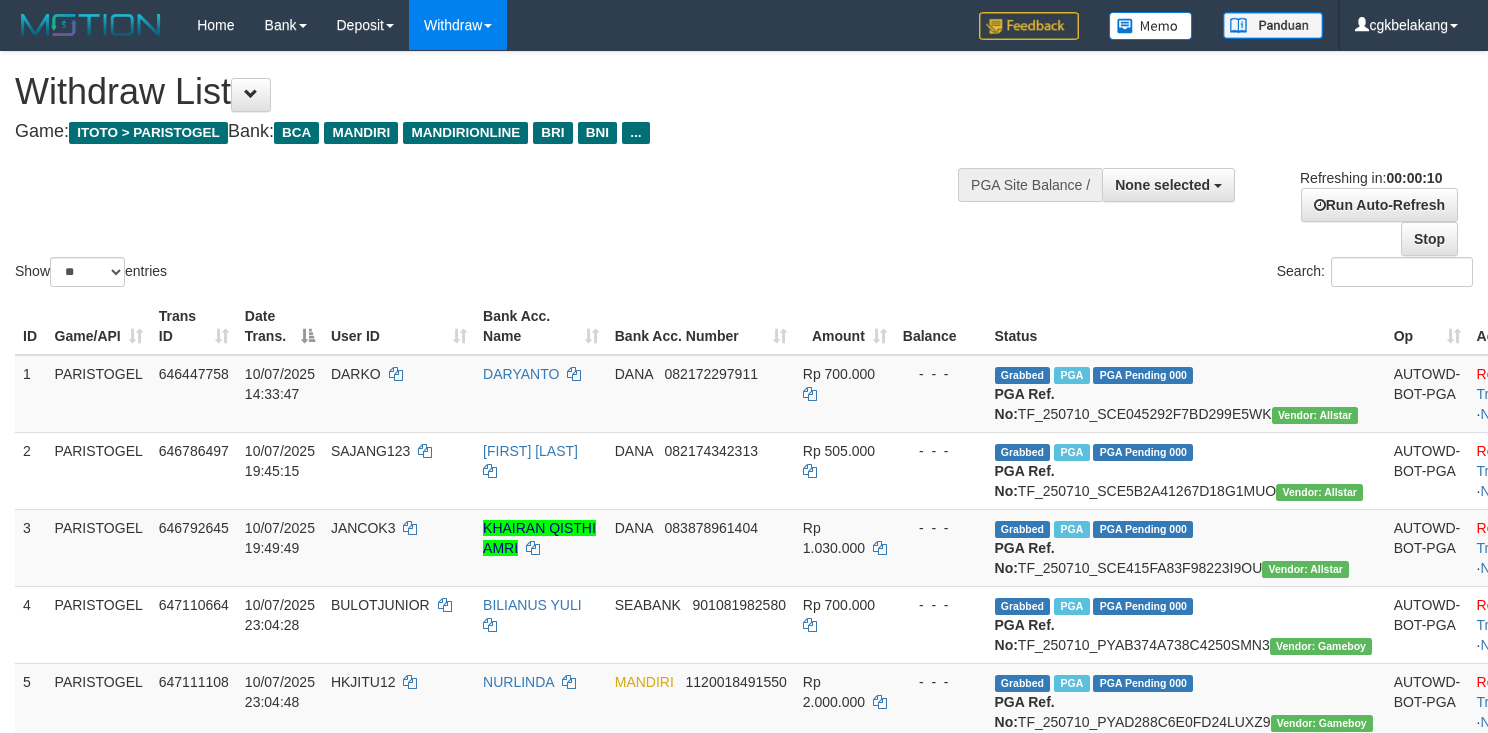 select 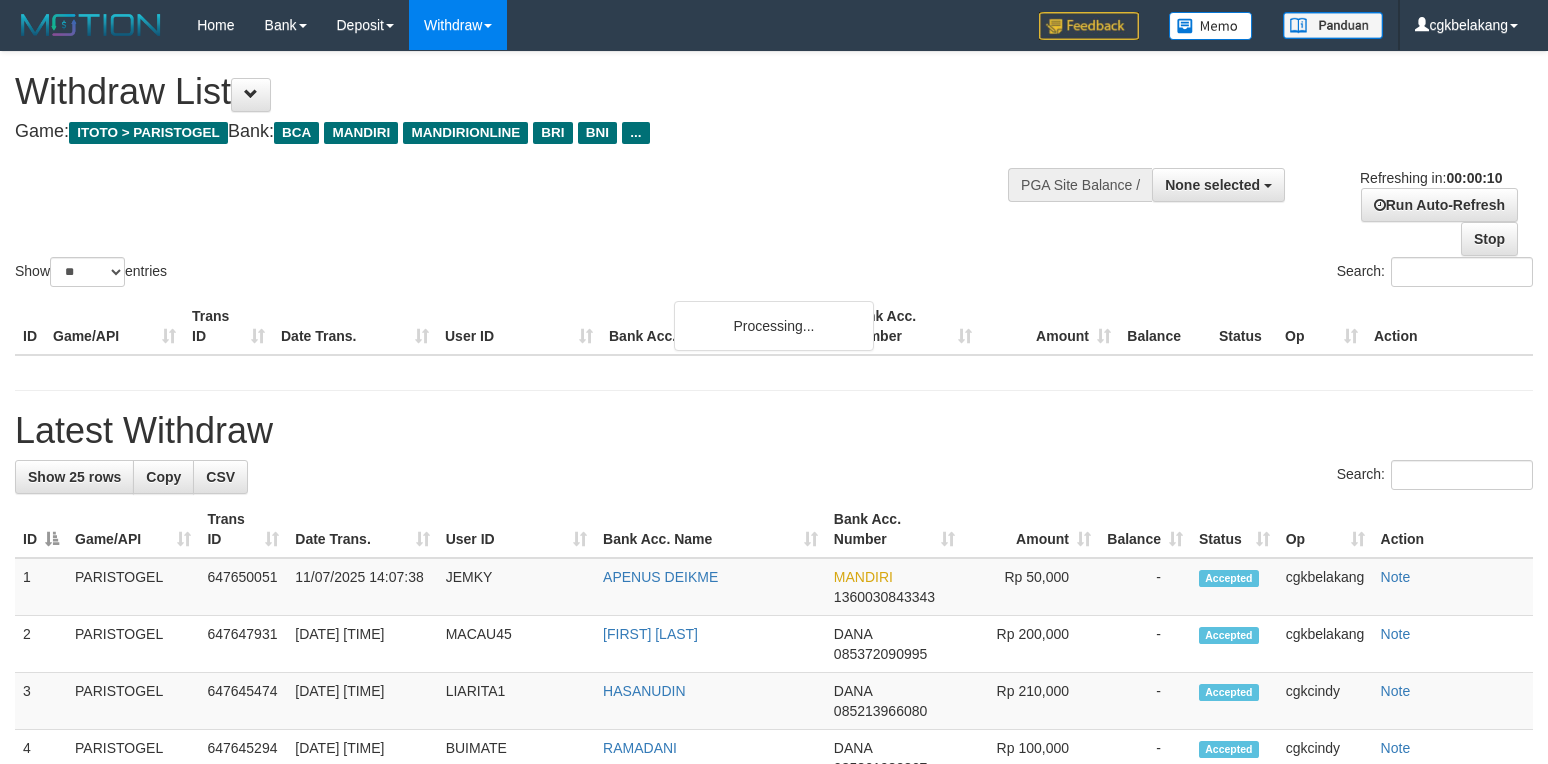 select 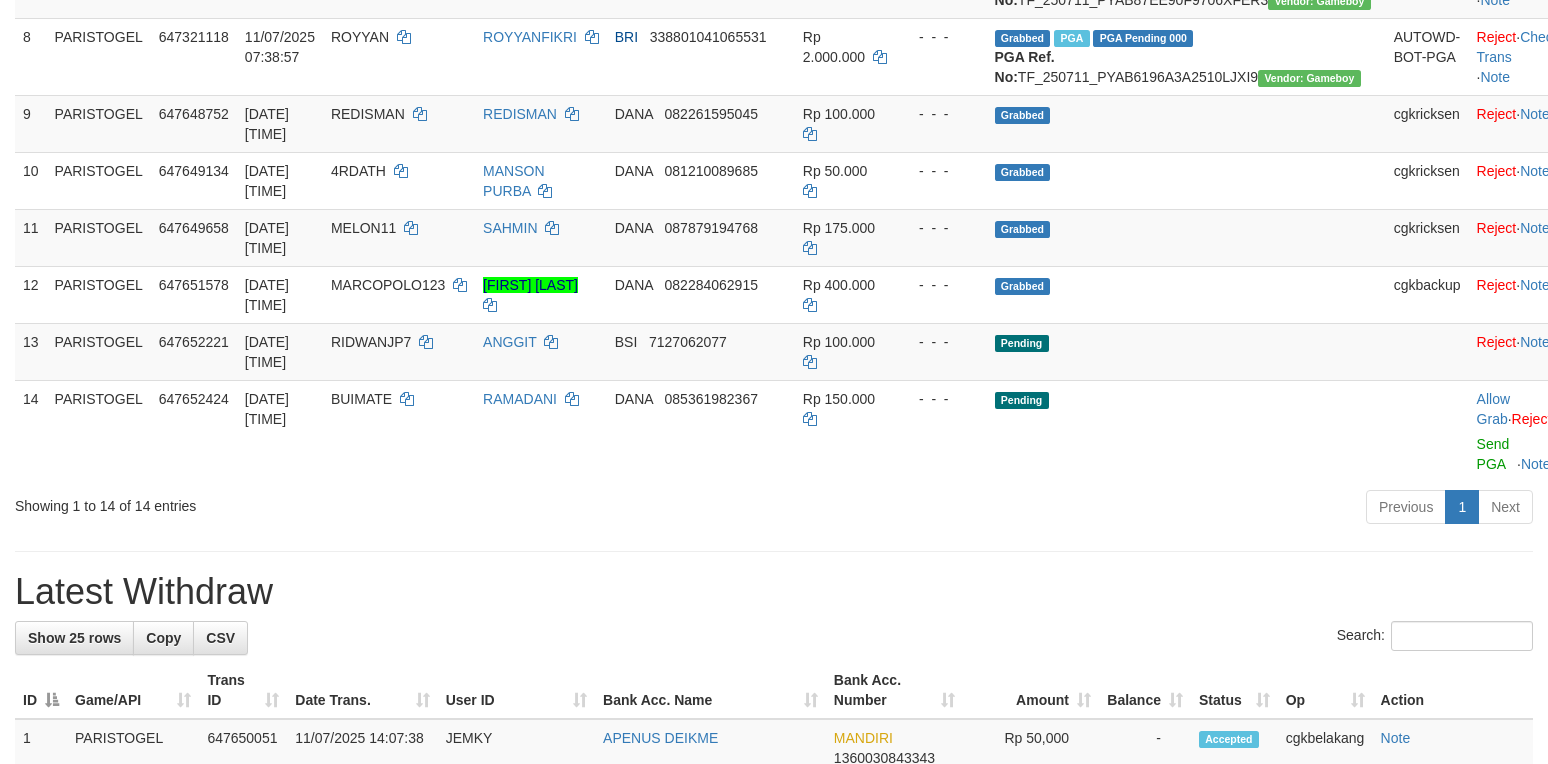 scroll, scrollTop: 800, scrollLeft: 0, axis: vertical 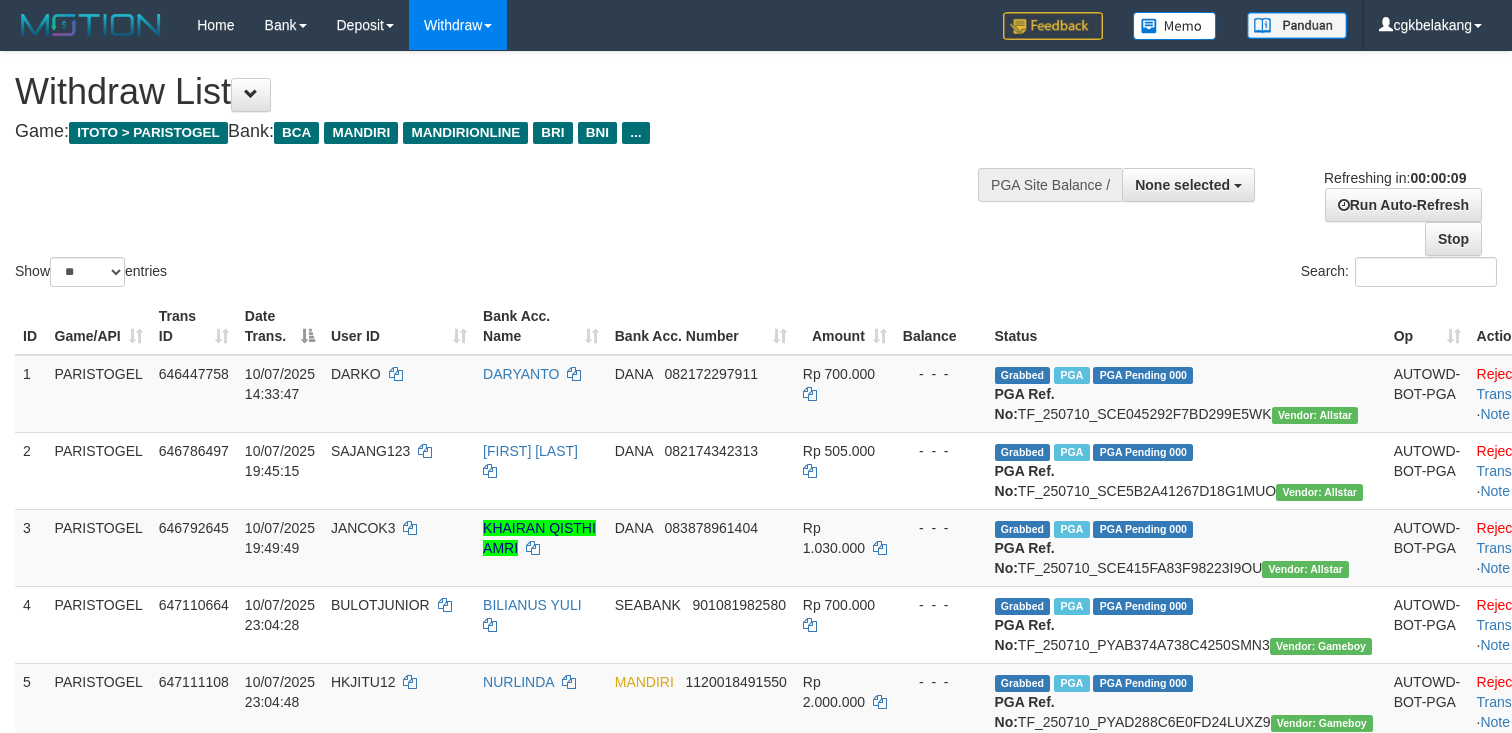 select 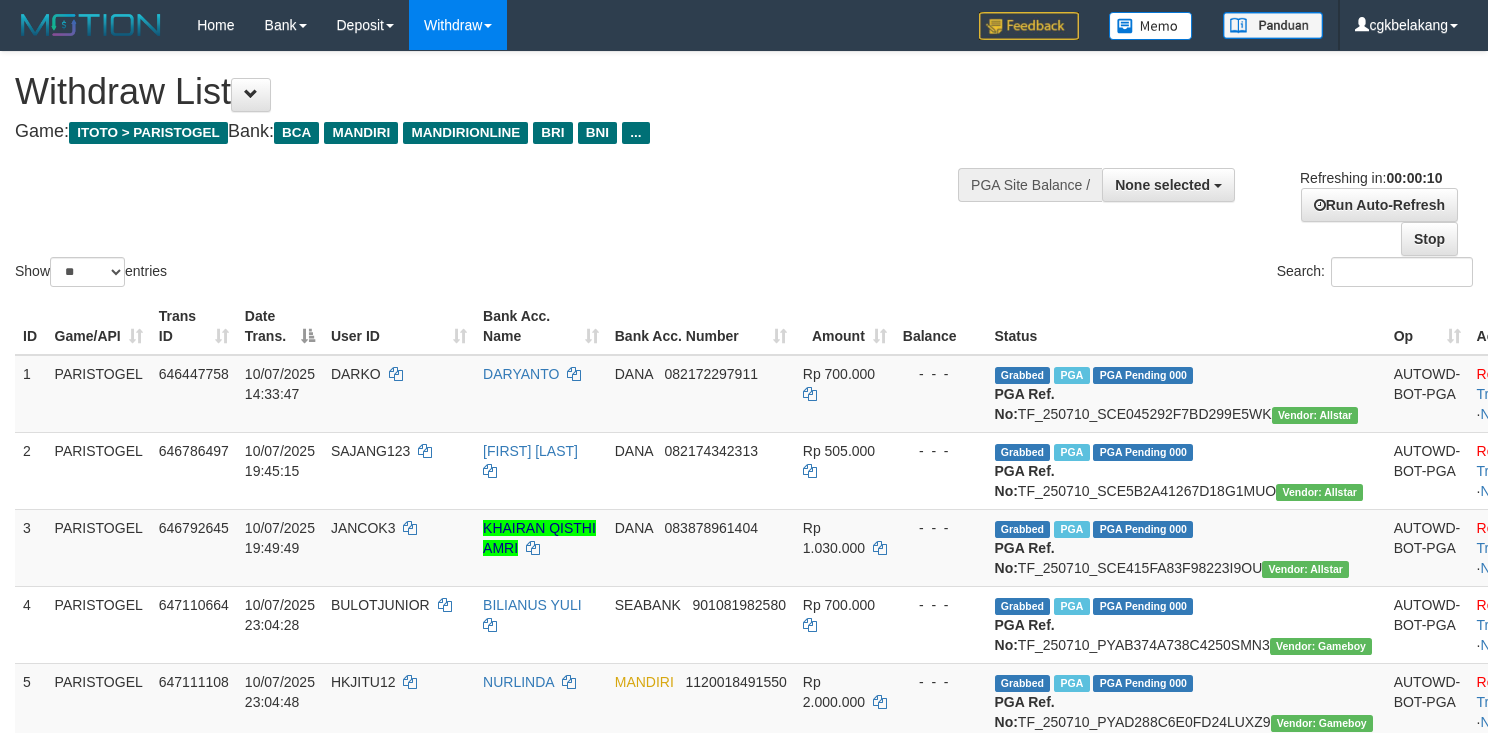 select 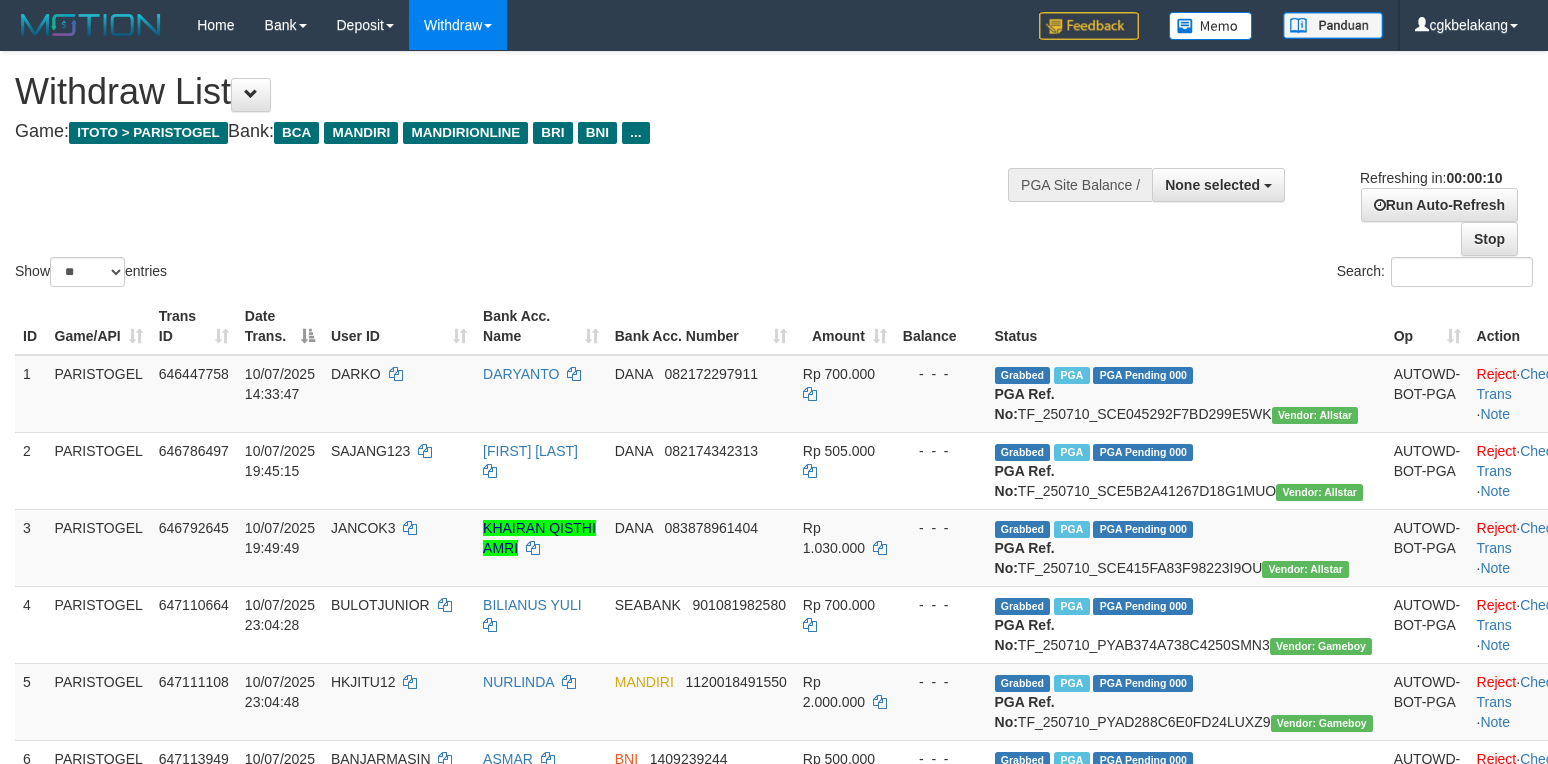 select 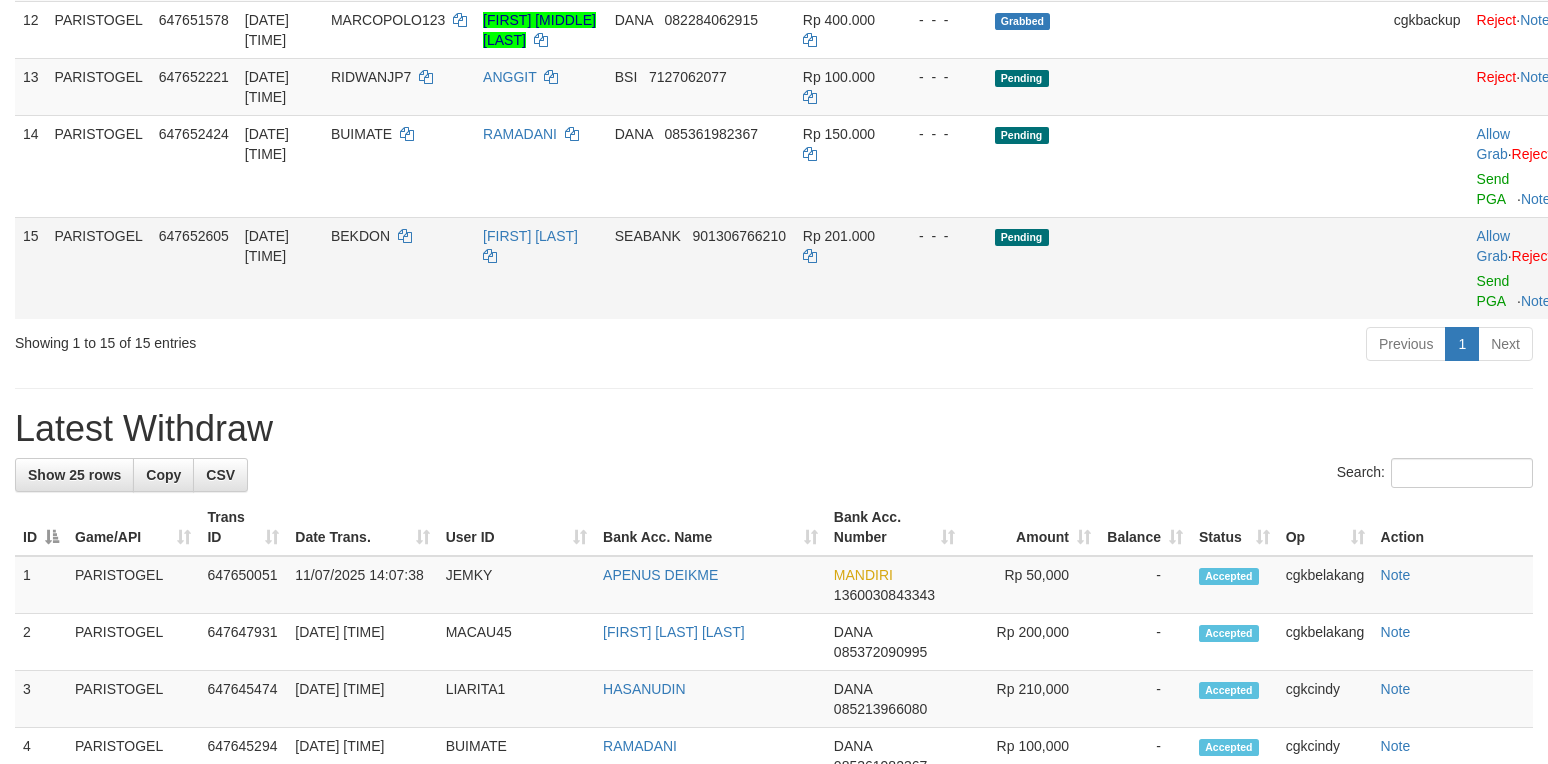 scroll, scrollTop: 1066, scrollLeft: 0, axis: vertical 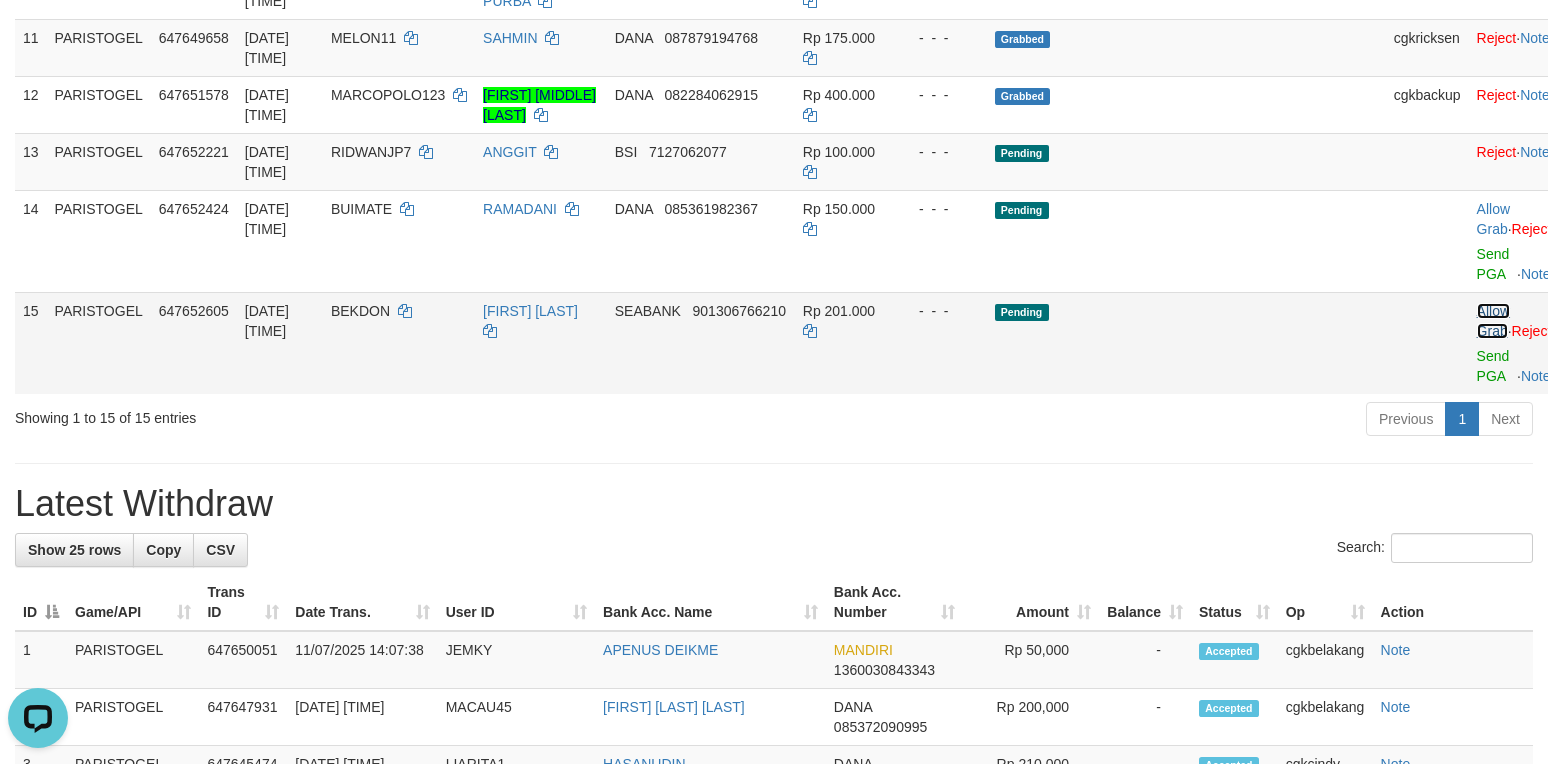 click on "Allow Grab" at bounding box center (1493, 321) 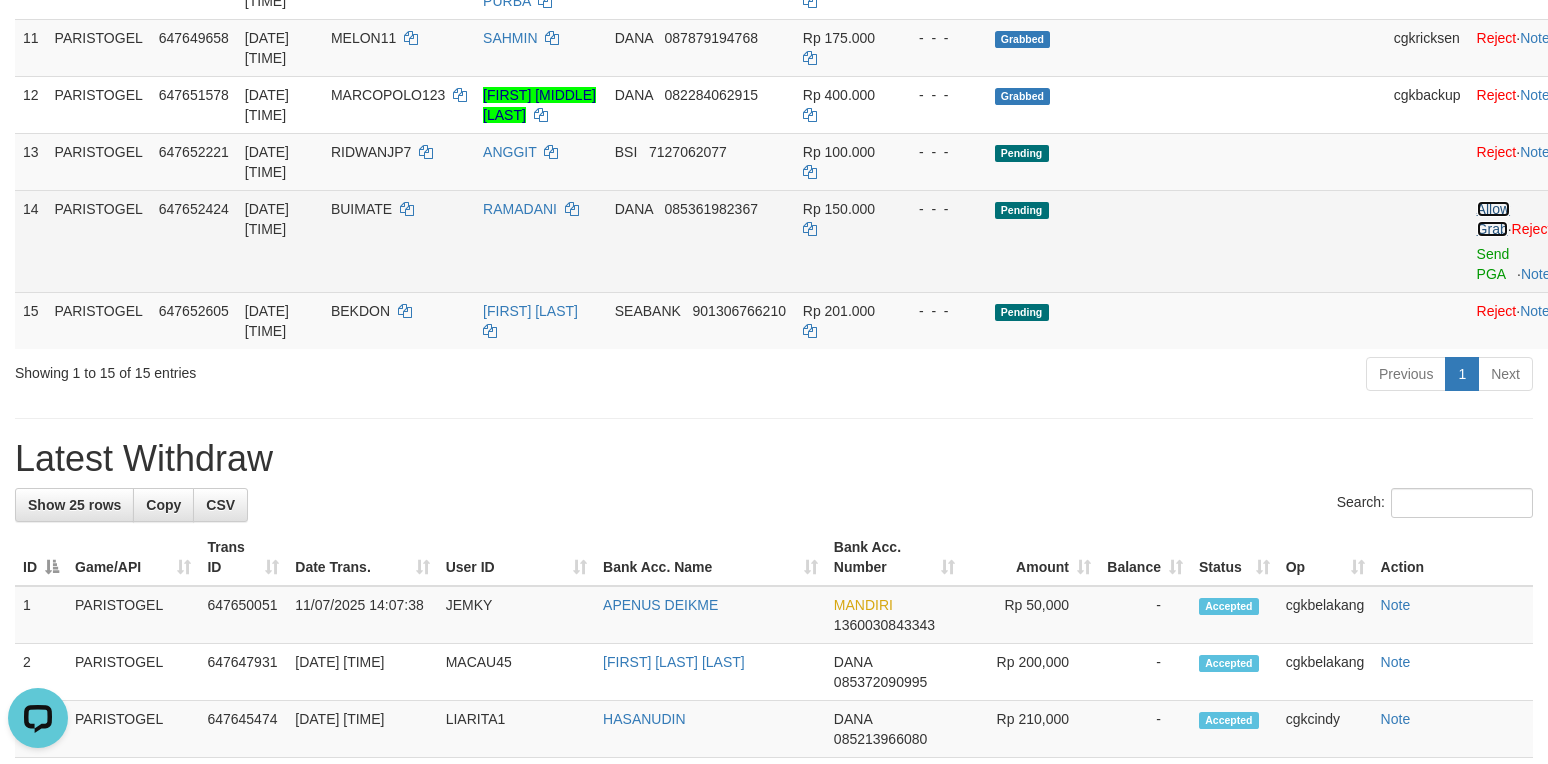 click on "Allow Grab" at bounding box center (1493, 219) 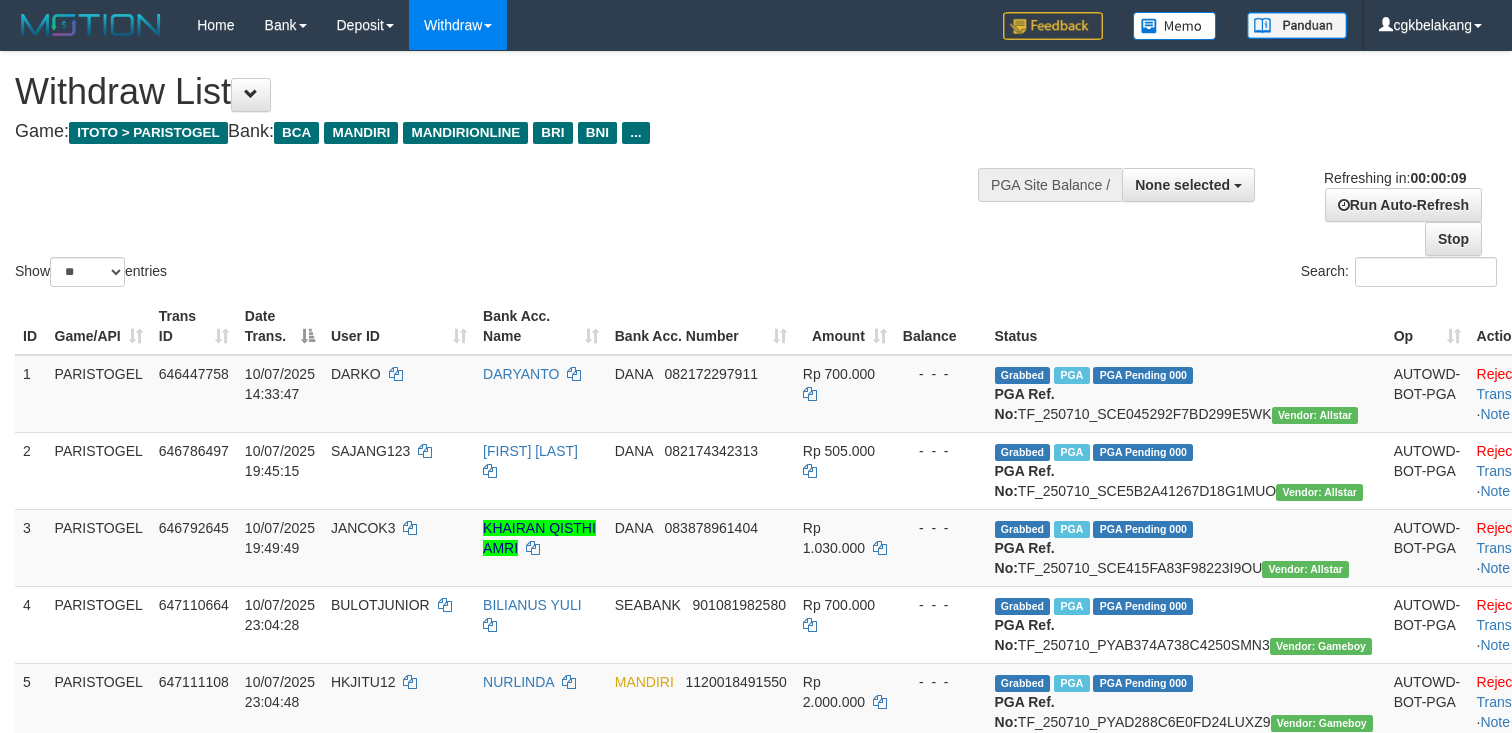 select 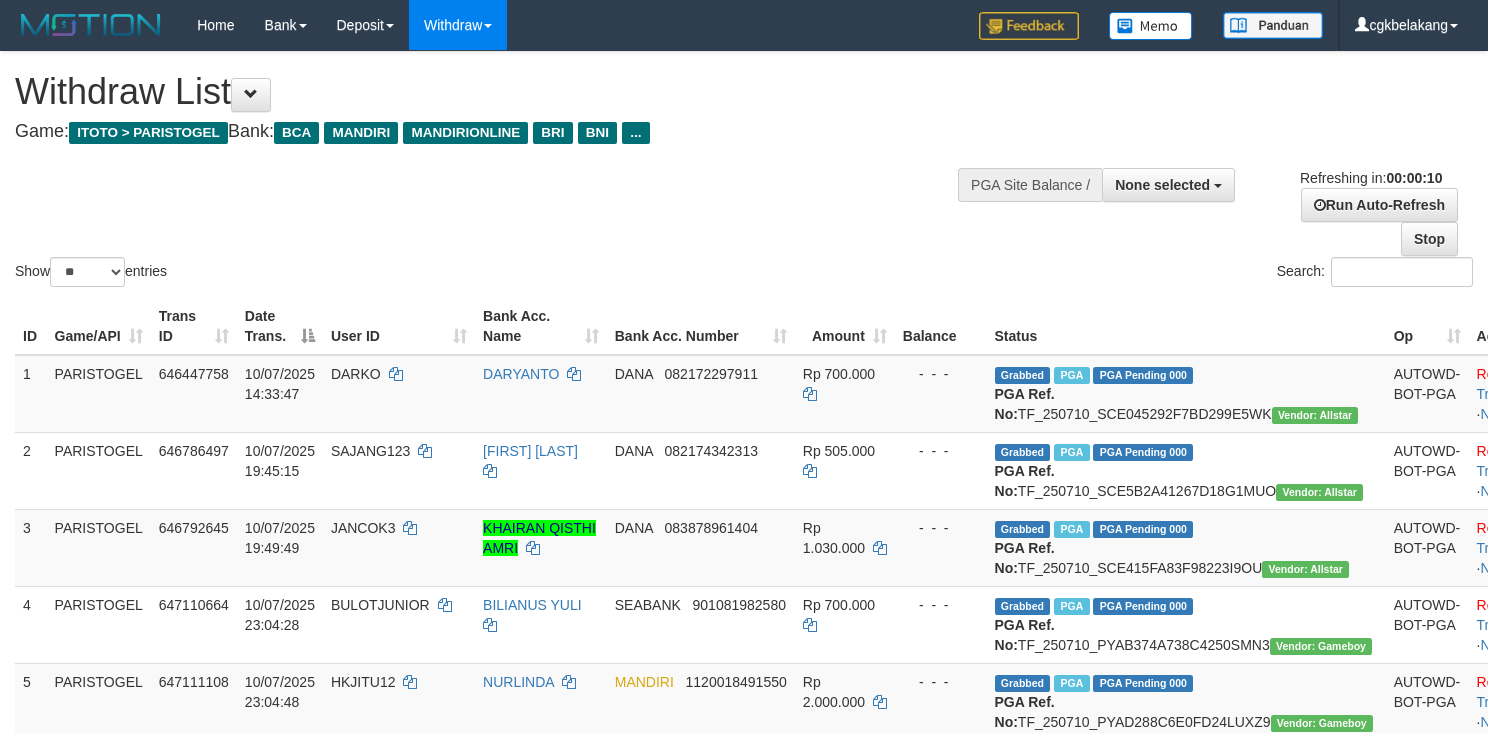 select 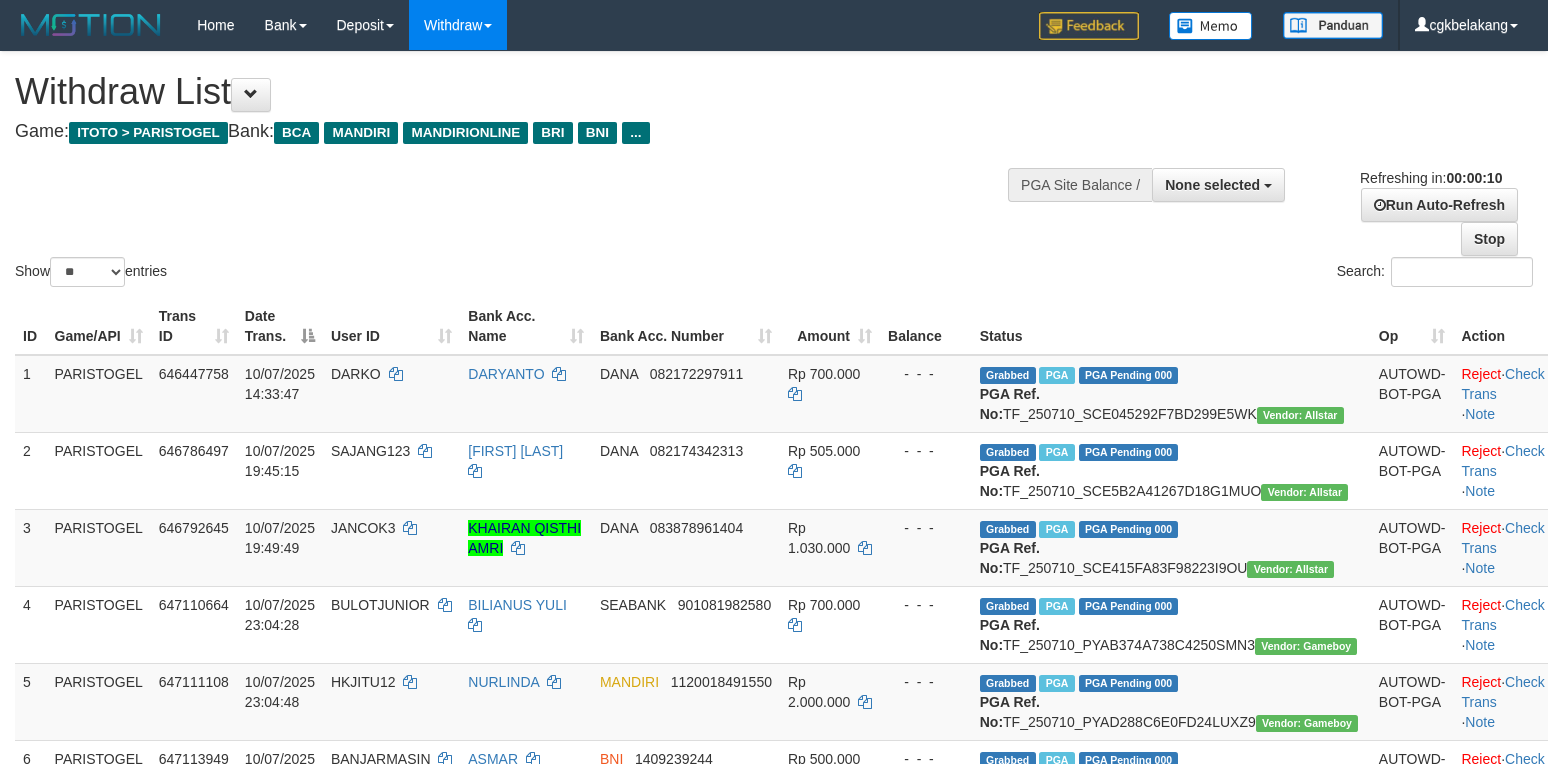 select 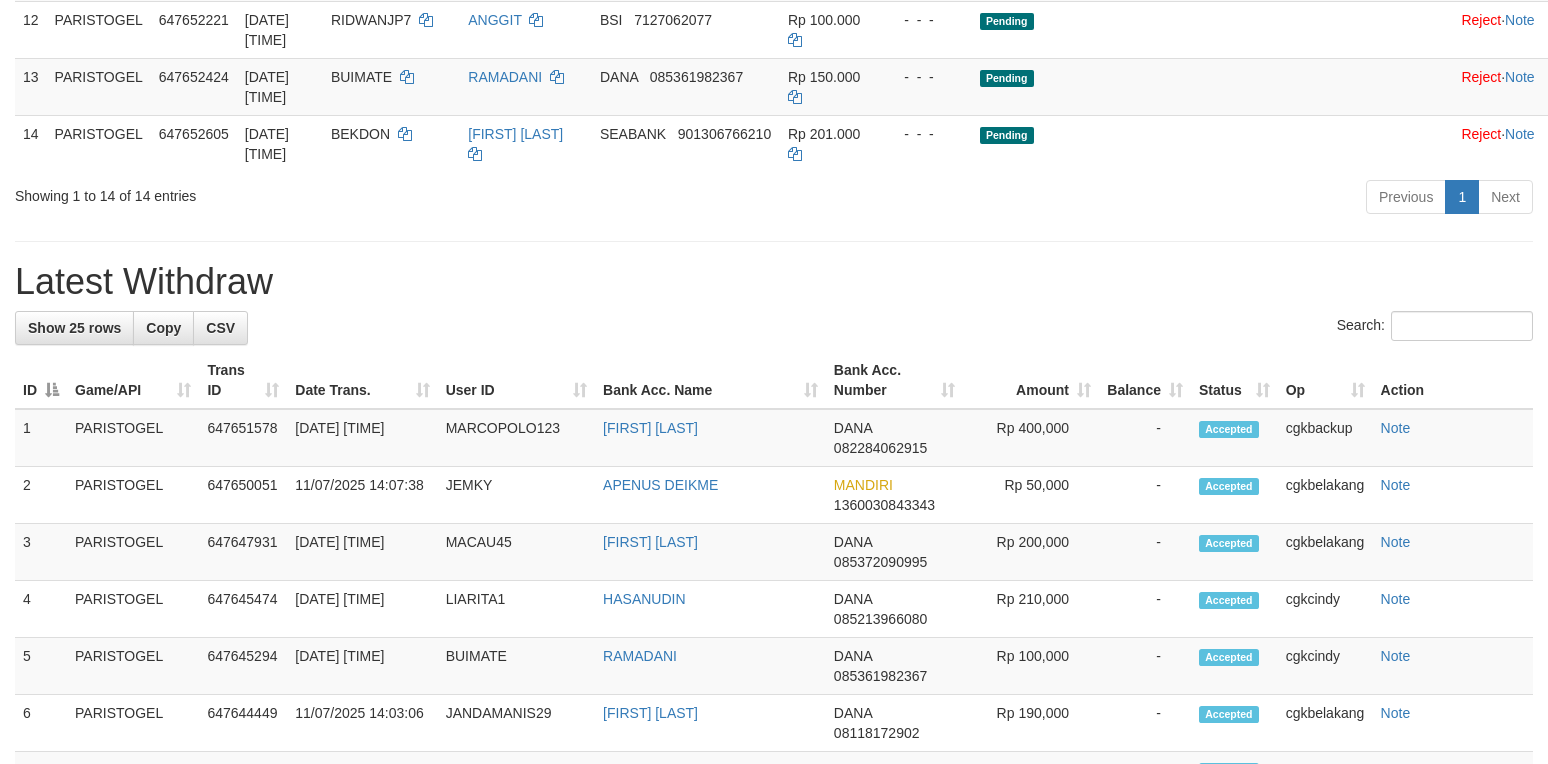 scroll, scrollTop: 1066, scrollLeft: 0, axis: vertical 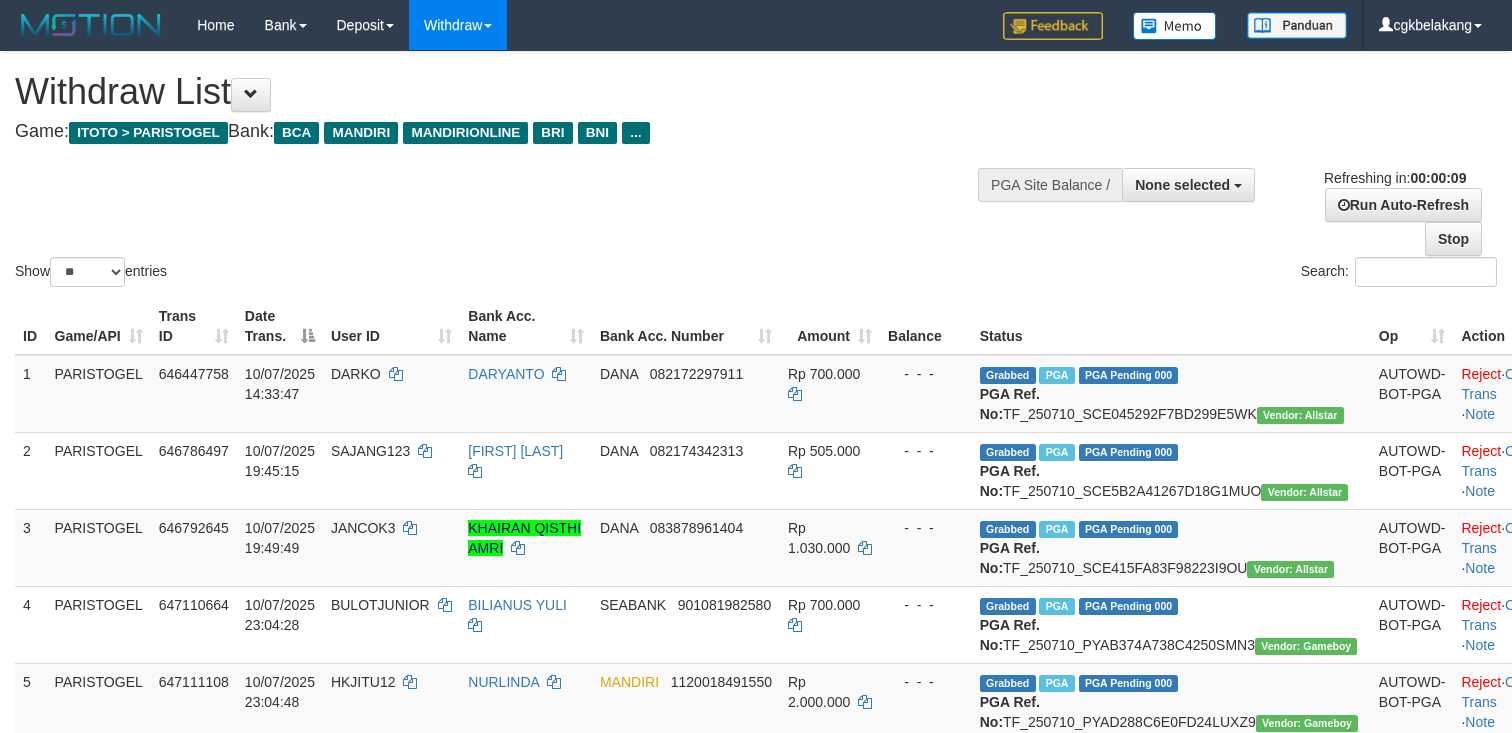 select 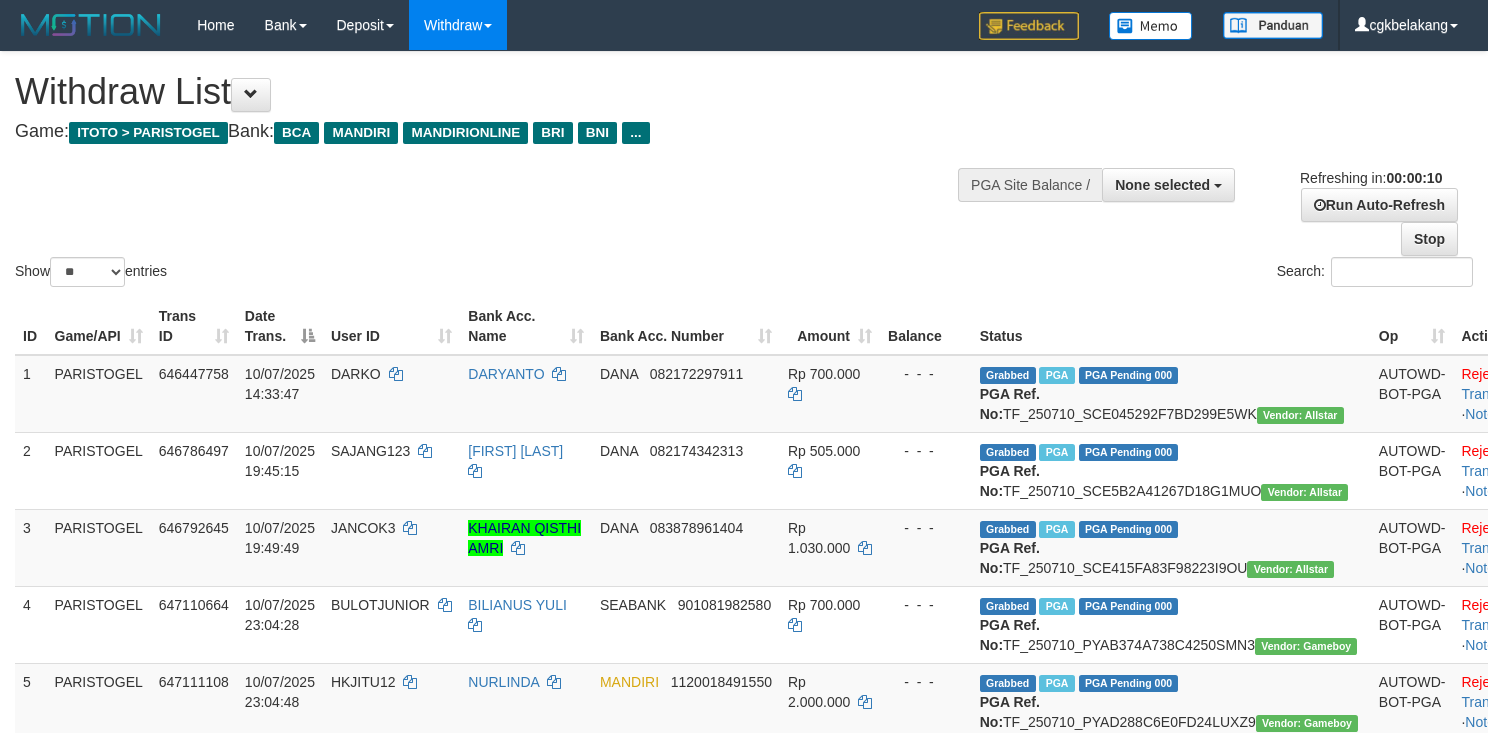 select 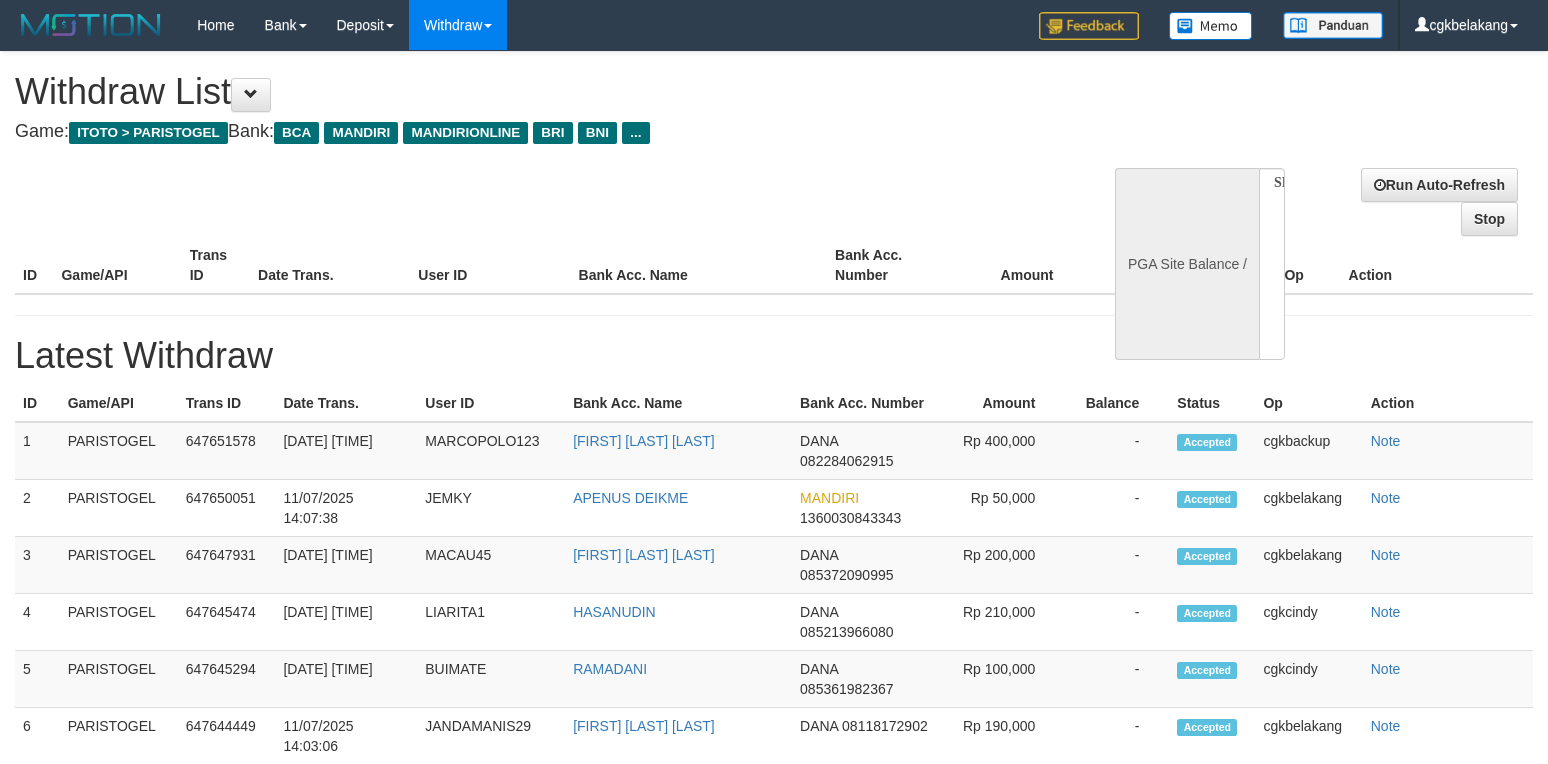 select 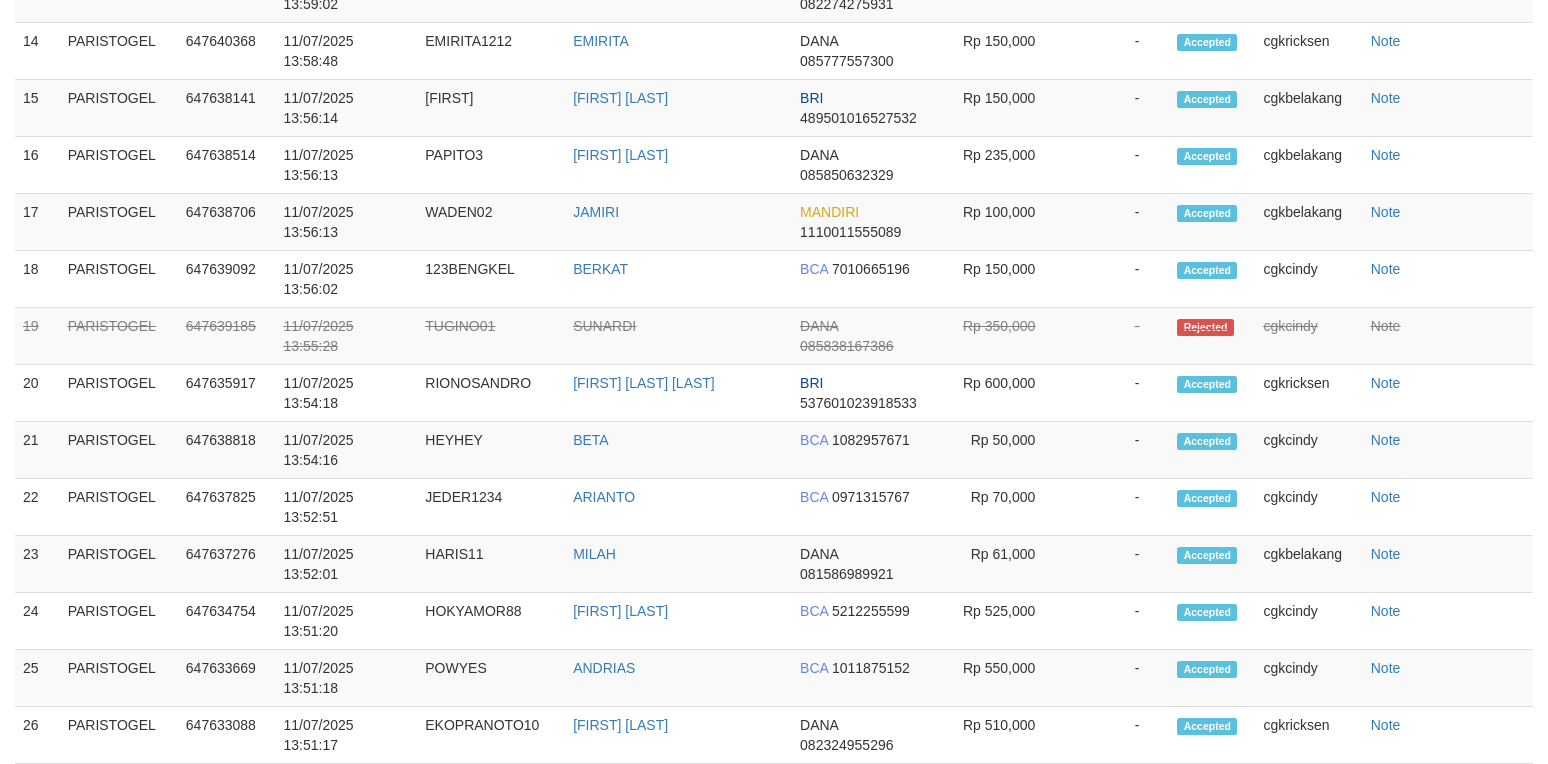 select on "**" 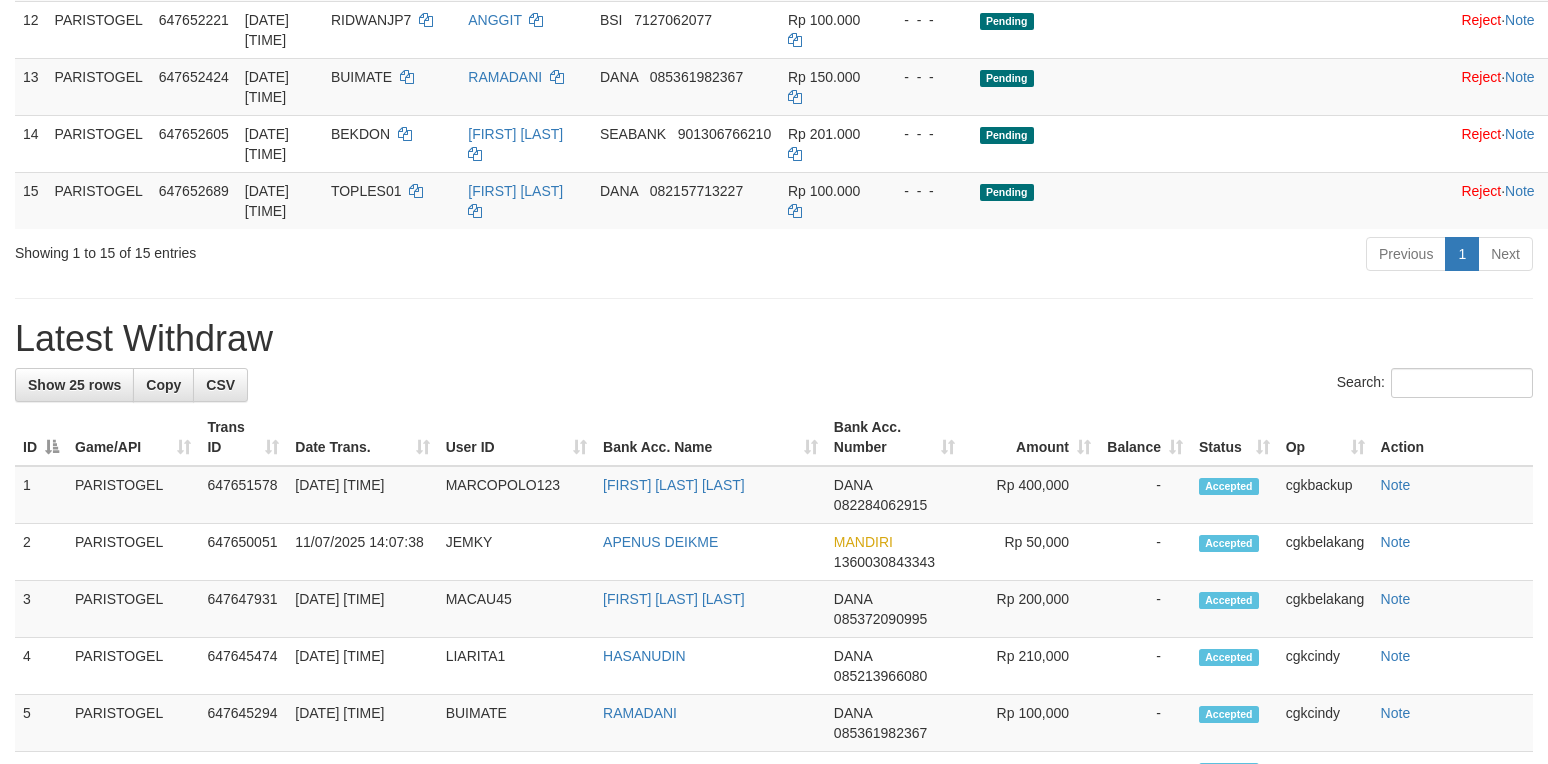 scroll, scrollTop: 1066, scrollLeft: 0, axis: vertical 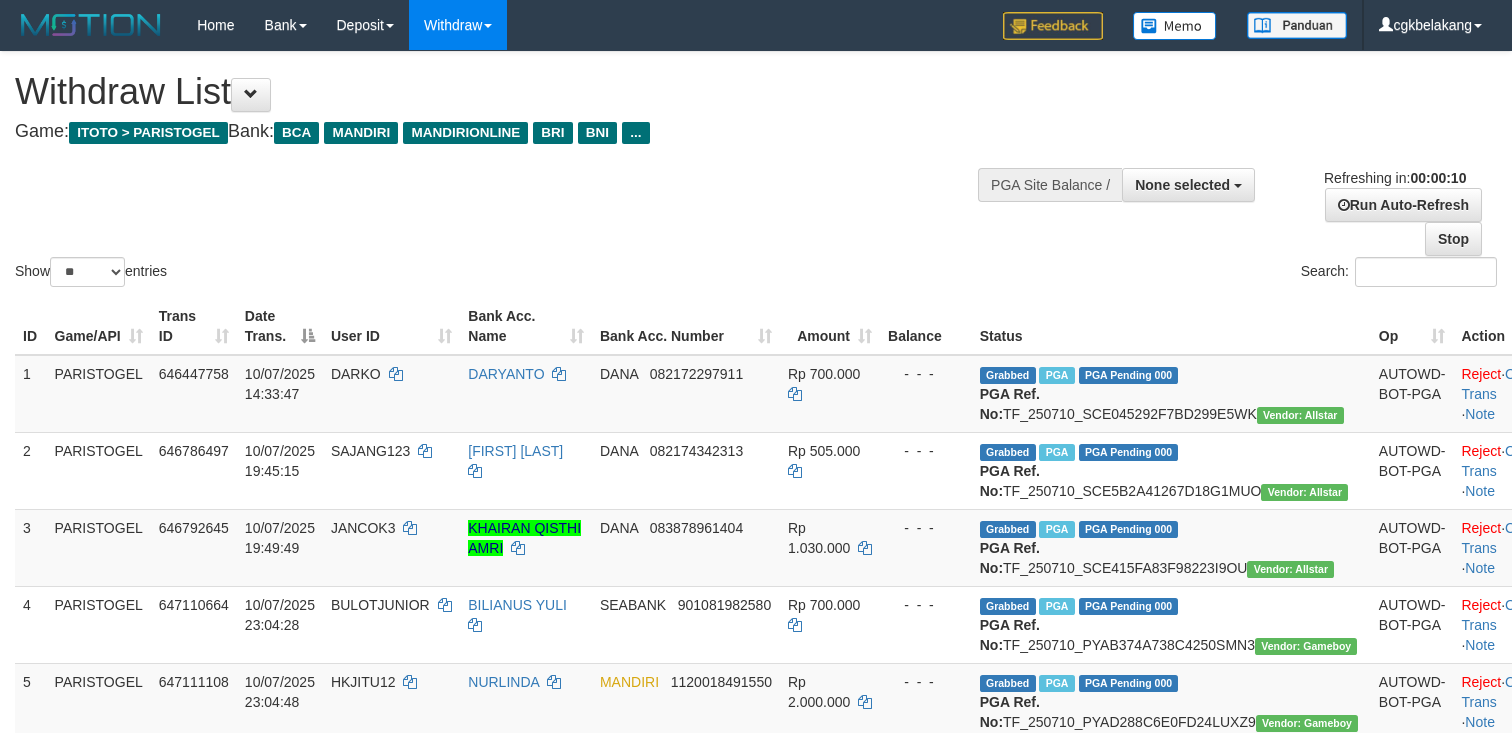select 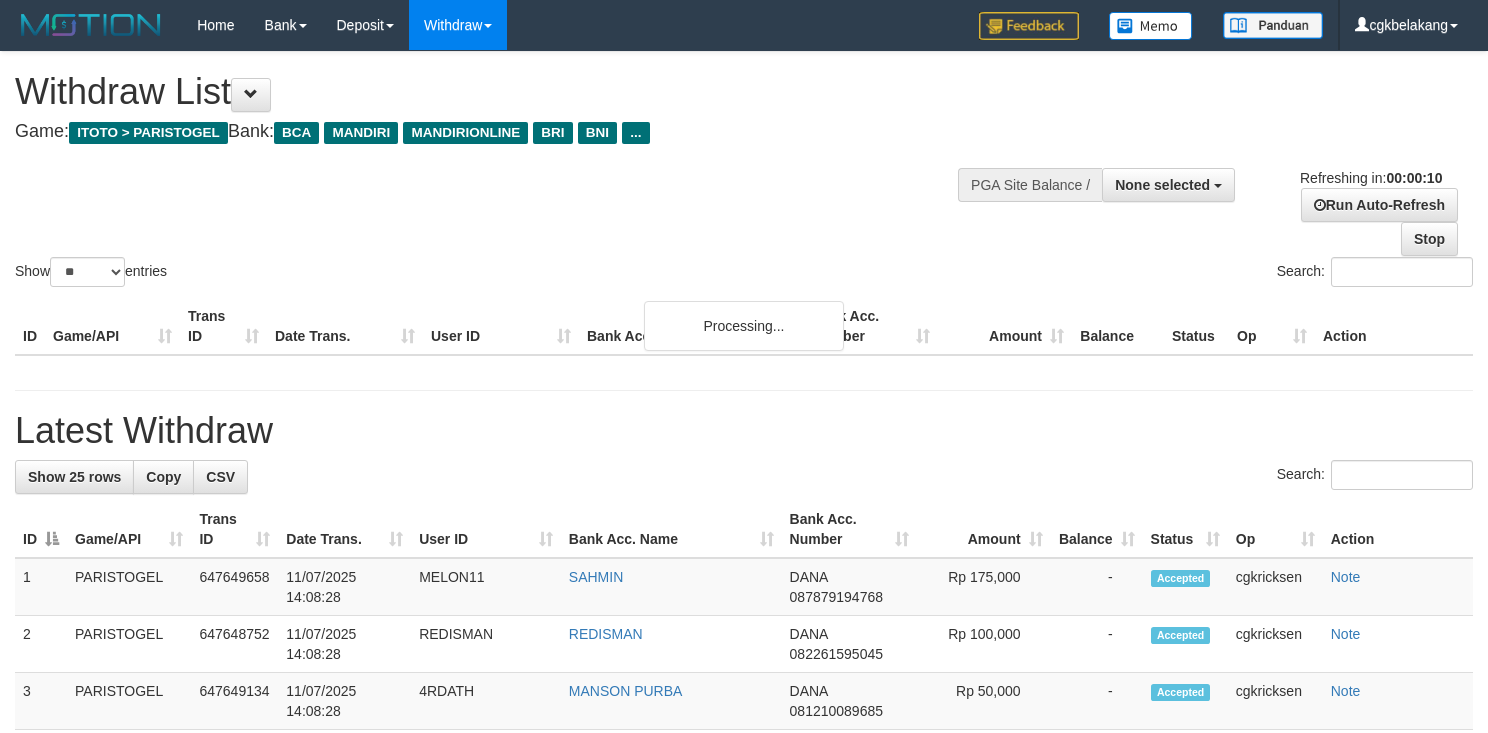 select 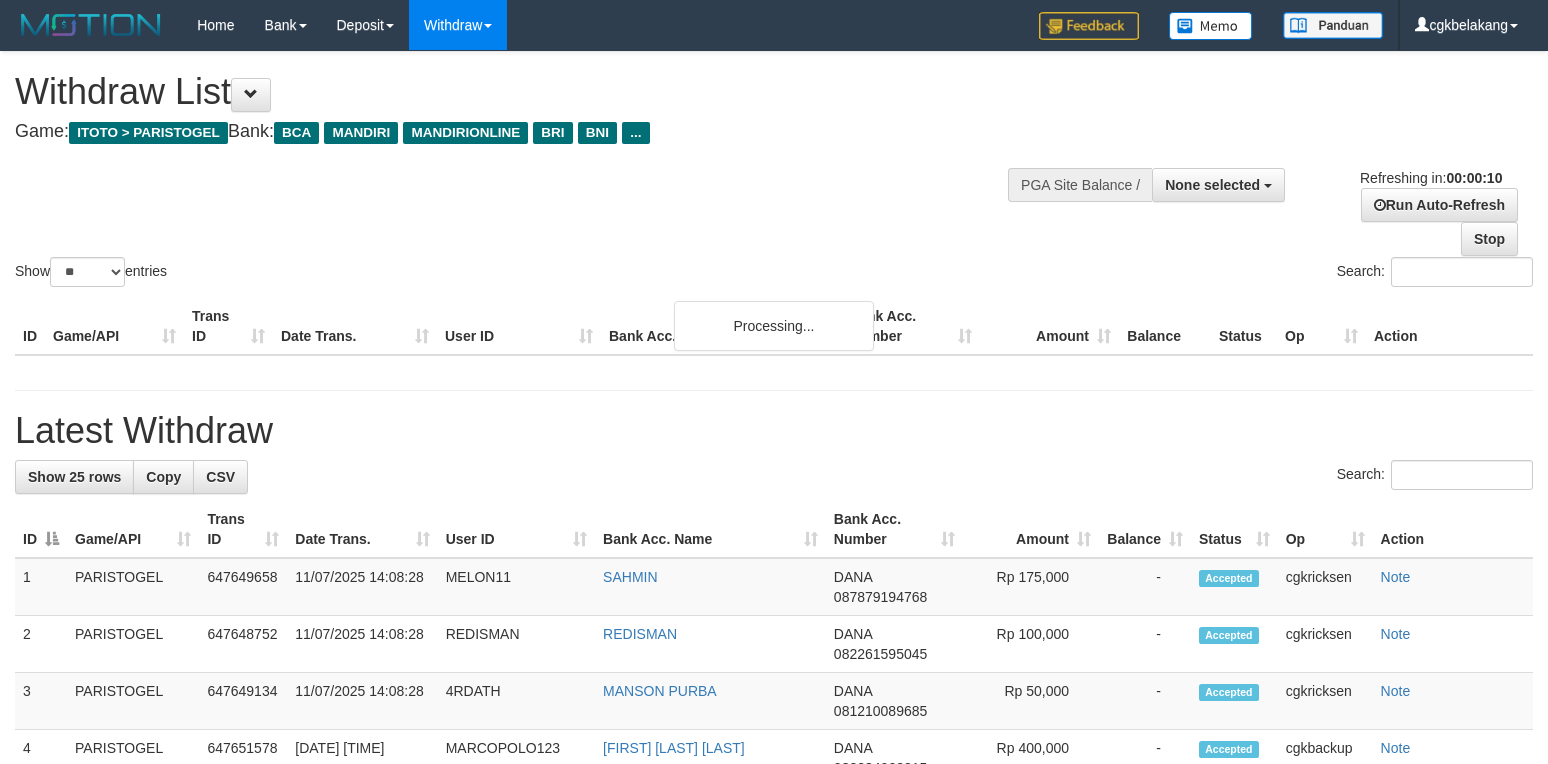 select 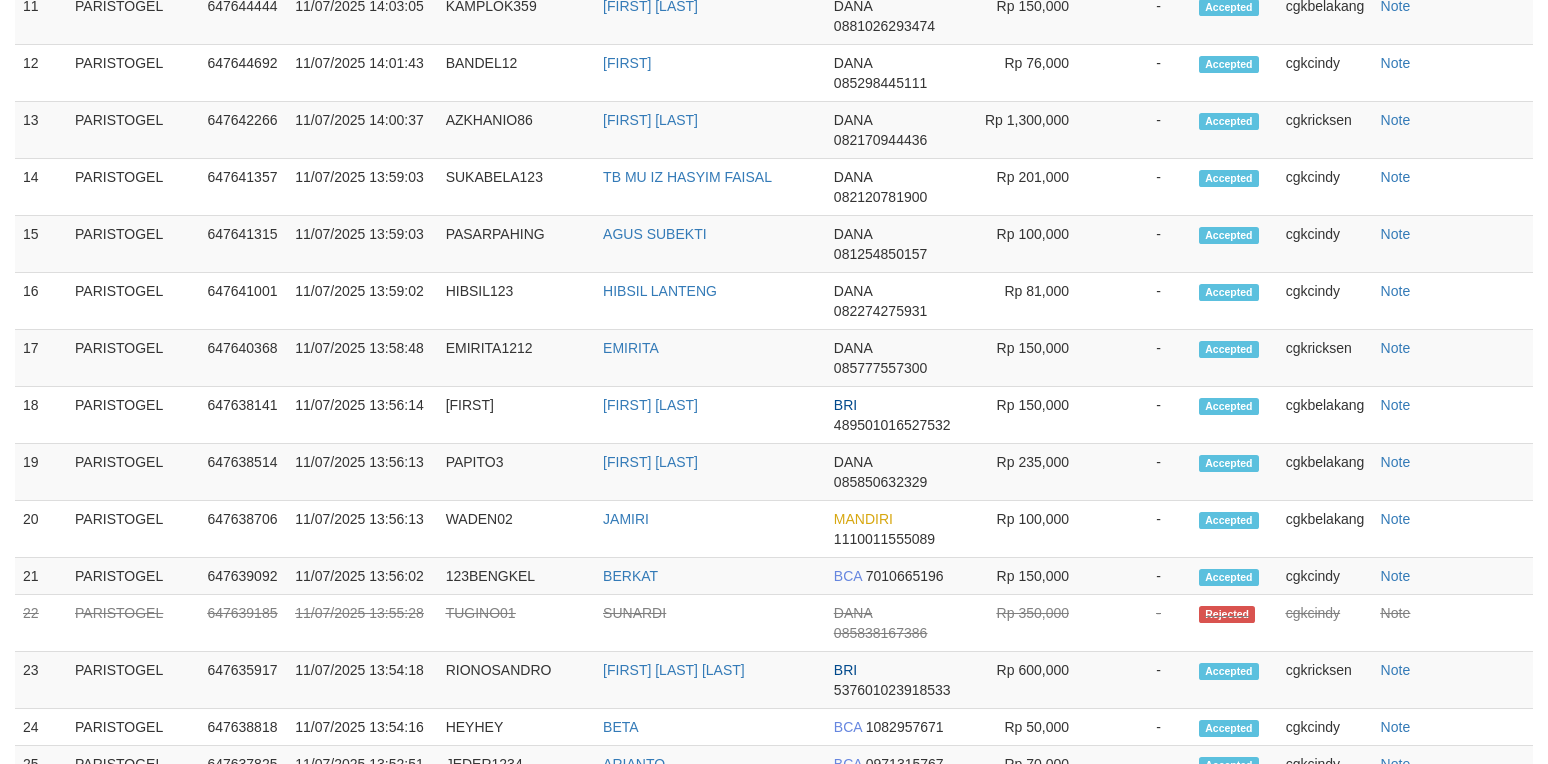 scroll, scrollTop: 1066, scrollLeft: 0, axis: vertical 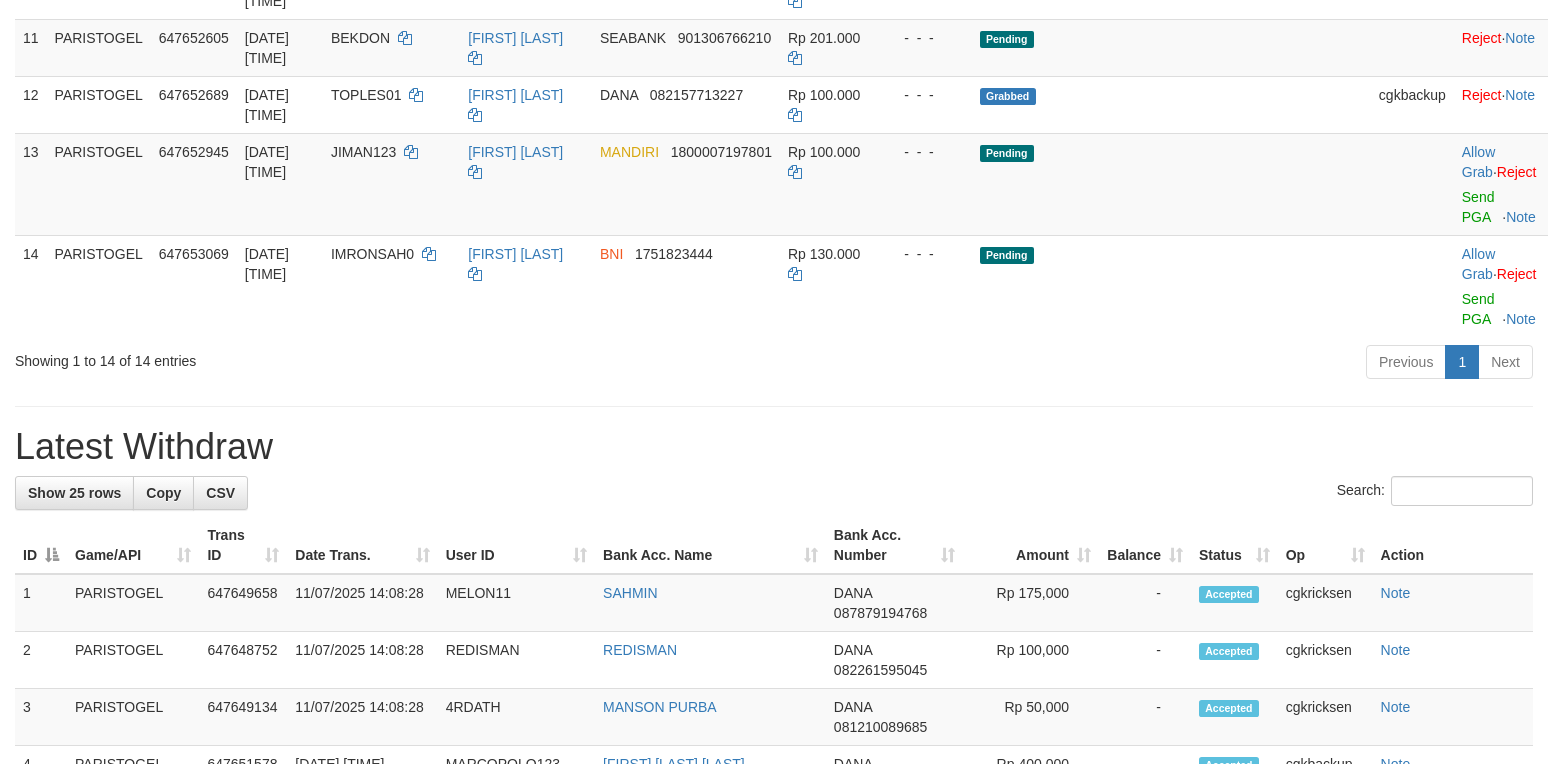 click on "Latest Withdraw" at bounding box center [774, 447] 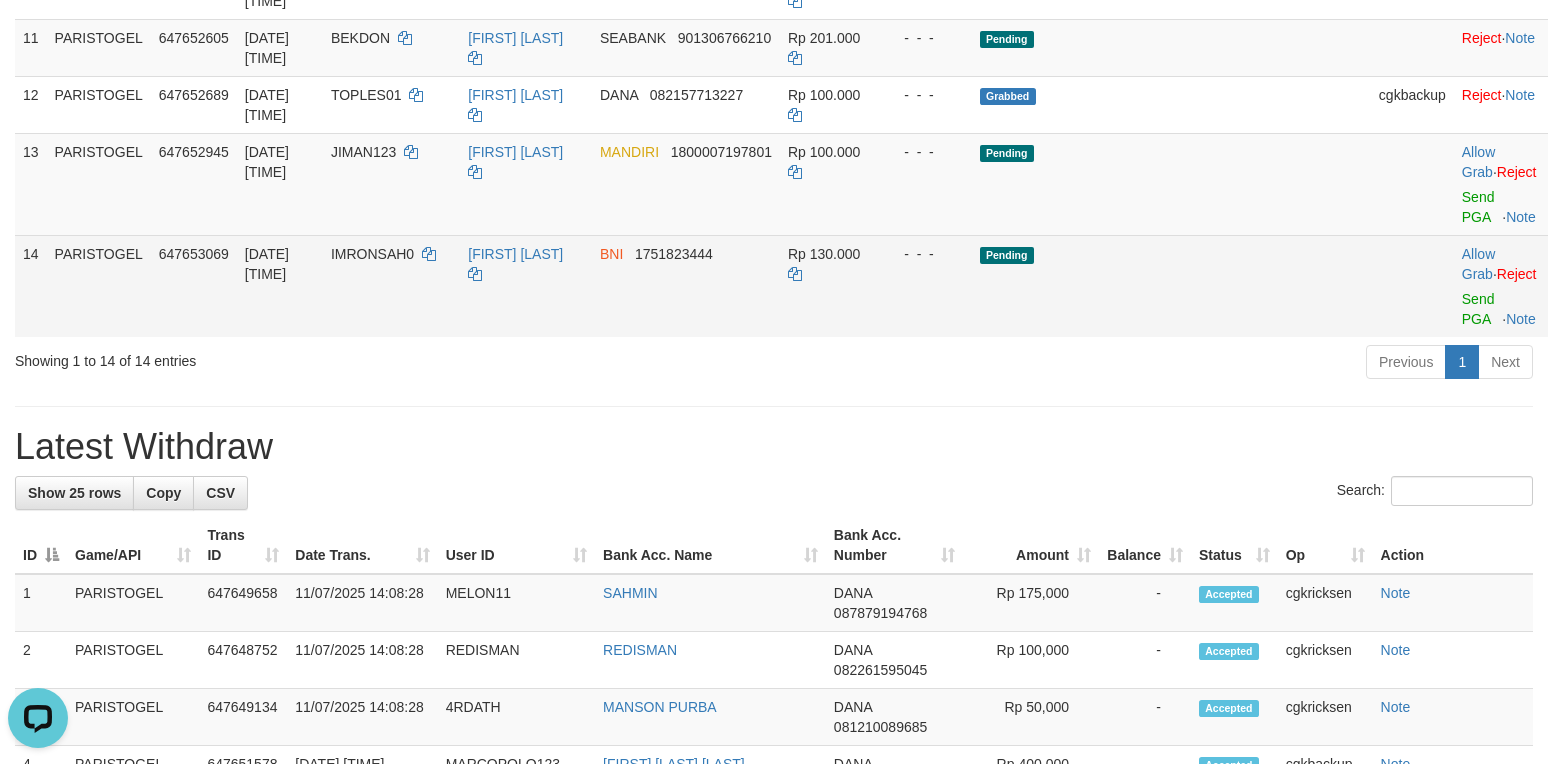 scroll, scrollTop: 0, scrollLeft: 0, axis: both 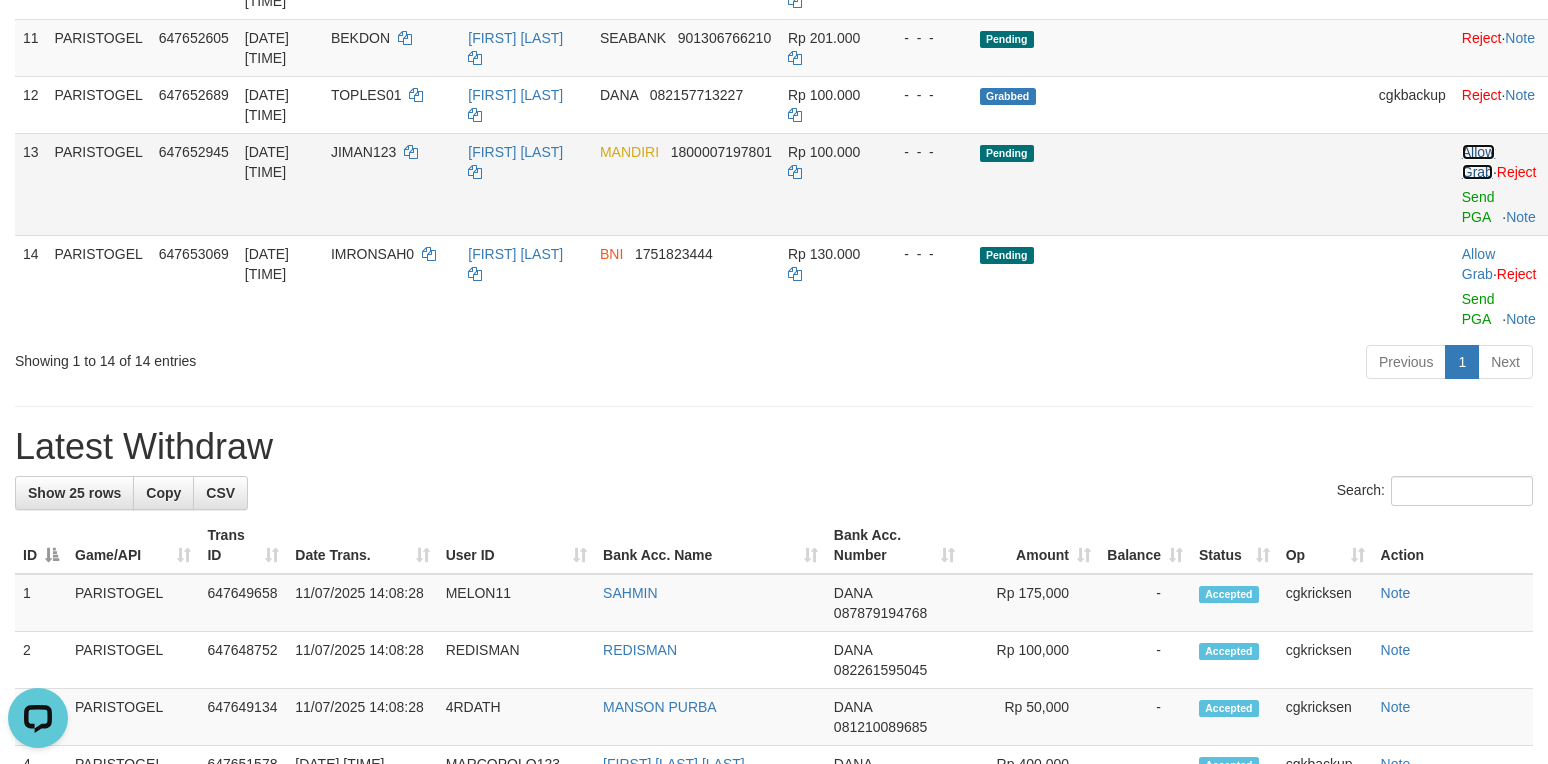 click on "Allow Grab" at bounding box center (1478, 162) 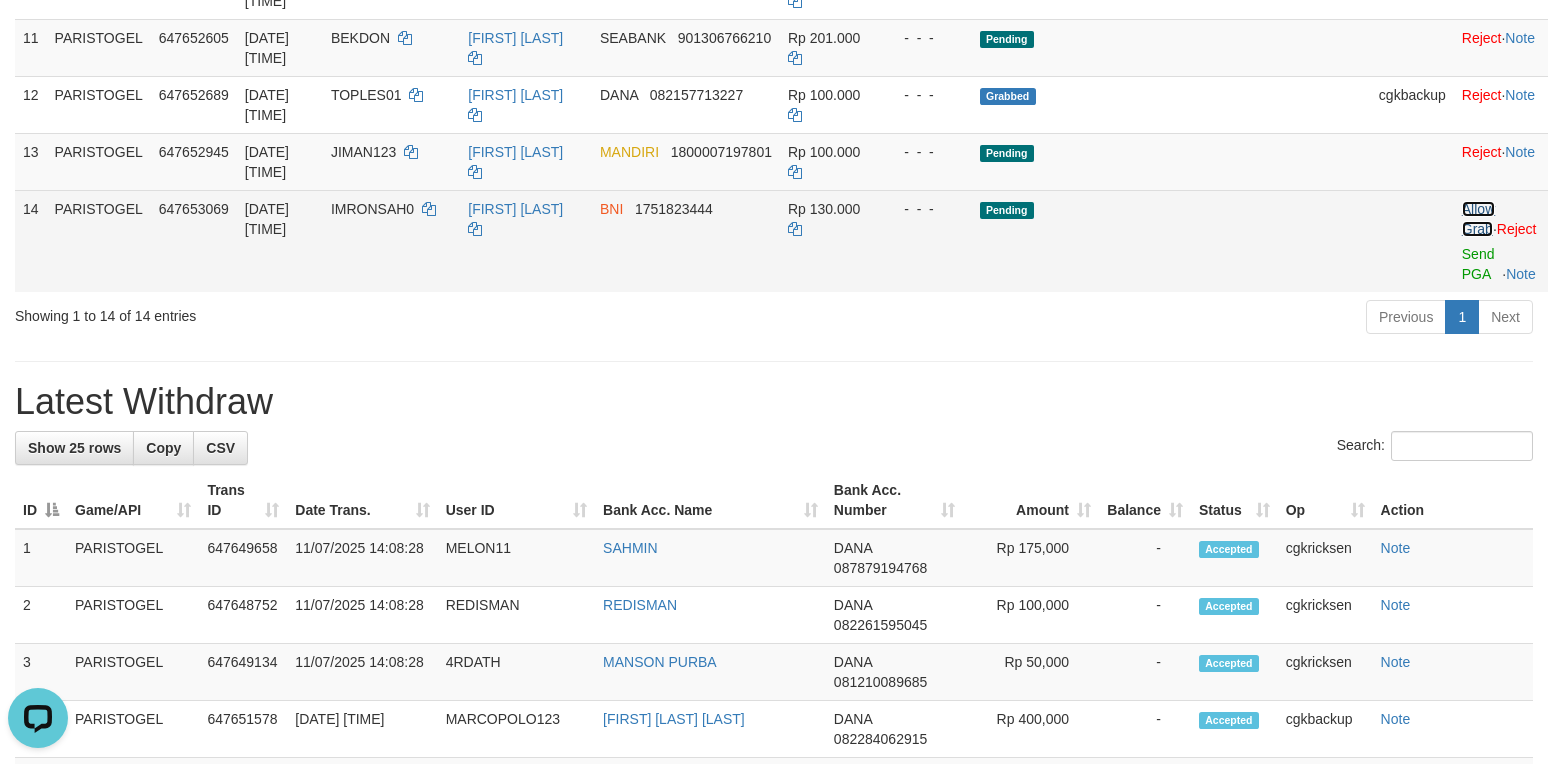 click on "Allow Grab" at bounding box center [1478, 219] 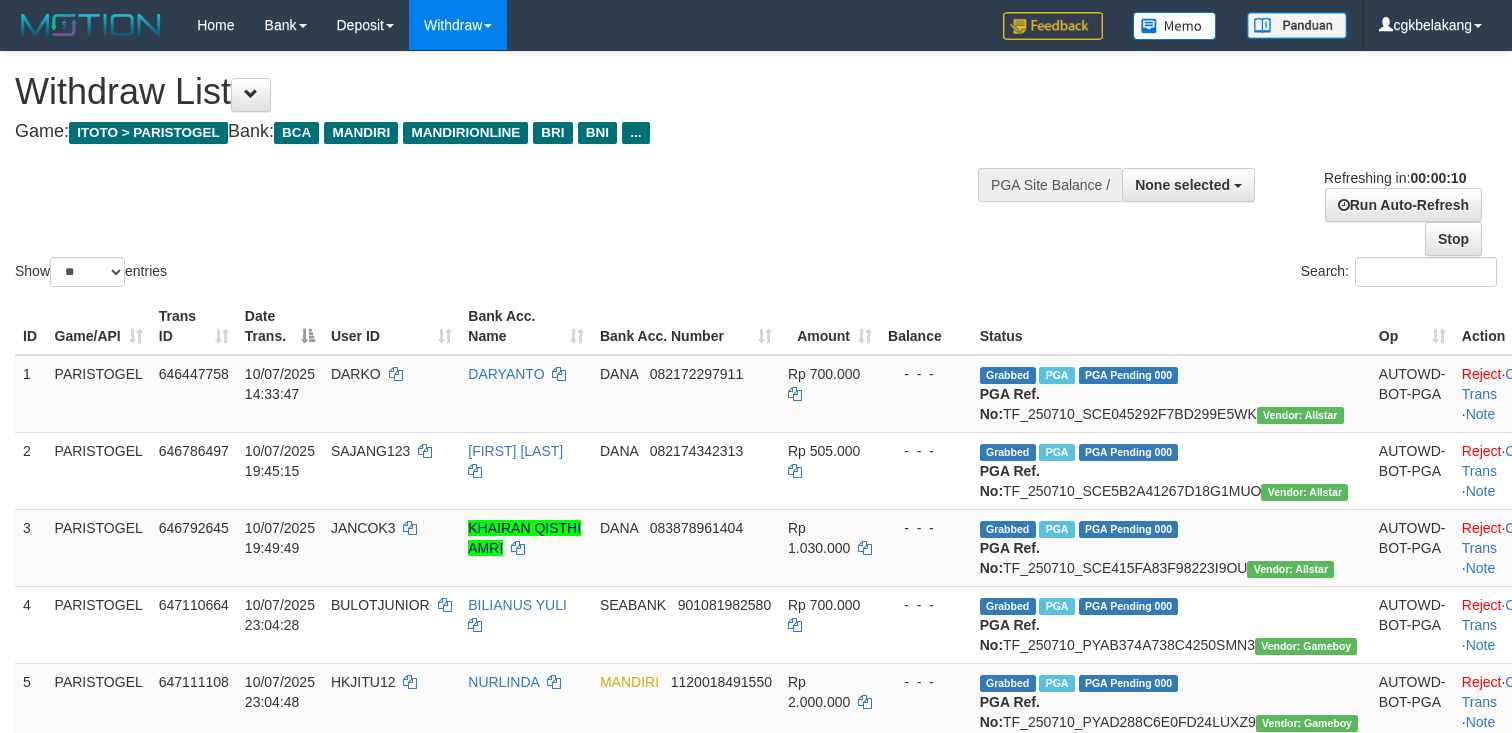 select 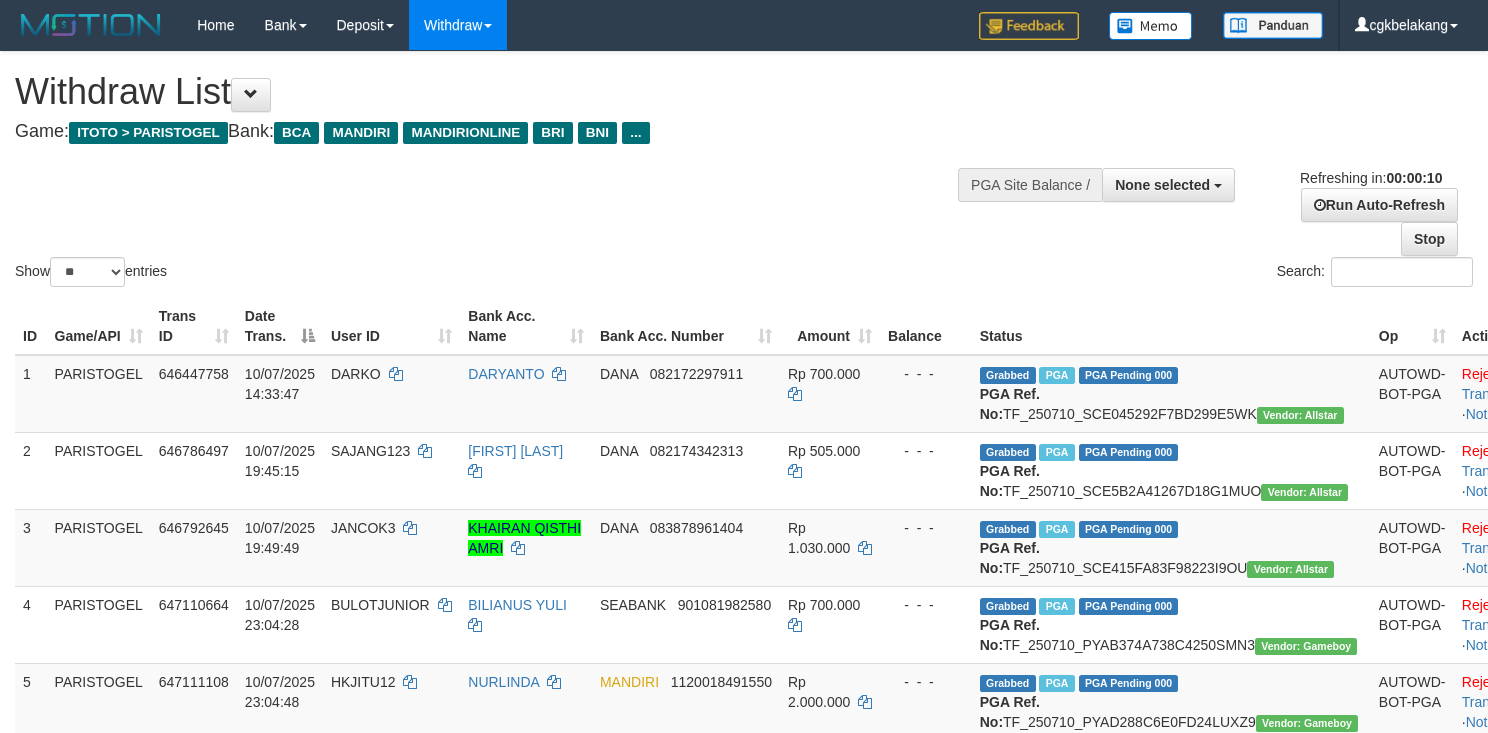 select 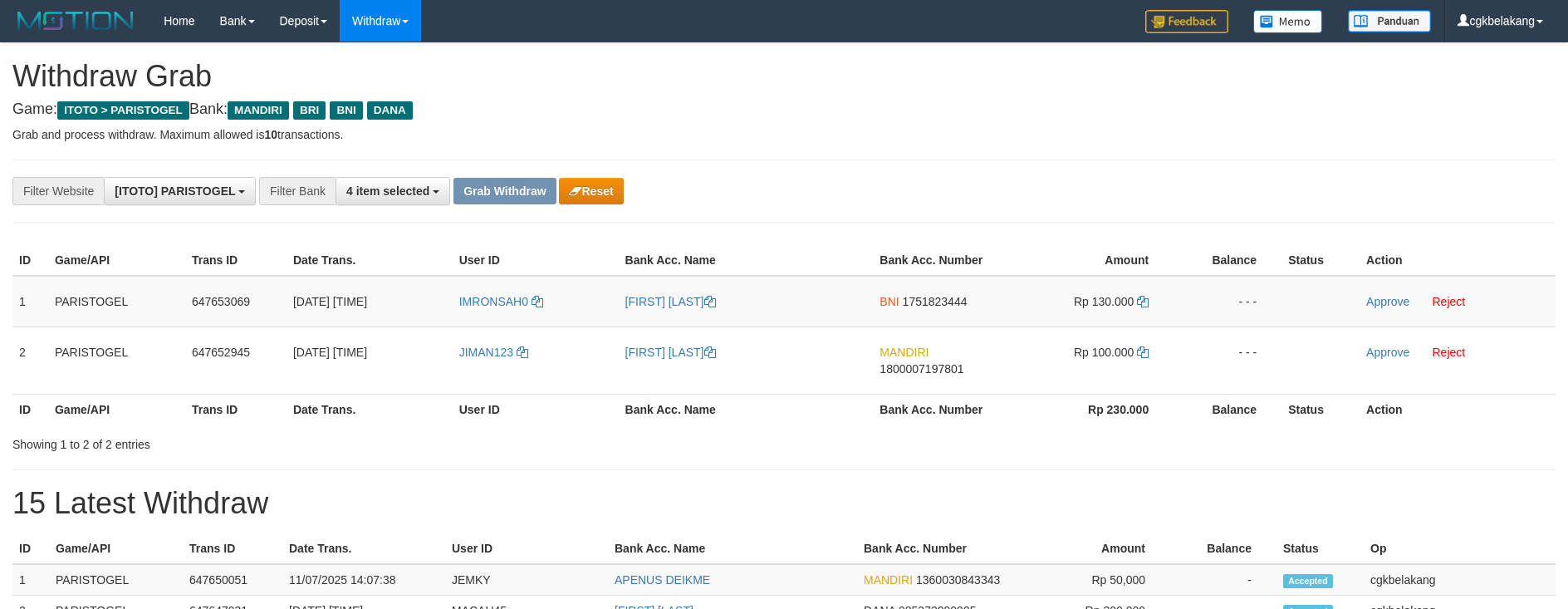 scroll, scrollTop: 0, scrollLeft: 0, axis: both 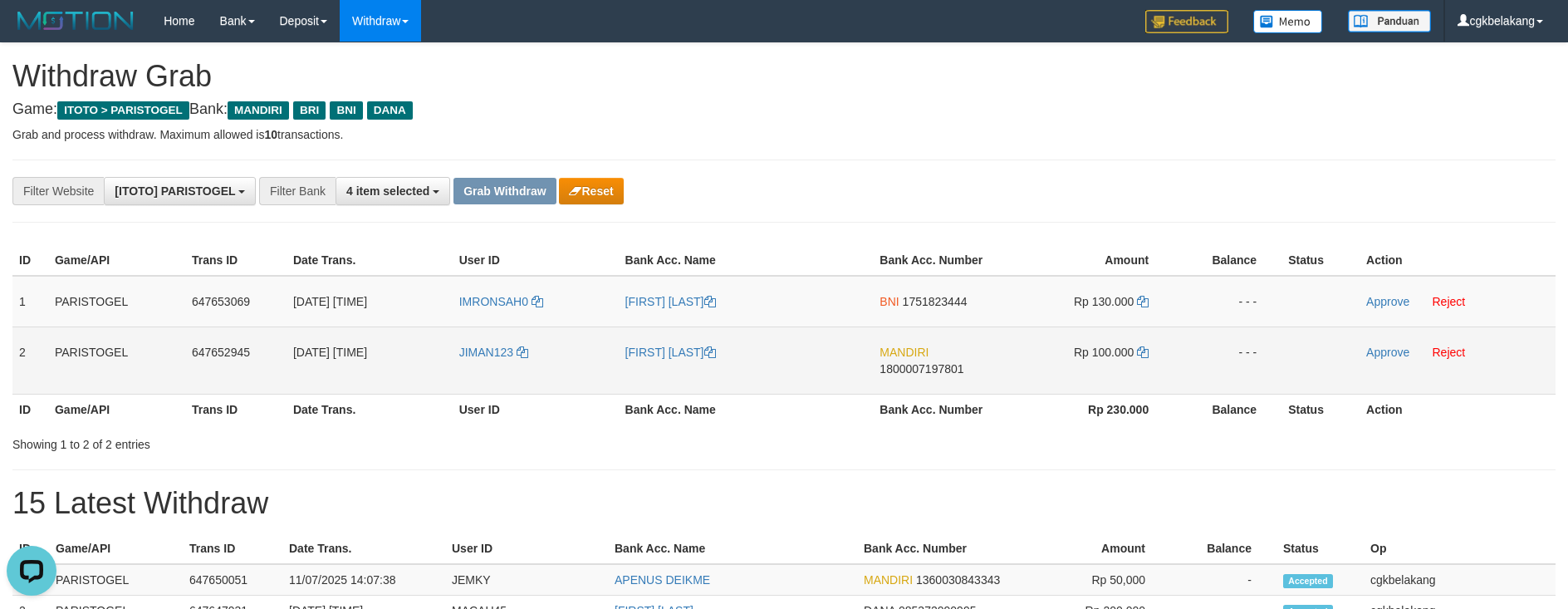 click on "JIMAN123" at bounding box center [536, 360] 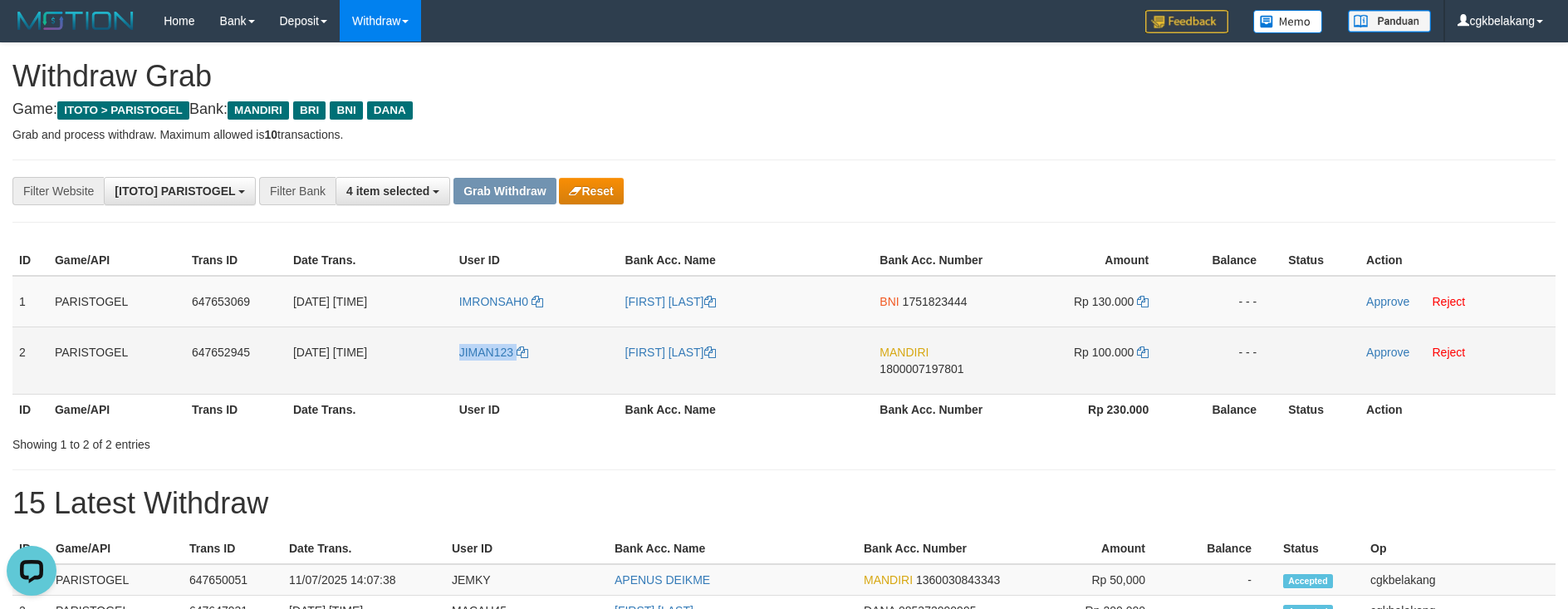 click on "JIMAN123" at bounding box center (536, 360) 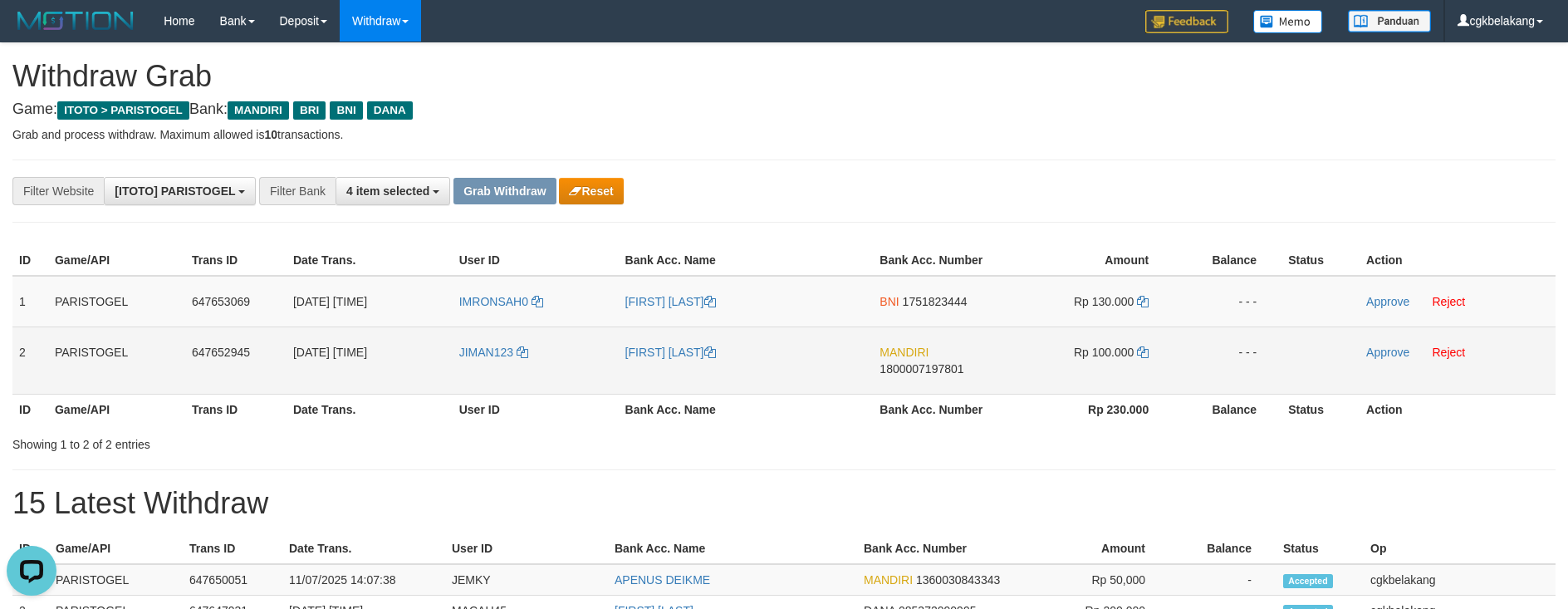 click on "[NAME]" at bounding box center [746, 360] 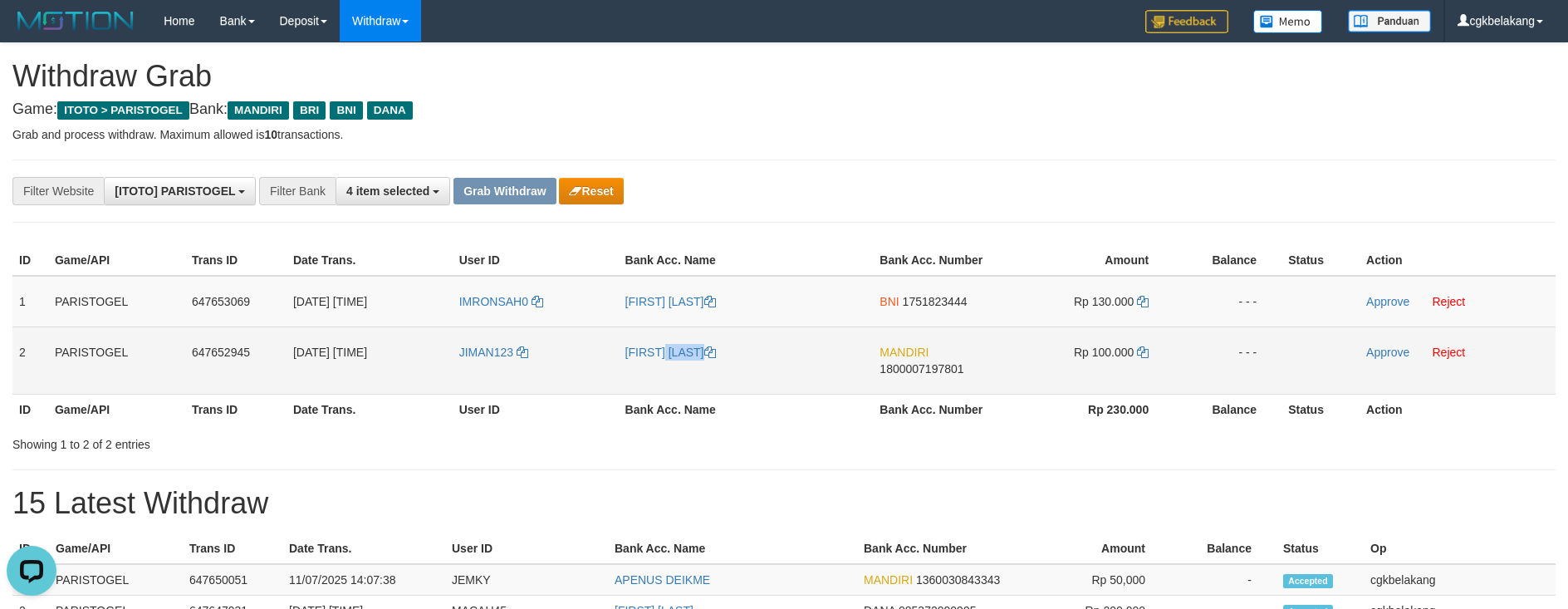 click on "[NAME]" at bounding box center [746, 360] 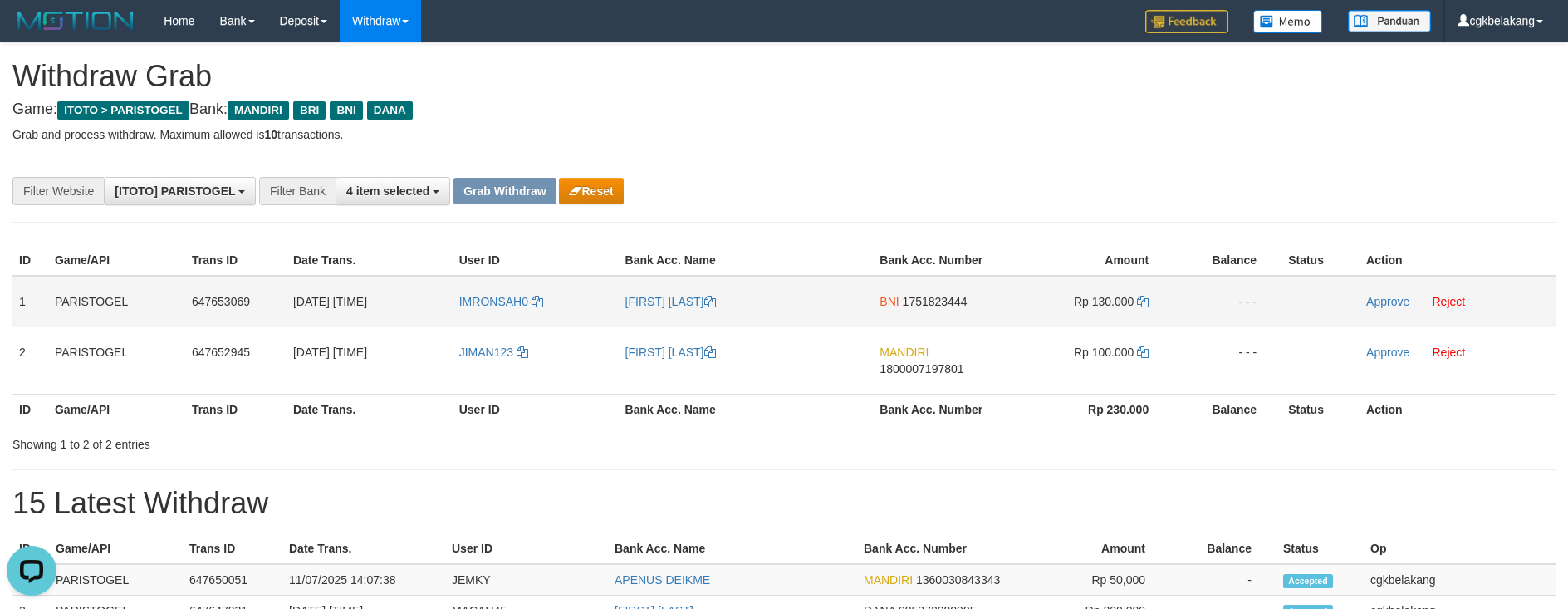 click on "IMRONSAH0" at bounding box center [536, 302] 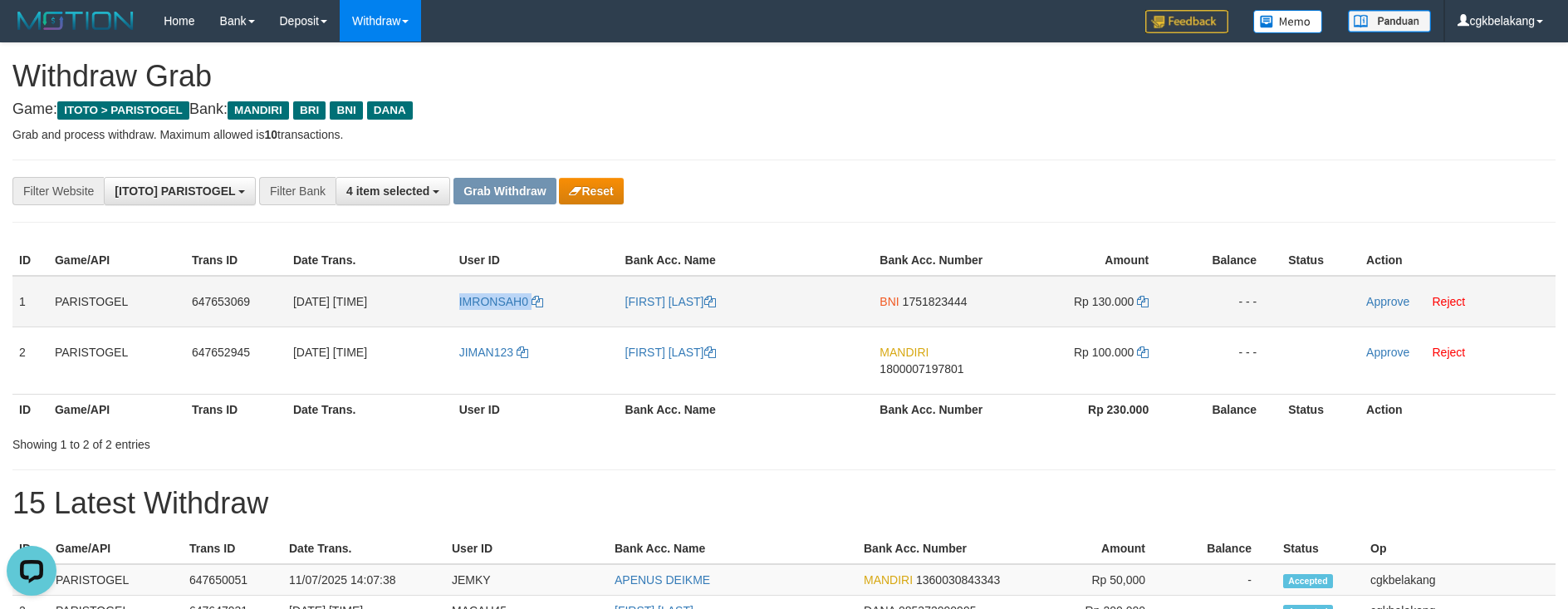 copy on "IMRONSAH0" 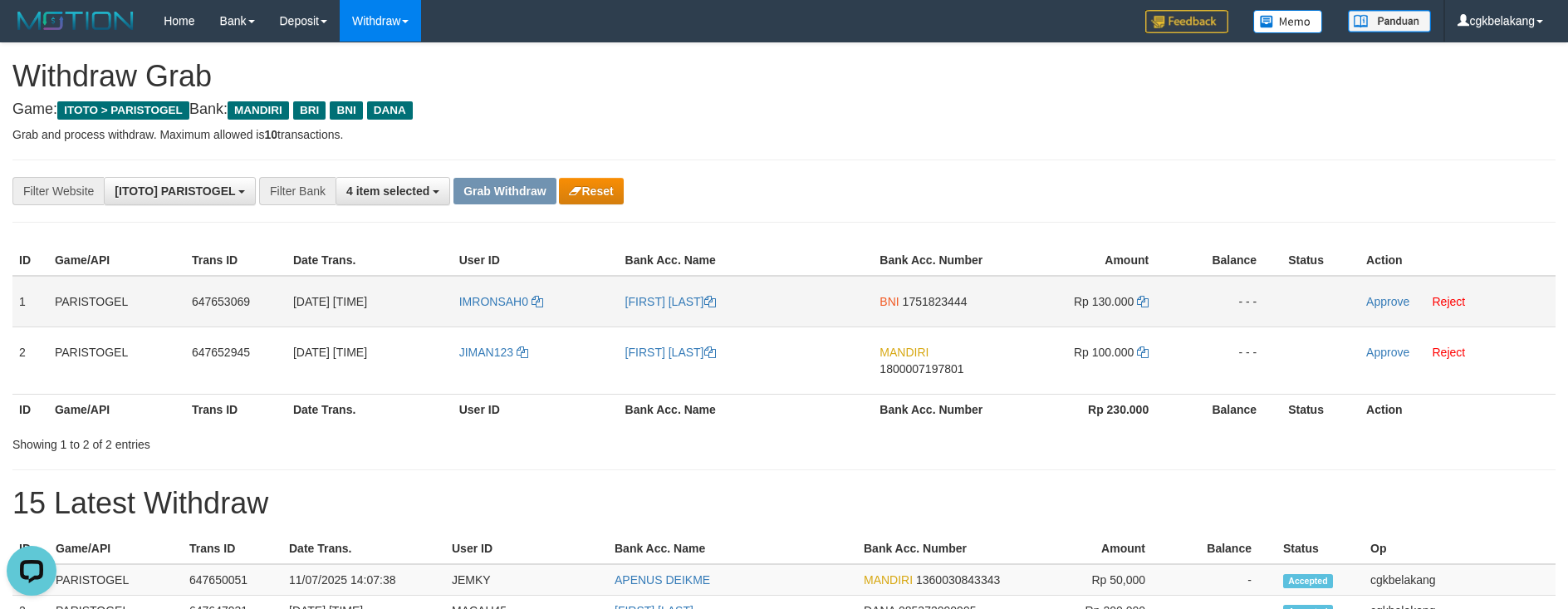 click on "[FIRST] [LAST]" at bounding box center [746, 302] 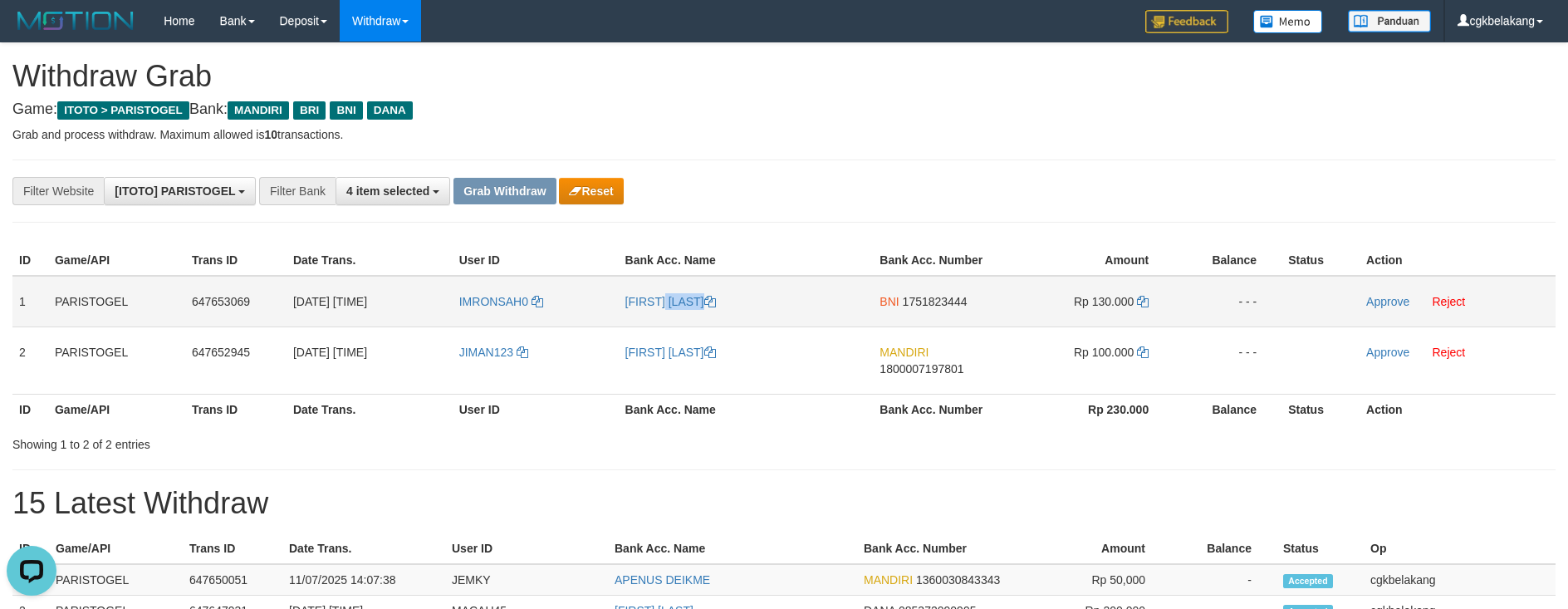 click on "[FIRST] [LAST]" at bounding box center [746, 302] 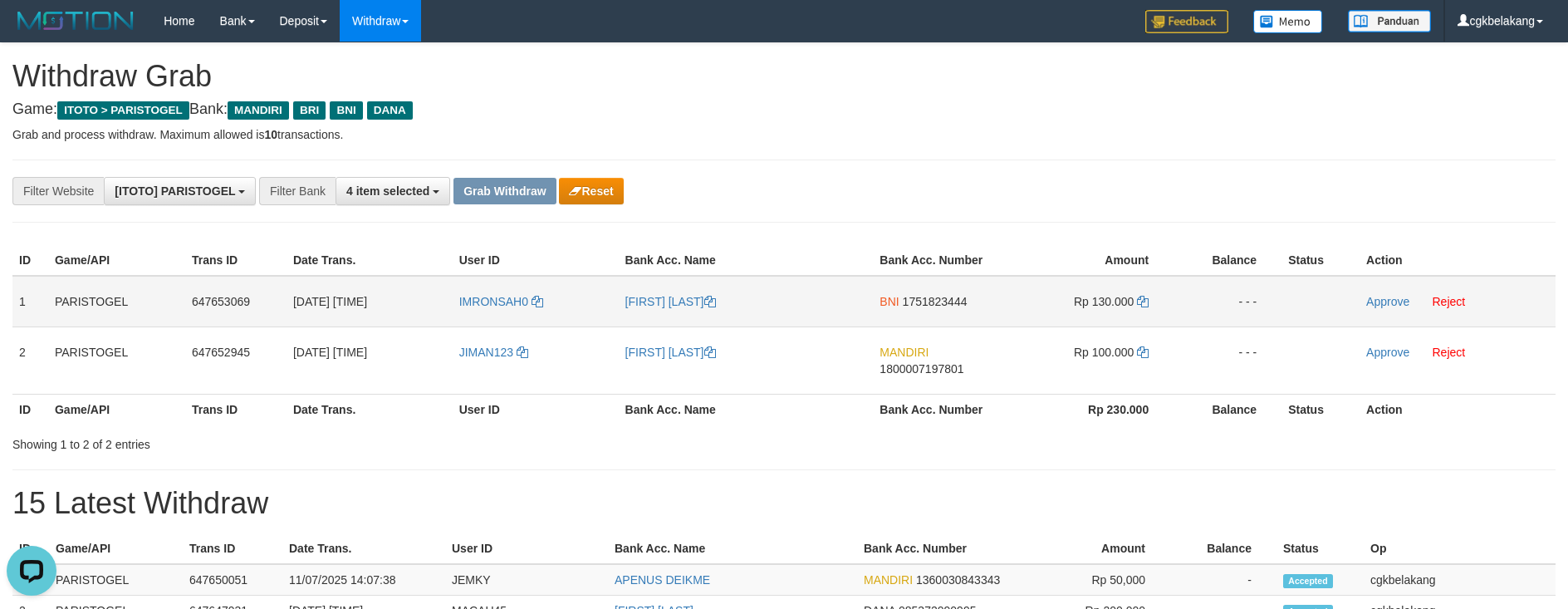 click on "BNI
1751823444" at bounding box center [942, 302] 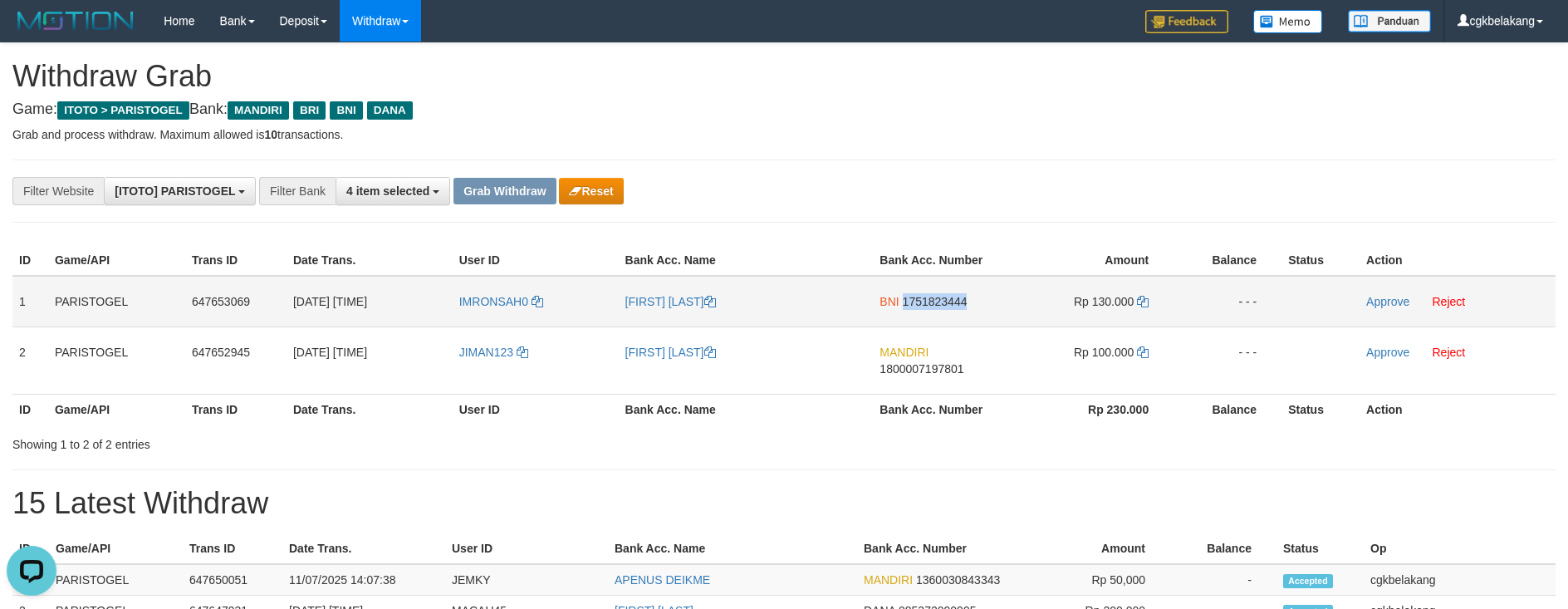 click on "BNI
1751823444" at bounding box center [942, 302] 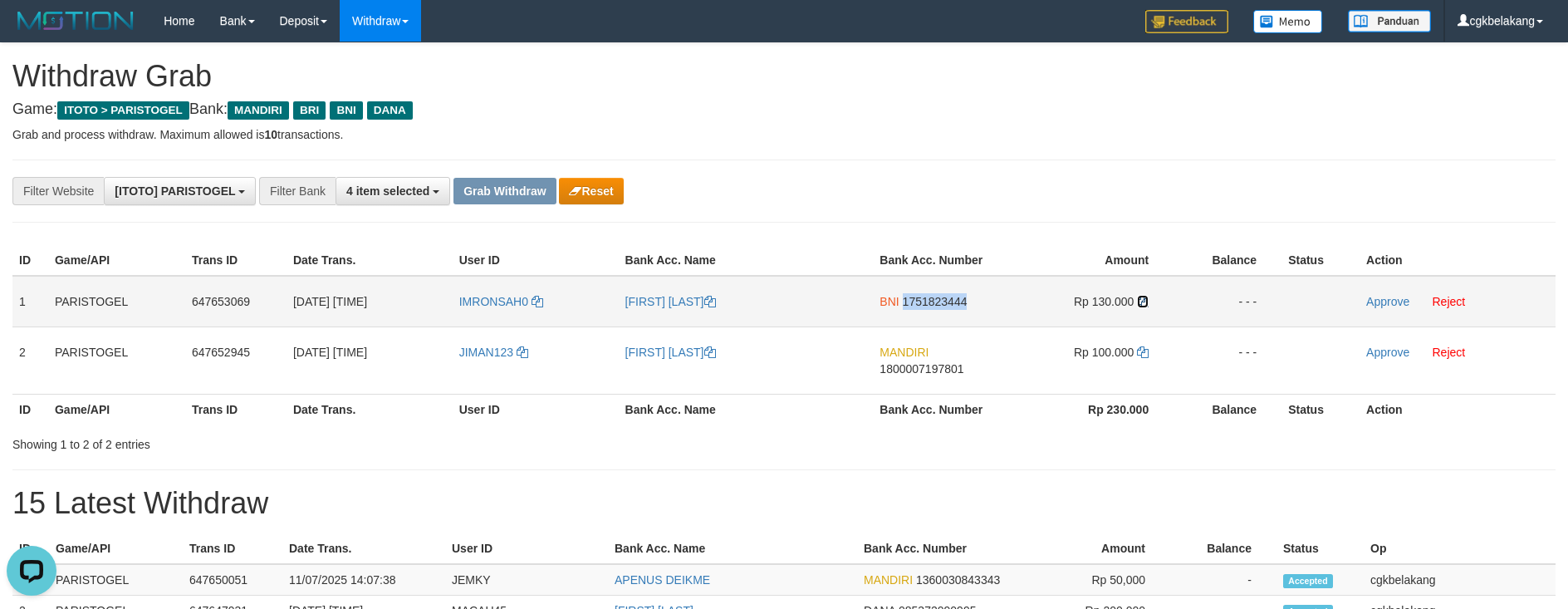 click at bounding box center [1143, 302] 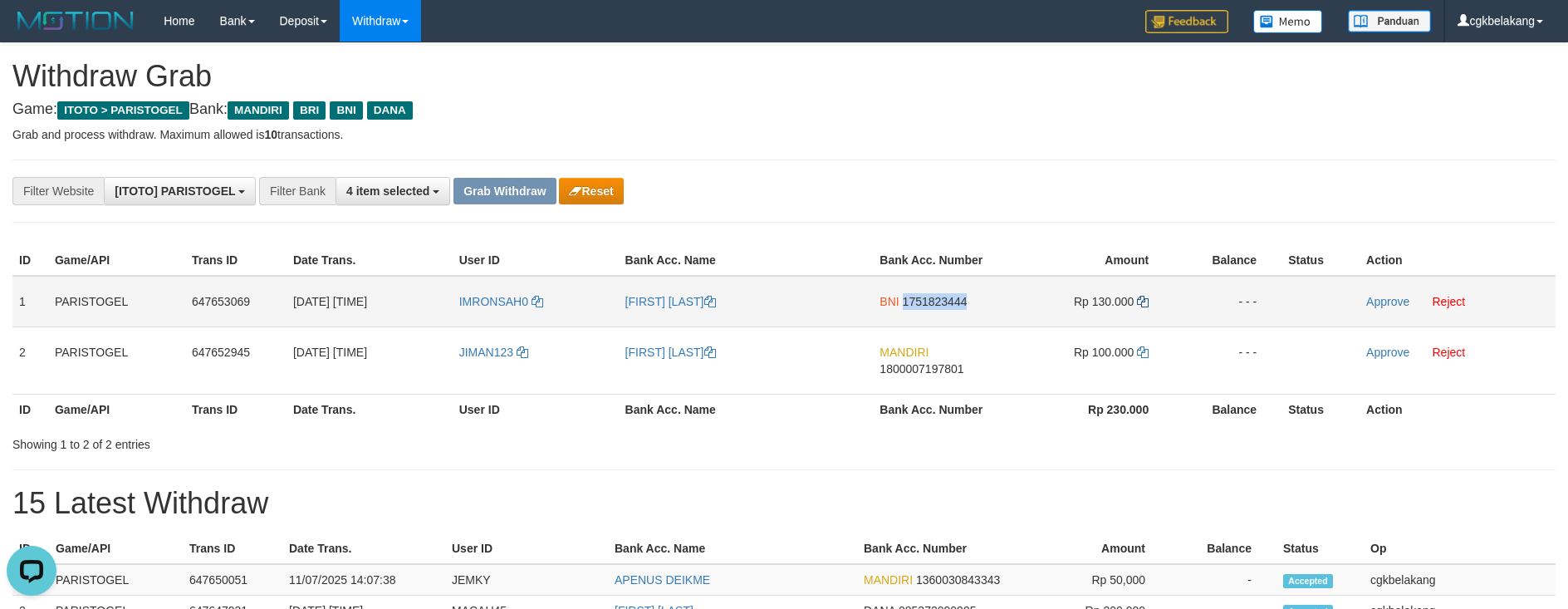 copy on "1751823444" 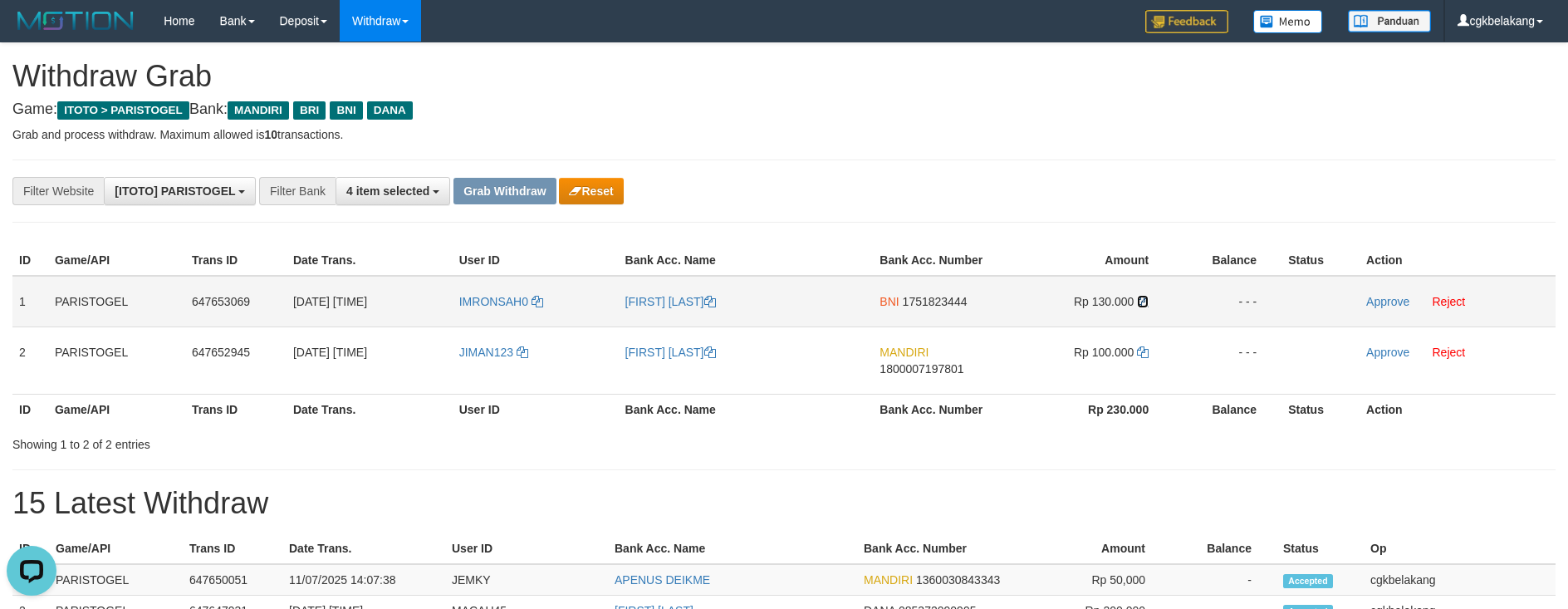 click at bounding box center (1143, 302) 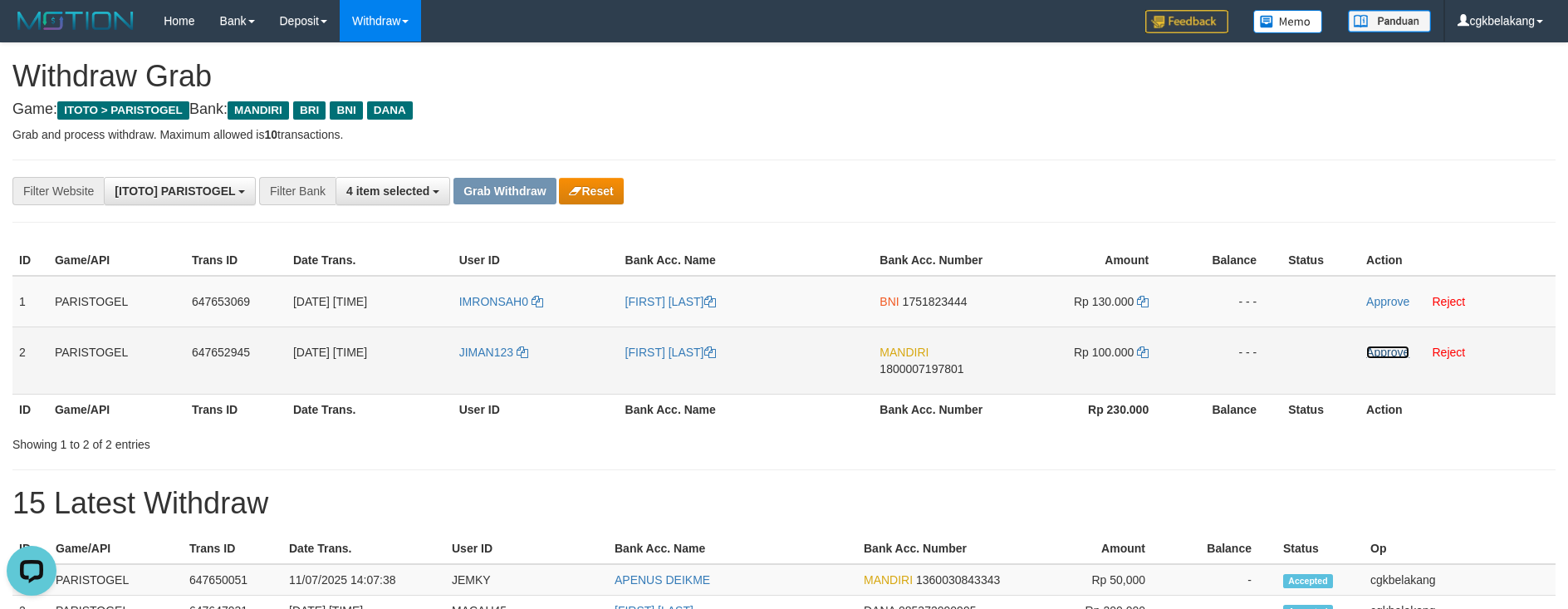 click on "Approve" at bounding box center (1388, 352) 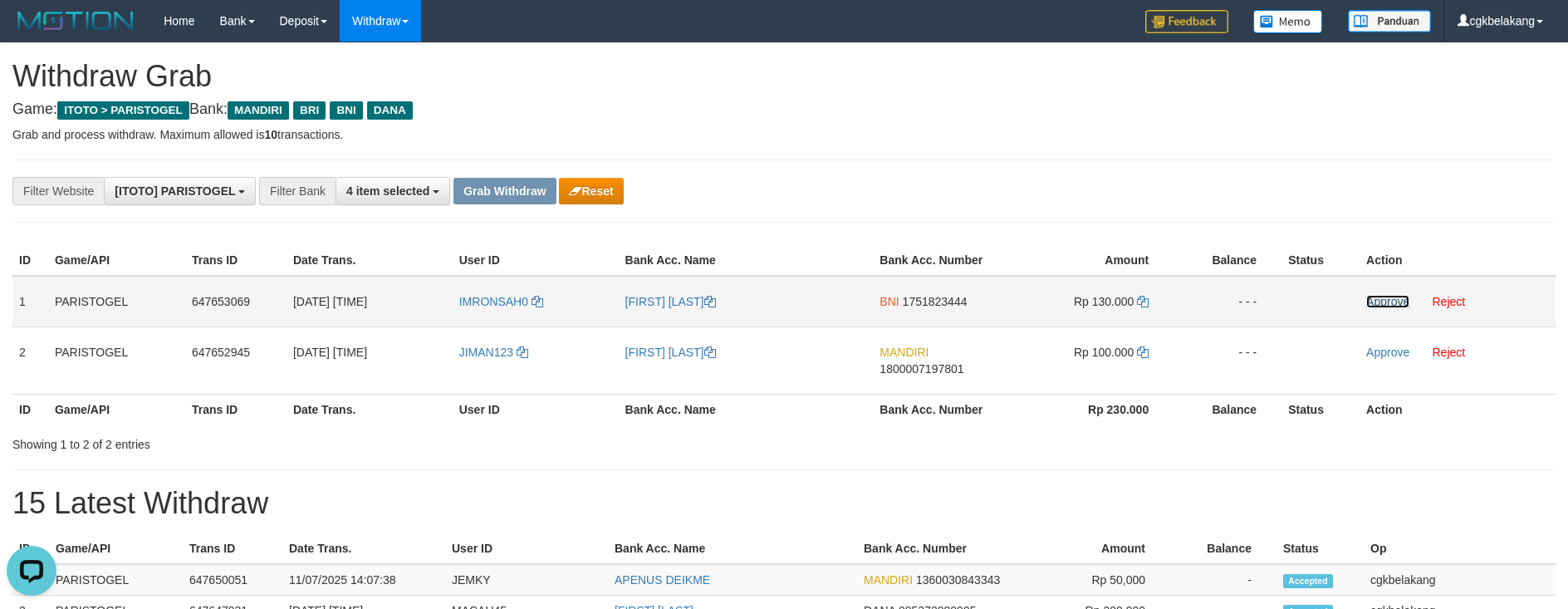 click on "Approve" at bounding box center (1388, 302) 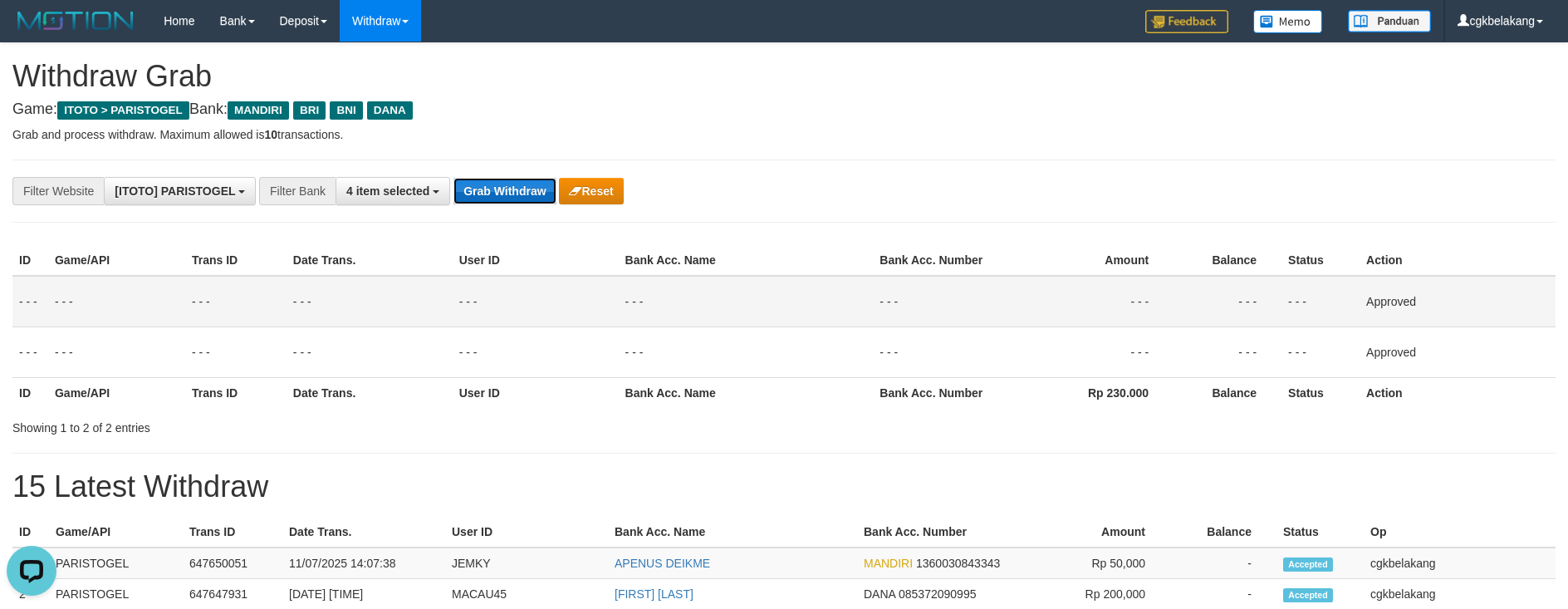 click on "Grab Withdraw" at bounding box center (504, 191) 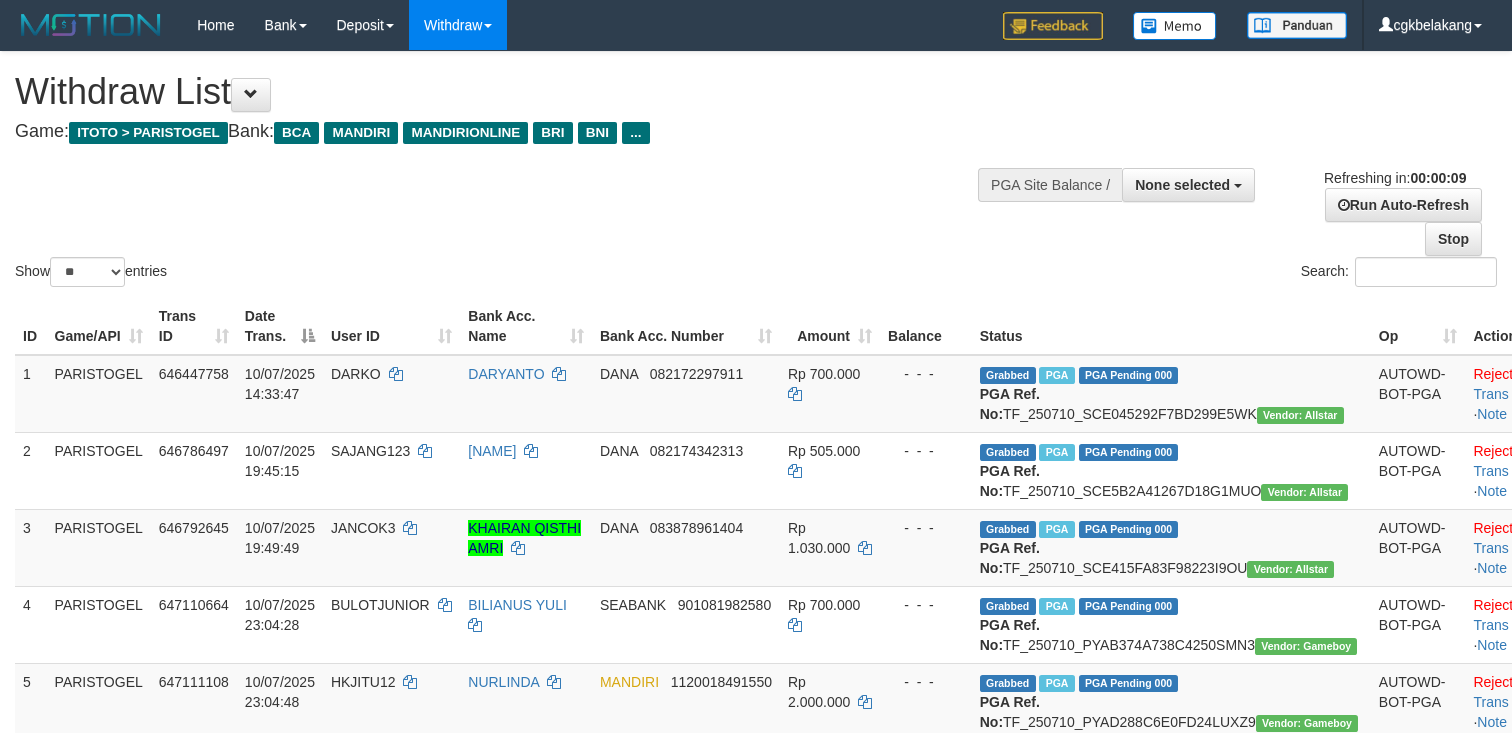 select 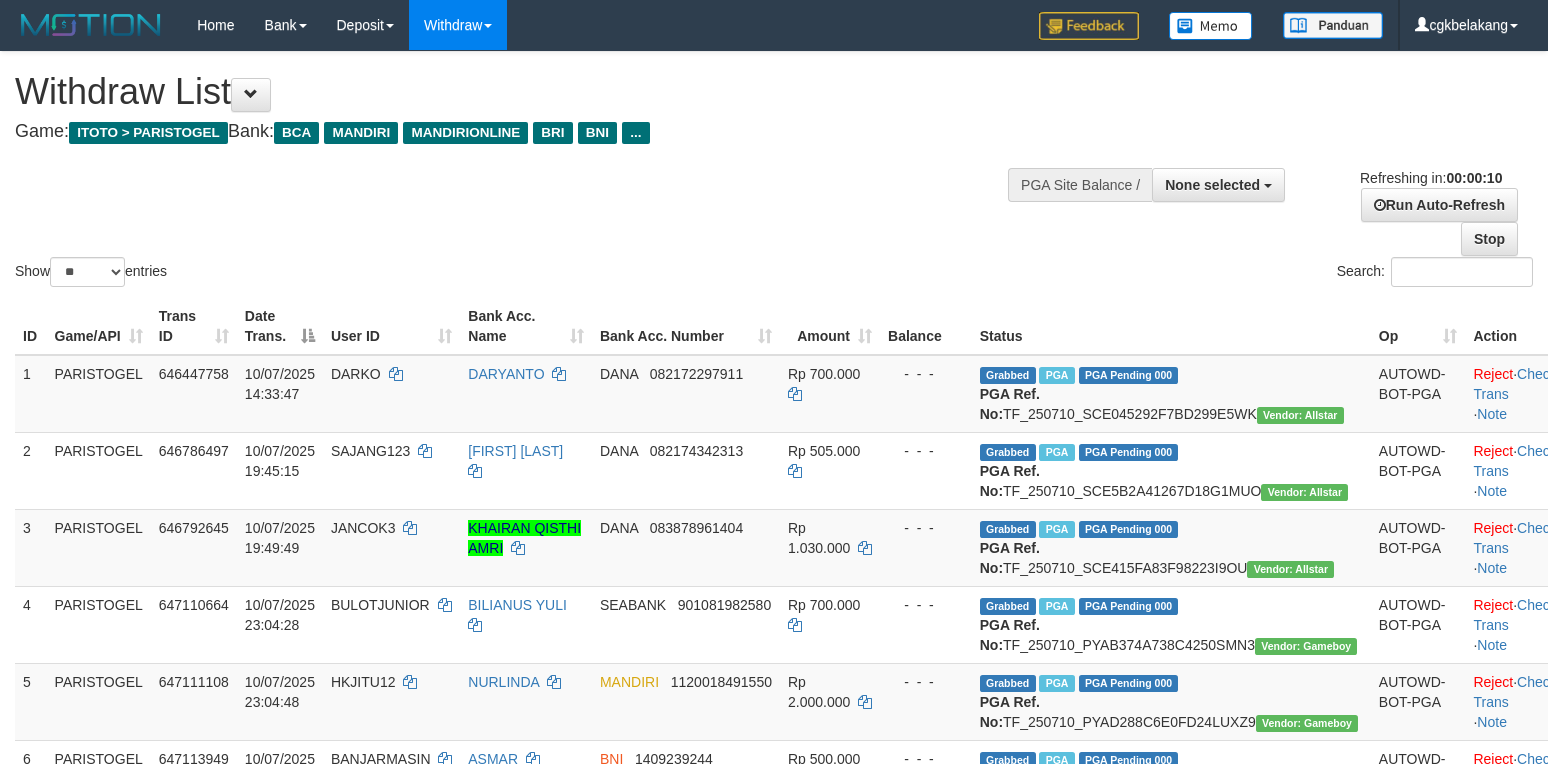 select 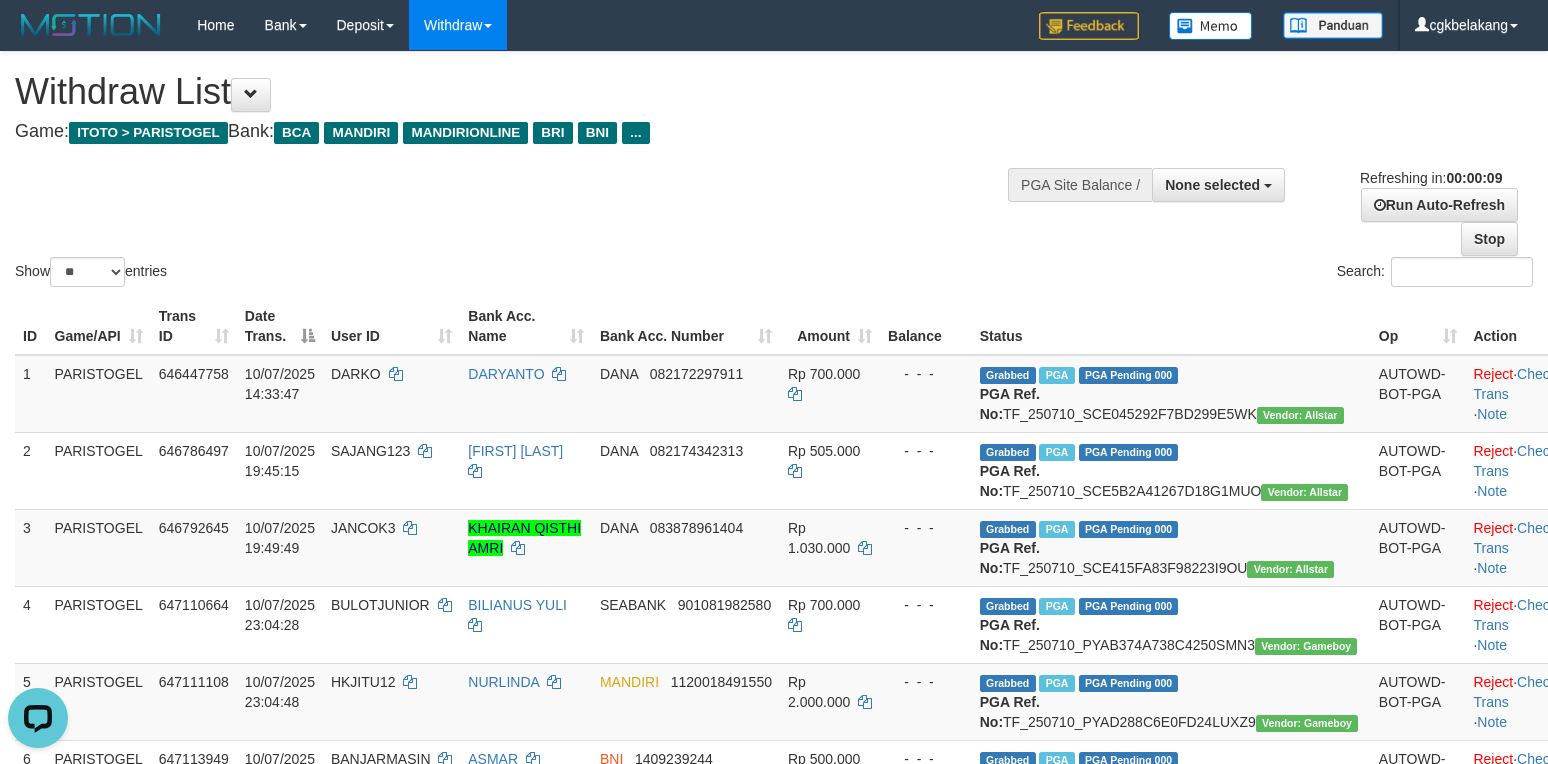scroll, scrollTop: 0, scrollLeft: 0, axis: both 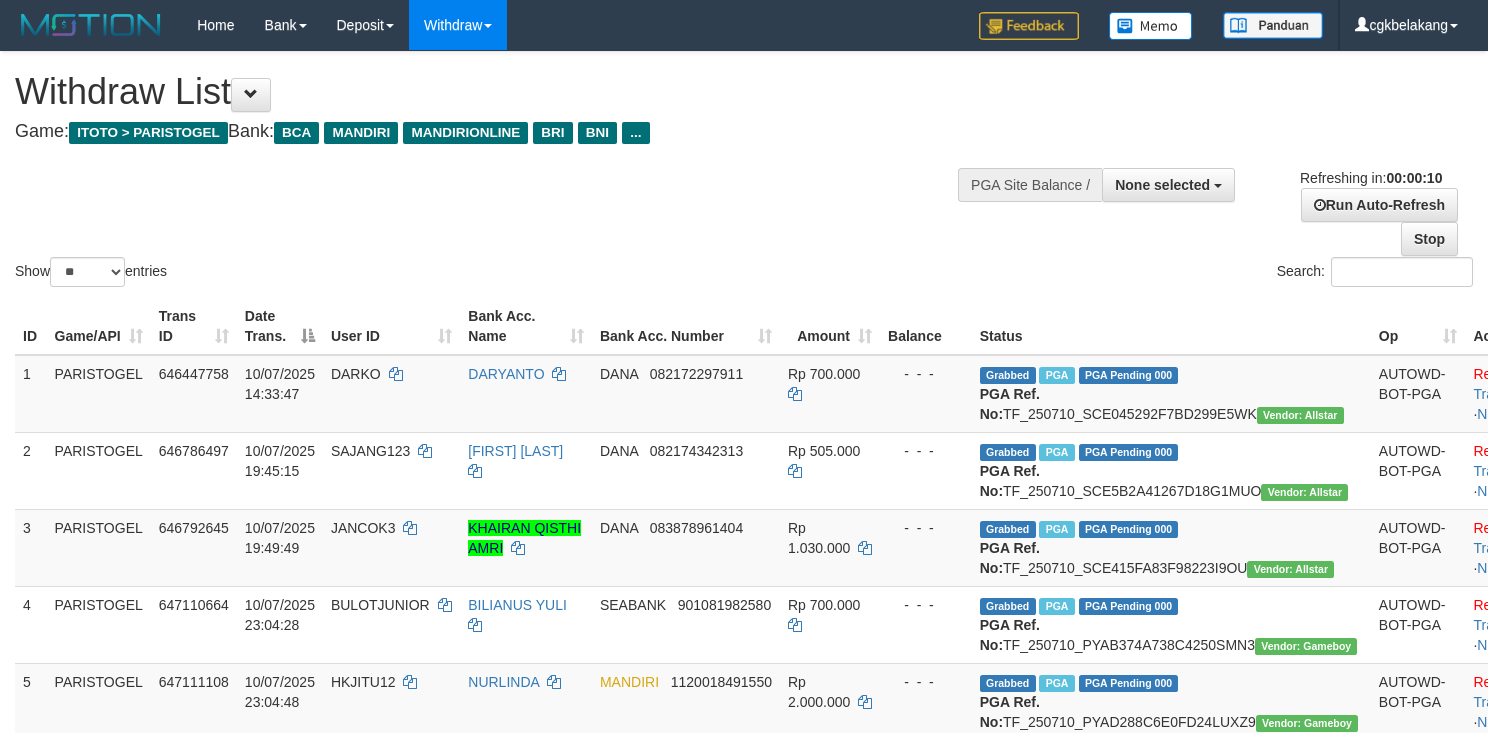 select 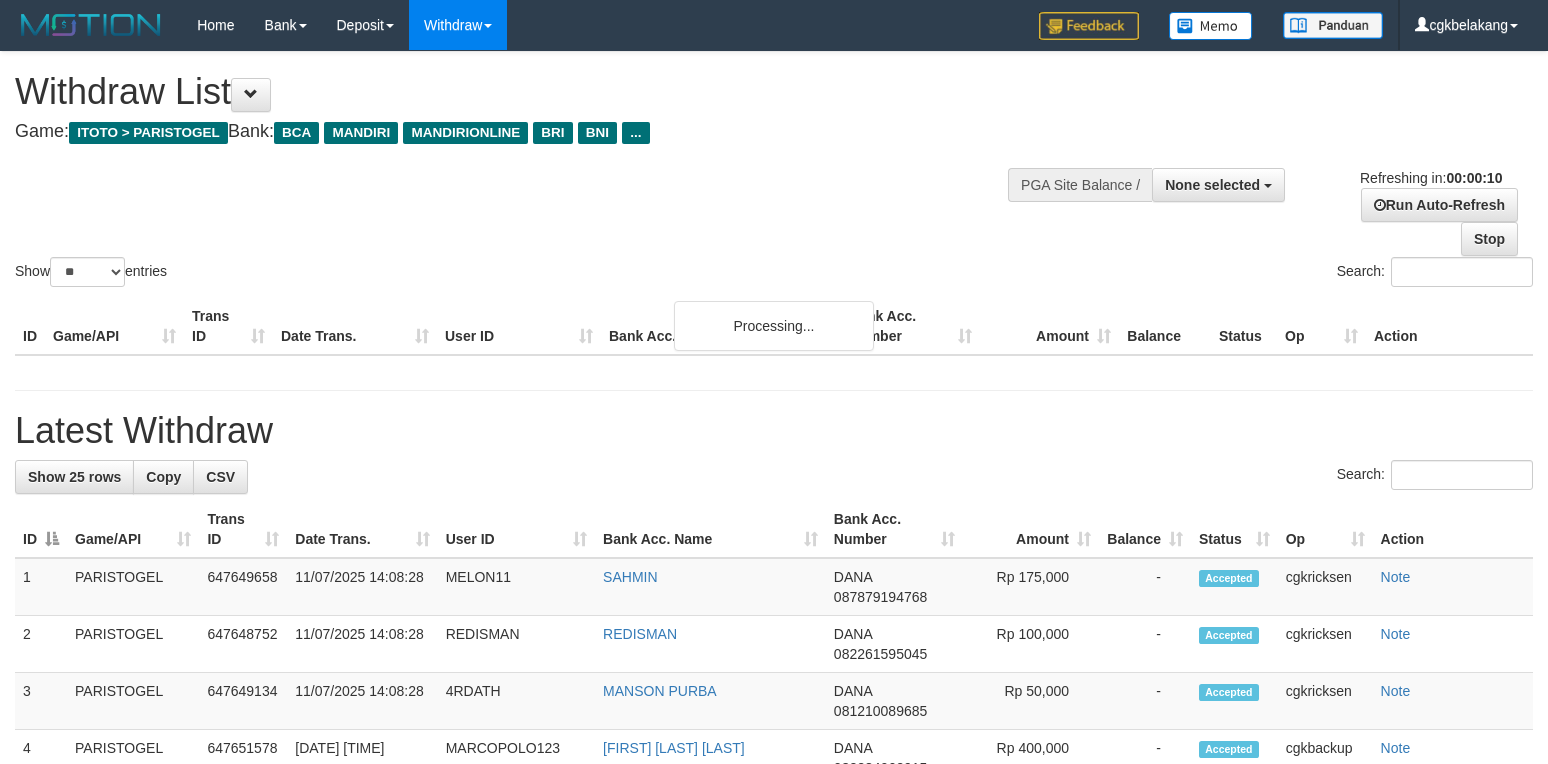 select 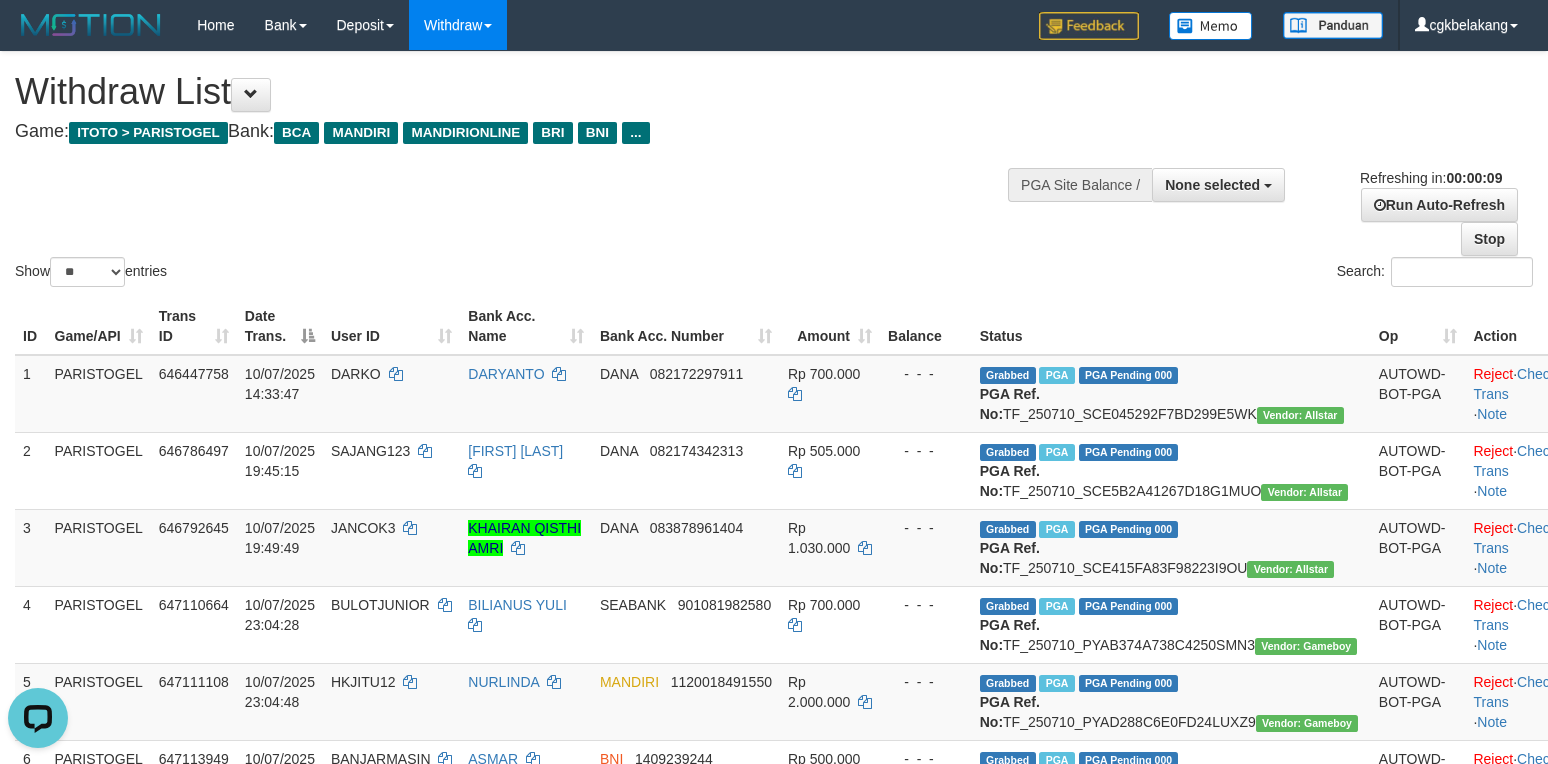 scroll, scrollTop: 0, scrollLeft: 0, axis: both 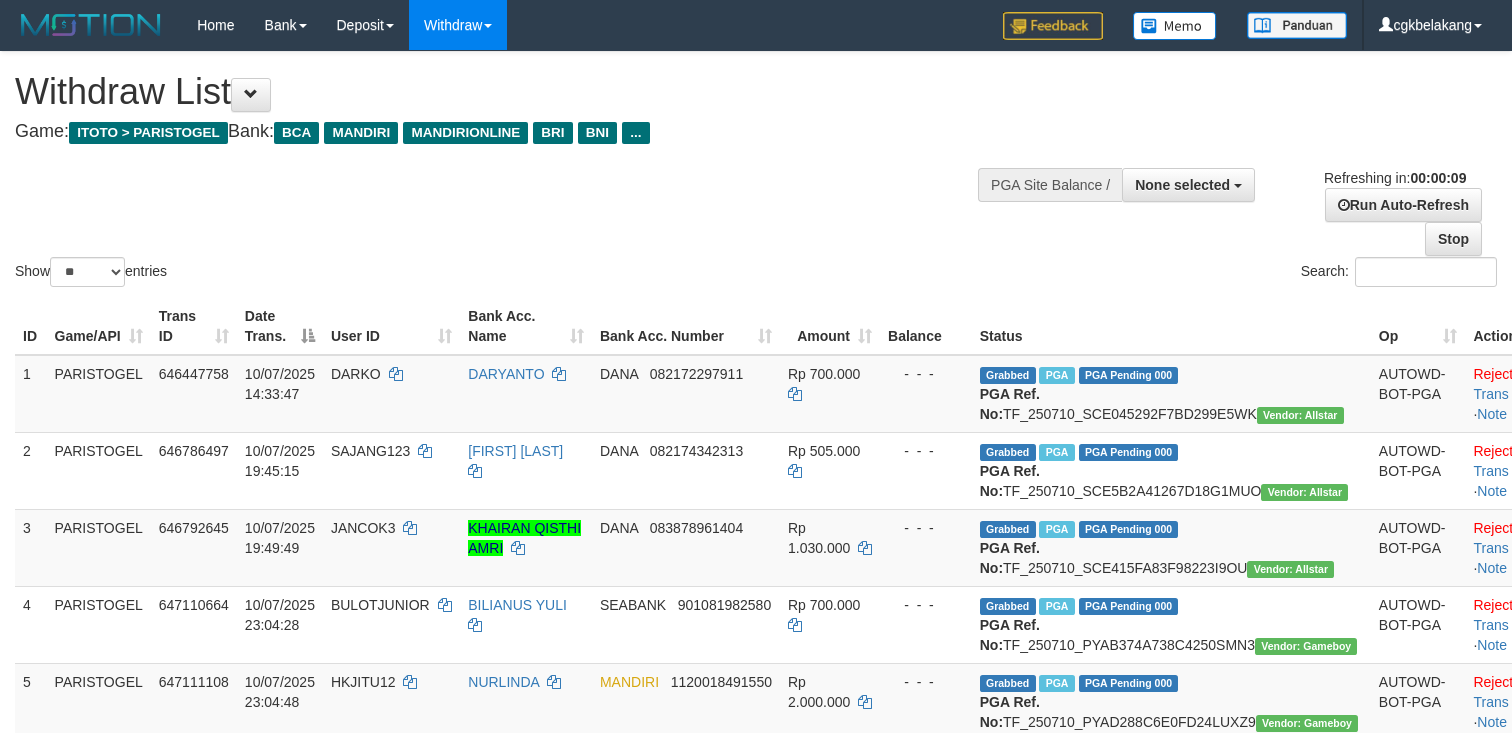 select 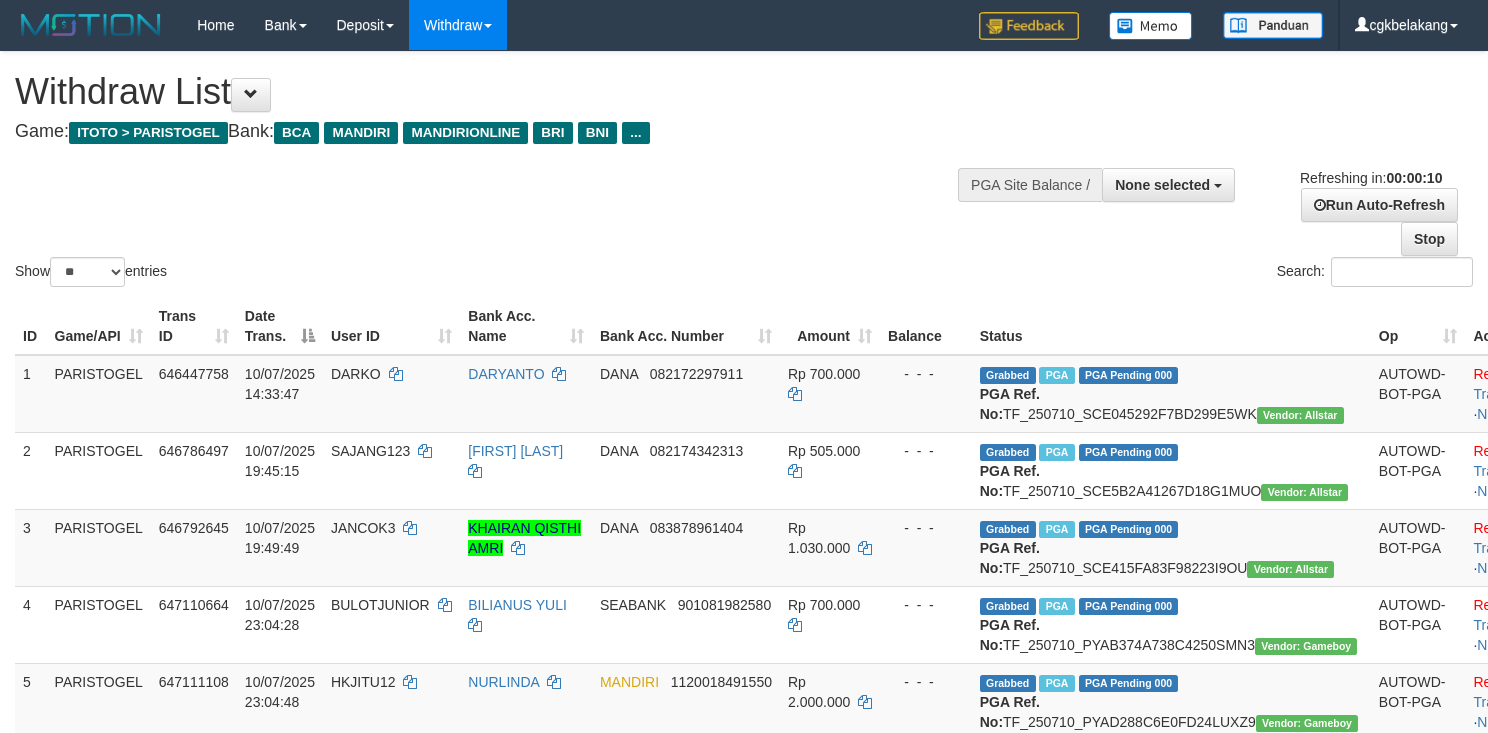 select 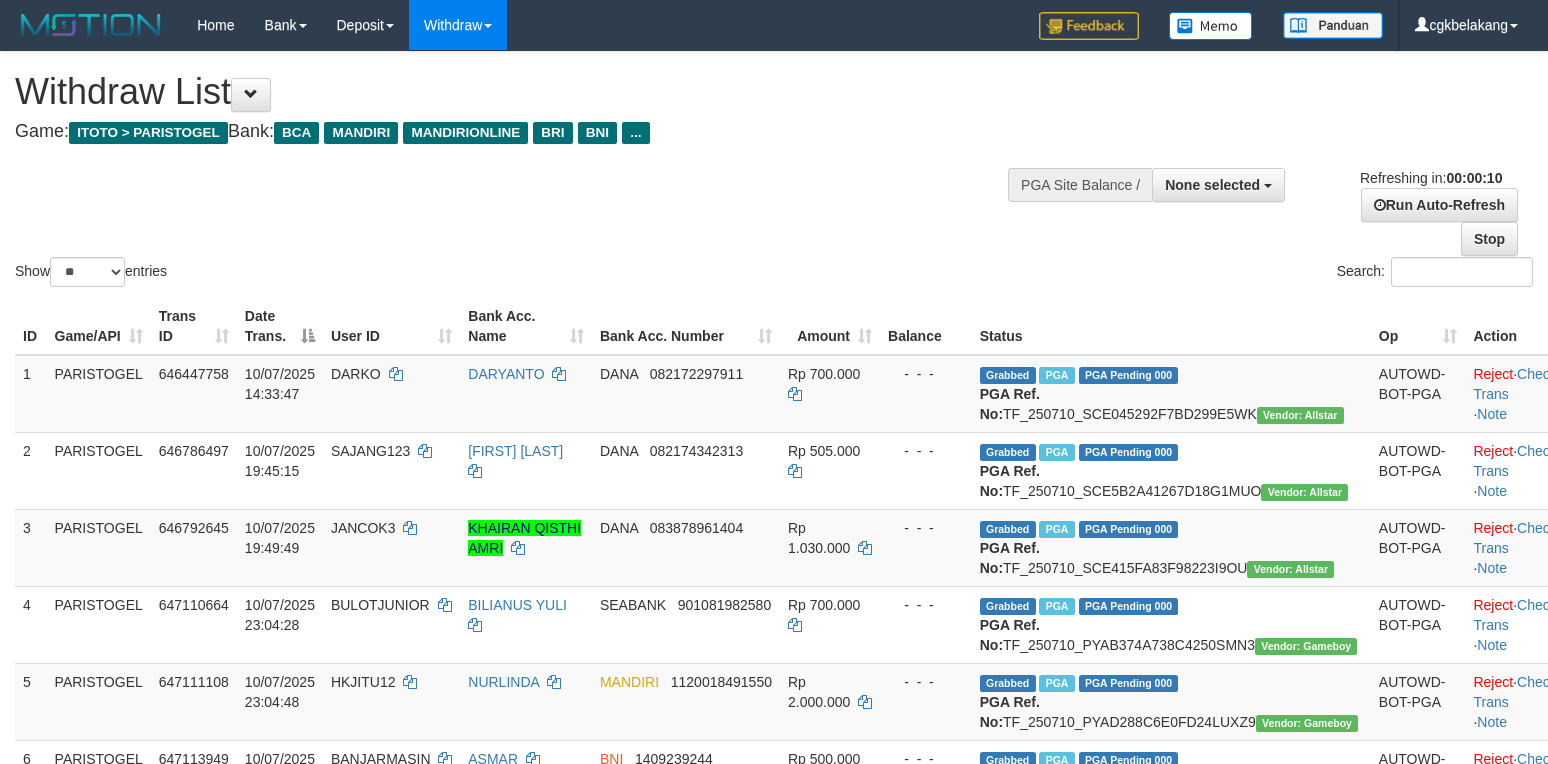 select 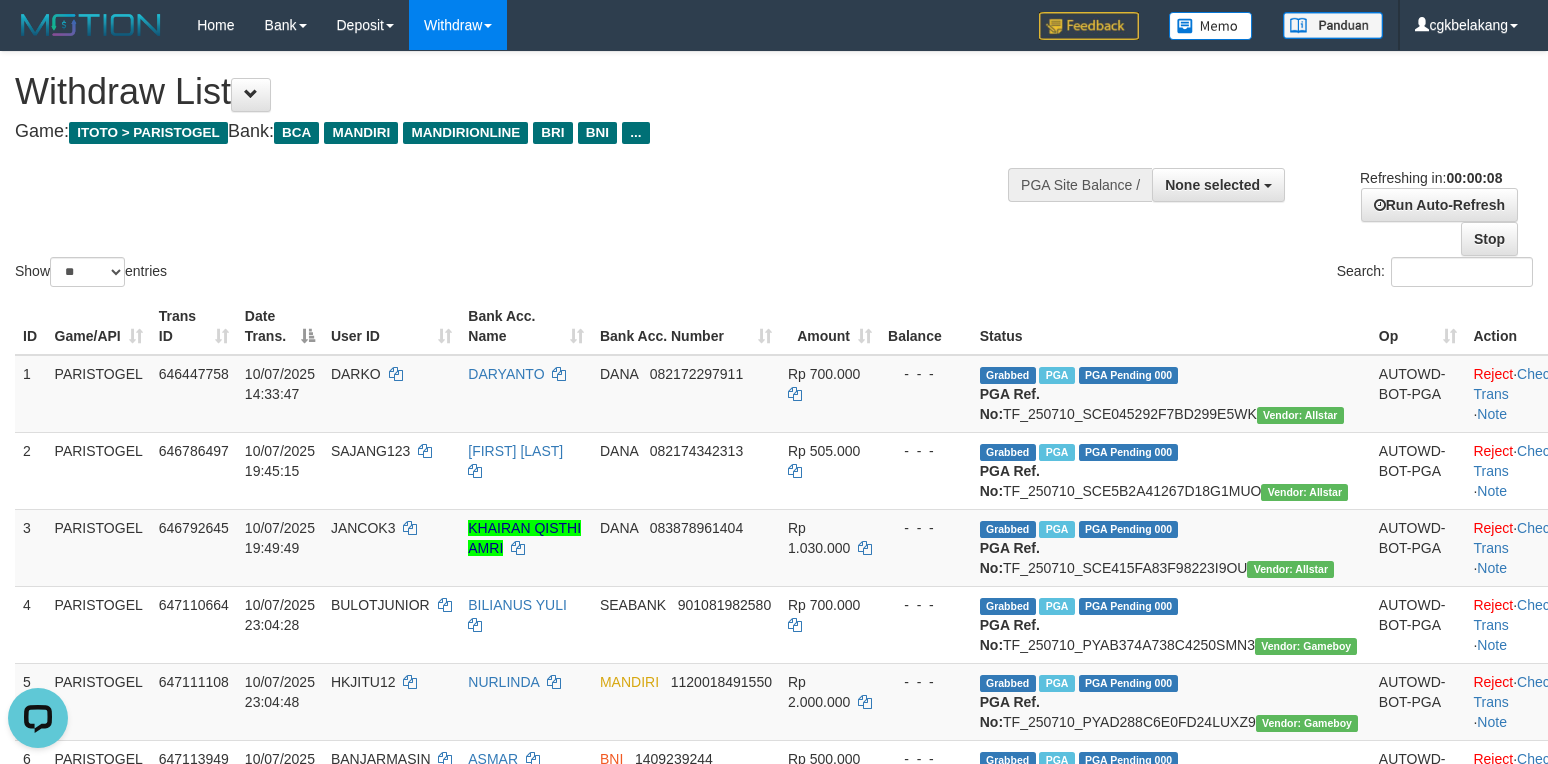 scroll, scrollTop: 0, scrollLeft: 0, axis: both 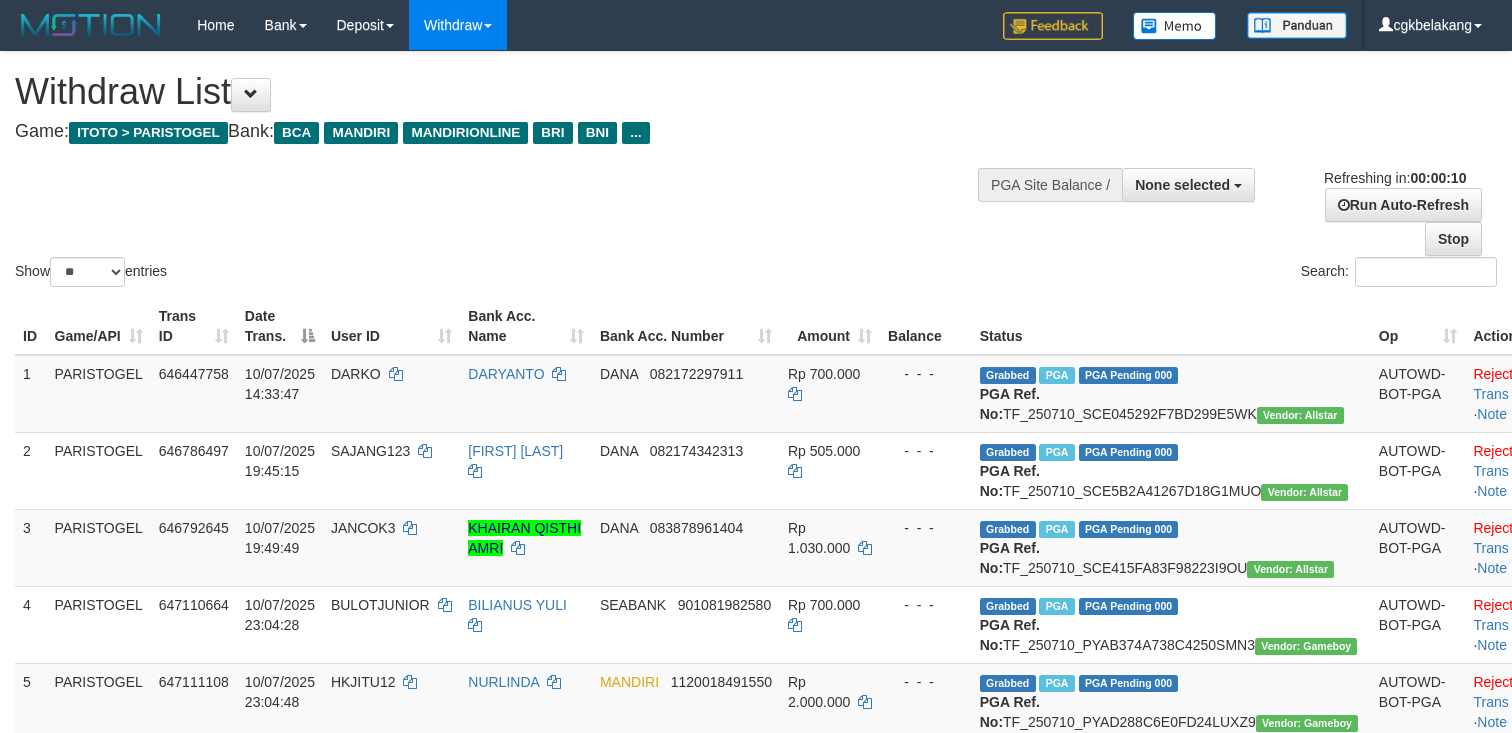 select 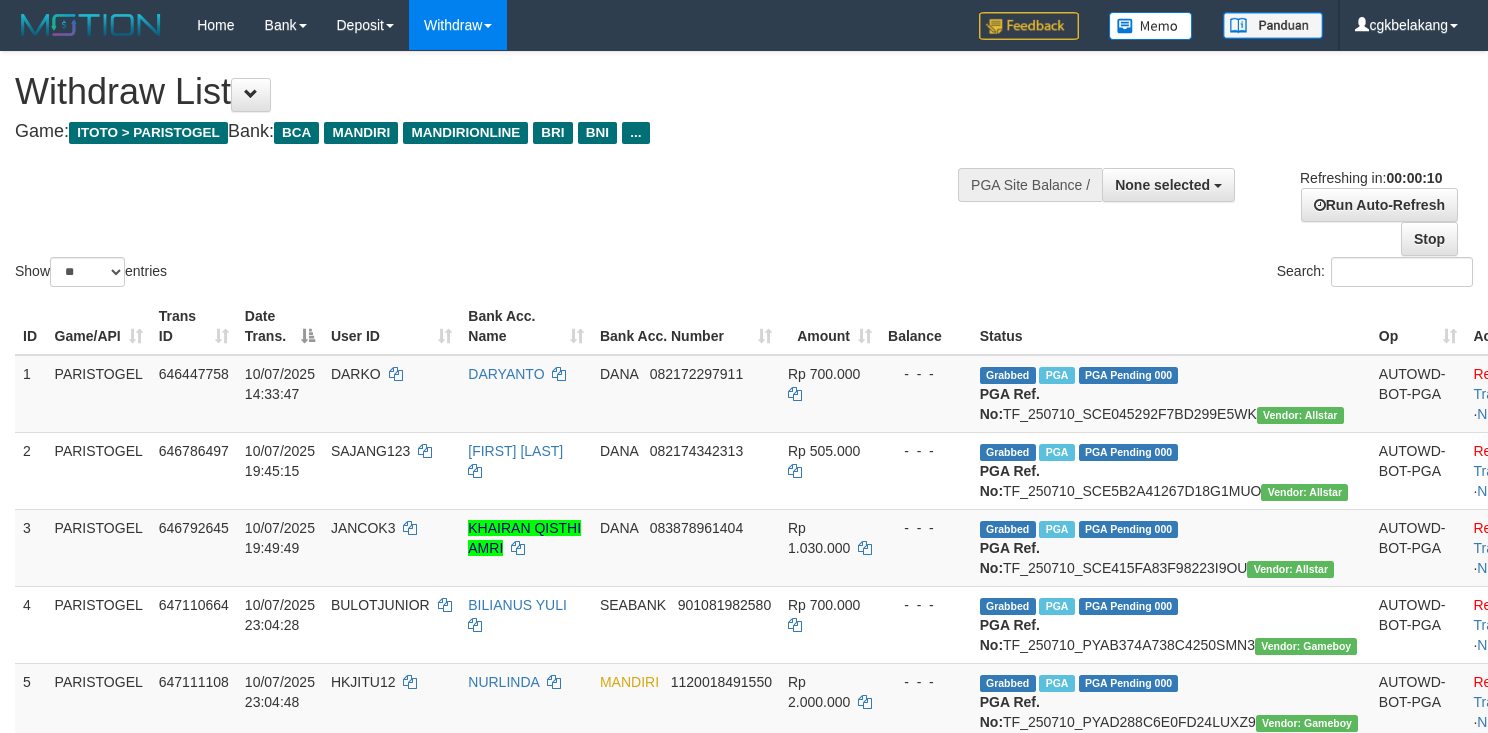 select 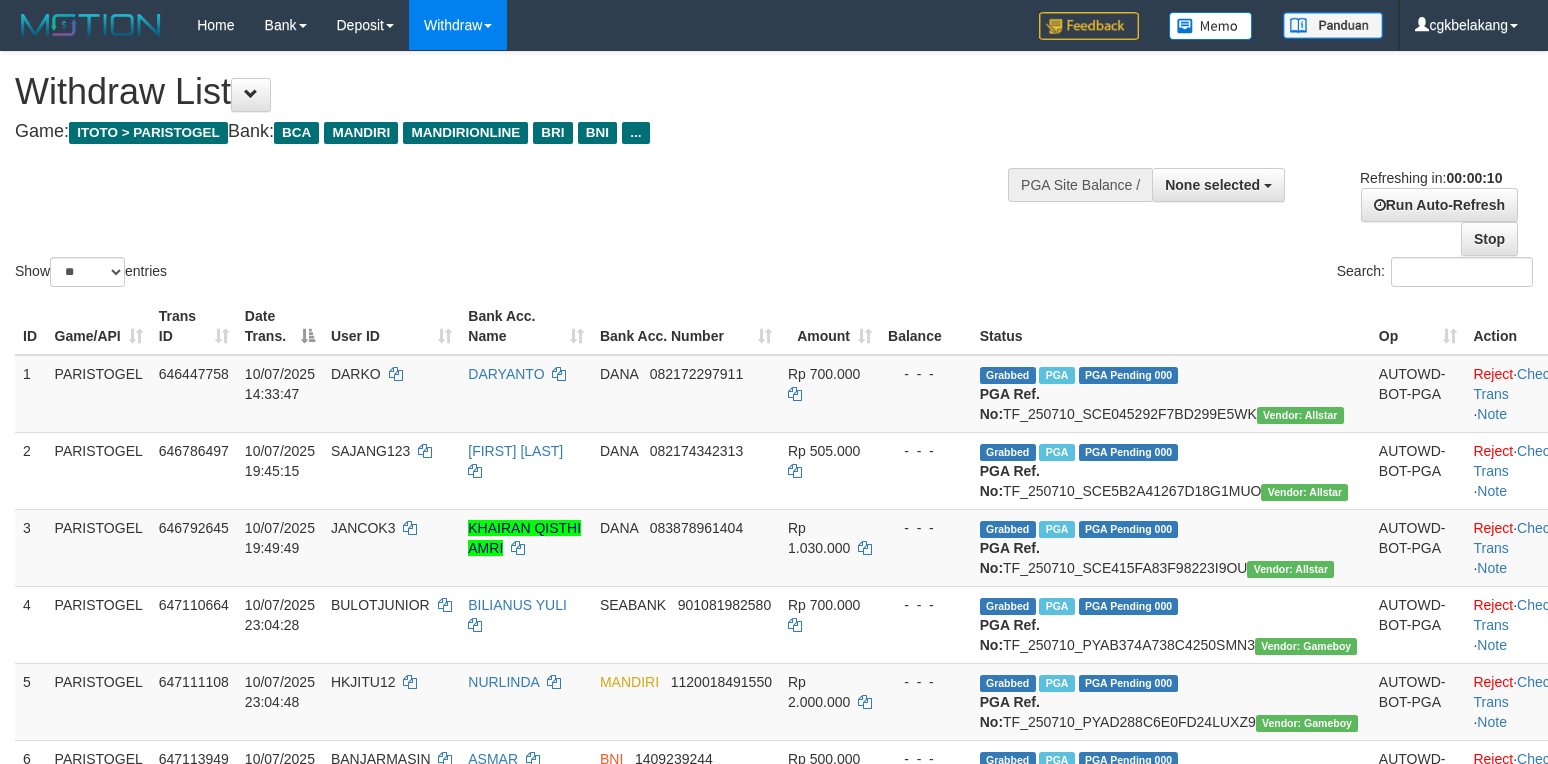 select 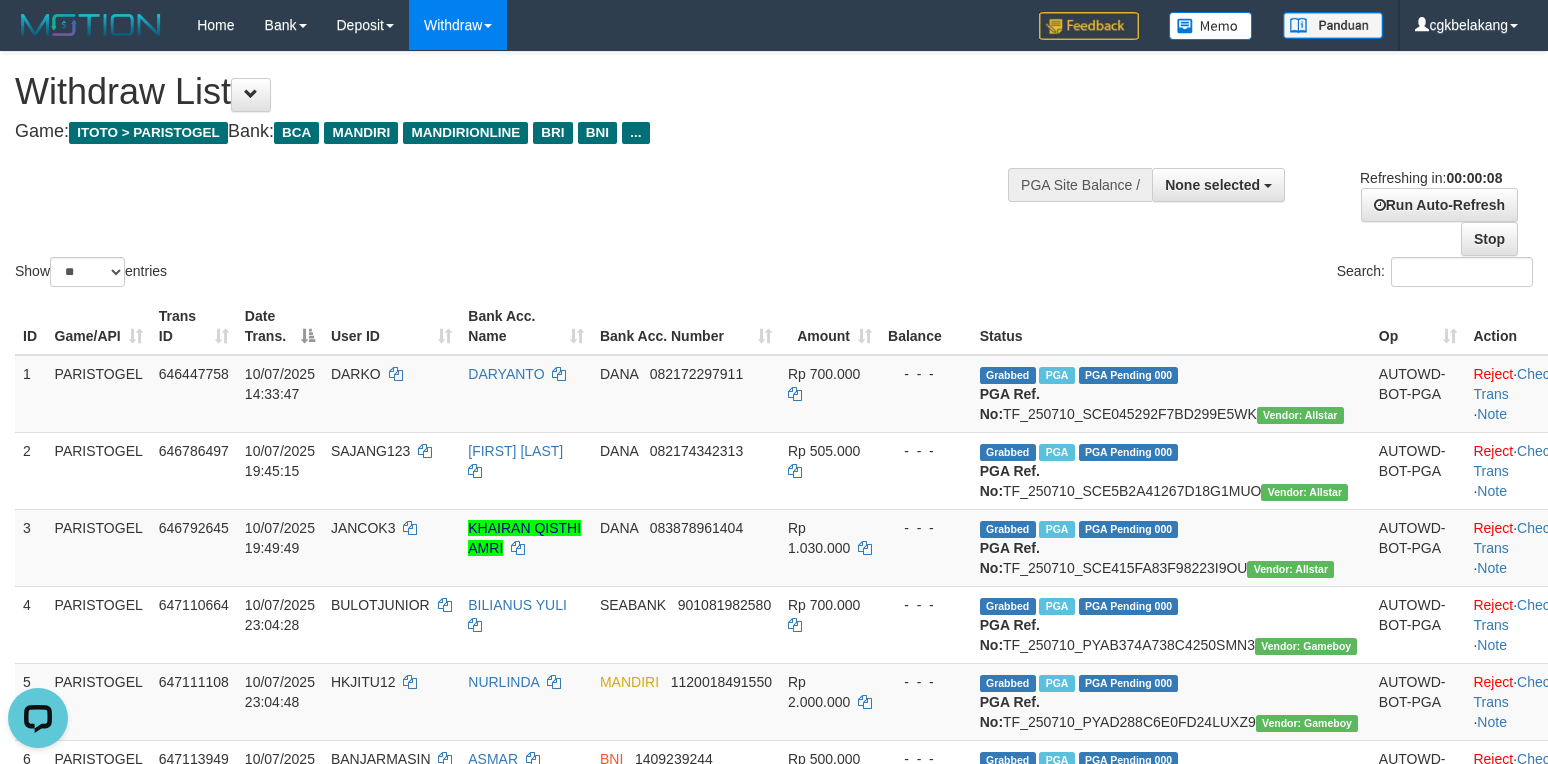 scroll, scrollTop: 0, scrollLeft: 0, axis: both 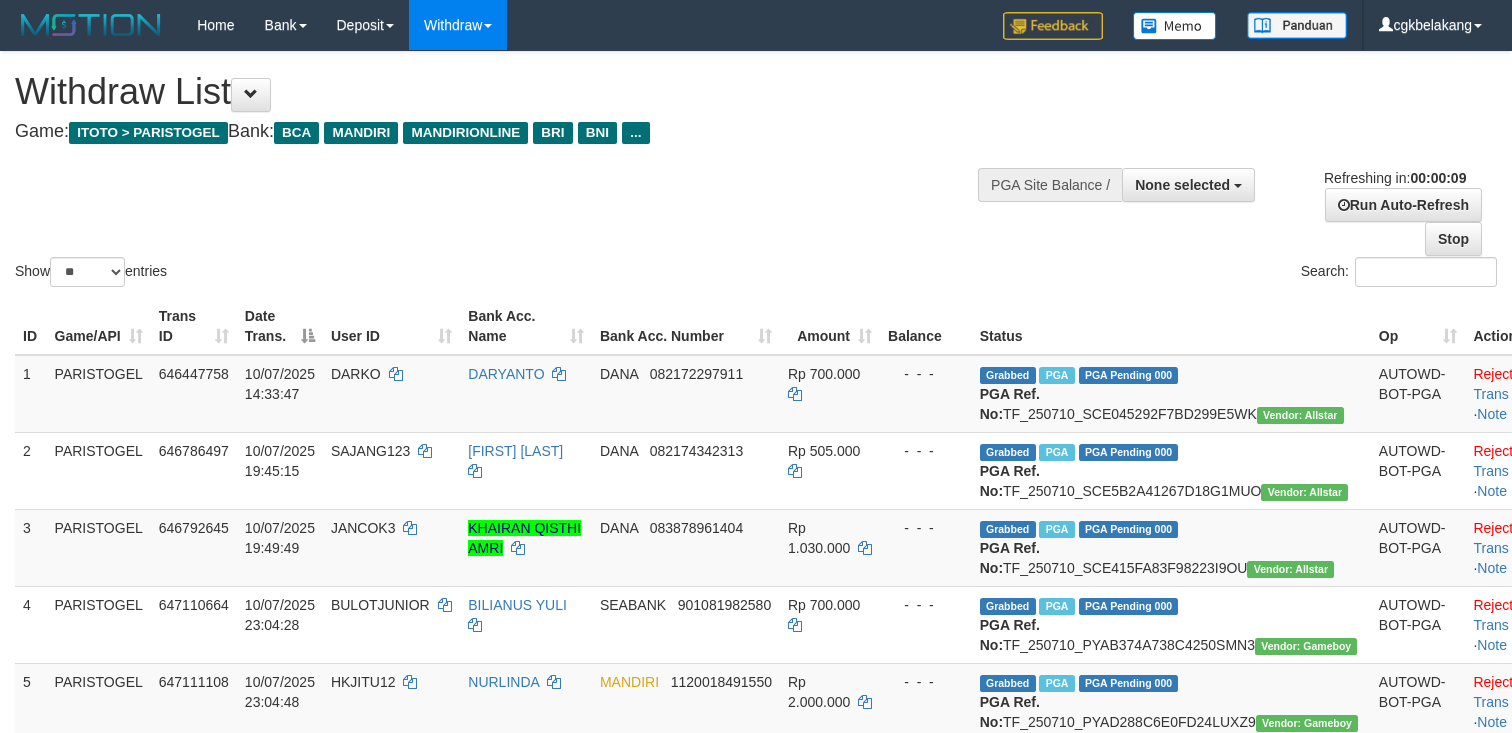select 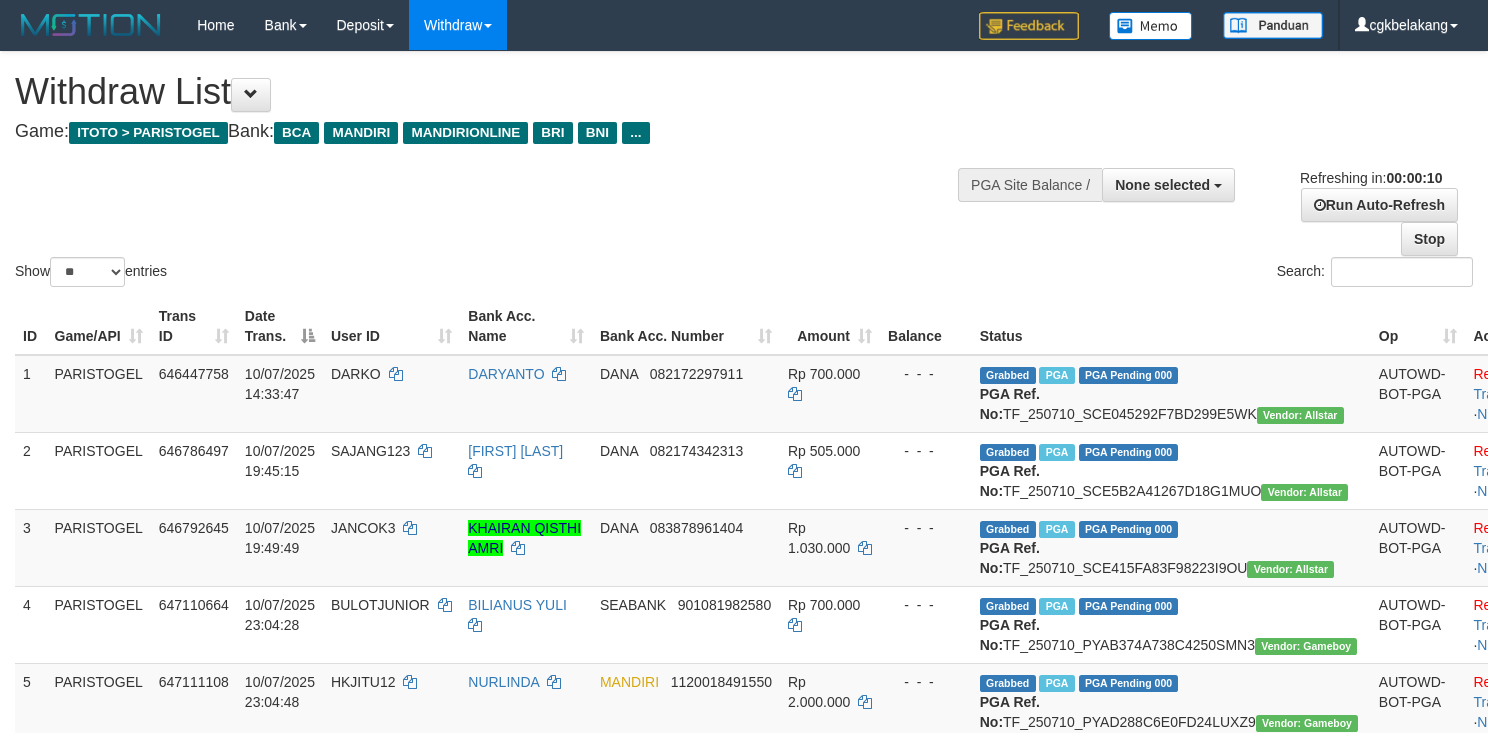 select 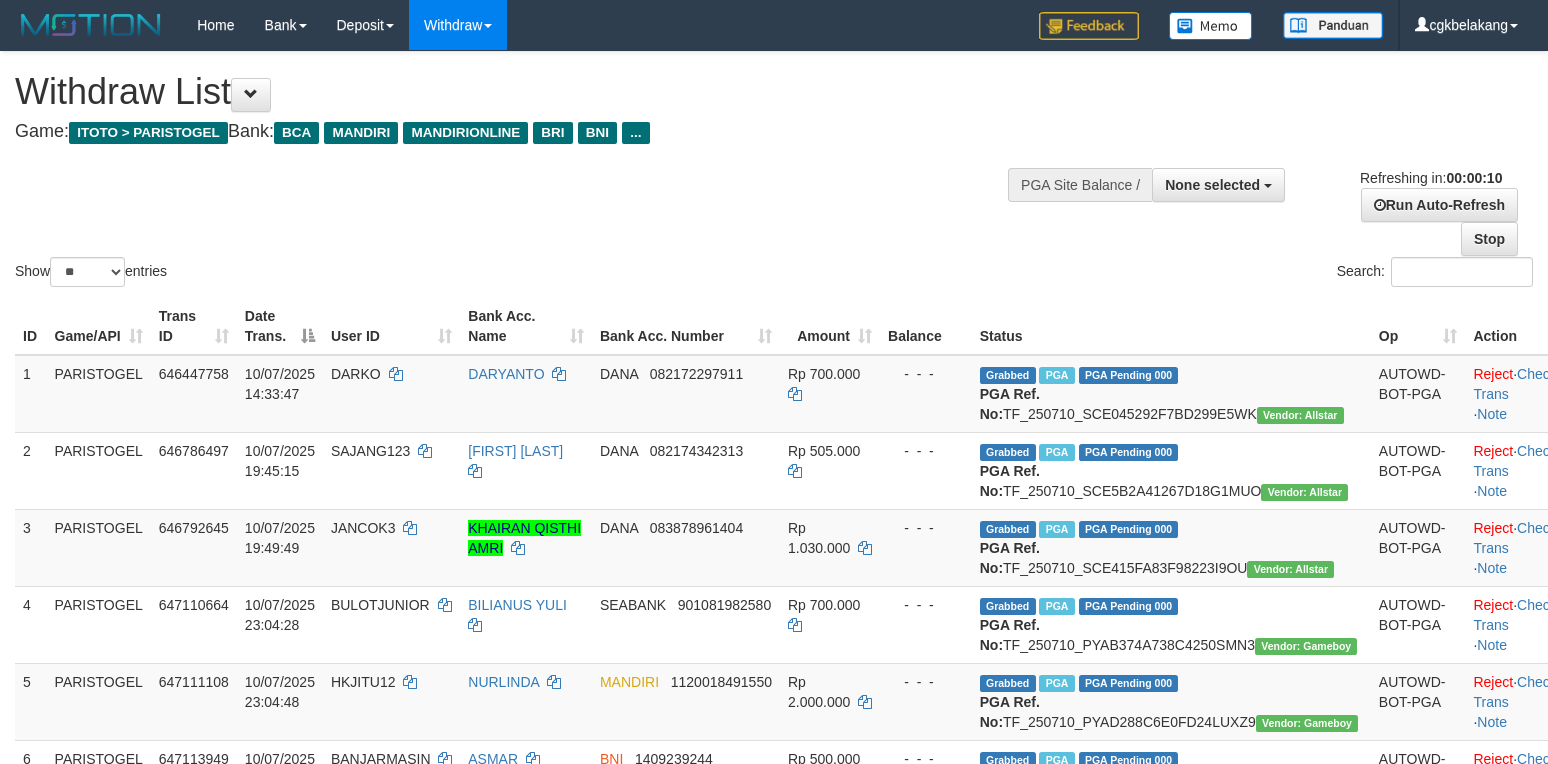 select 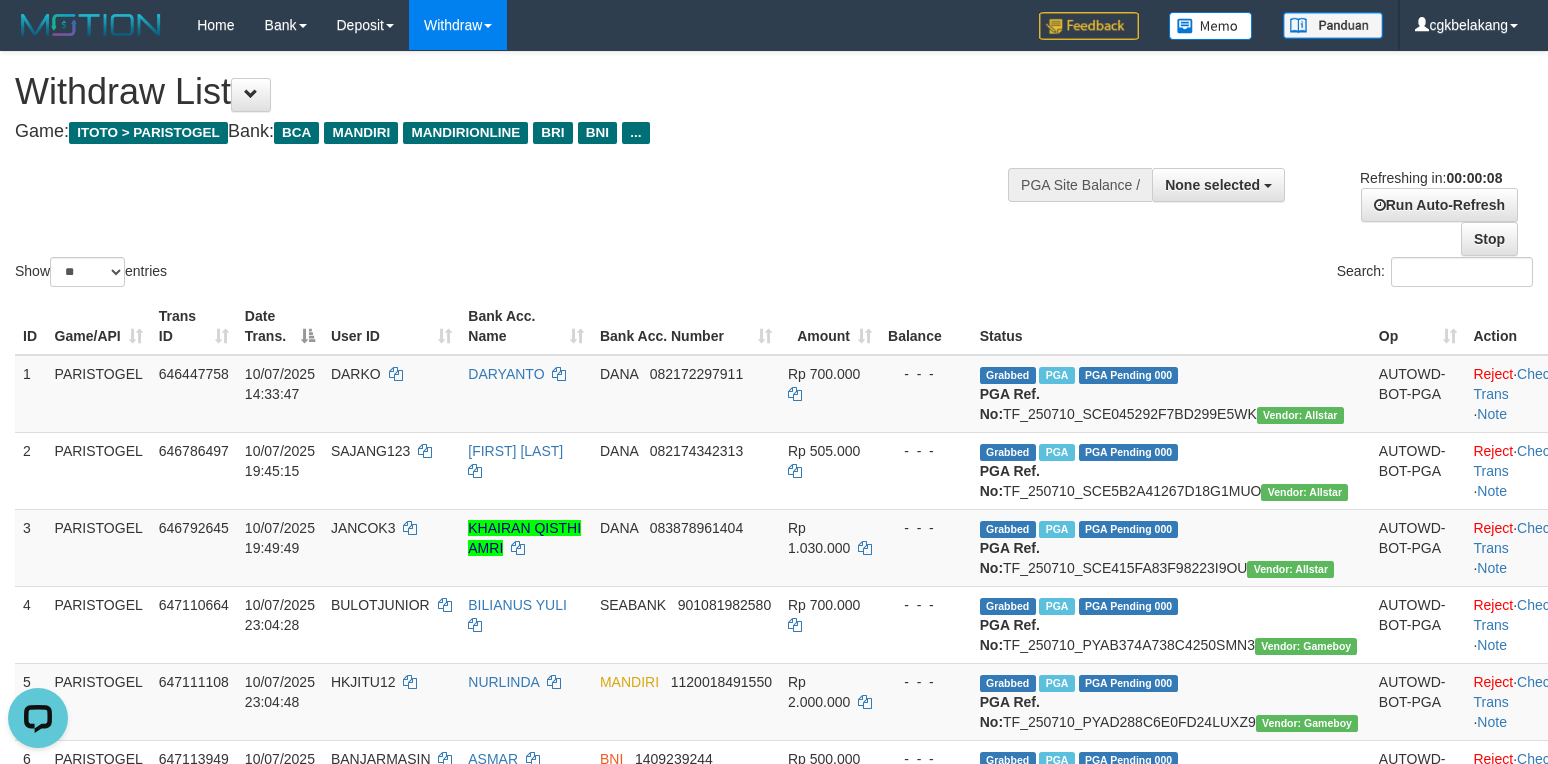 scroll, scrollTop: 0, scrollLeft: 0, axis: both 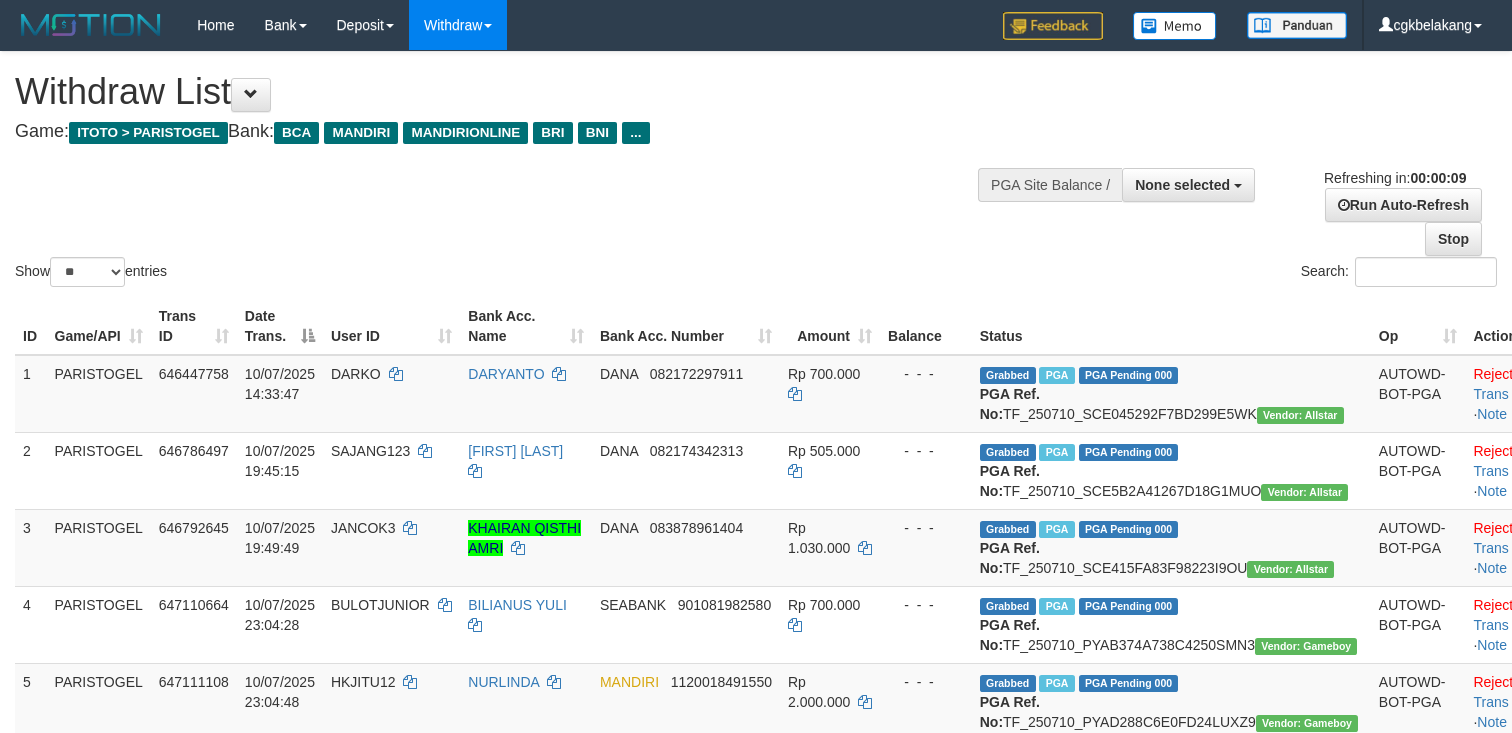 select 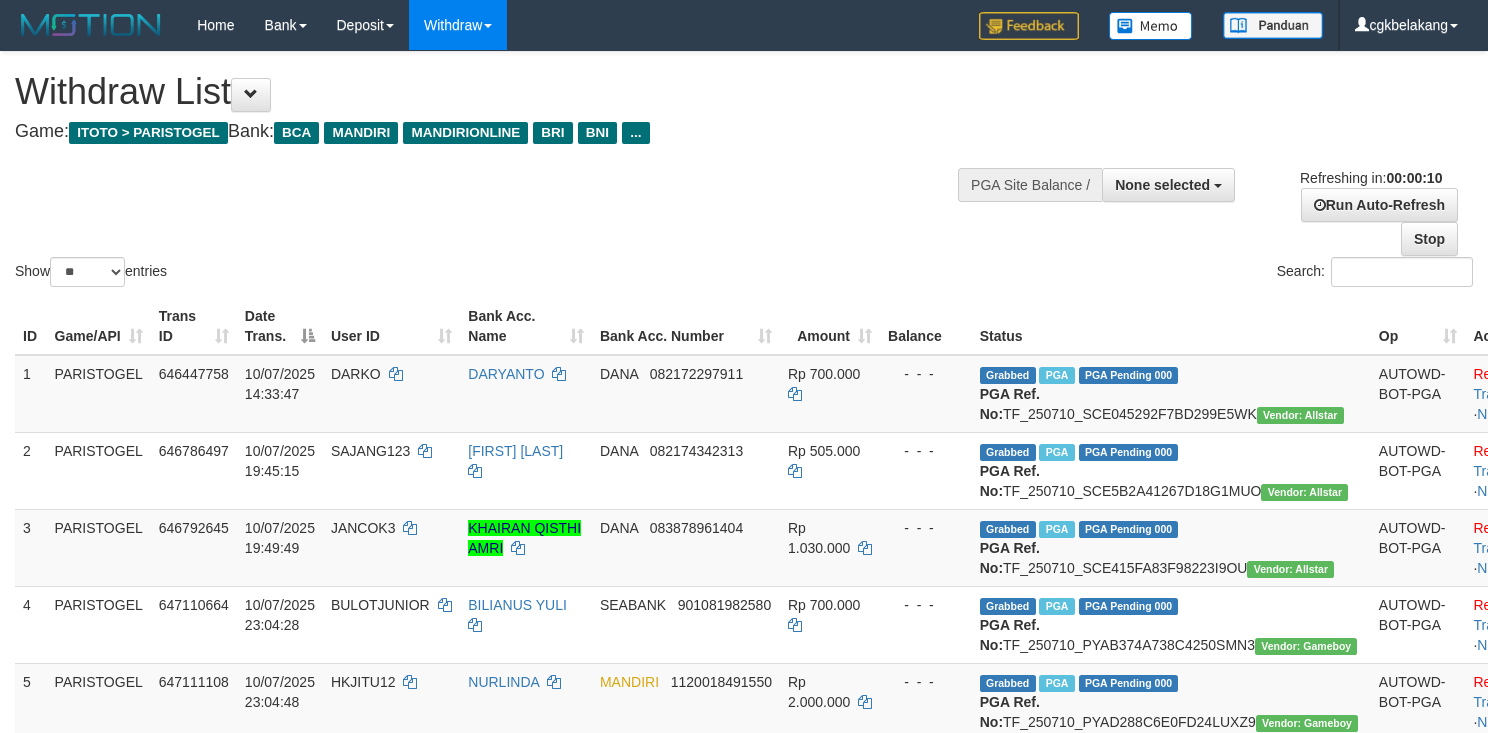 select 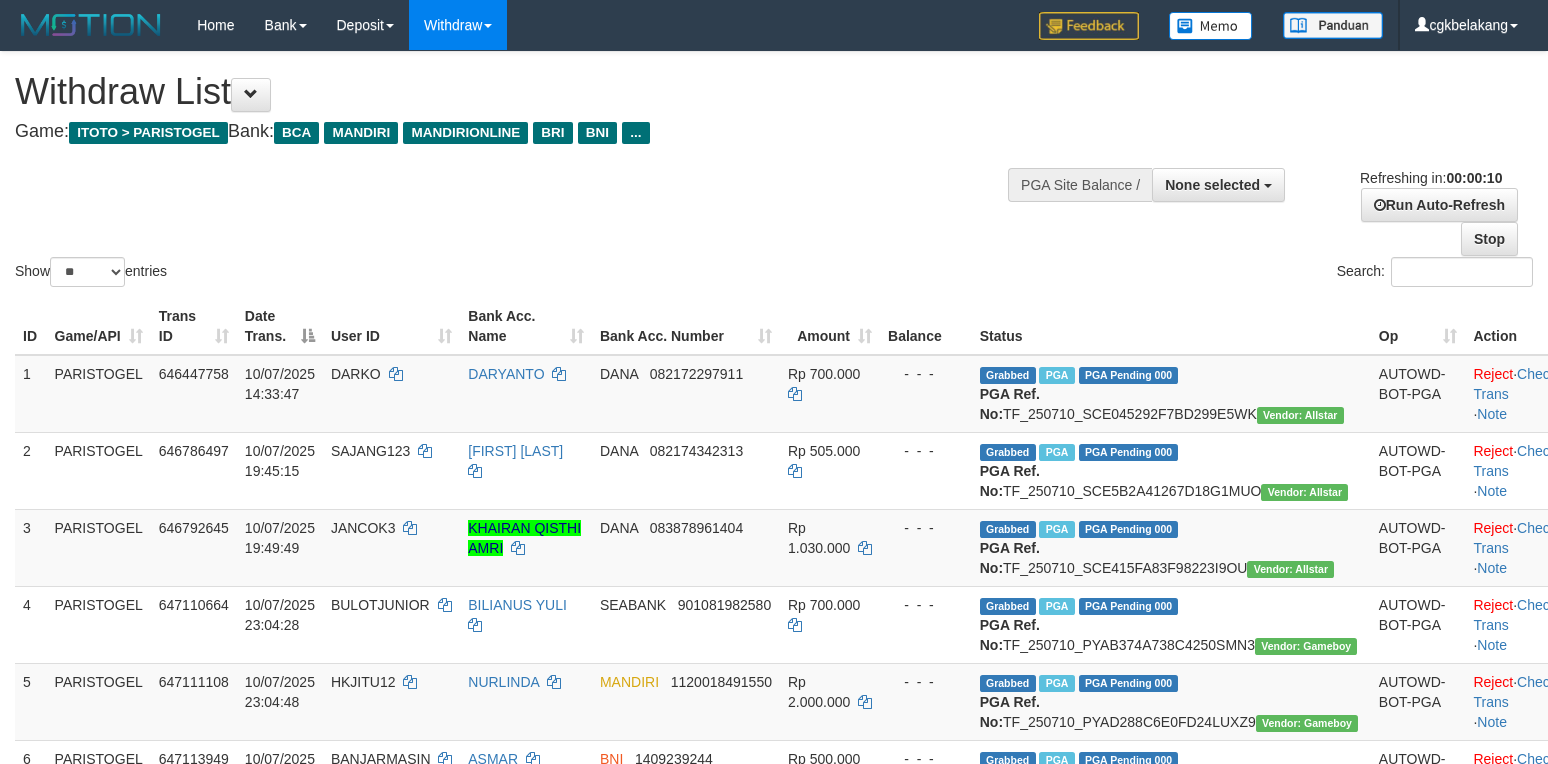 select 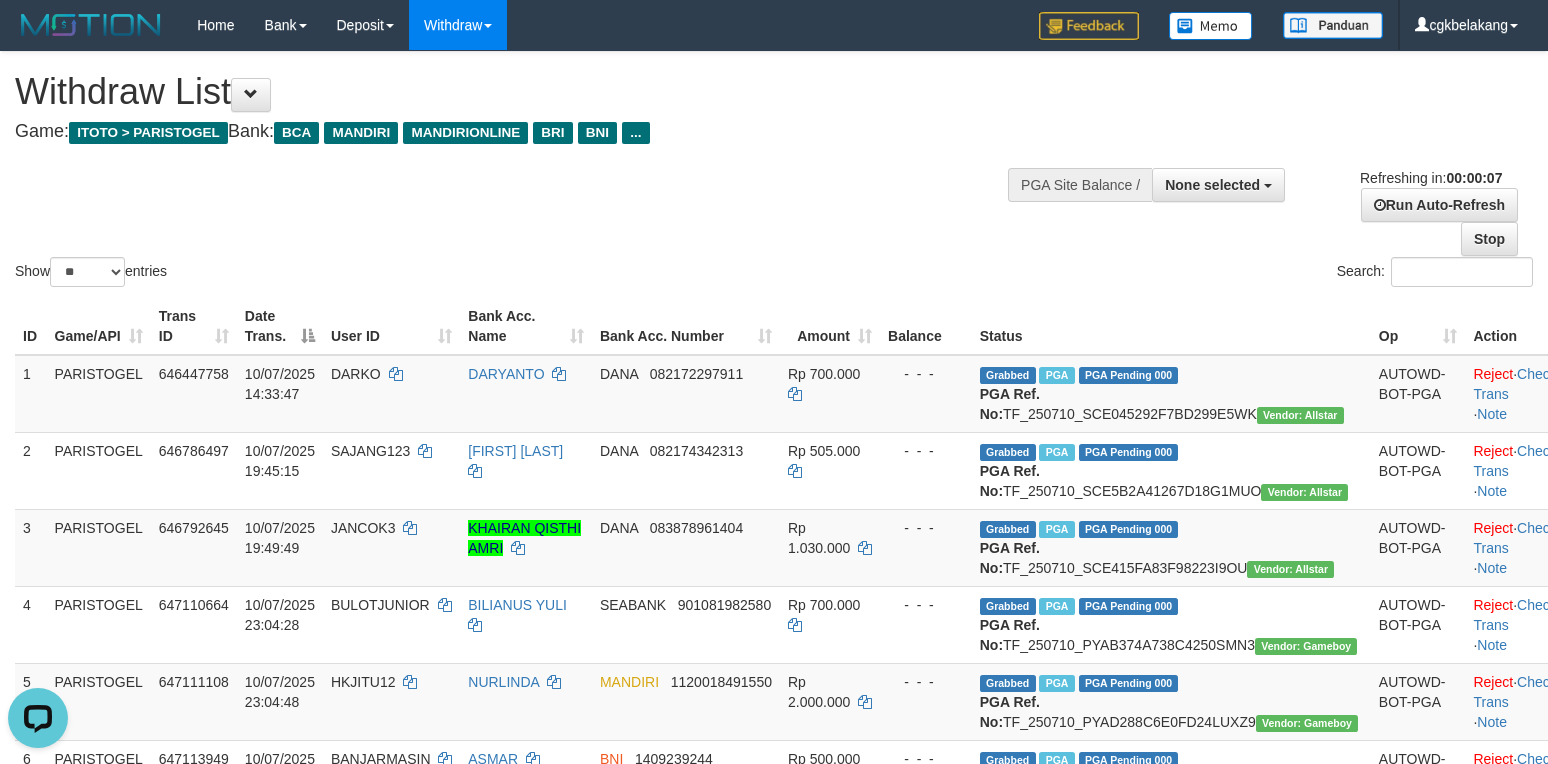 scroll, scrollTop: 0, scrollLeft: 0, axis: both 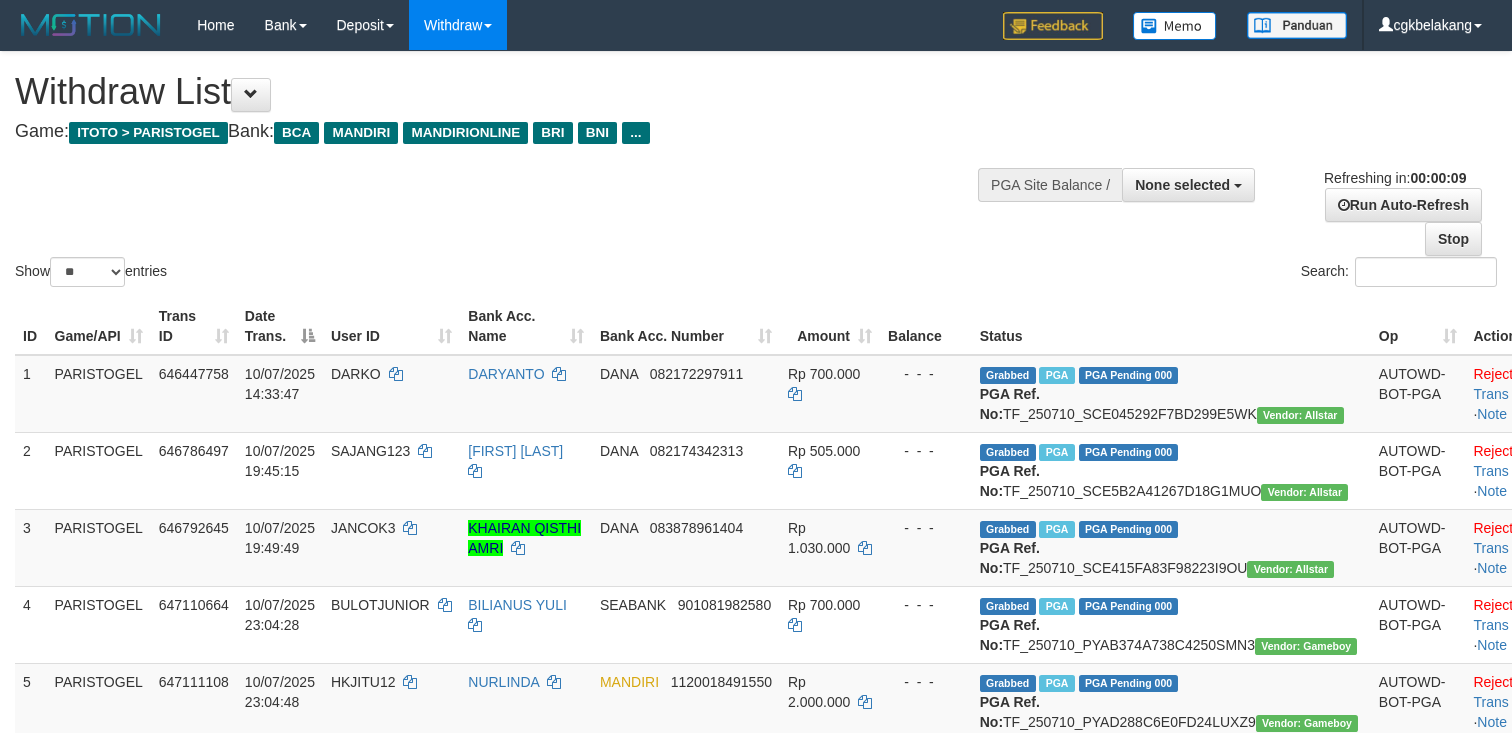 select 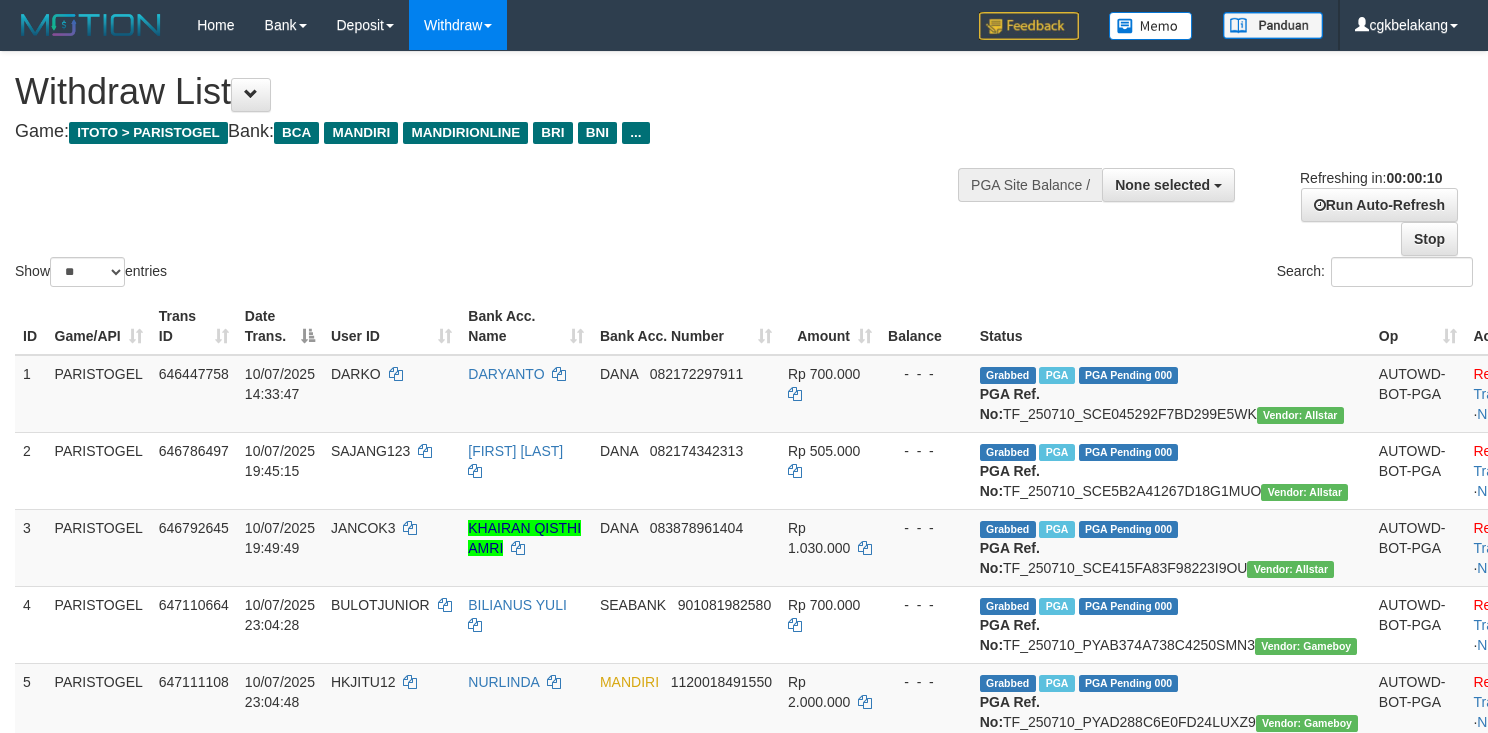 select 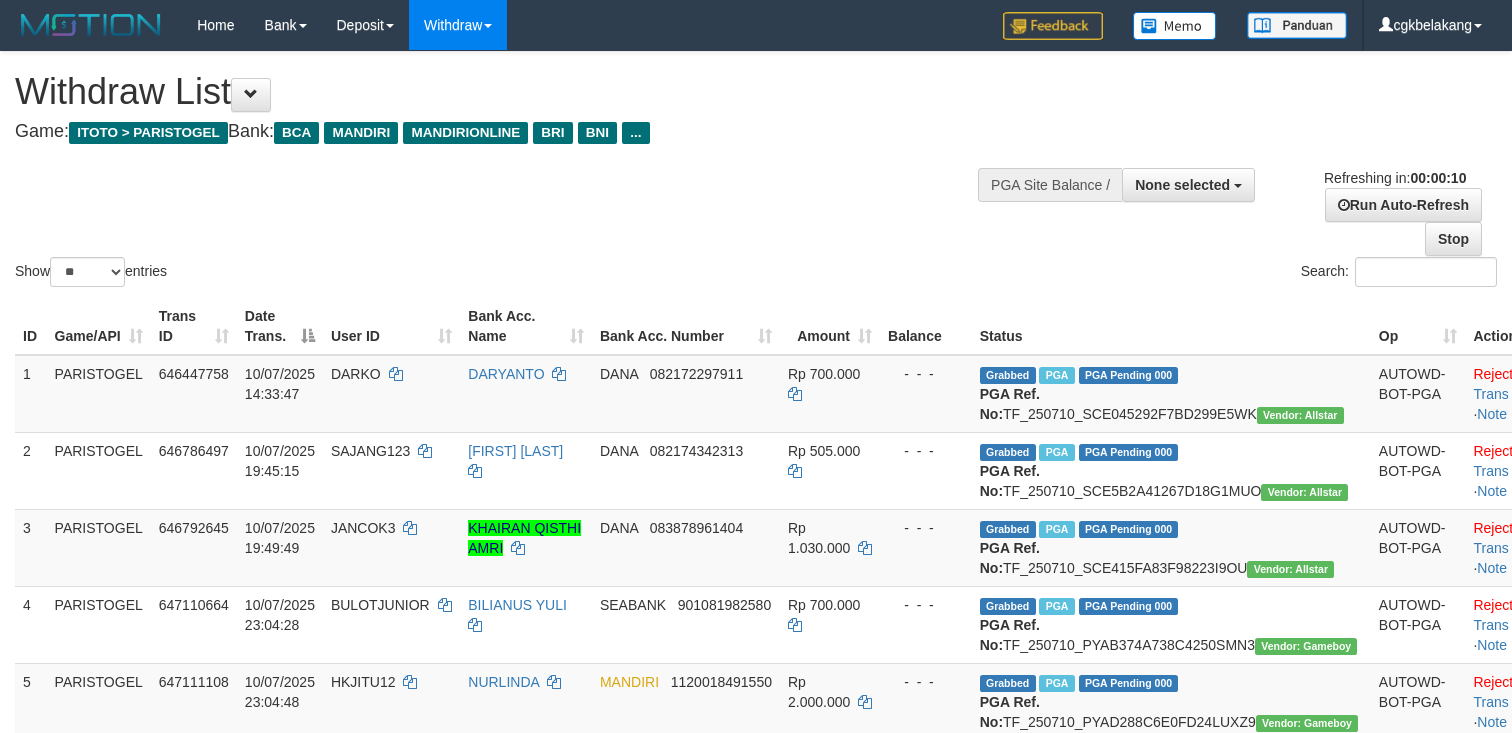 select 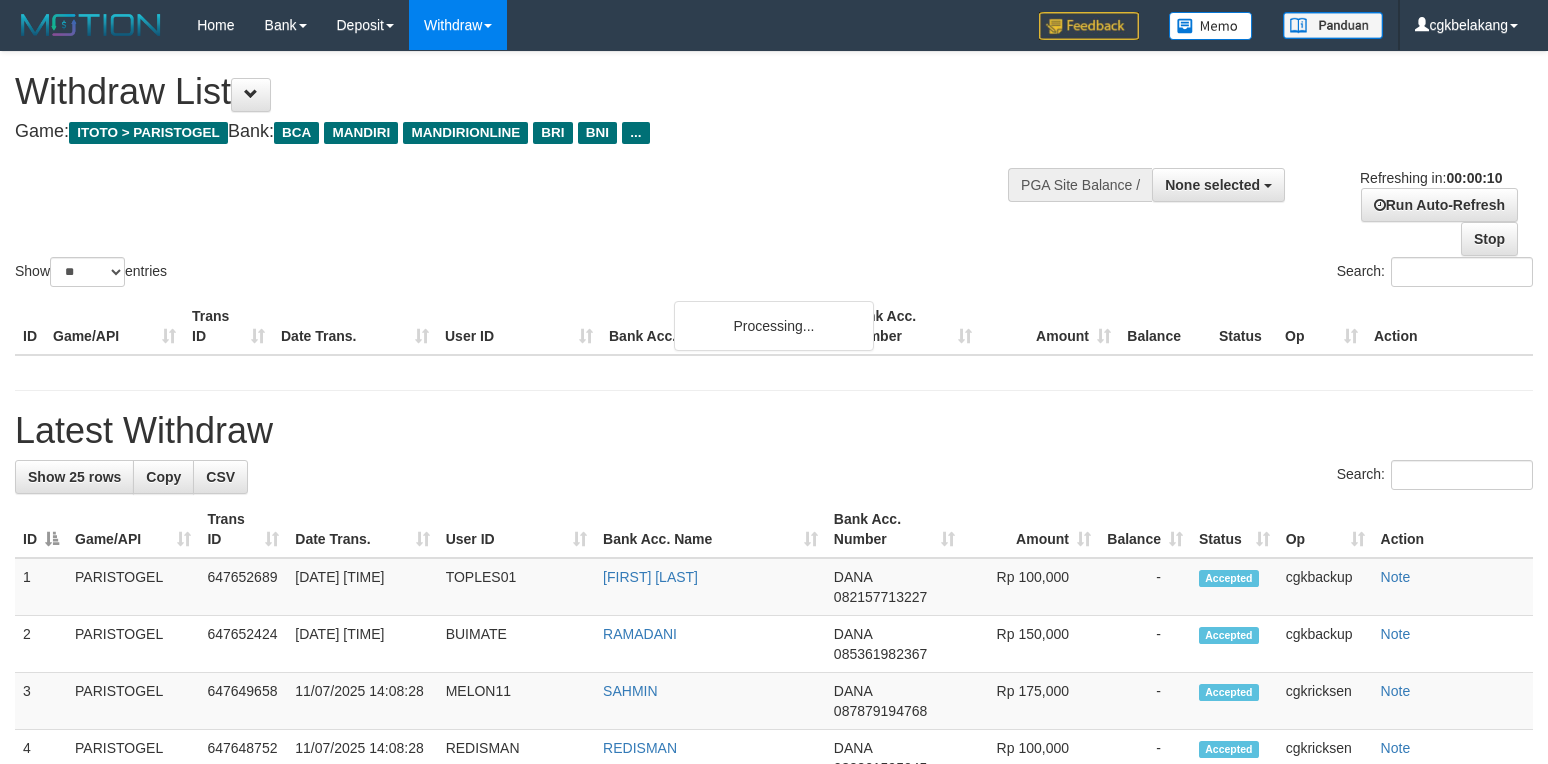 select 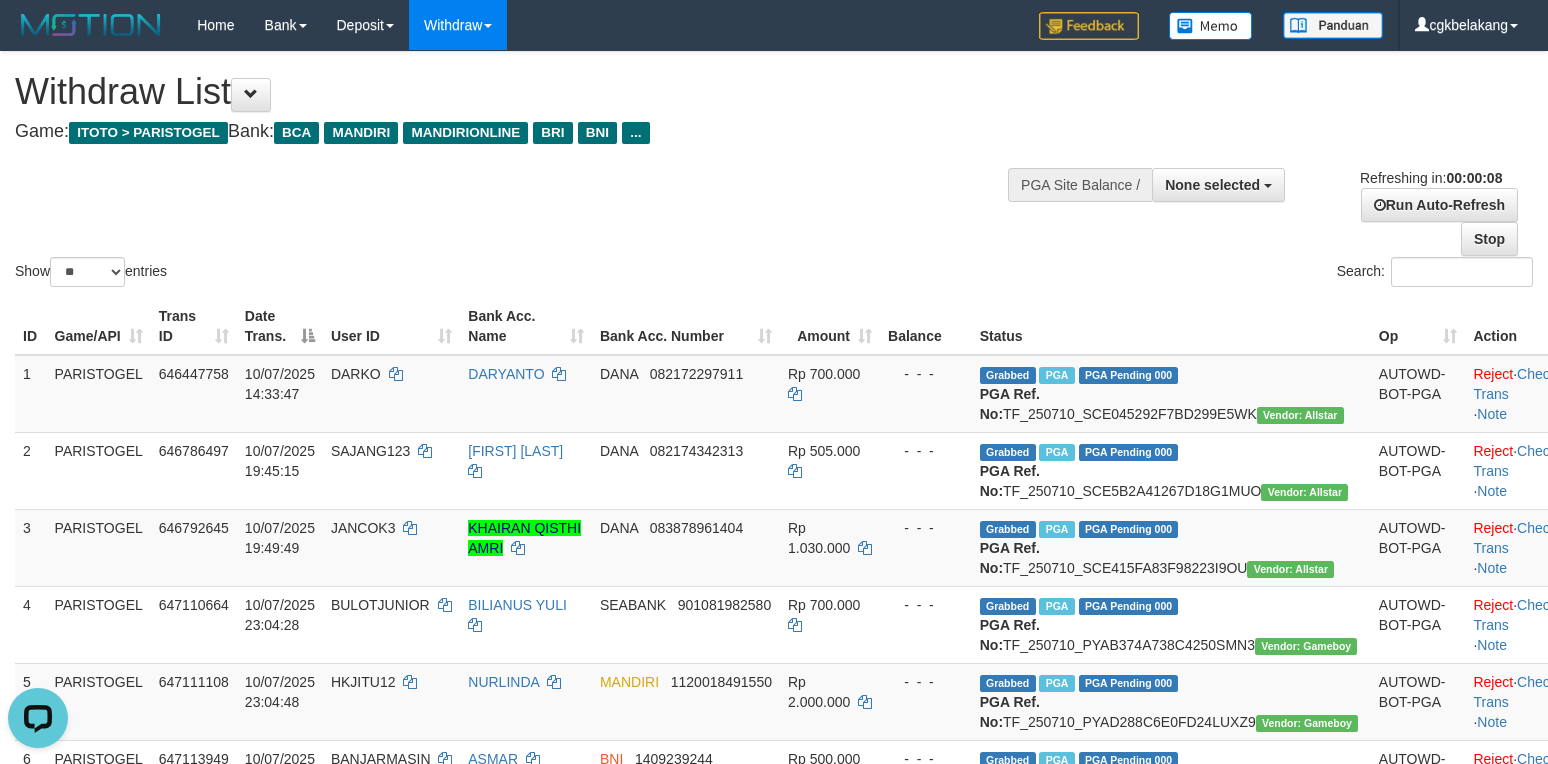scroll, scrollTop: 0, scrollLeft: 0, axis: both 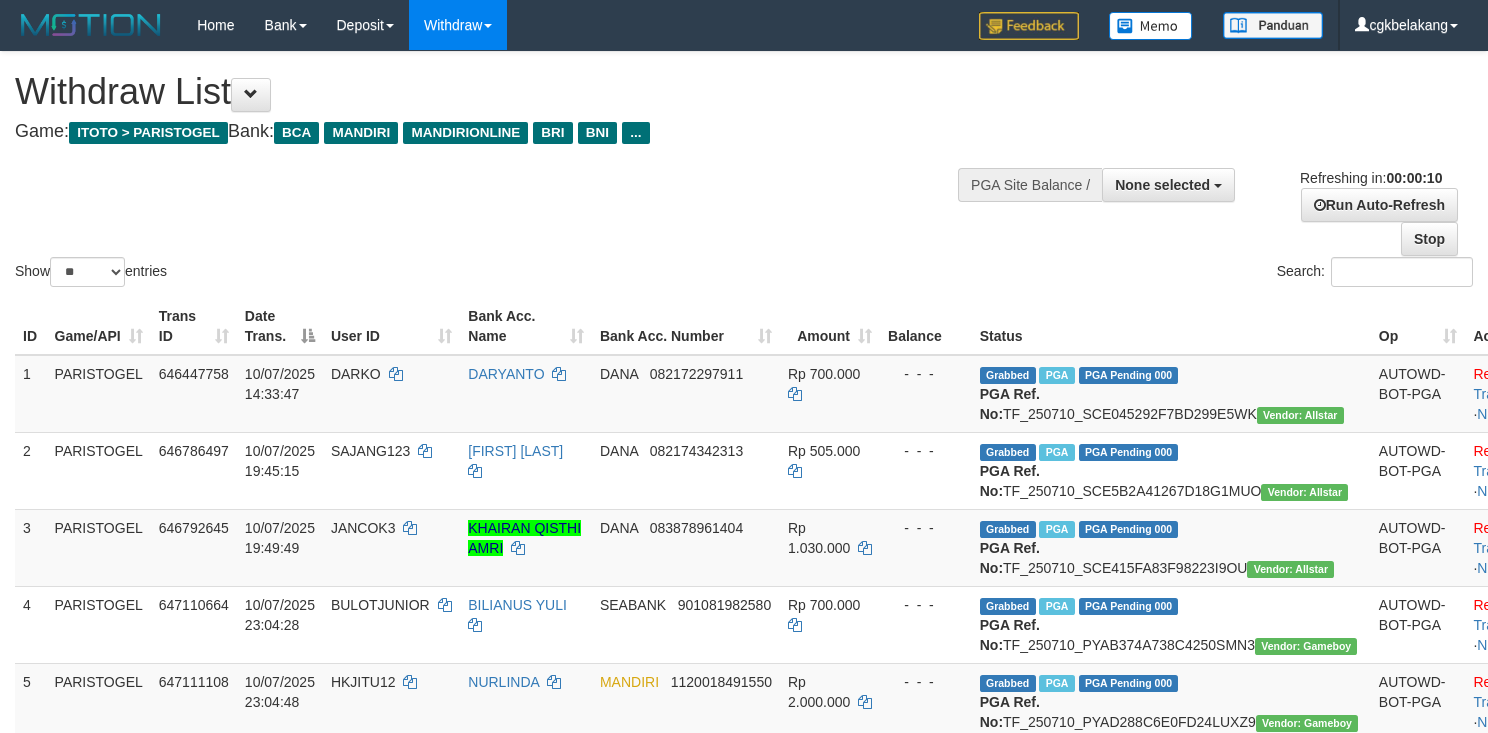 select 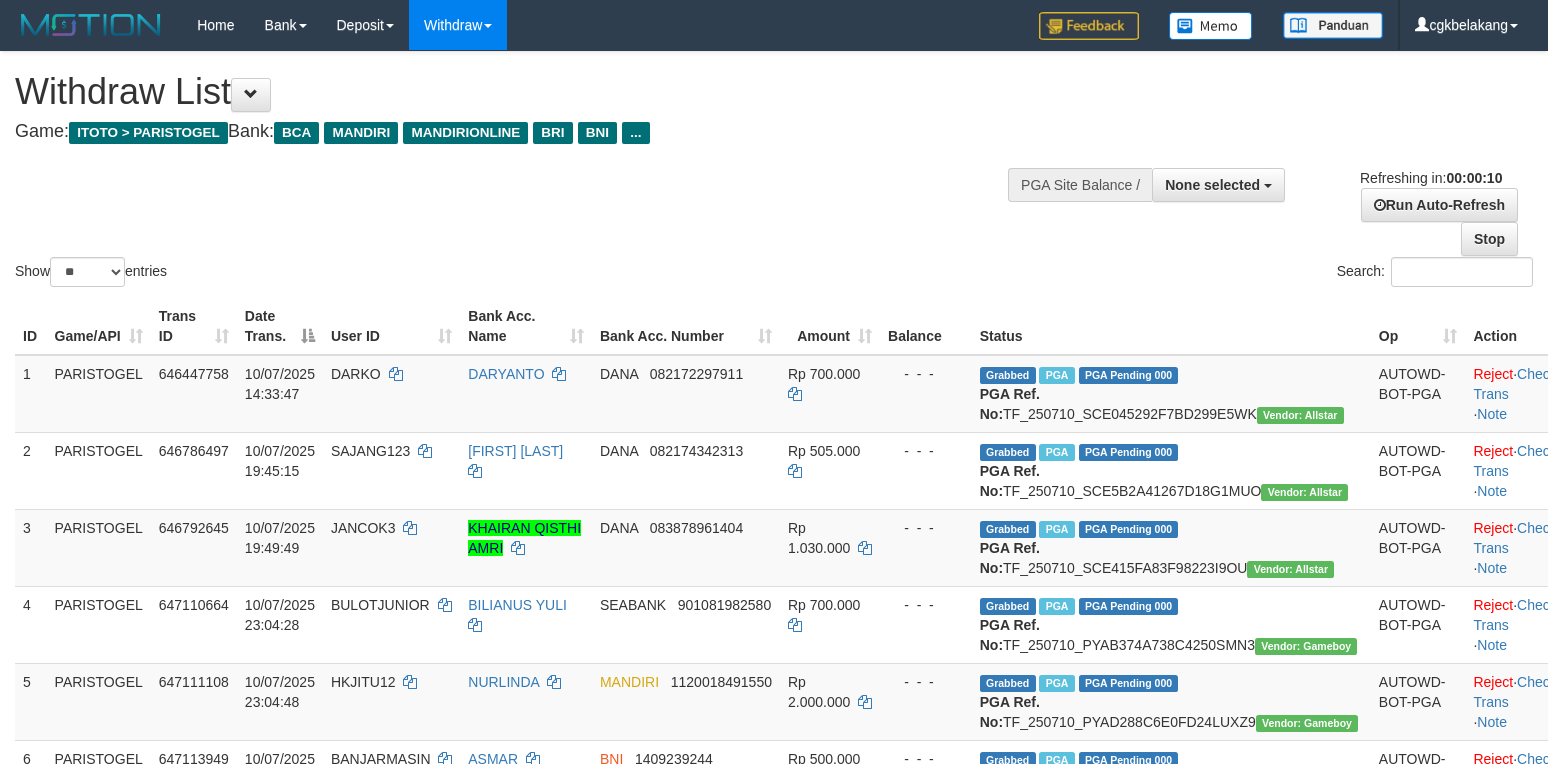 select 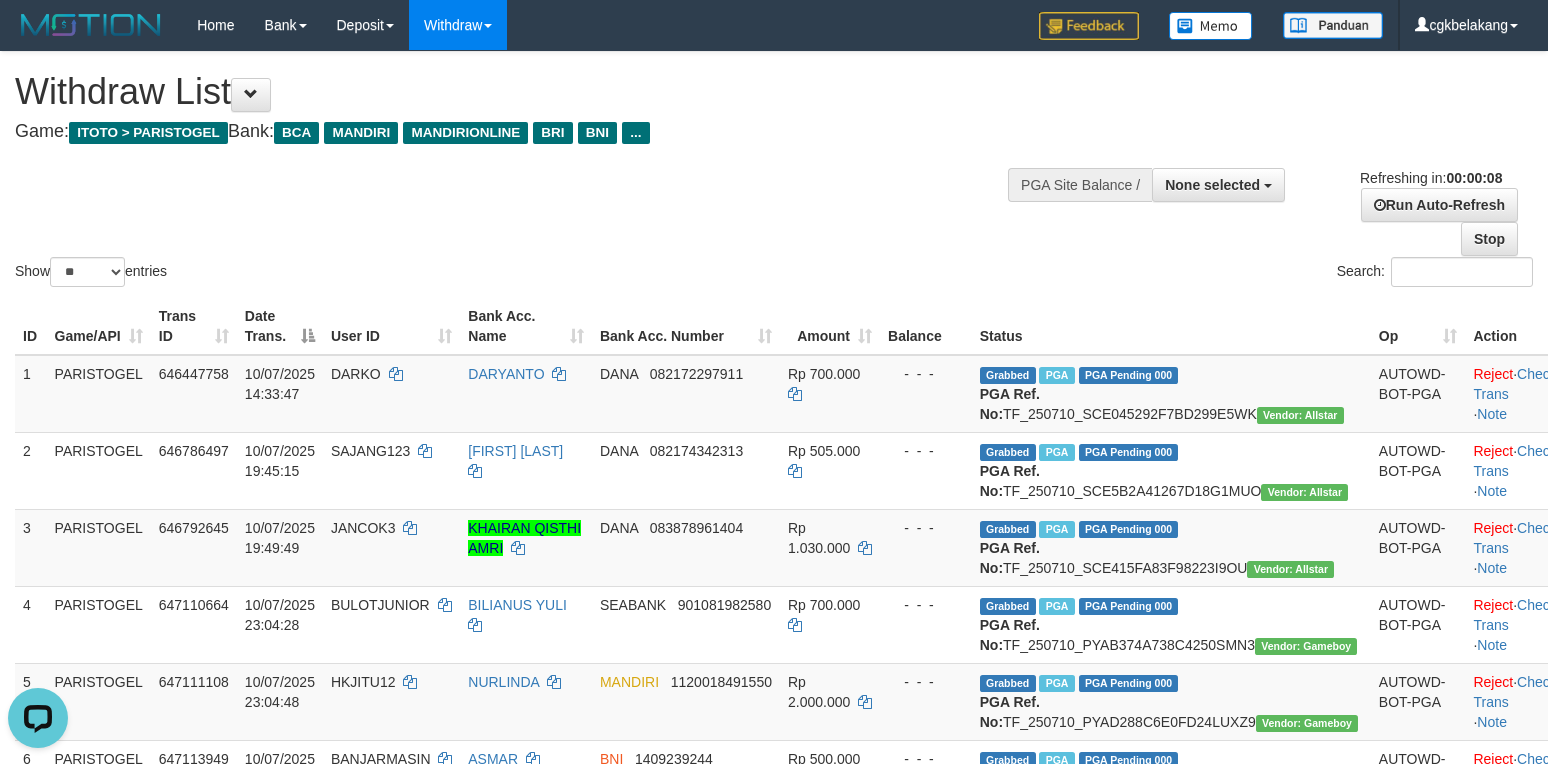 scroll, scrollTop: 0, scrollLeft: 0, axis: both 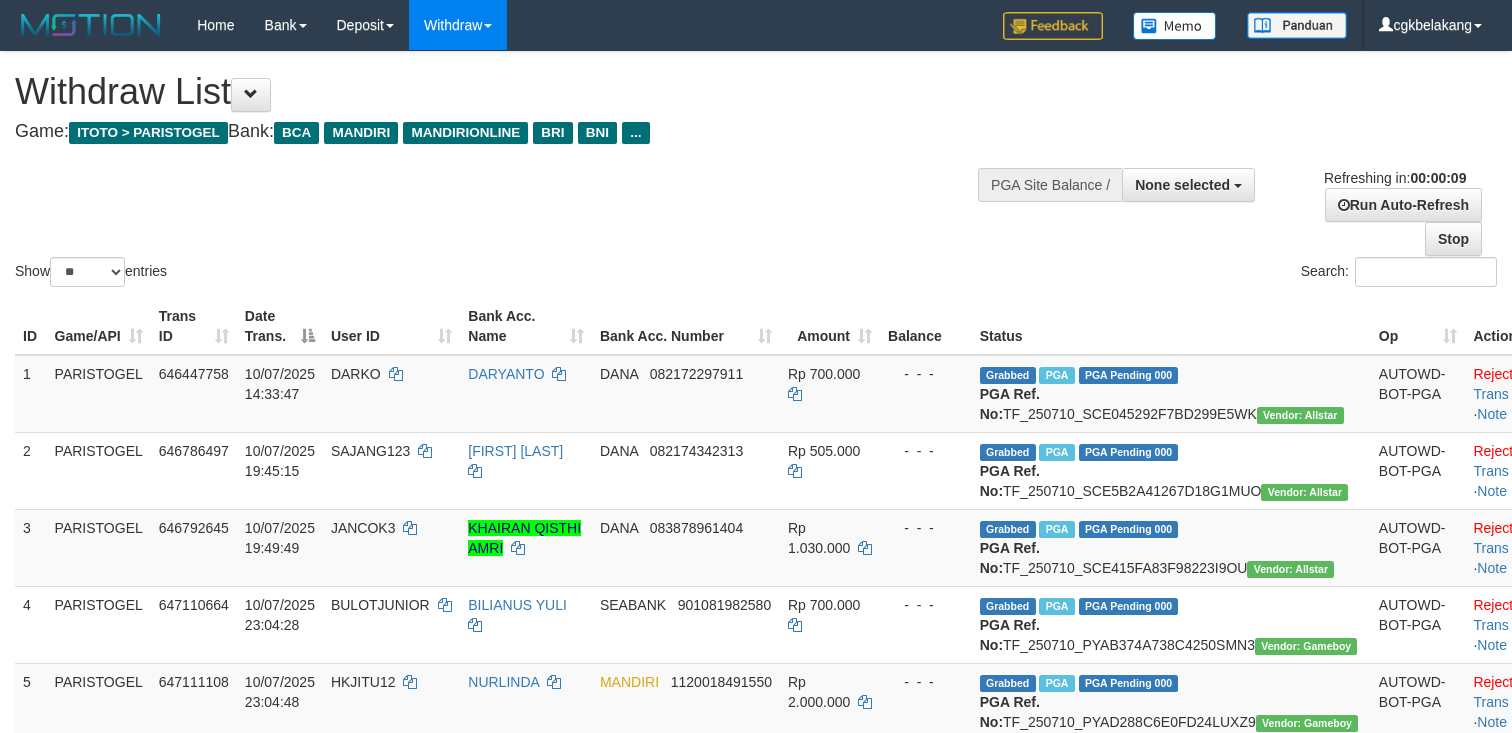 select 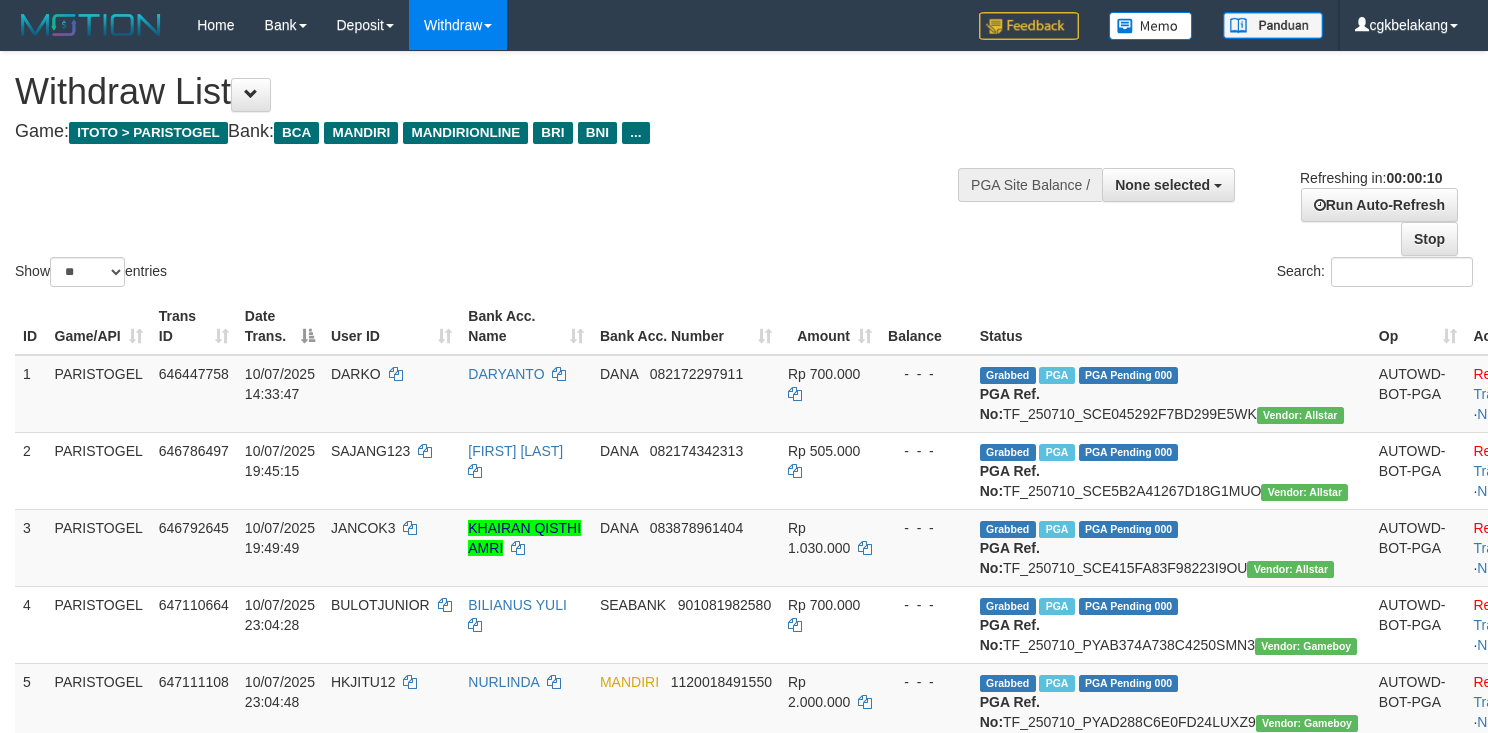select 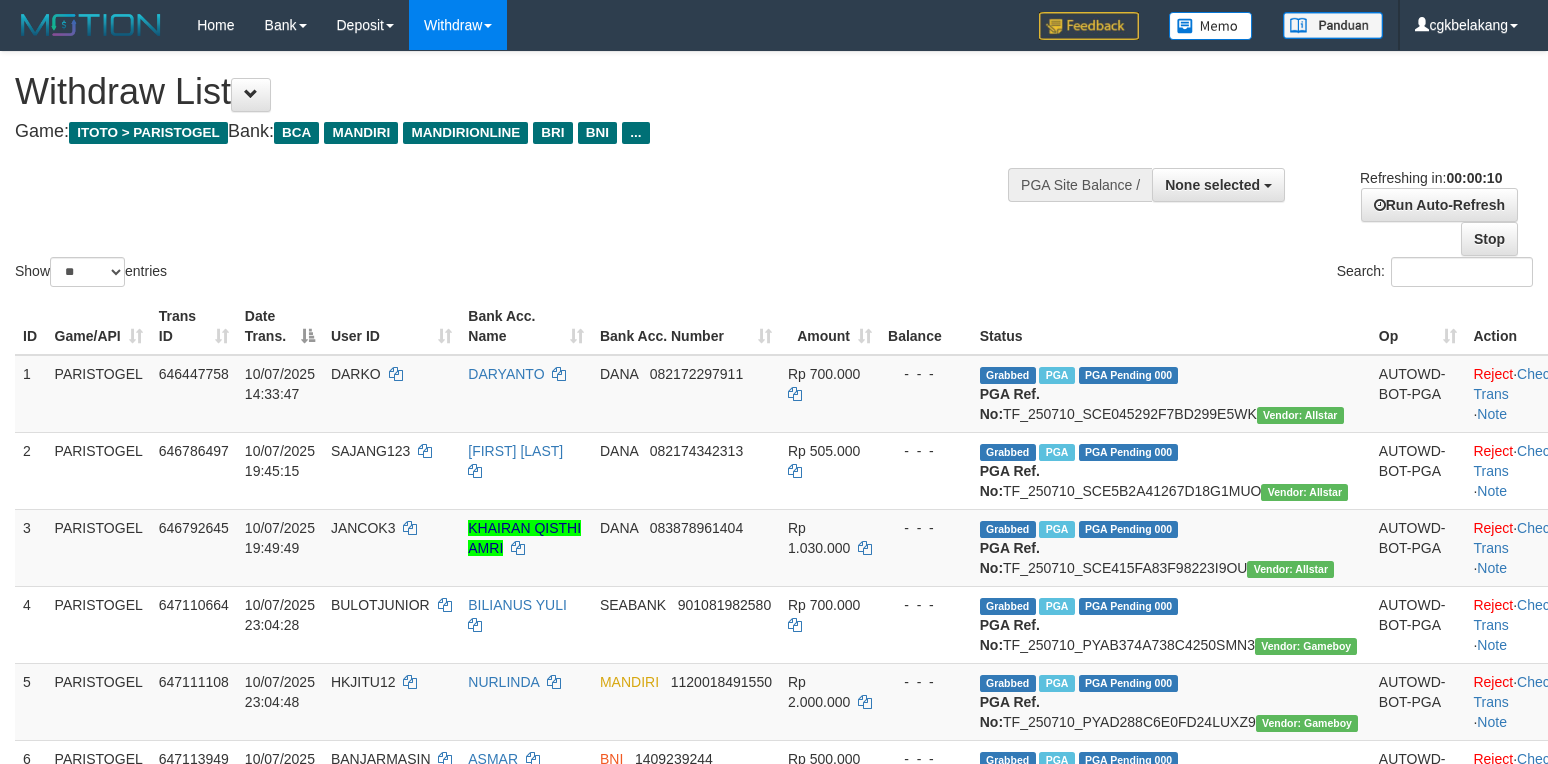 select 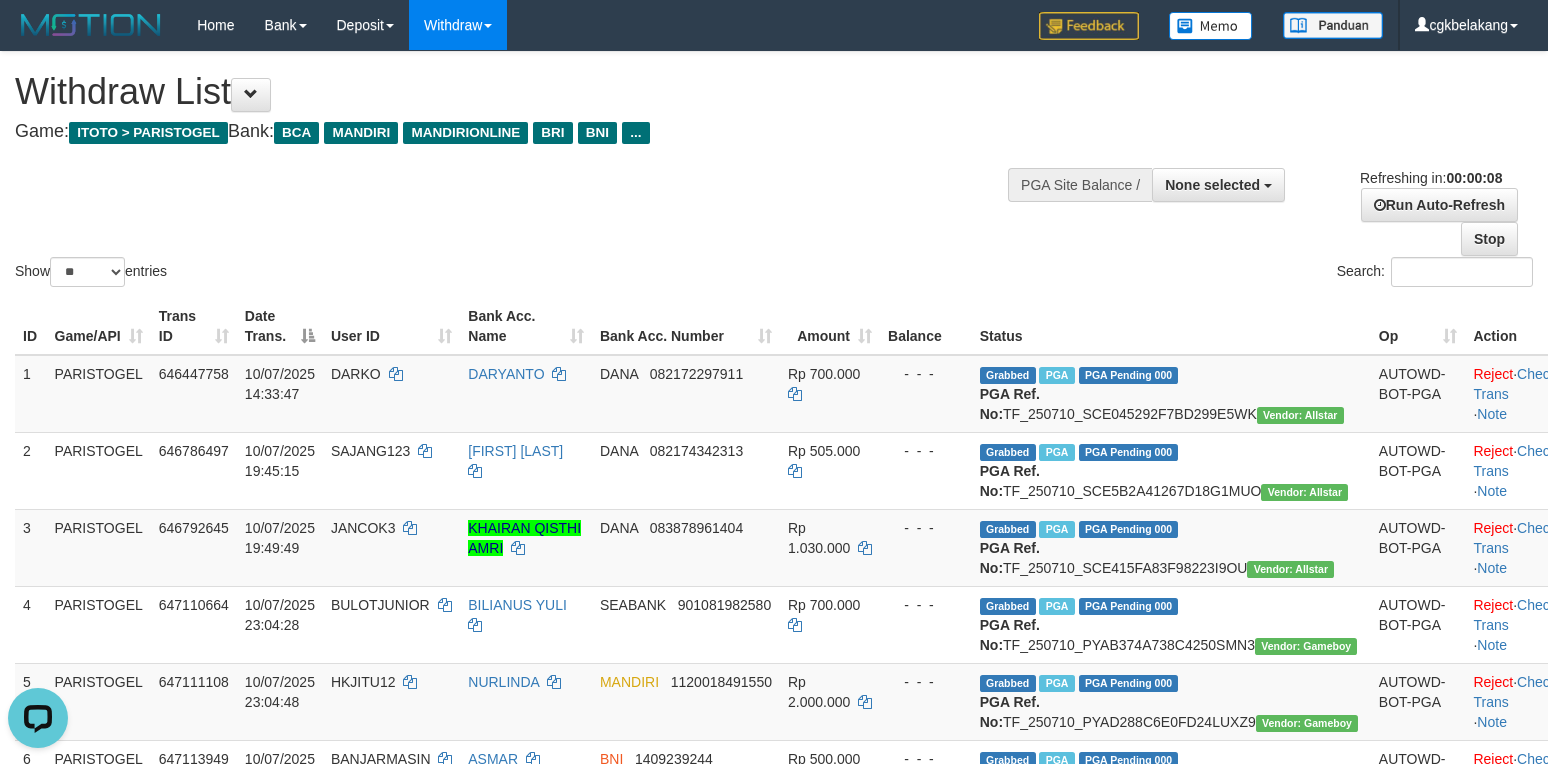 scroll, scrollTop: 0, scrollLeft: 0, axis: both 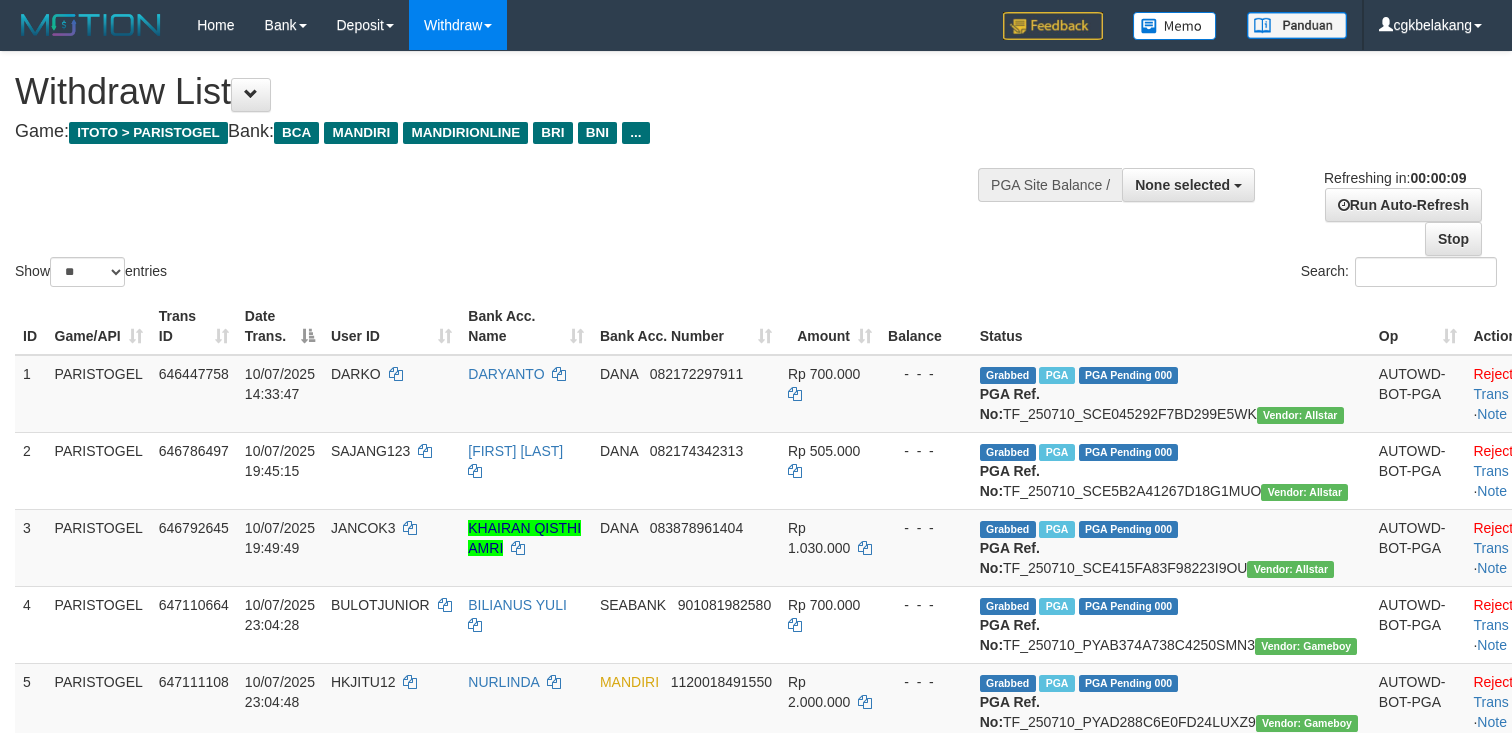 select 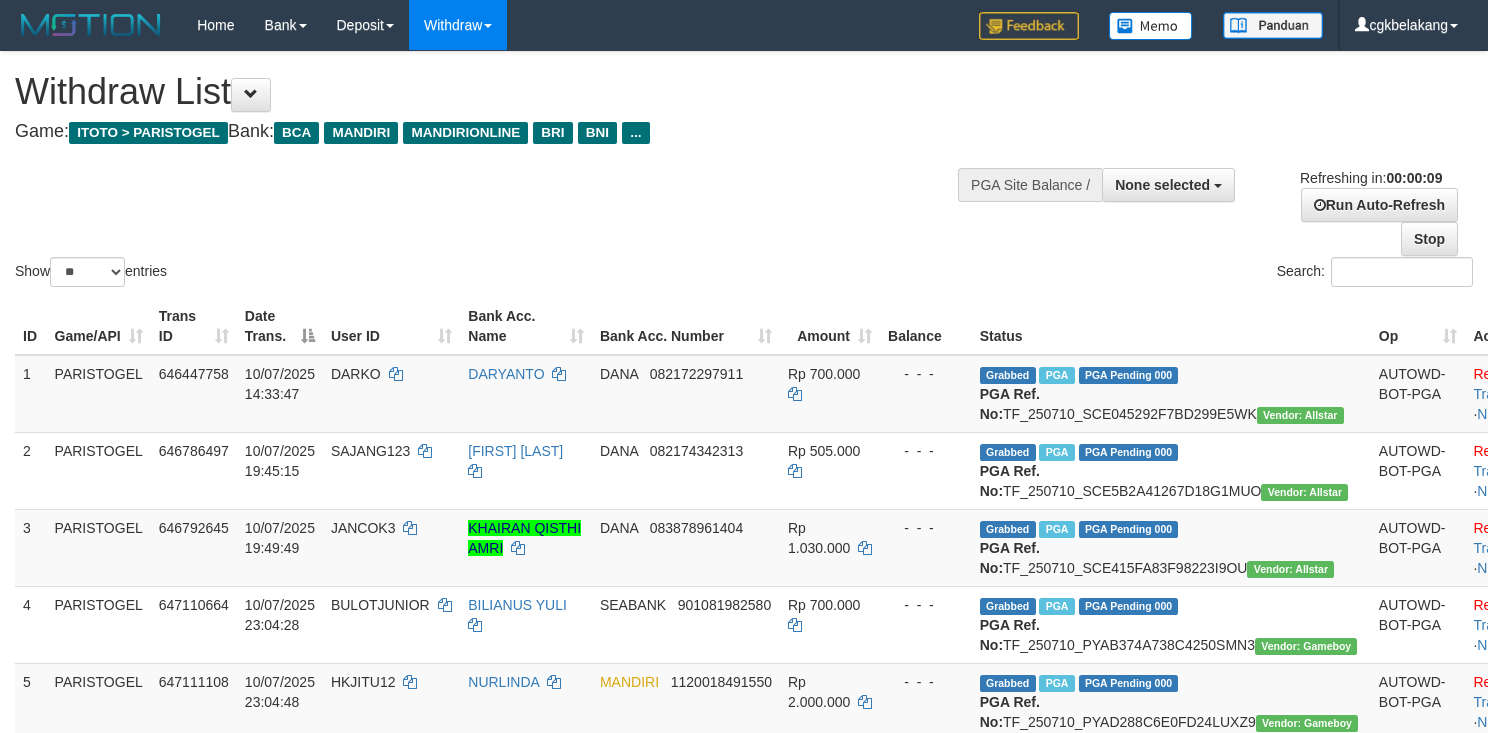 select 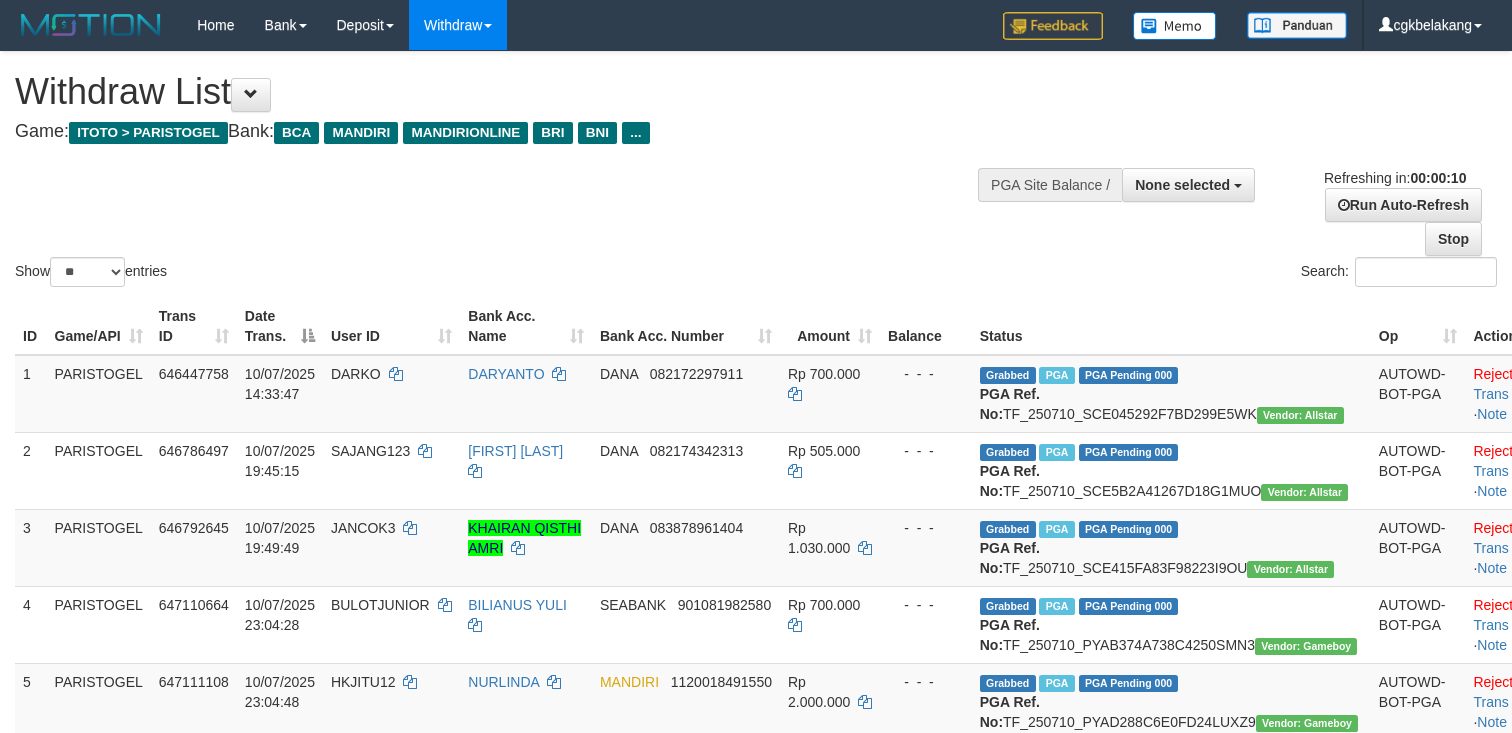 select 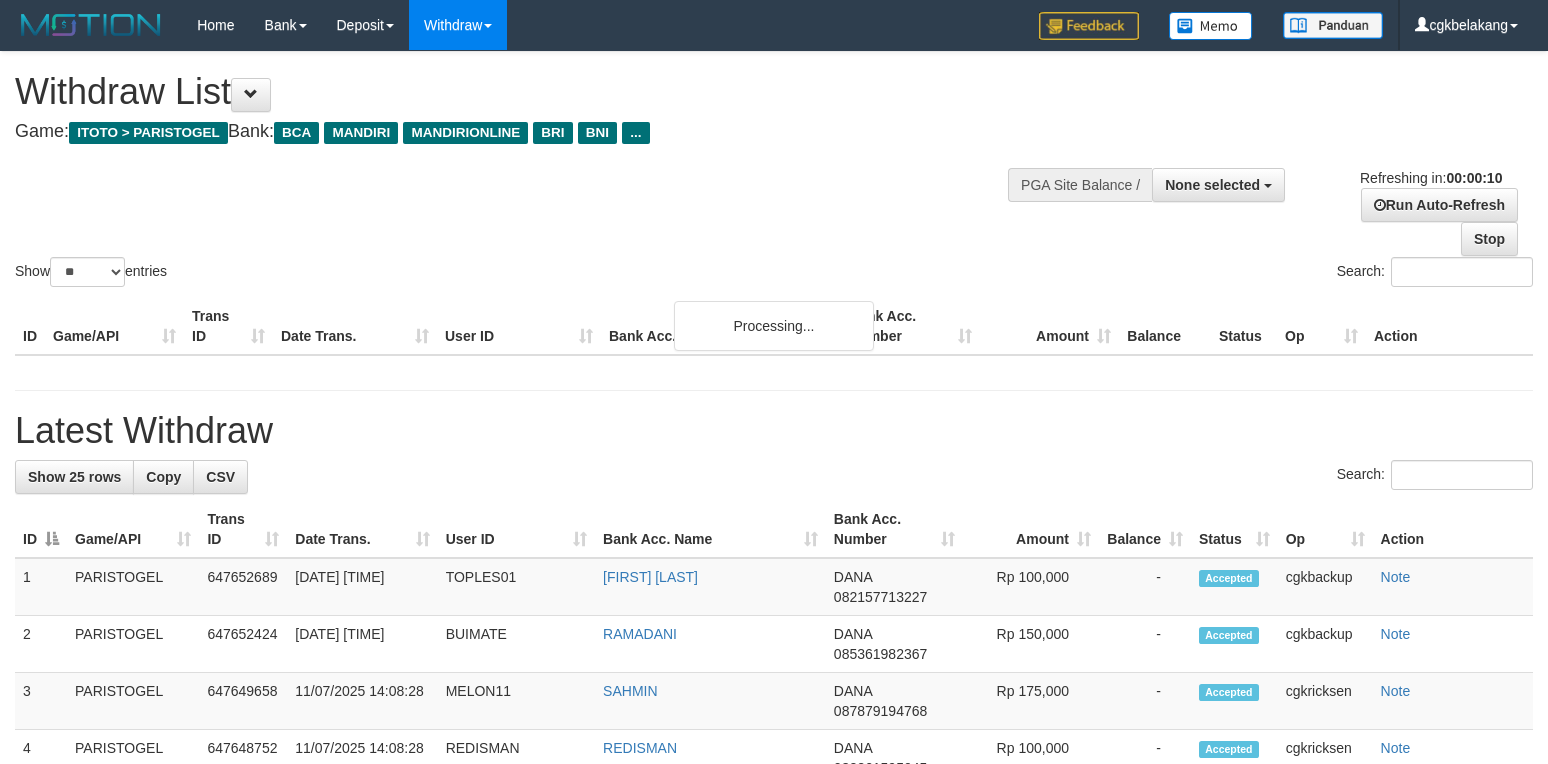 select 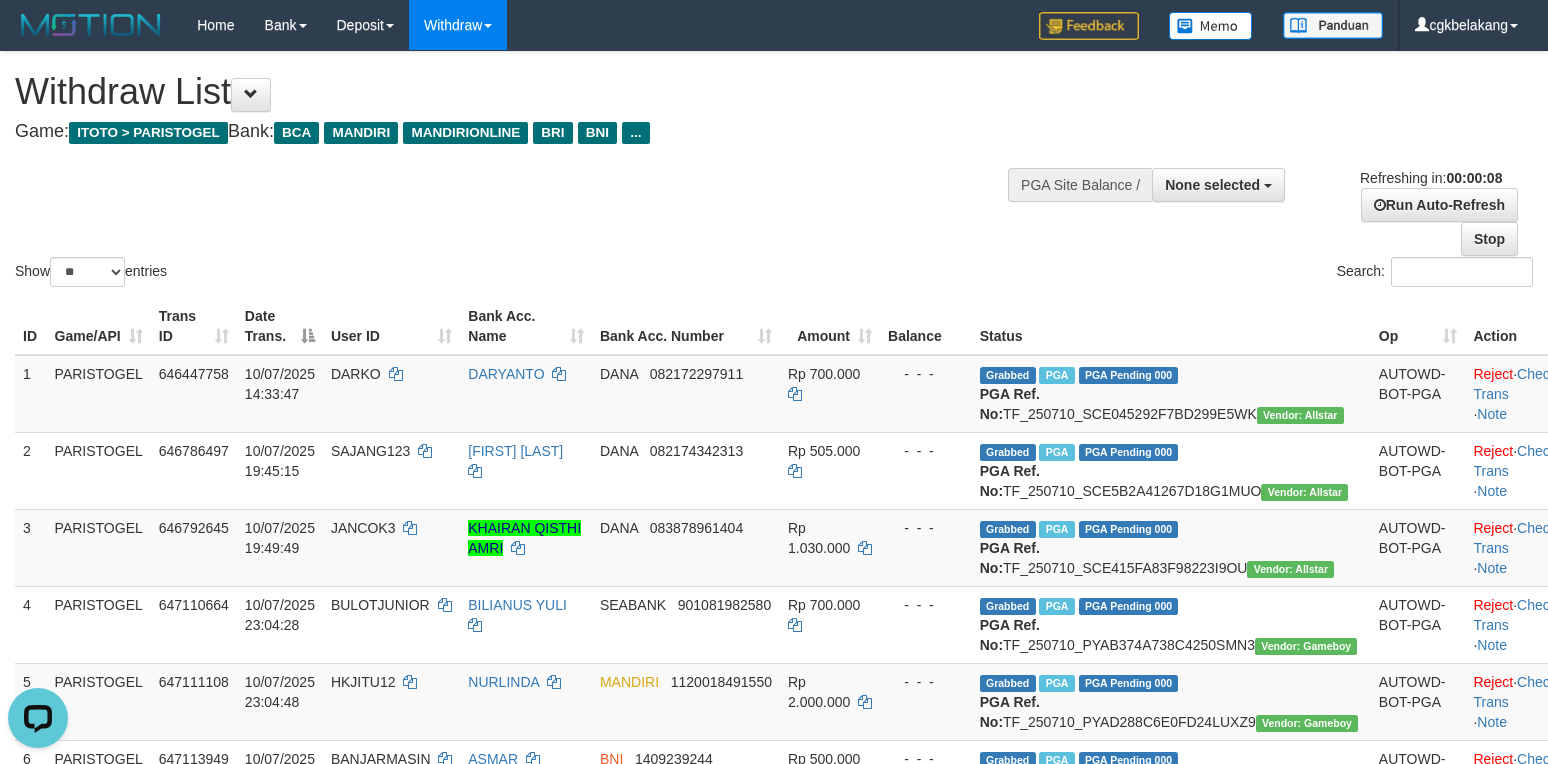scroll, scrollTop: 0, scrollLeft: 0, axis: both 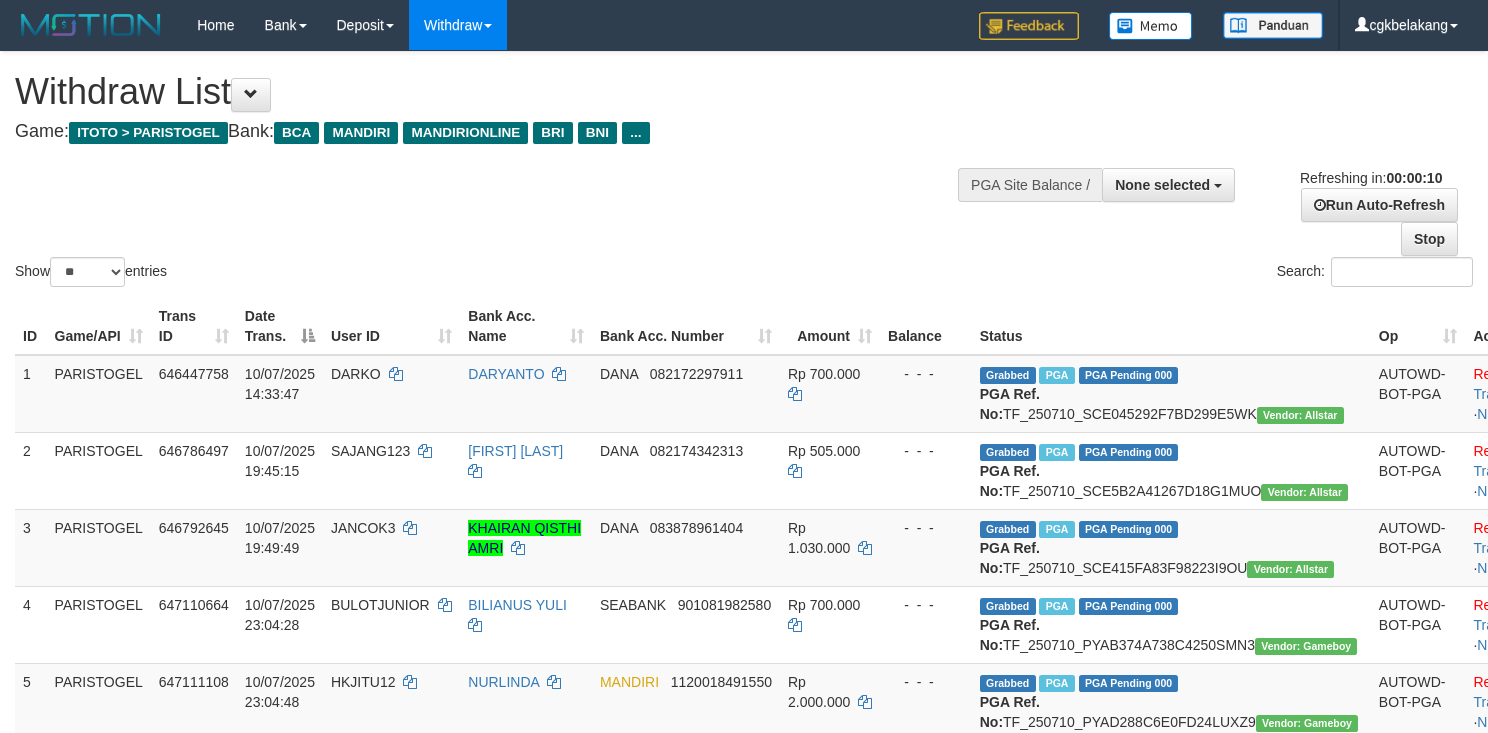 select 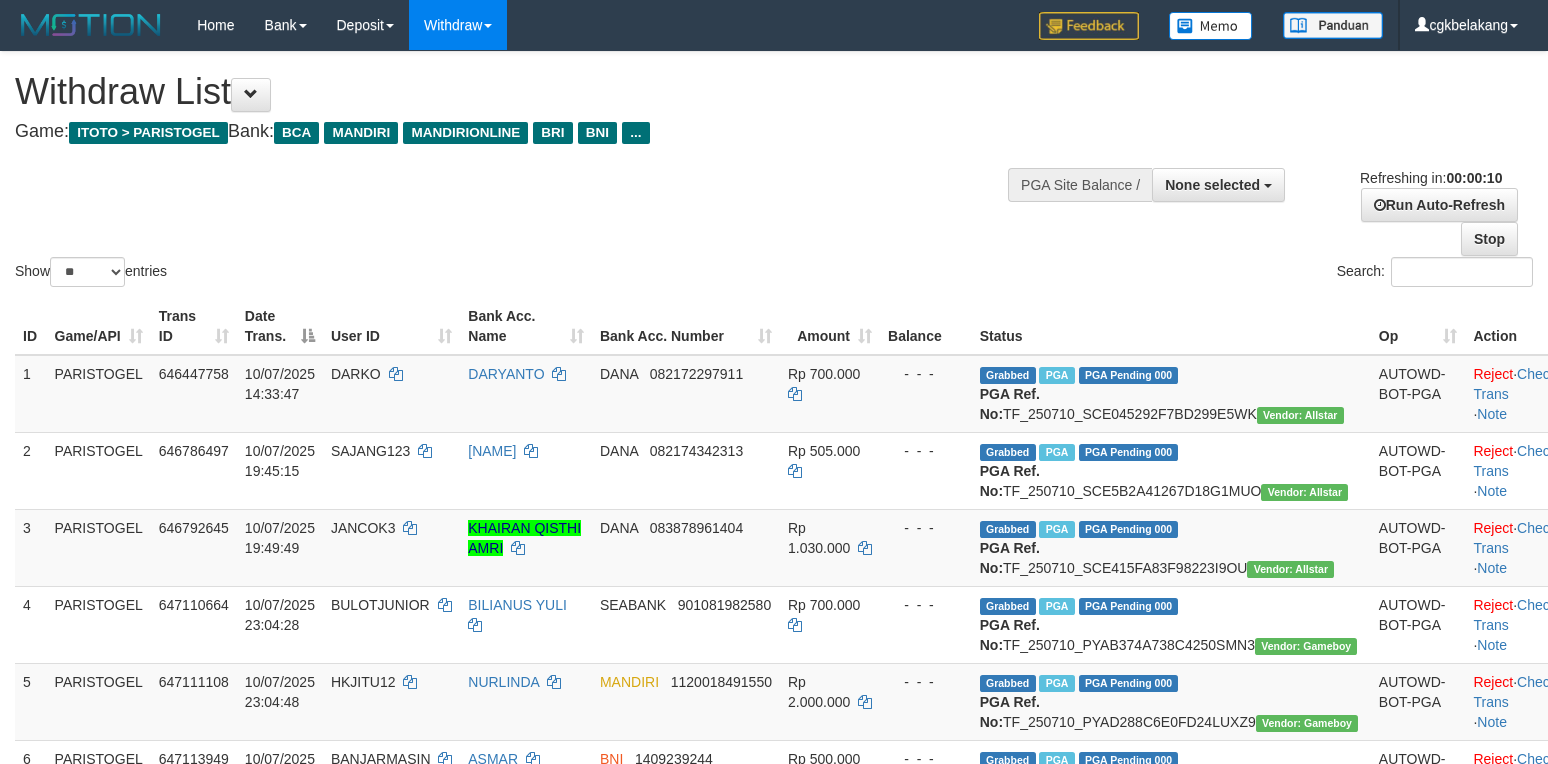 select 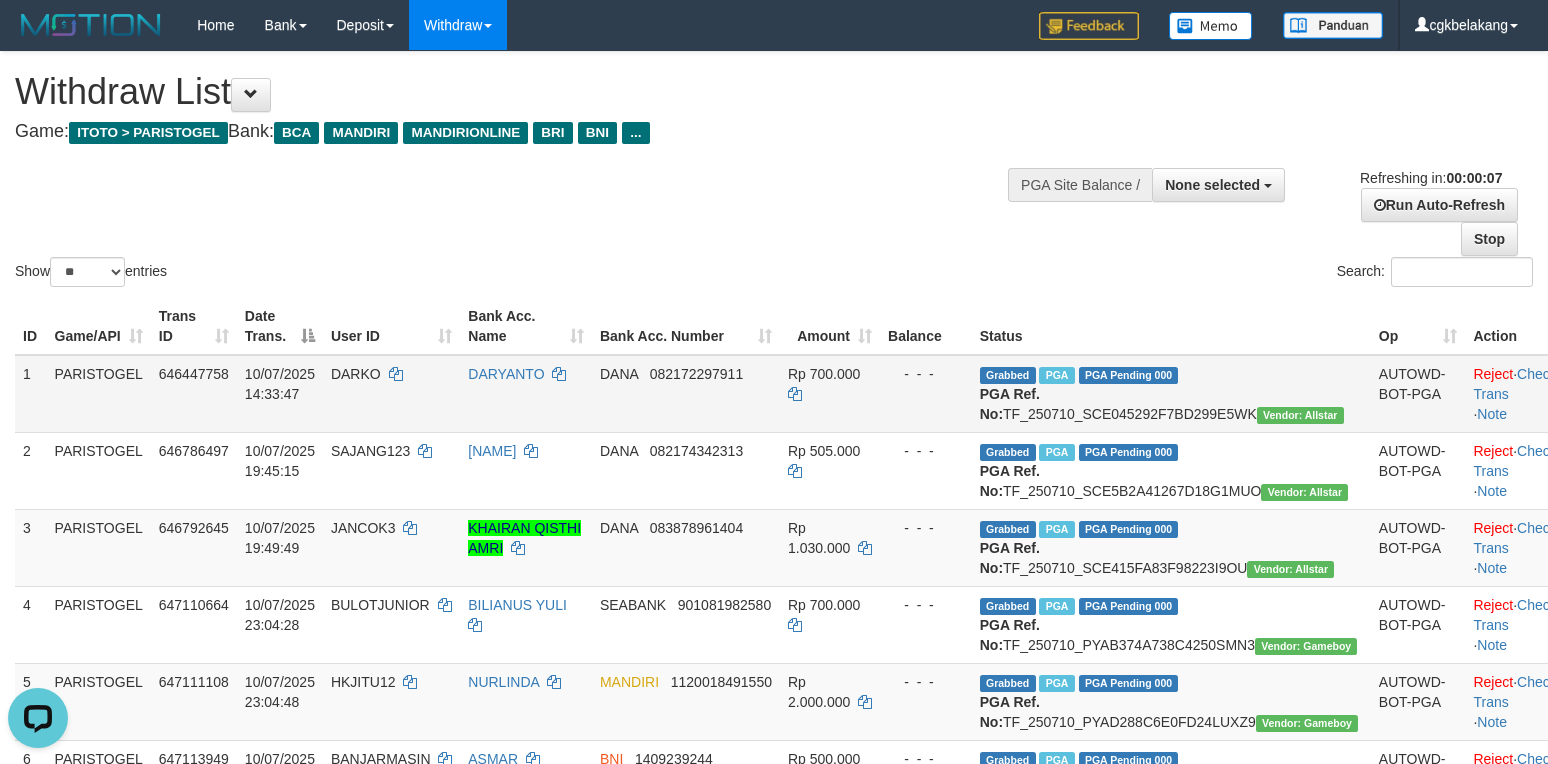 scroll, scrollTop: 0, scrollLeft: 0, axis: both 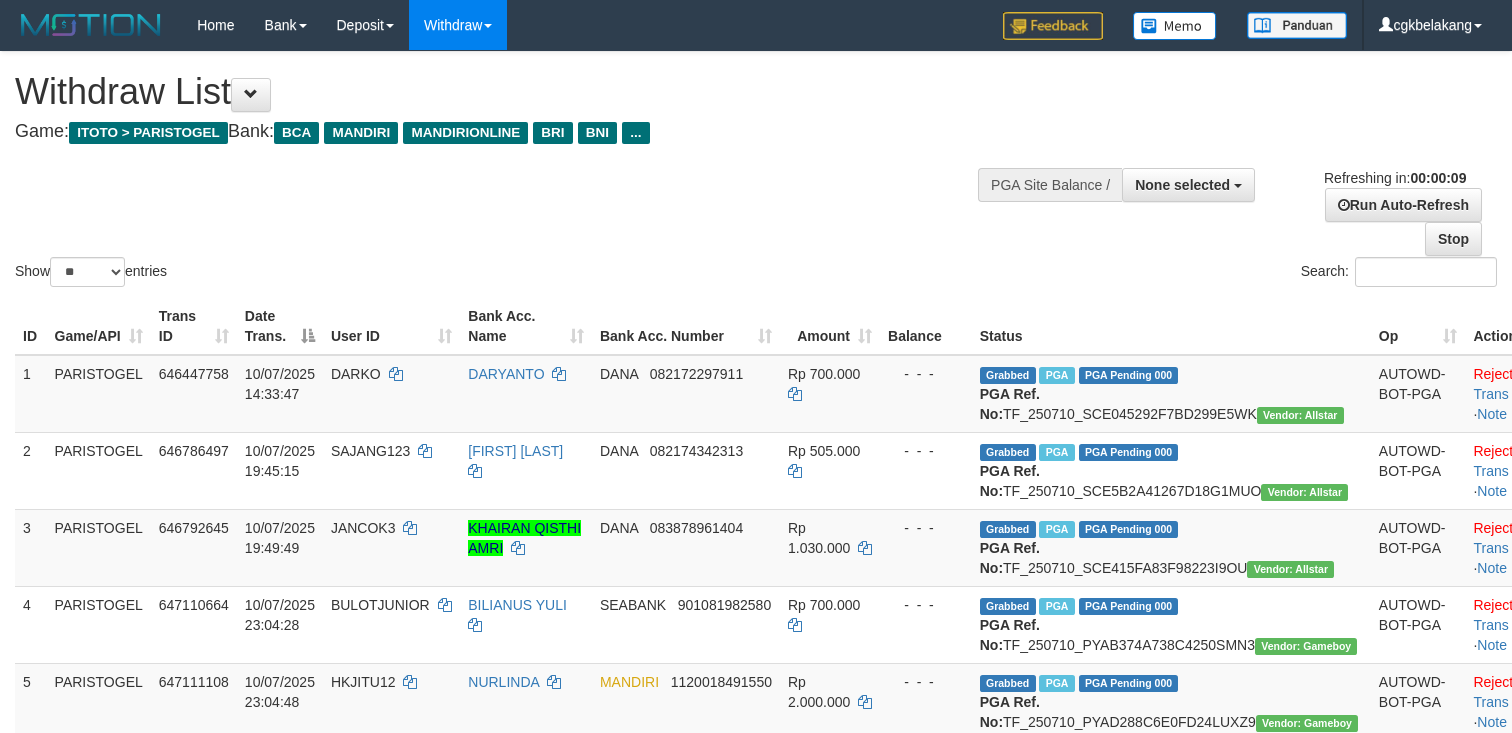select 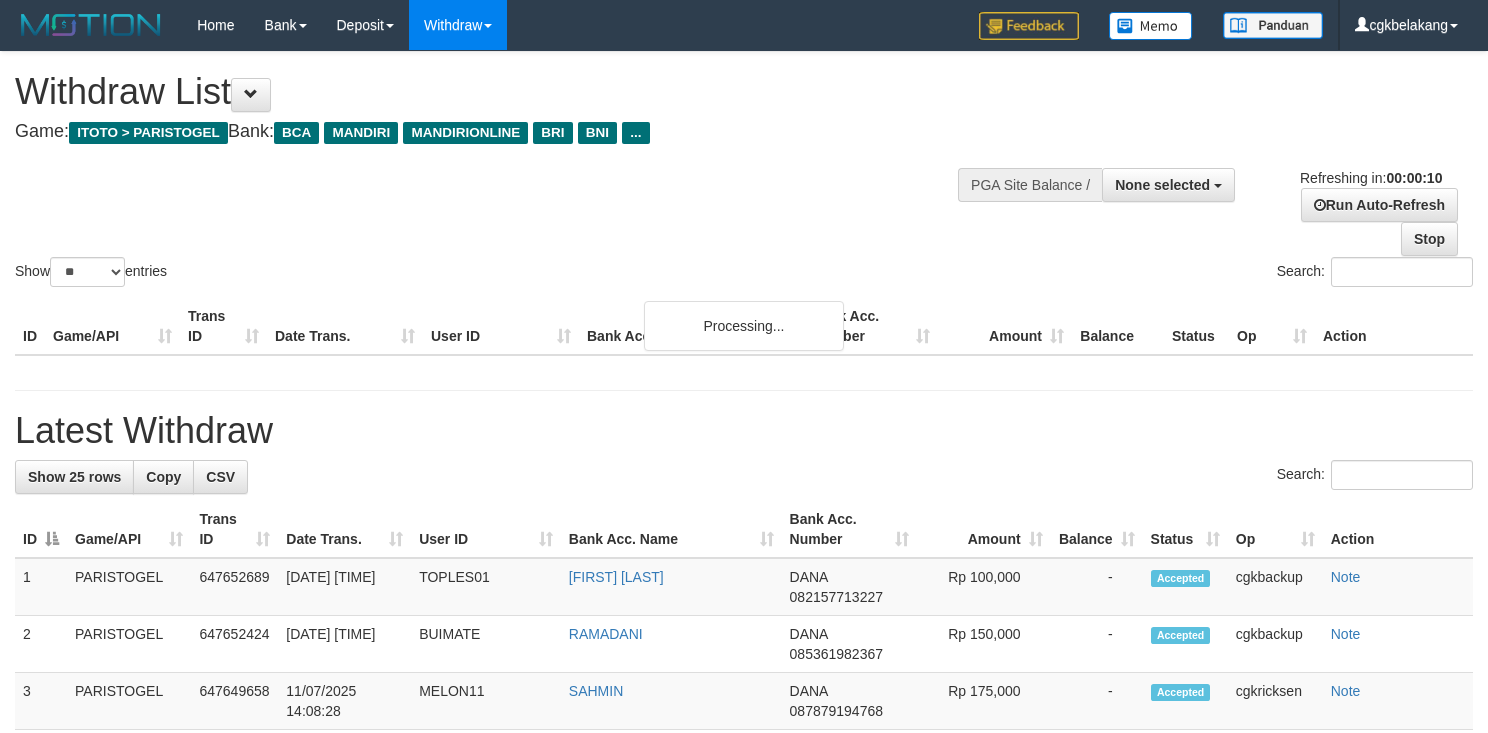 select 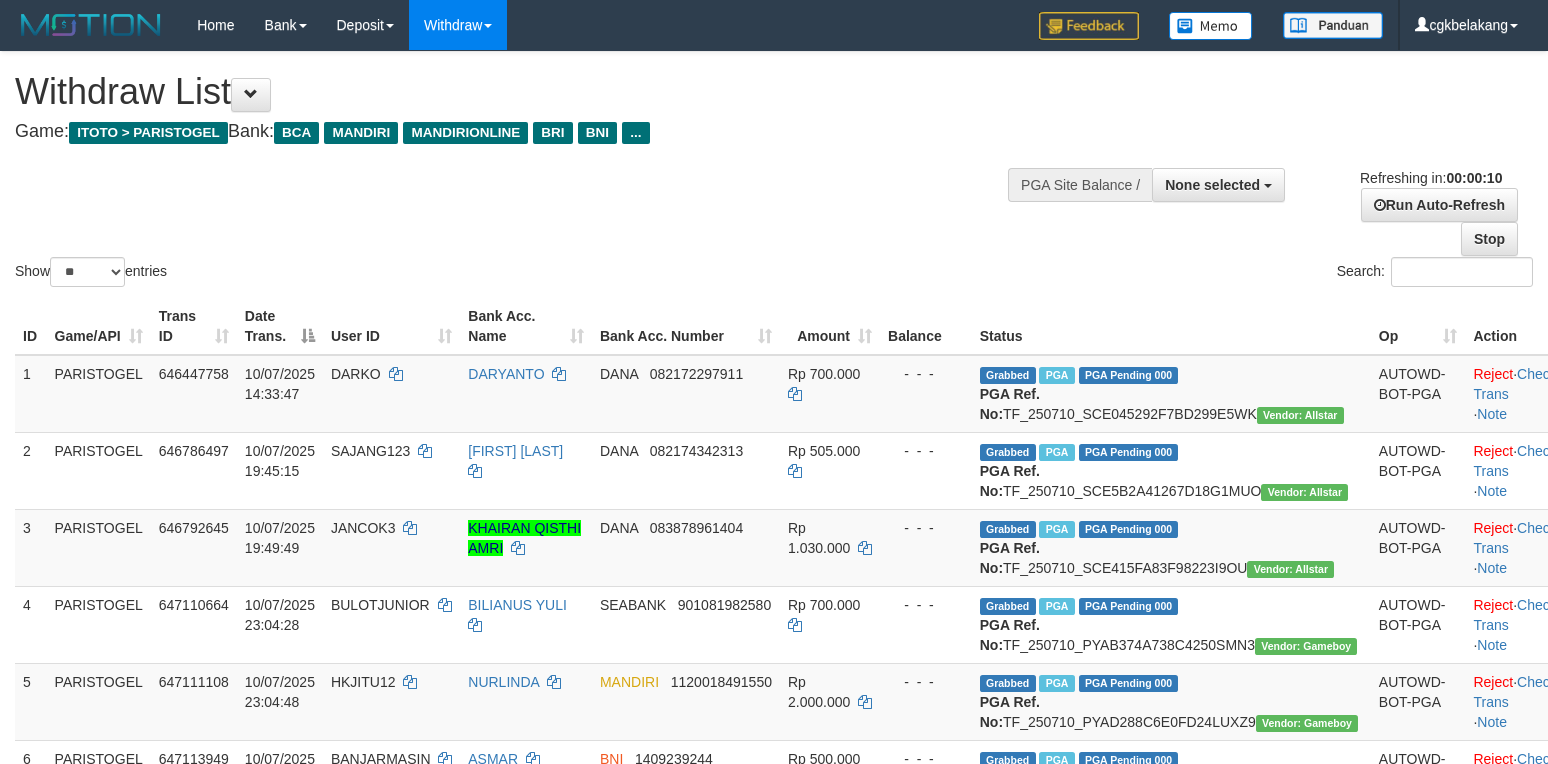 select 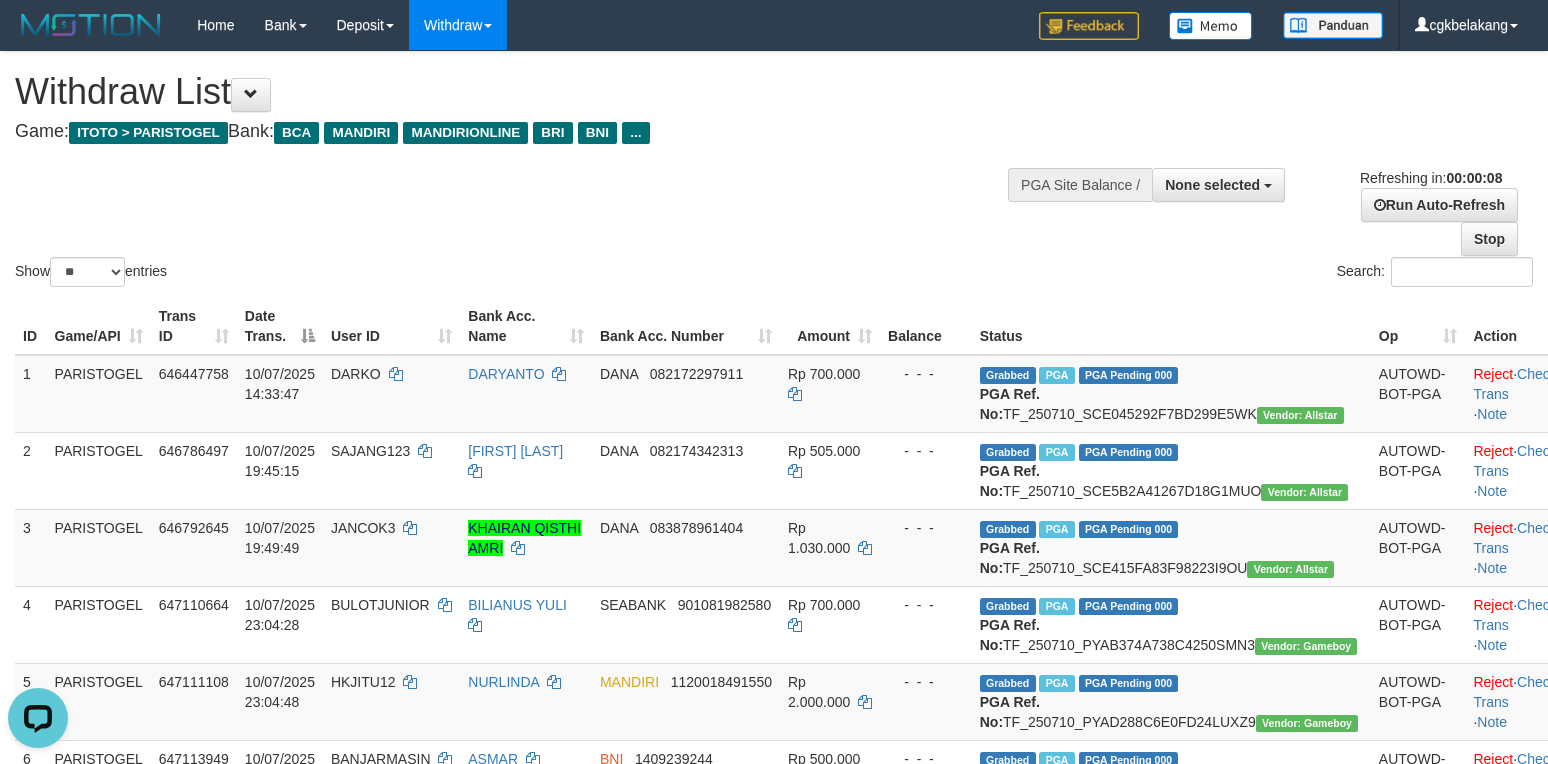 scroll, scrollTop: 0, scrollLeft: 0, axis: both 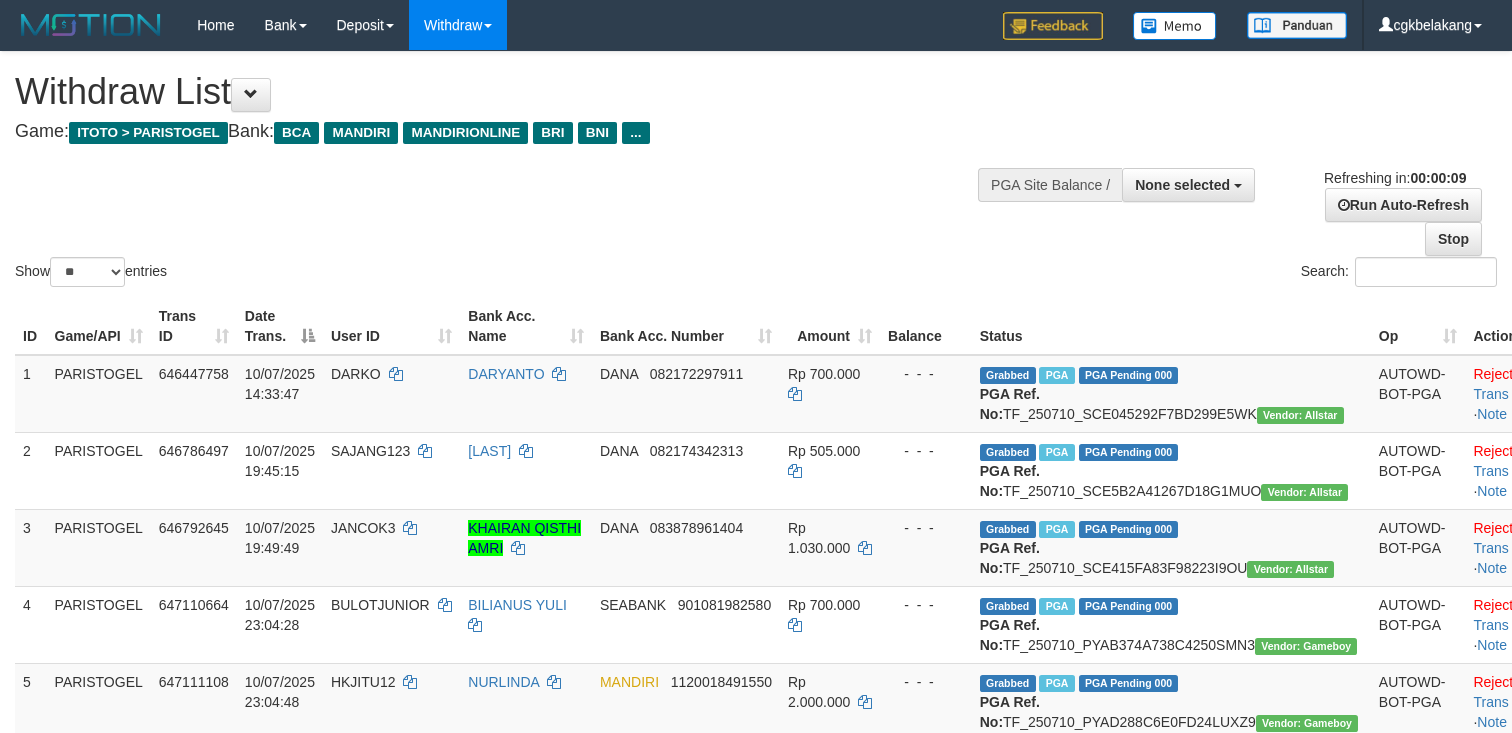 select 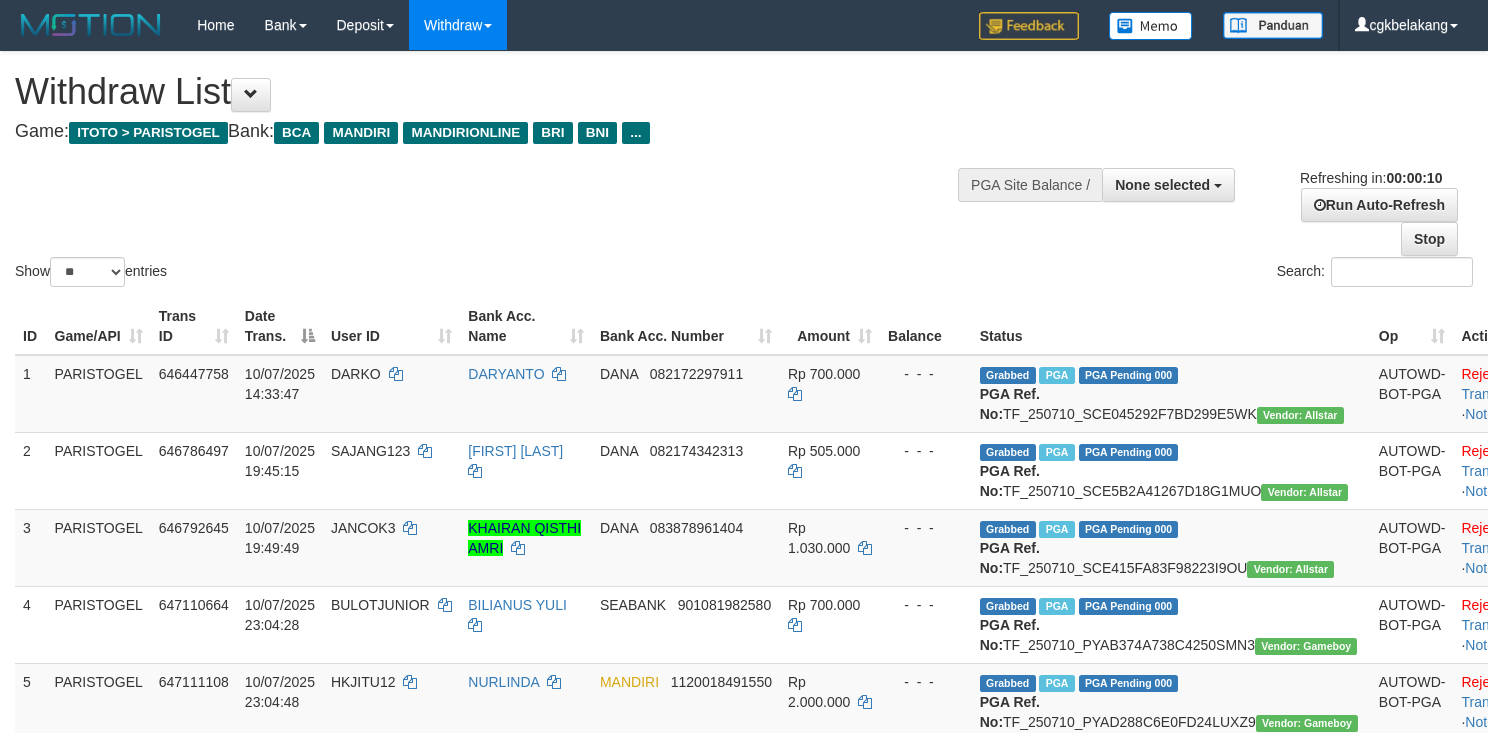 select 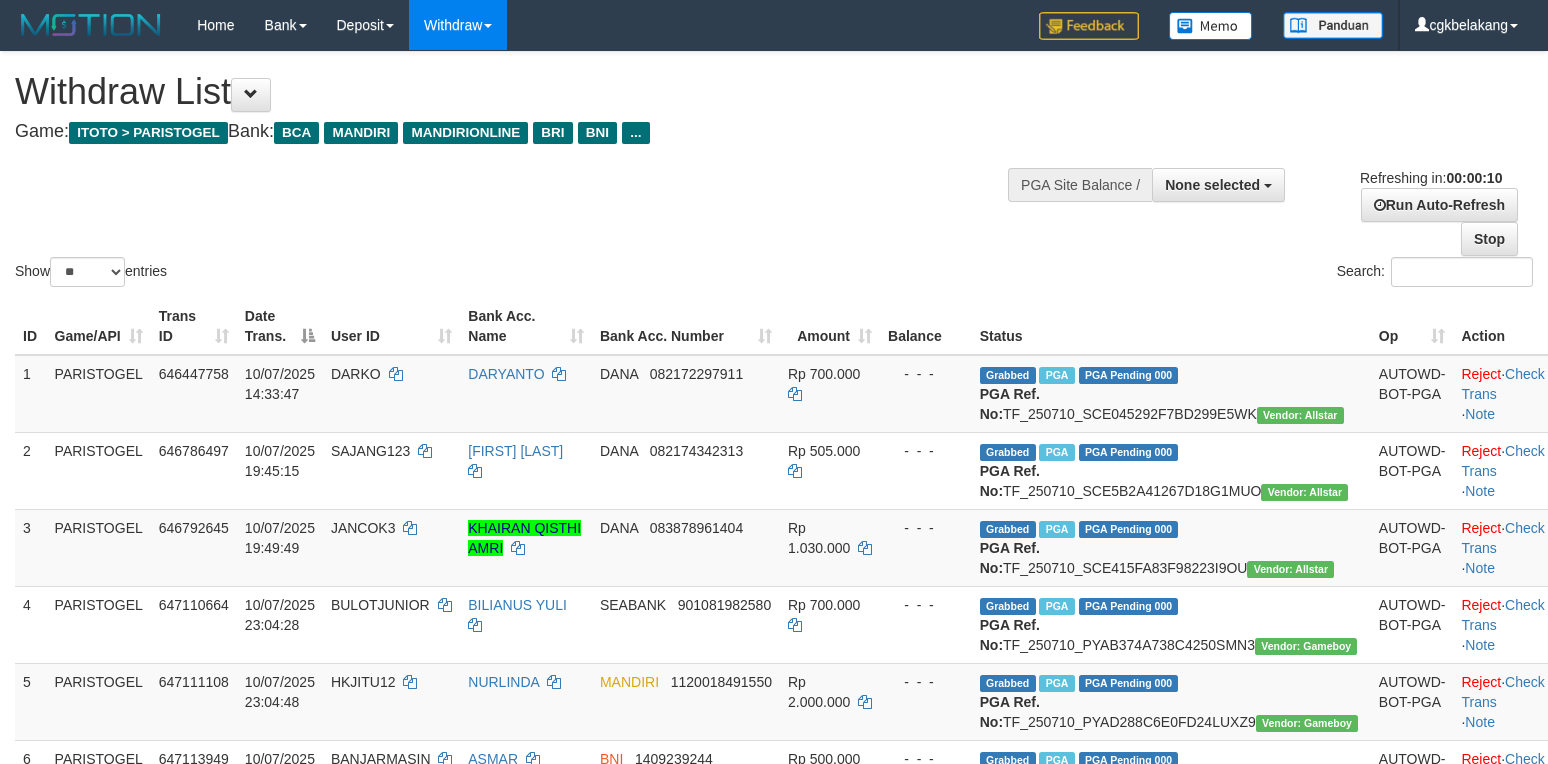 select 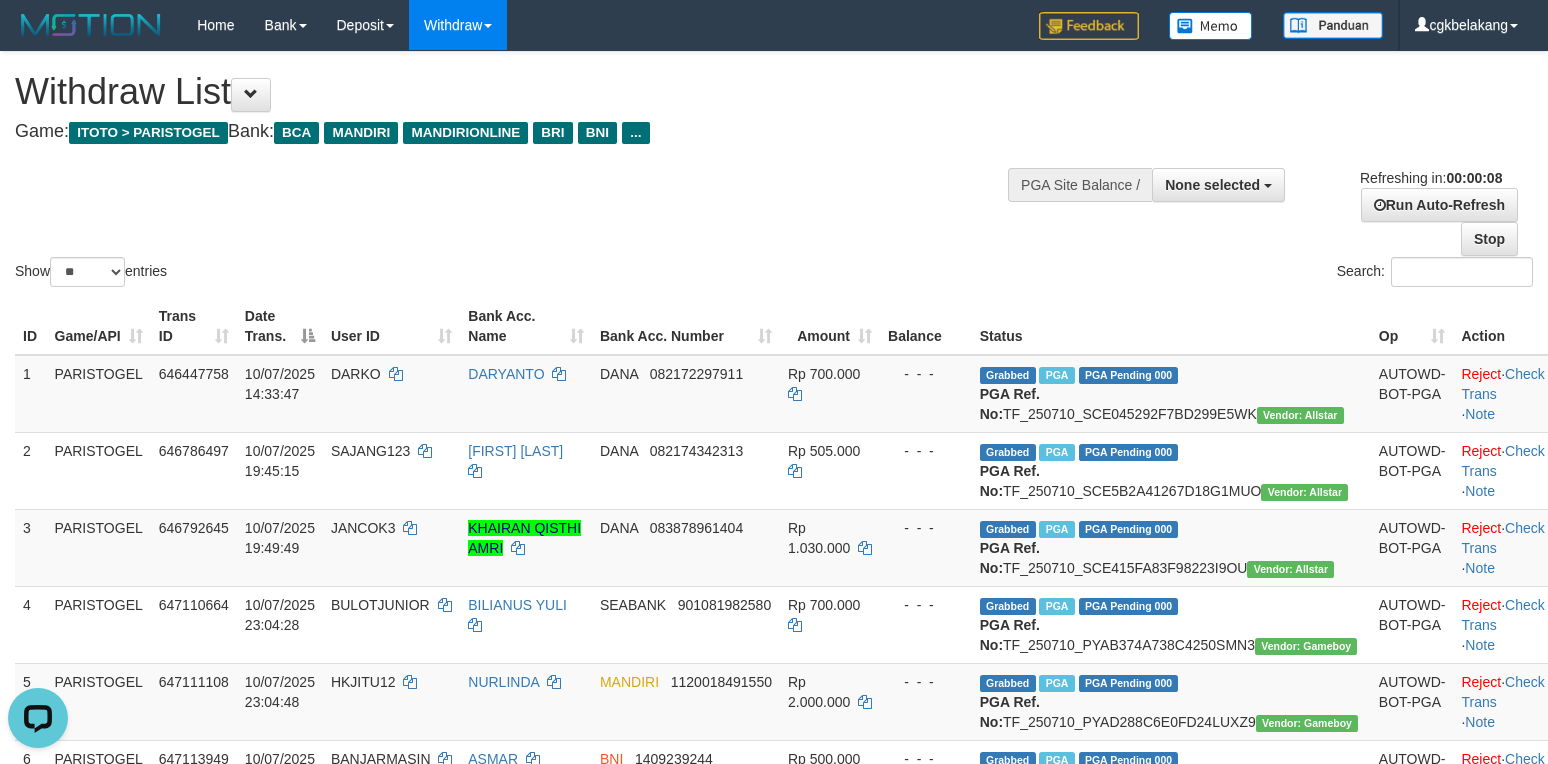 scroll, scrollTop: 0, scrollLeft: 0, axis: both 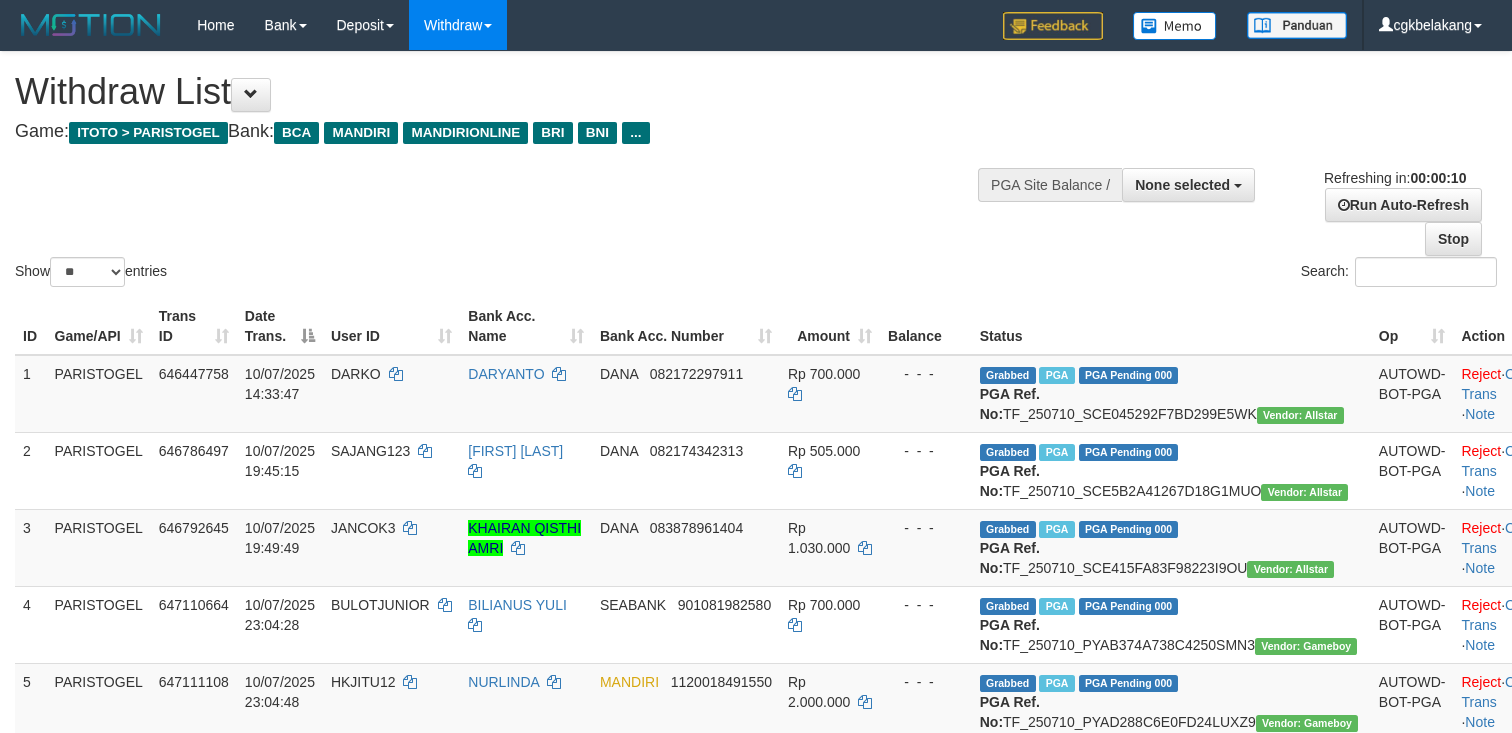 select 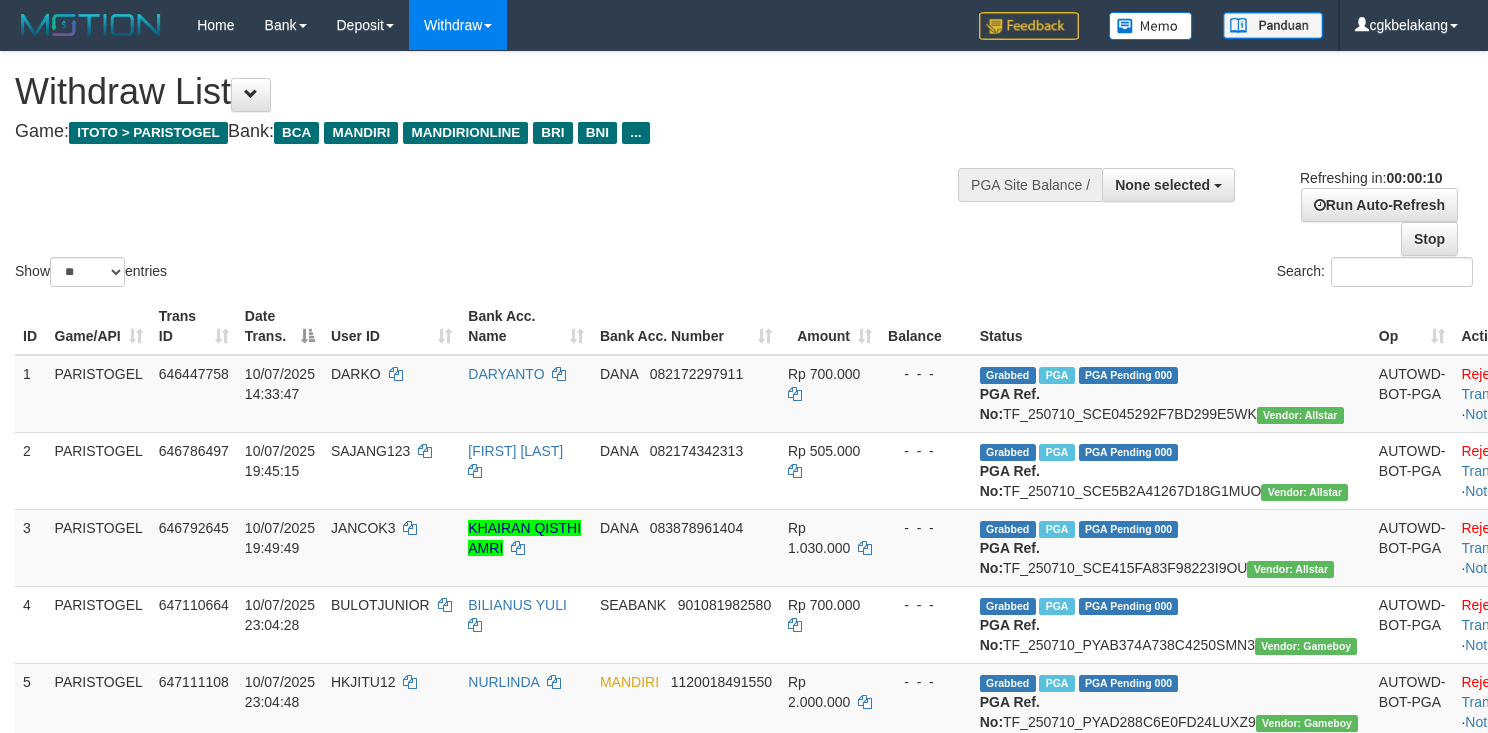 select 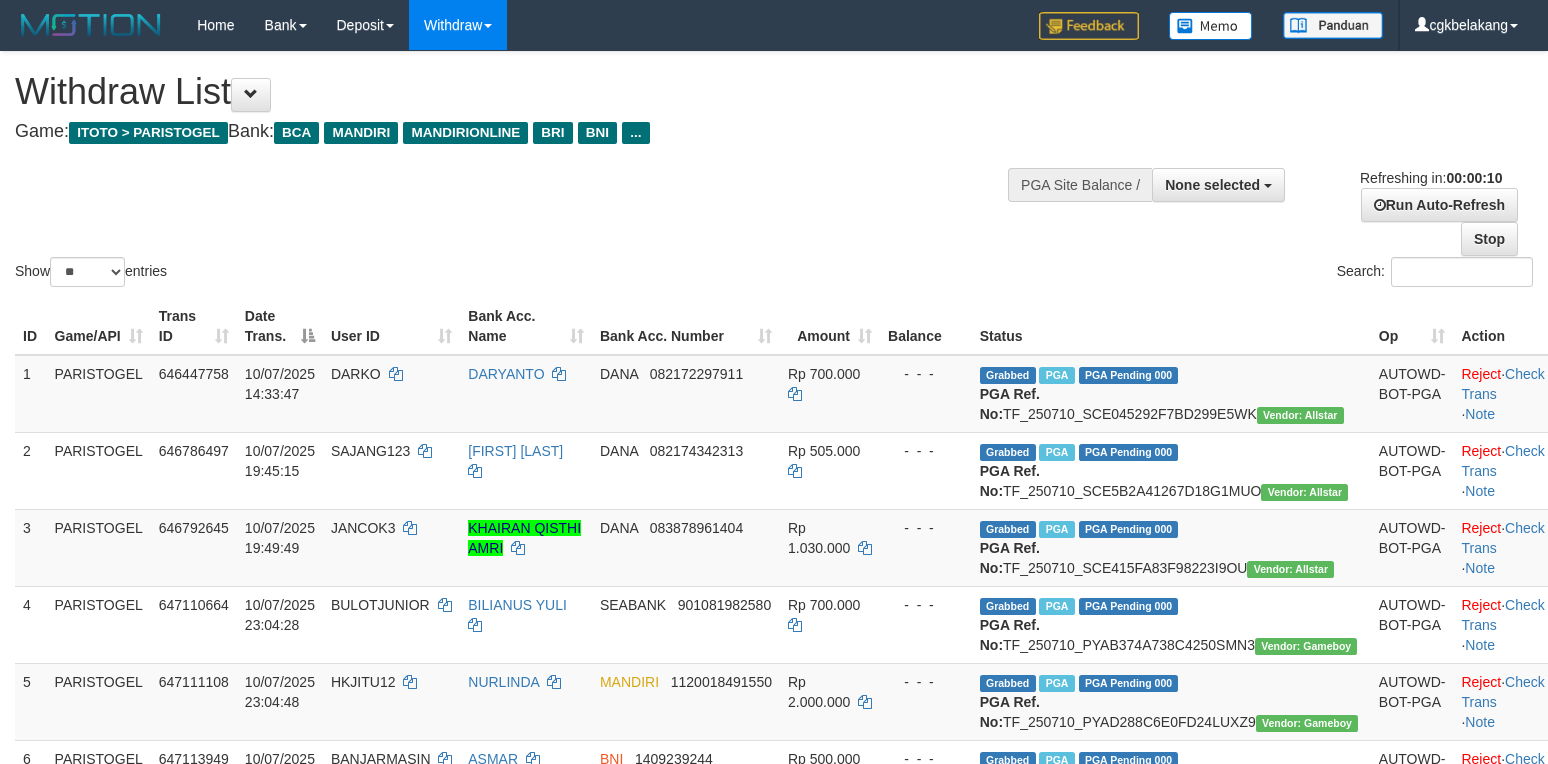 select 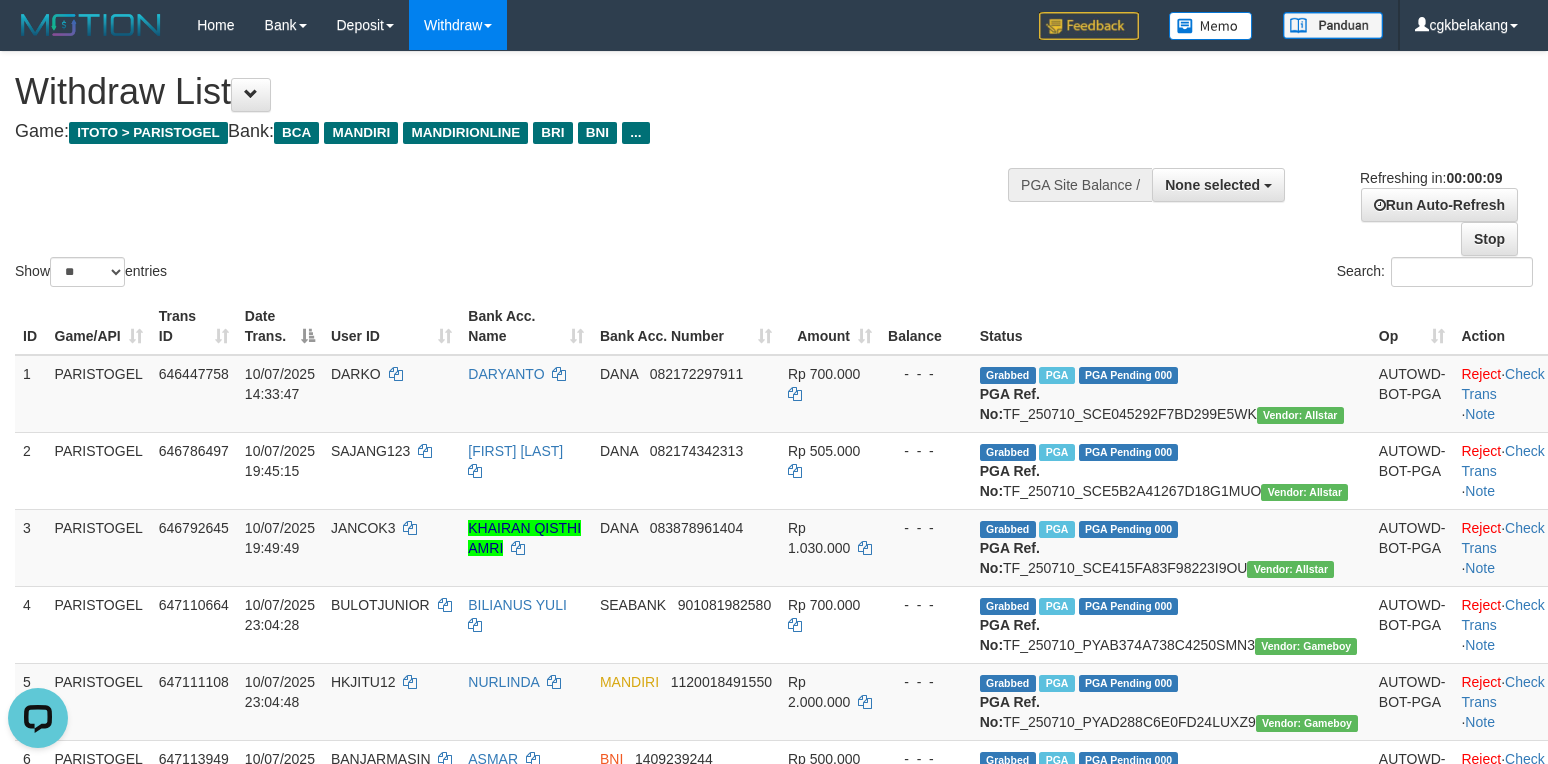 scroll, scrollTop: 0, scrollLeft: 0, axis: both 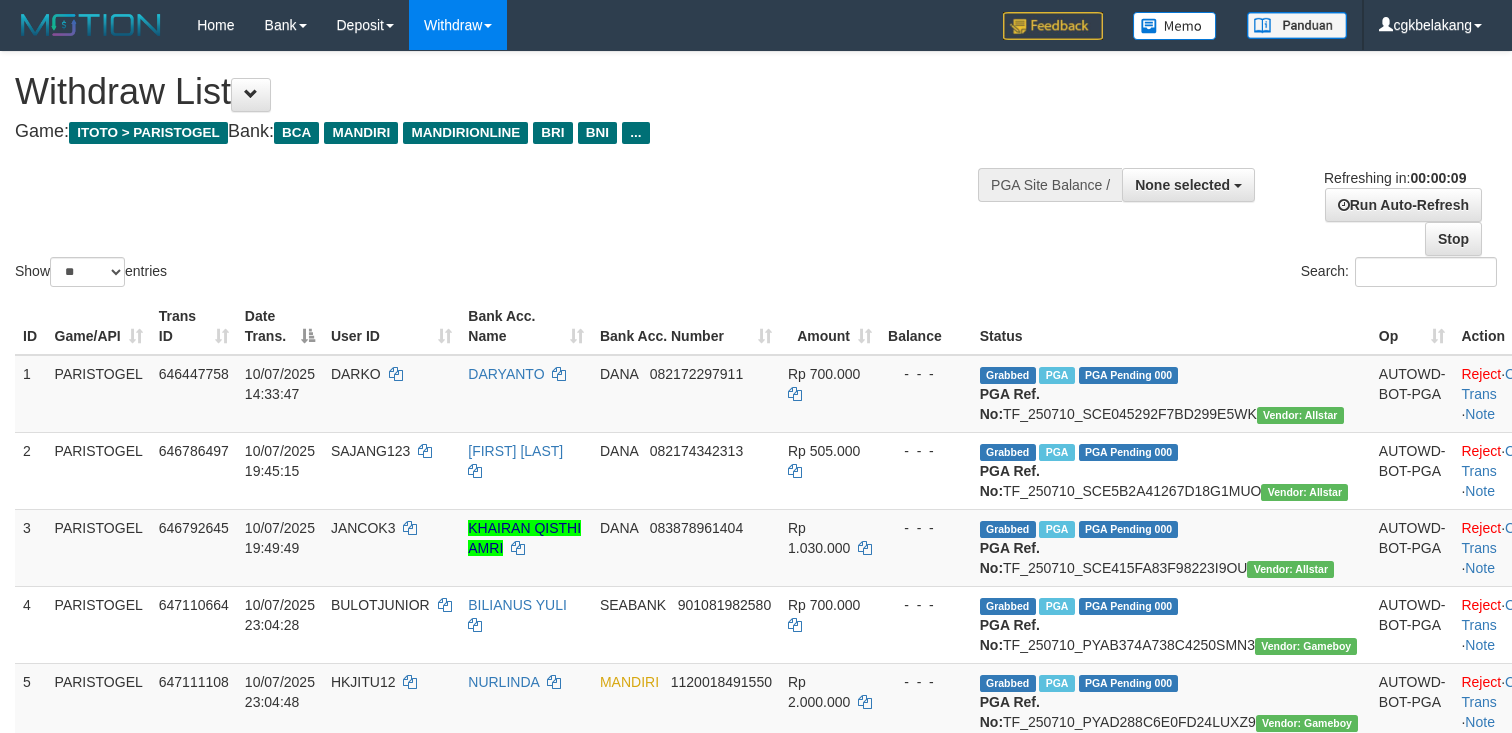 select 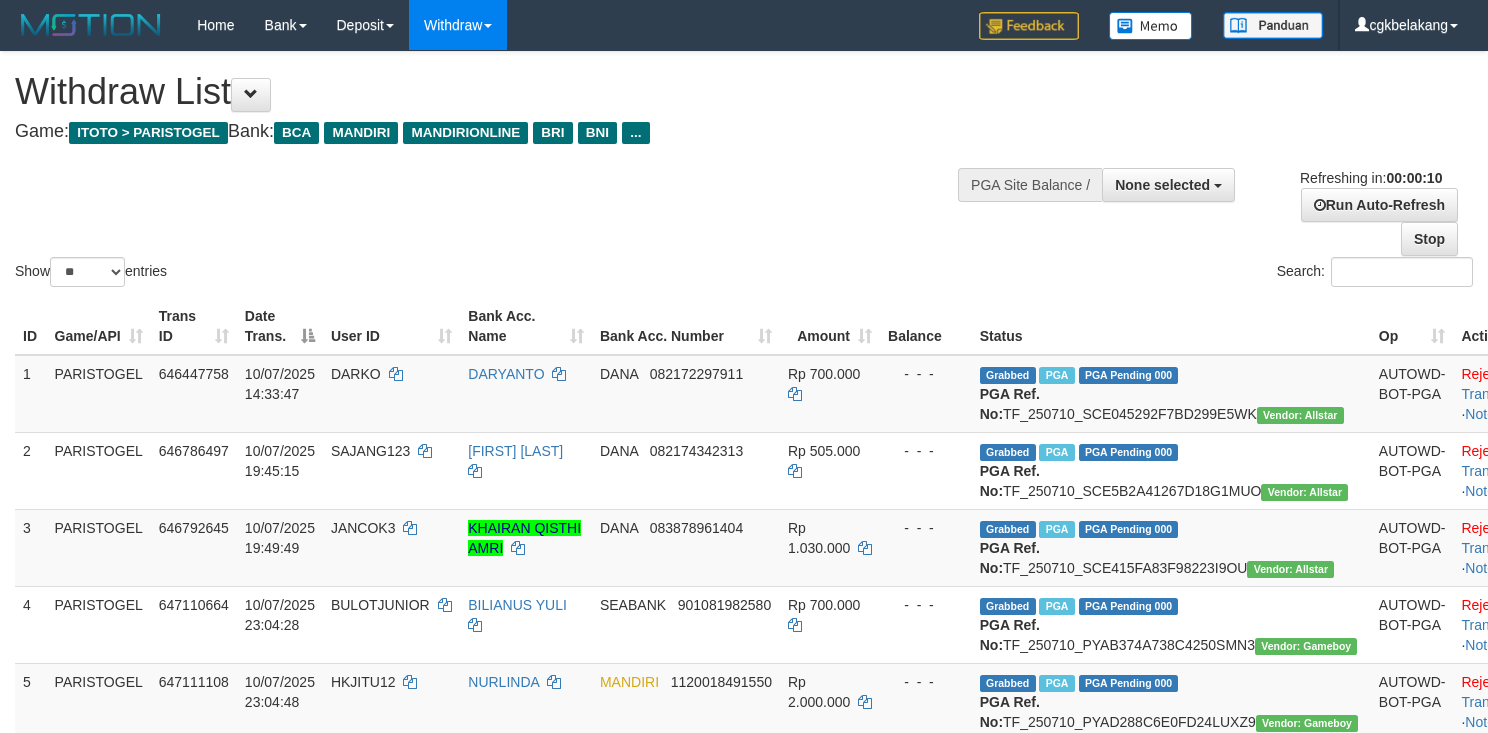 select 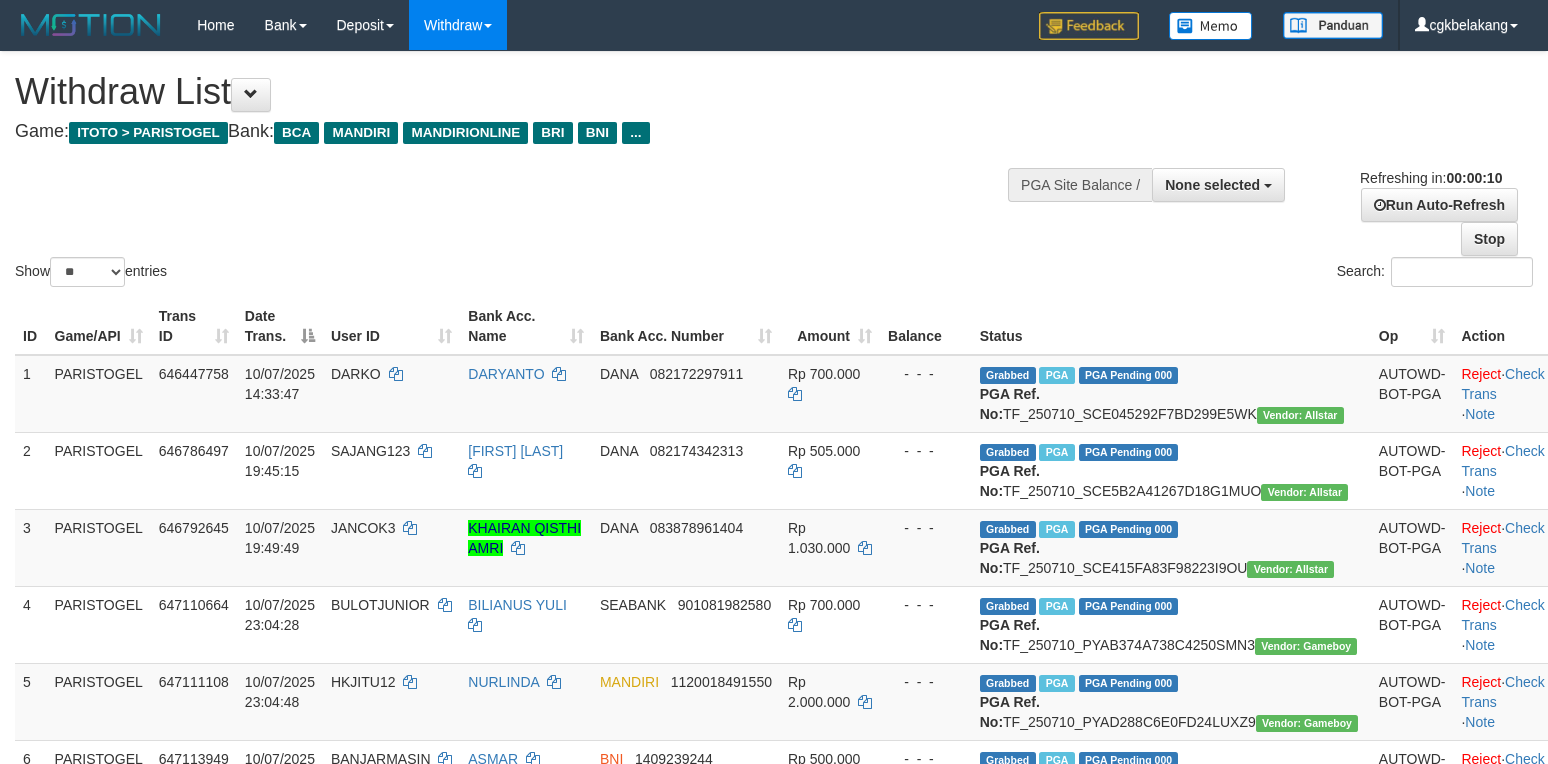 select 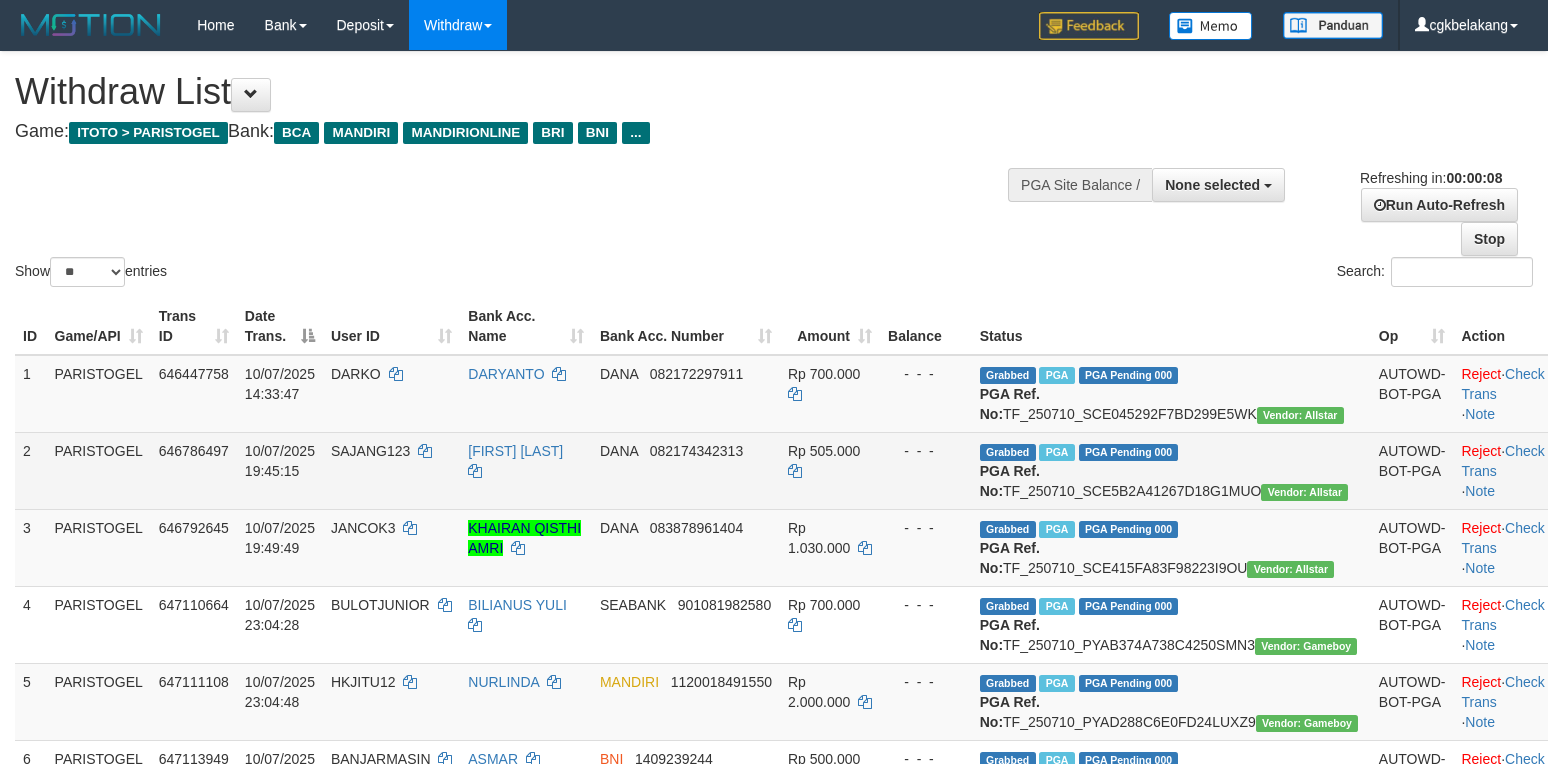 click on "Rp 505.000" at bounding box center (830, 470) 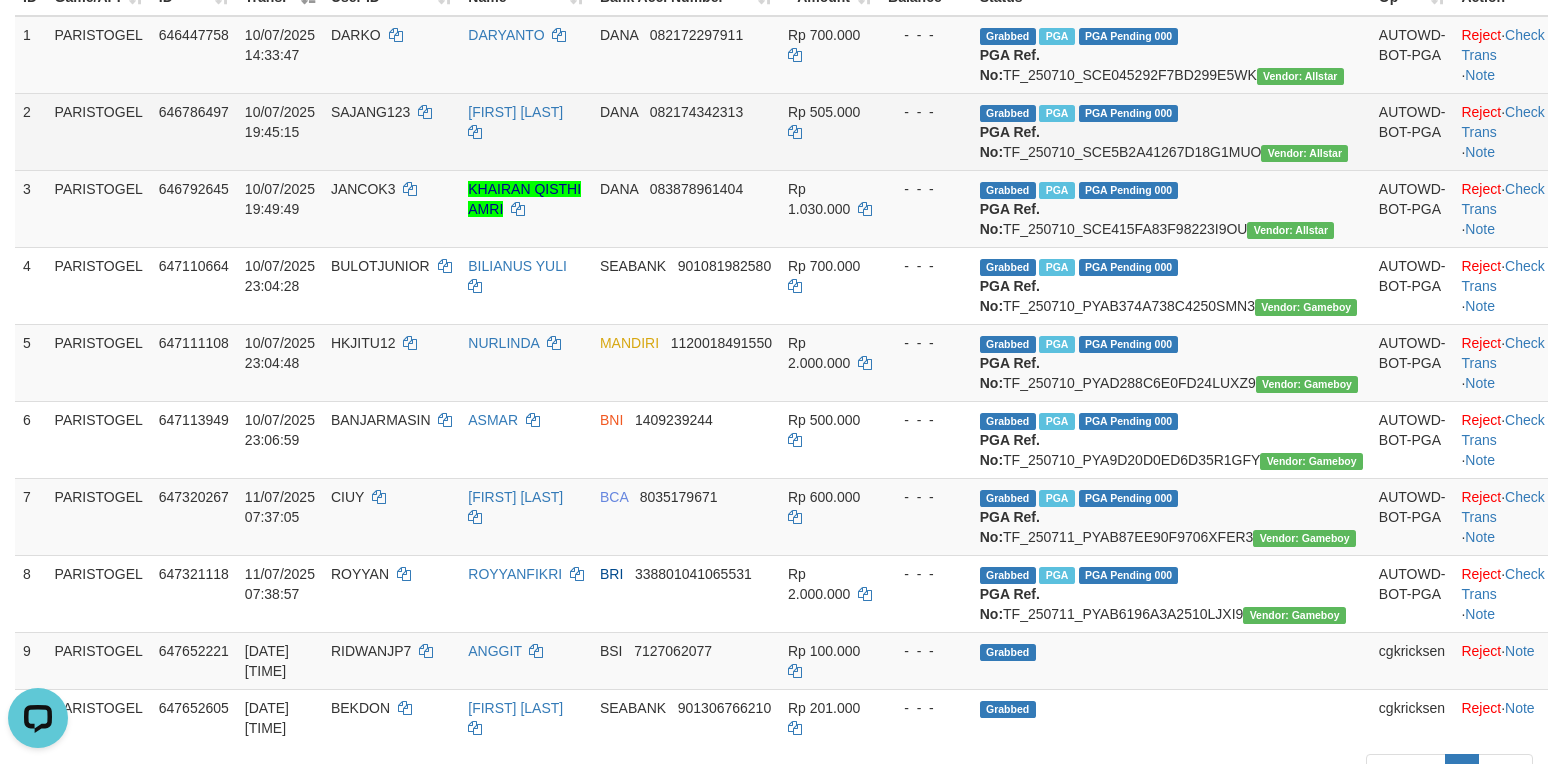 scroll, scrollTop: 0, scrollLeft: 0, axis: both 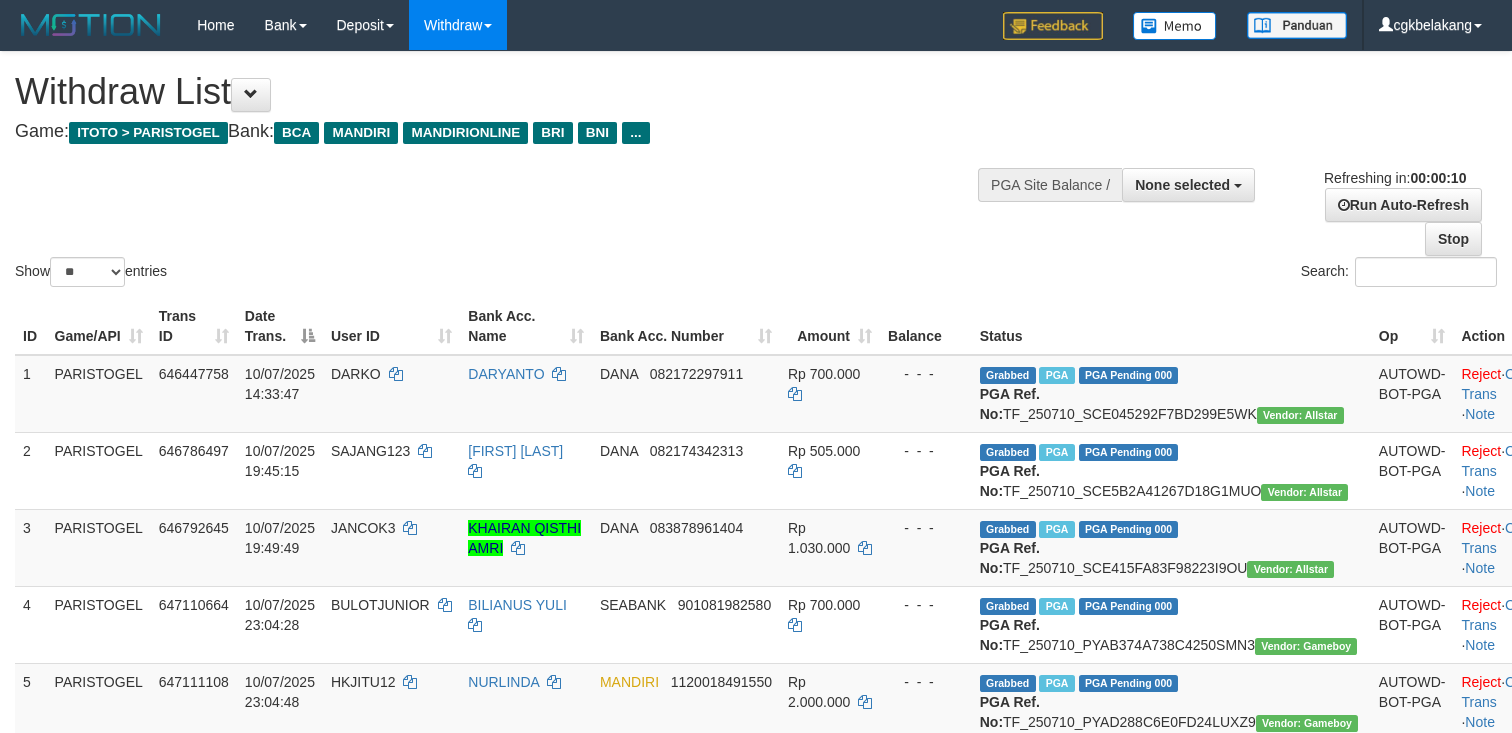 select 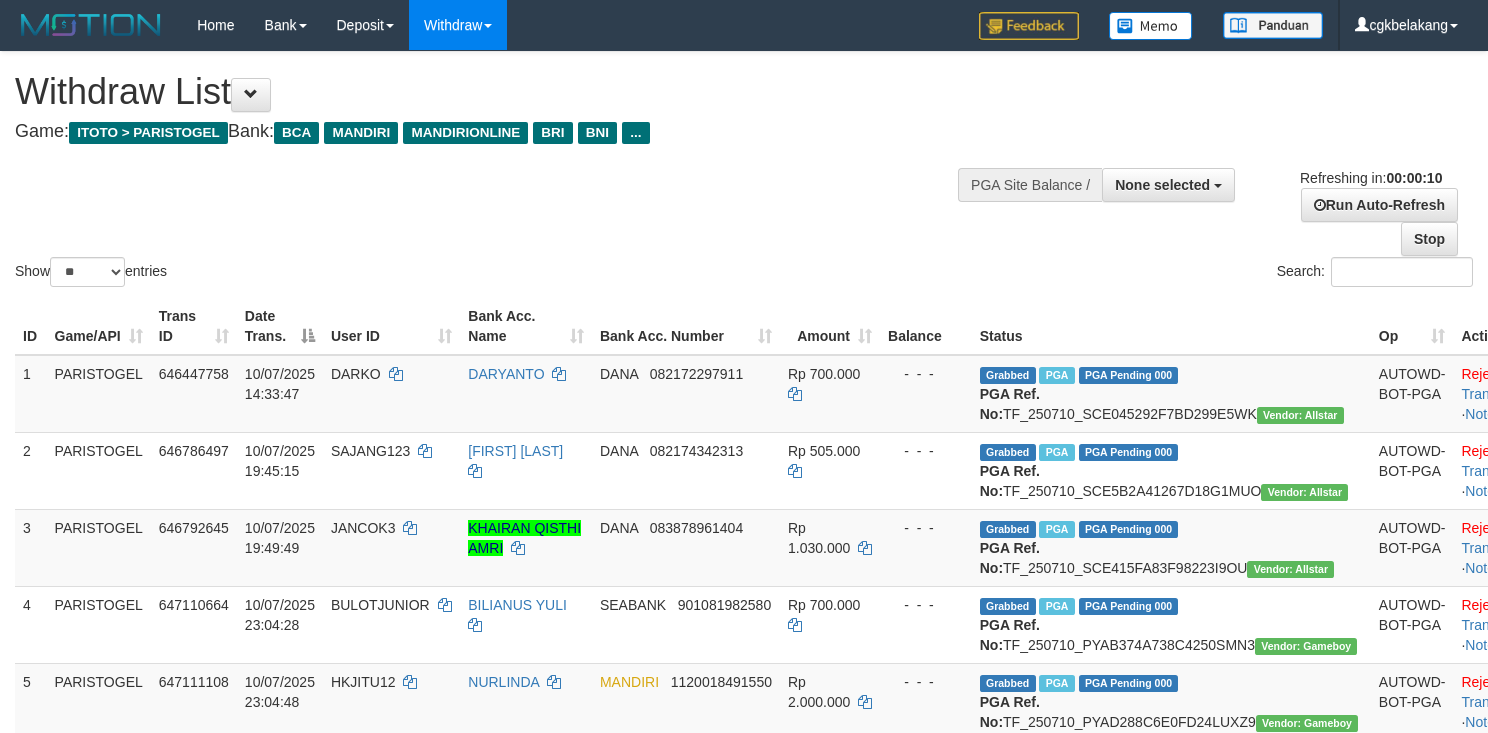 select 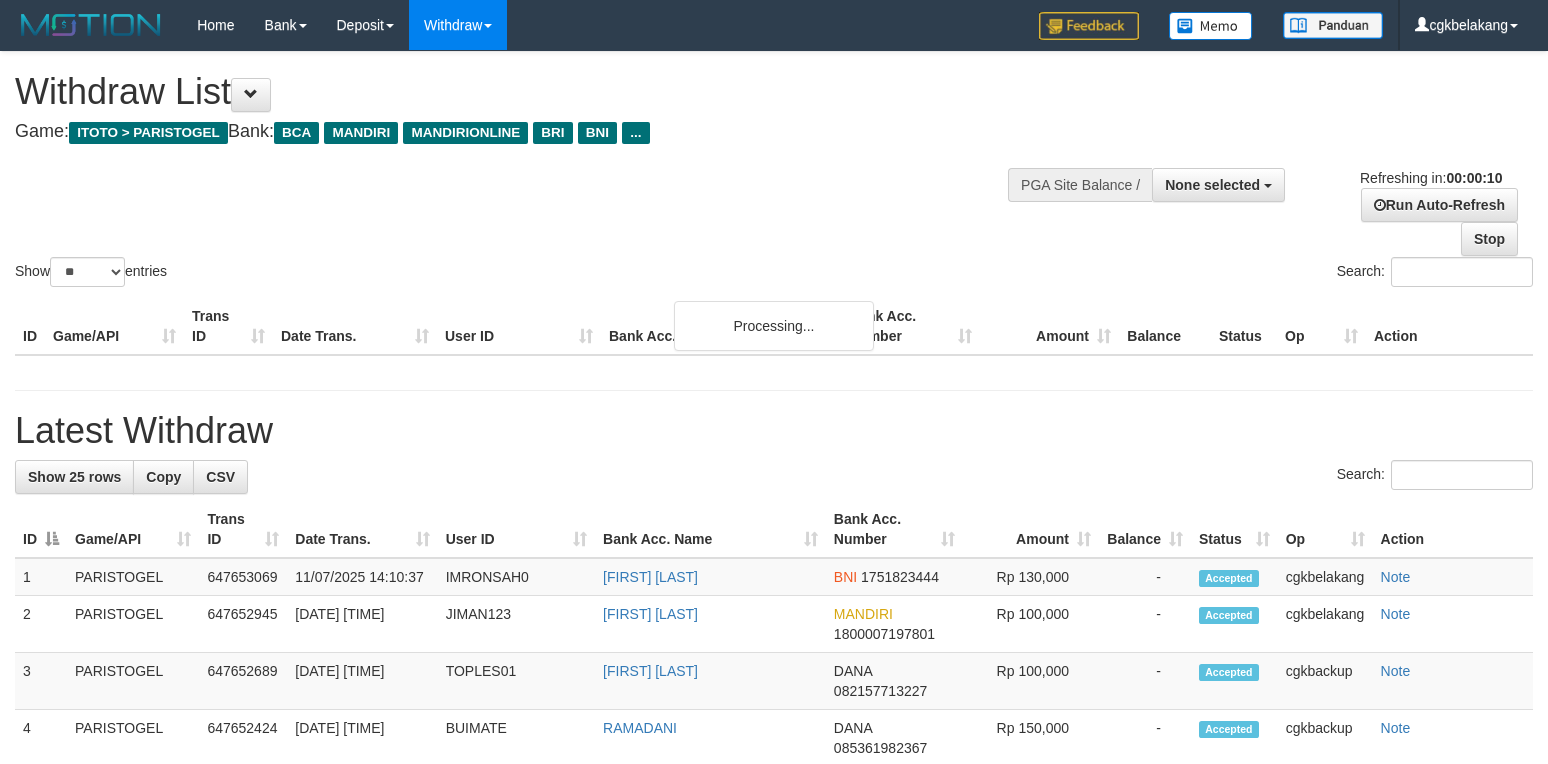 select 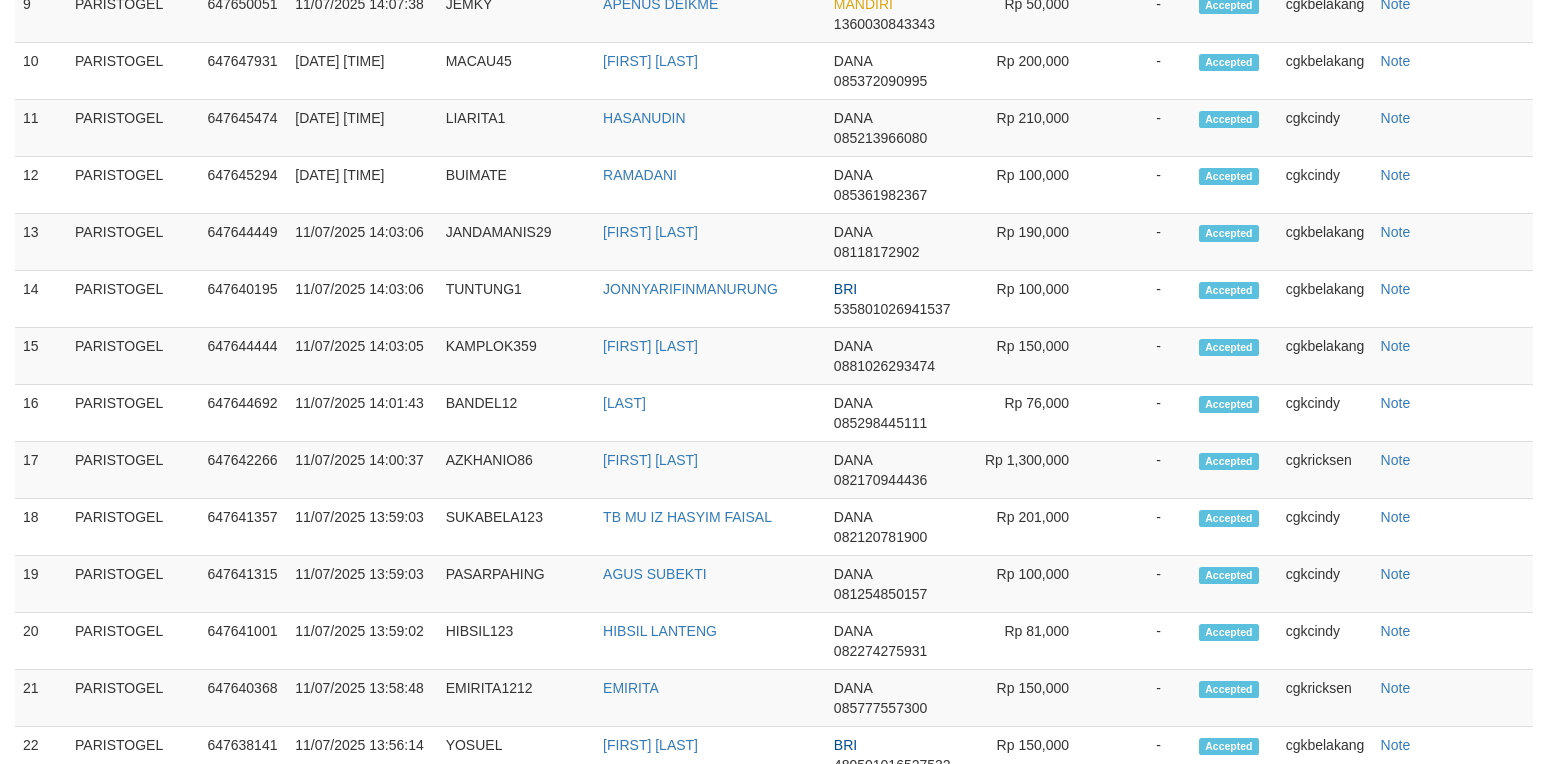 scroll, scrollTop: 933, scrollLeft: 0, axis: vertical 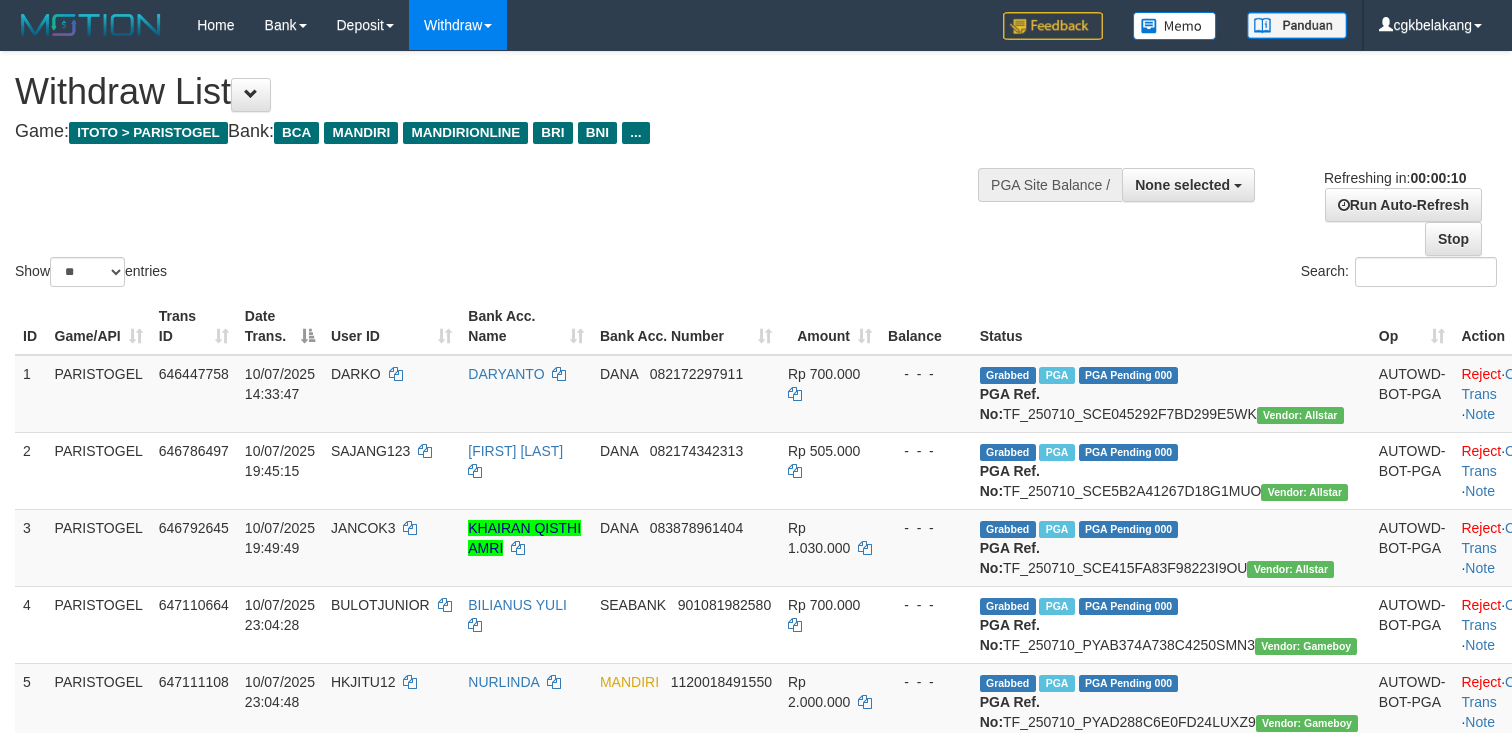 select 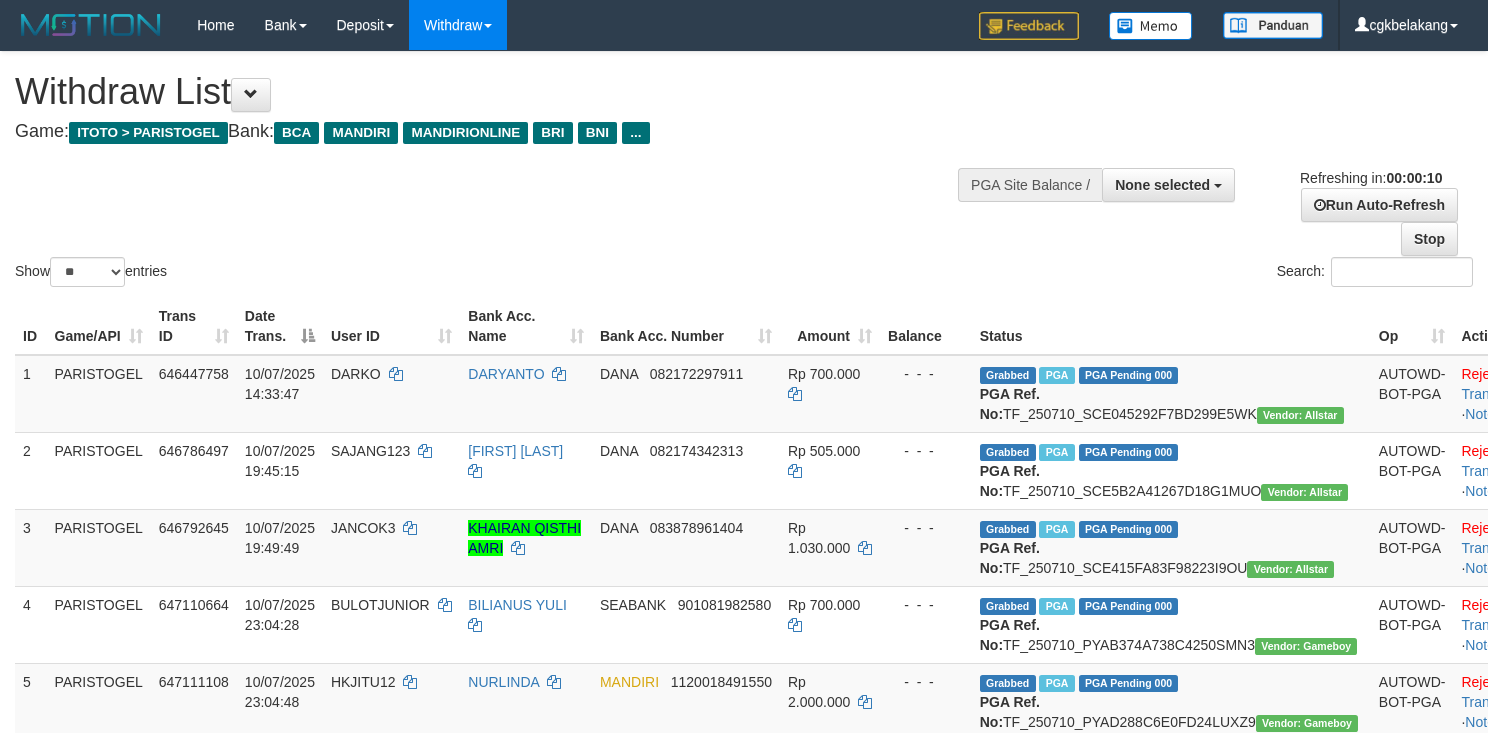 select 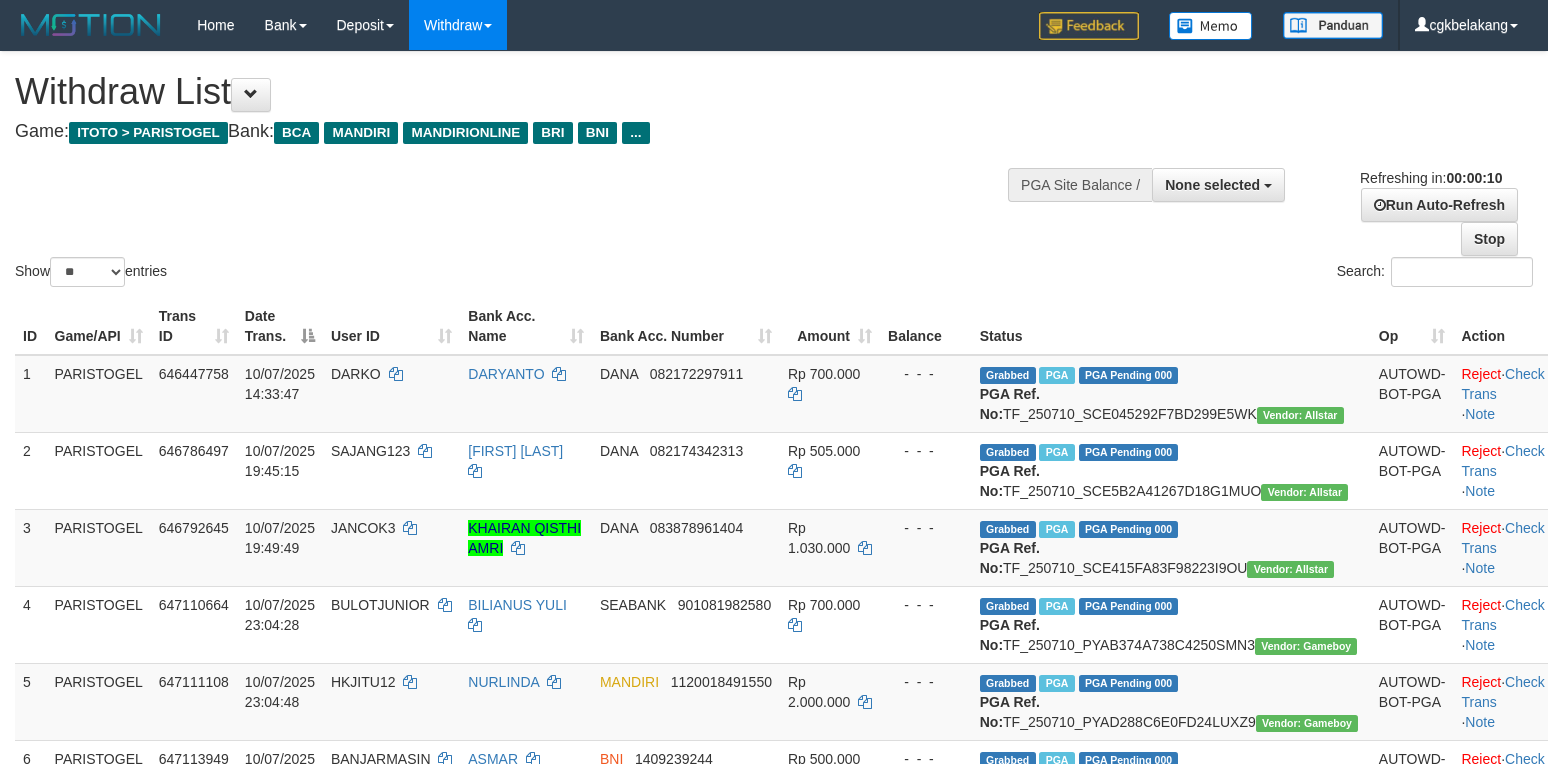 select 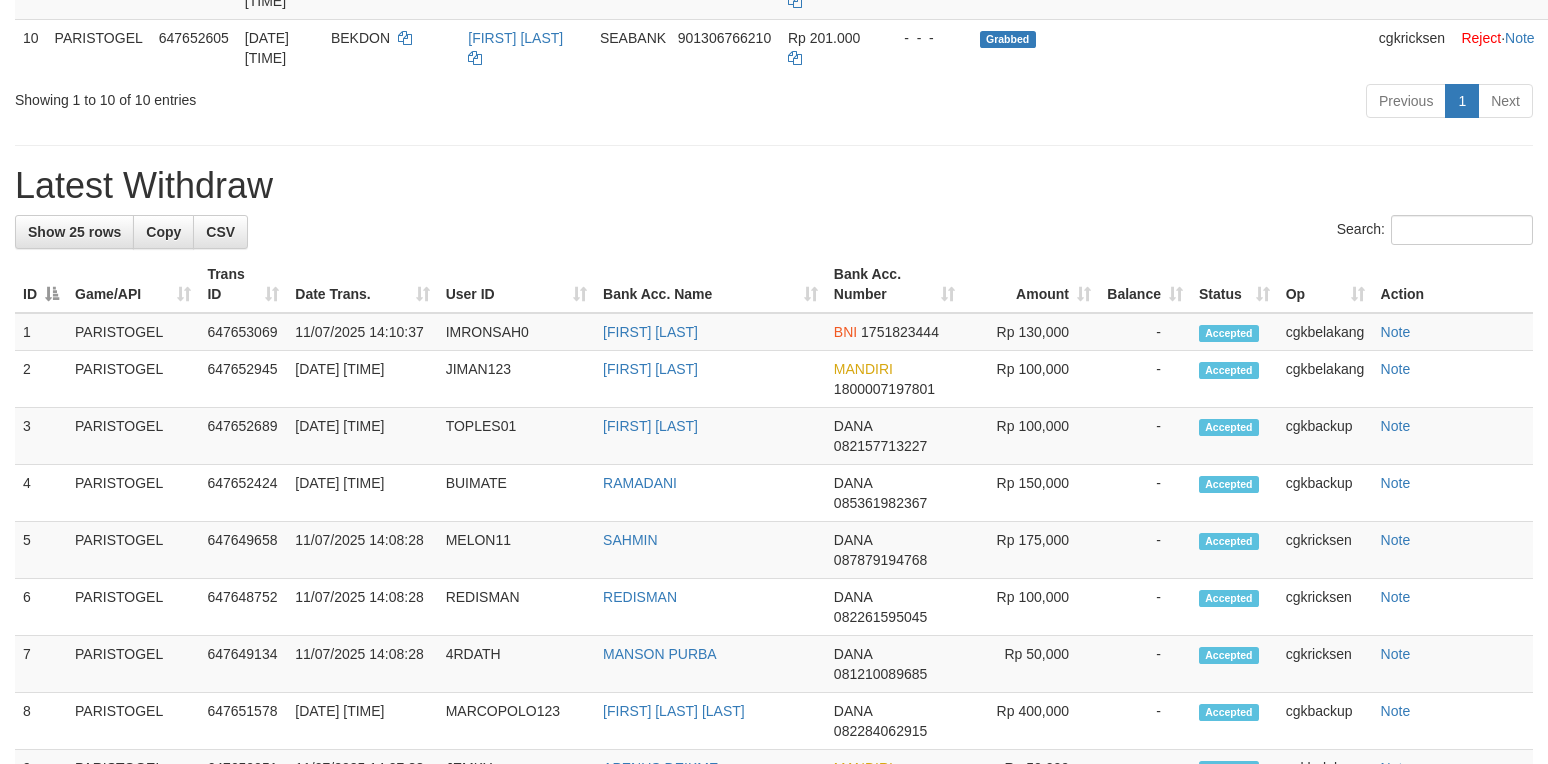 scroll, scrollTop: 933, scrollLeft: 0, axis: vertical 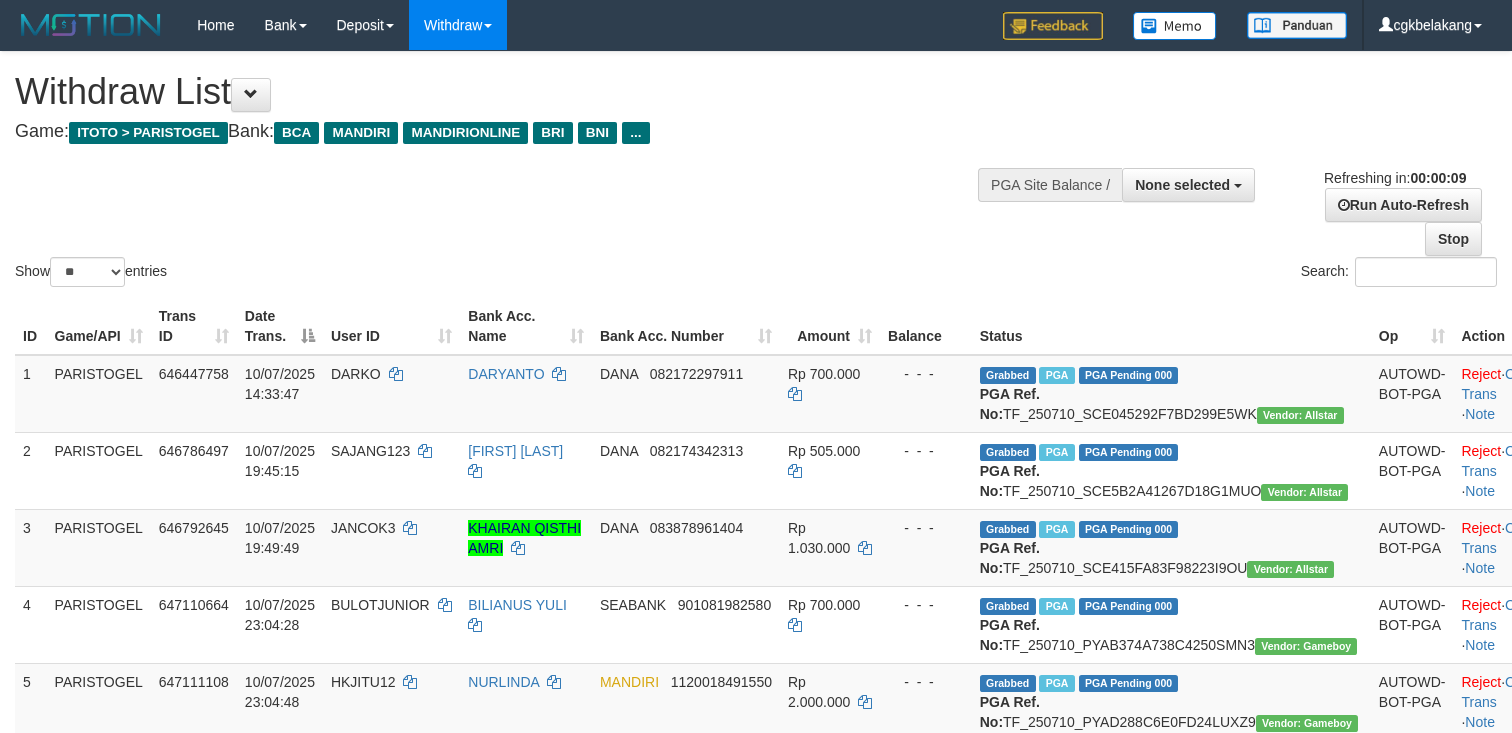 select 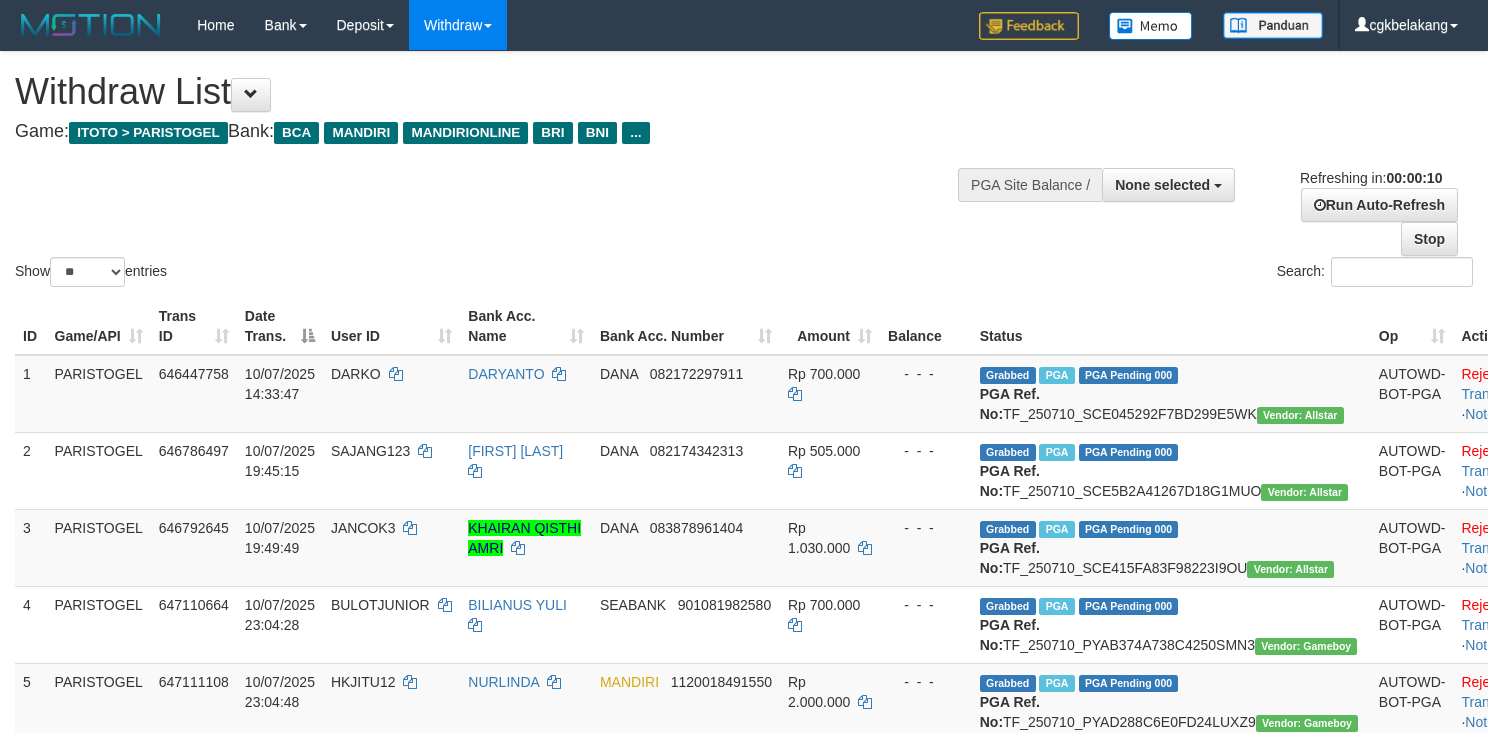 select 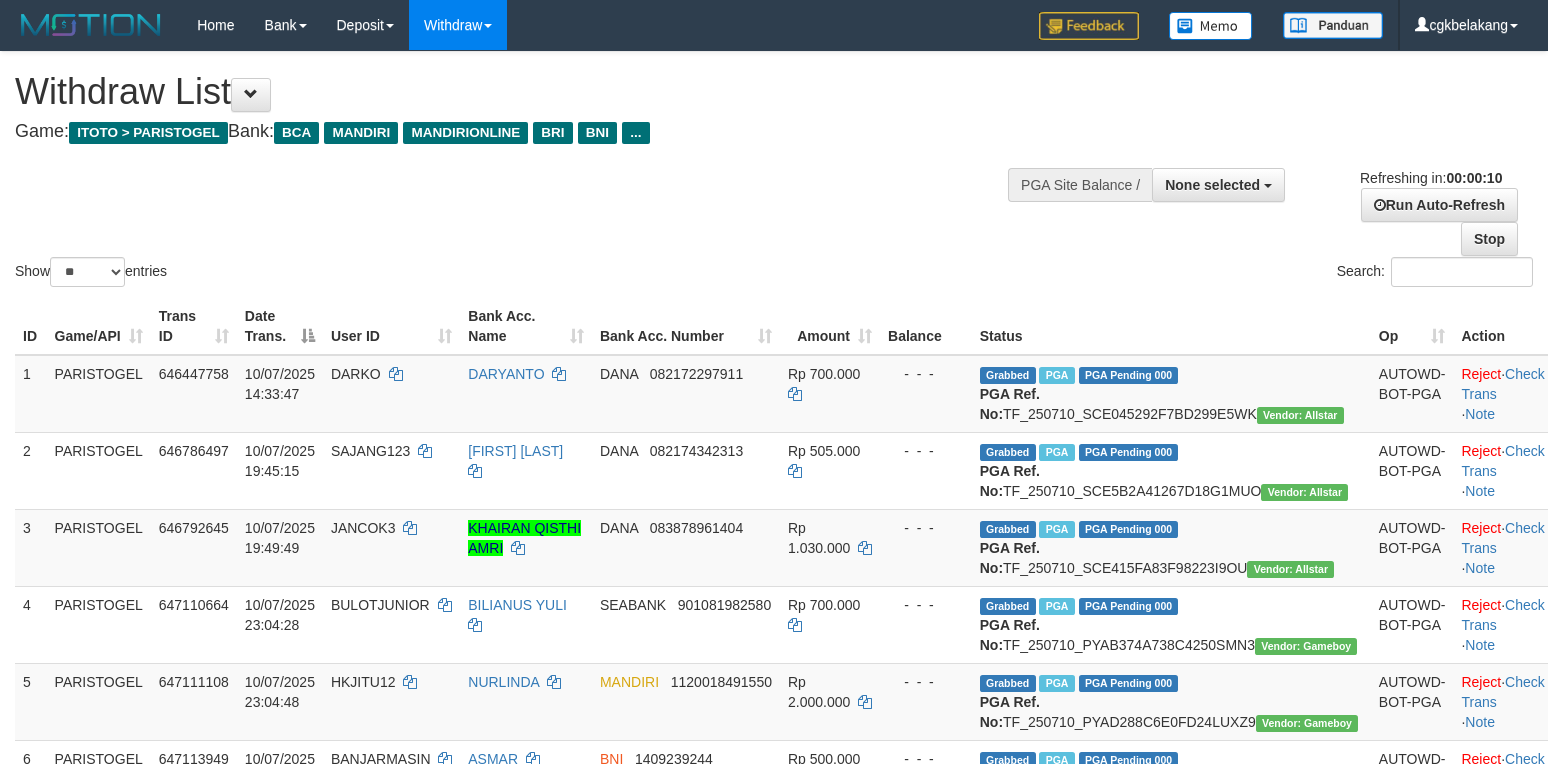 select 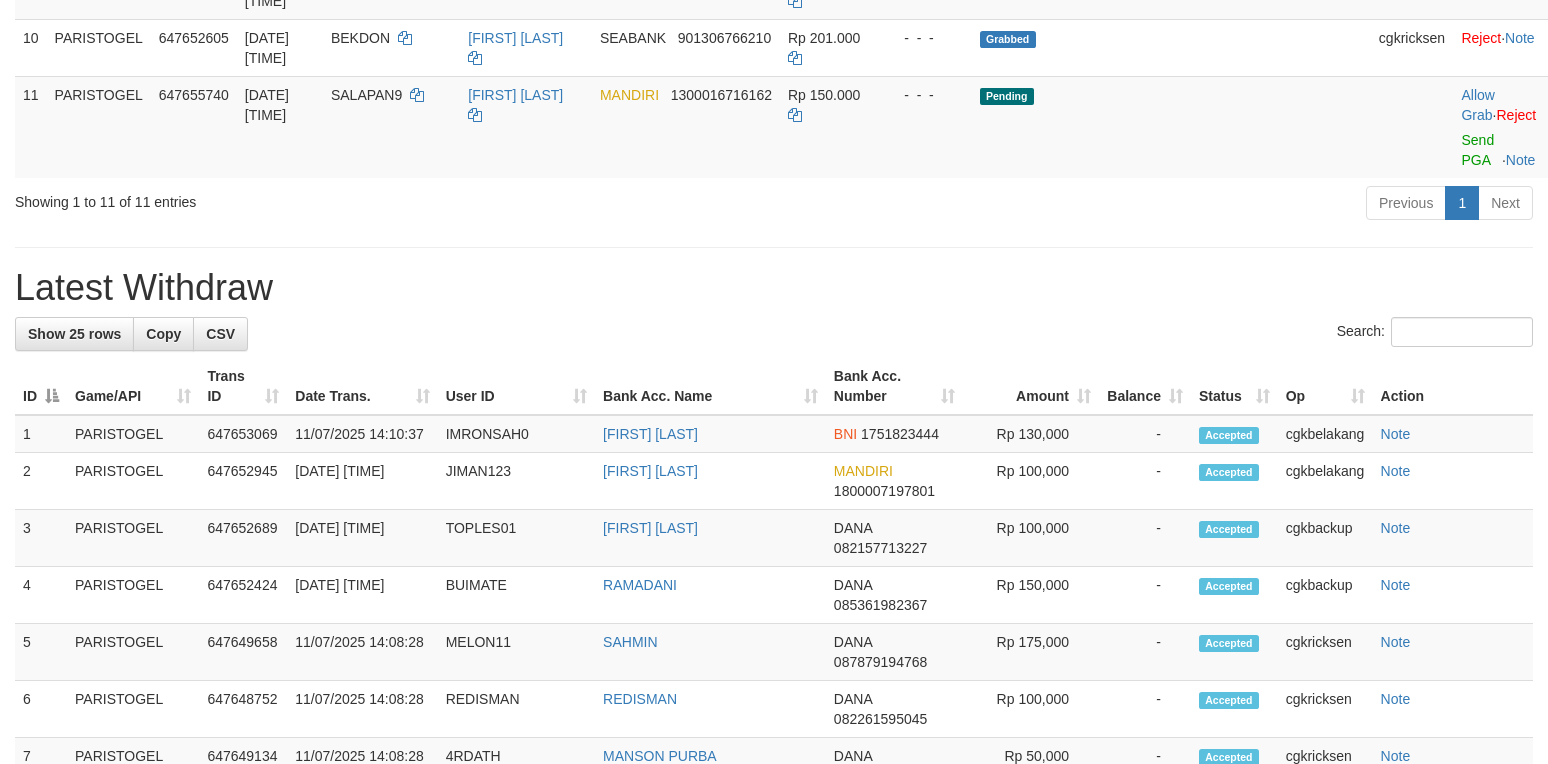 scroll, scrollTop: 933, scrollLeft: 0, axis: vertical 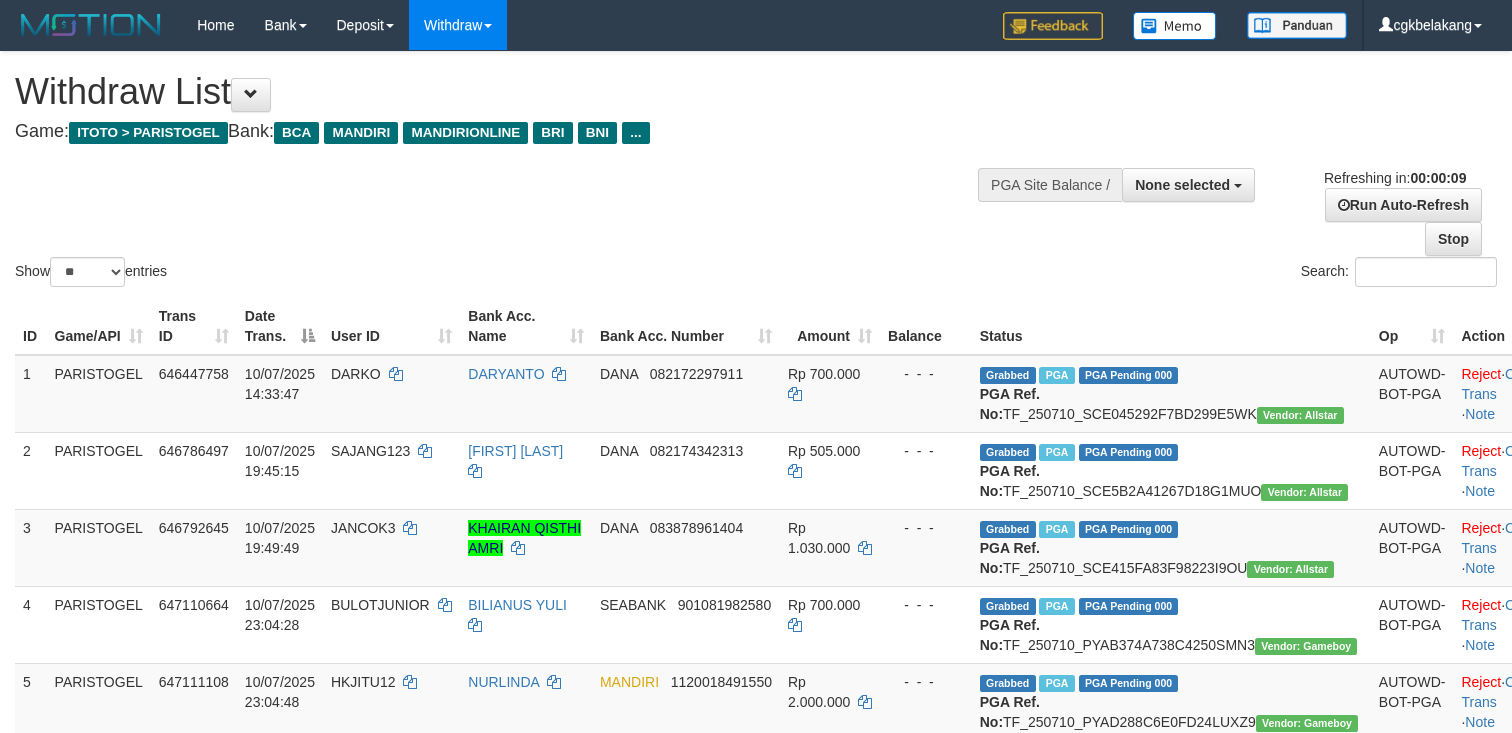 select 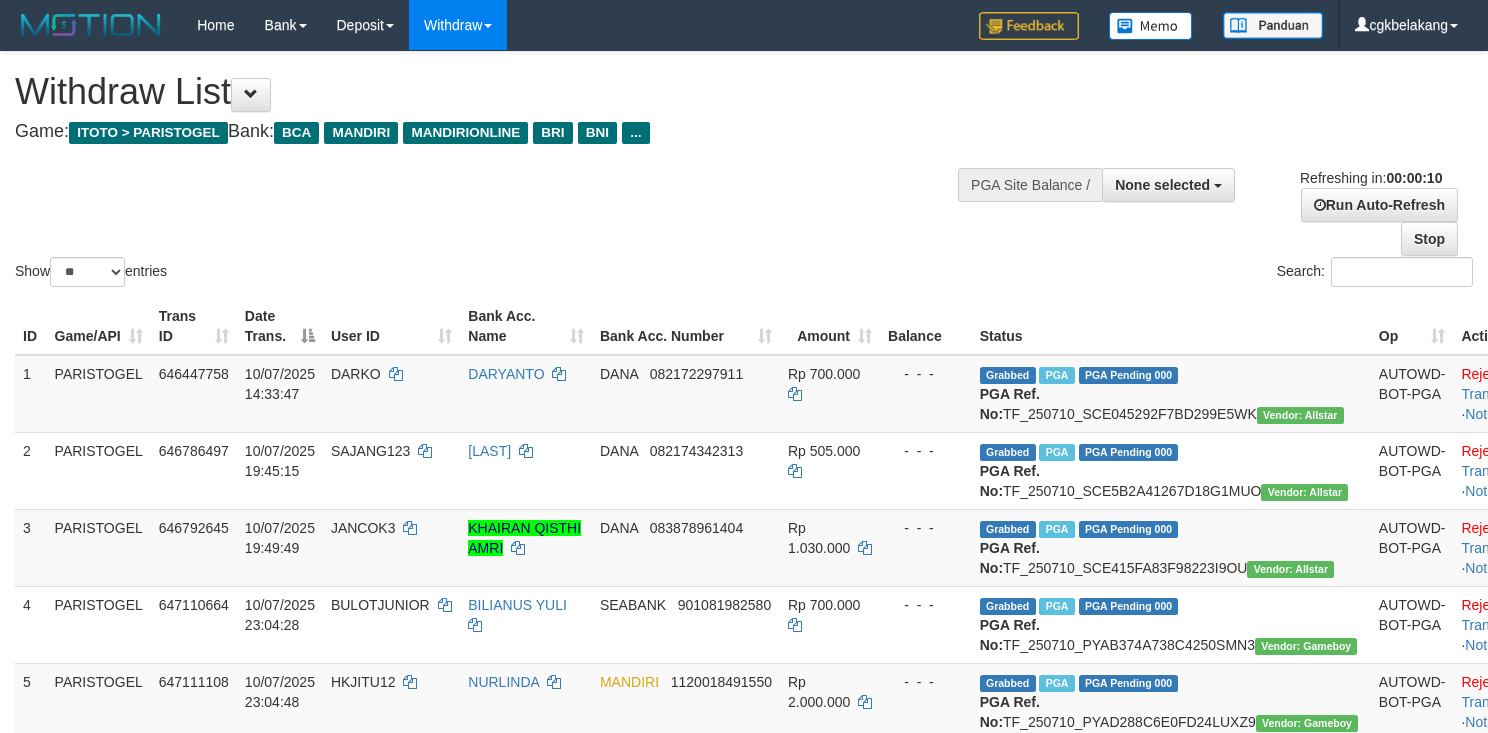 select 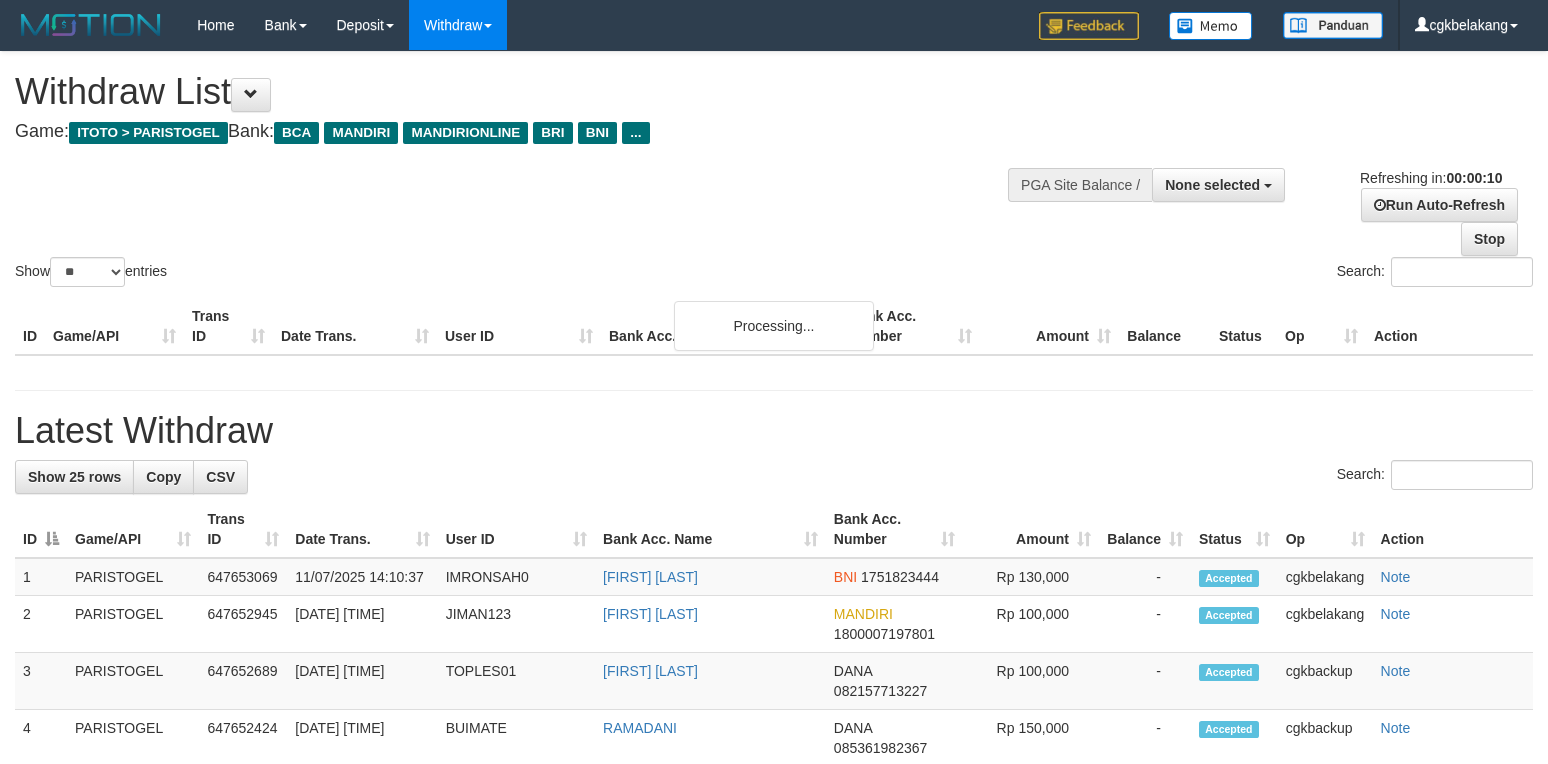 select 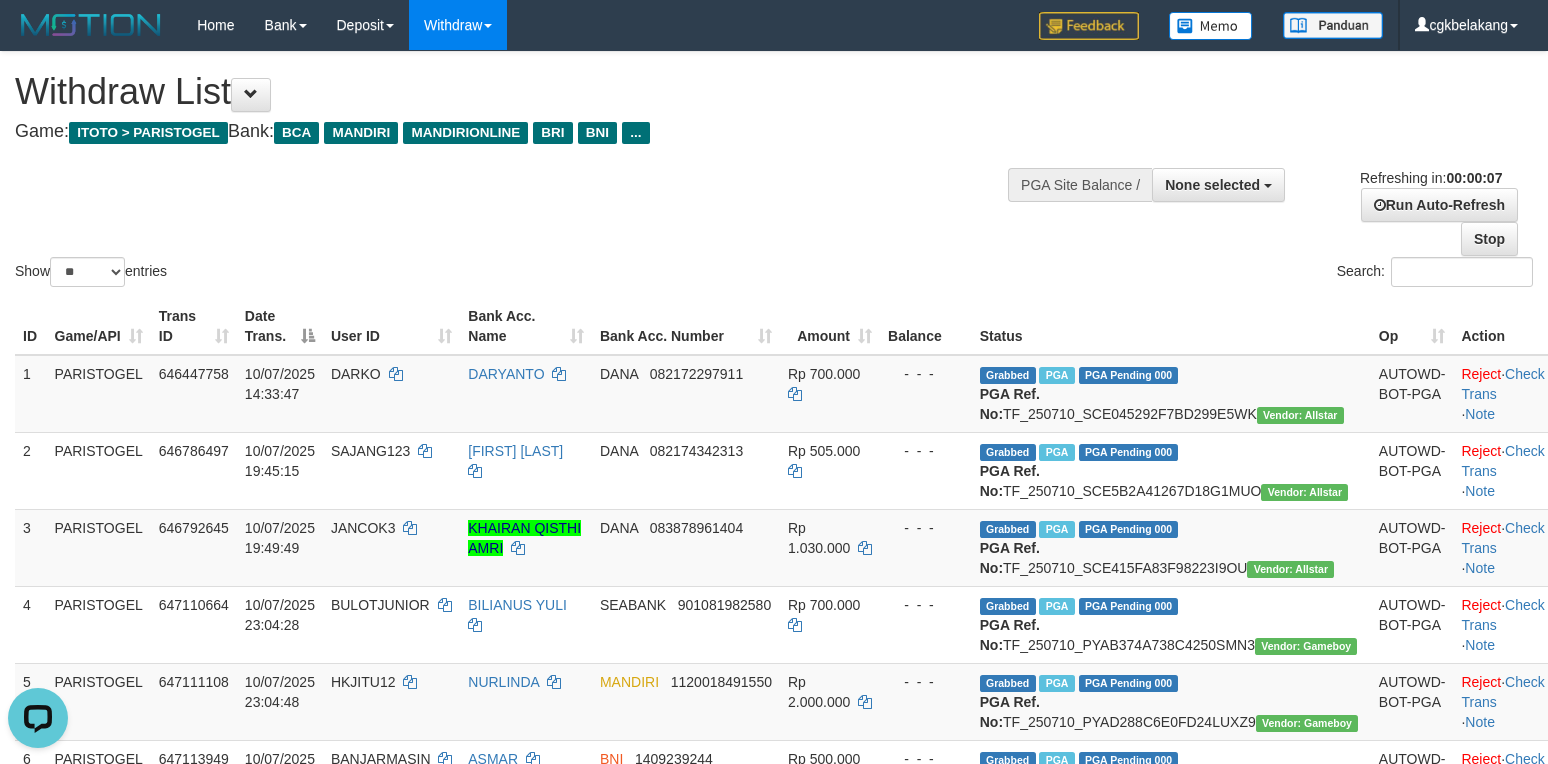 scroll, scrollTop: 0, scrollLeft: 0, axis: both 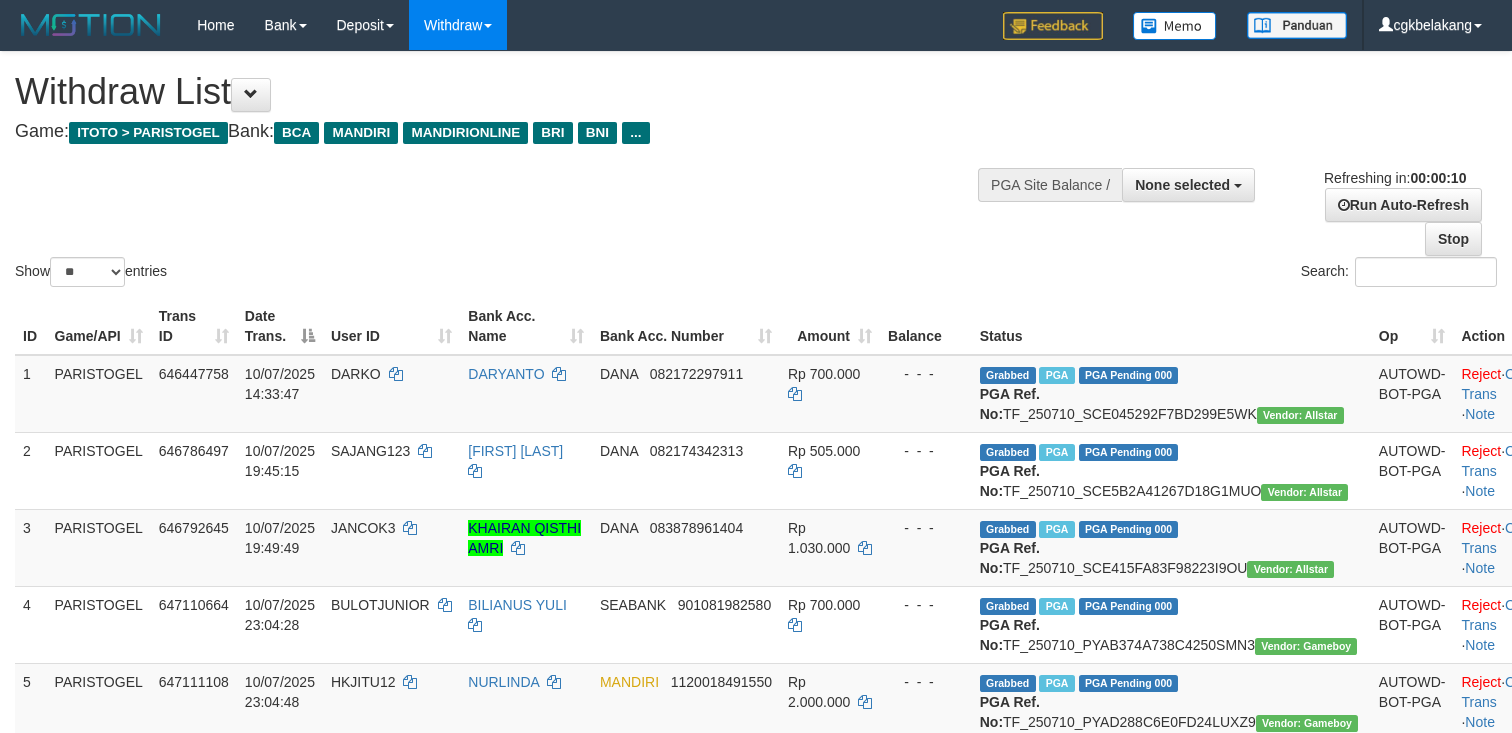 select 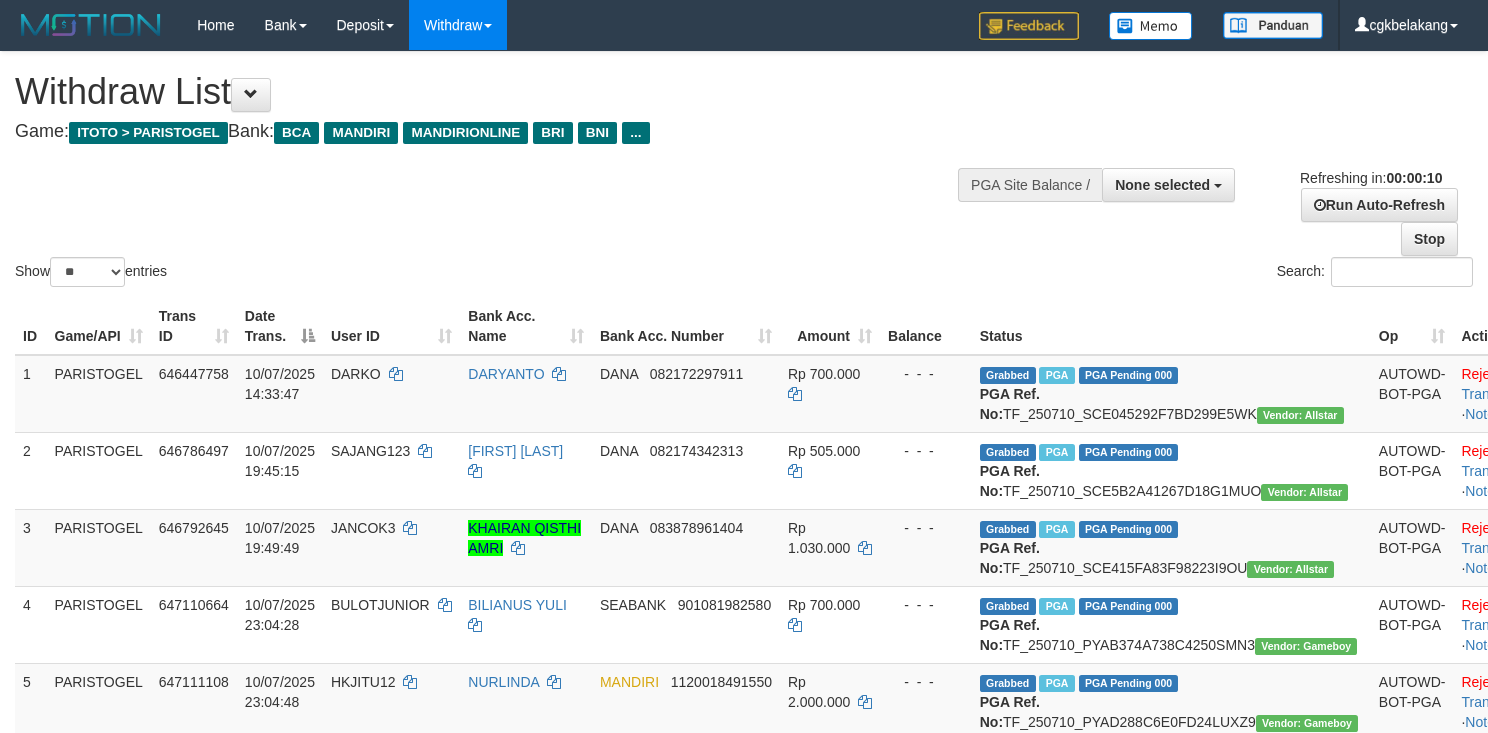 select 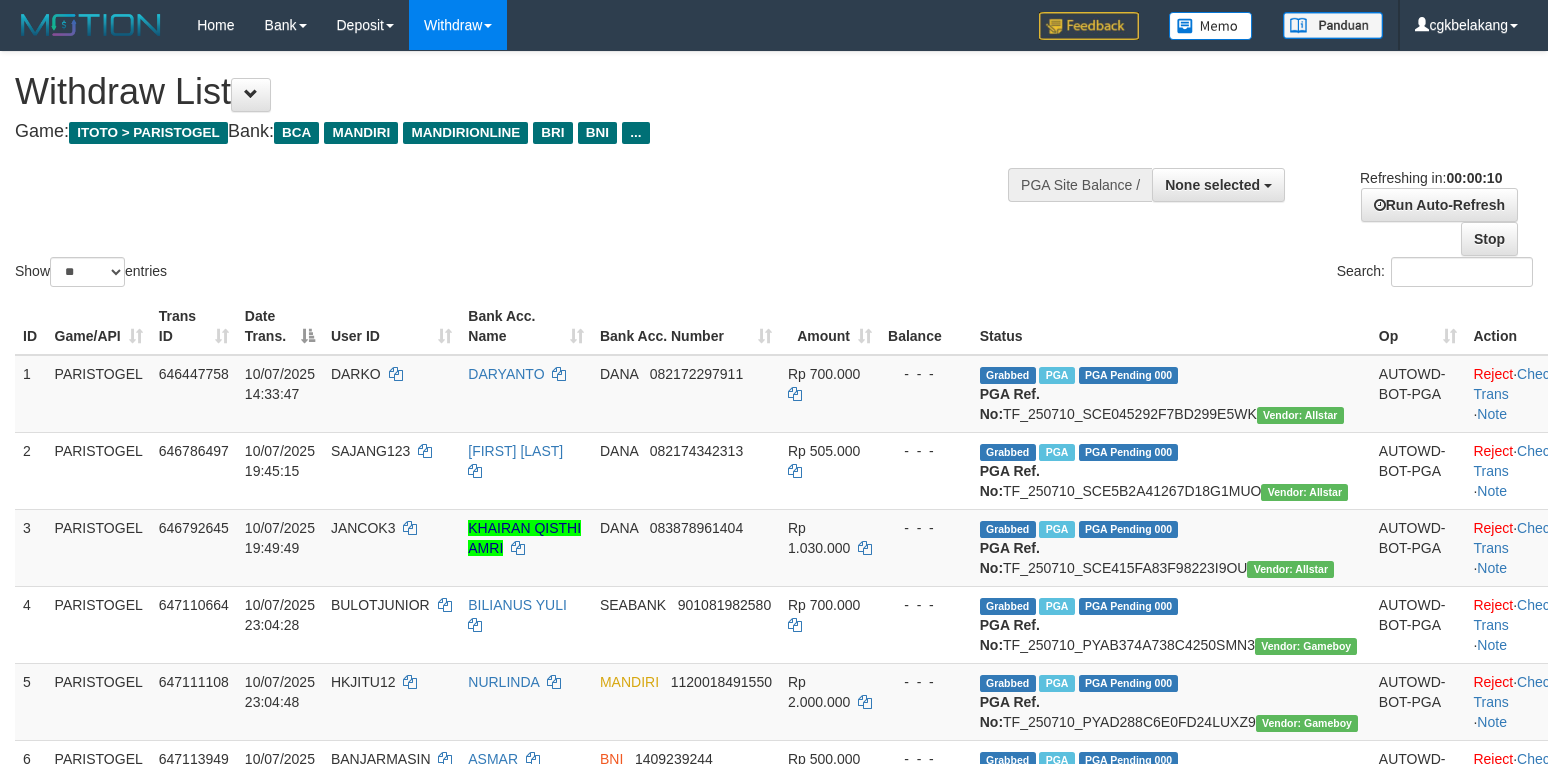 select 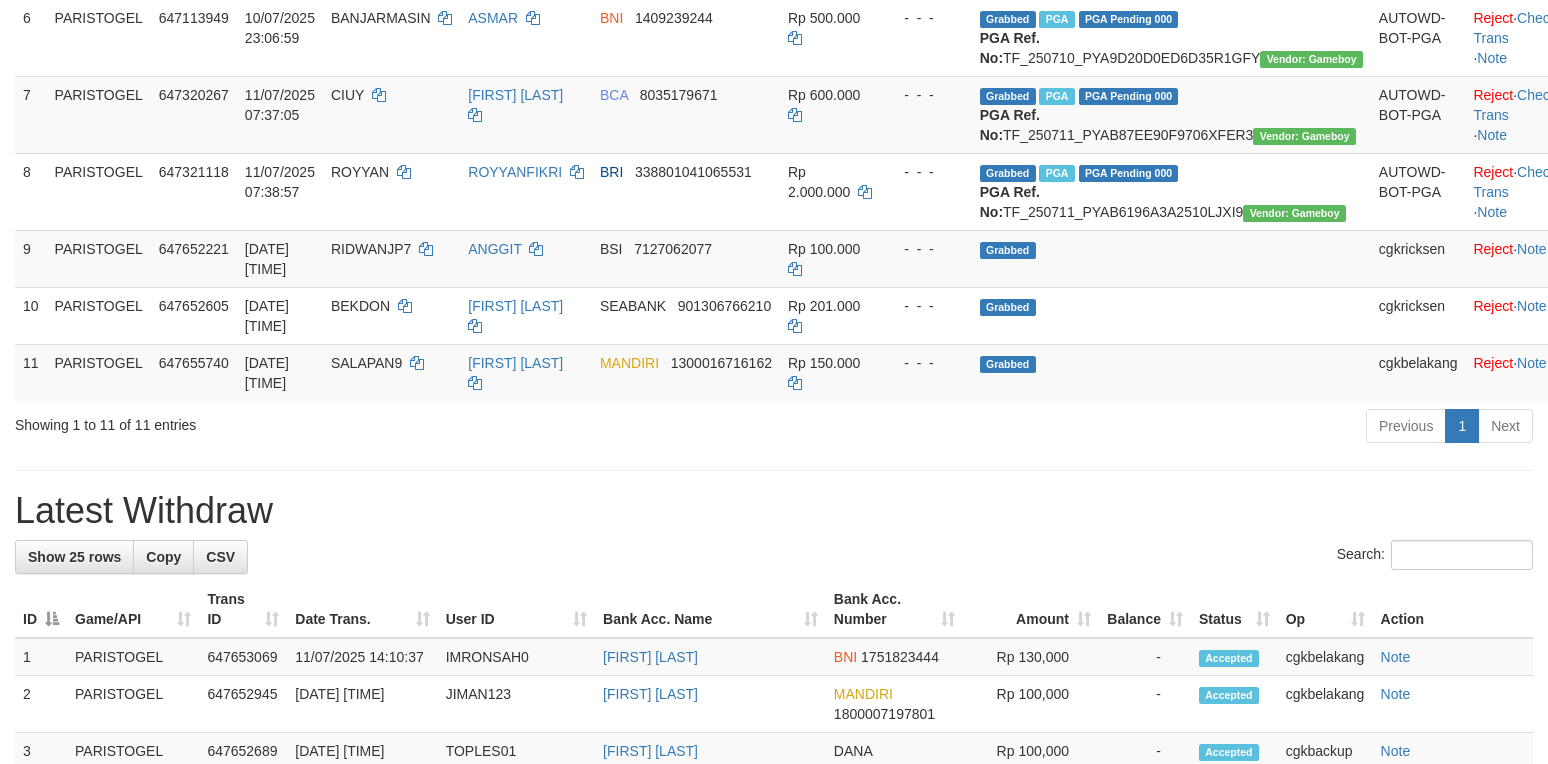 scroll, scrollTop: 666, scrollLeft: 0, axis: vertical 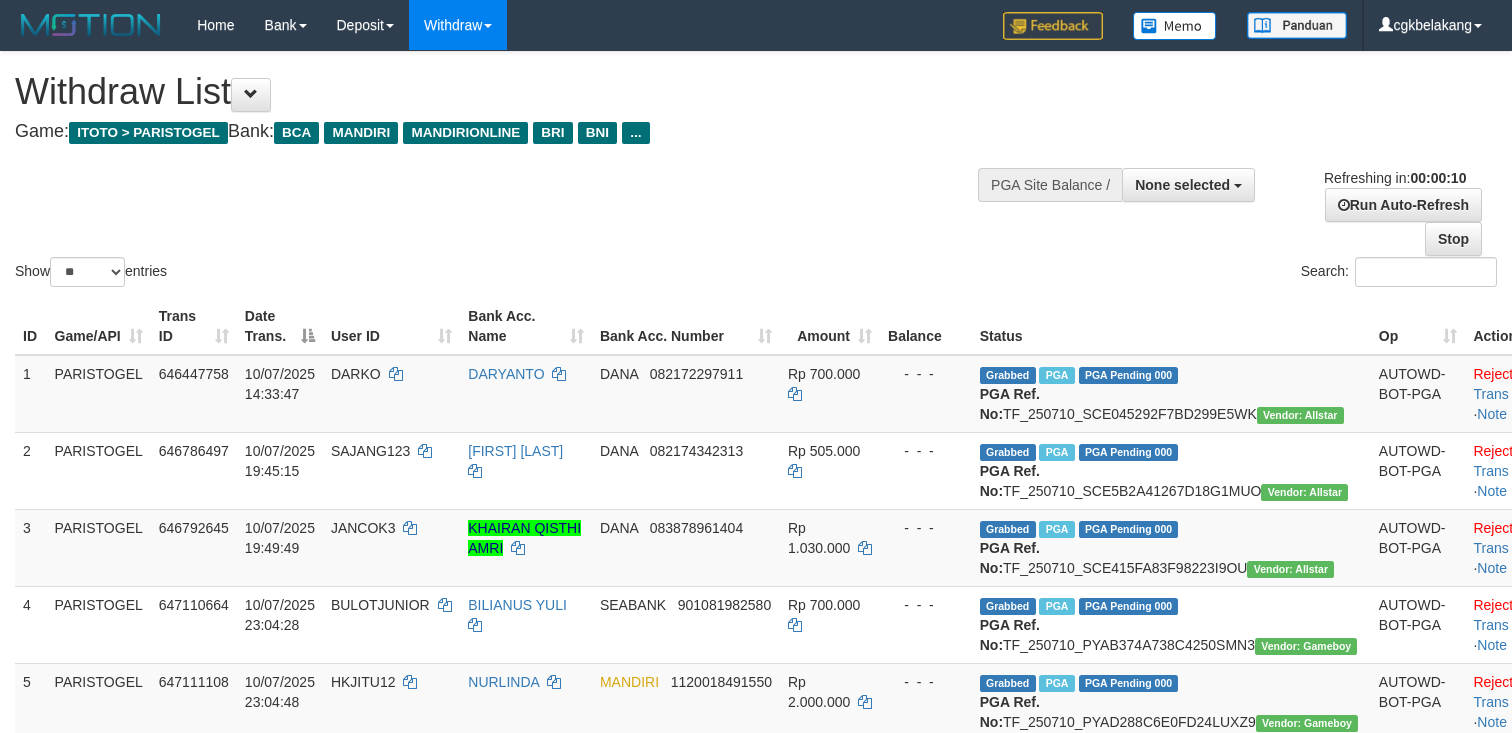 select 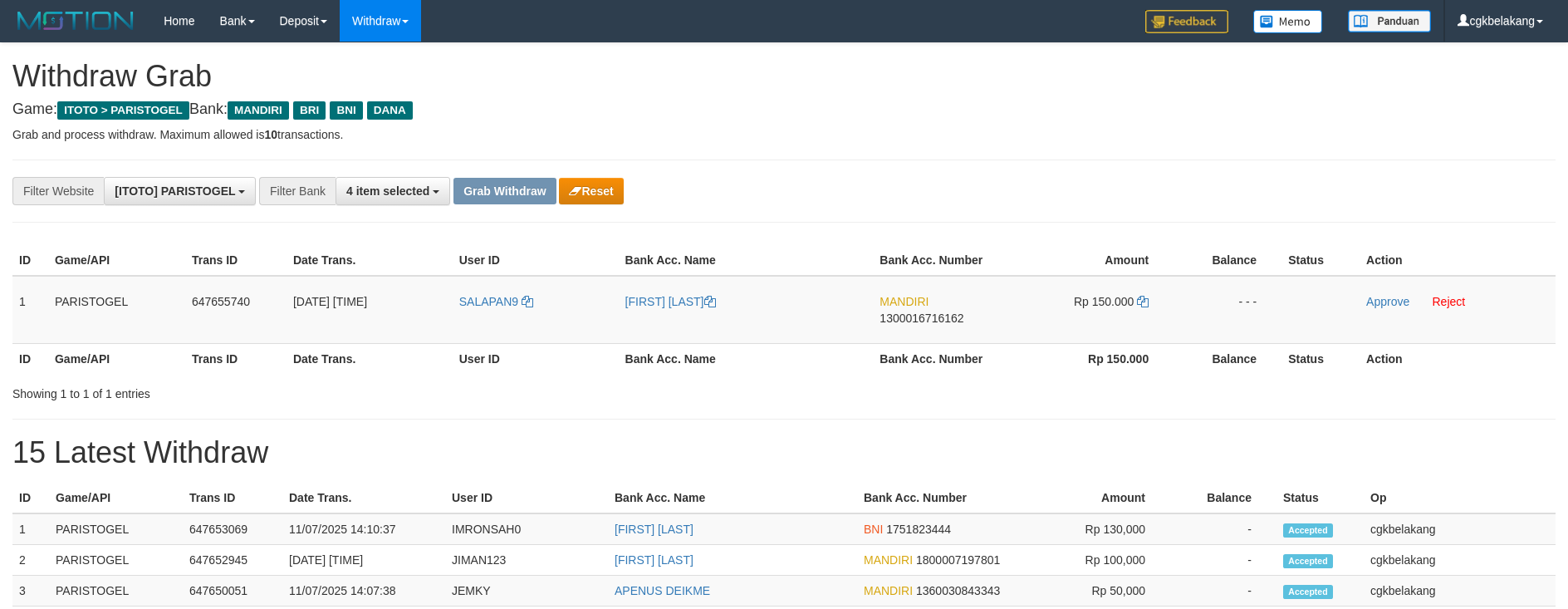 scroll, scrollTop: 0, scrollLeft: 0, axis: both 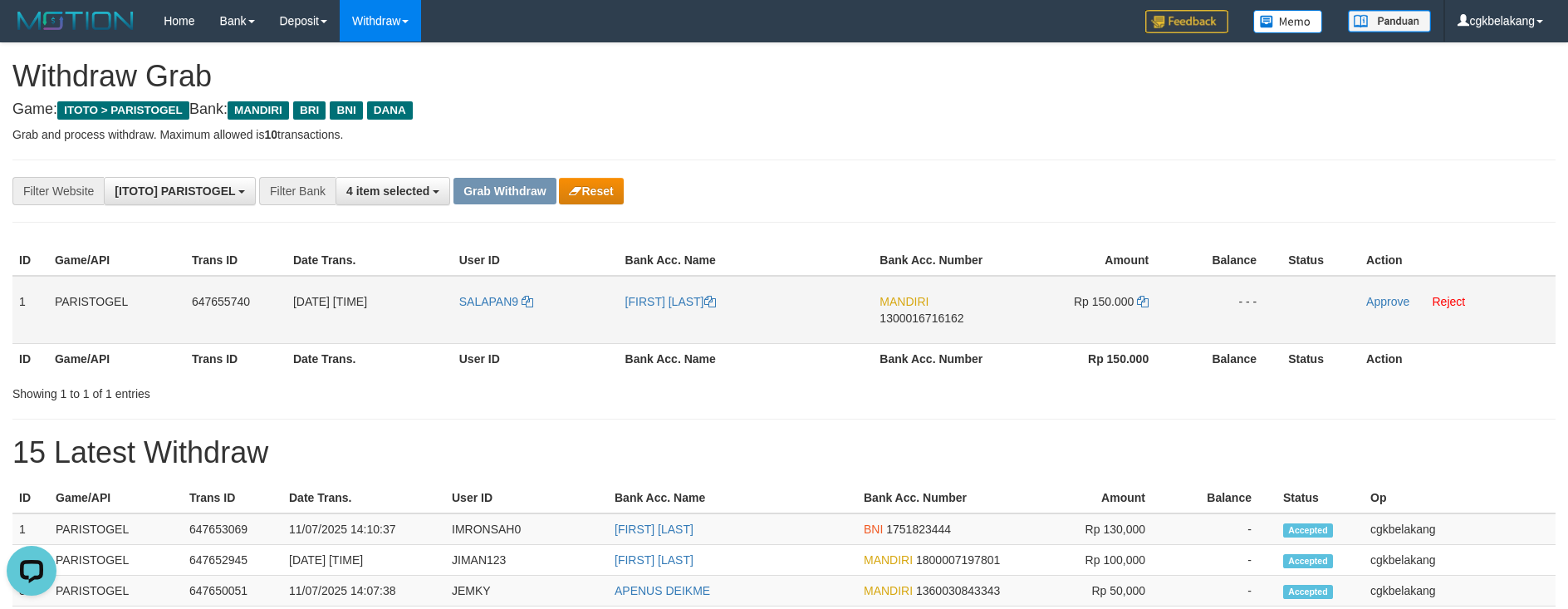 click on "SALAPAN9" at bounding box center (536, 310) 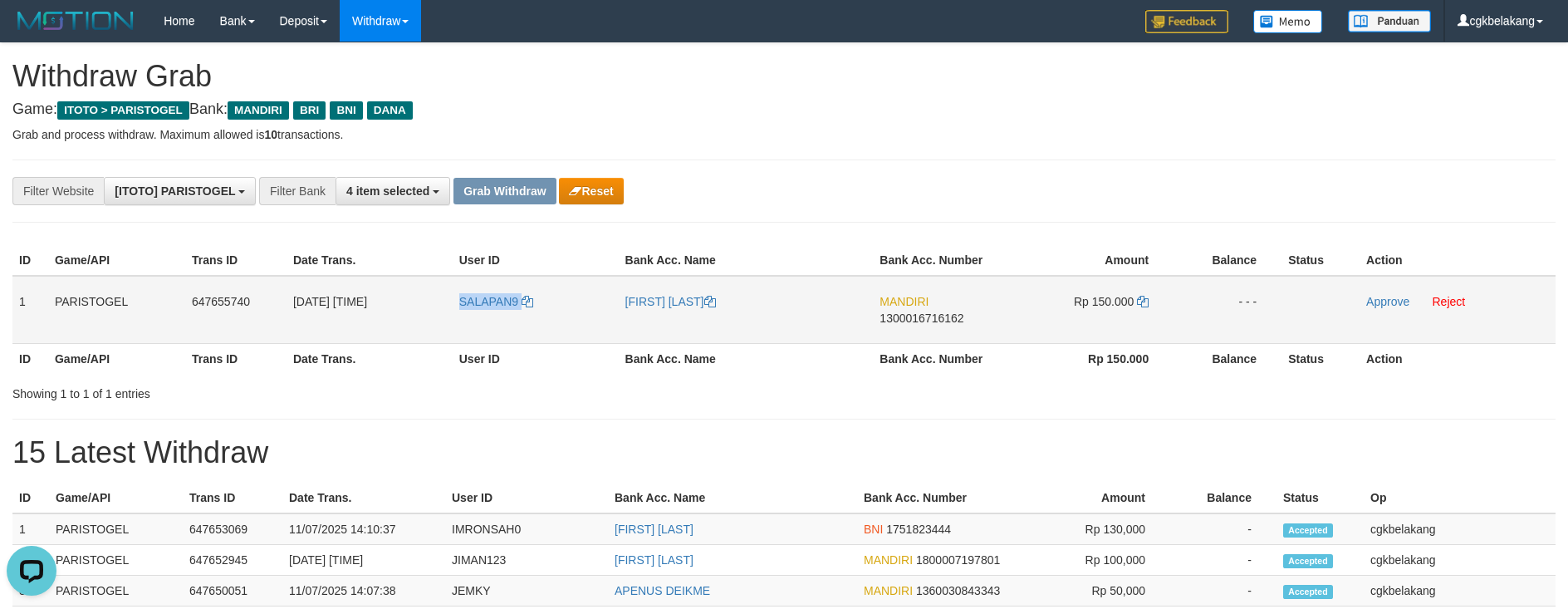copy on "SALAPAN9" 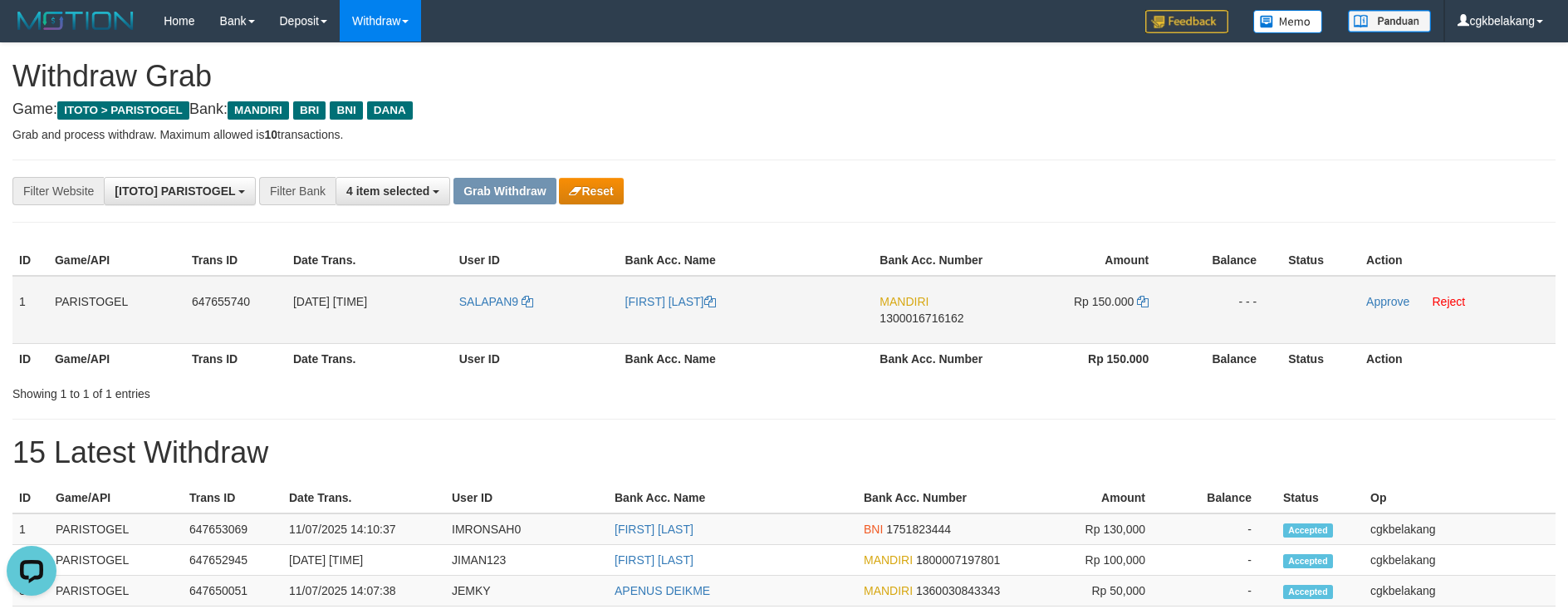 click on "[FIRST] [LAST]" at bounding box center [746, 310] 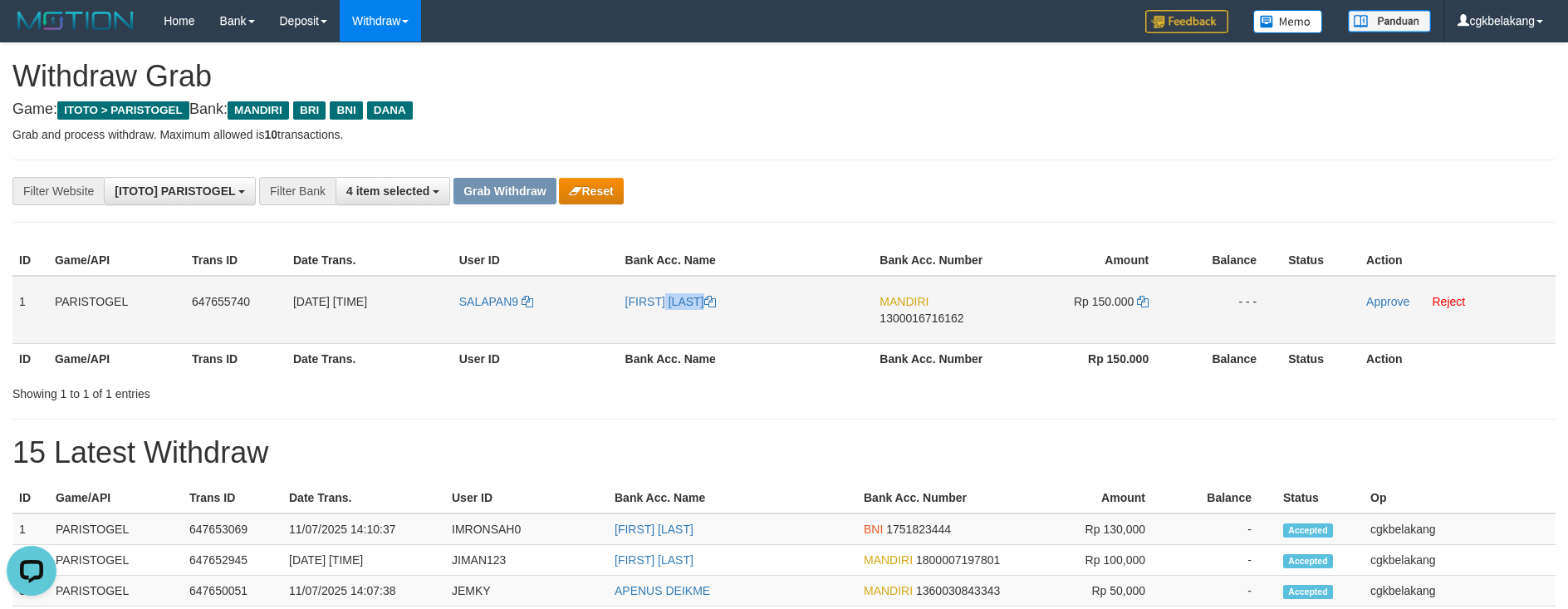 click on "[FIRST] [LAST]" at bounding box center [746, 310] 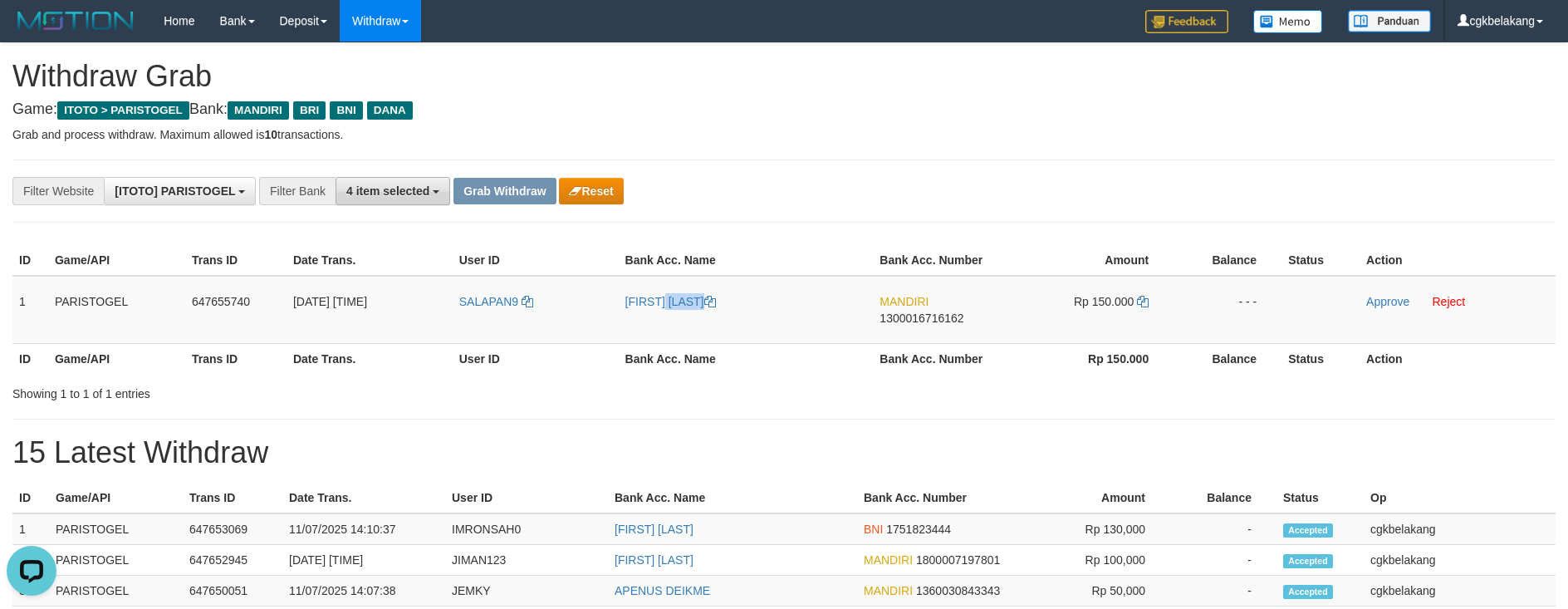 click on "4 item selected" at bounding box center (388, 191) 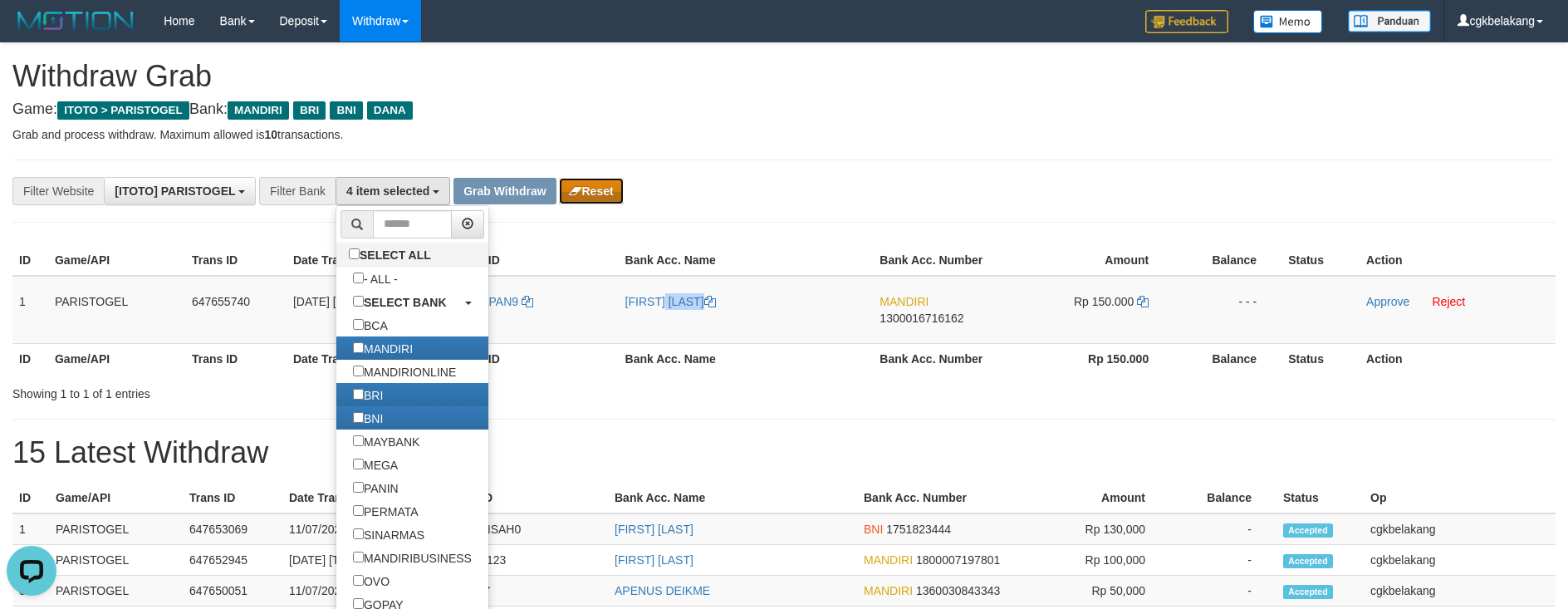 click on "Reset" at bounding box center (590, 191) 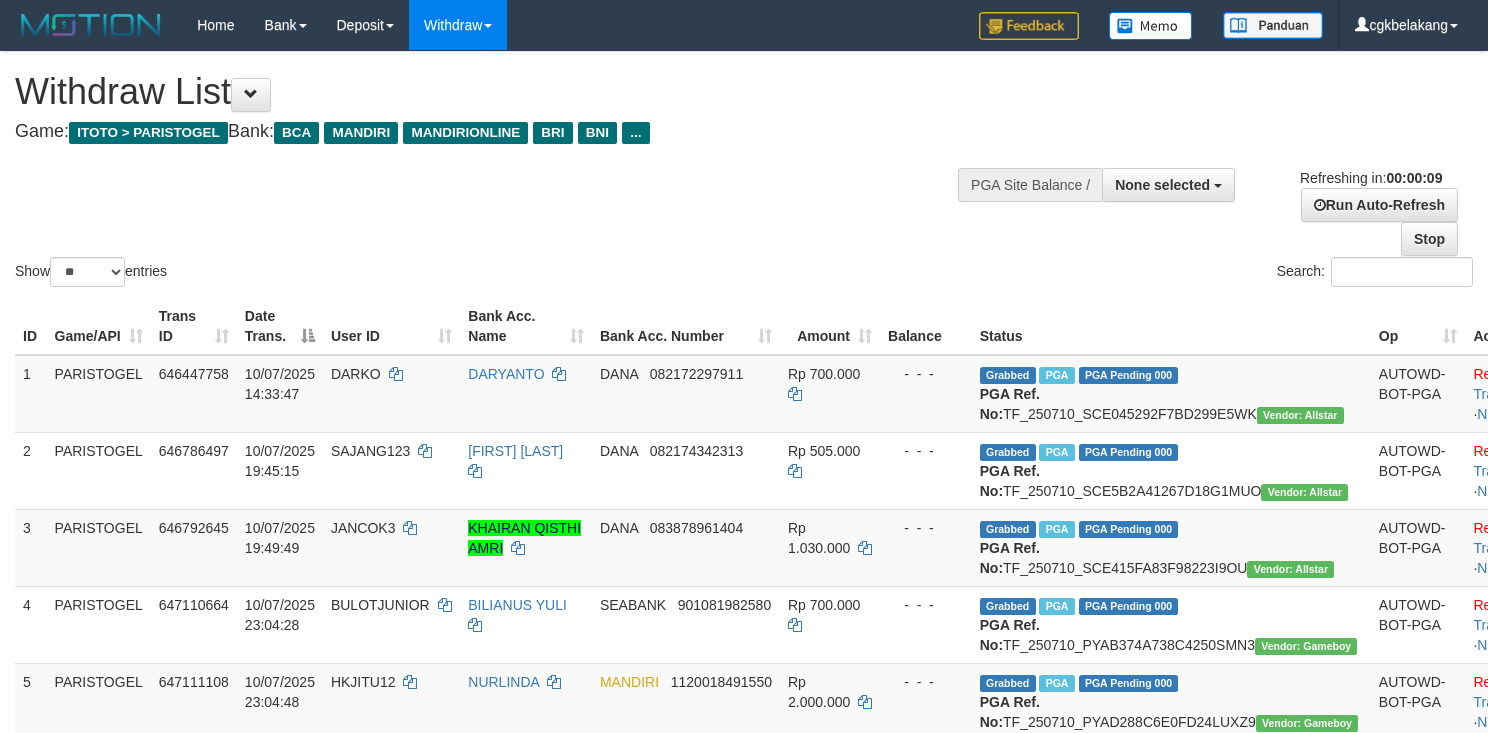 select 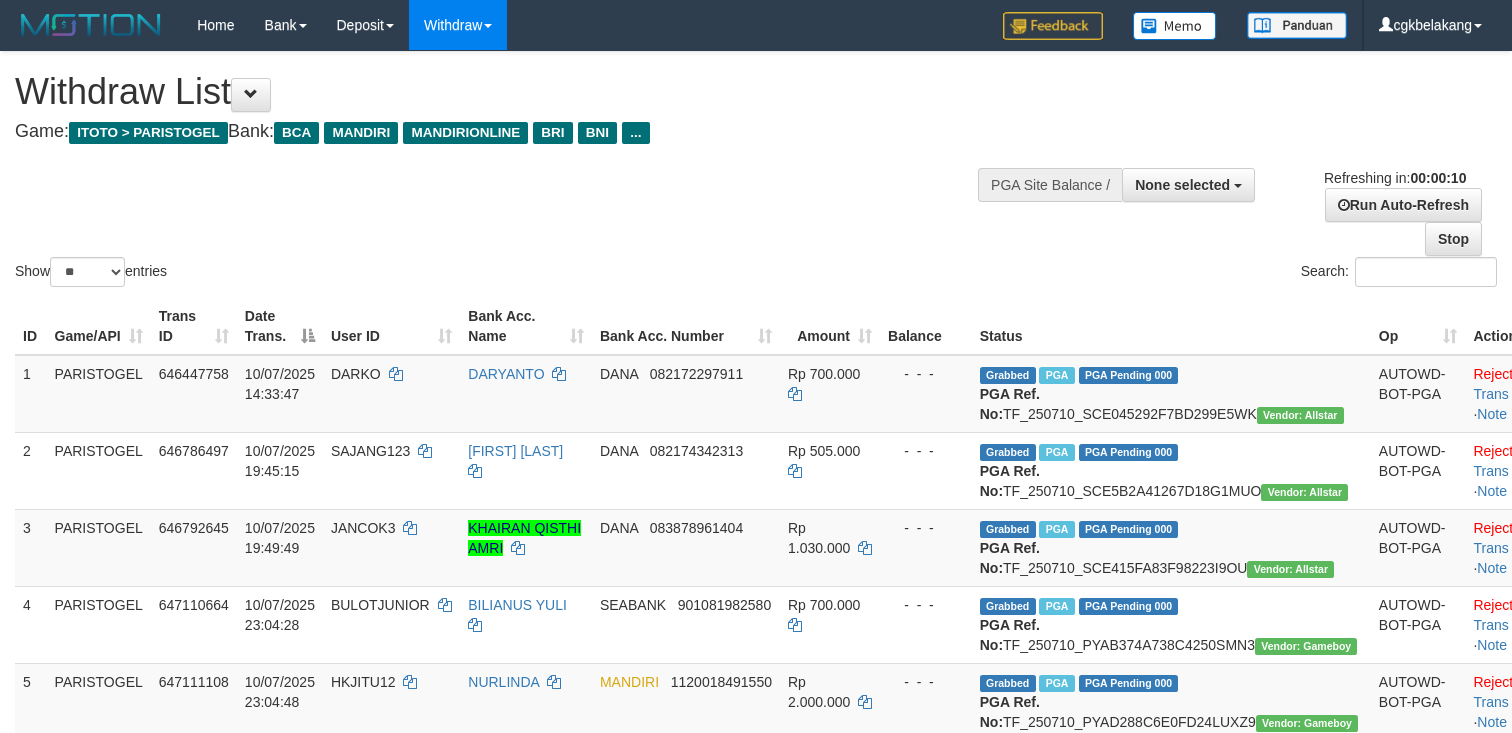 select 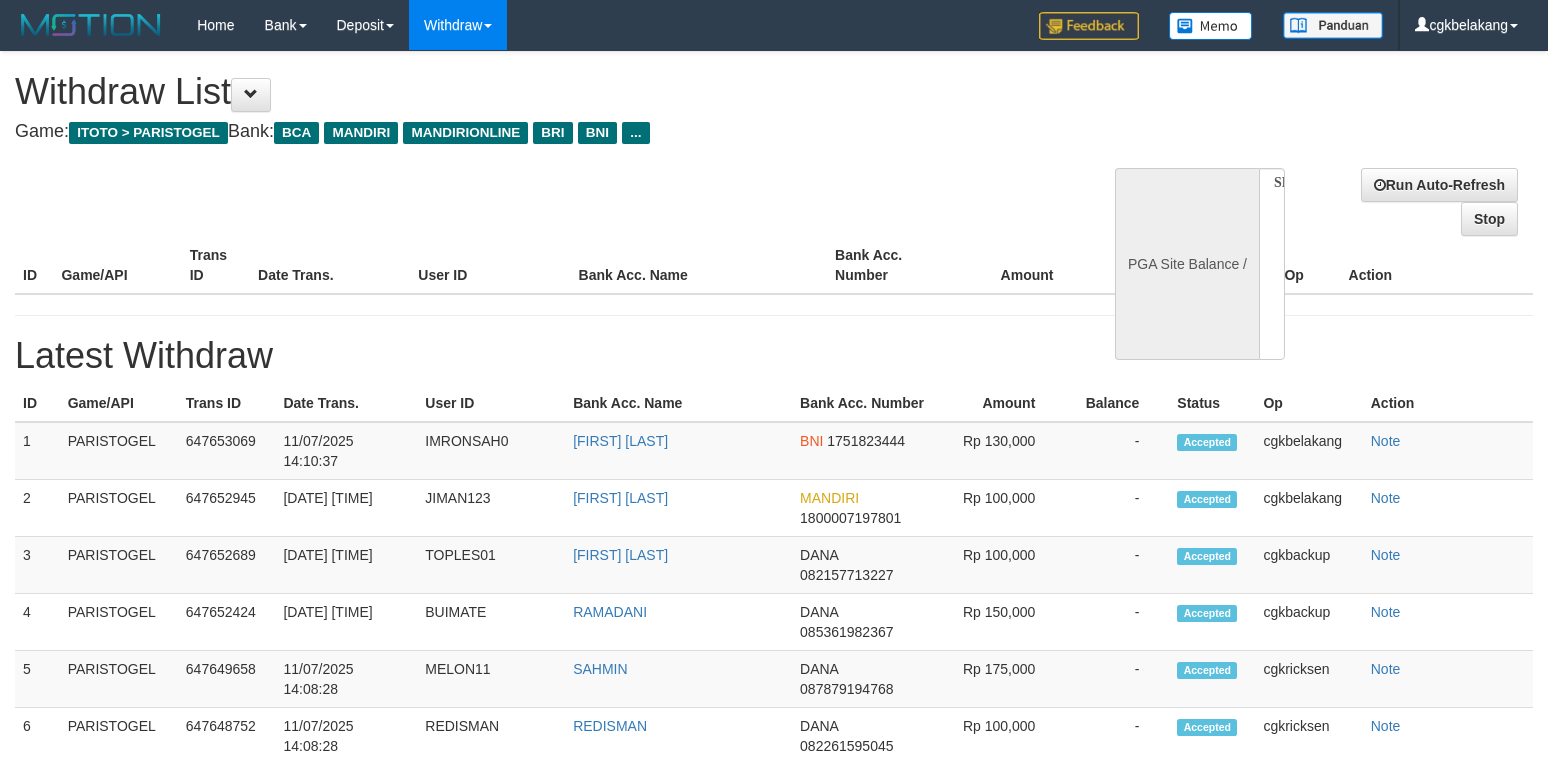 select 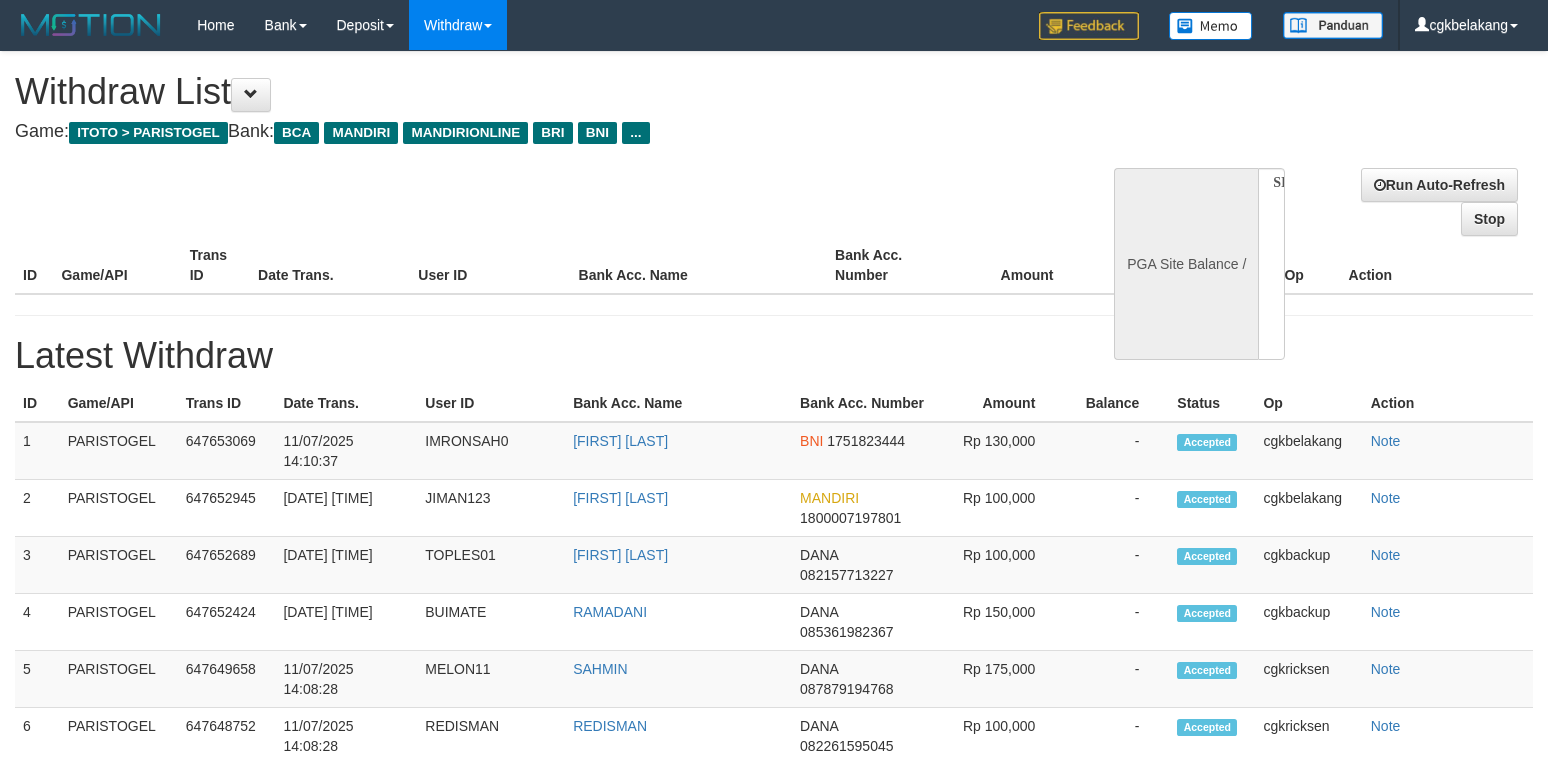 scroll, scrollTop: 0, scrollLeft: 0, axis: both 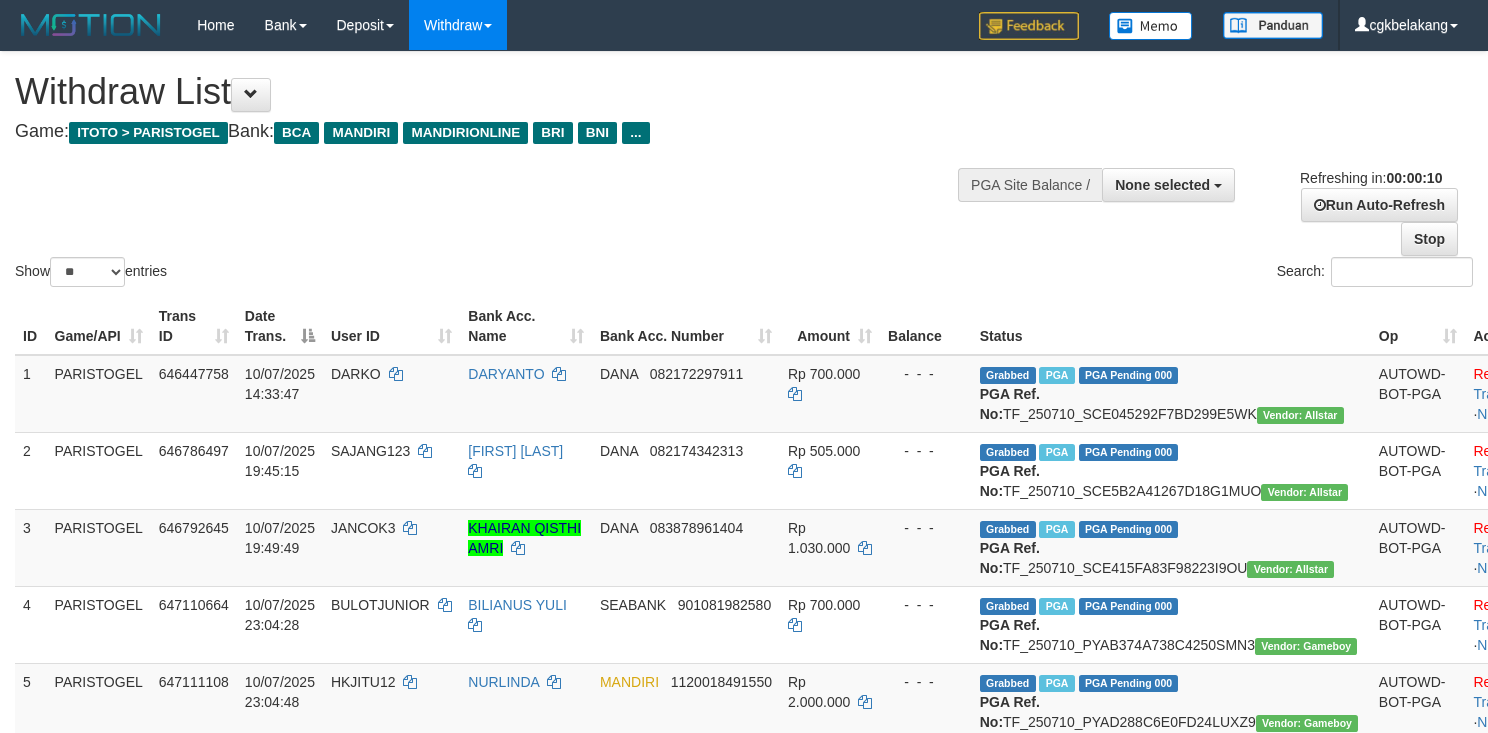 select 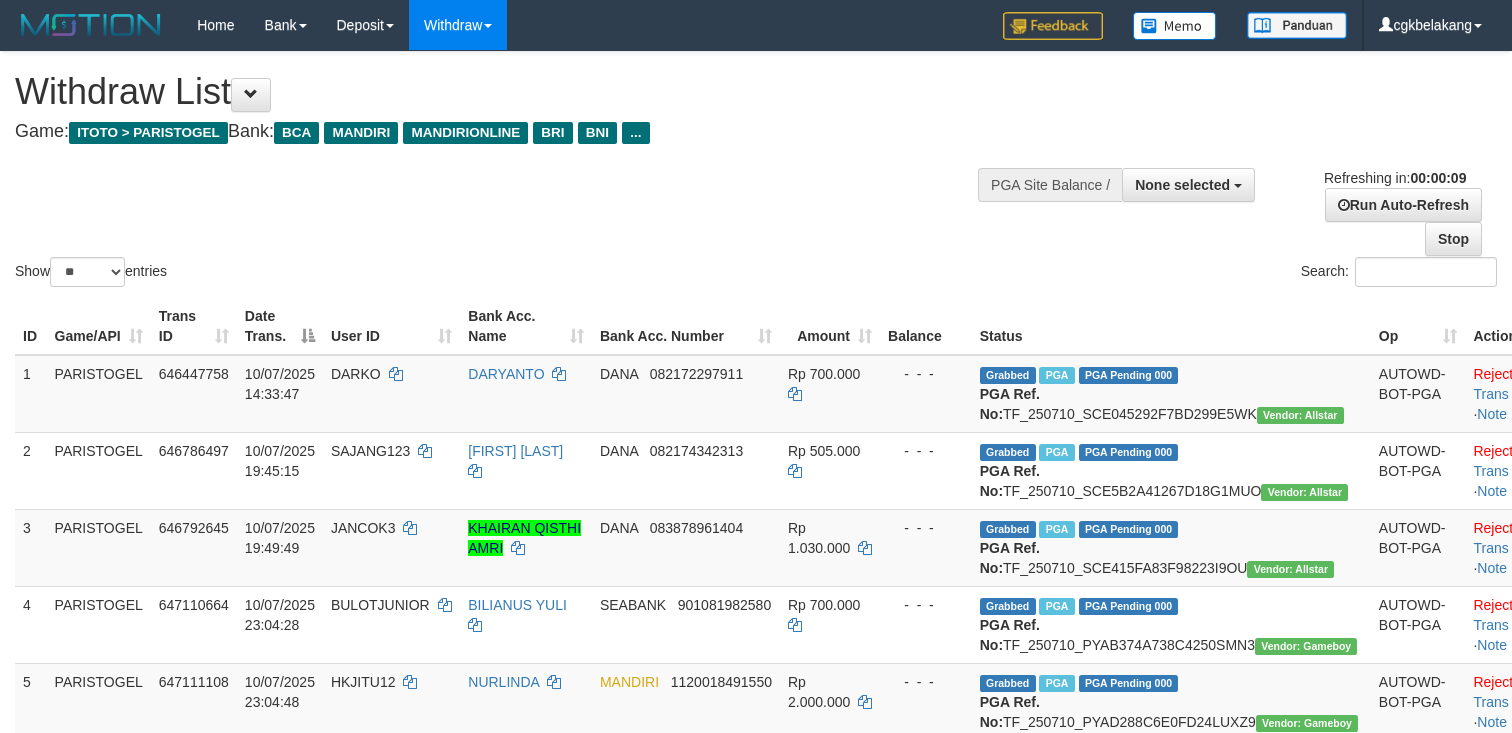 select 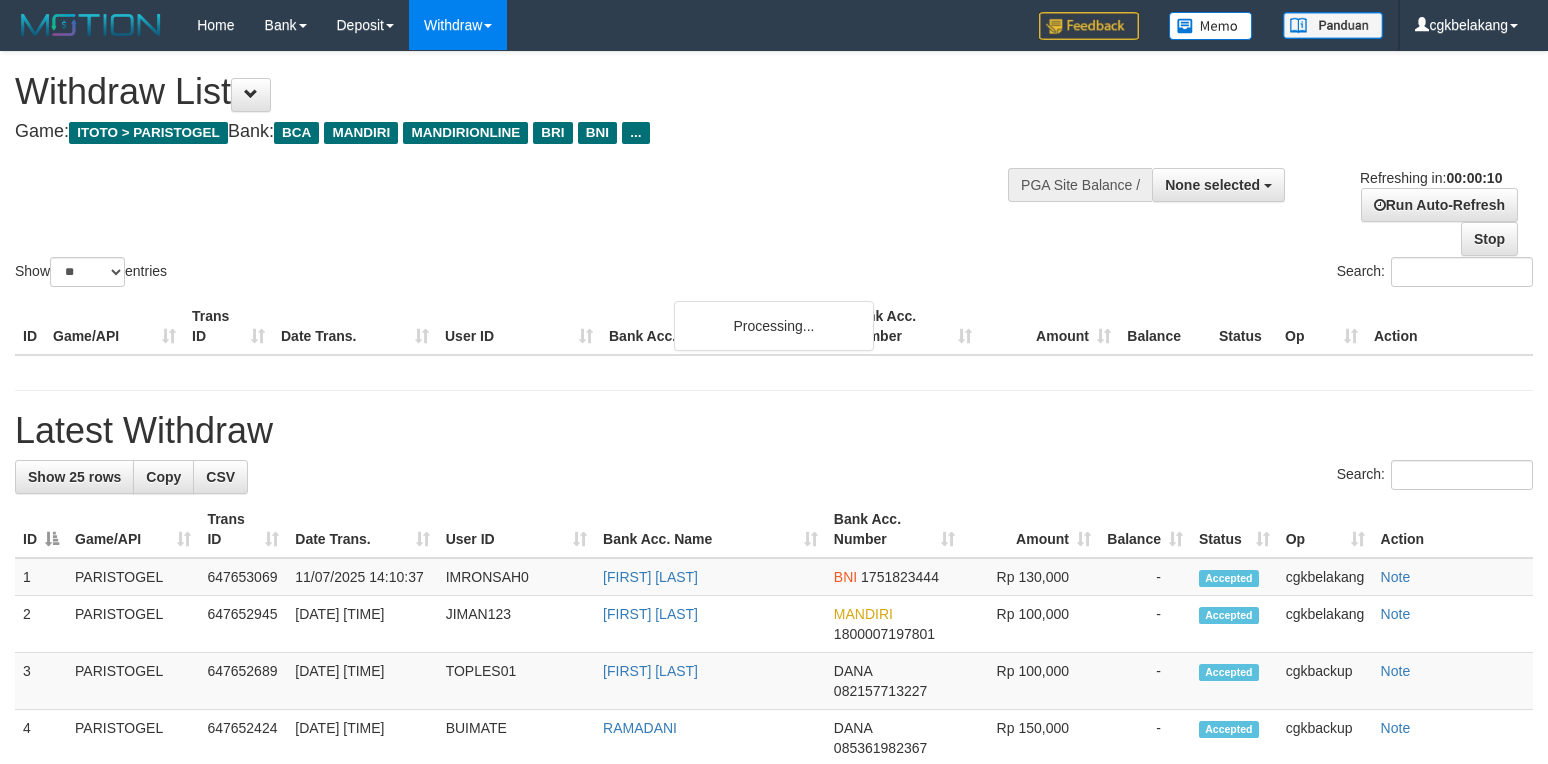 select 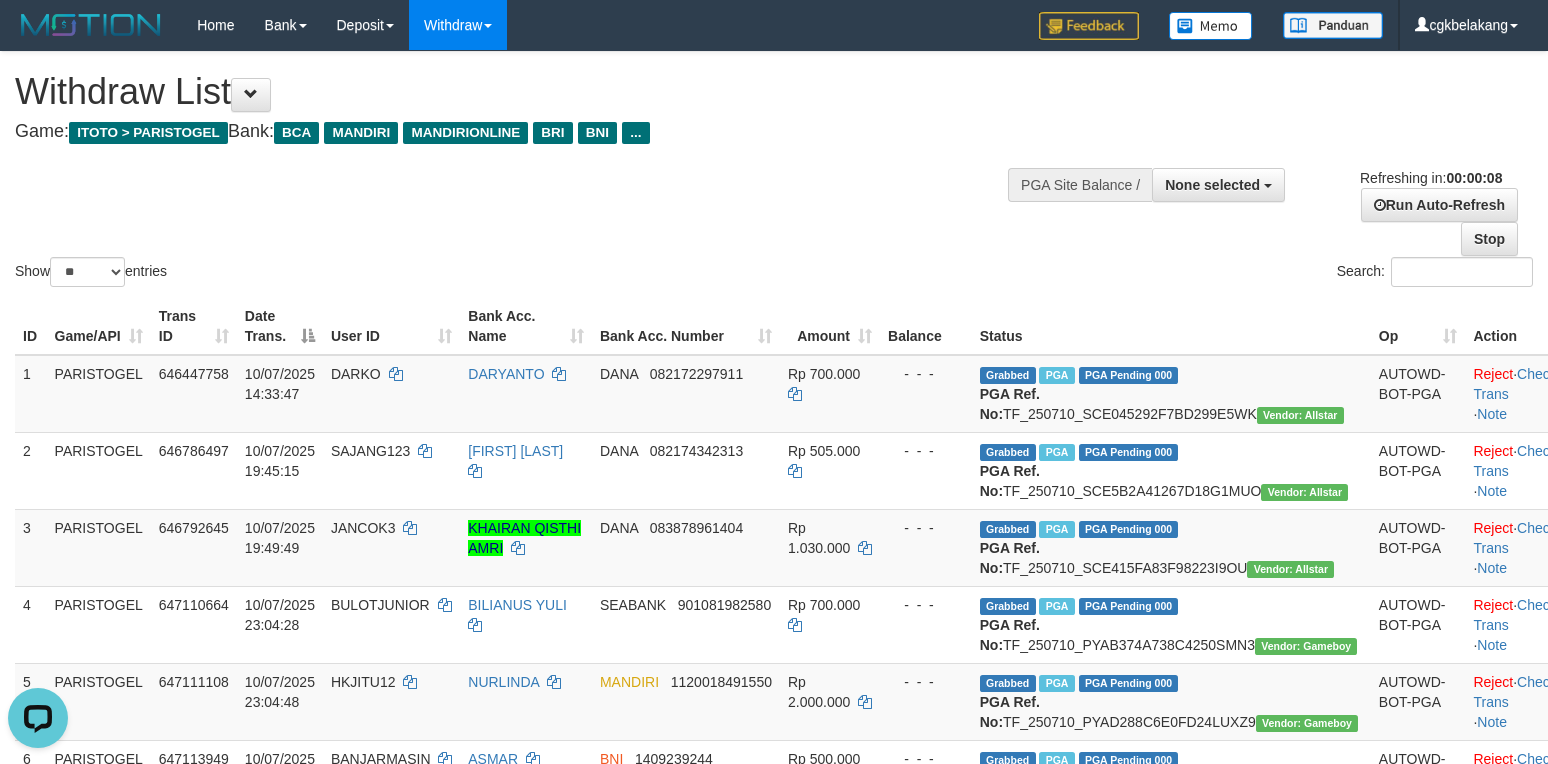 scroll, scrollTop: 0, scrollLeft: 0, axis: both 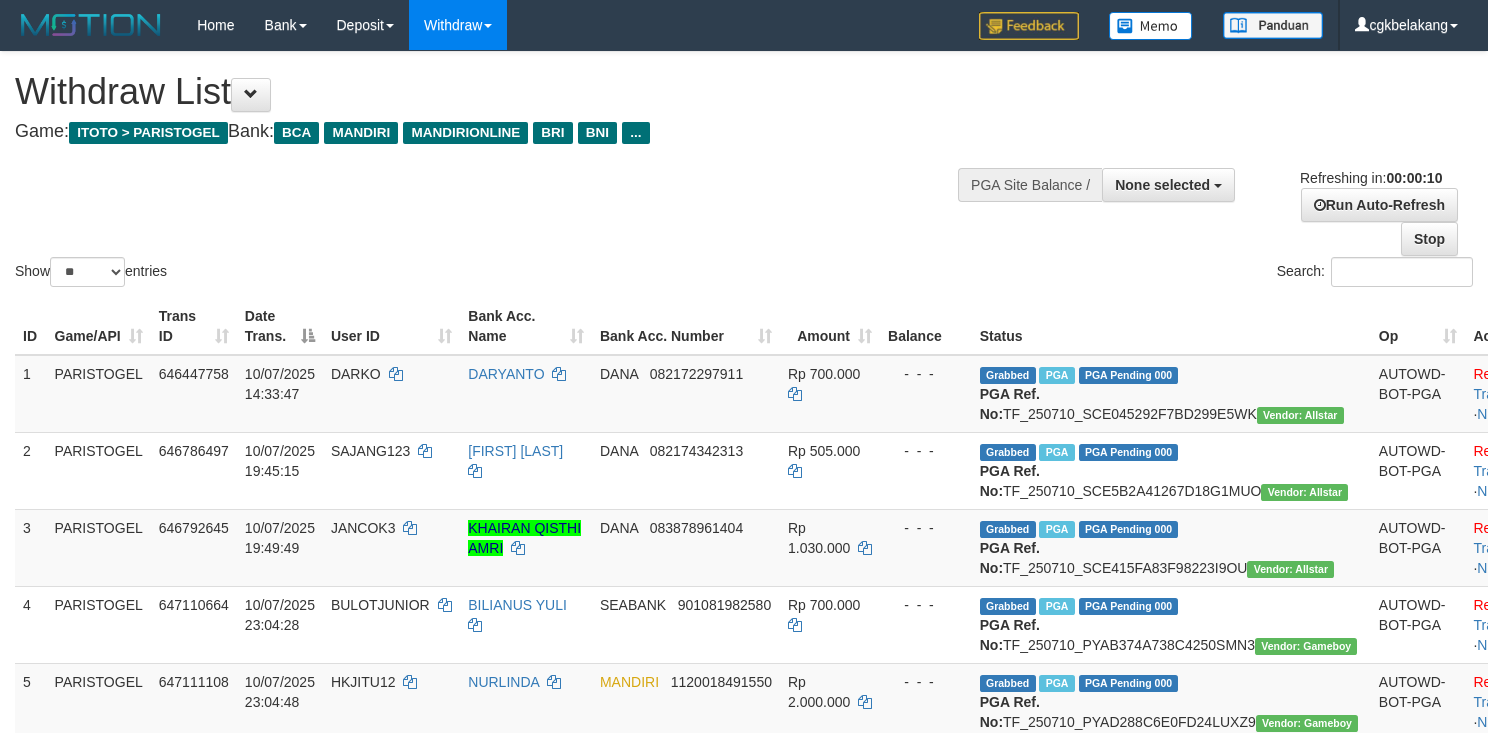 select 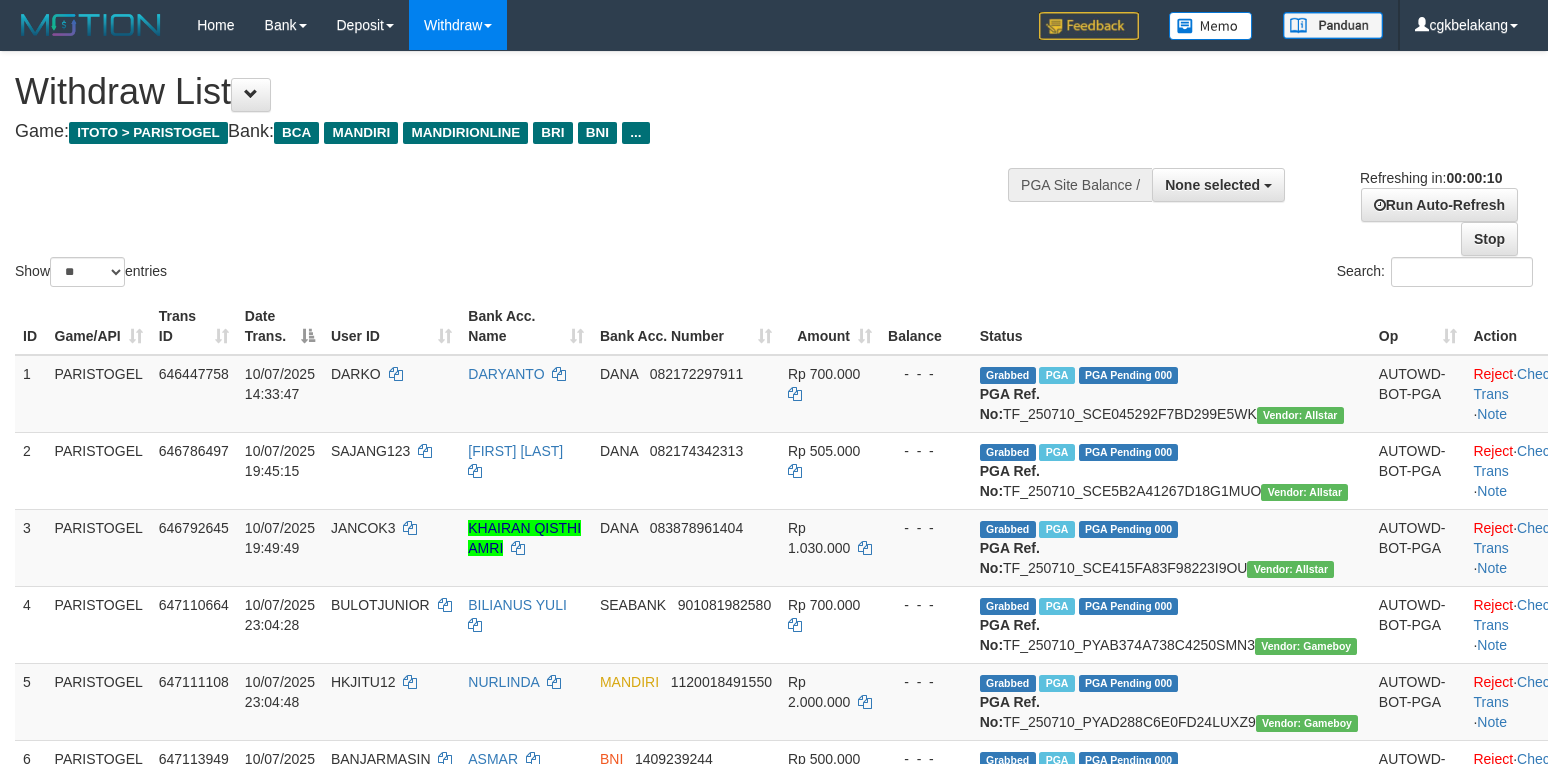 select 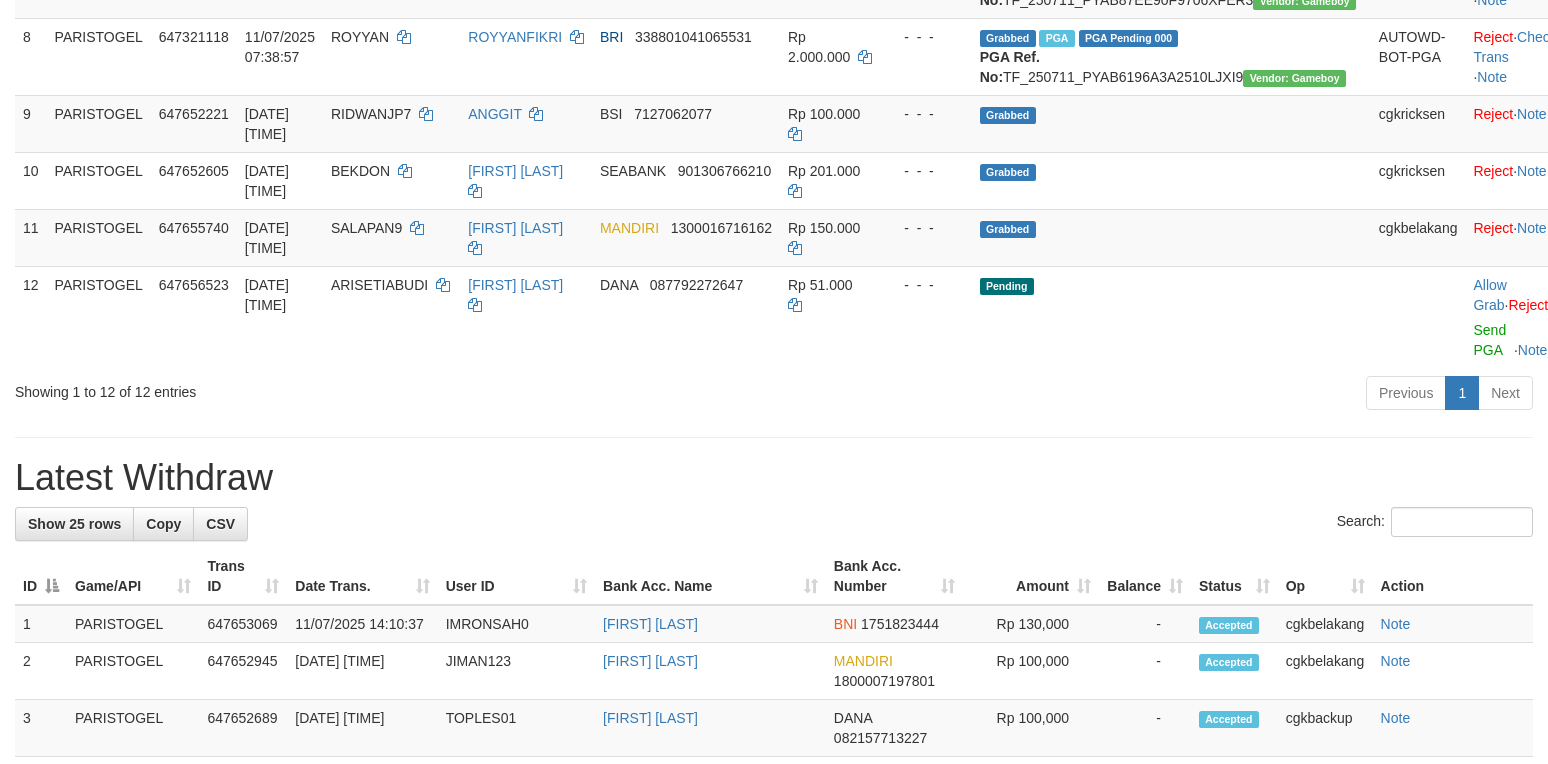 scroll, scrollTop: 800, scrollLeft: 0, axis: vertical 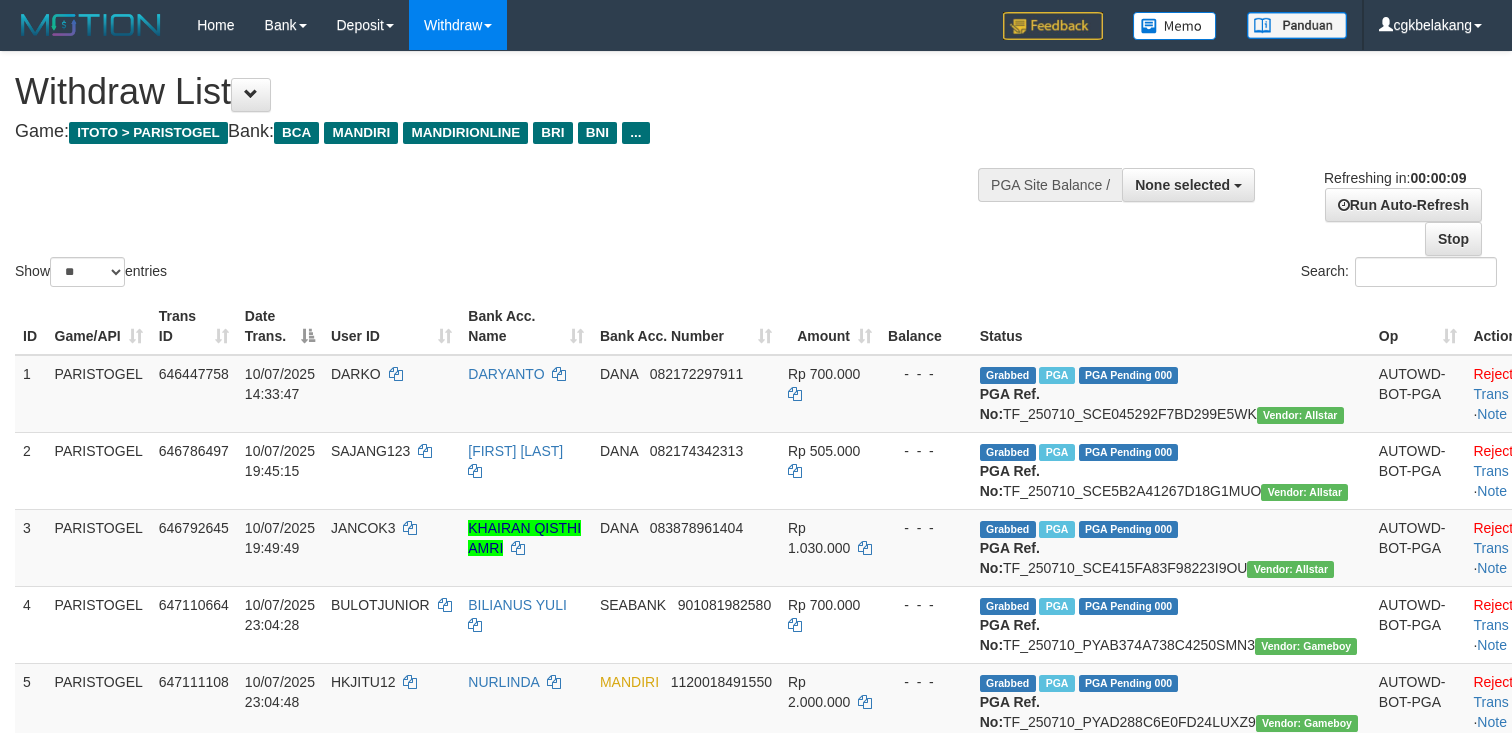 select 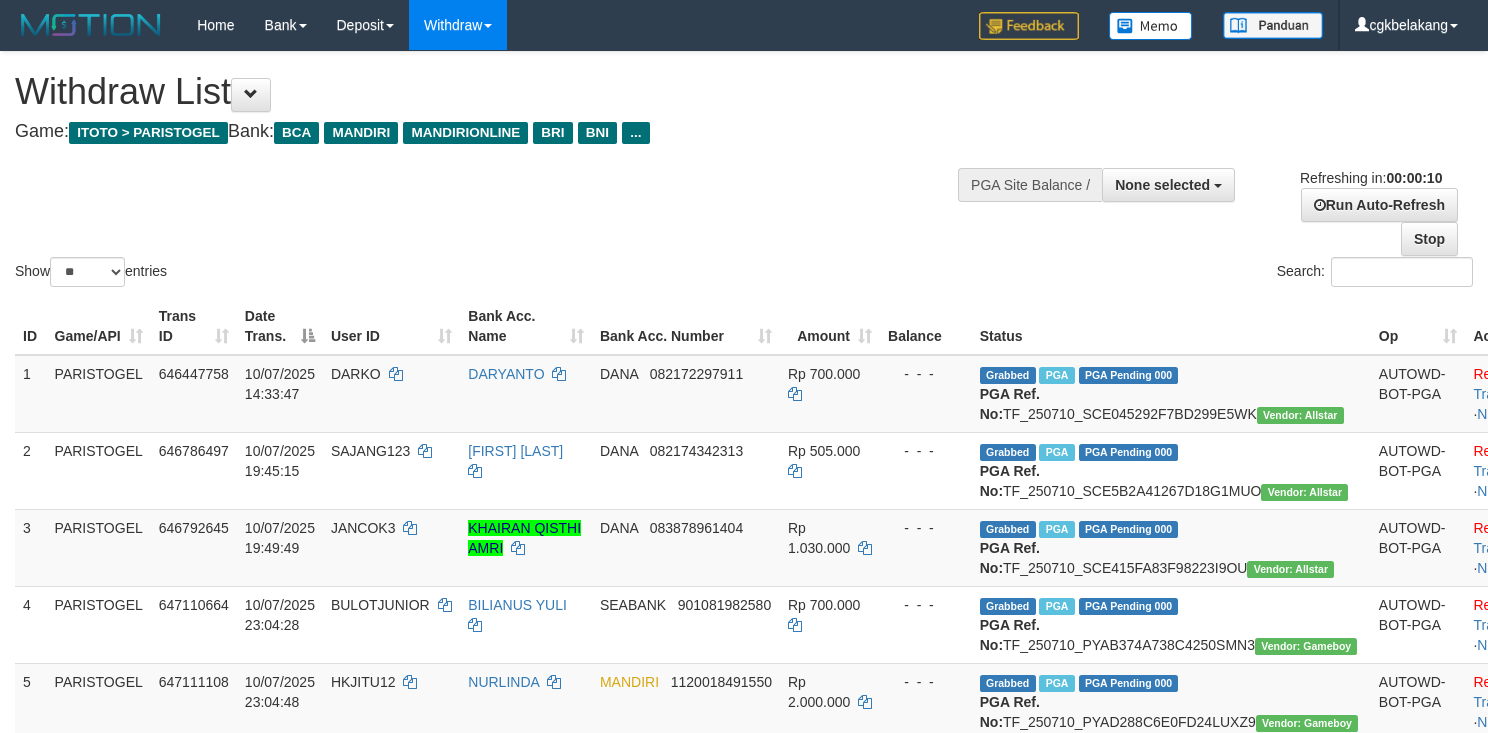 select 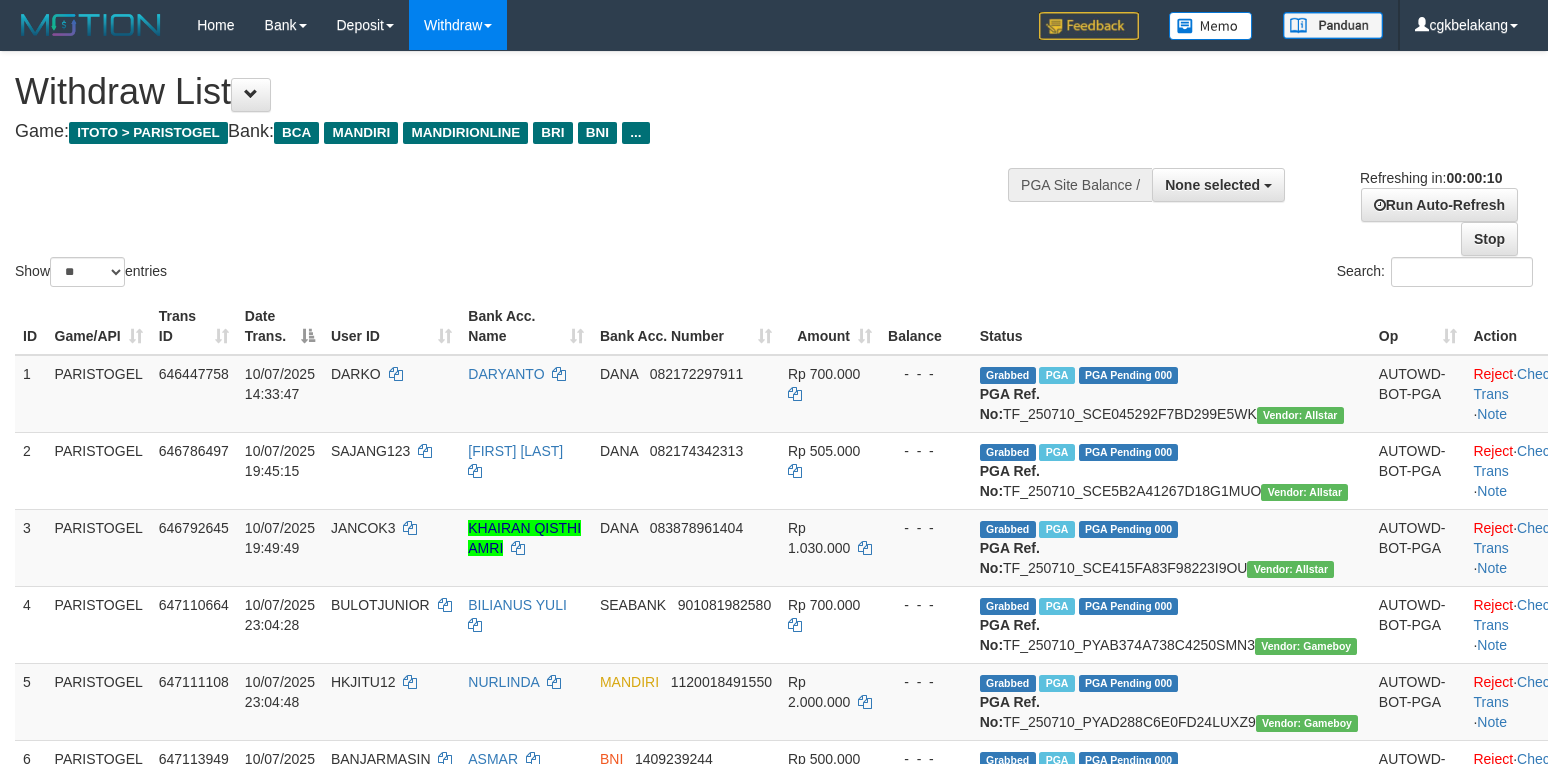 select 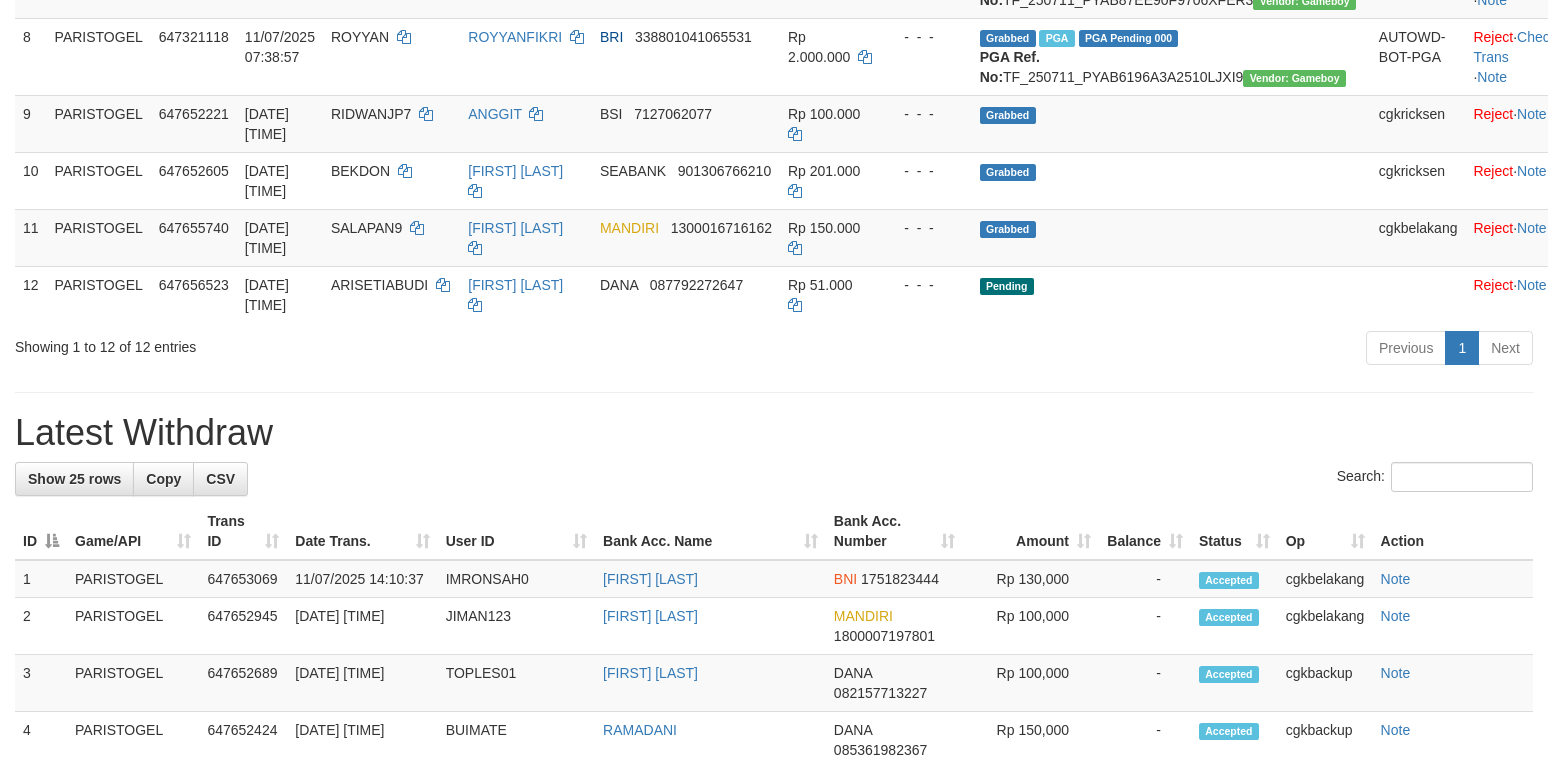 scroll, scrollTop: 800, scrollLeft: 0, axis: vertical 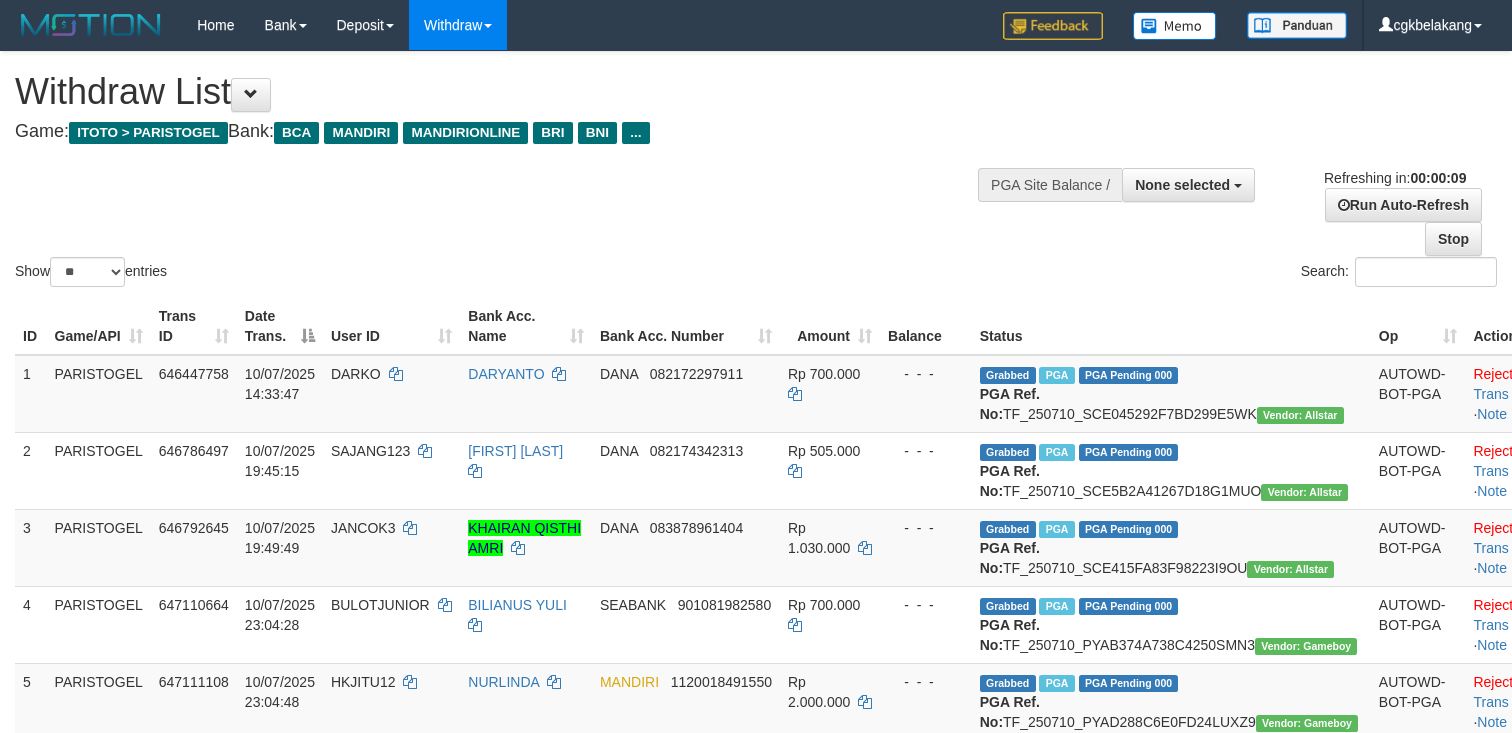 select 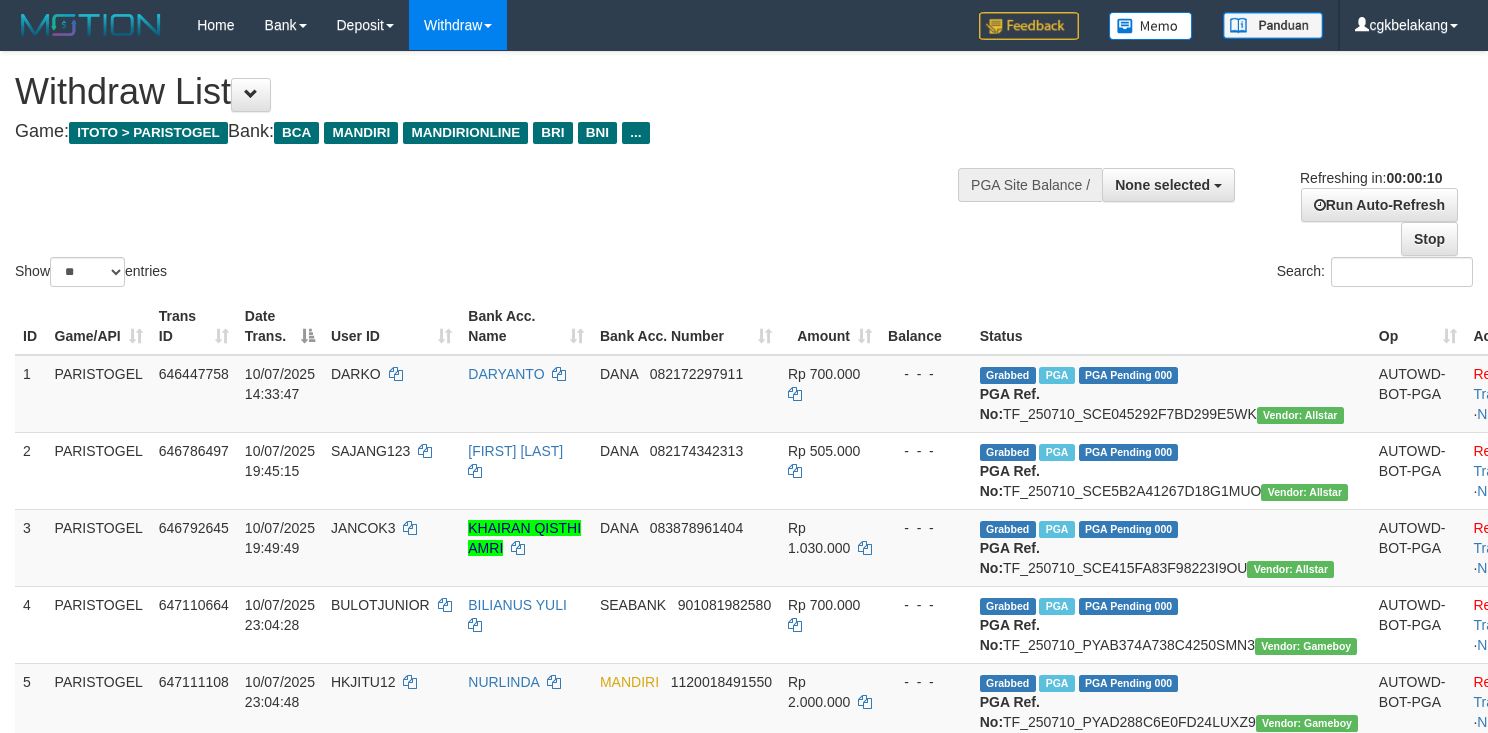 select 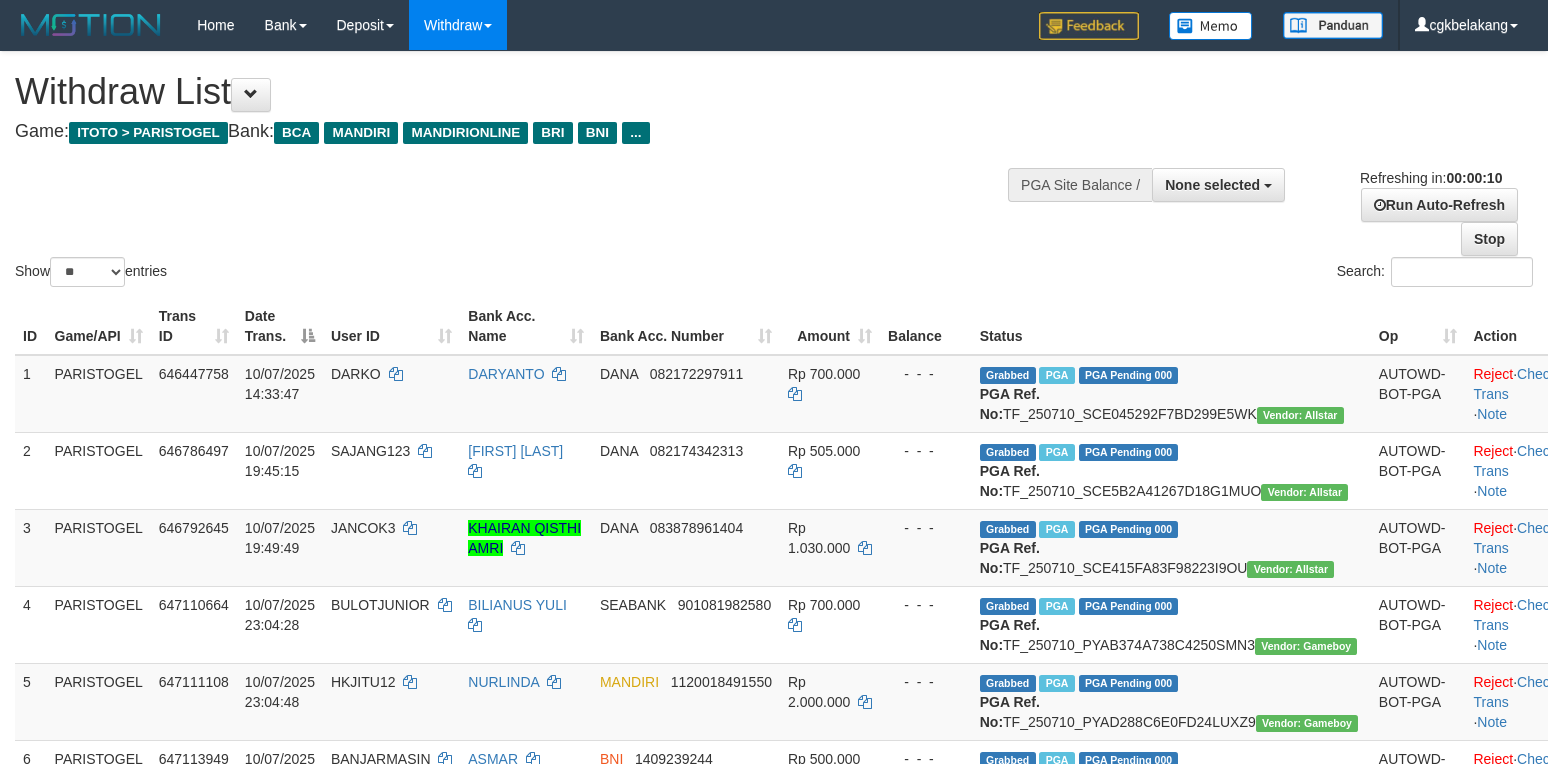 select 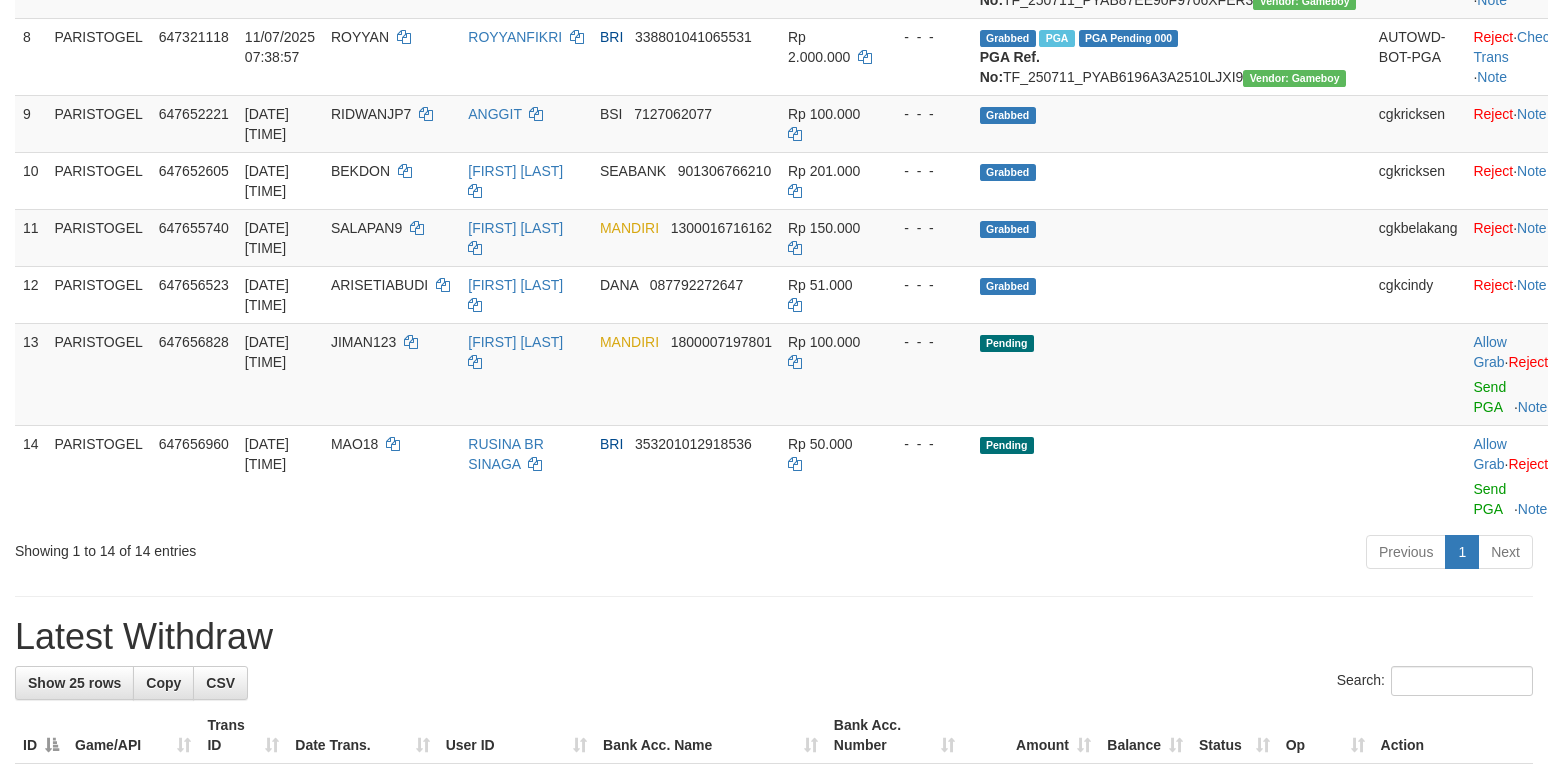 scroll, scrollTop: 800, scrollLeft: 0, axis: vertical 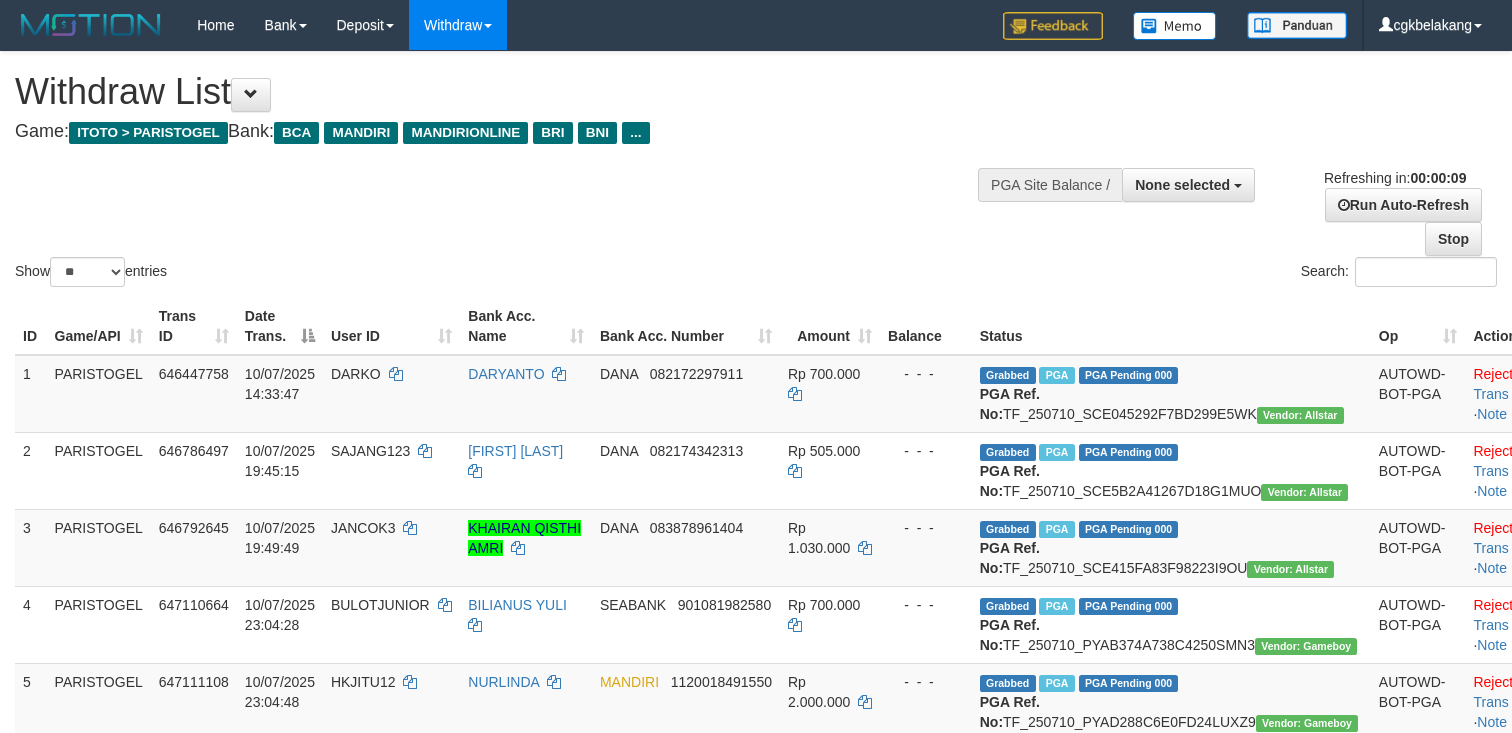 select 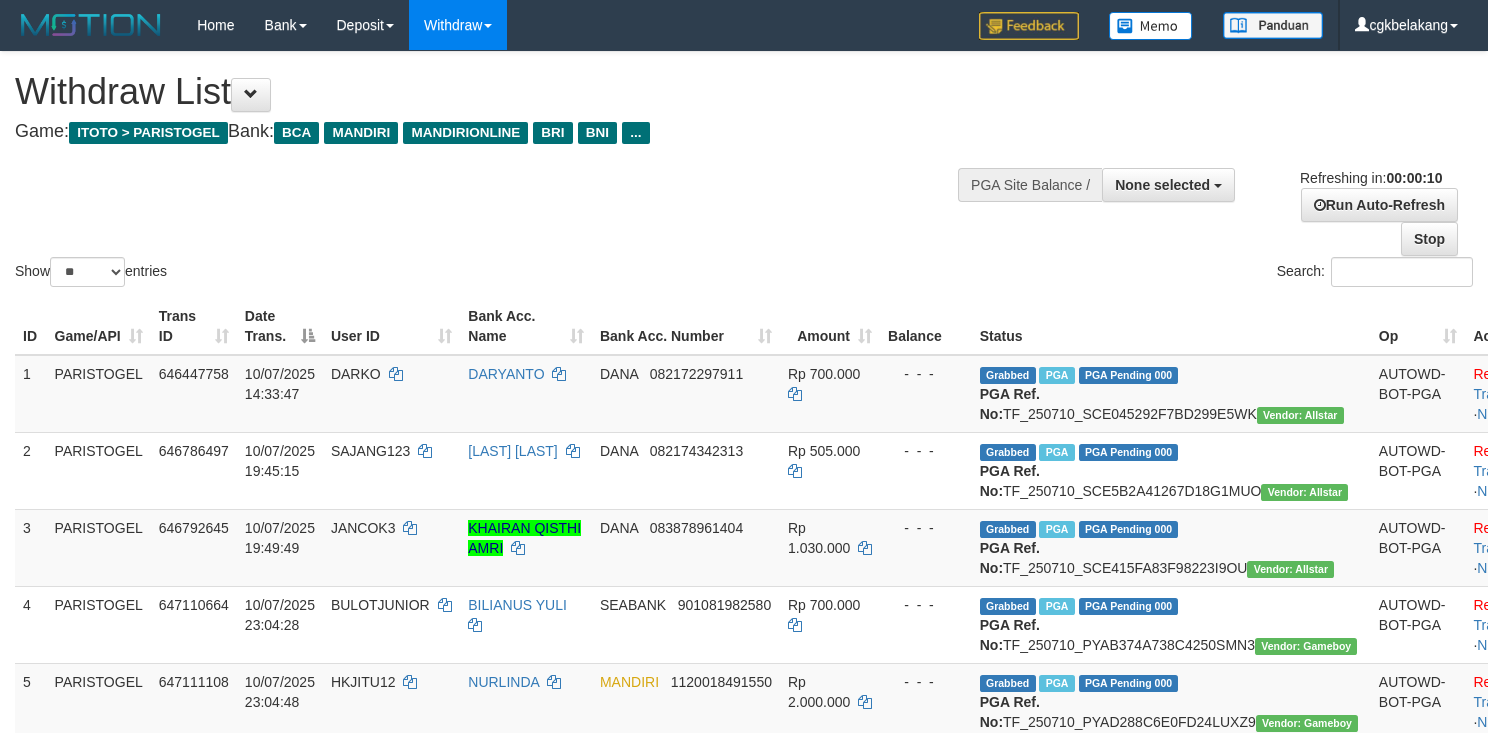 select 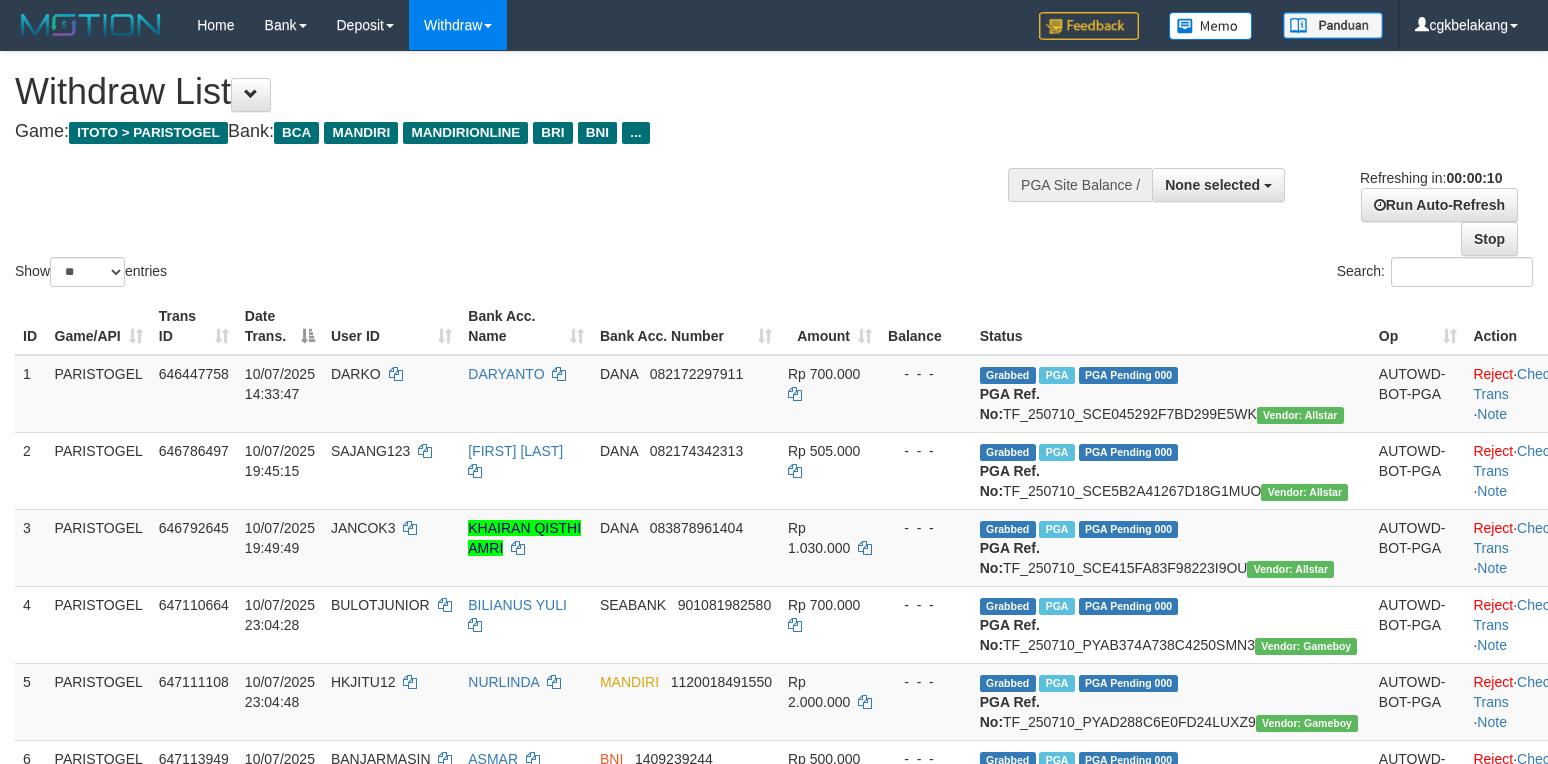 select 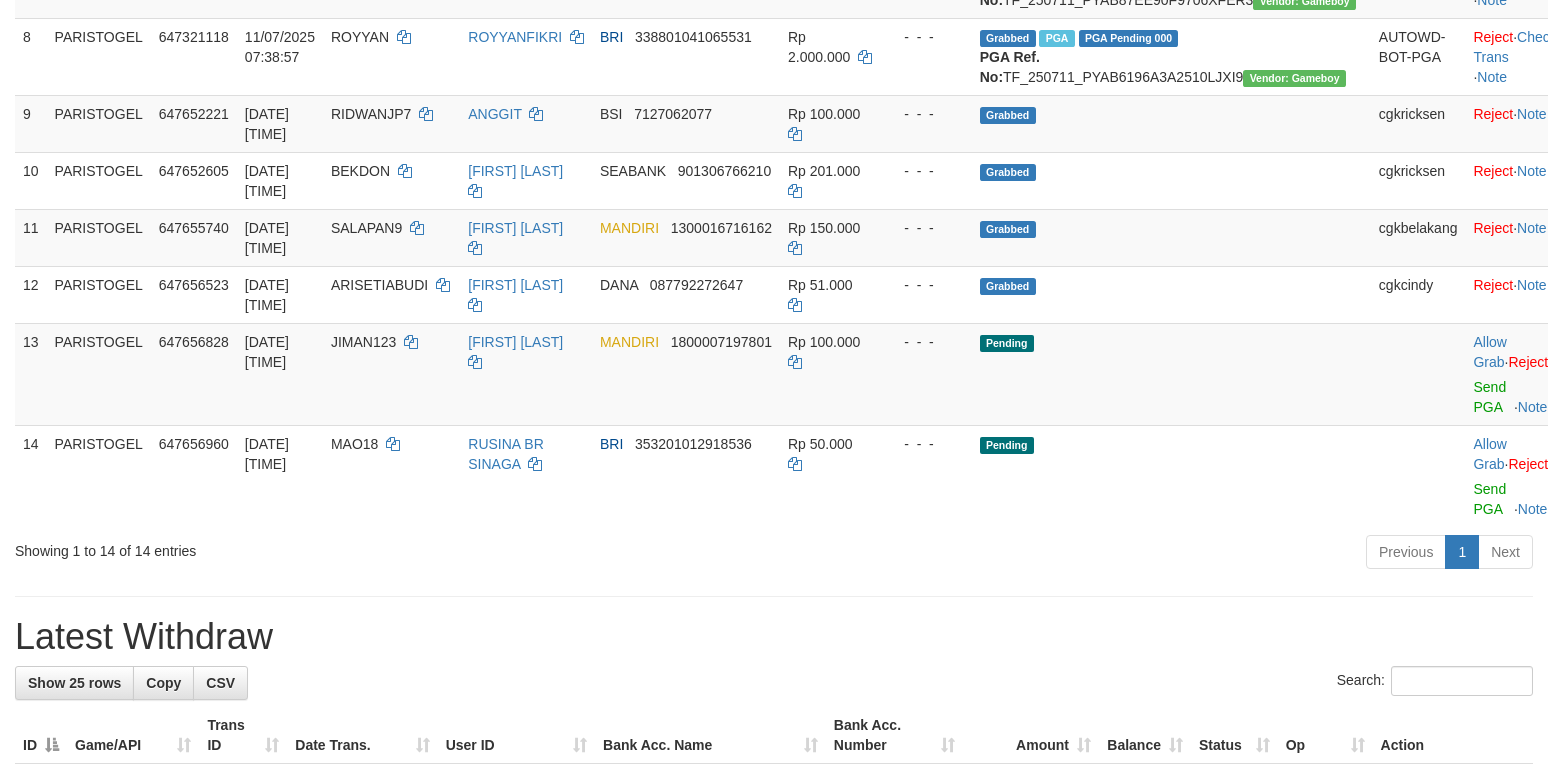scroll, scrollTop: 800, scrollLeft: 0, axis: vertical 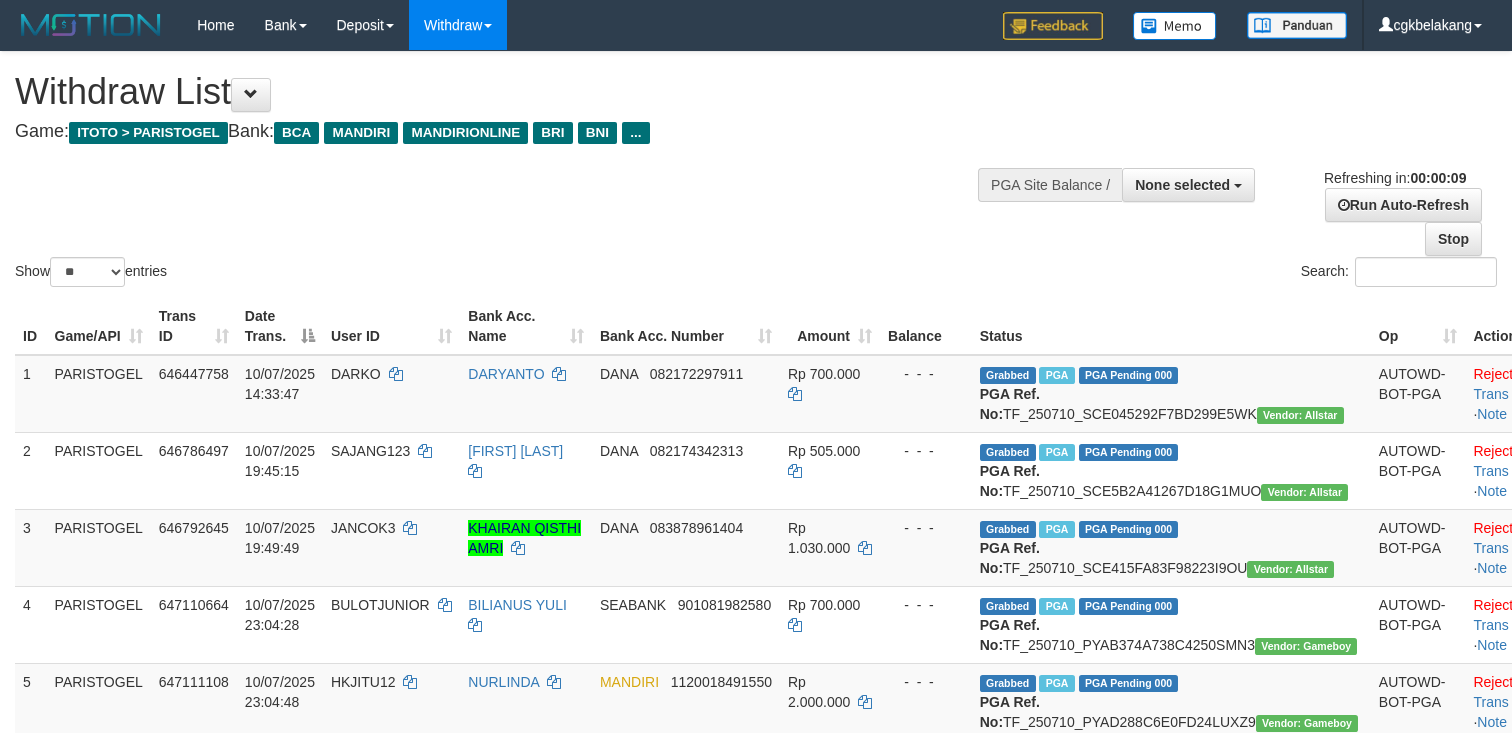 select 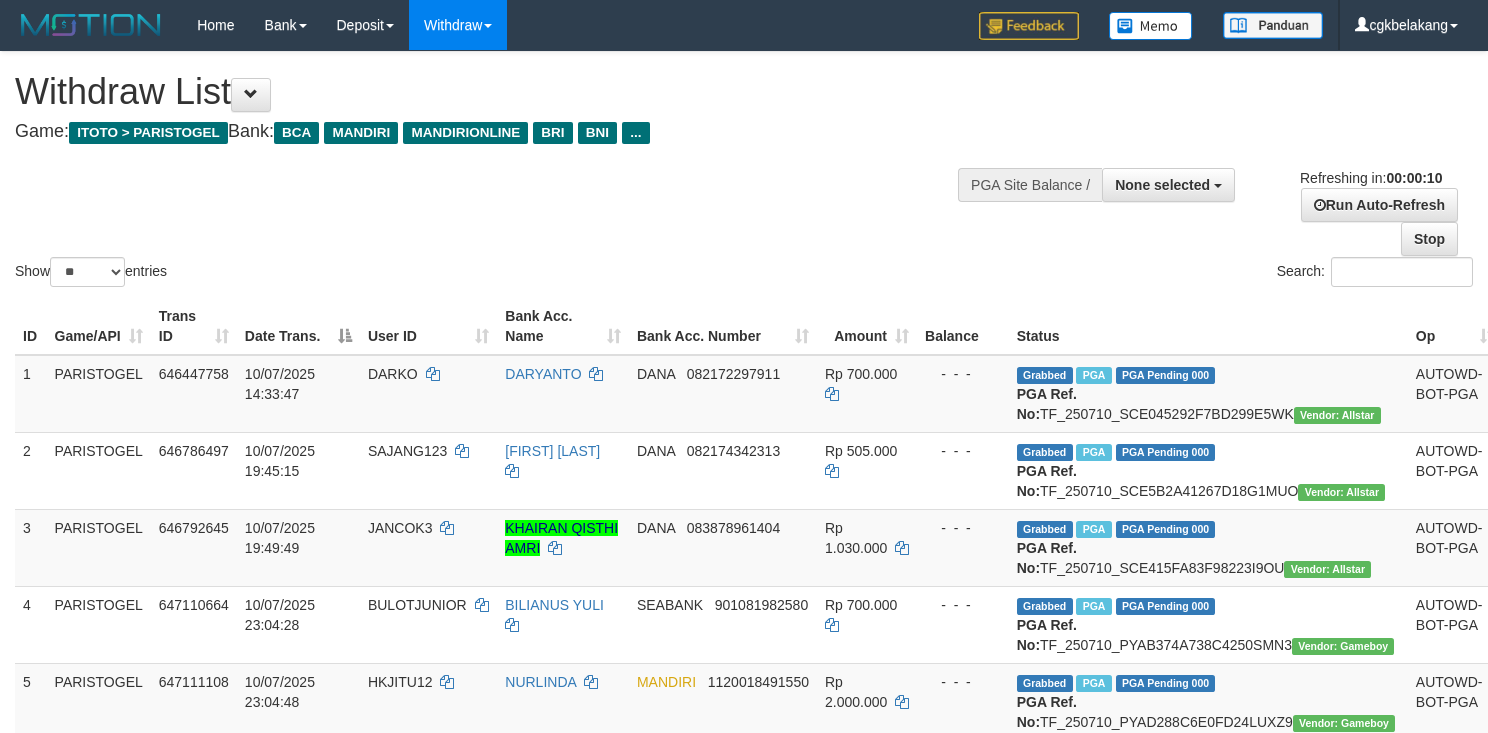 select 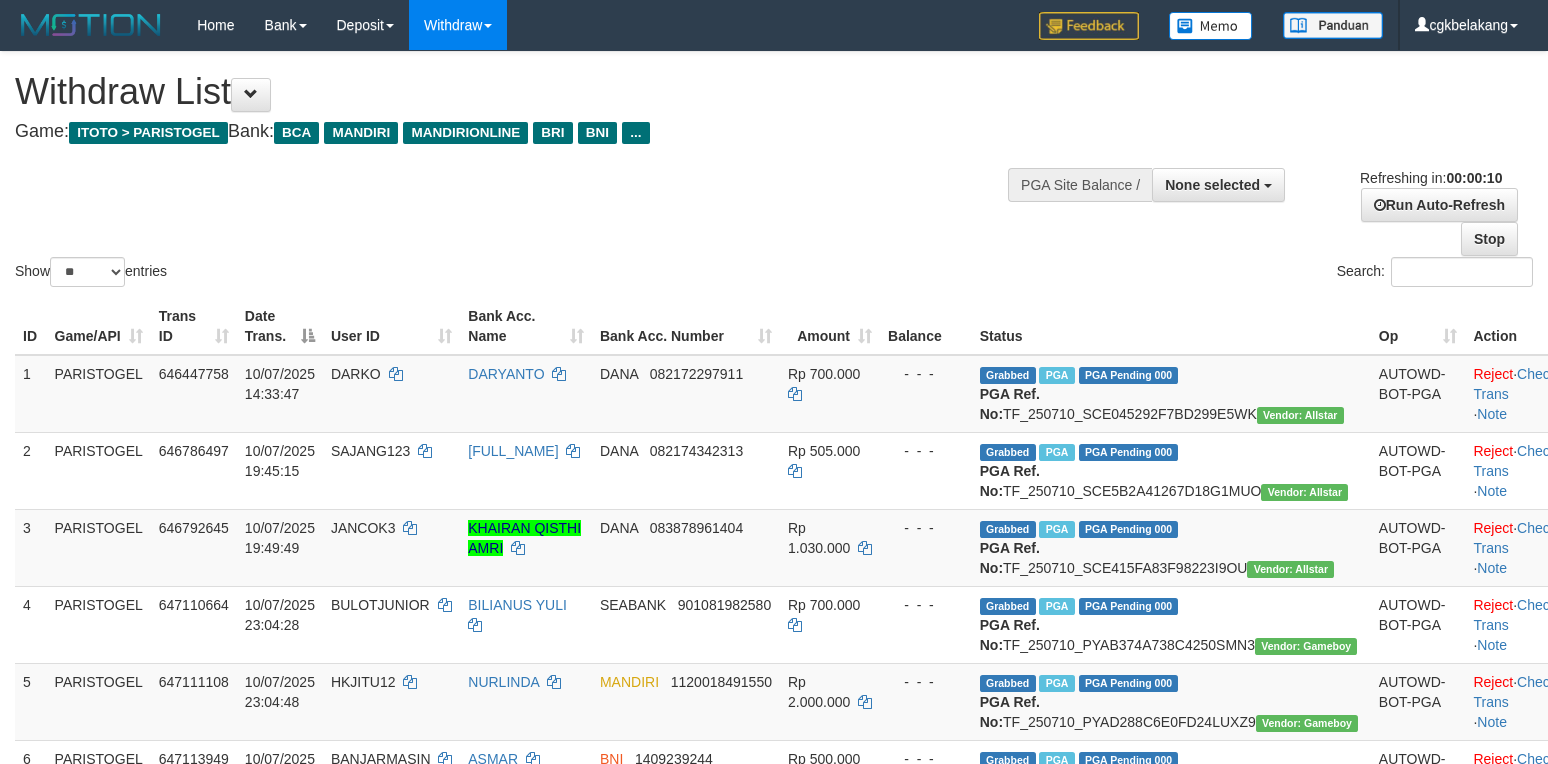 select 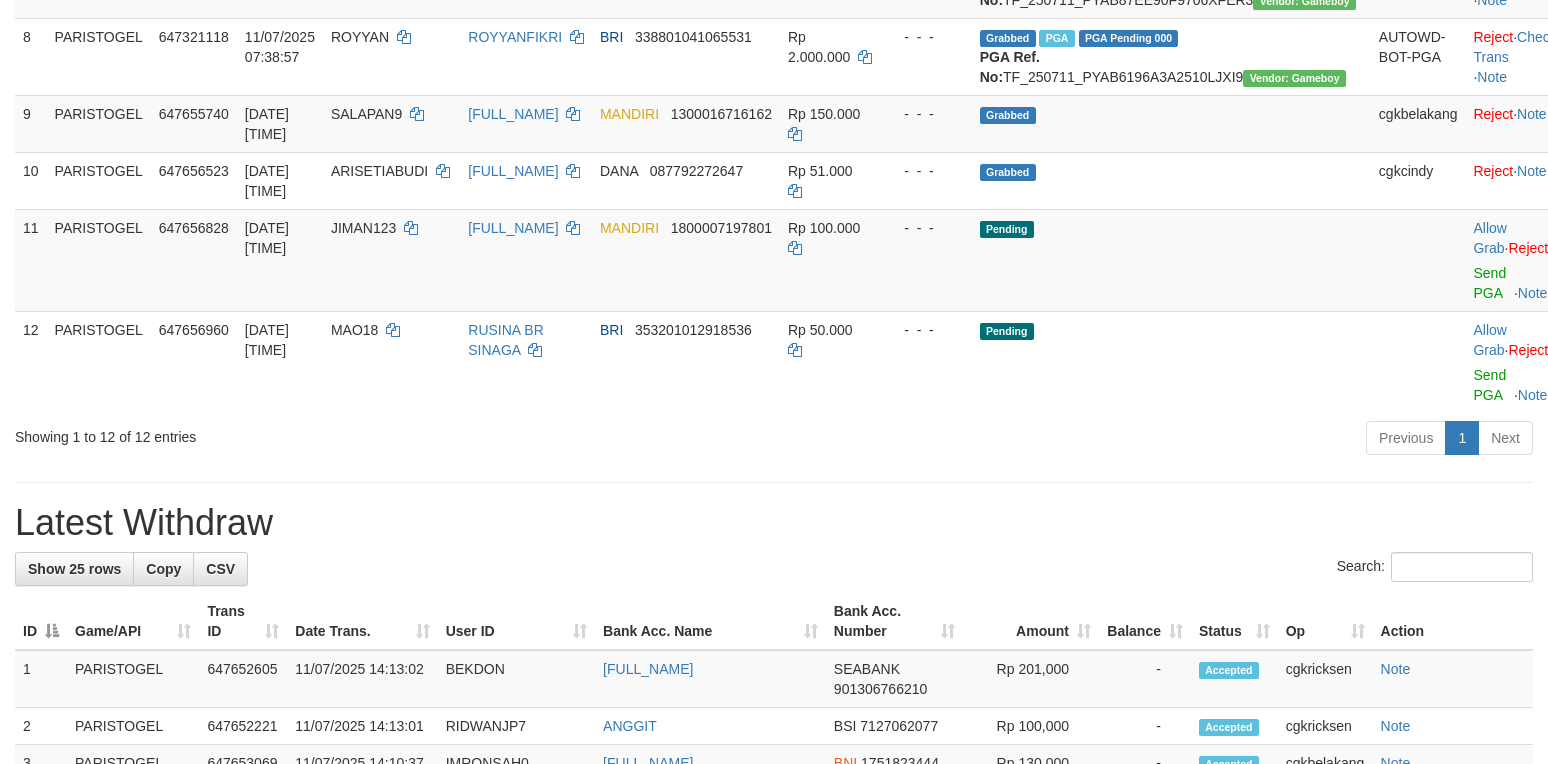 scroll, scrollTop: 800, scrollLeft: 0, axis: vertical 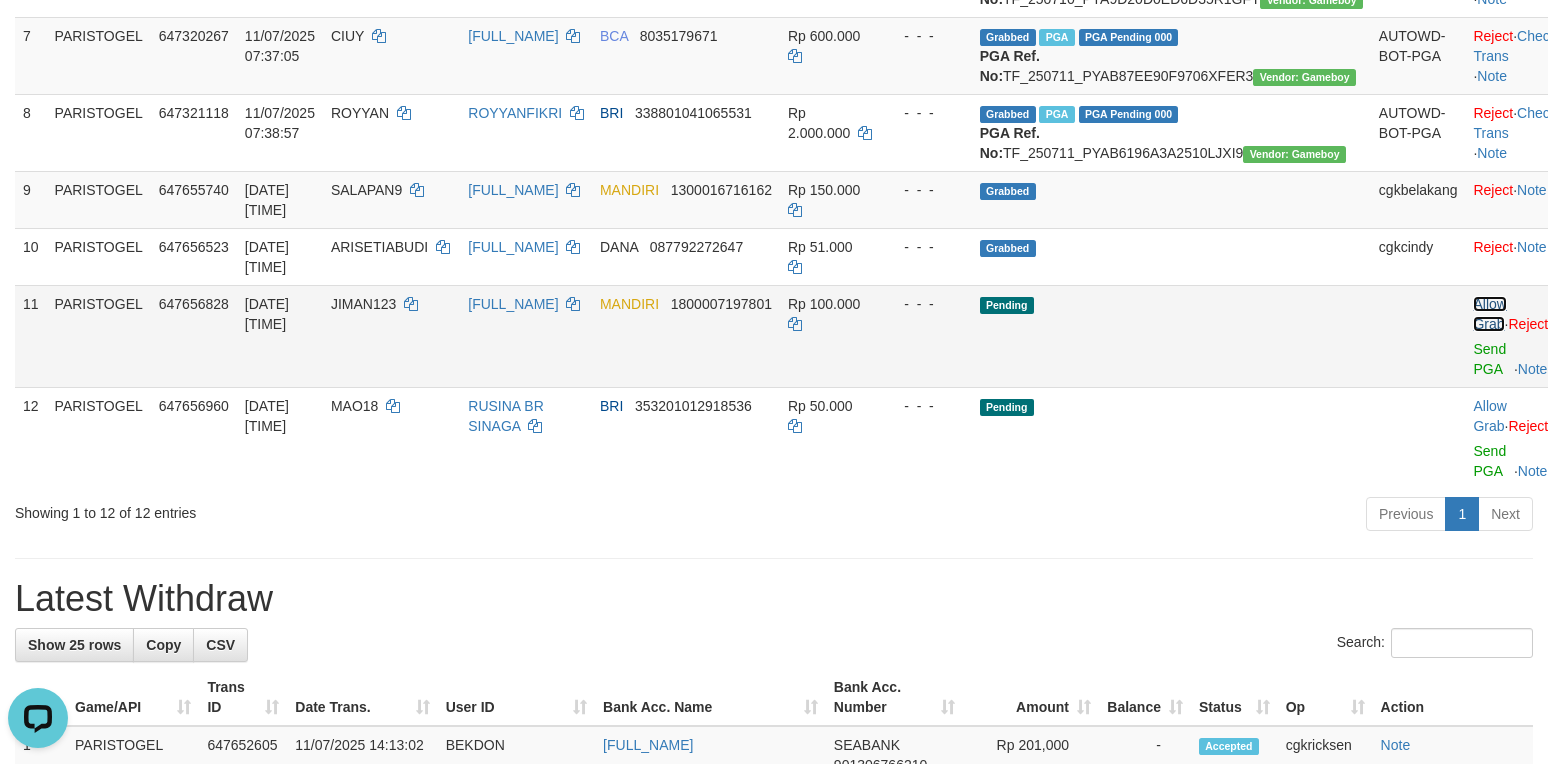 click on "Allow Grab" at bounding box center (1489, 314) 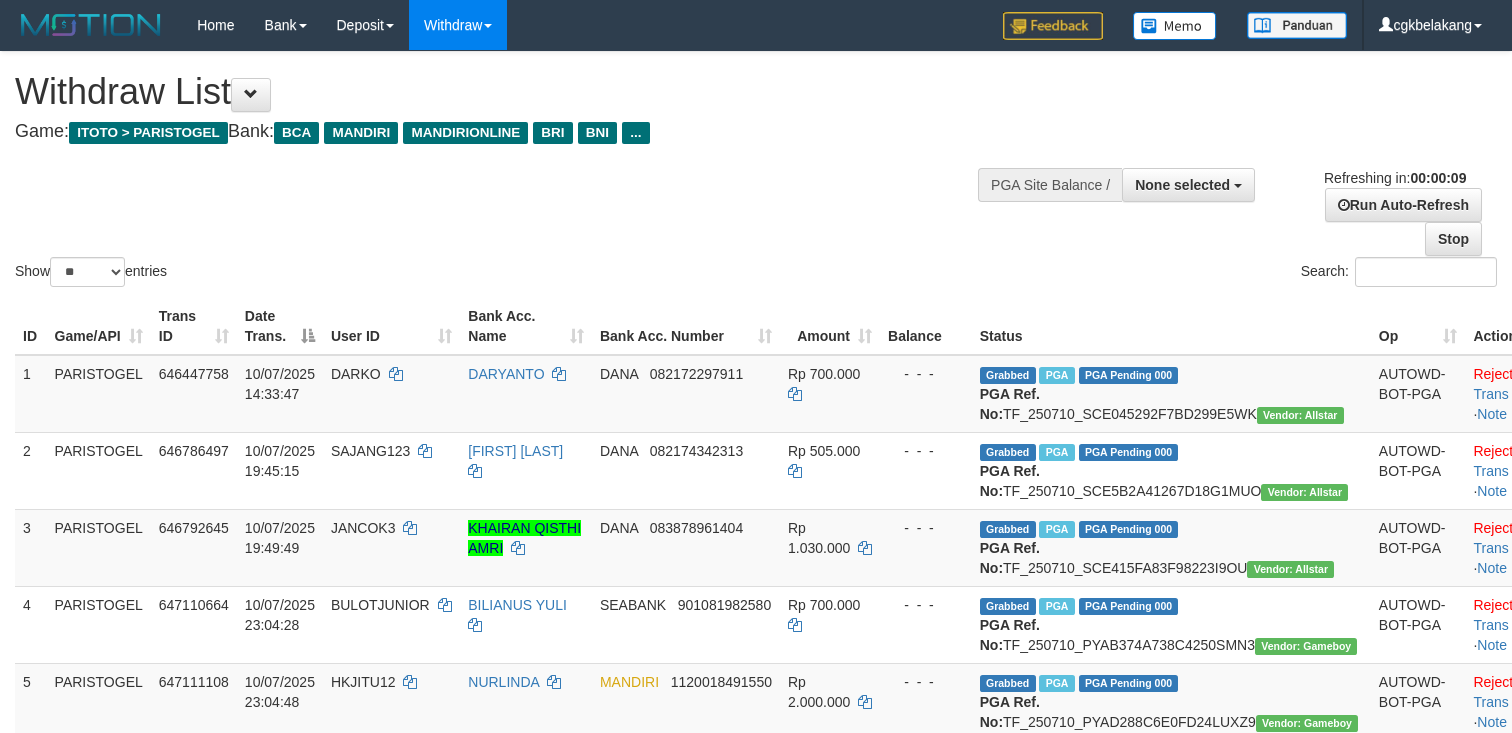 select 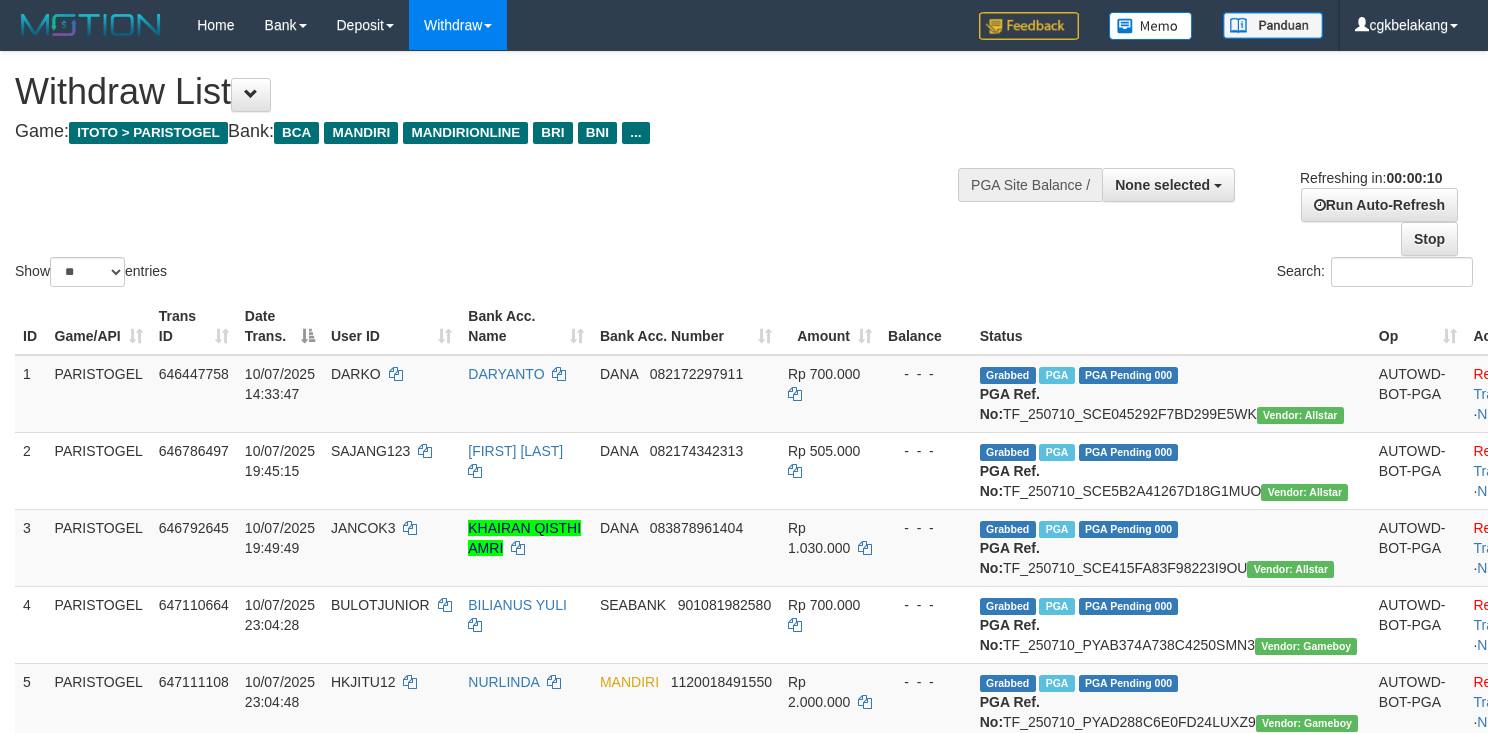 select 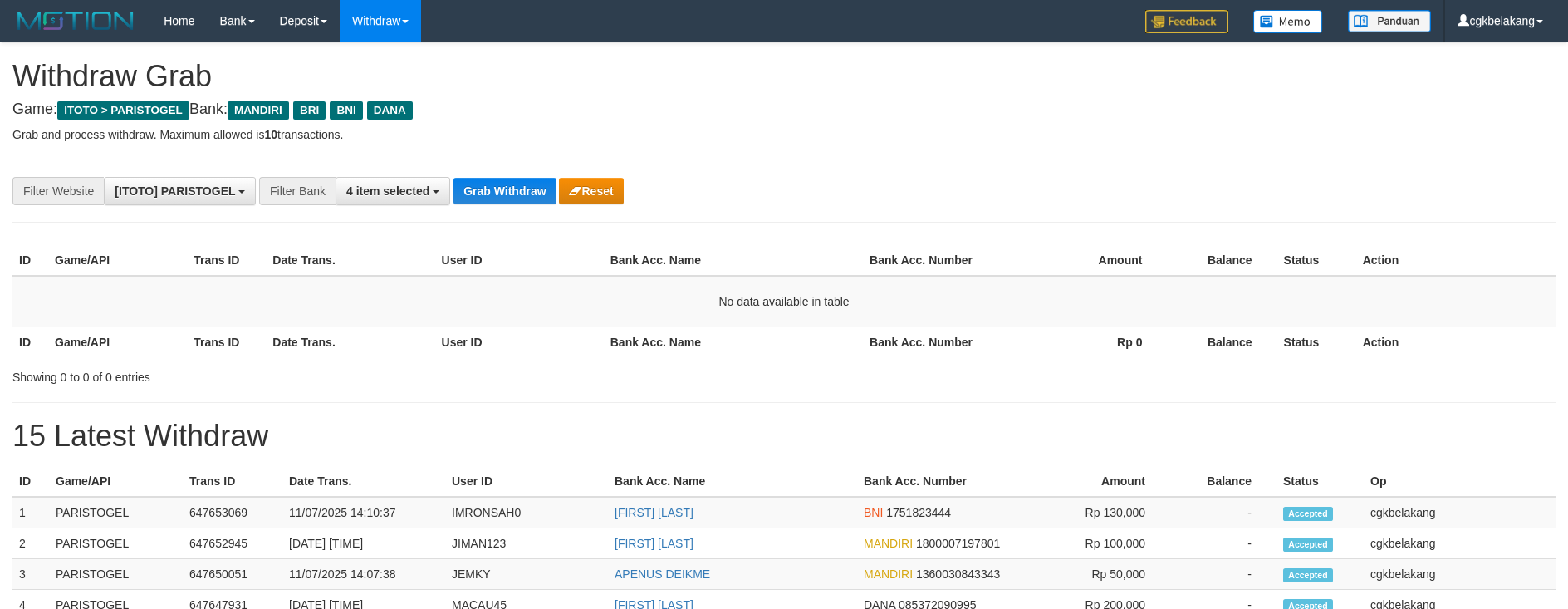 scroll, scrollTop: 0, scrollLeft: 0, axis: both 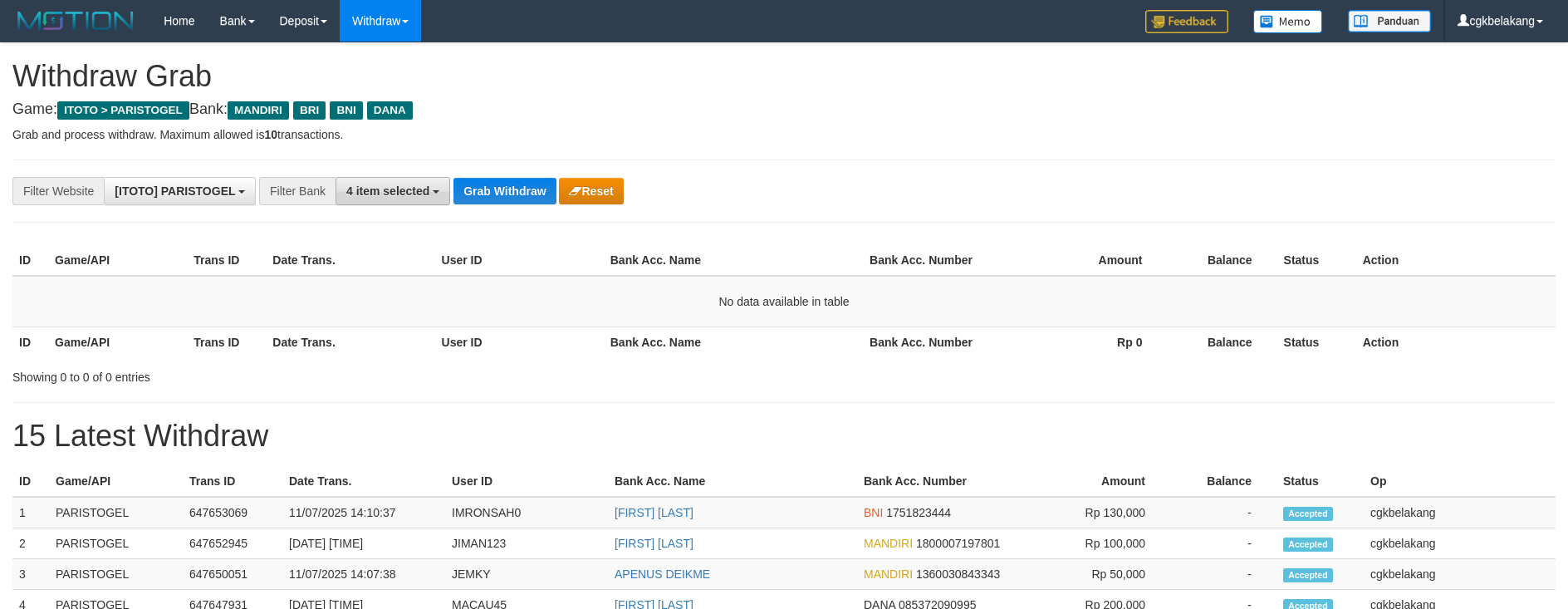 click on "4 item selected" at bounding box center (388, 191) 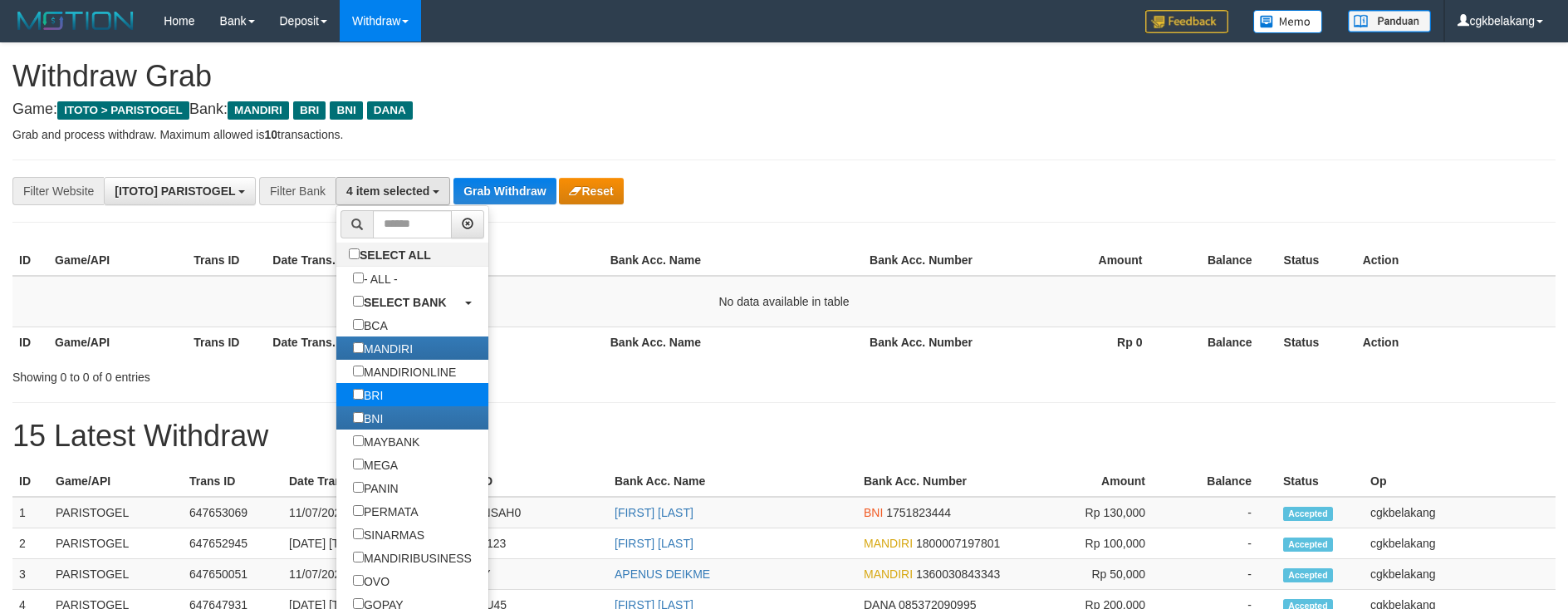 click on "BRI" at bounding box center (368, 395) 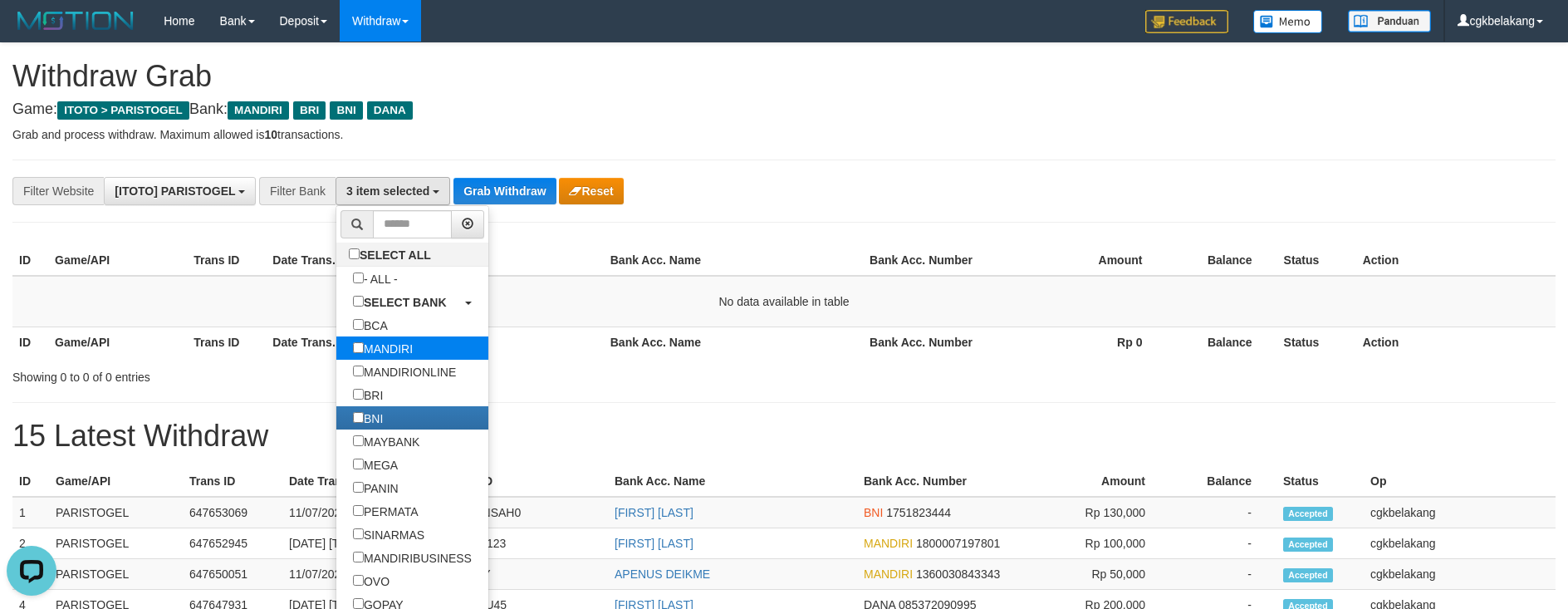 scroll, scrollTop: 0, scrollLeft: 0, axis: both 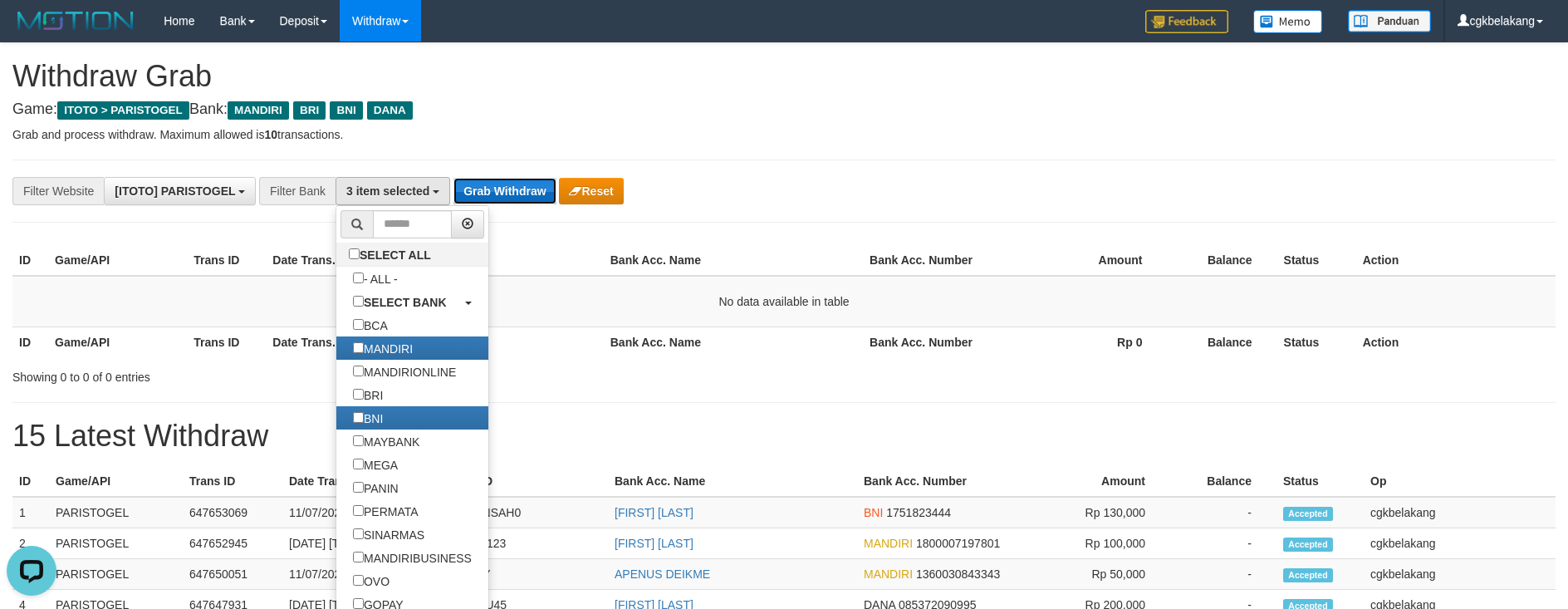 click on "Grab Withdraw" at bounding box center (504, 191) 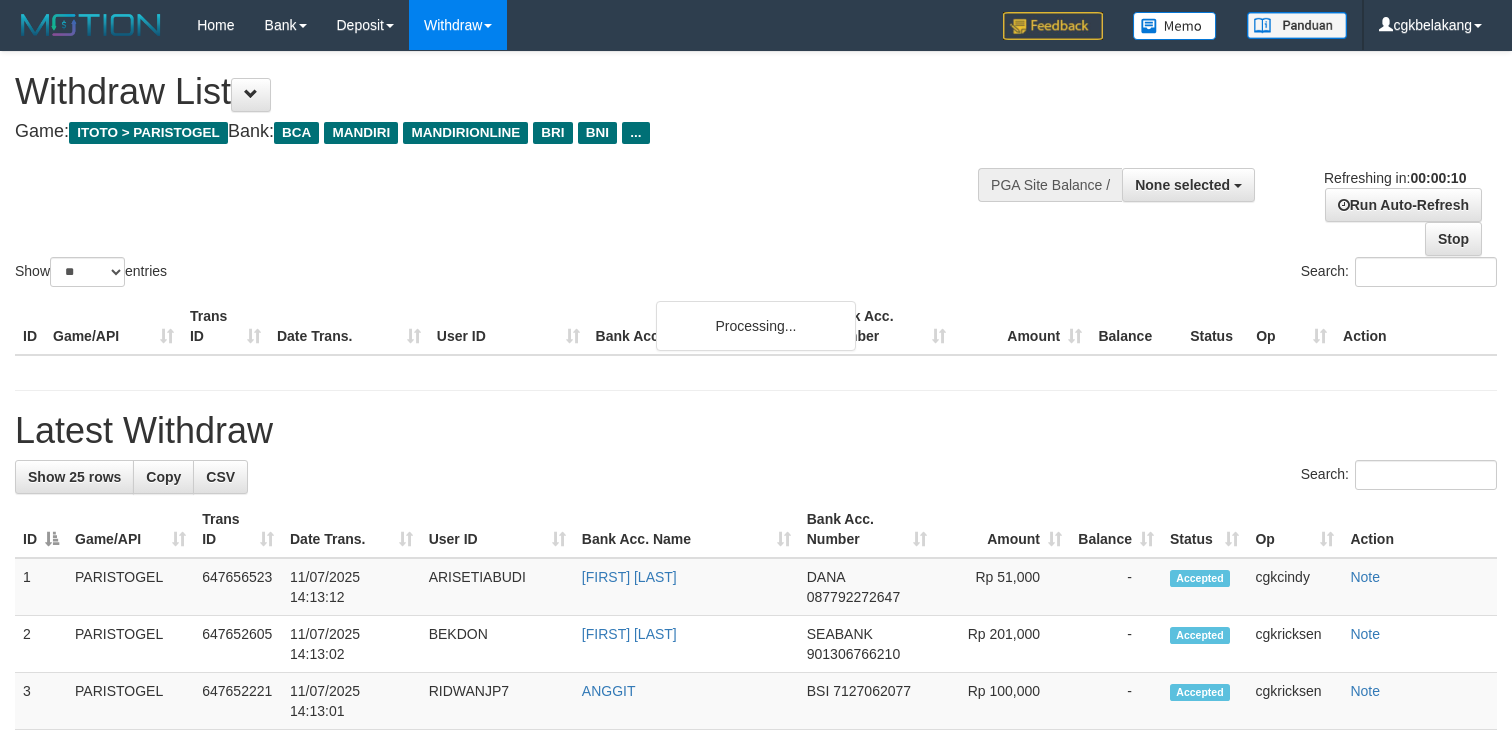 select 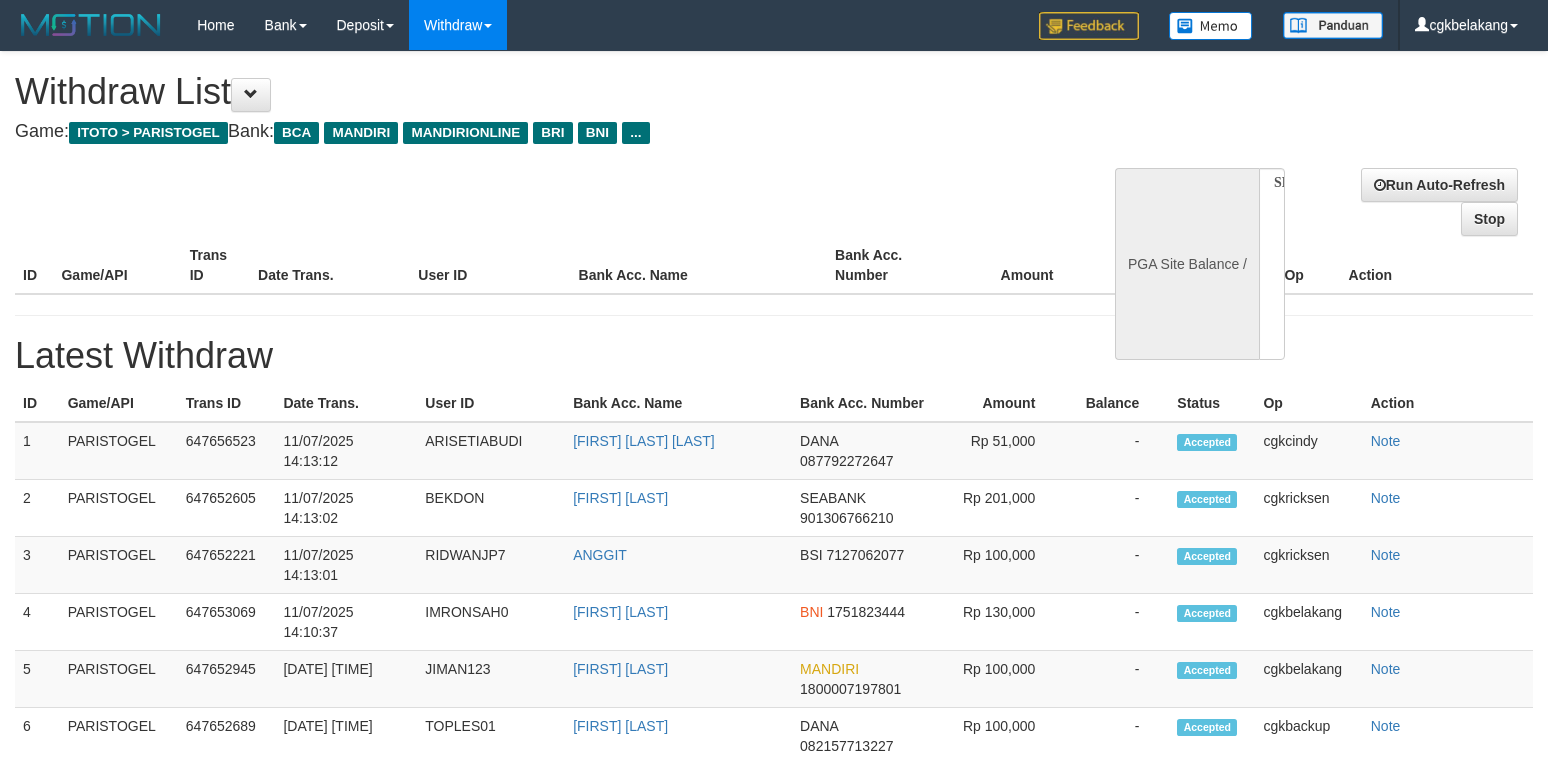 select 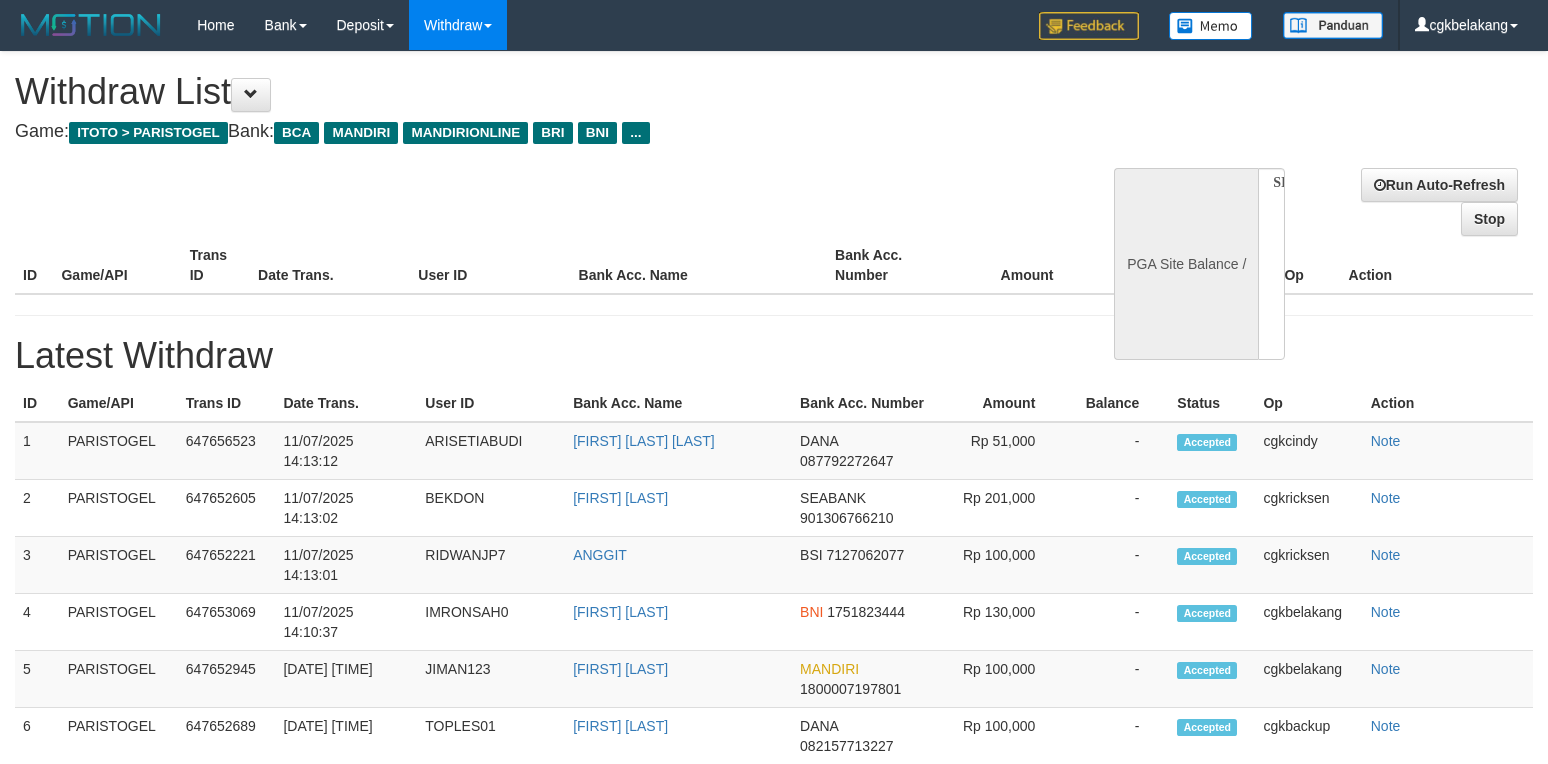 scroll, scrollTop: 0, scrollLeft: 0, axis: both 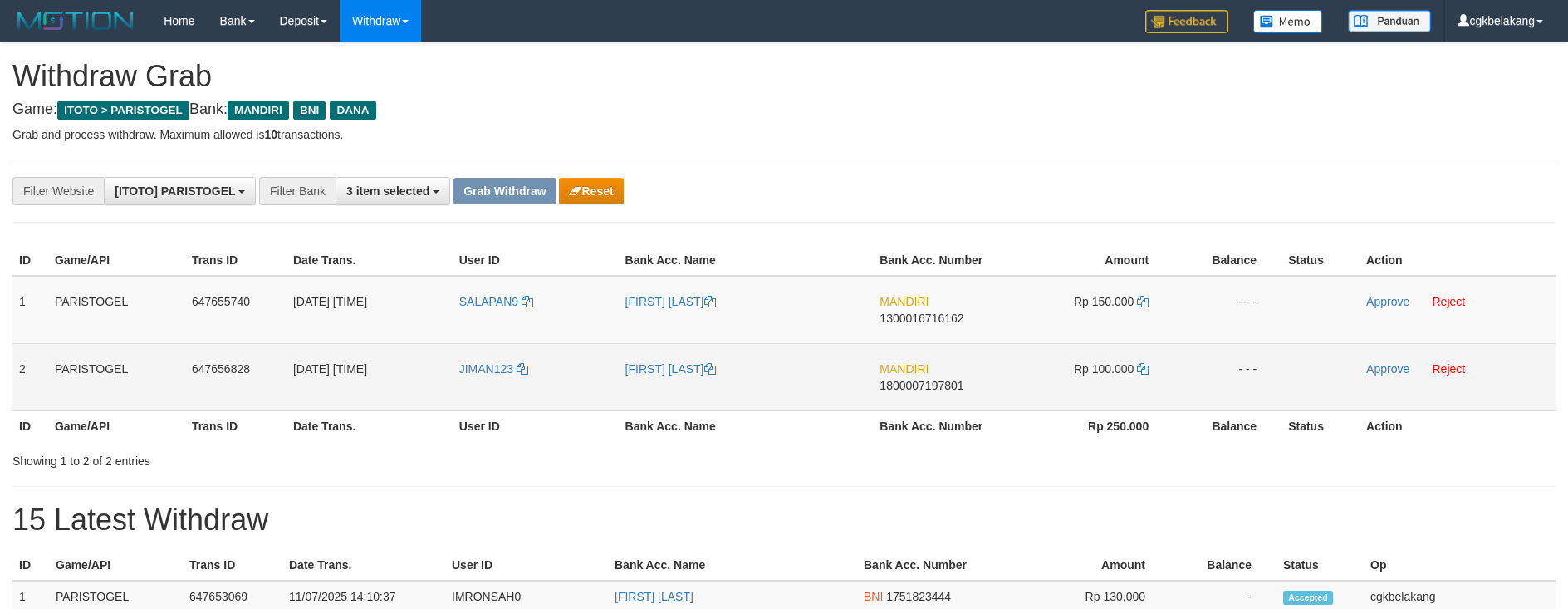 click on "JIMAN123" at bounding box center (536, 376) 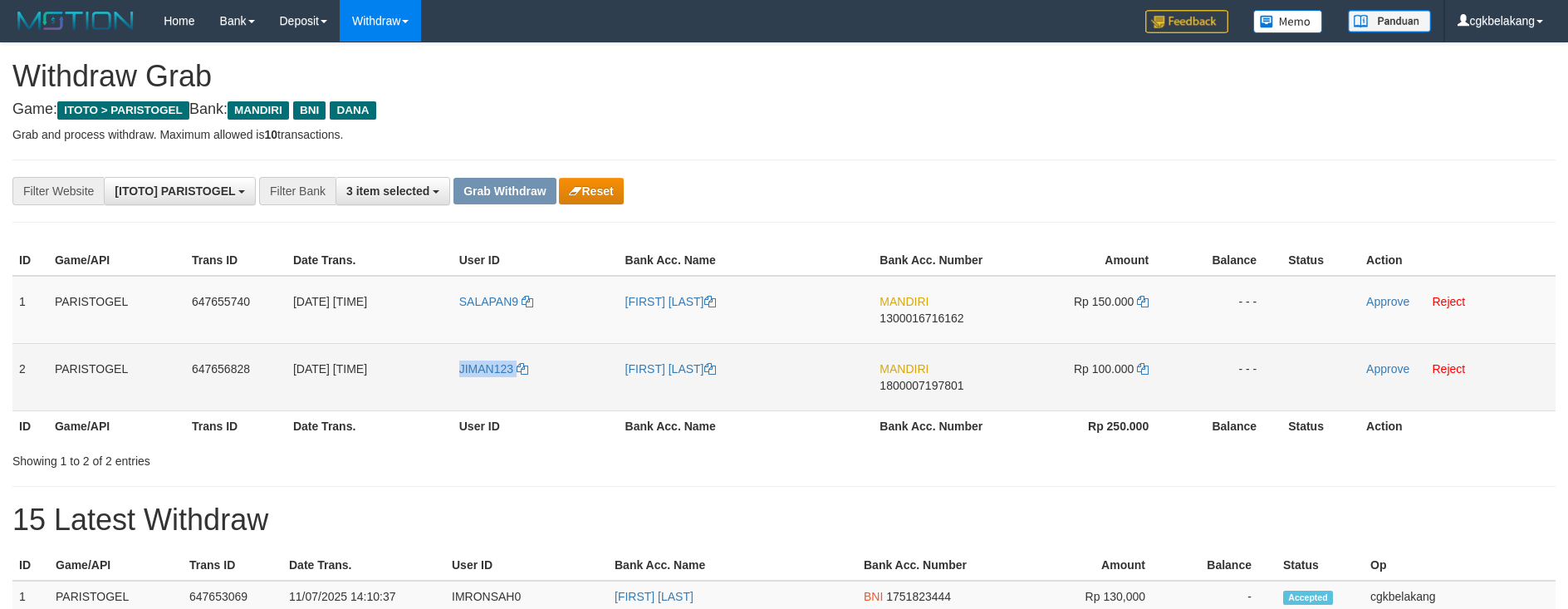 copy on "JIMAN123" 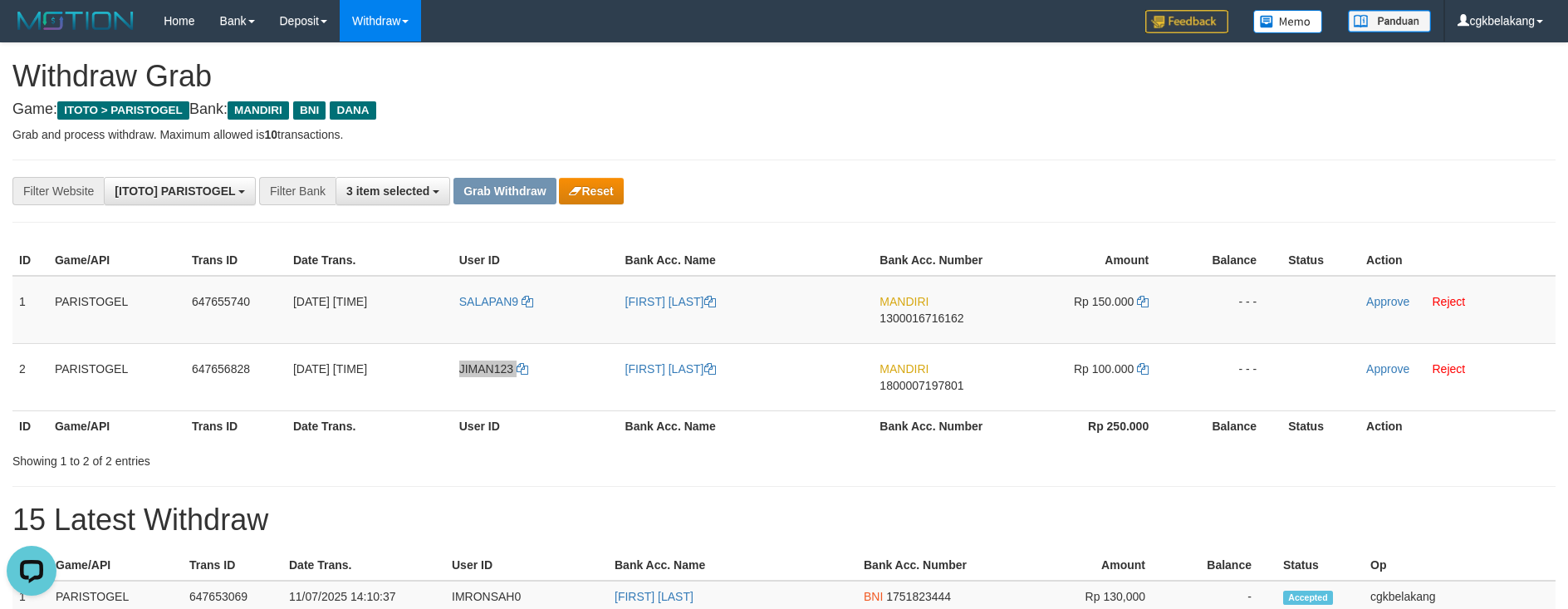 scroll, scrollTop: 0, scrollLeft: 0, axis: both 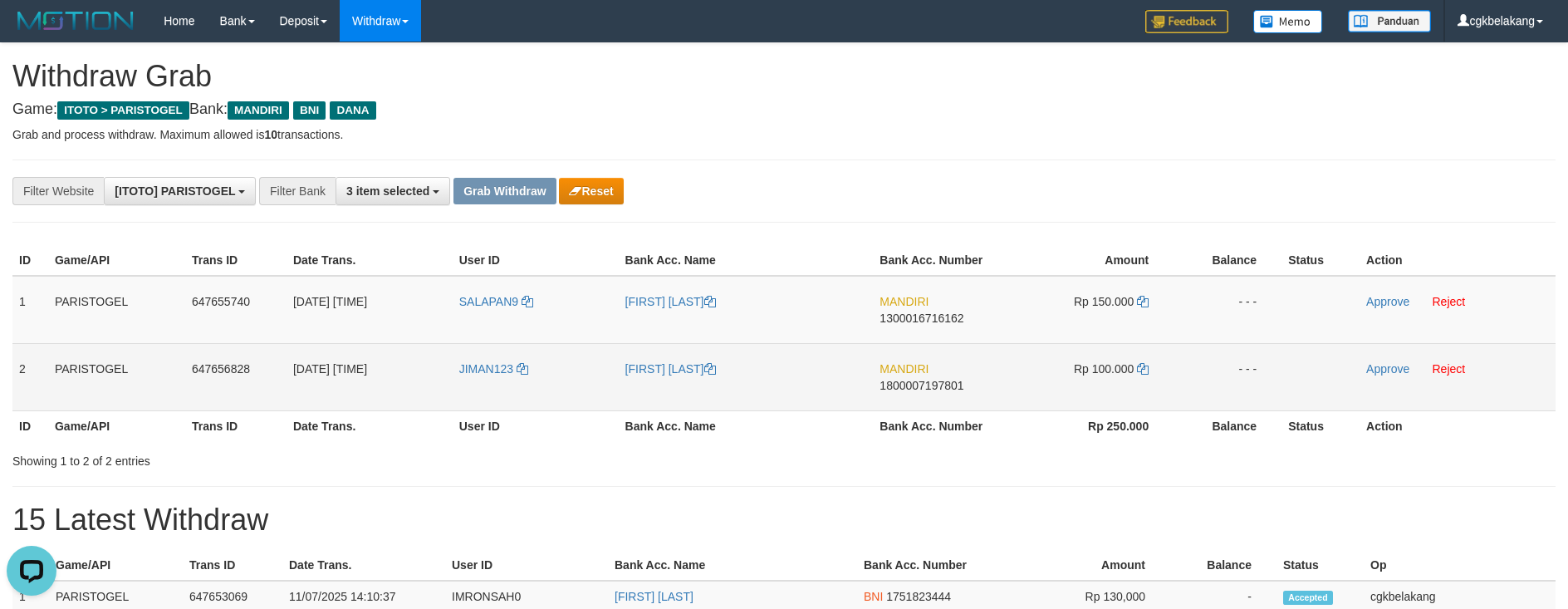 click on "[FIRST] [LAST]" at bounding box center (746, 376) 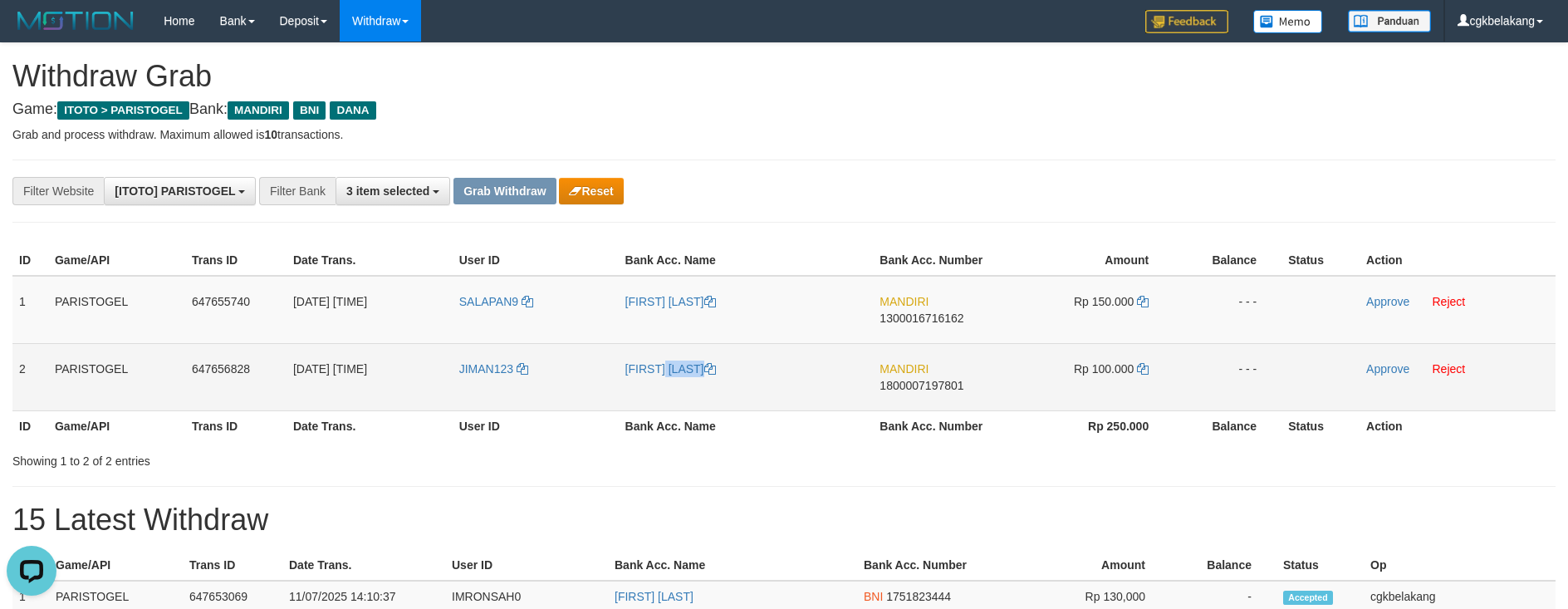 click on "[FIRST] [LAST]" at bounding box center (746, 376) 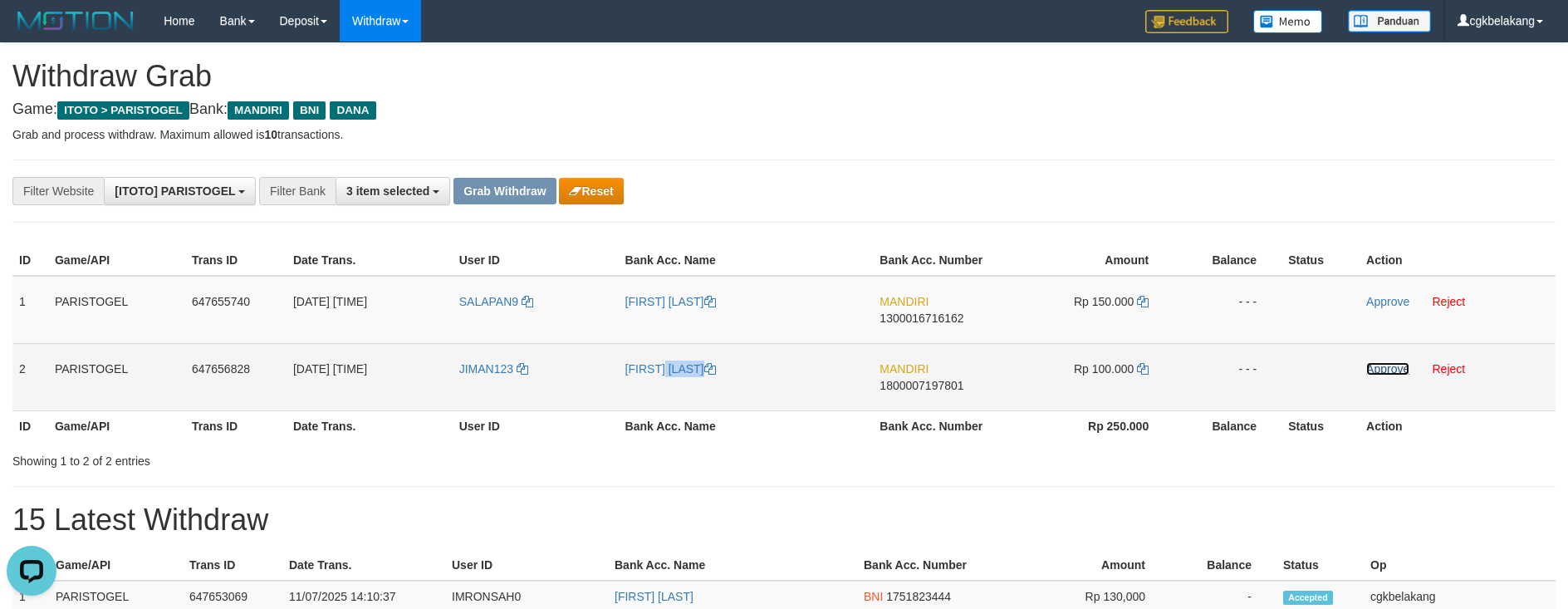 click on "Approve" at bounding box center (1388, 369) 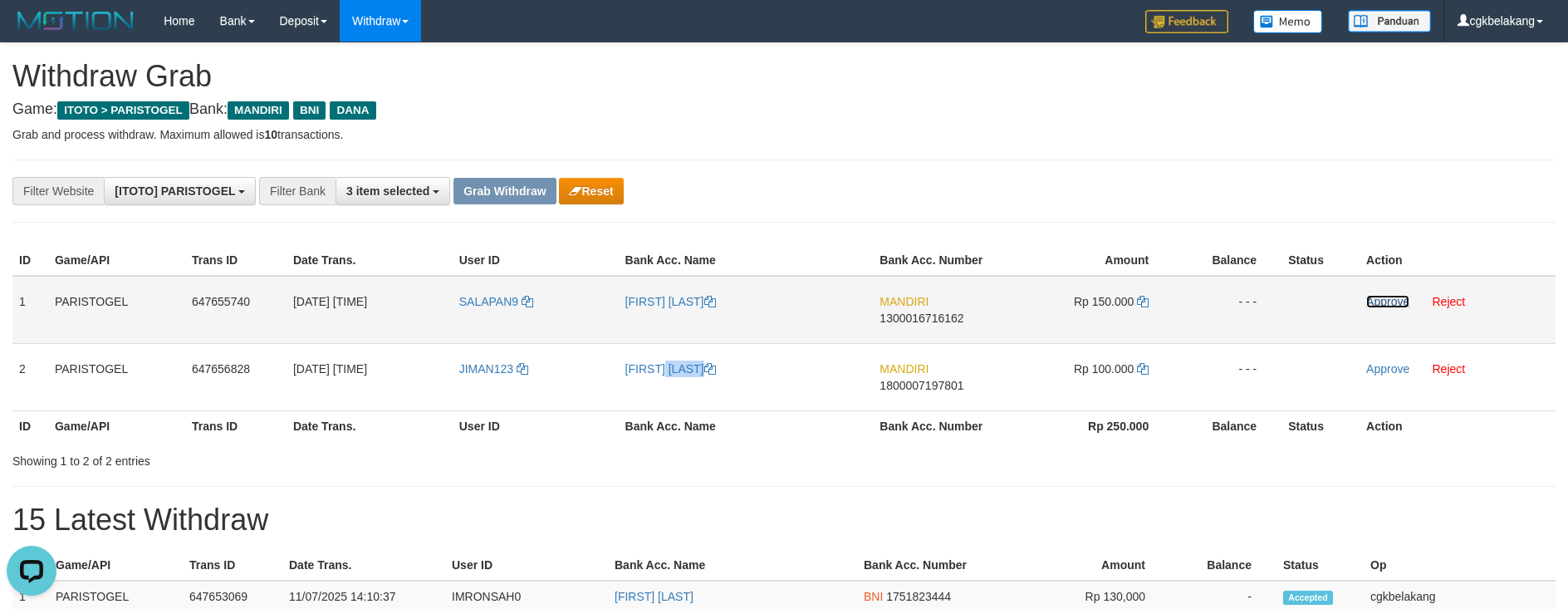 click on "Approve" at bounding box center [1388, 302] 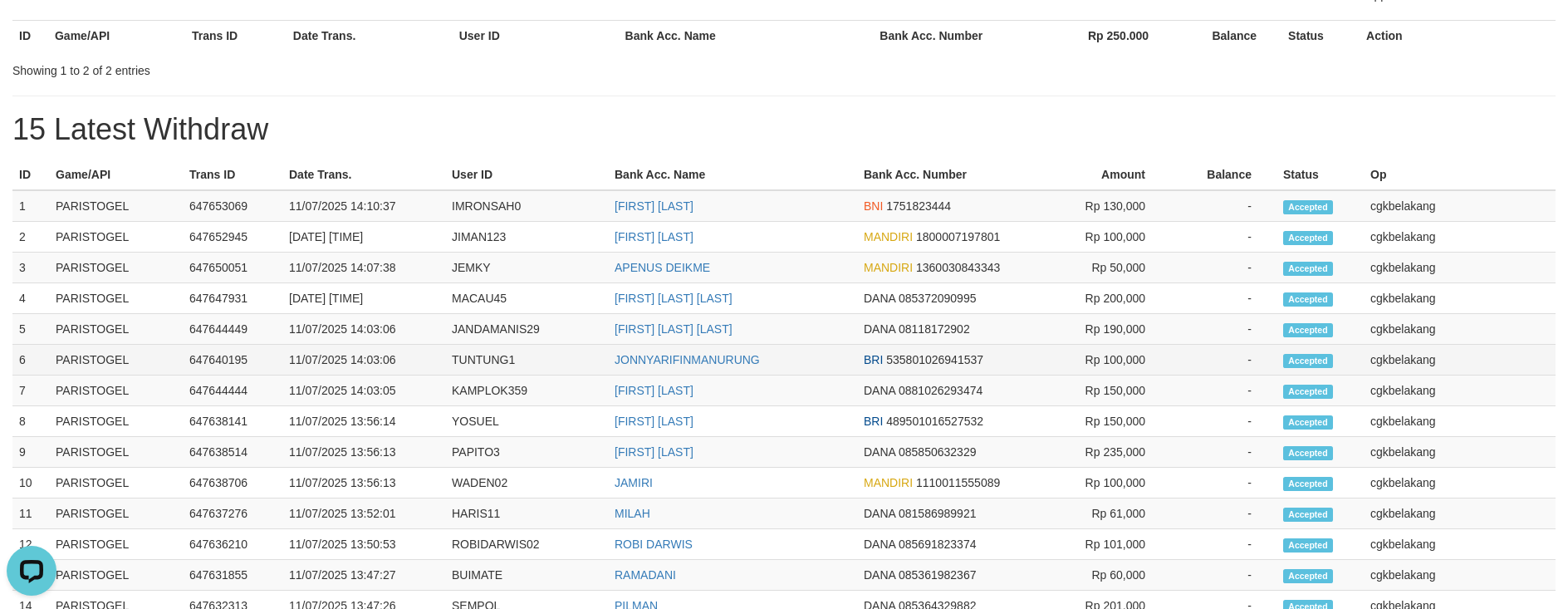 scroll, scrollTop: 332, scrollLeft: 0, axis: vertical 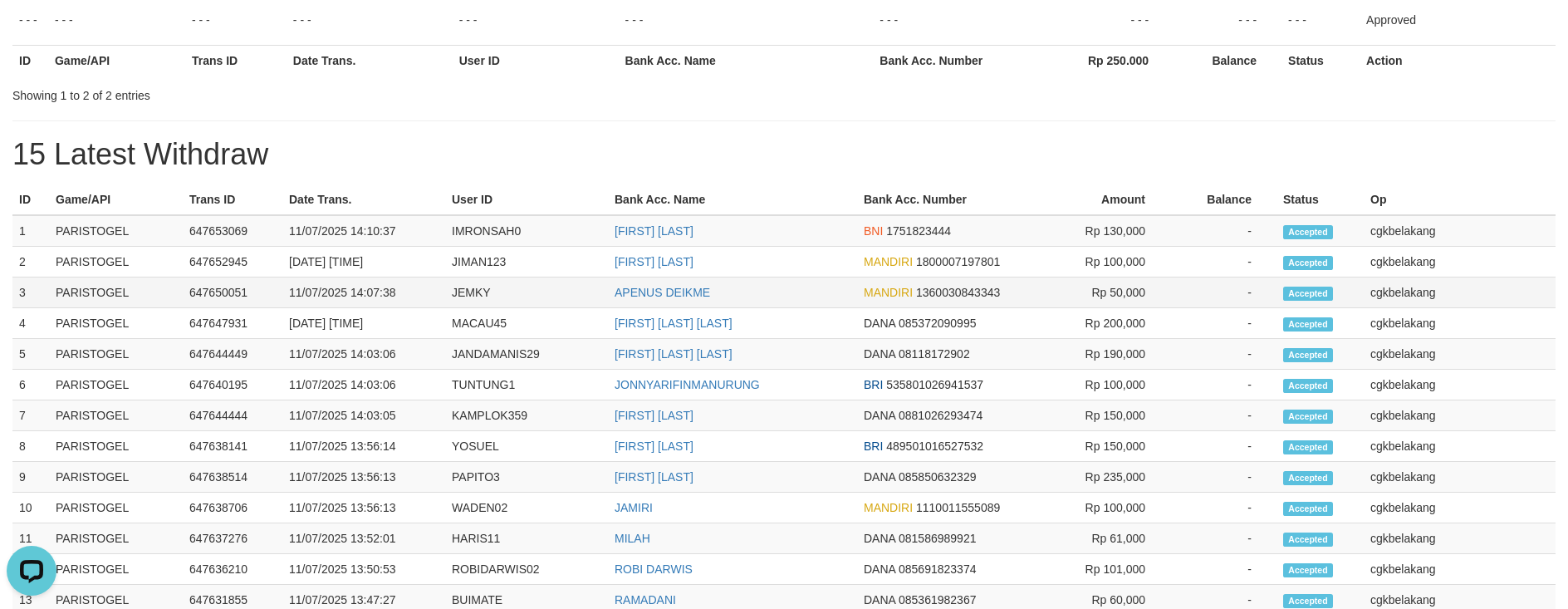 click on "JEMKY" at bounding box center (527, 292) 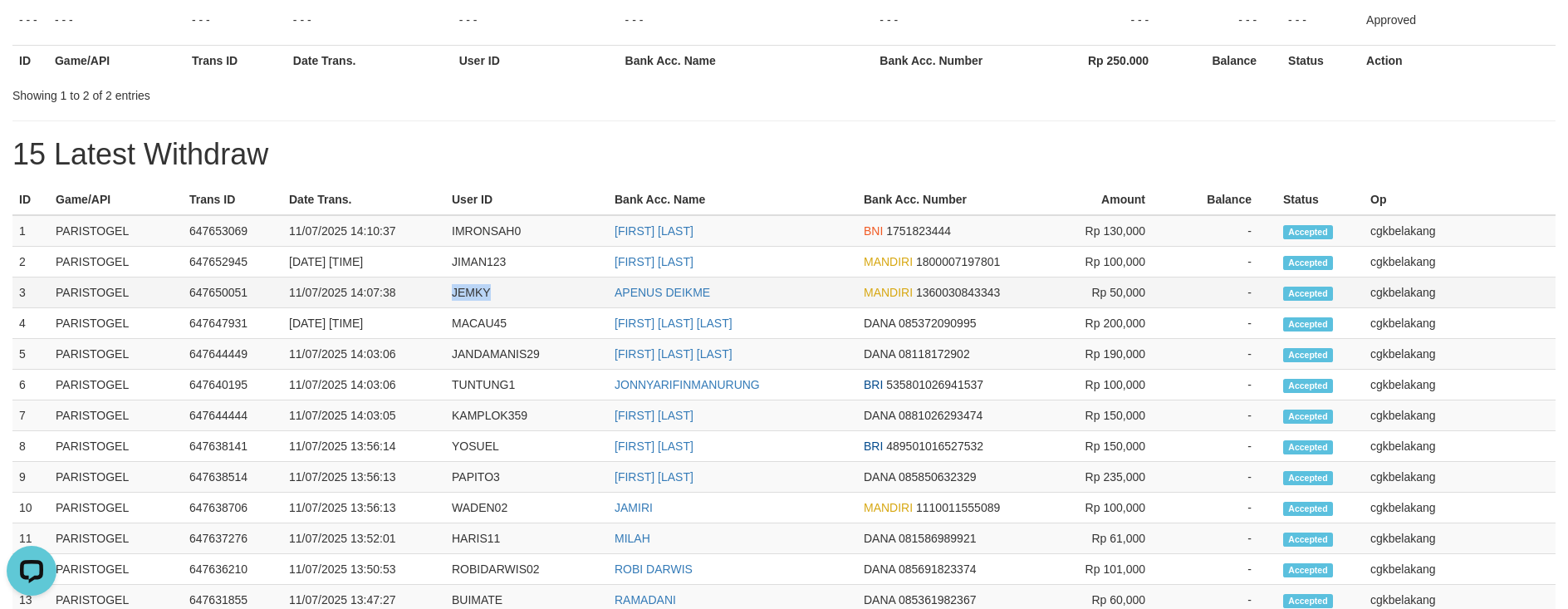 click on "JEMKY" at bounding box center [527, 292] 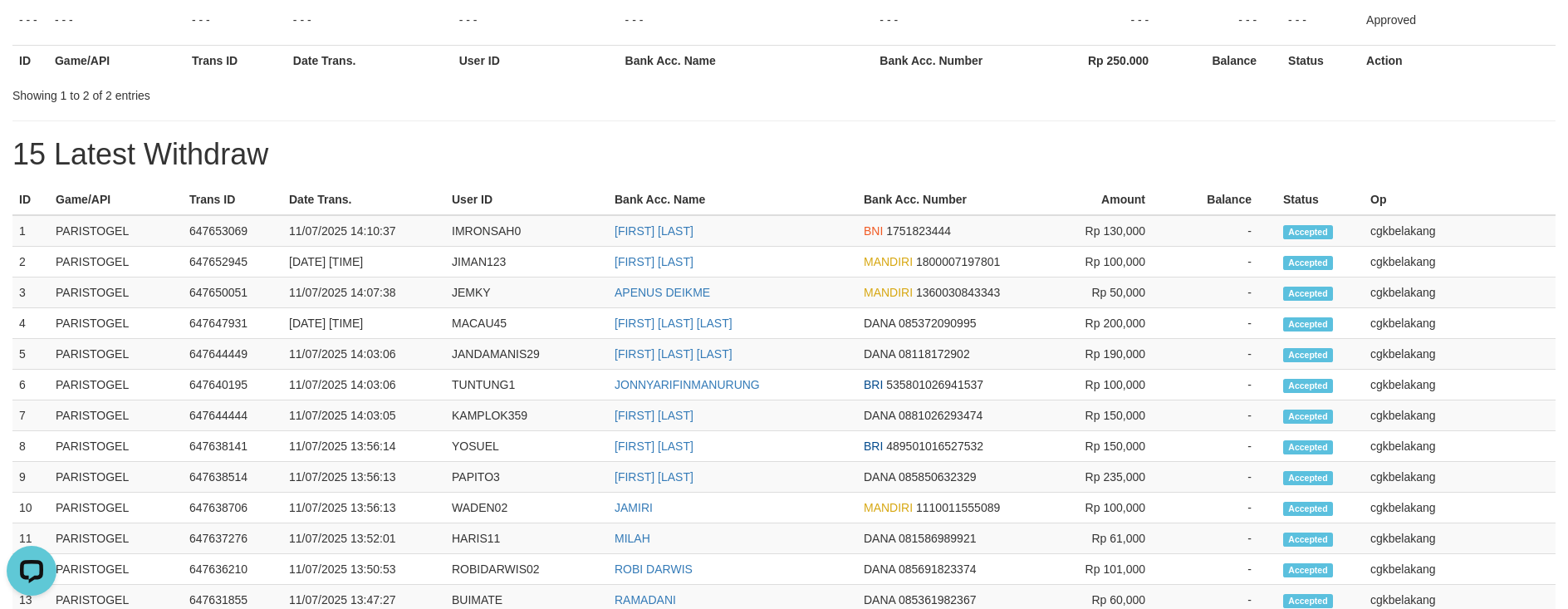 click on "15 Latest Withdraw" at bounding box center [784, 155] 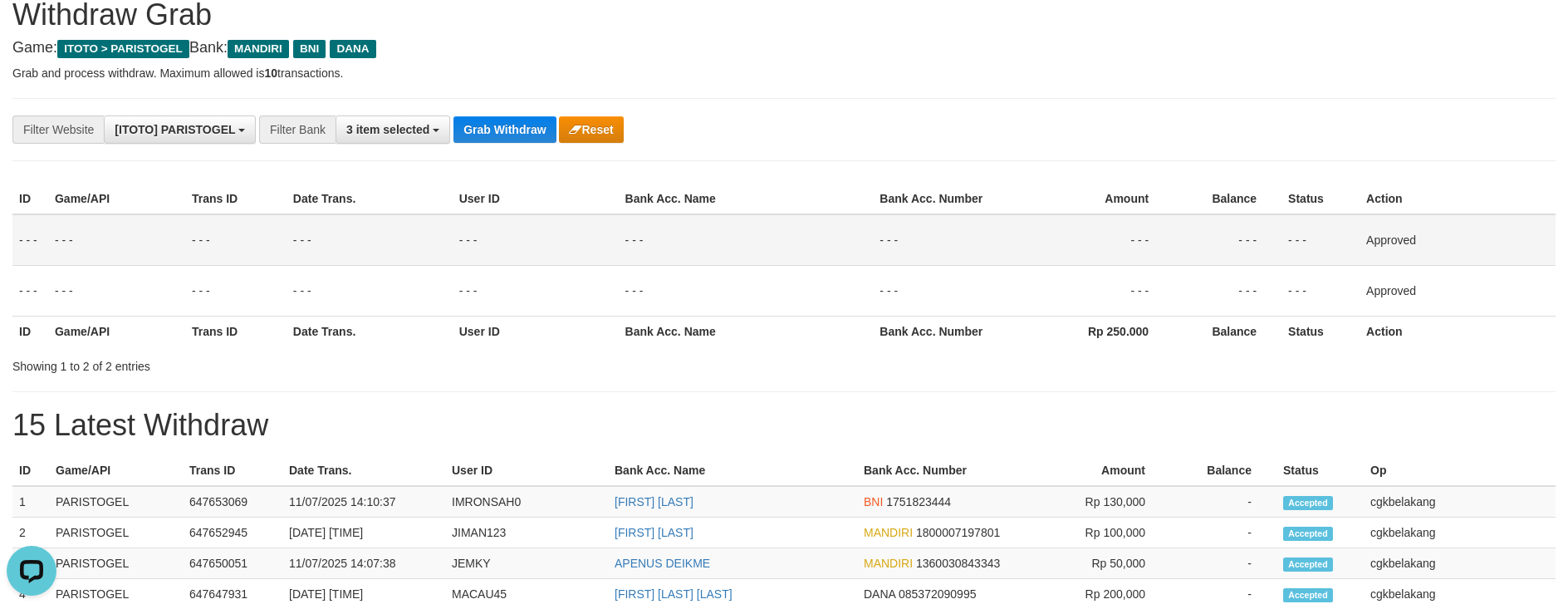 scroll, scrollTop: 0, scrollLeft: 0, axis: both 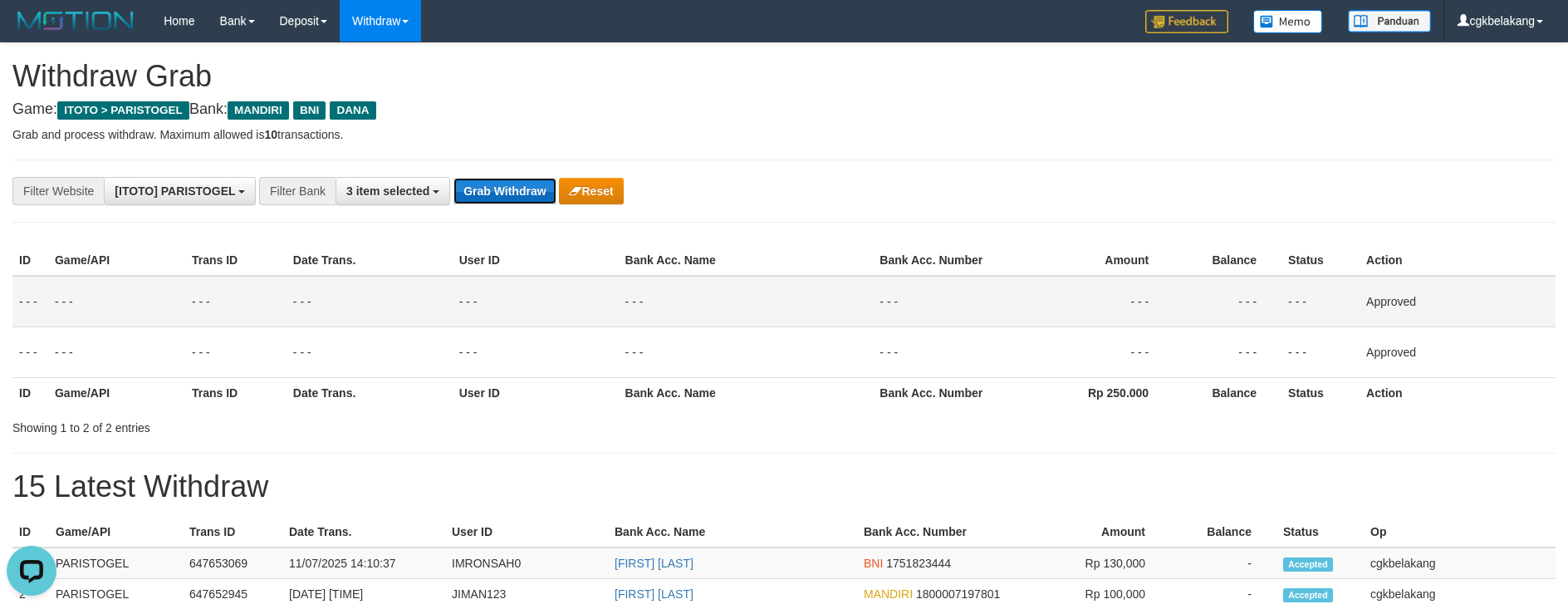 click on "Grab Withdraw" at bounding box center [504, 191] 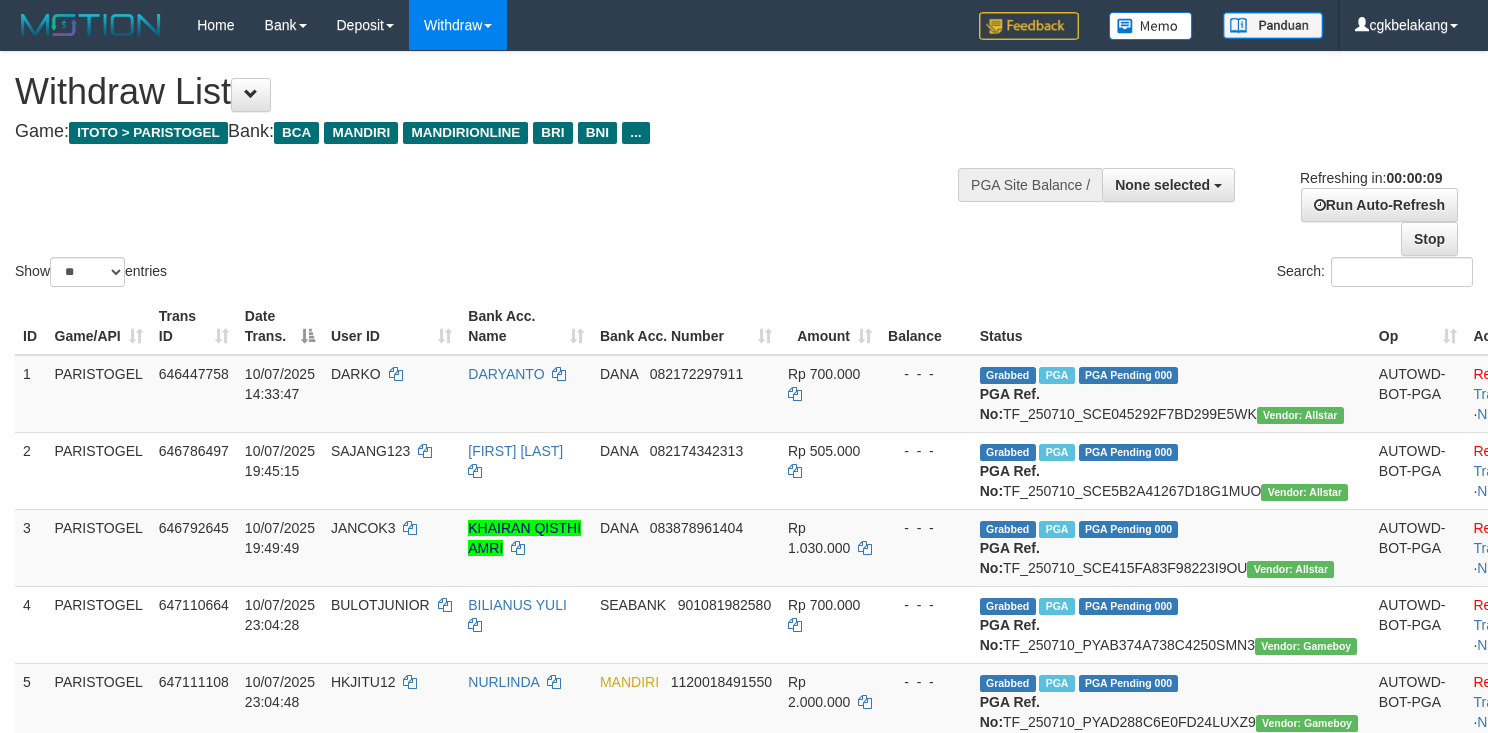 select 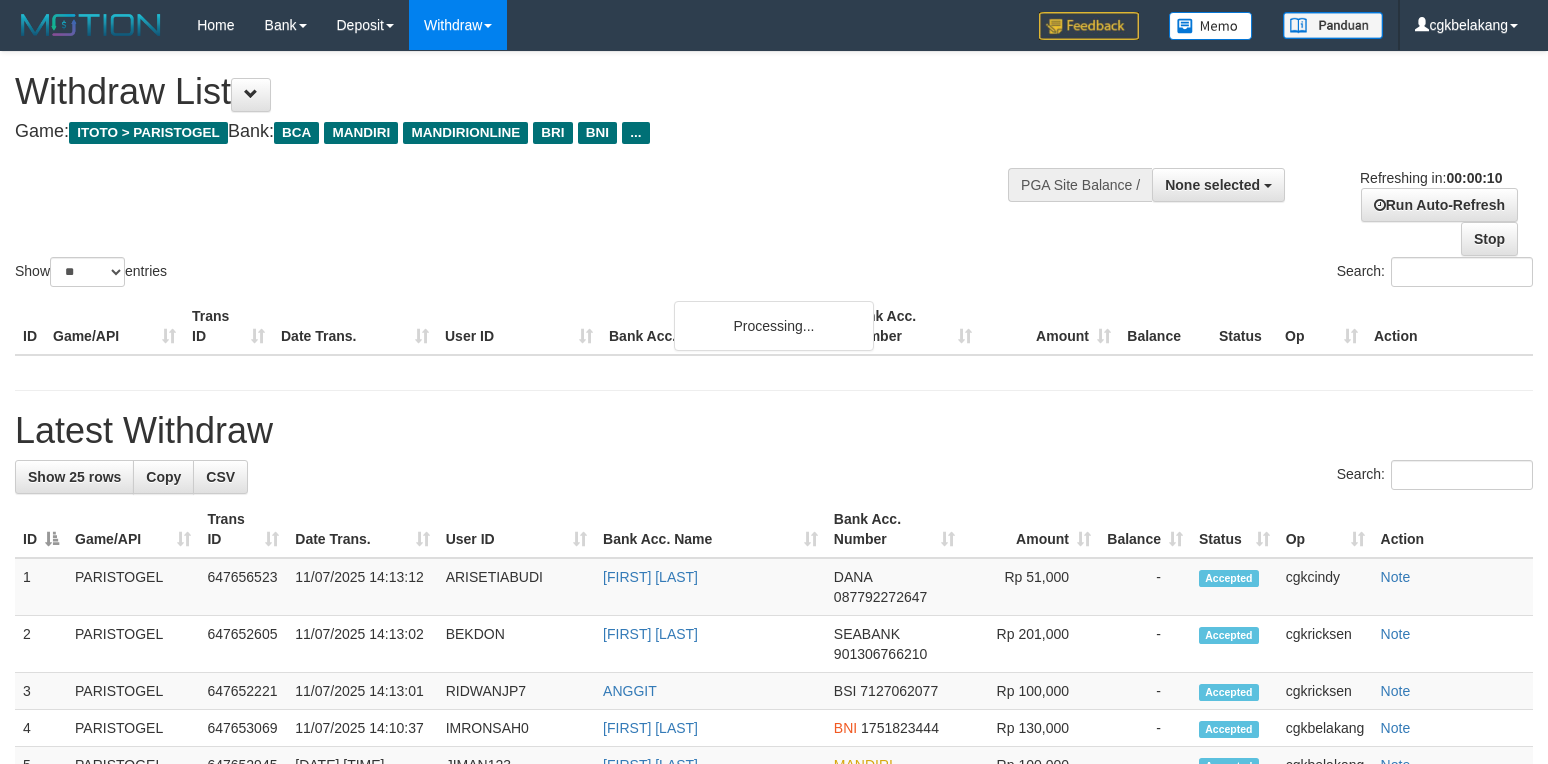 select 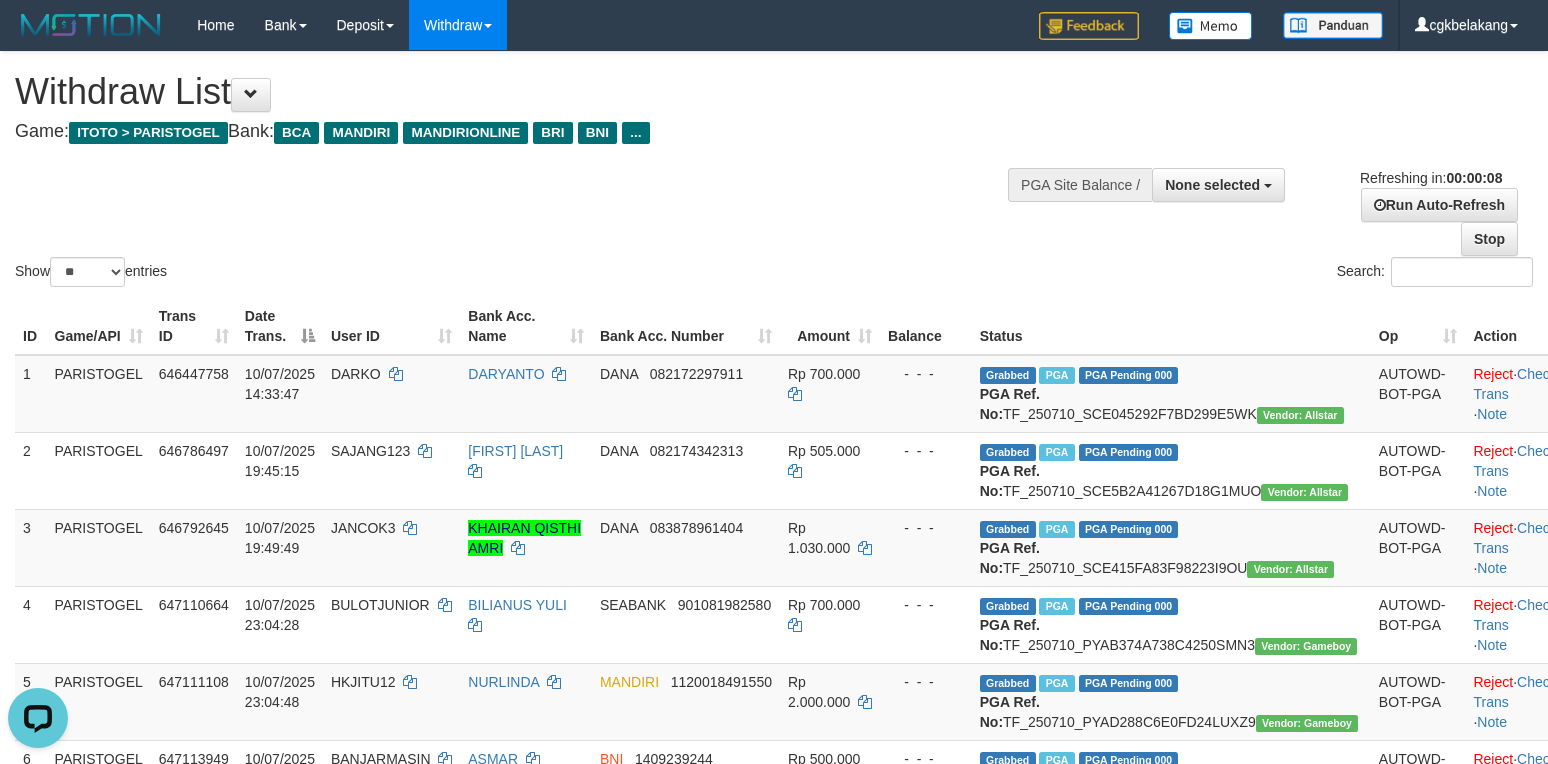 scroll, scrollTop: 0, scrollLeft: 0, axis: both 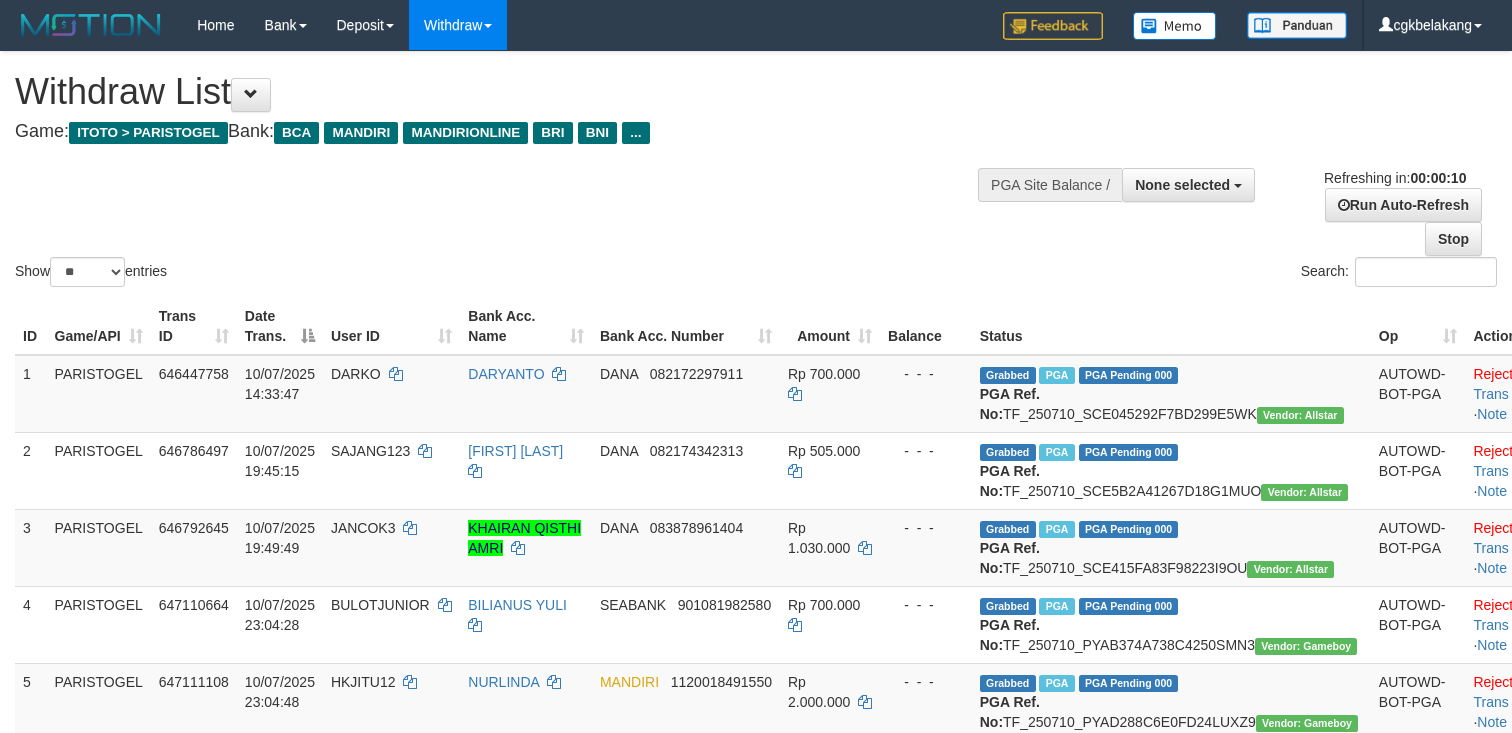 select 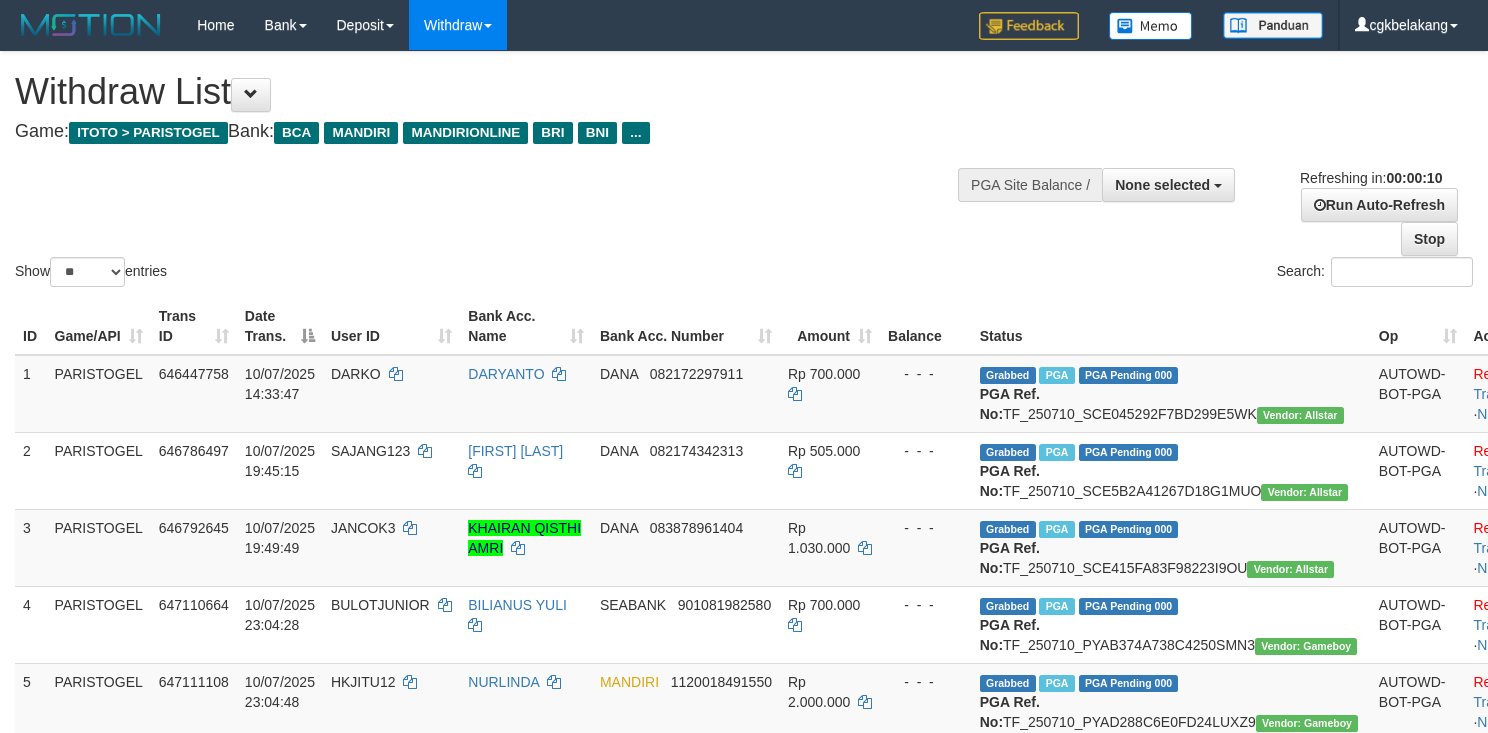 select 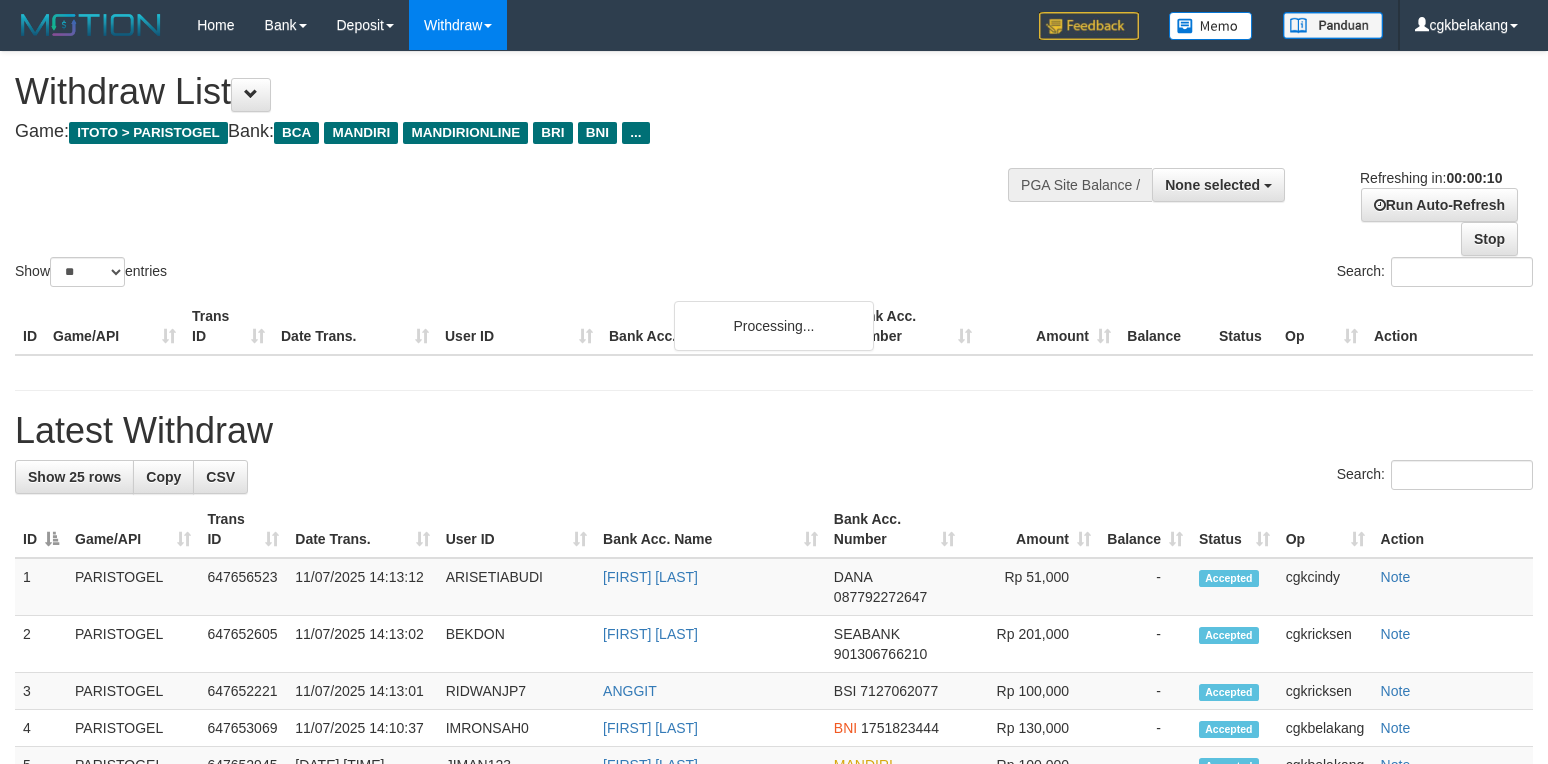select 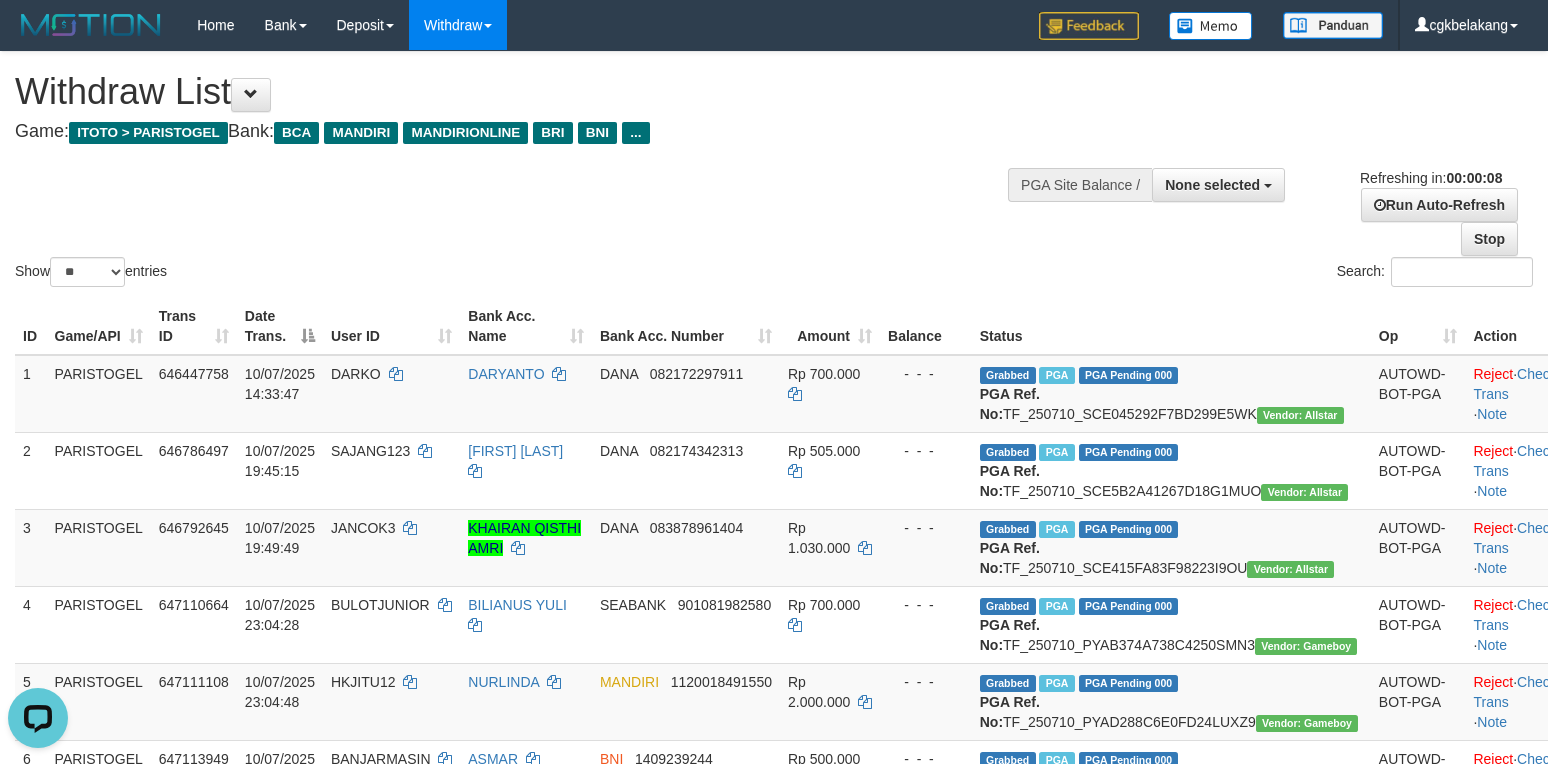 scroll, scrollTop: 0, scrollLeft: 0, axis: both 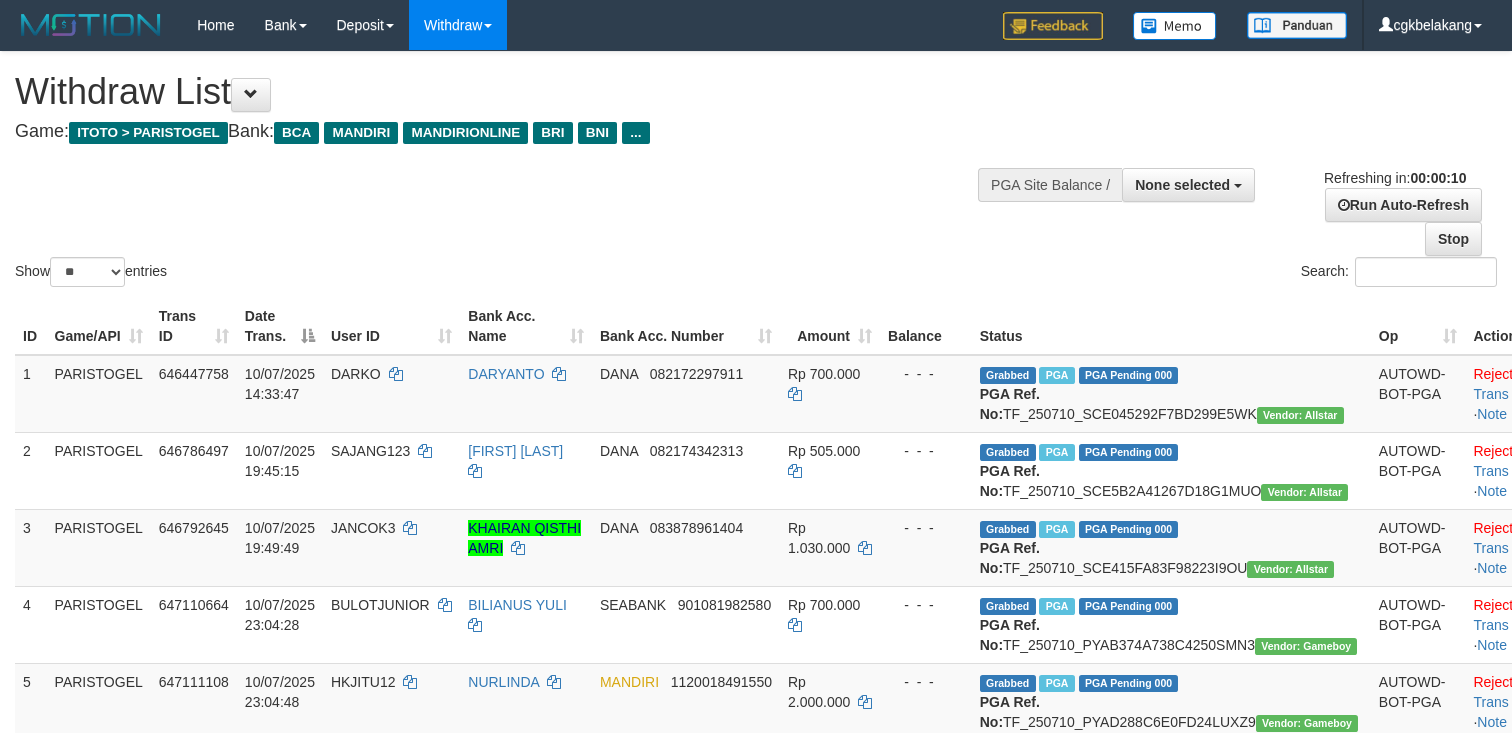 select 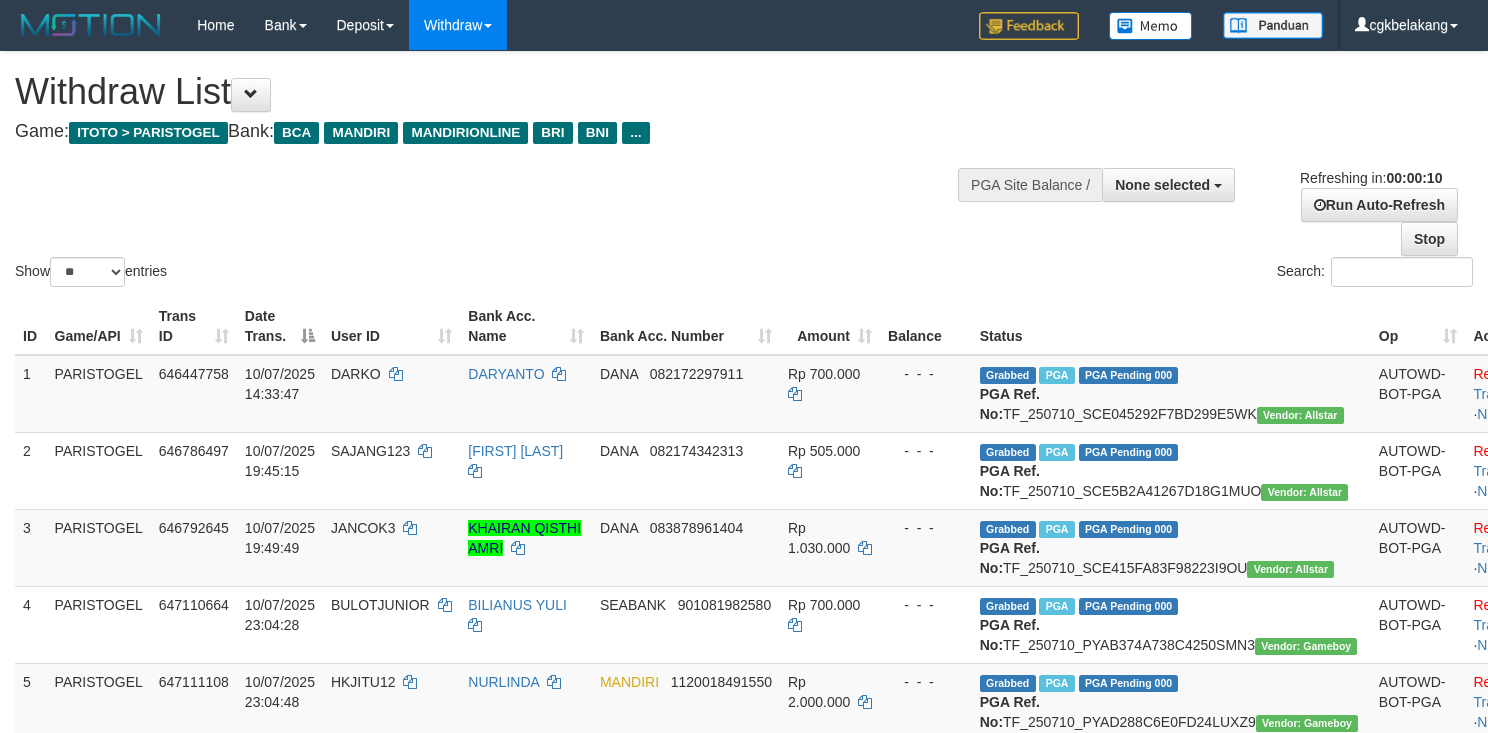 select 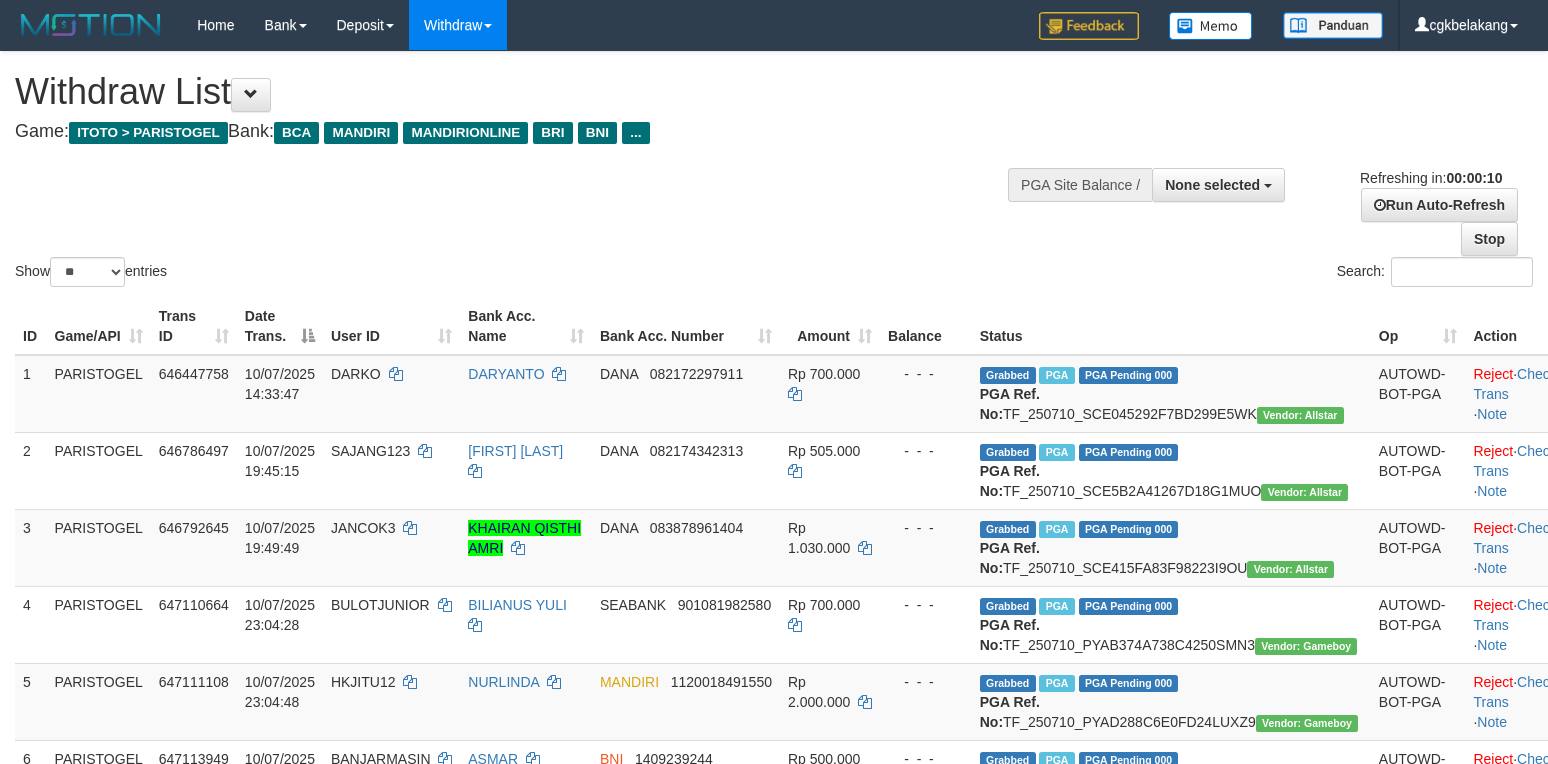 select 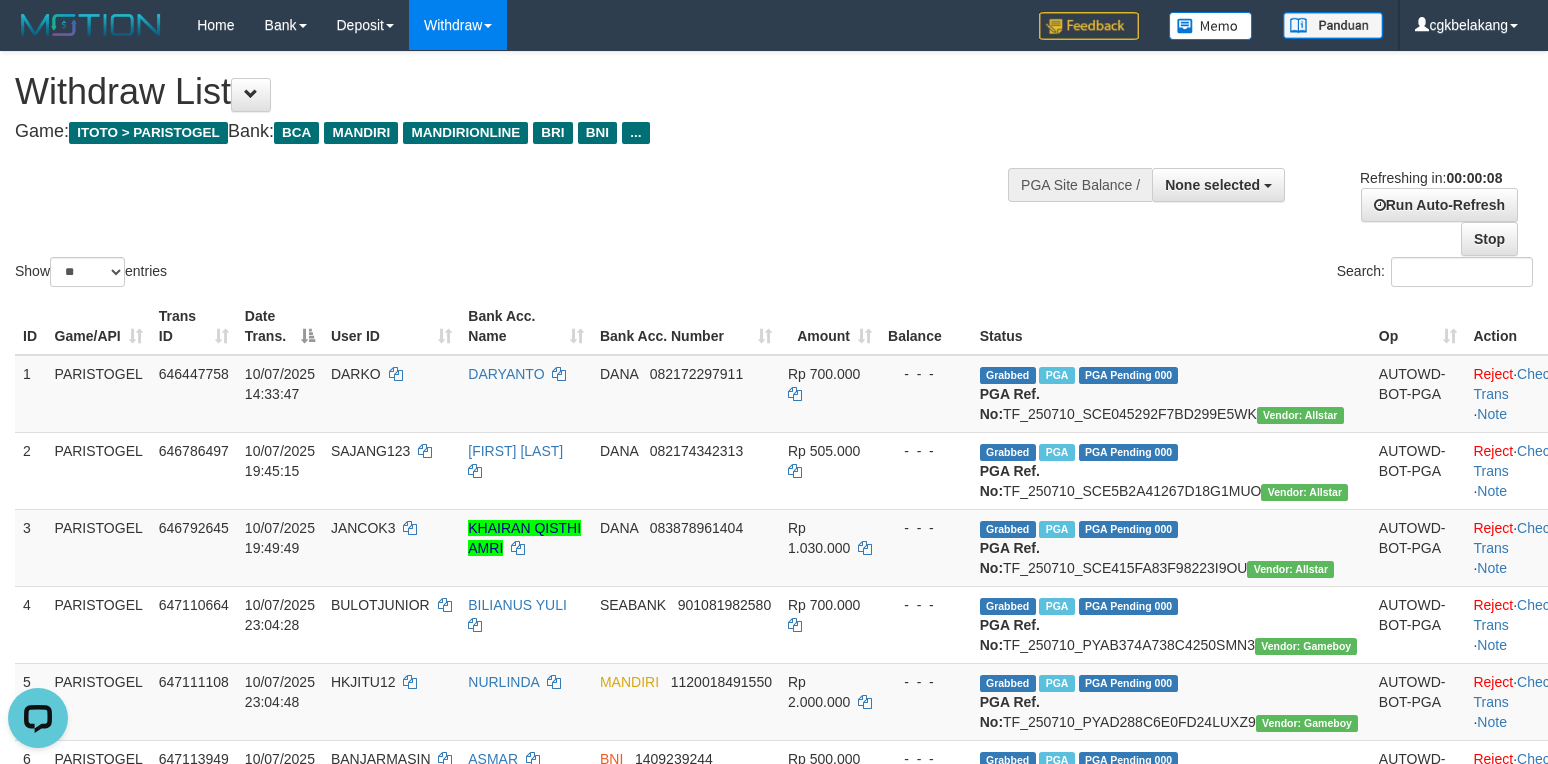 scroll, scrollTop: 0, scrollLeft: 0, axis: both 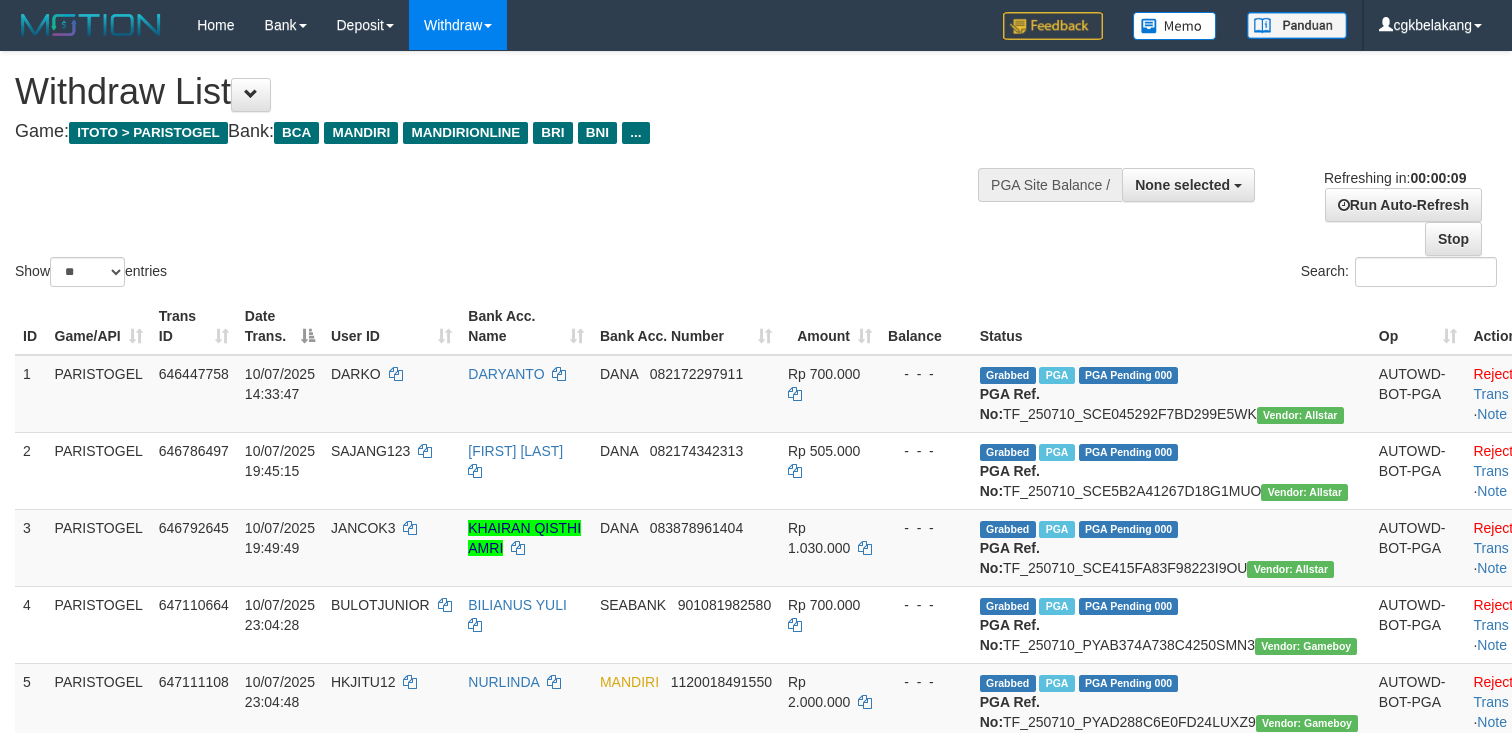 select 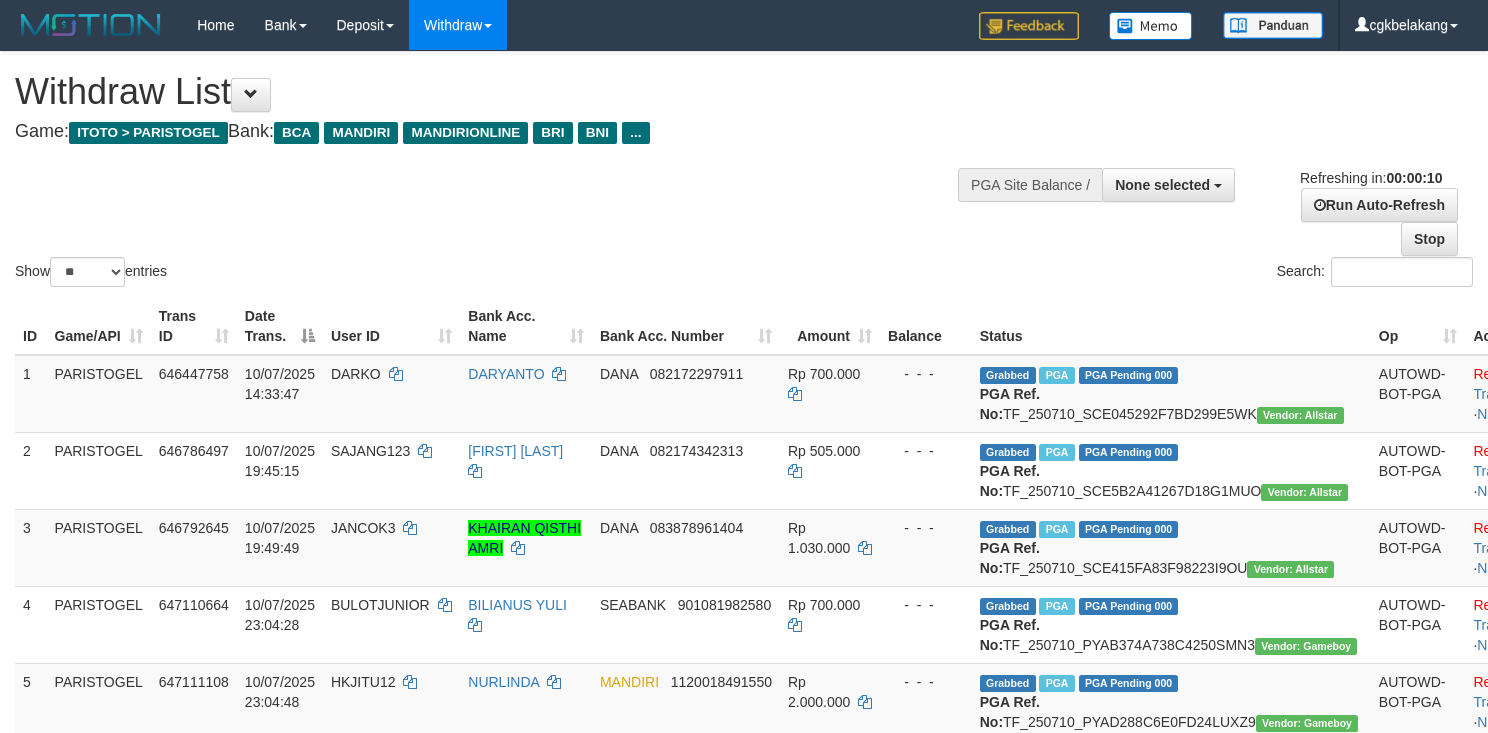 select 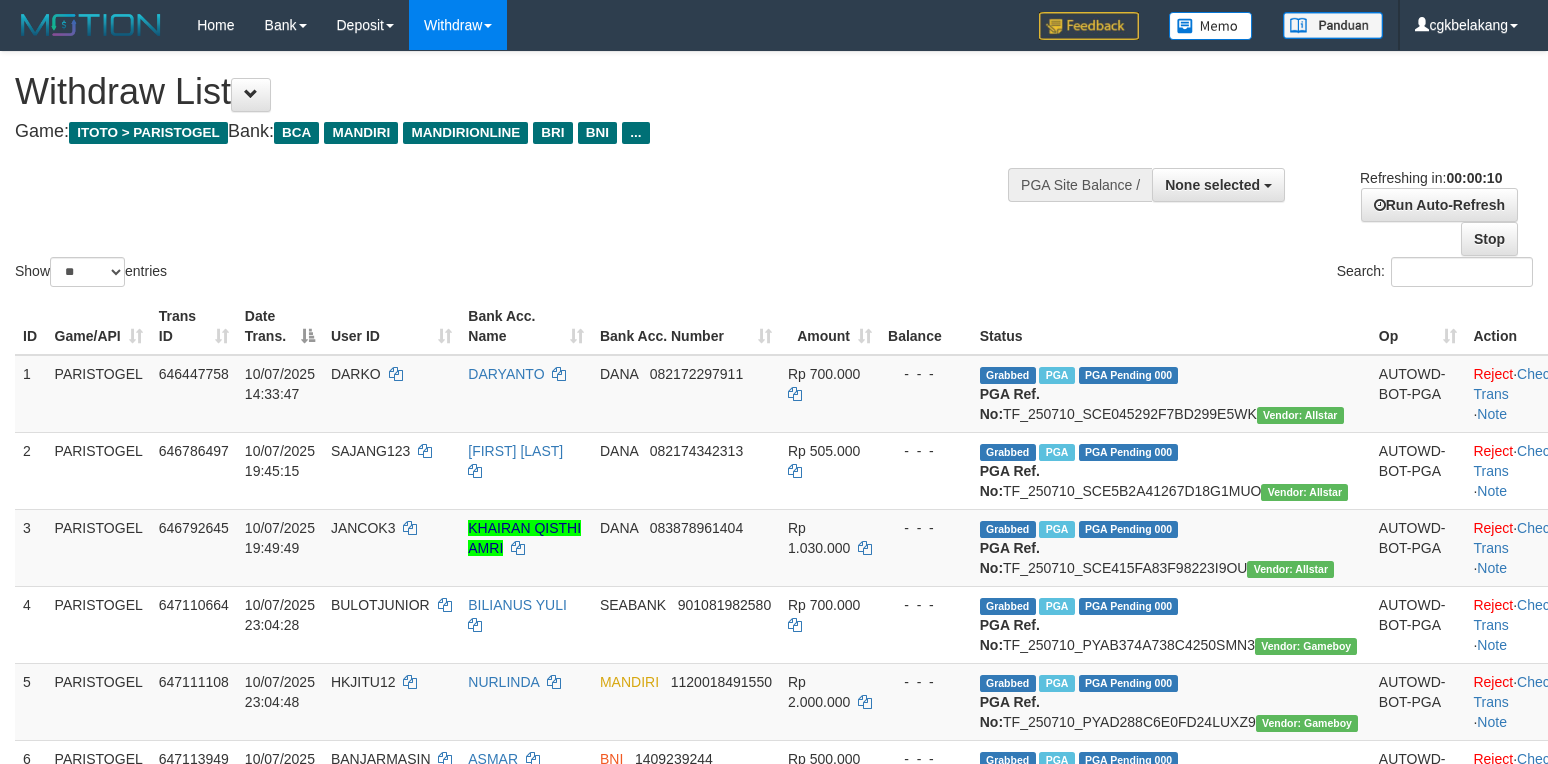 select 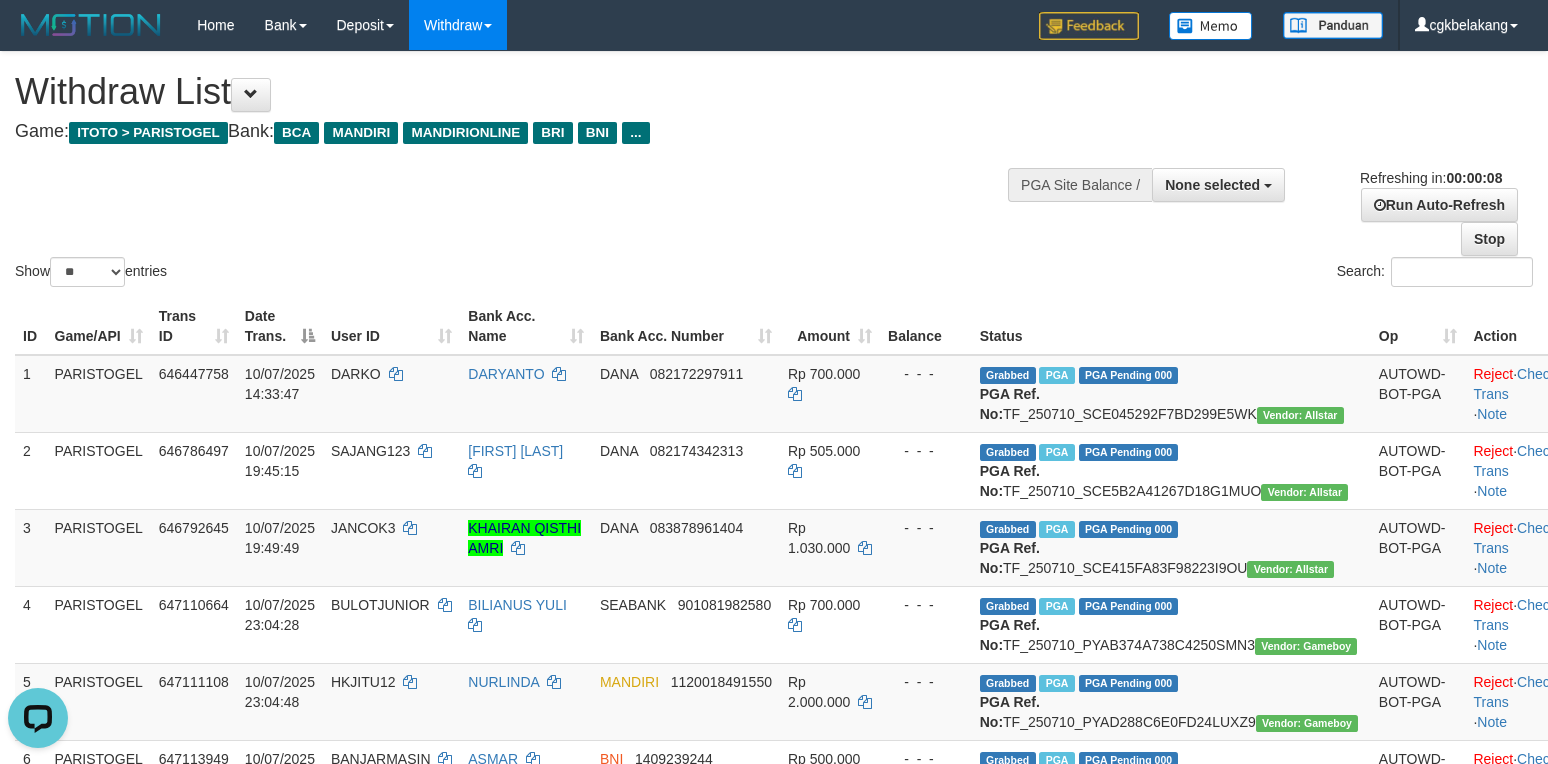 scroll, scrollTop: 0, scrollLeft: 0, axis: both 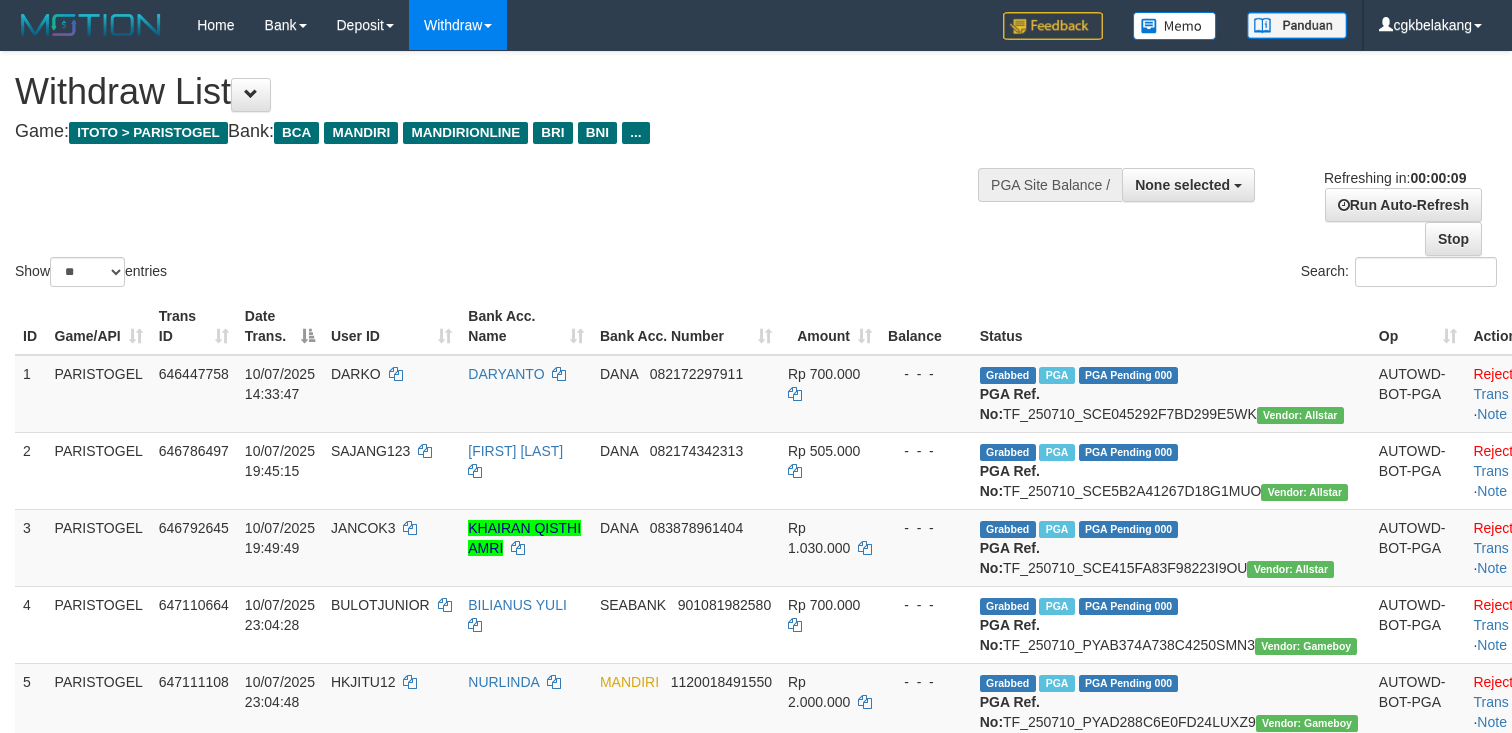 select 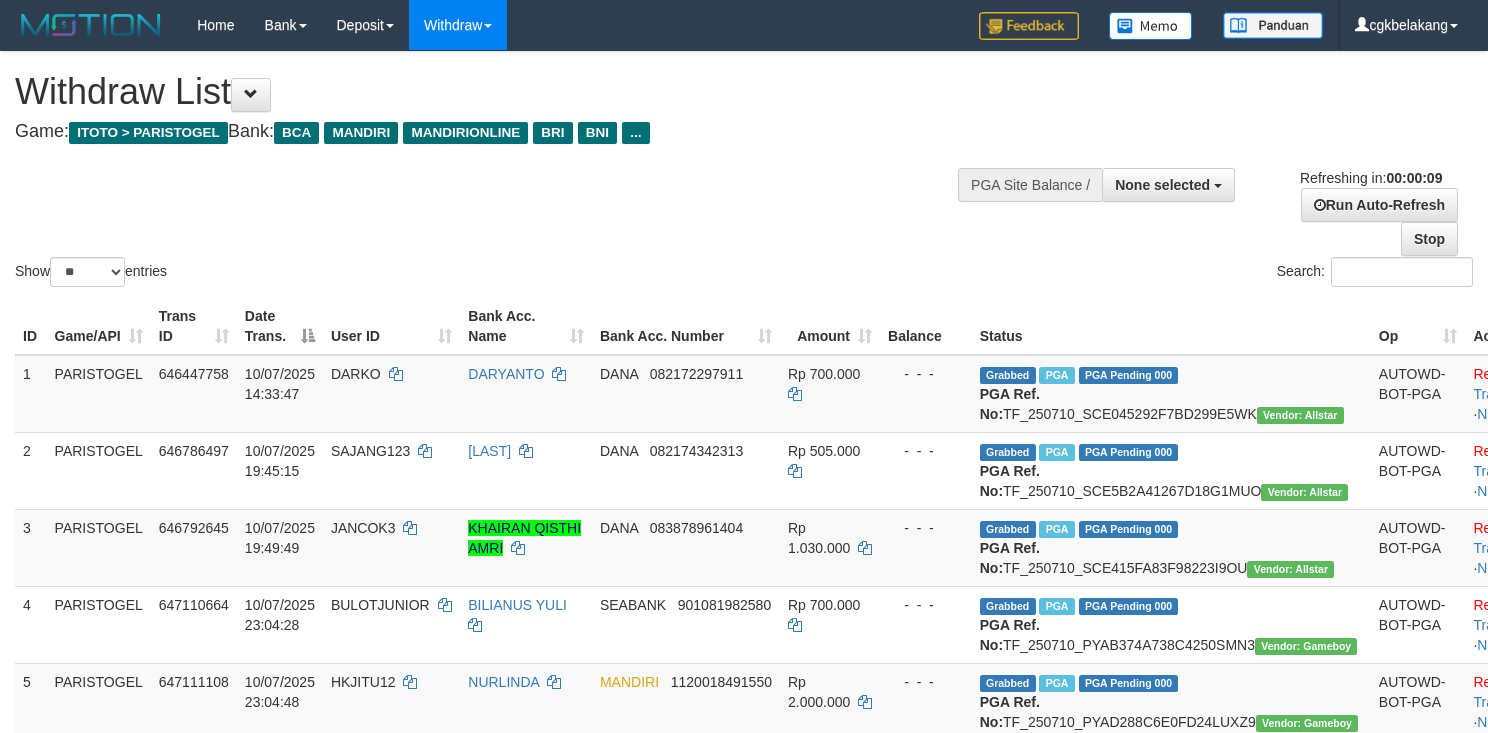 select 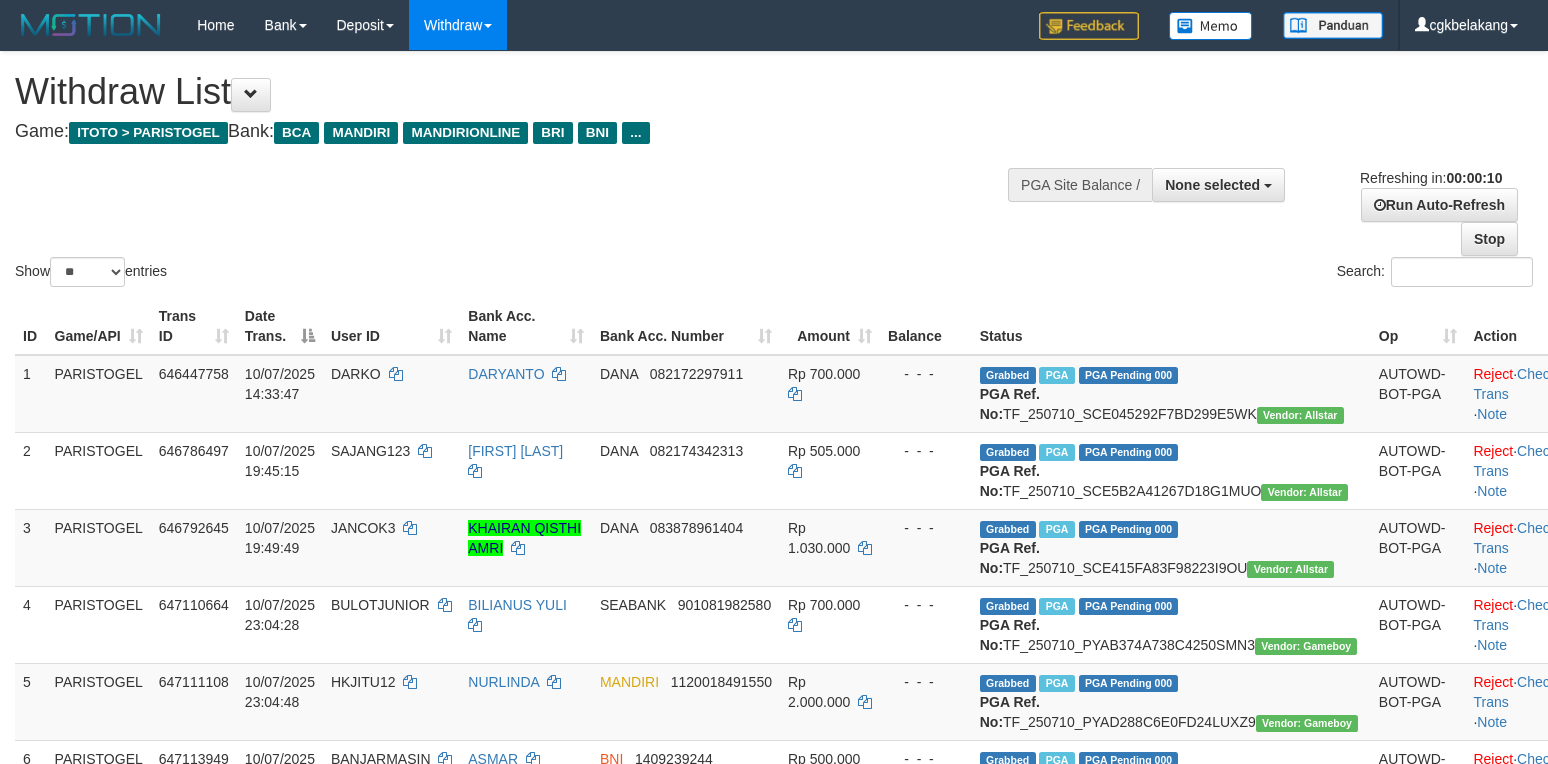 select 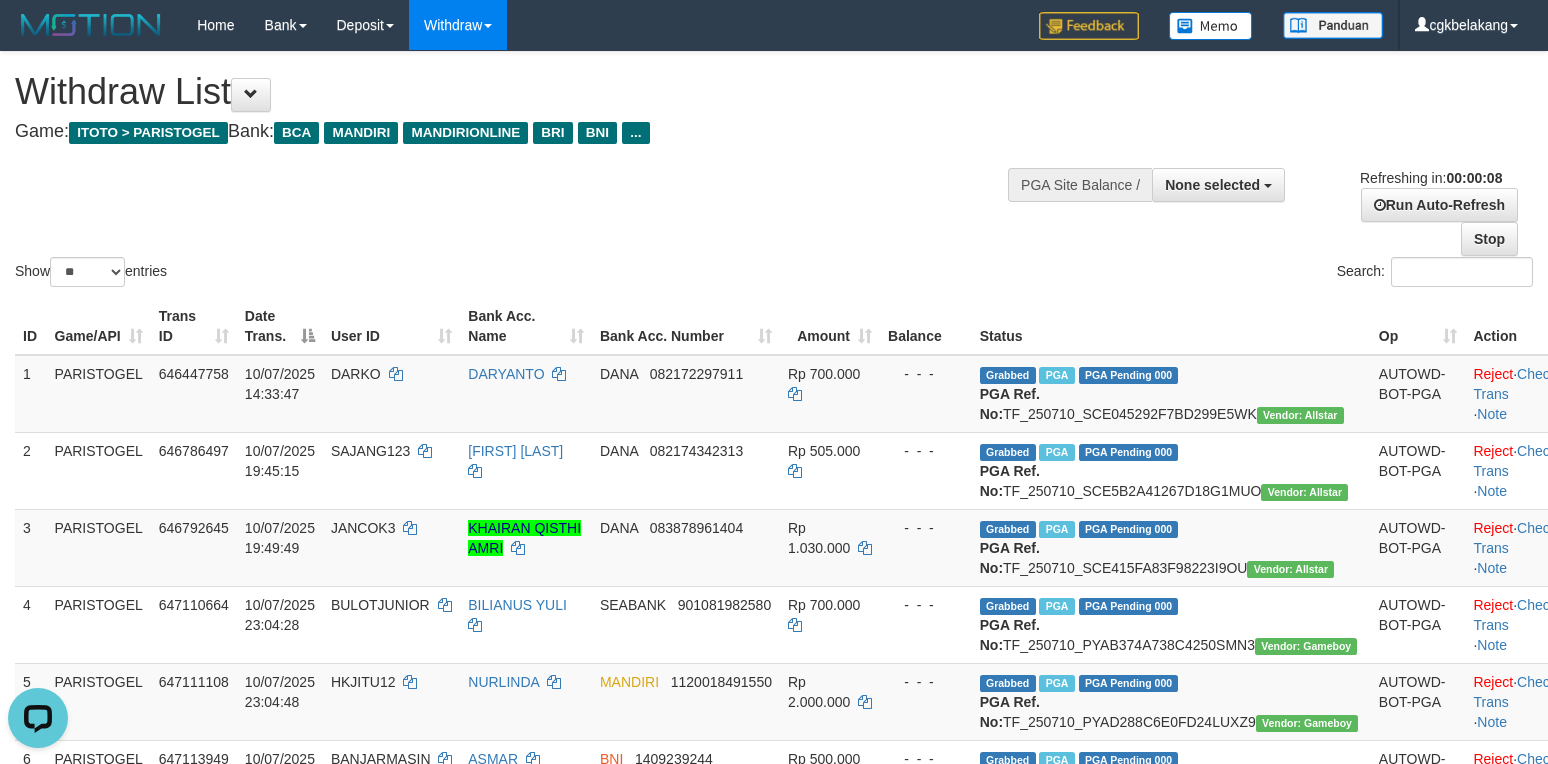 scroll, scrollTop: 0, scrollLeft: 0, axis: both 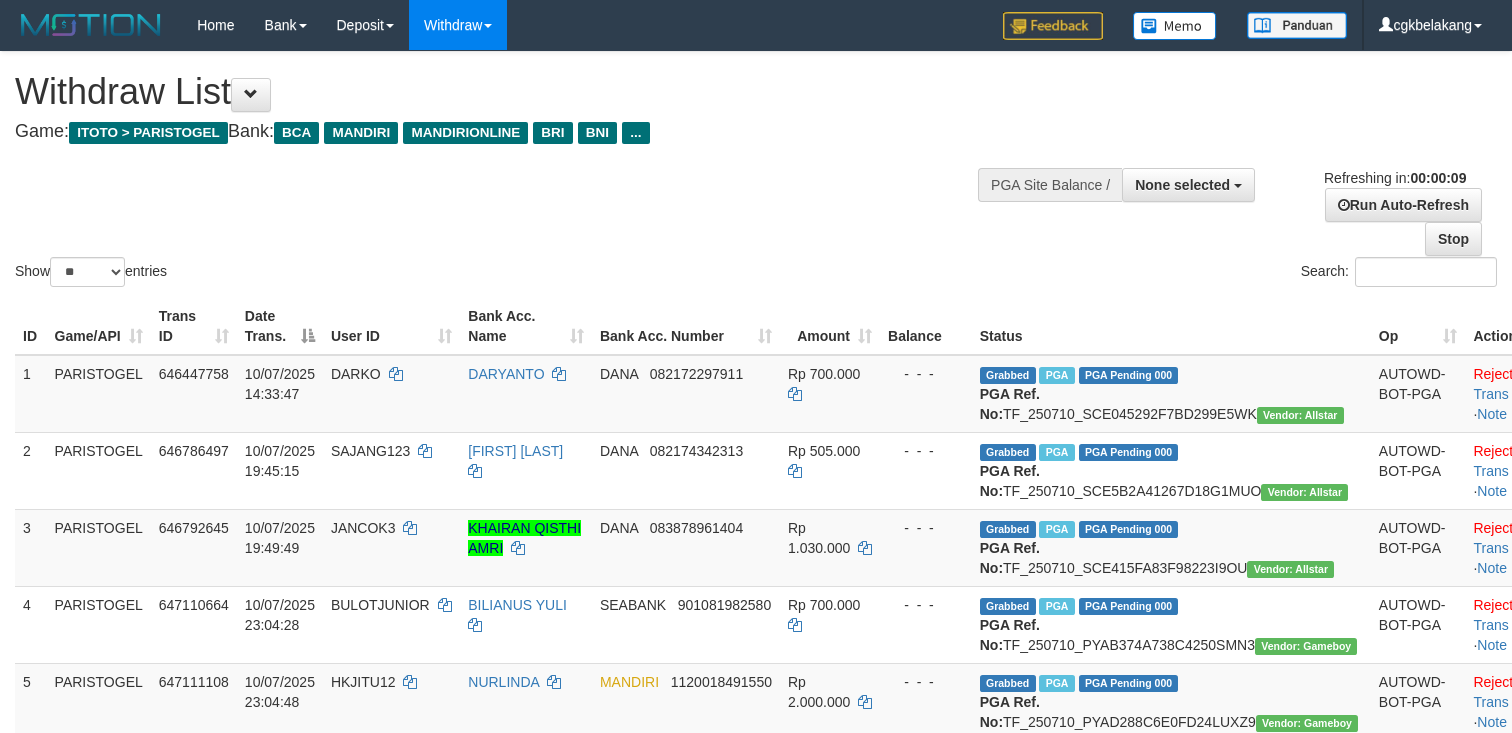 select 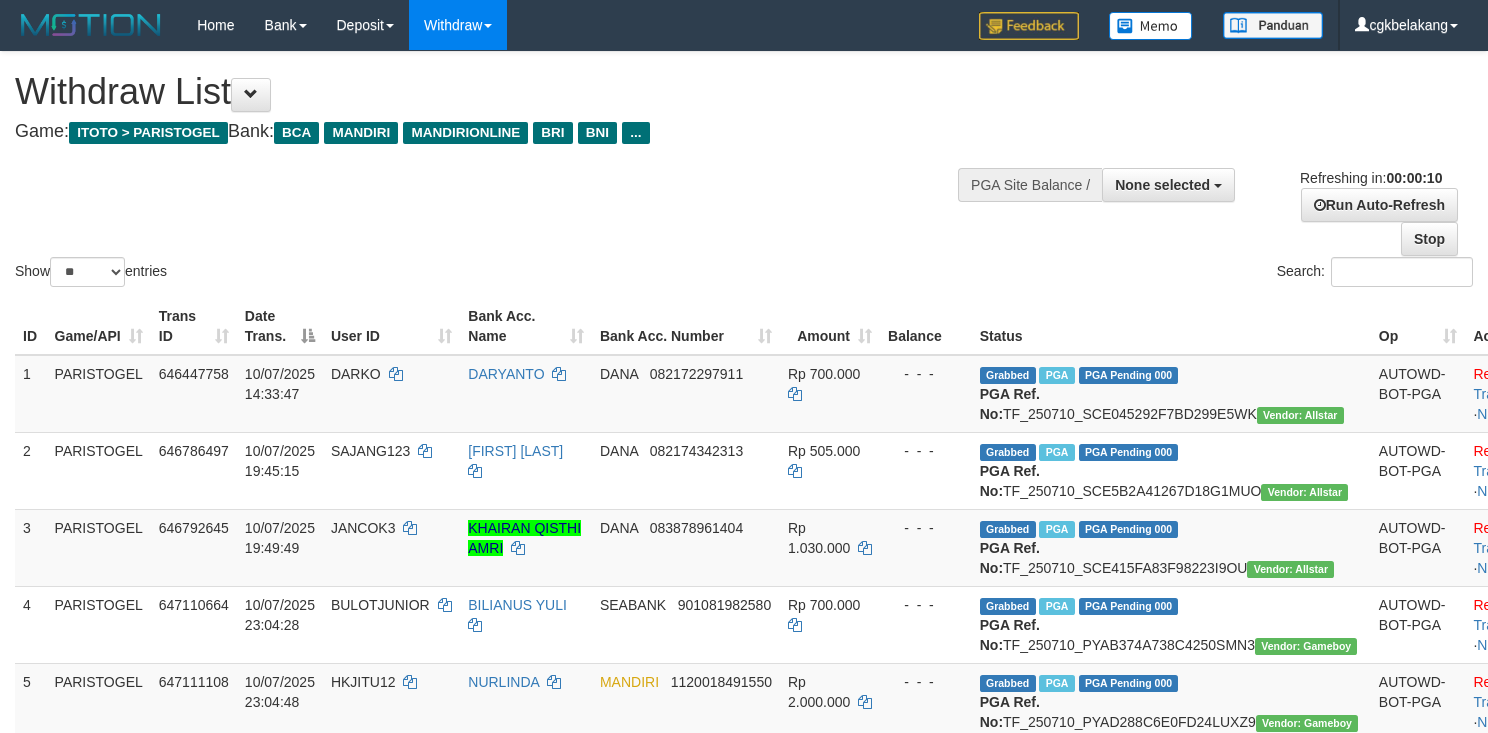 select 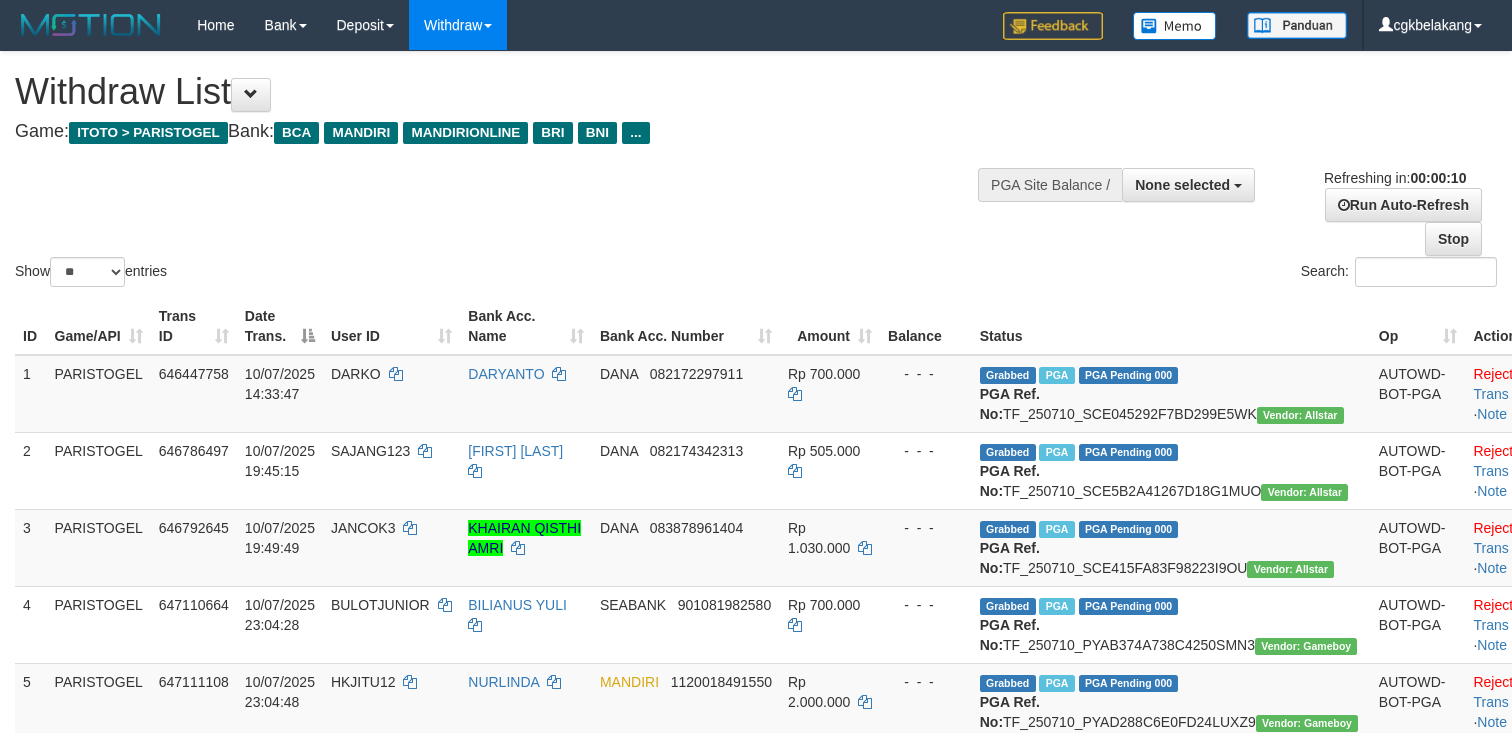 select 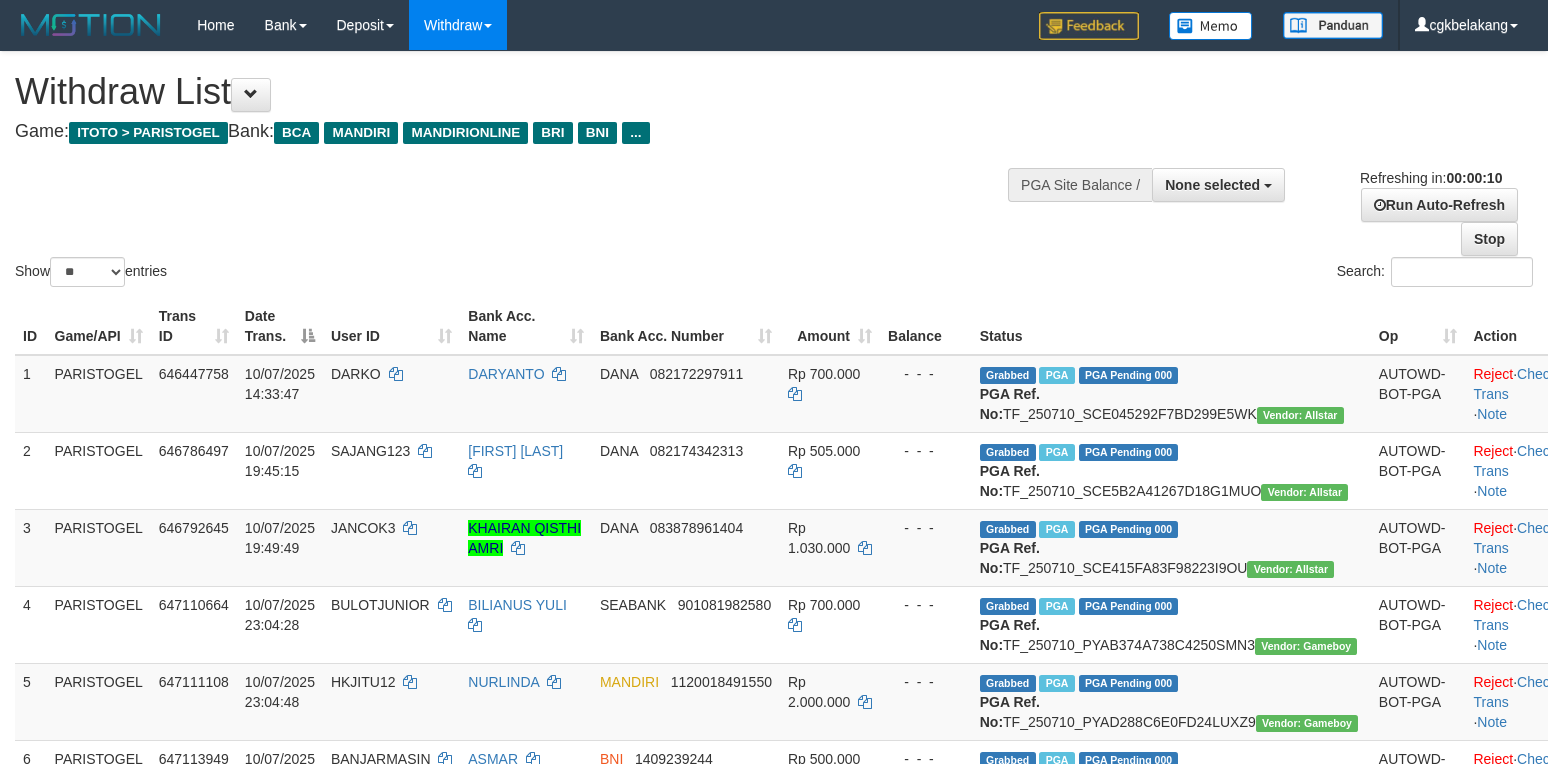 select 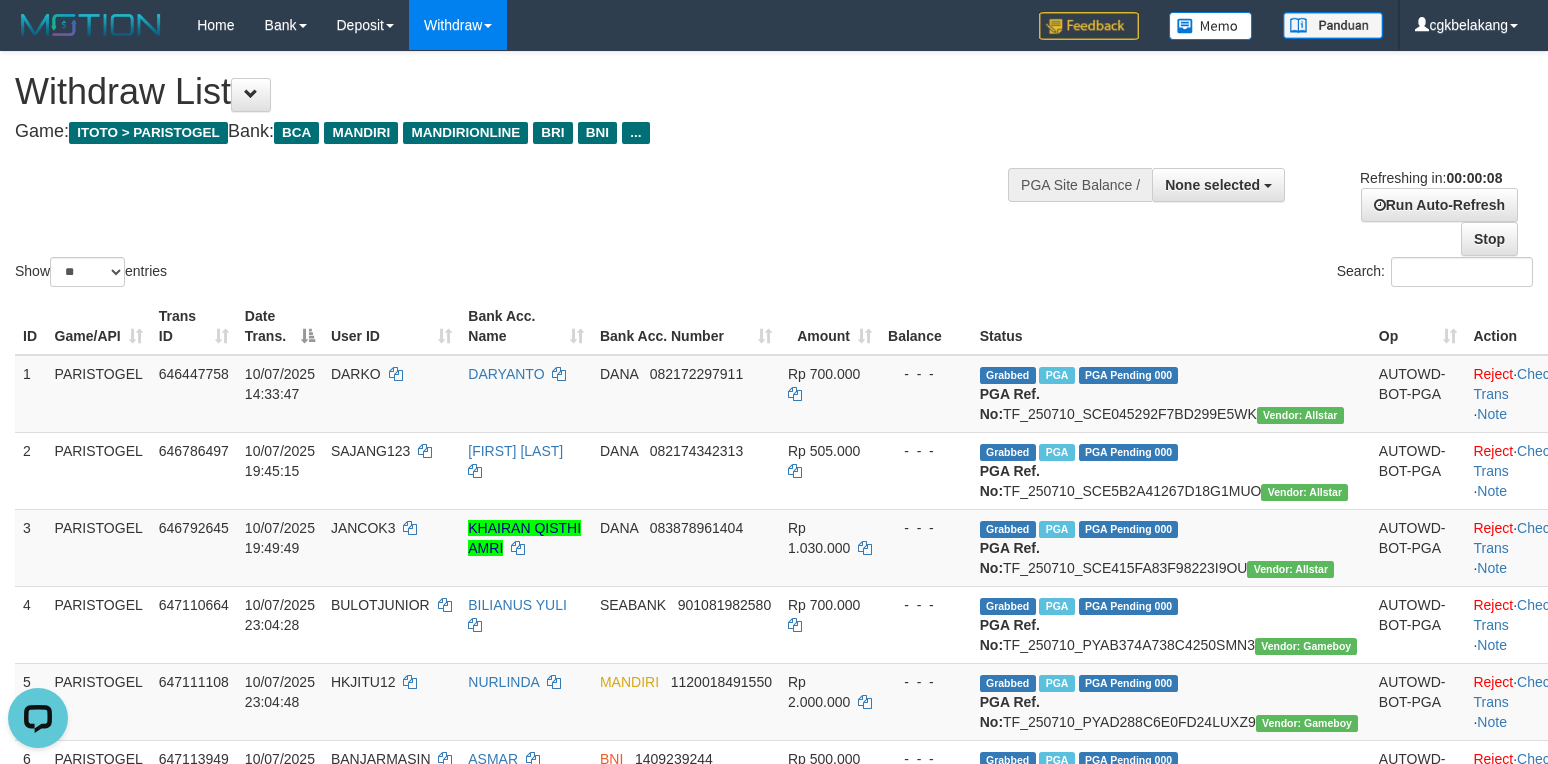 scroll, scrollTop: 0, scrollLeft: 0, axis: both 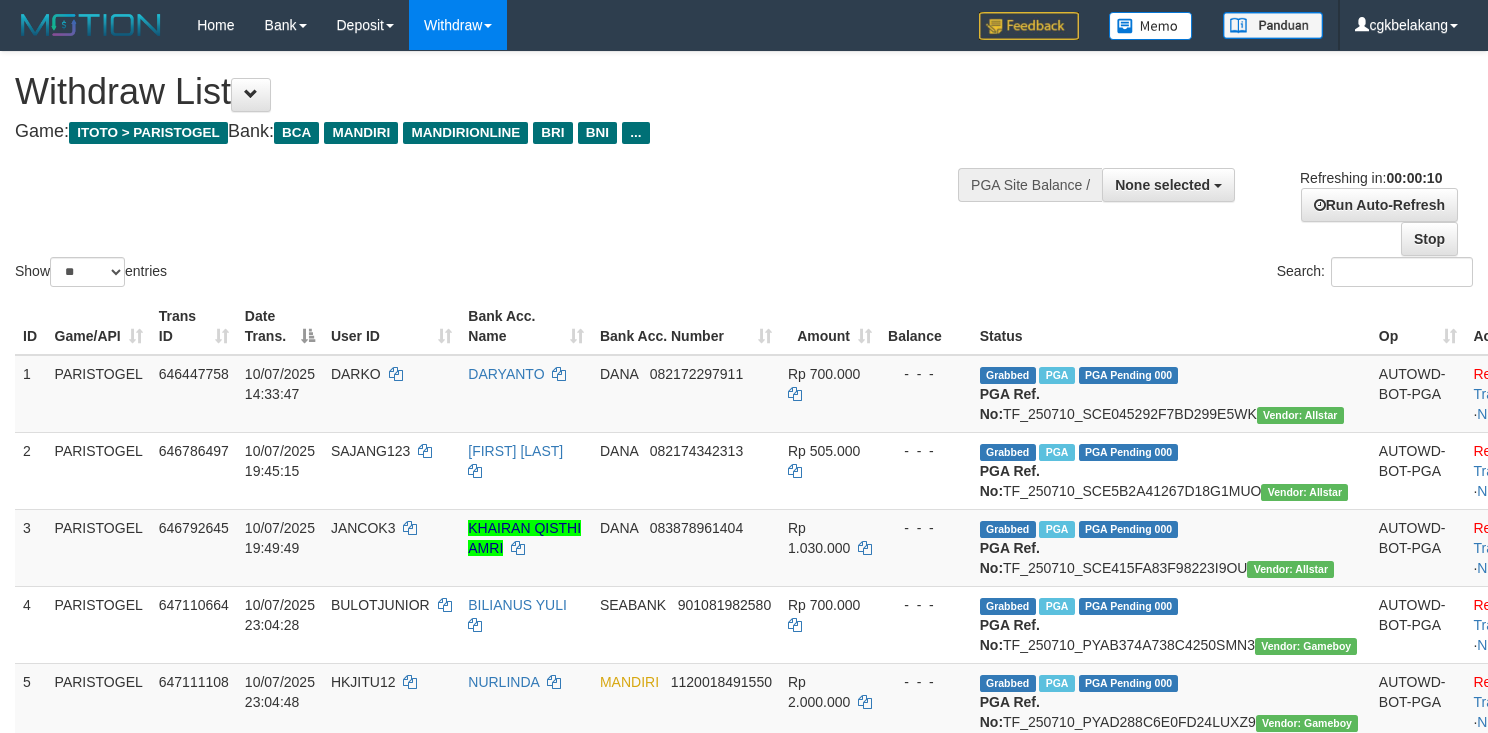 select 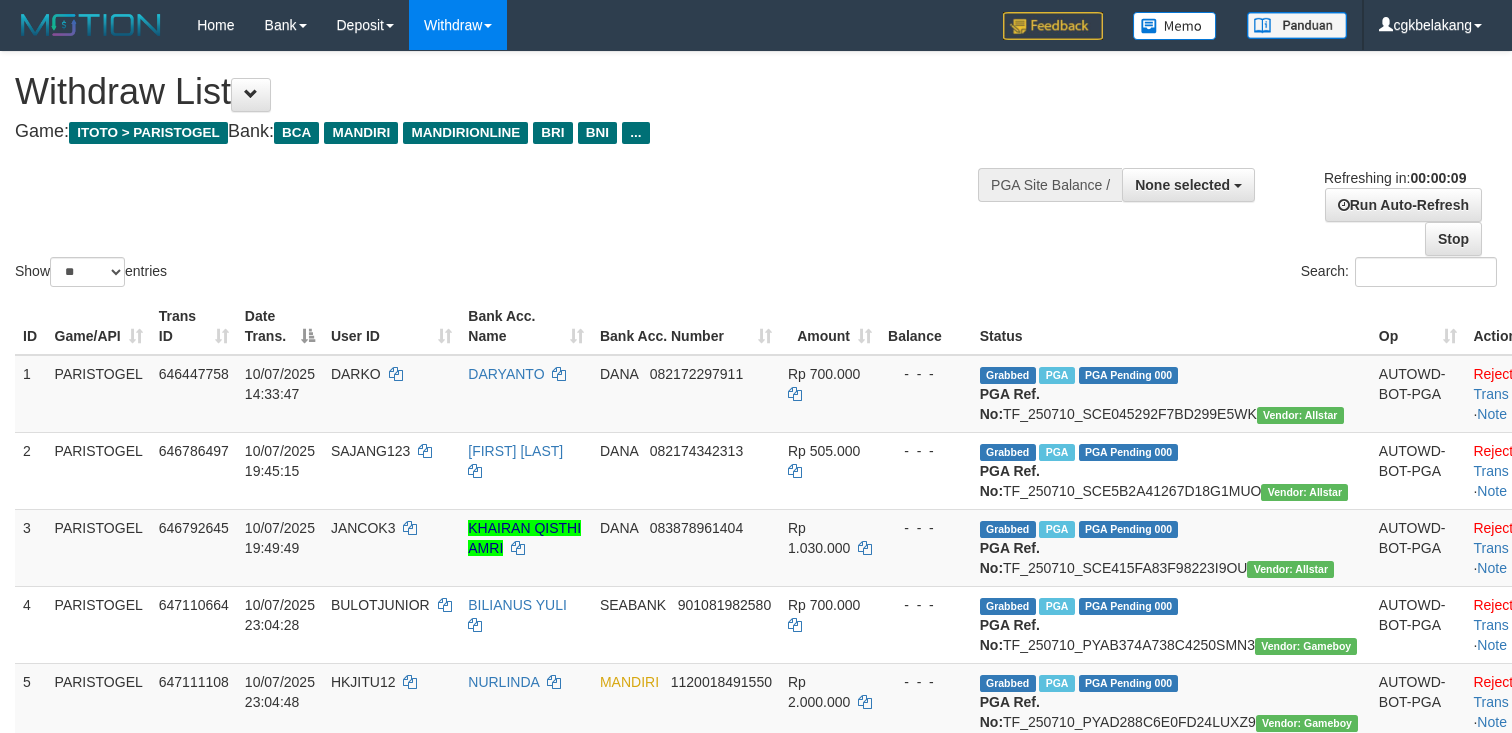 select 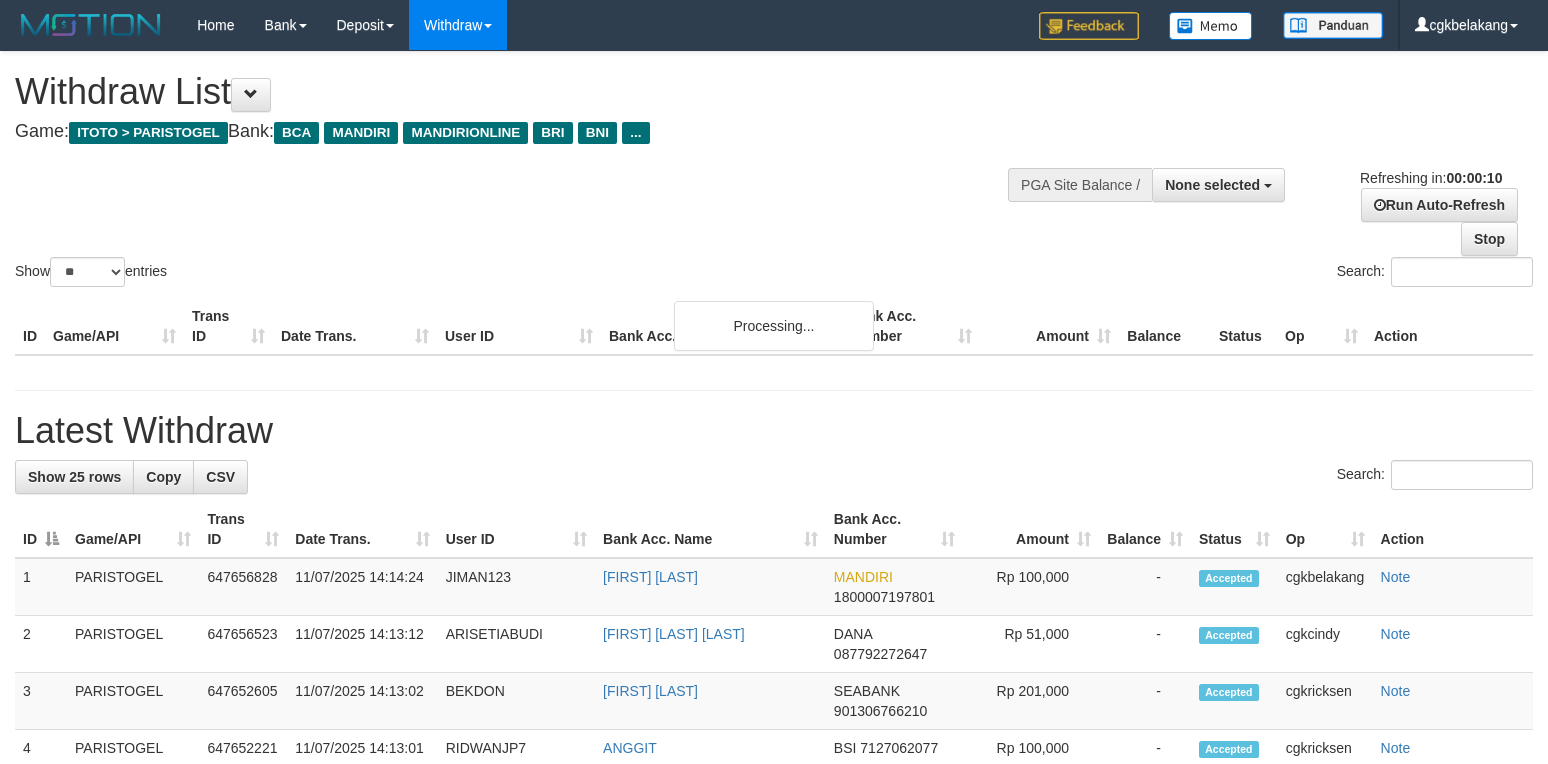 select 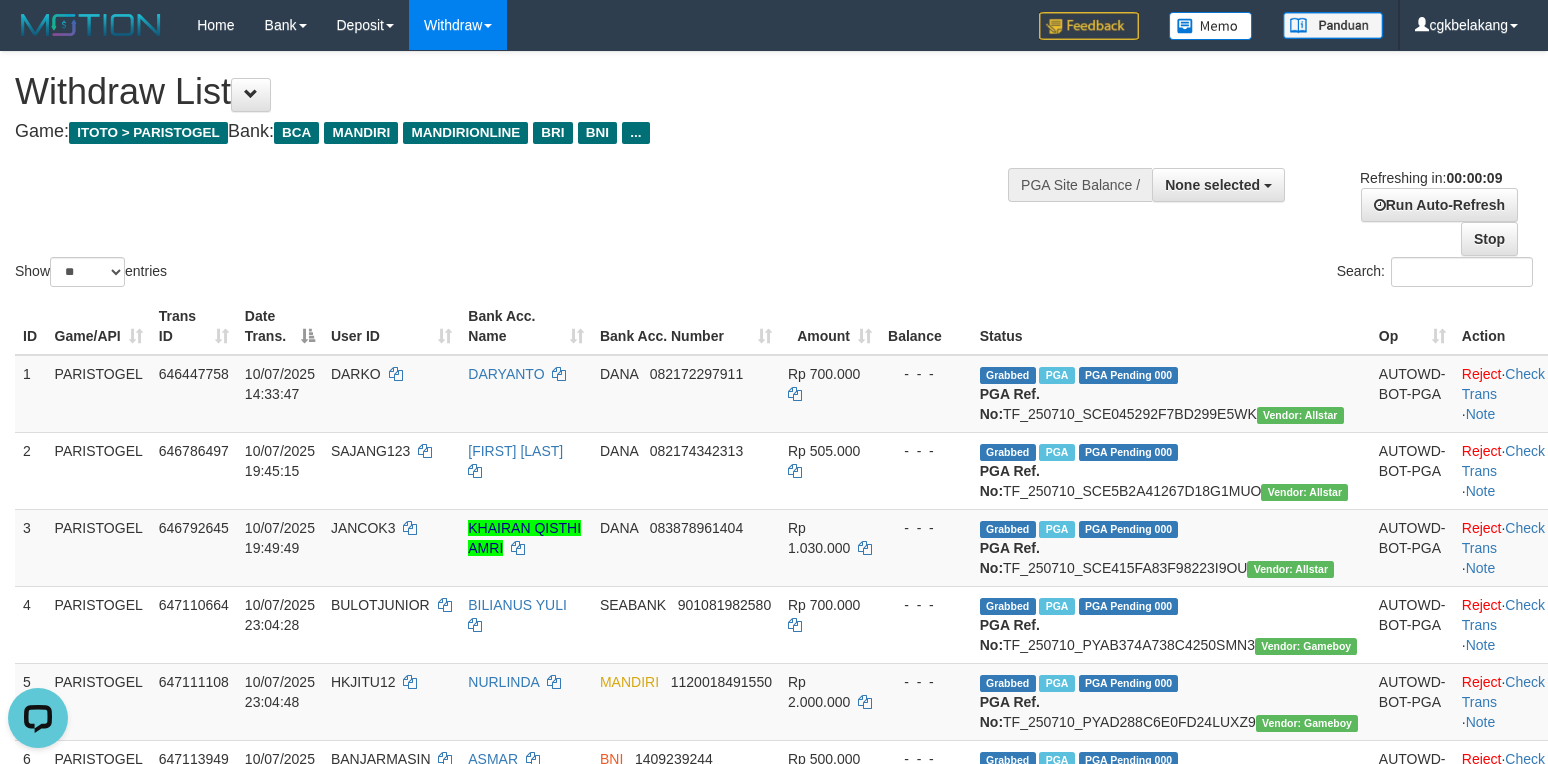 scroll, scrollTop: 0, scrollLeft: 0, axis: both 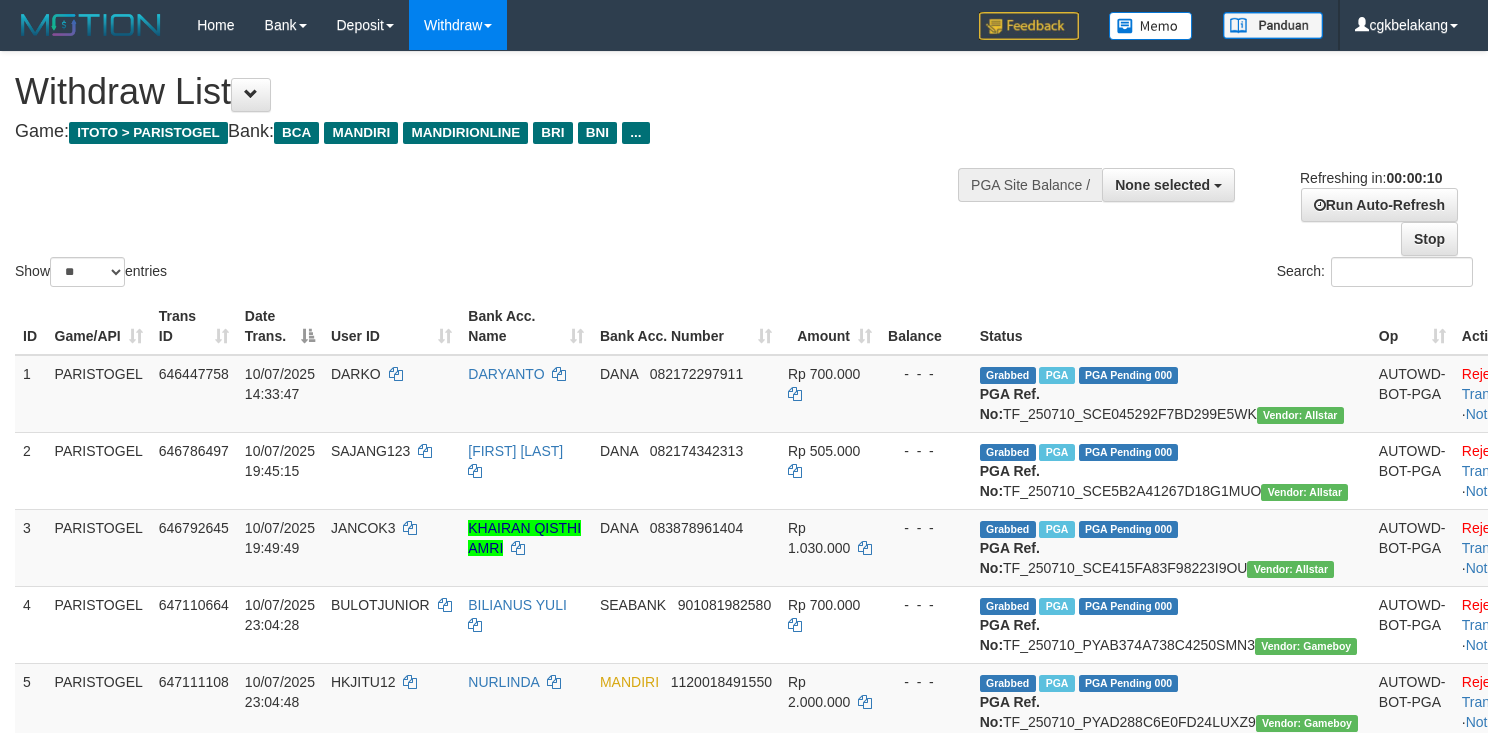 select 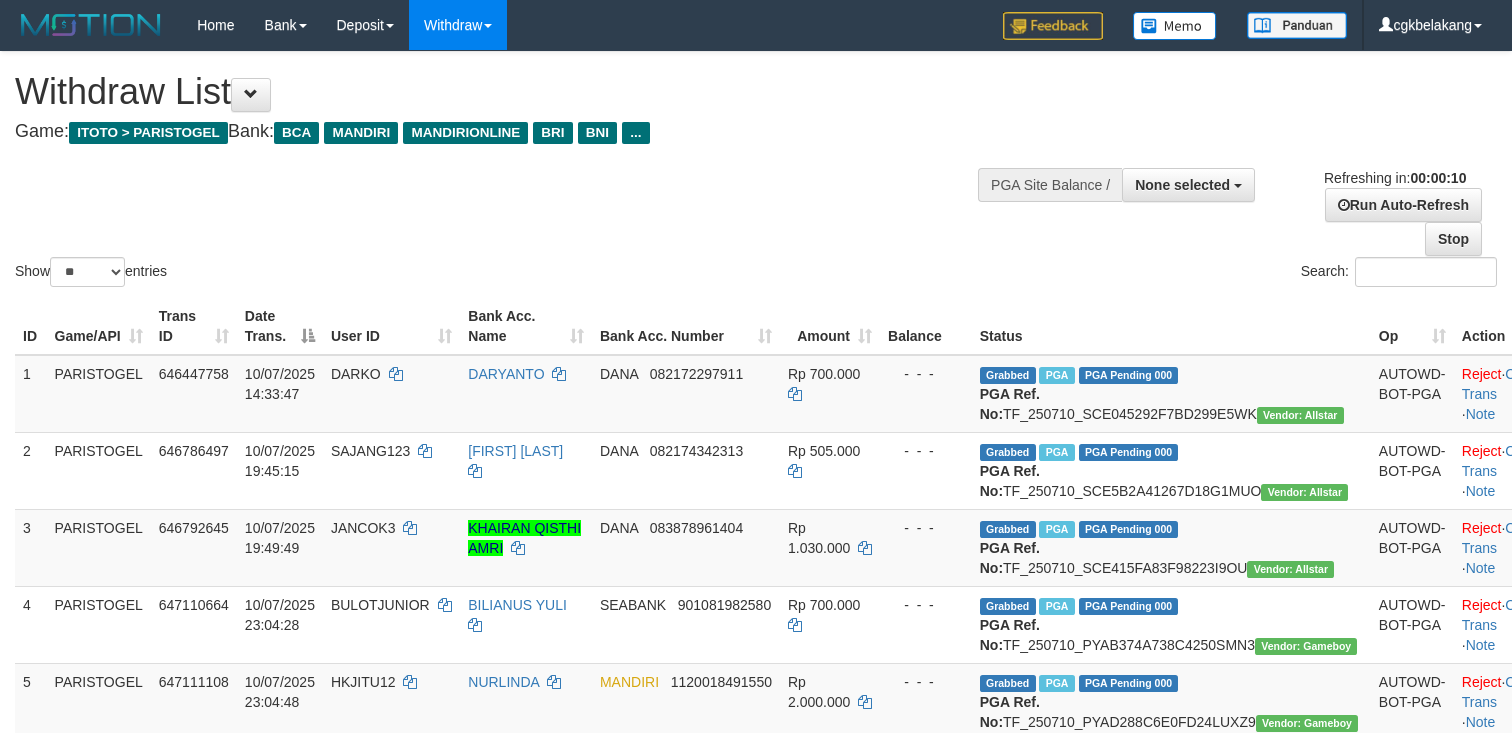 select 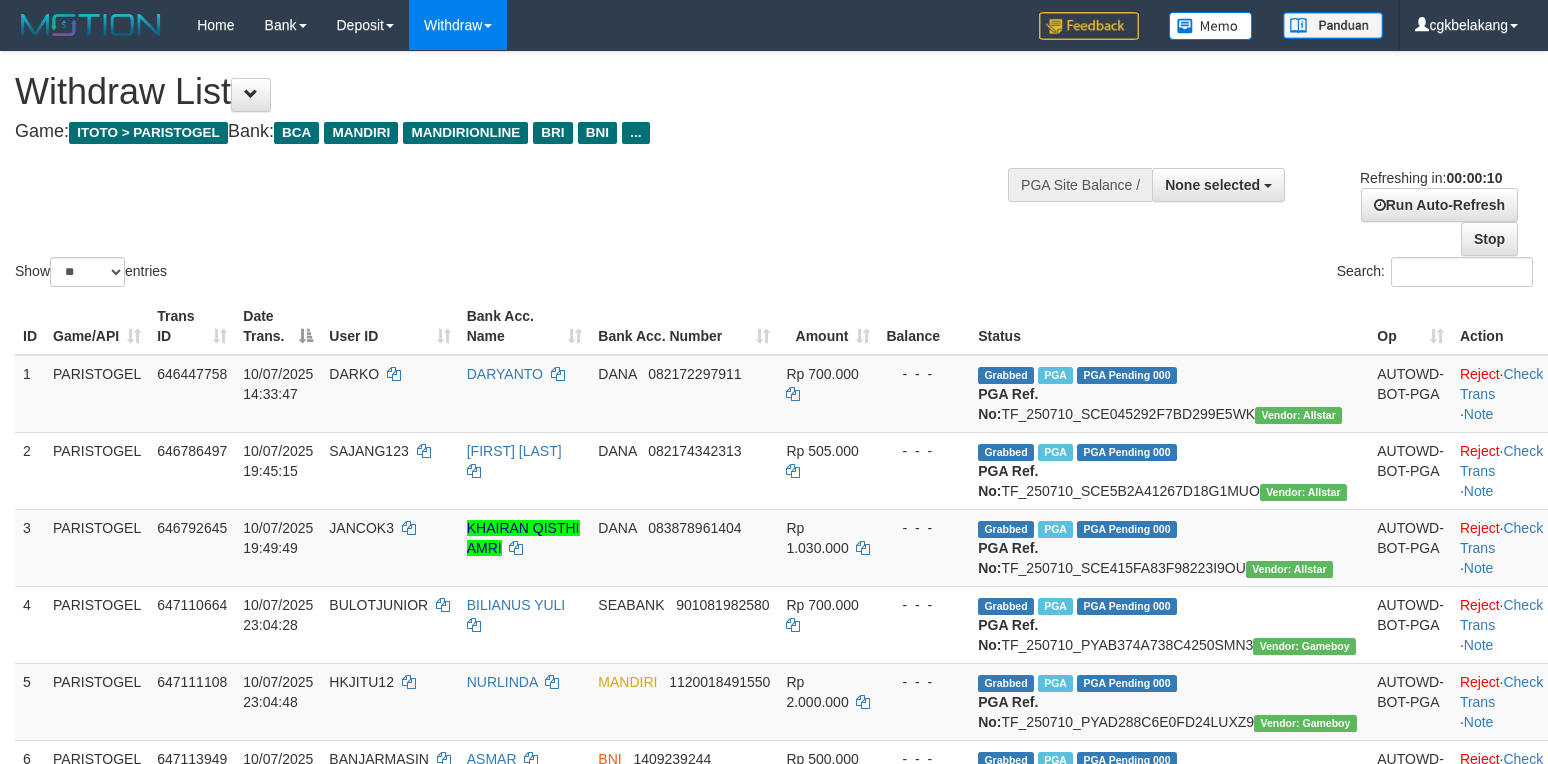 select 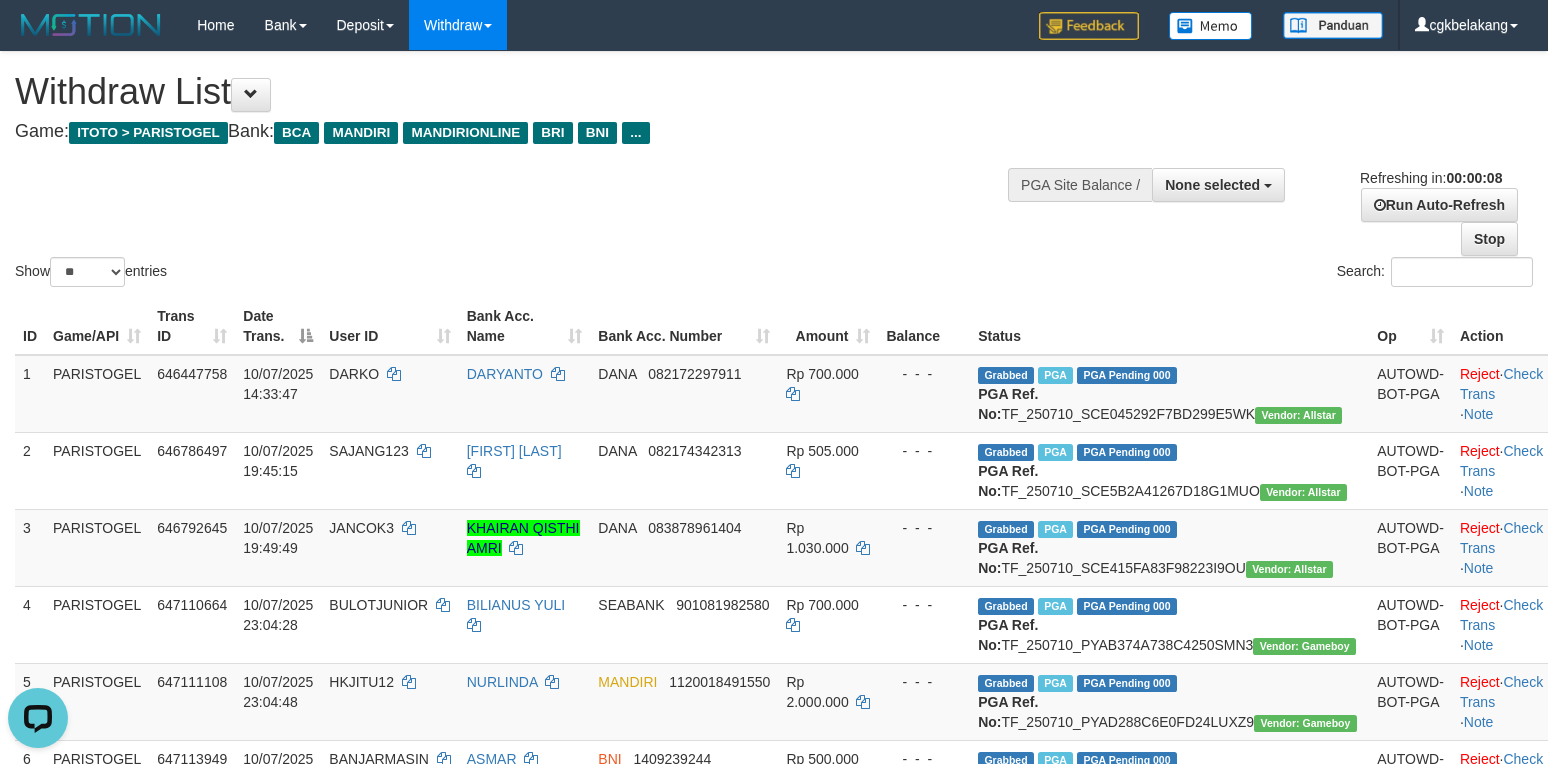 scroll, scrollTop: 0, scrollLeft: 0, axis: both 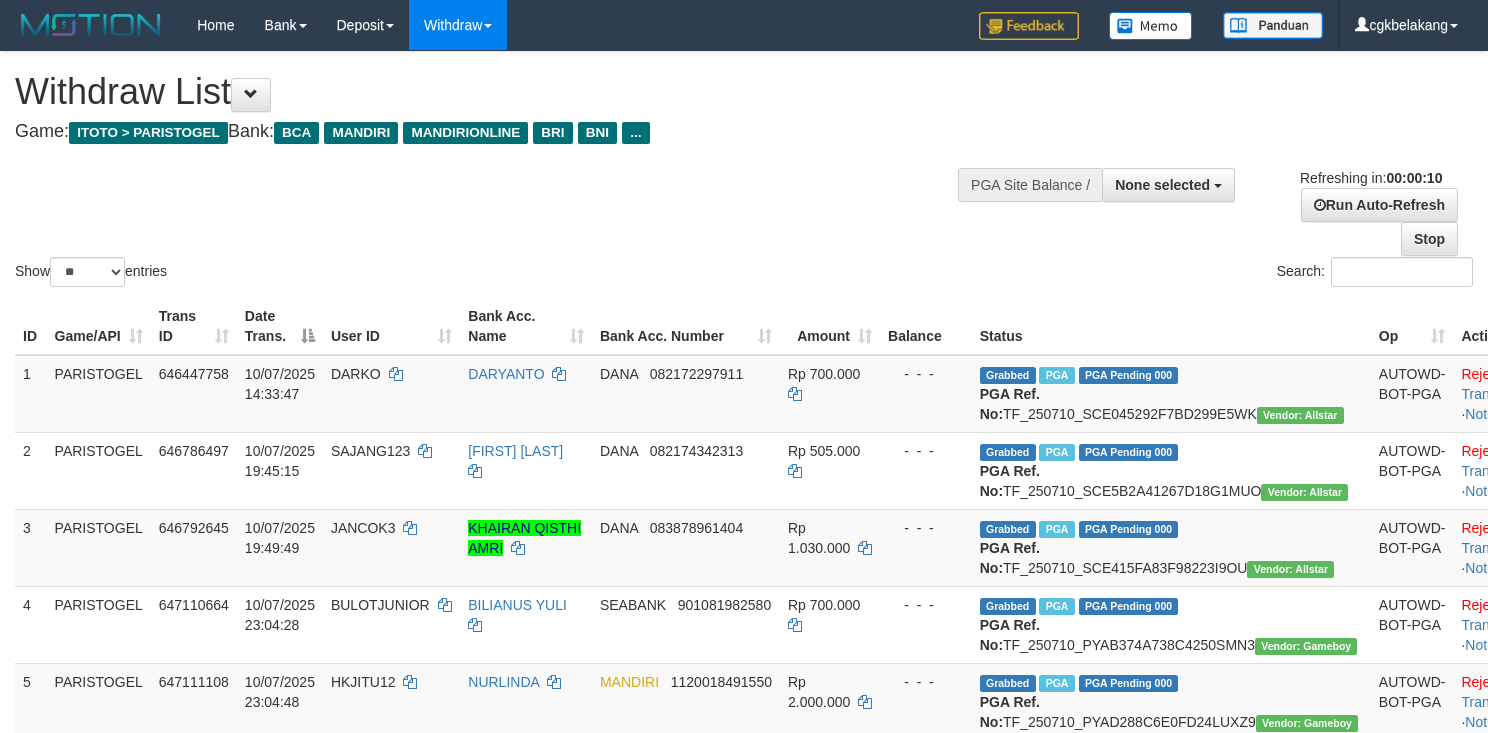 select 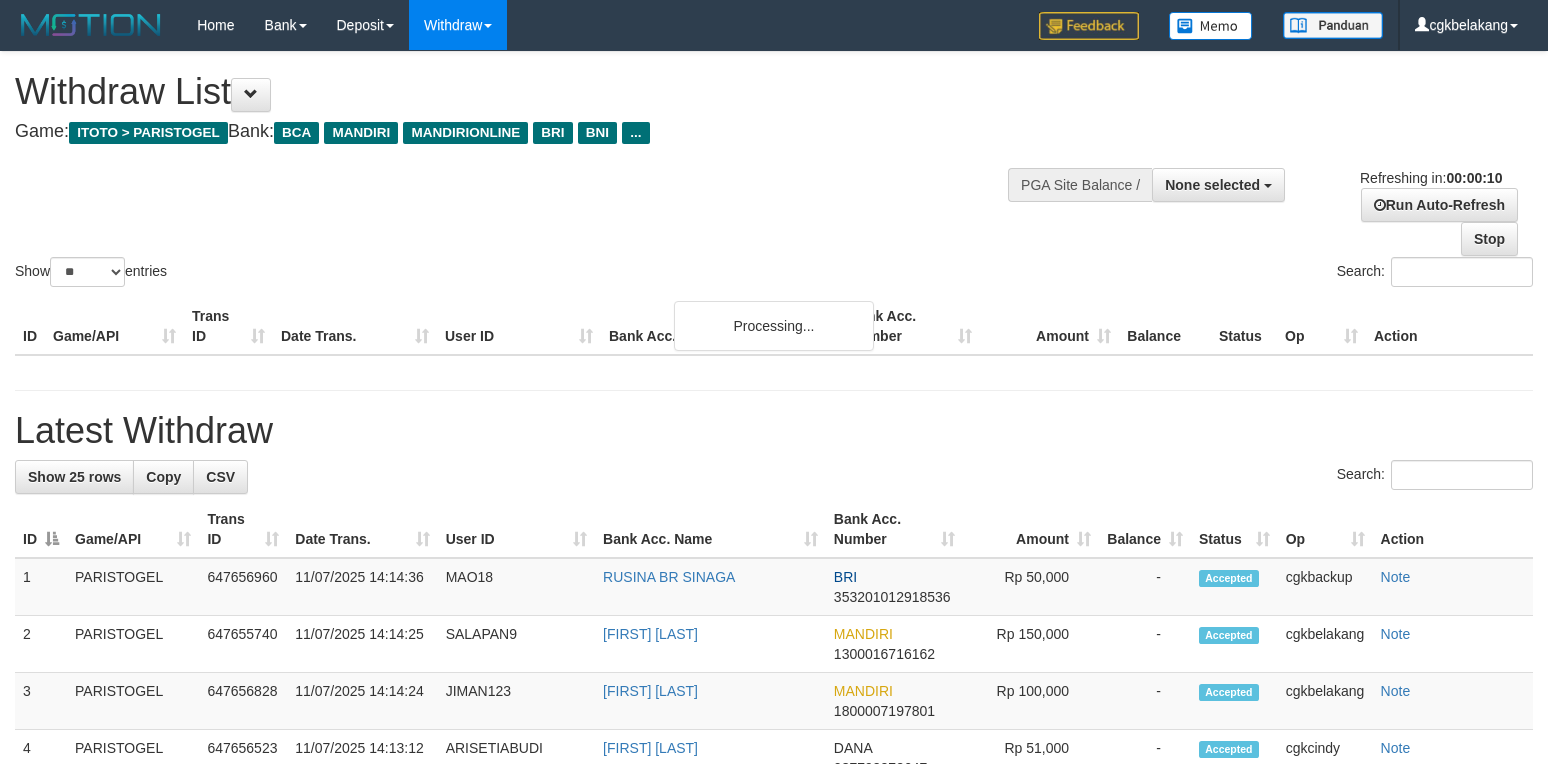 select 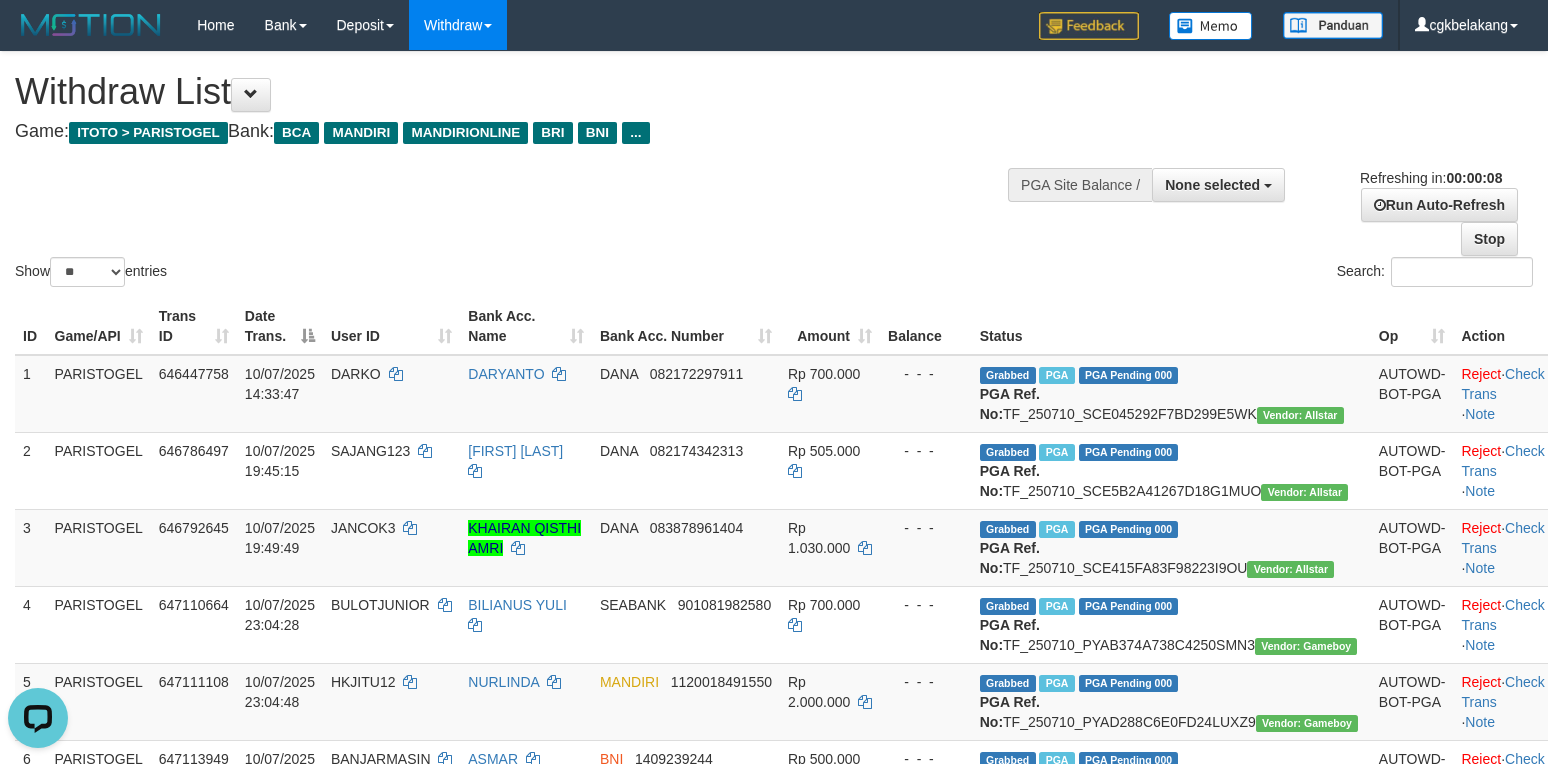 scroll, scrollTop: 0, scrollLeft: 0, axis: both 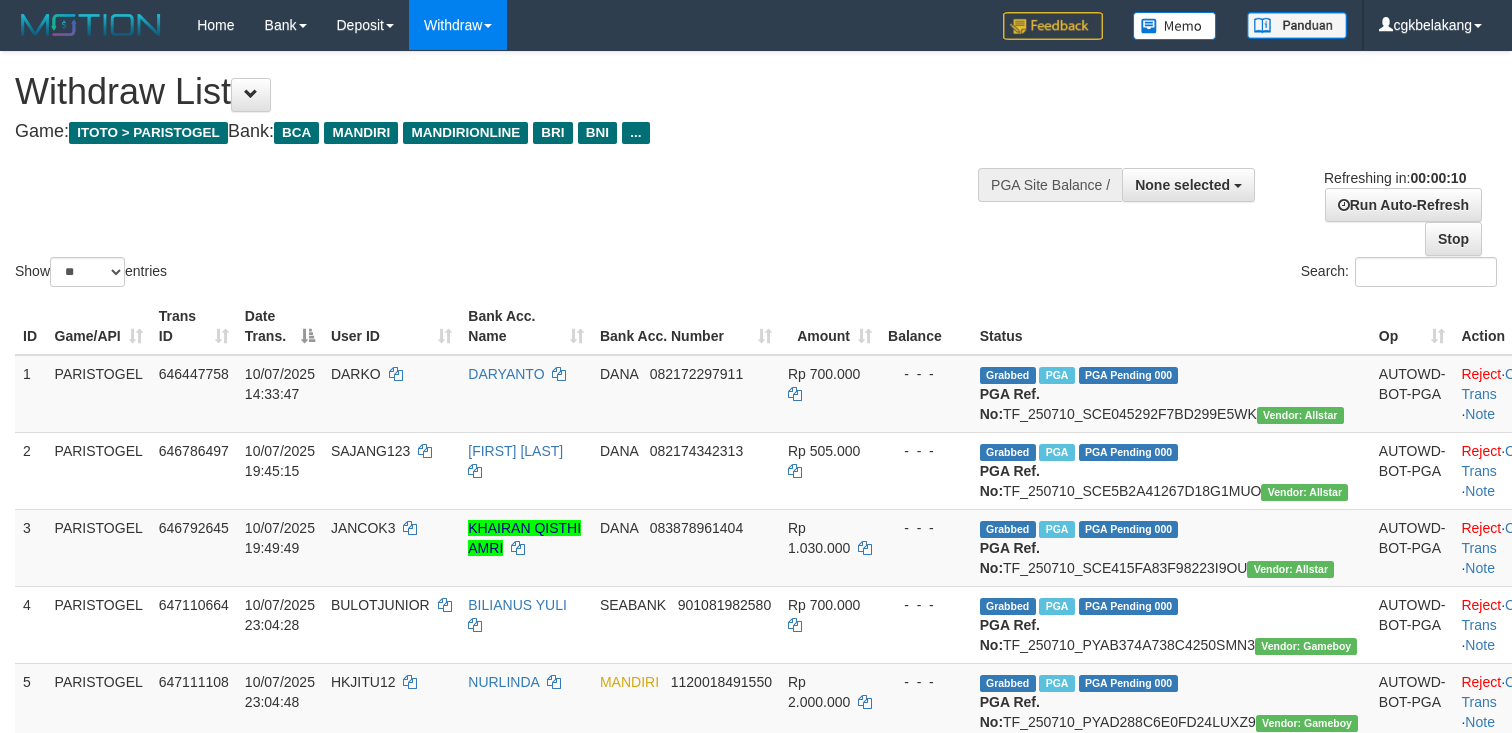 select 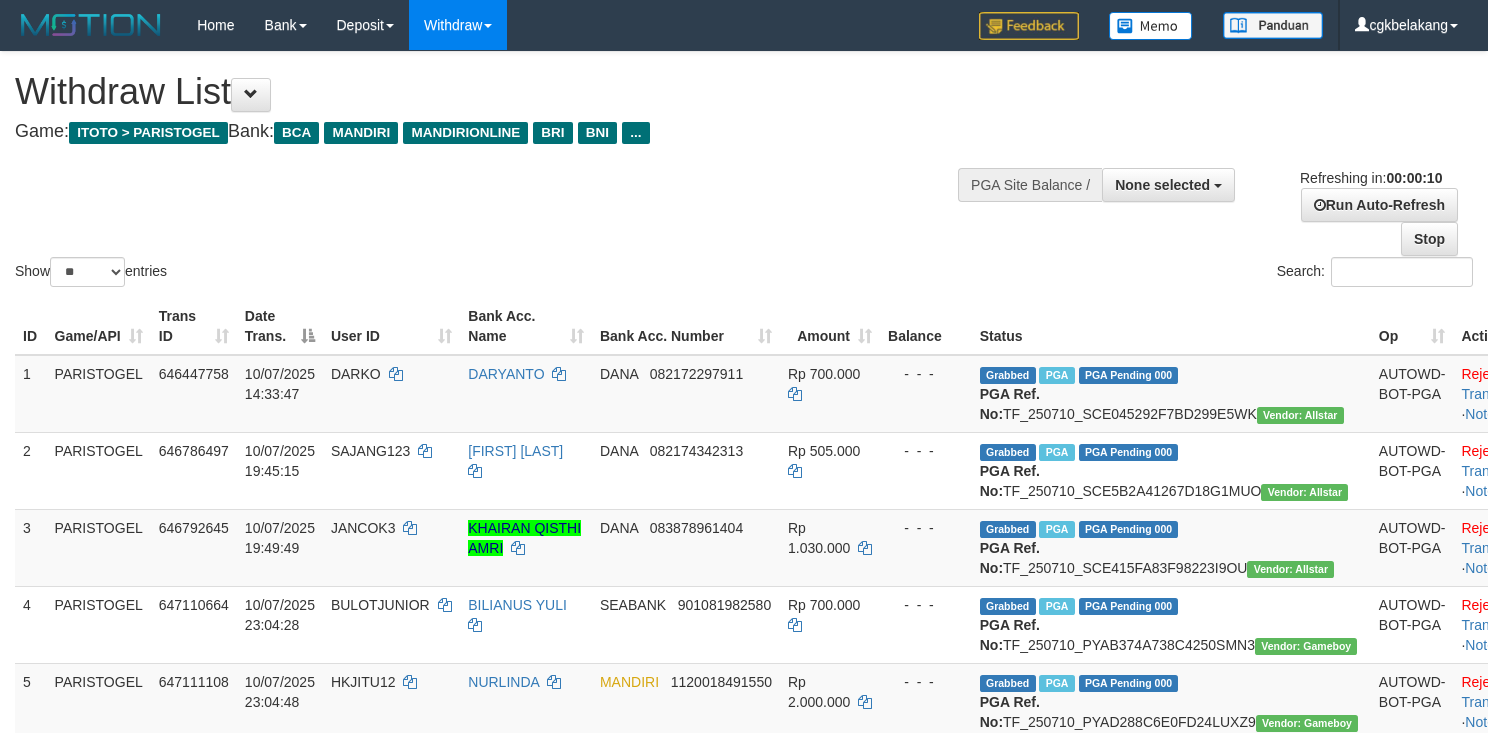 select 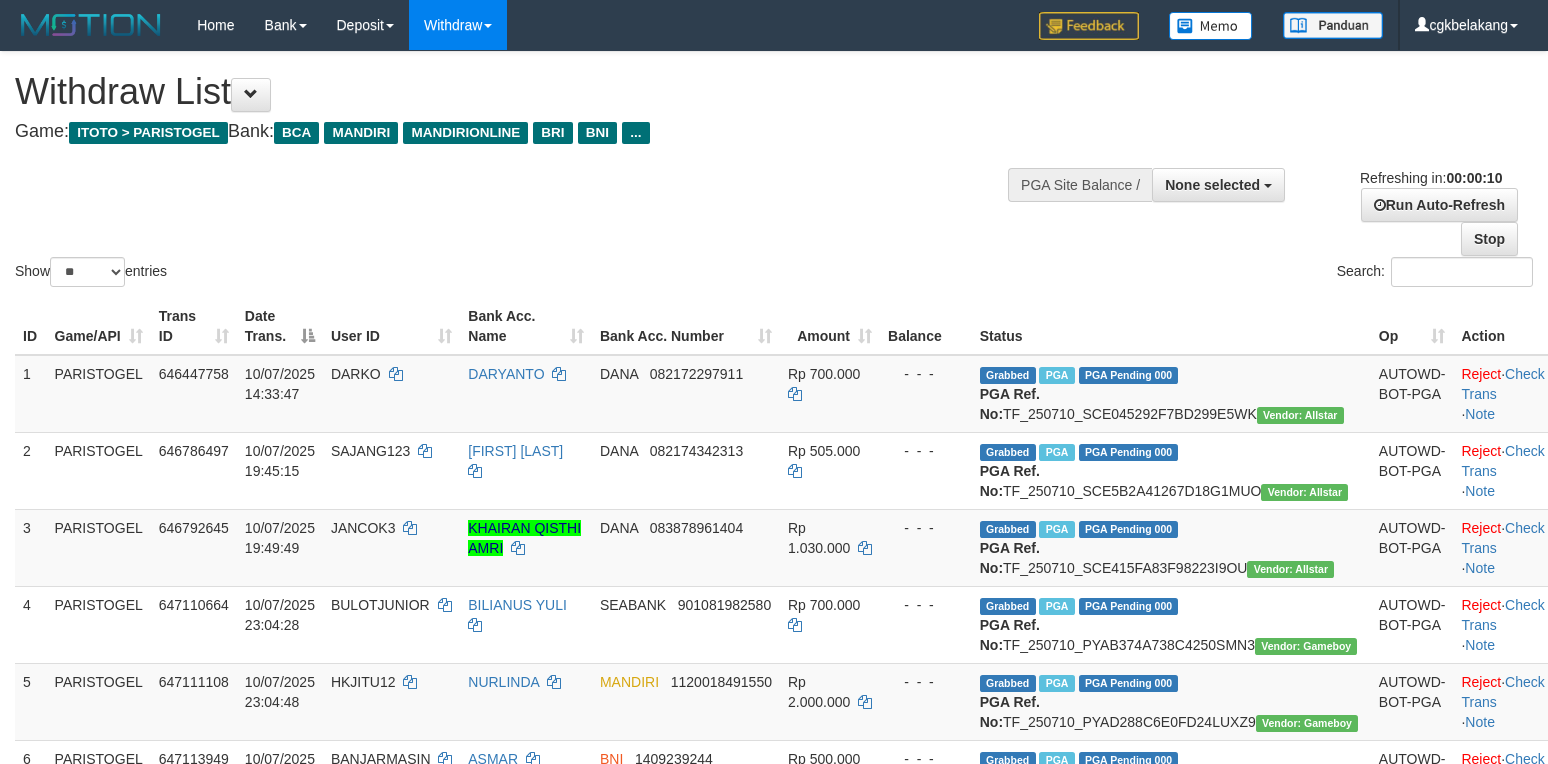 select 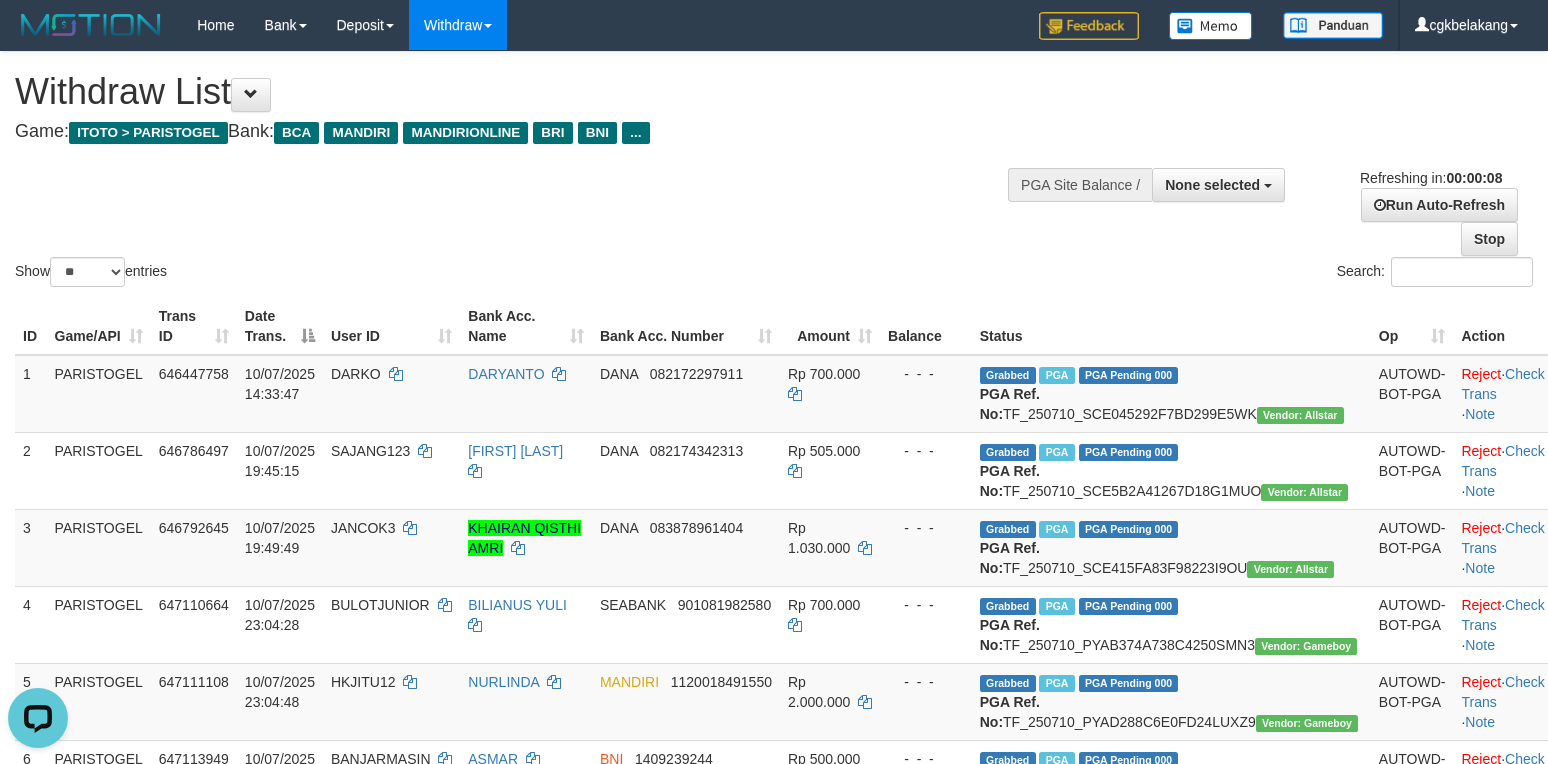 scroll, scrollTop: 0, scrollLeft: 0, axis: both 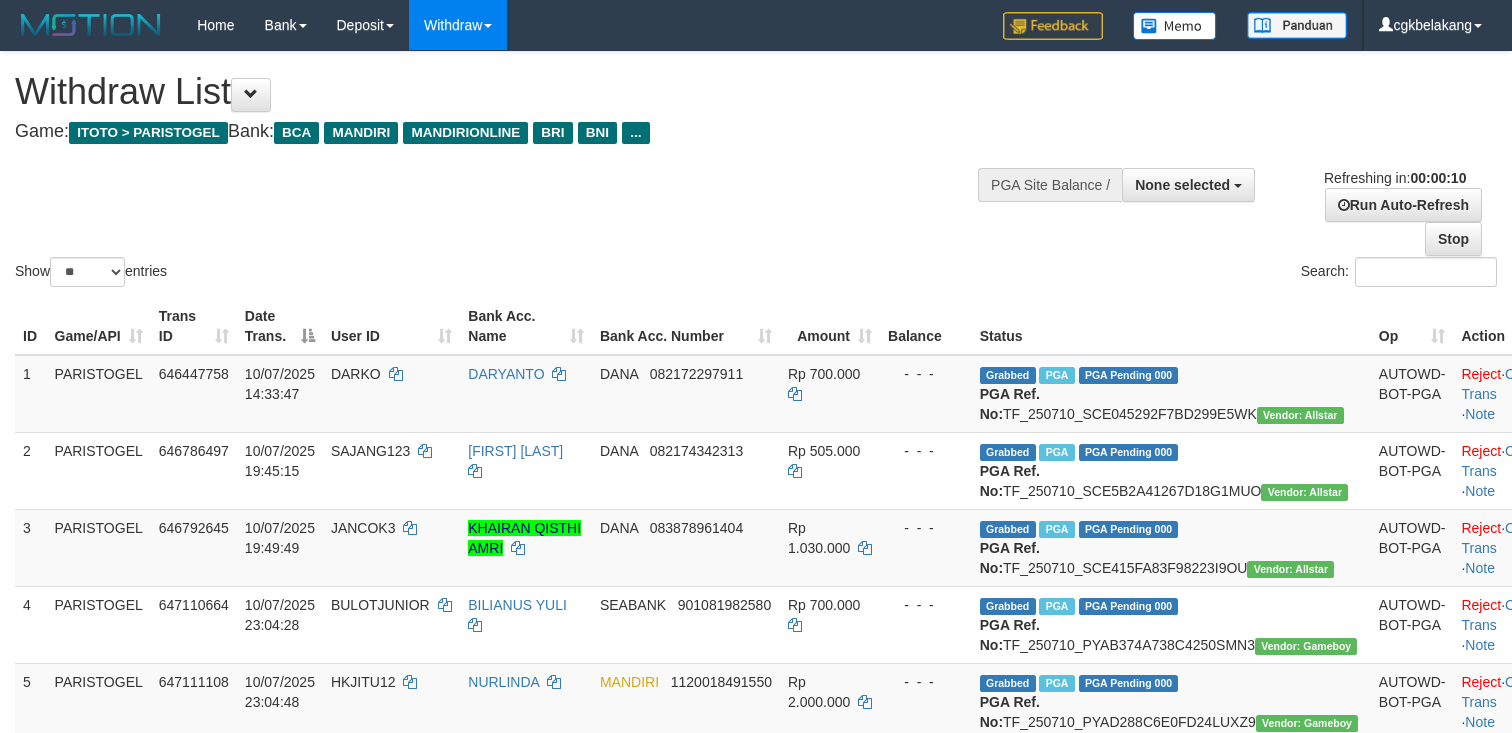 select 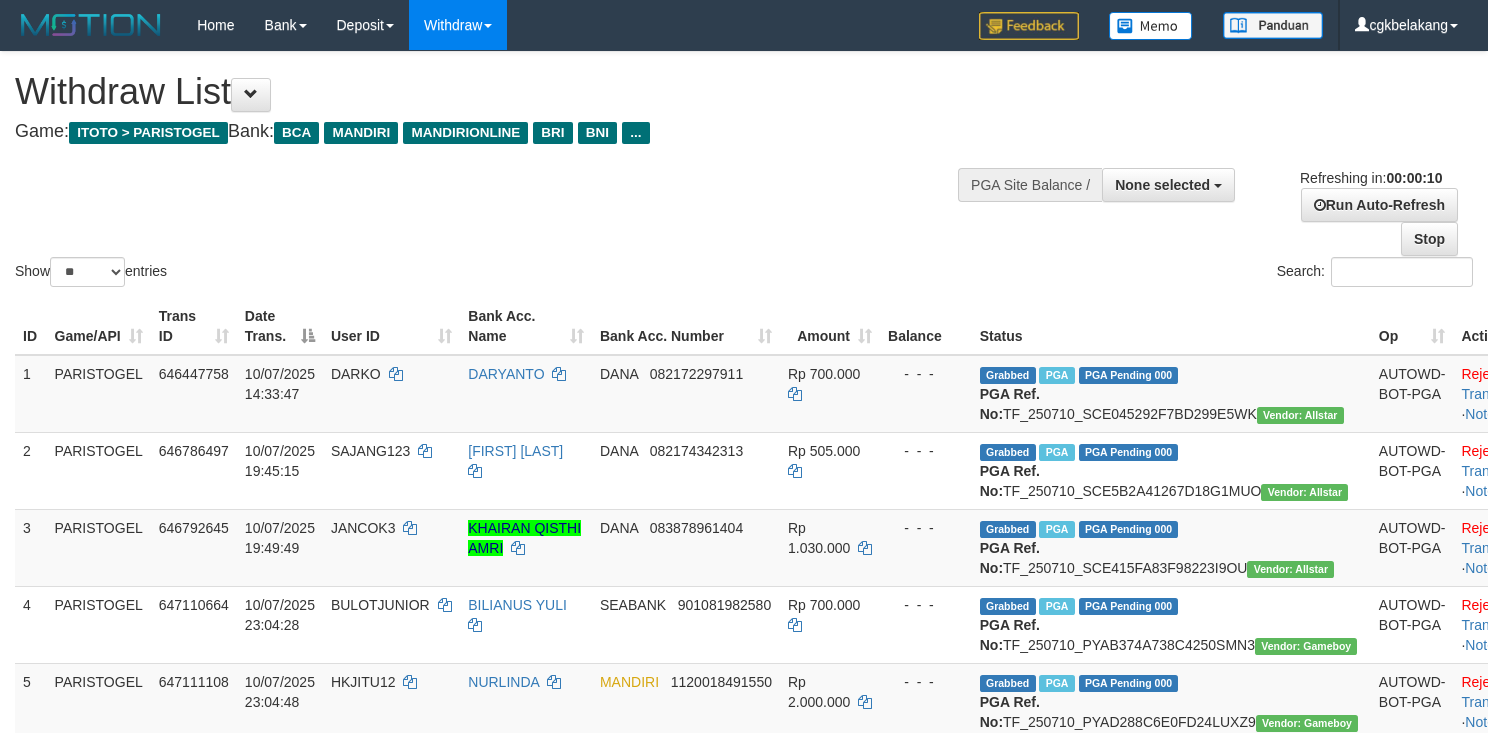 select 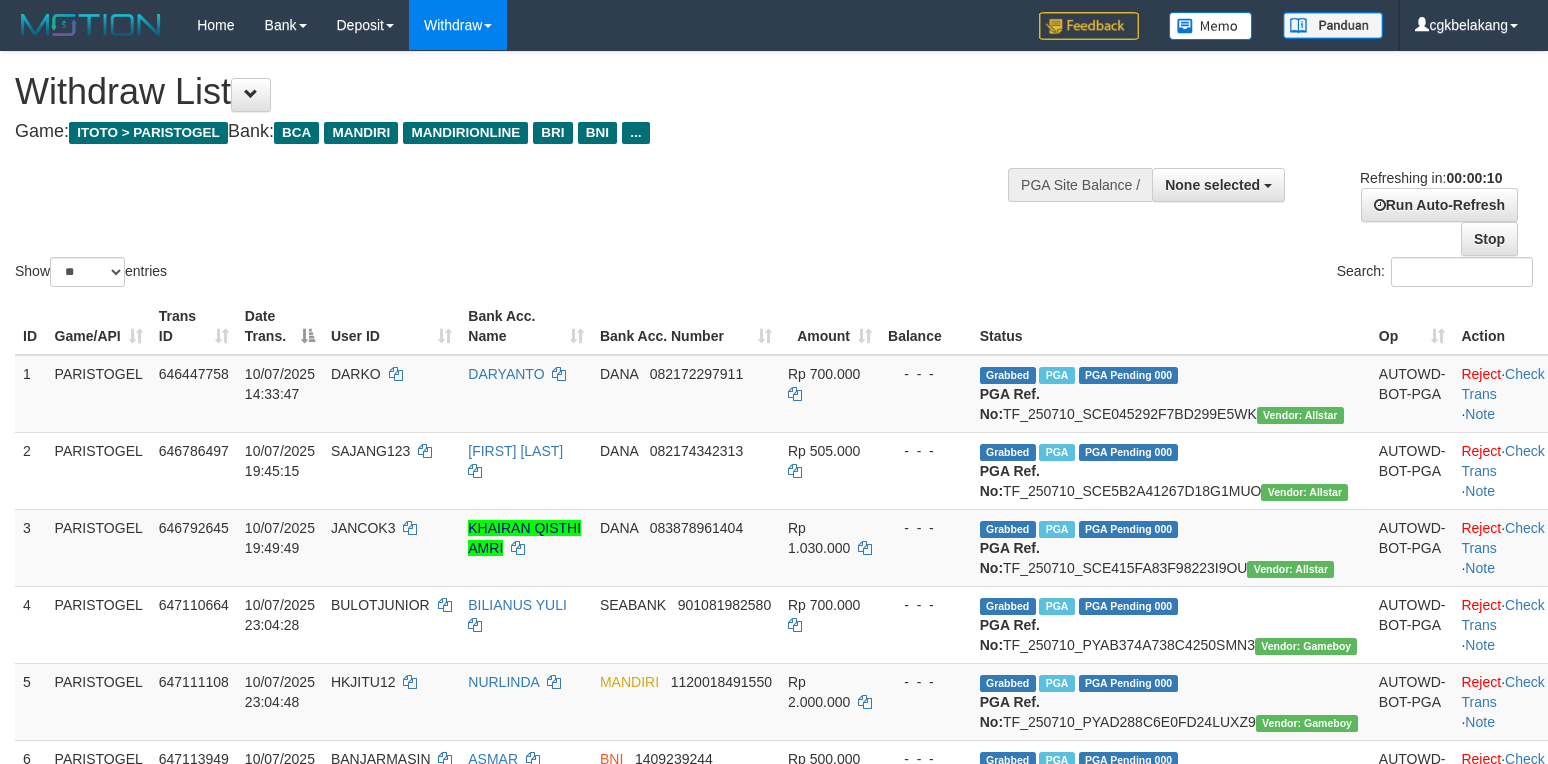 select 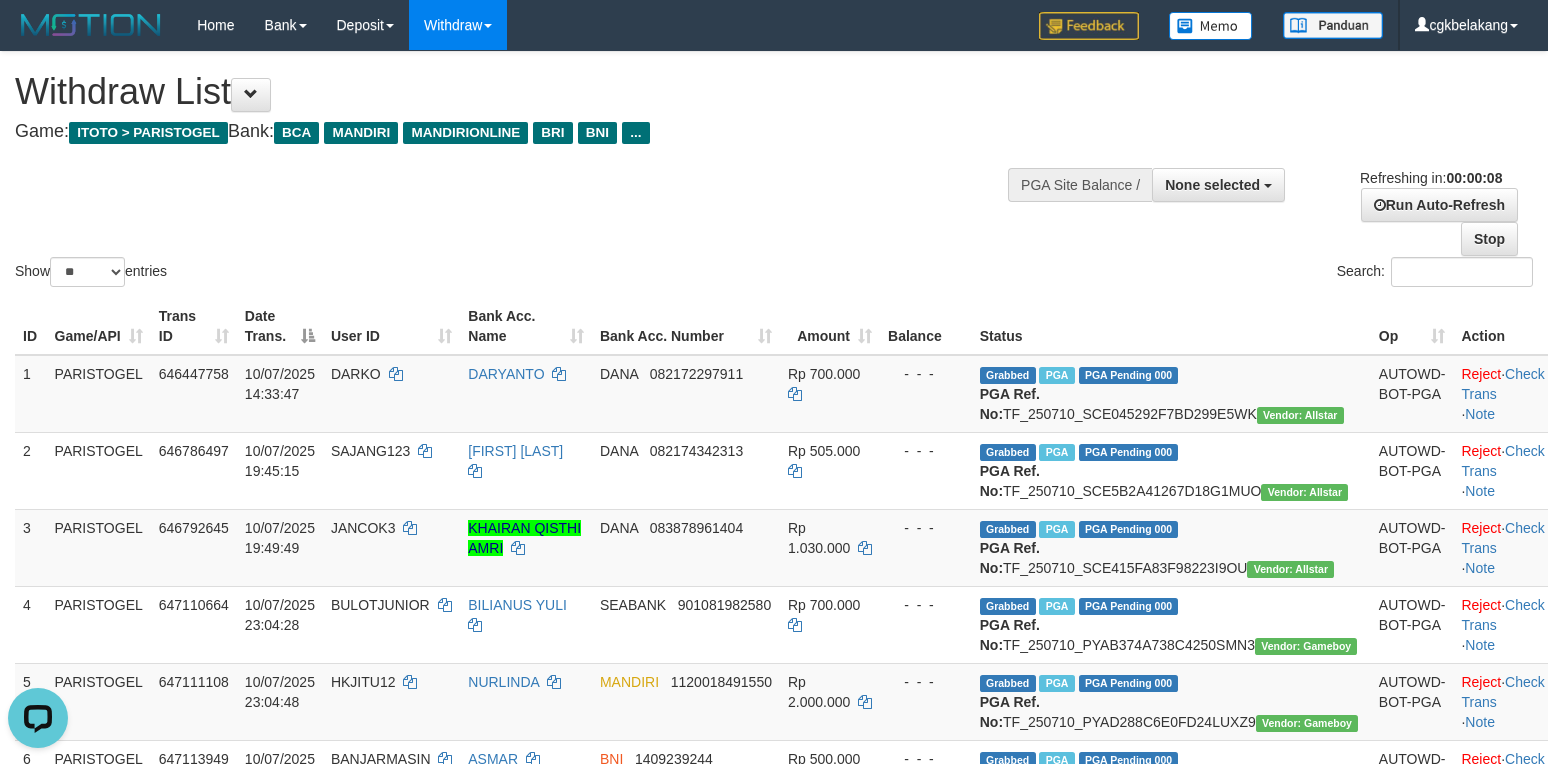 scroll, scrollTop: 0, scrollLeft: 0, axis: both 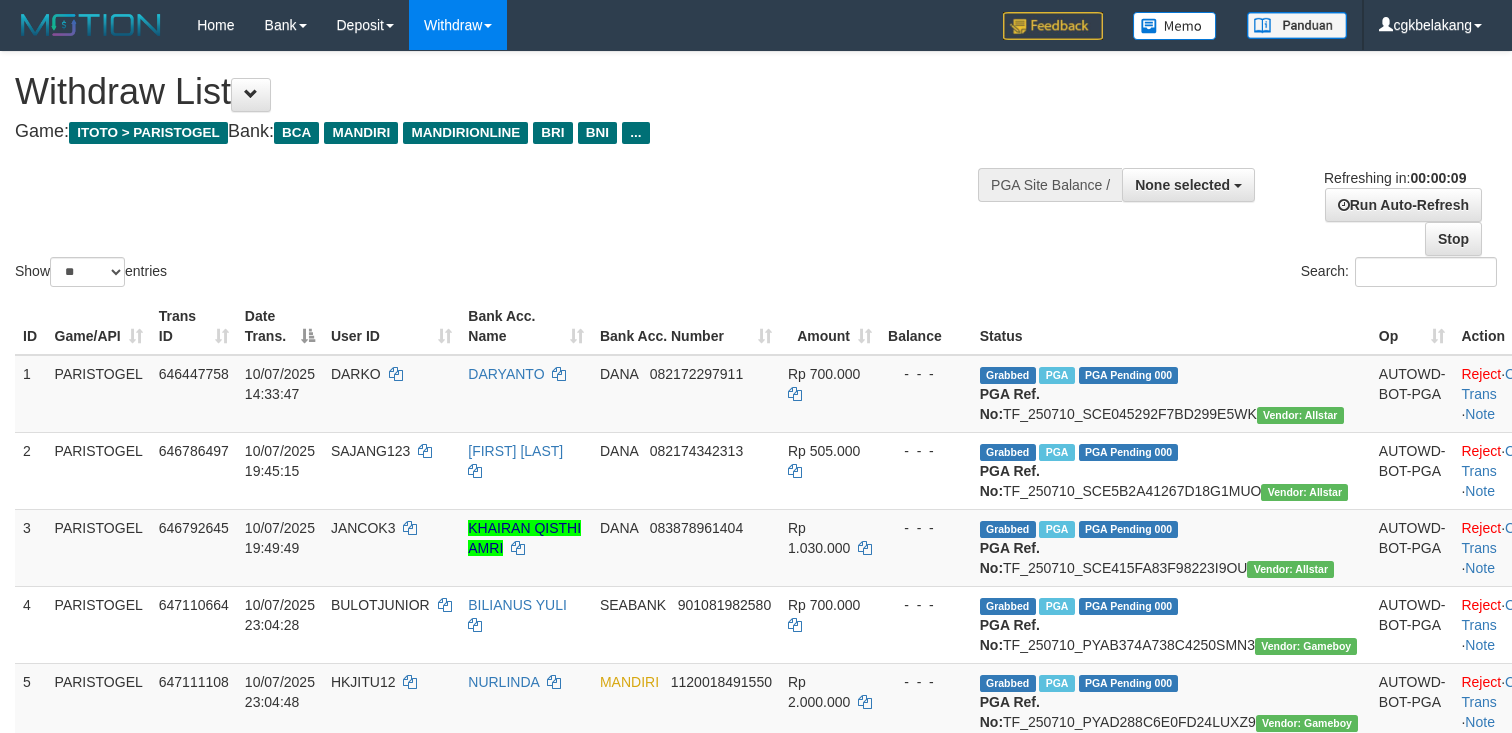 select 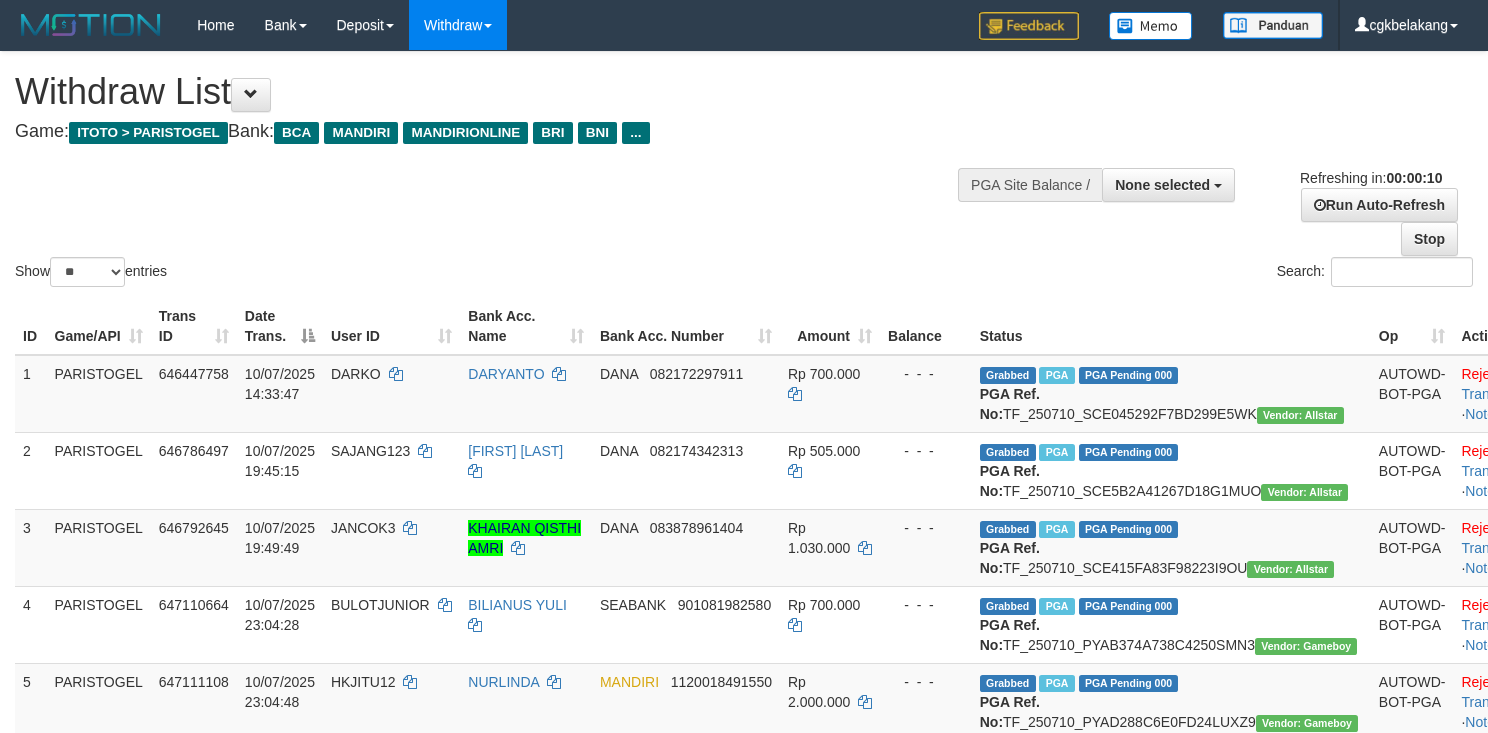 select 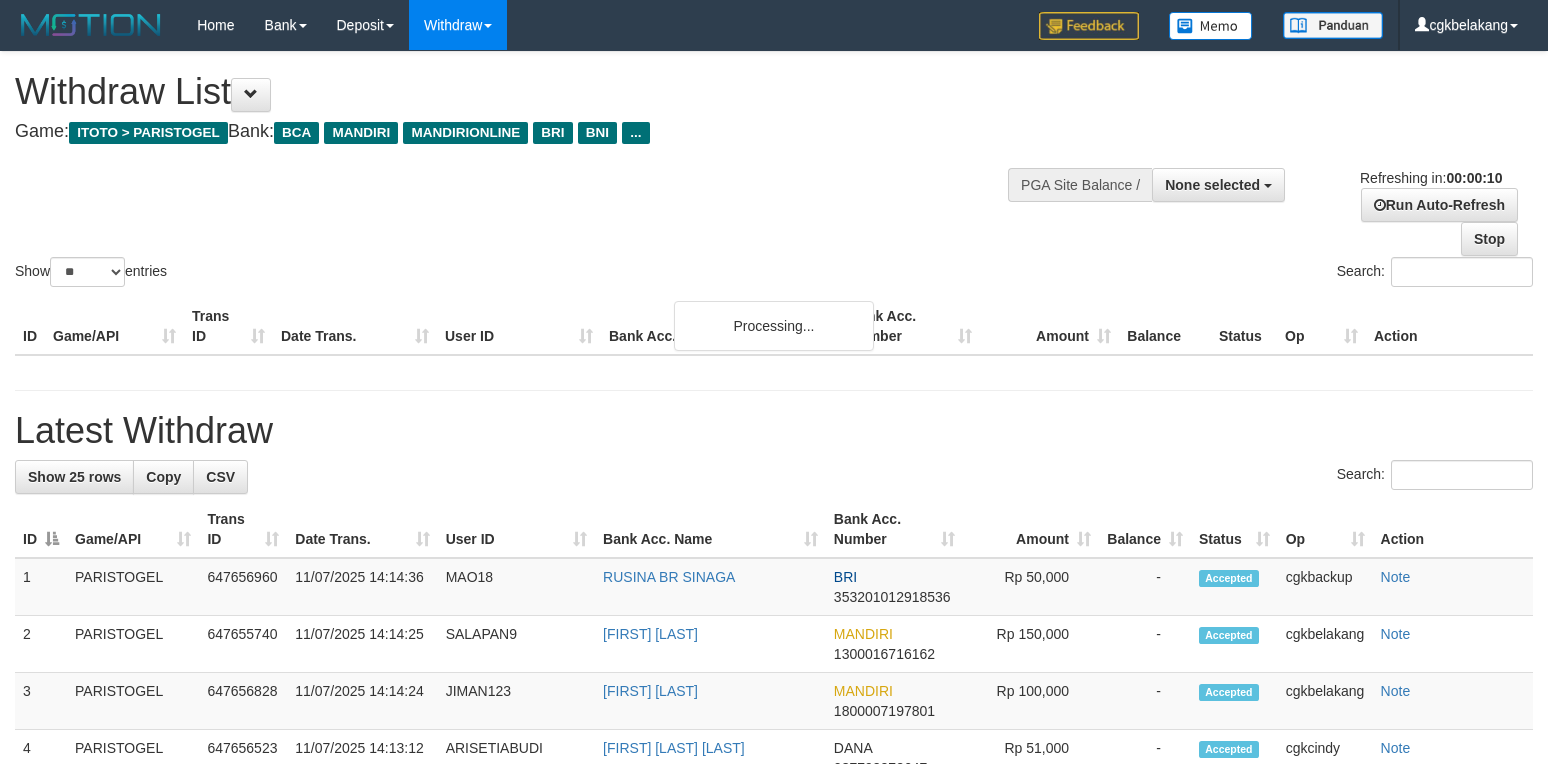 select 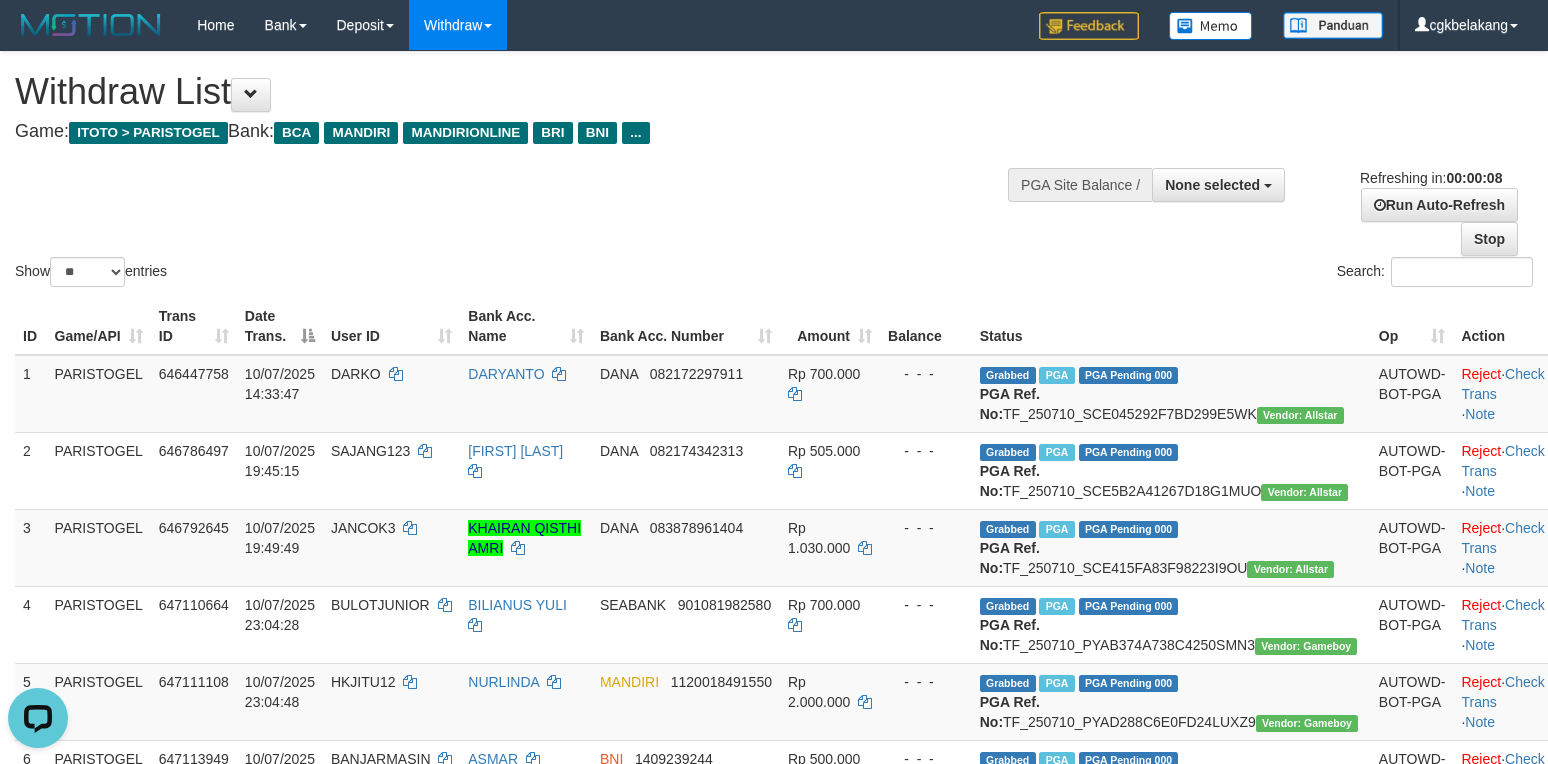 scroll, scrollTop: 0, scrollLeft: 0, axis: both 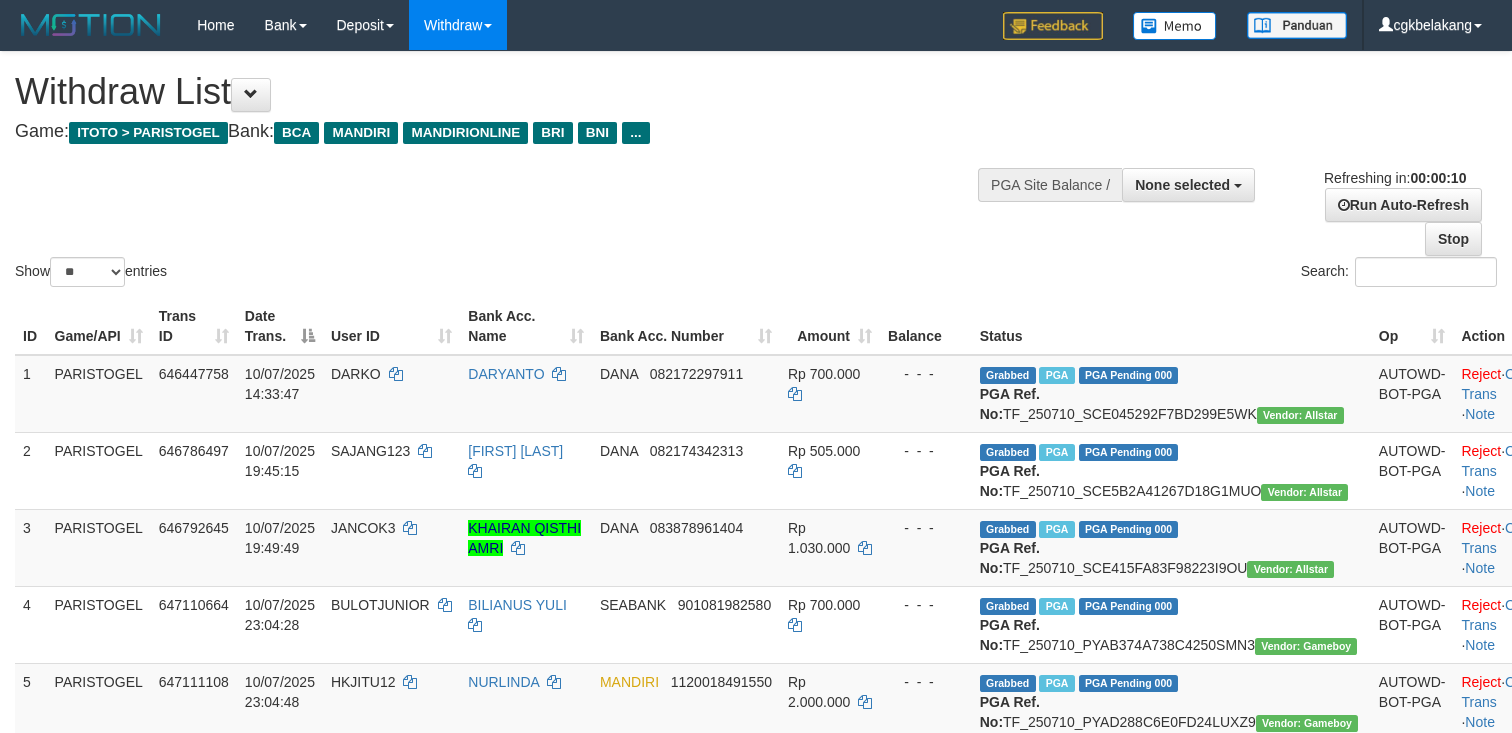 select 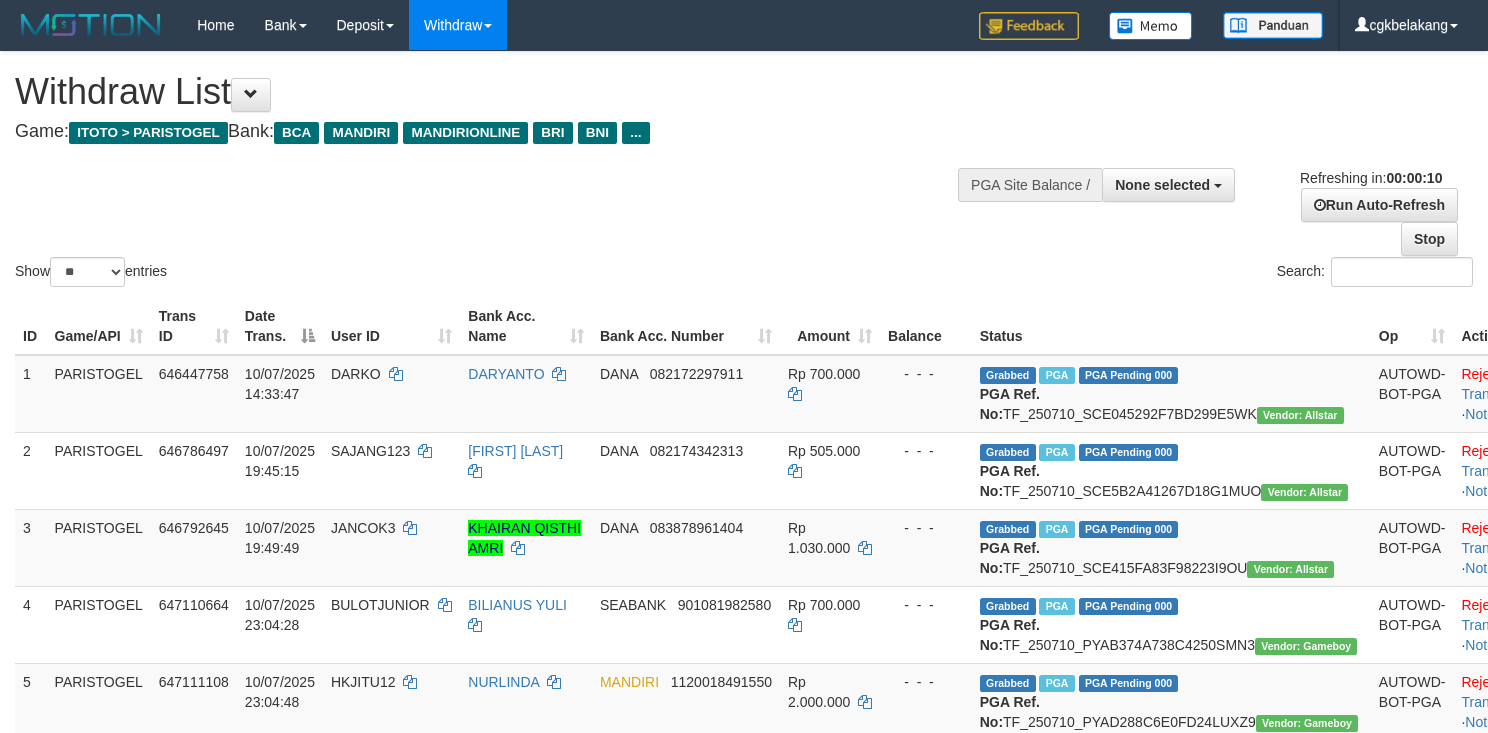 select 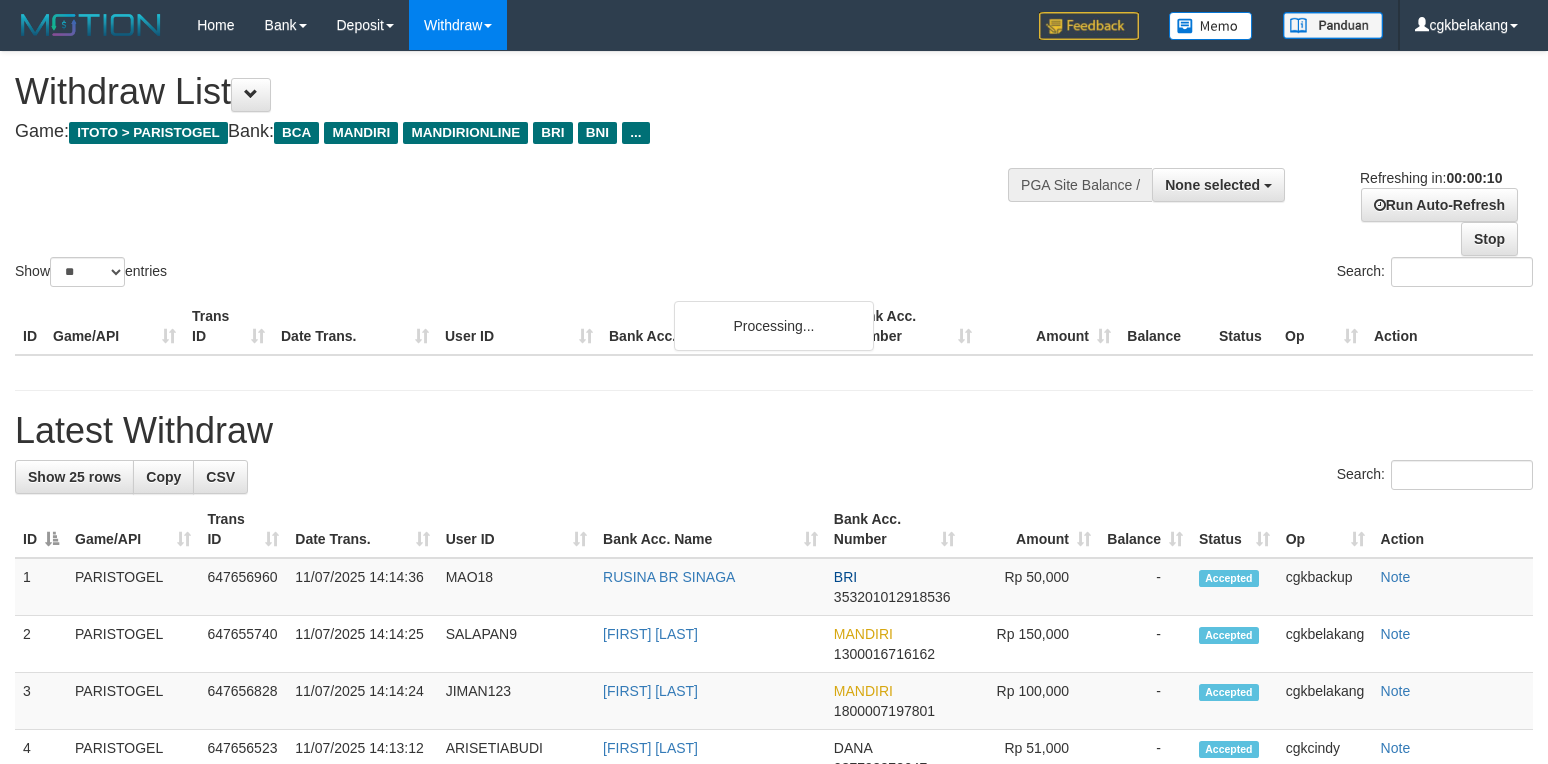 select 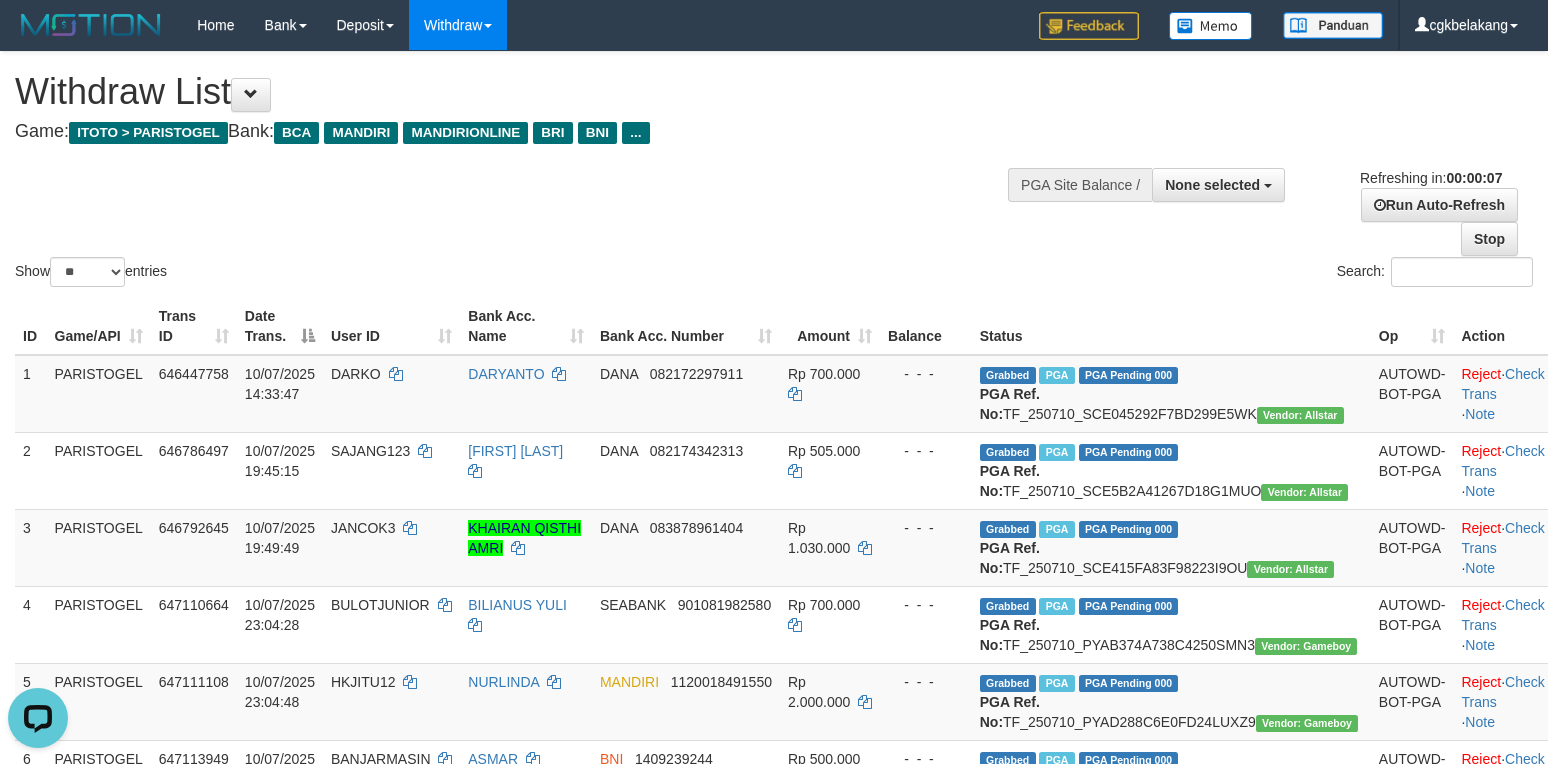 scroll, scrollTop: 0, scrollLeft: 0, axis: both 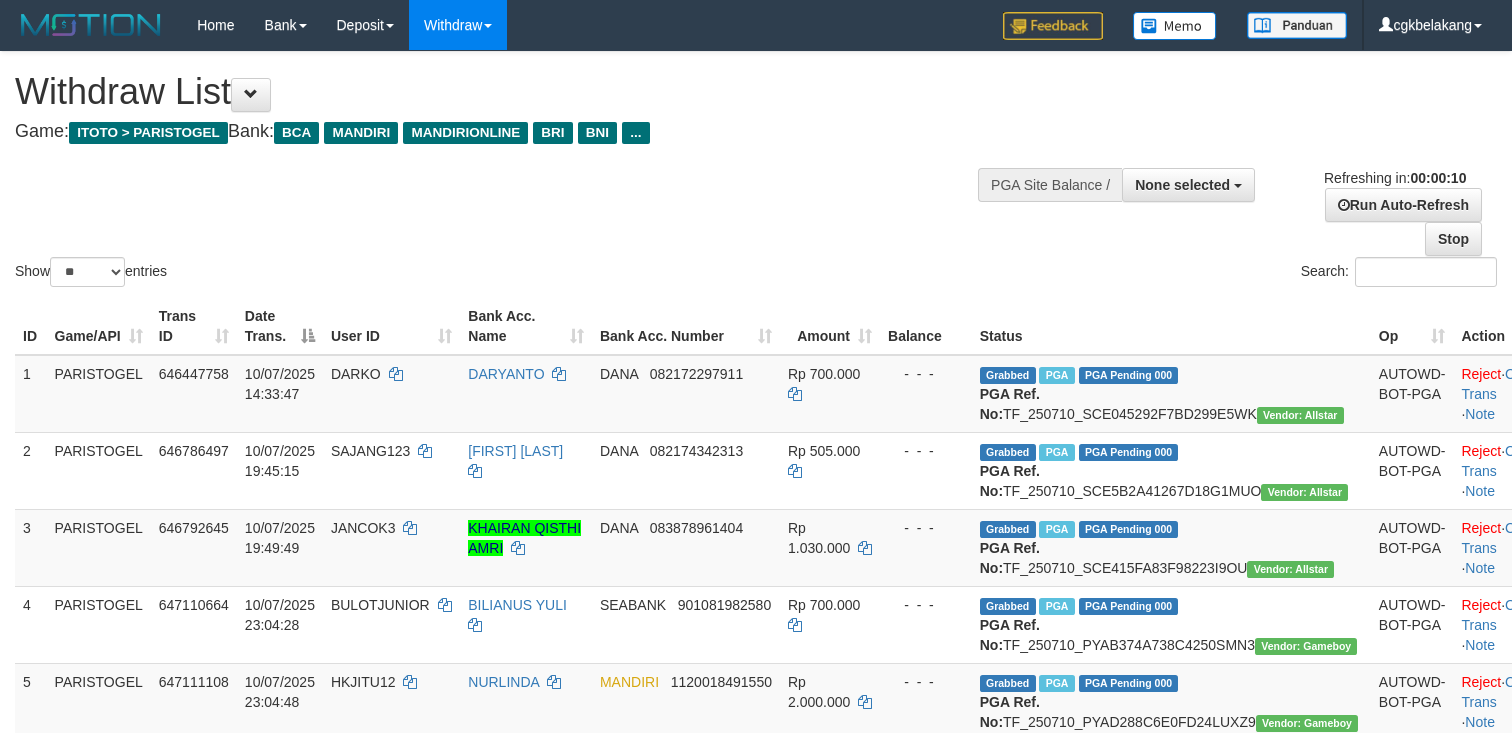 select 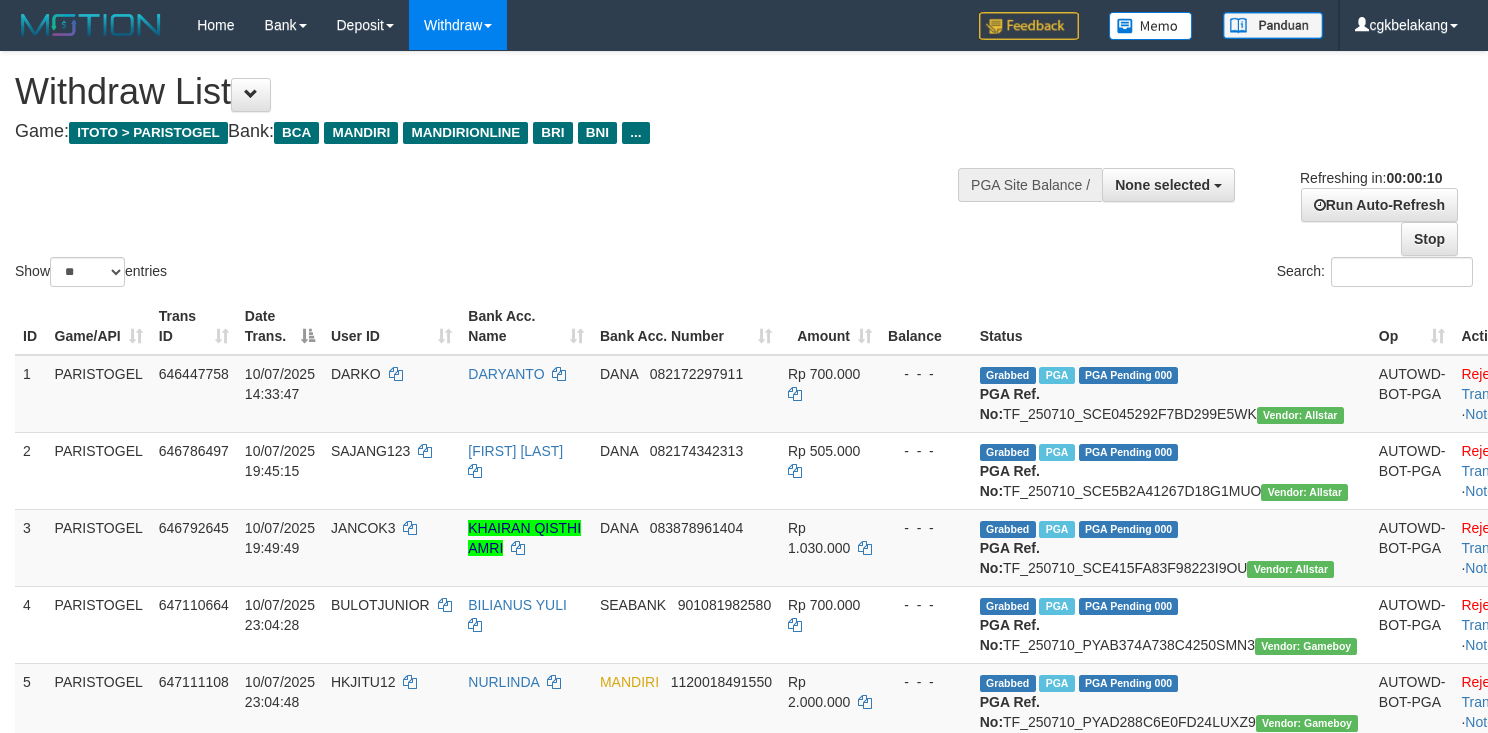 select 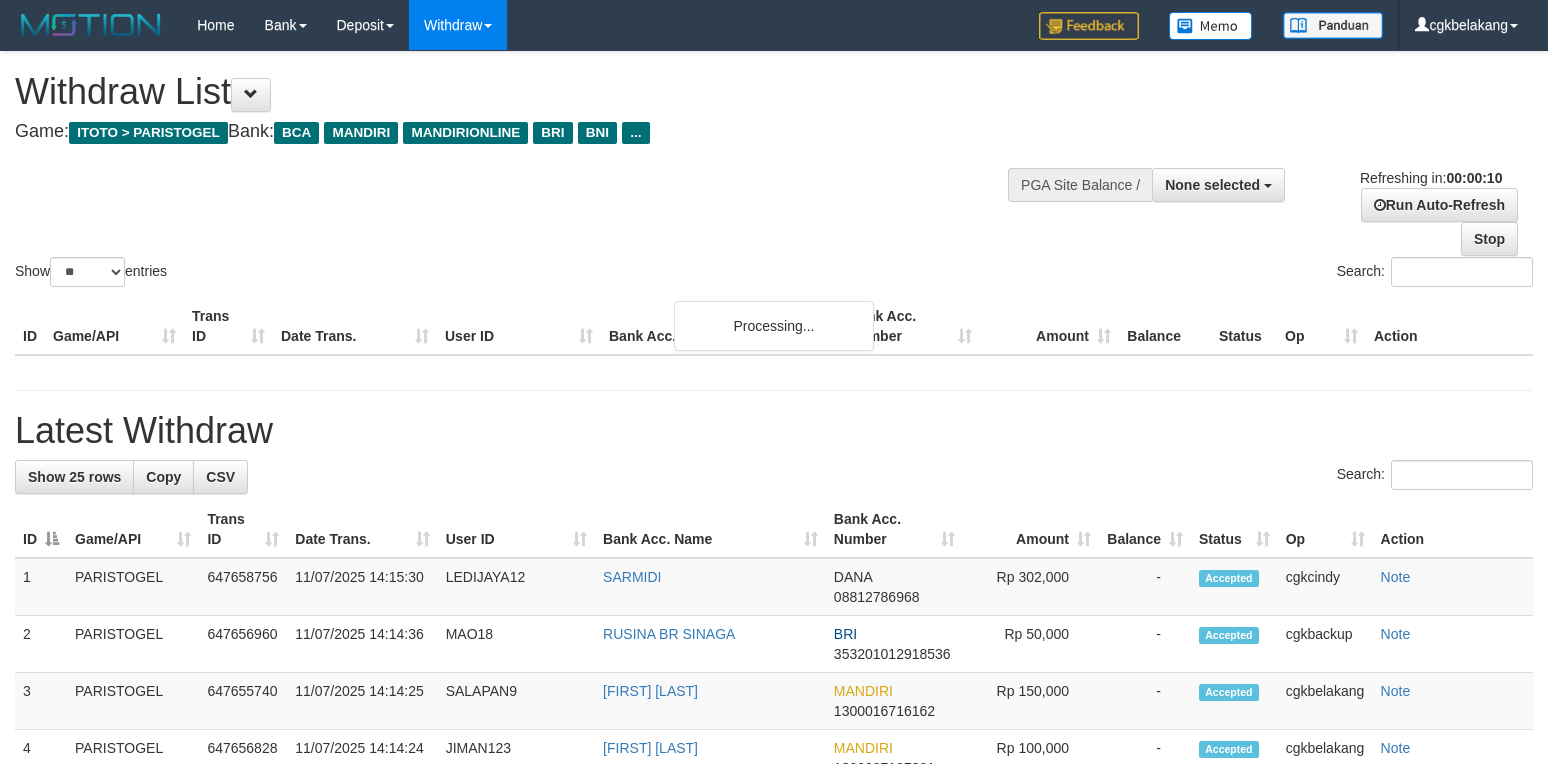 select 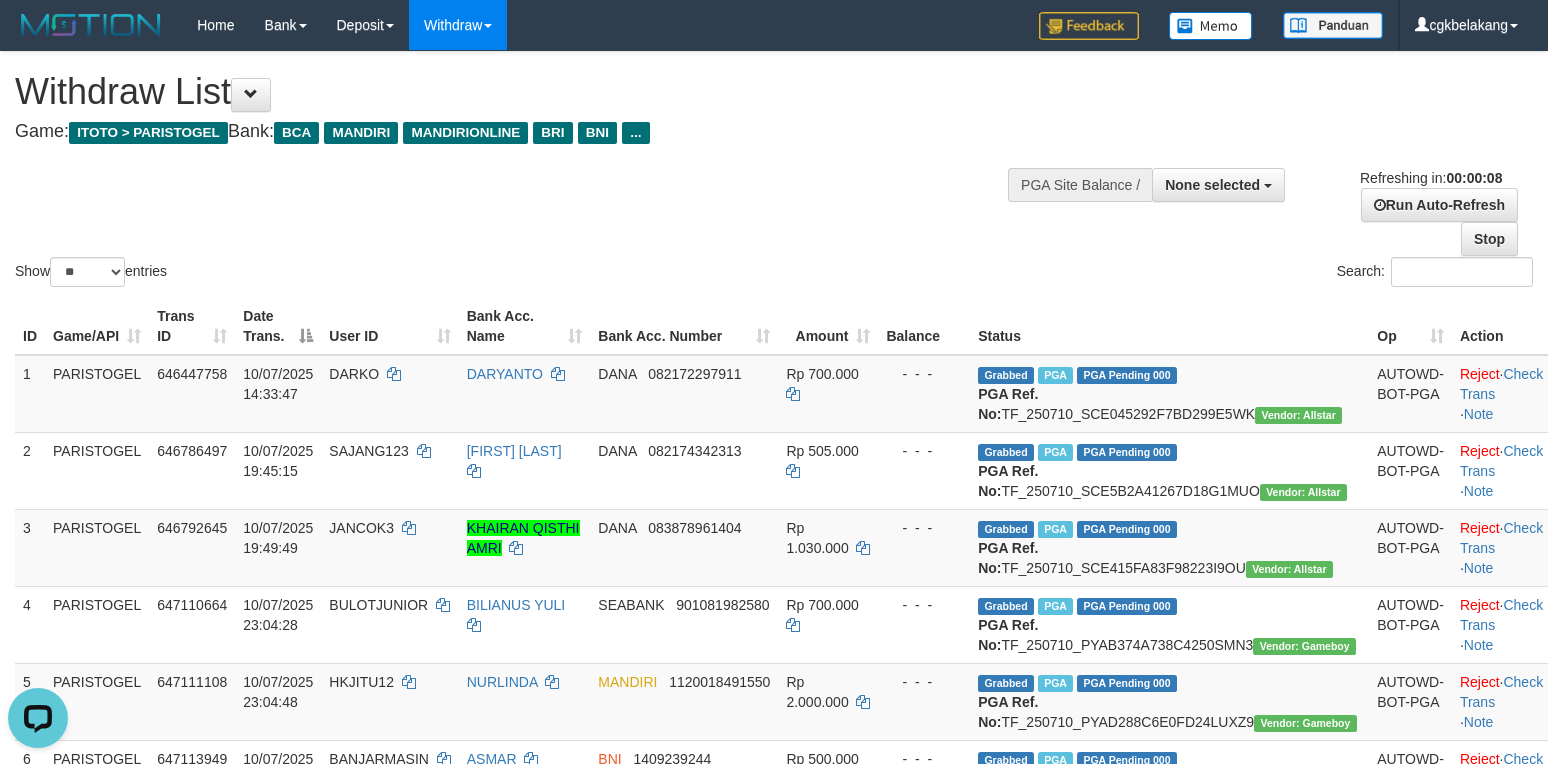 scroll, scrollTop: 0, scrollLeft: 0, axis: both 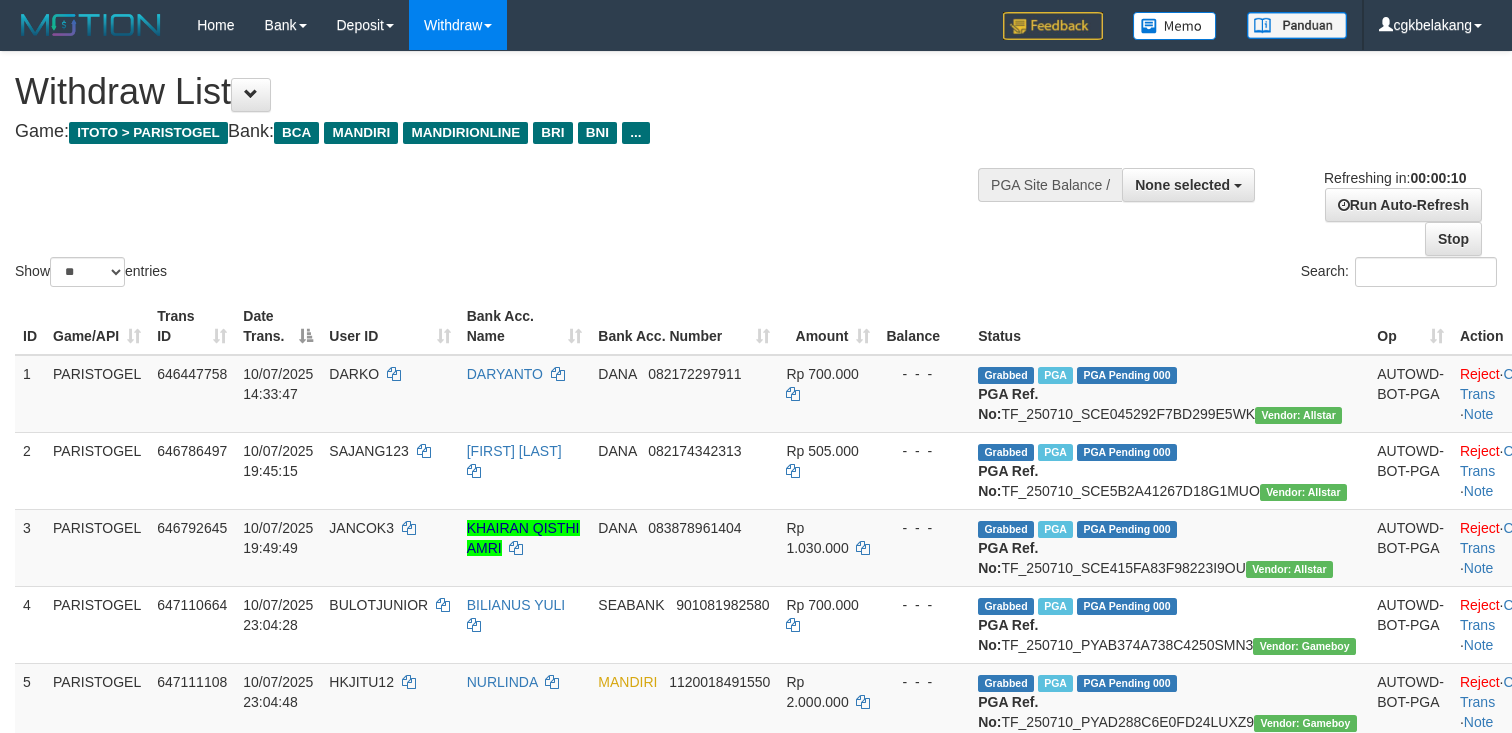 select 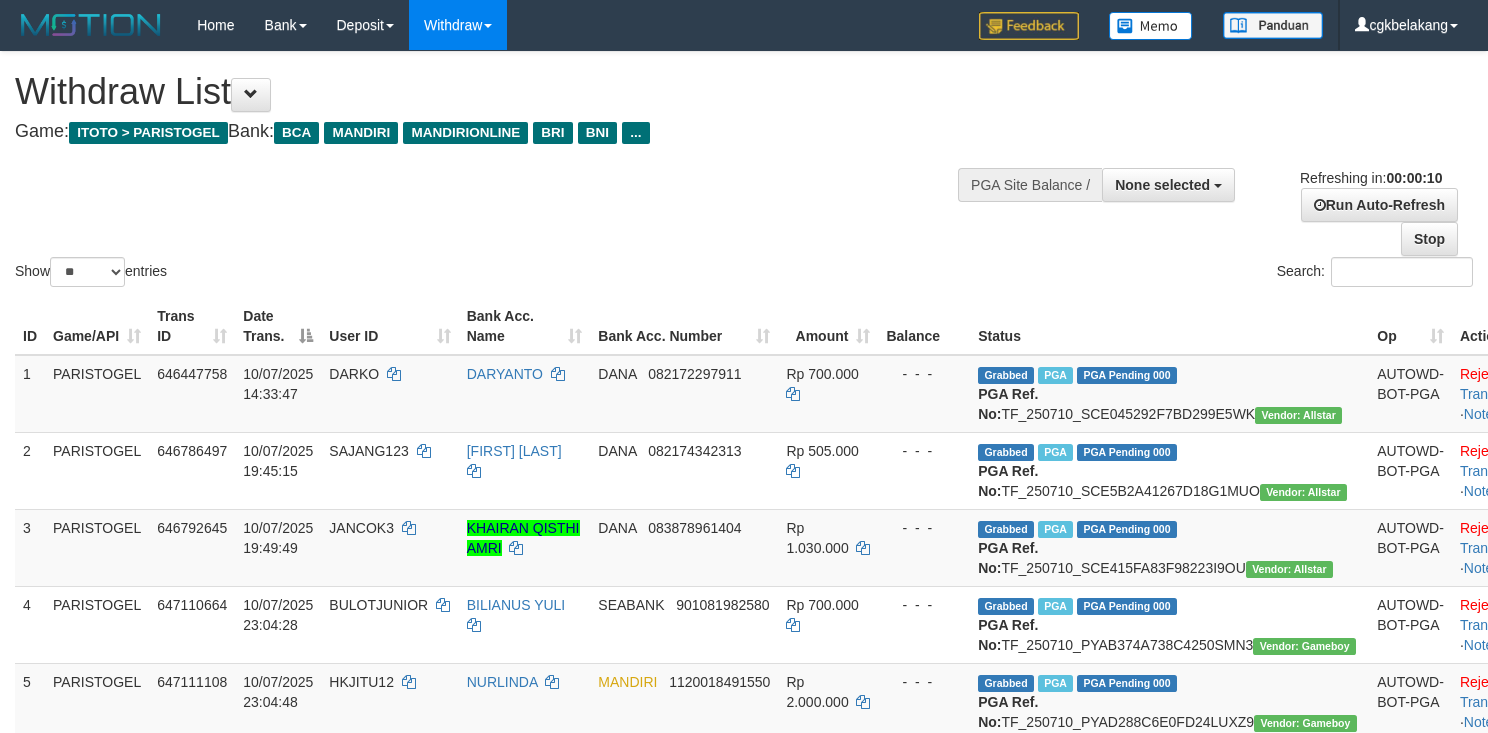 select 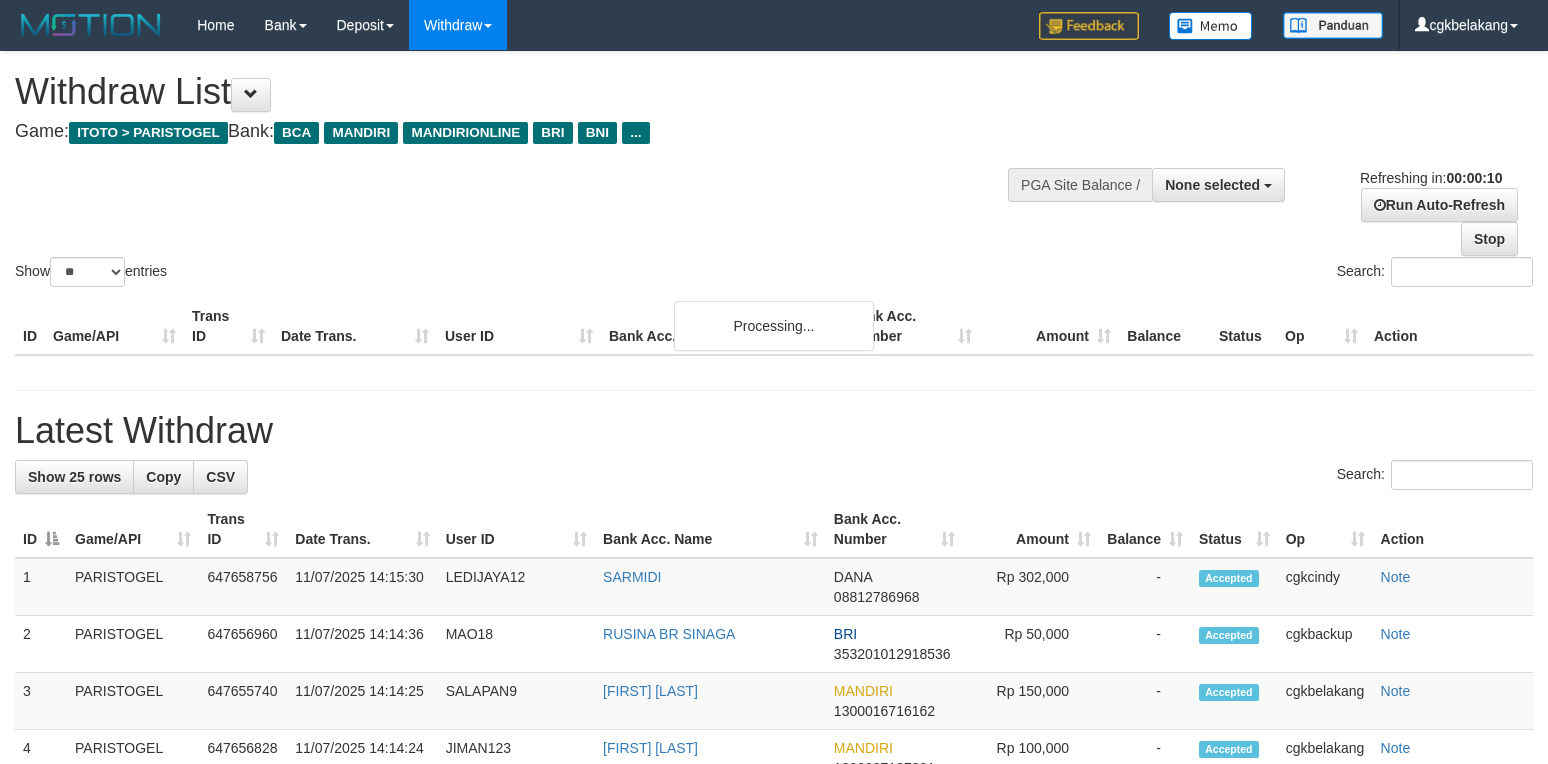 select 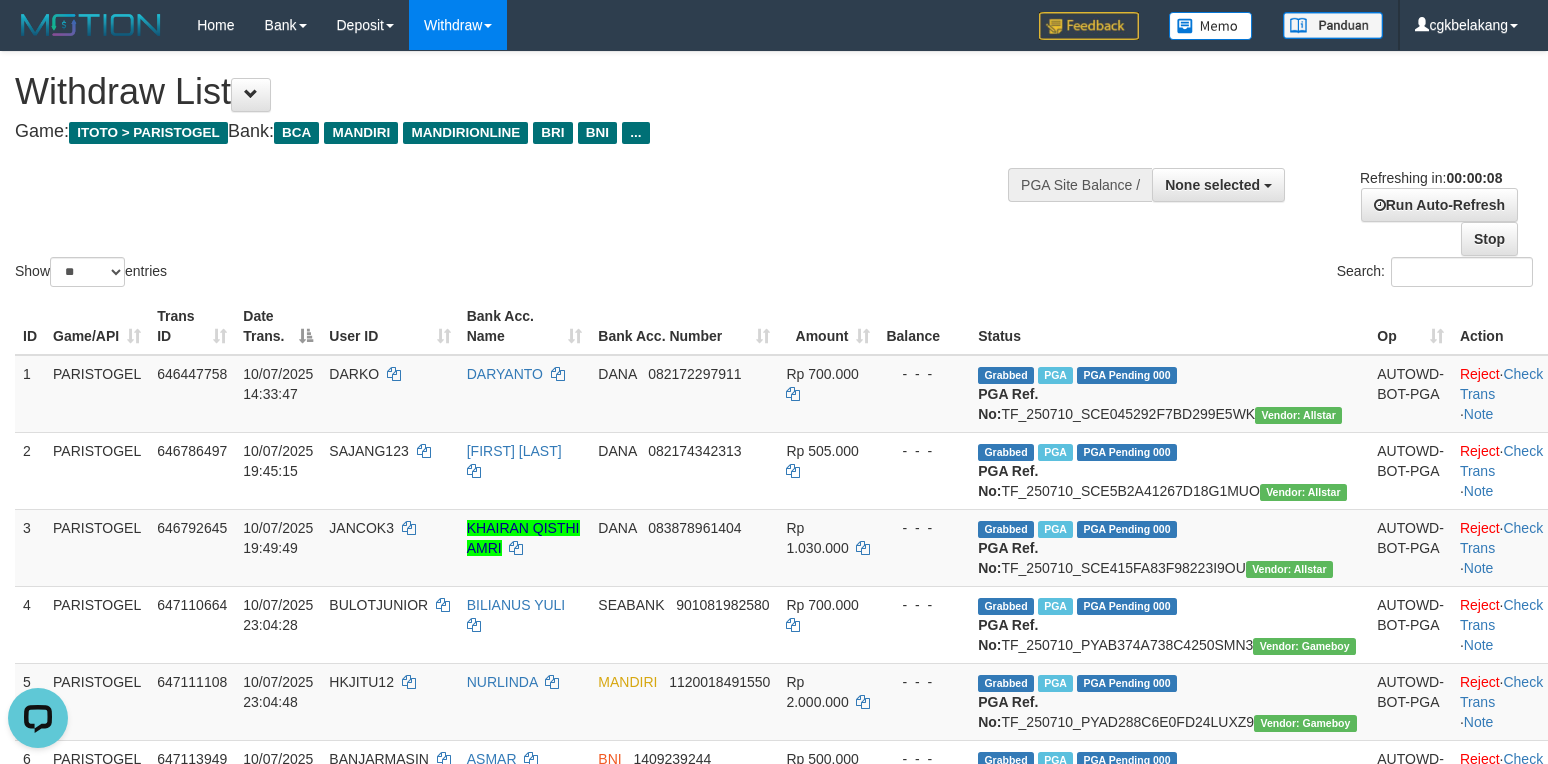 scroll, scrollTop: 0, scrollLeft: 0, axis: both 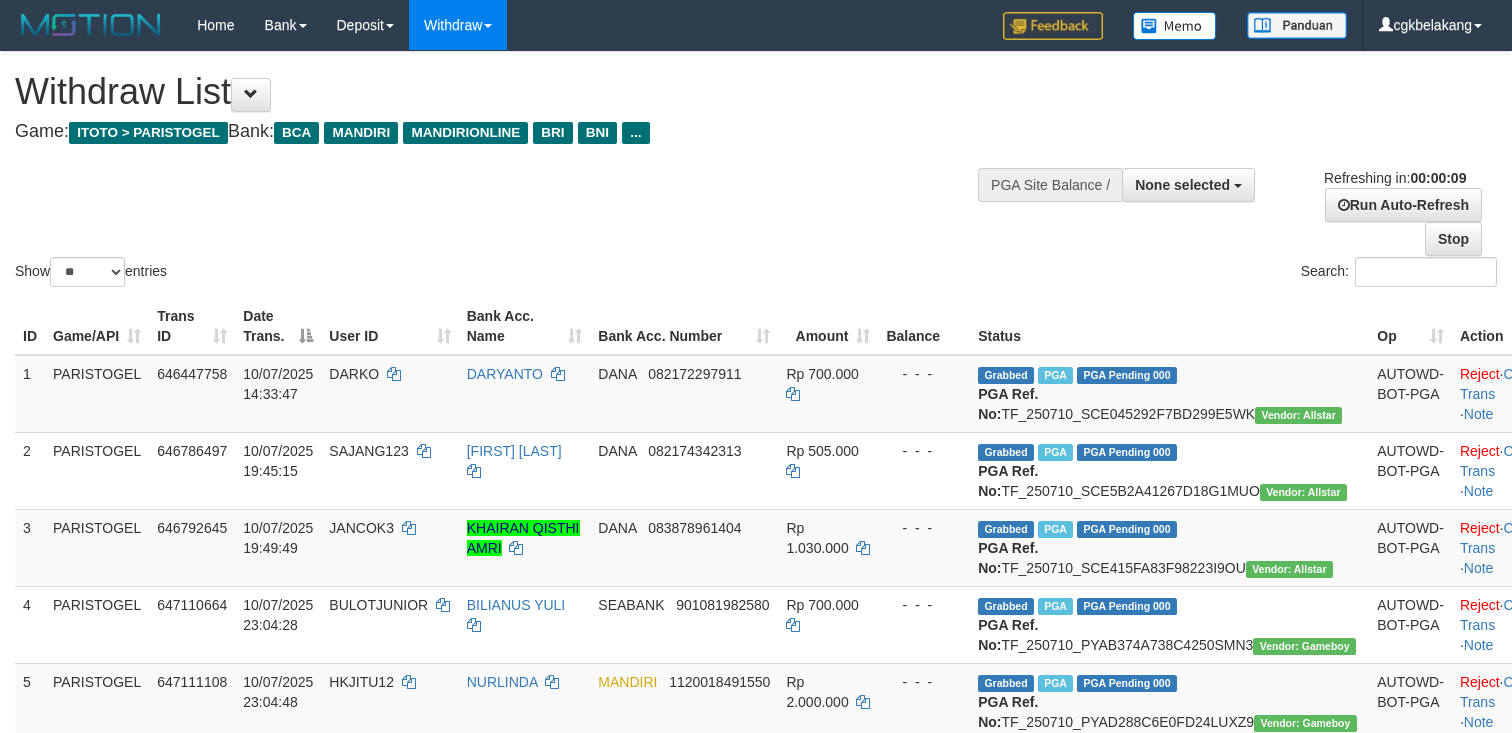 select 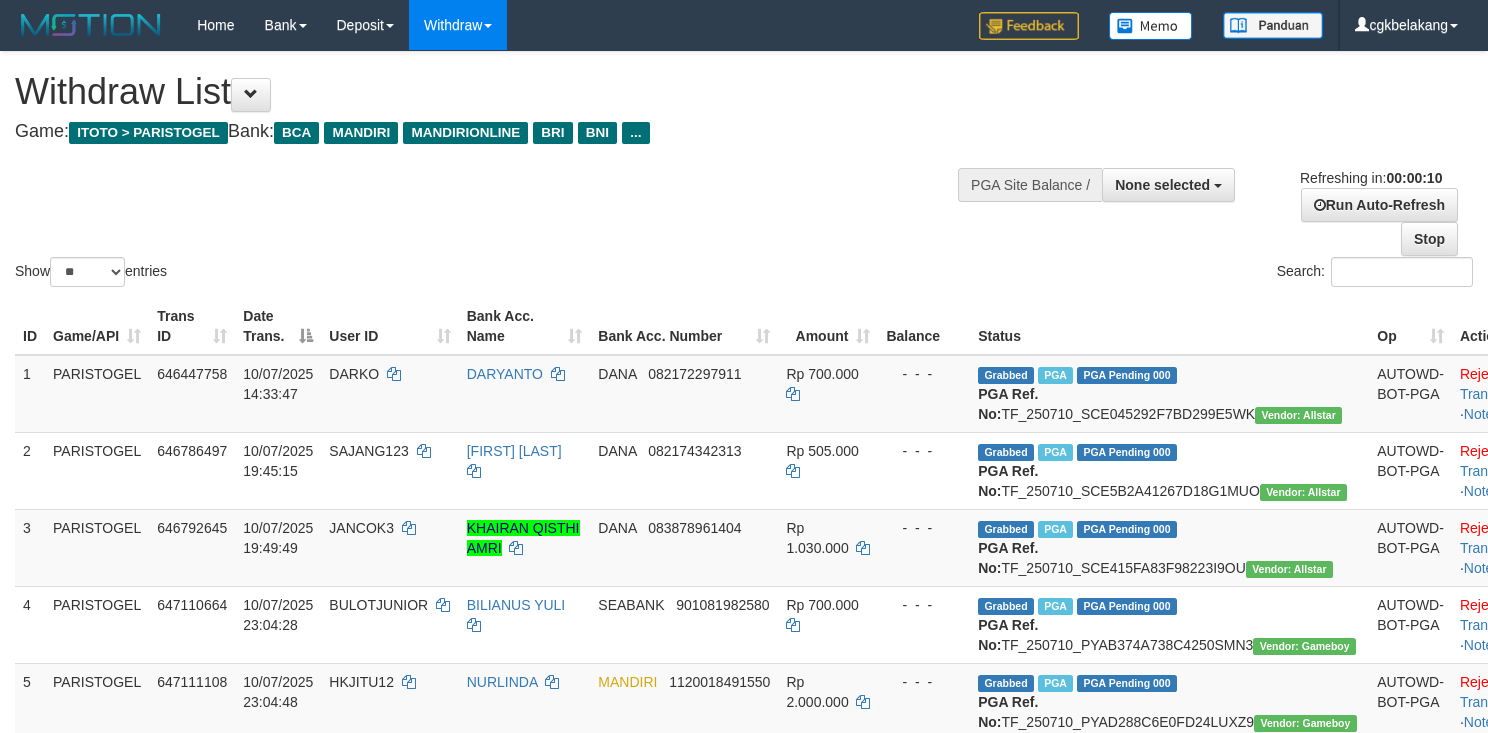 select 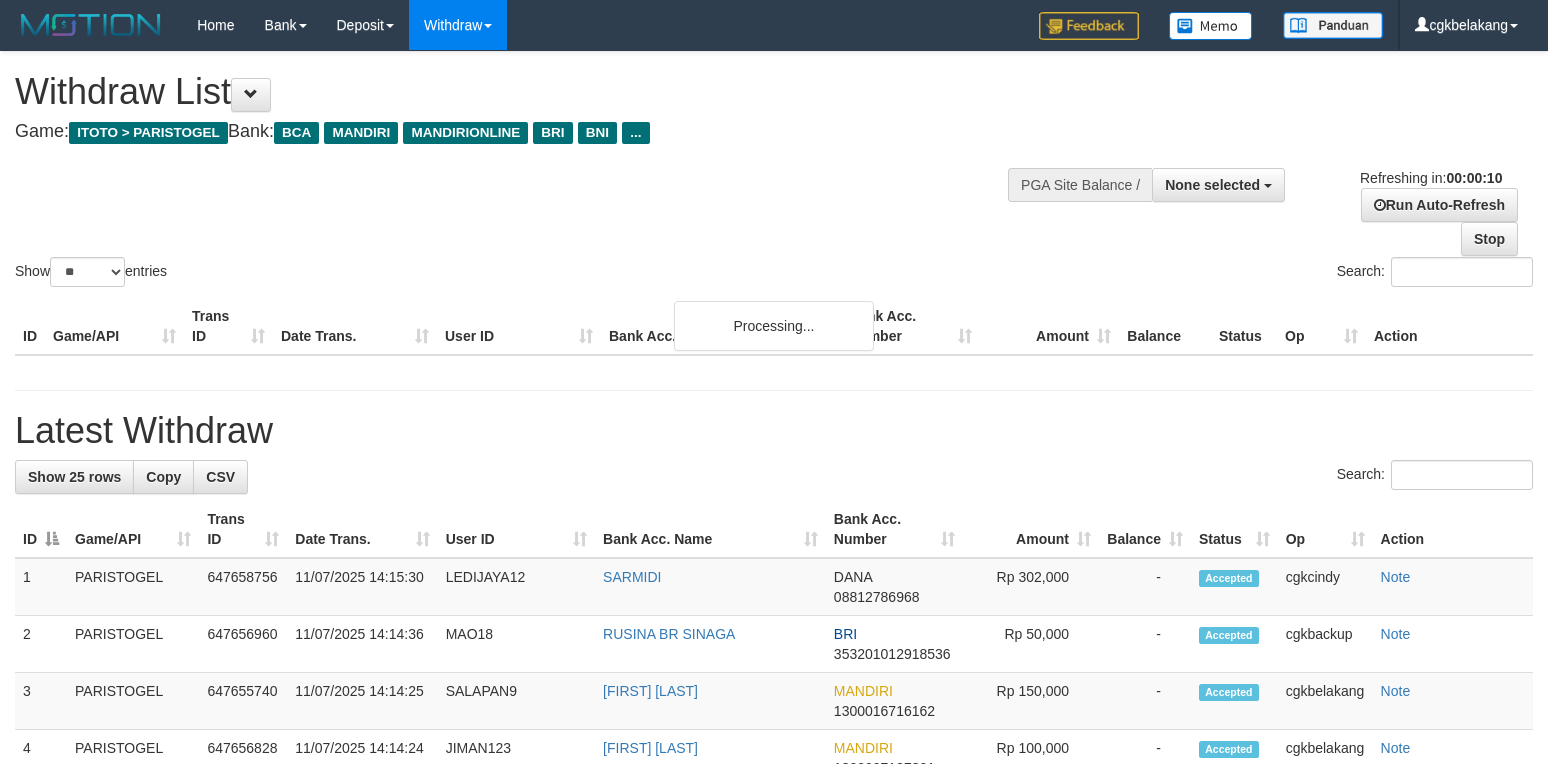 select 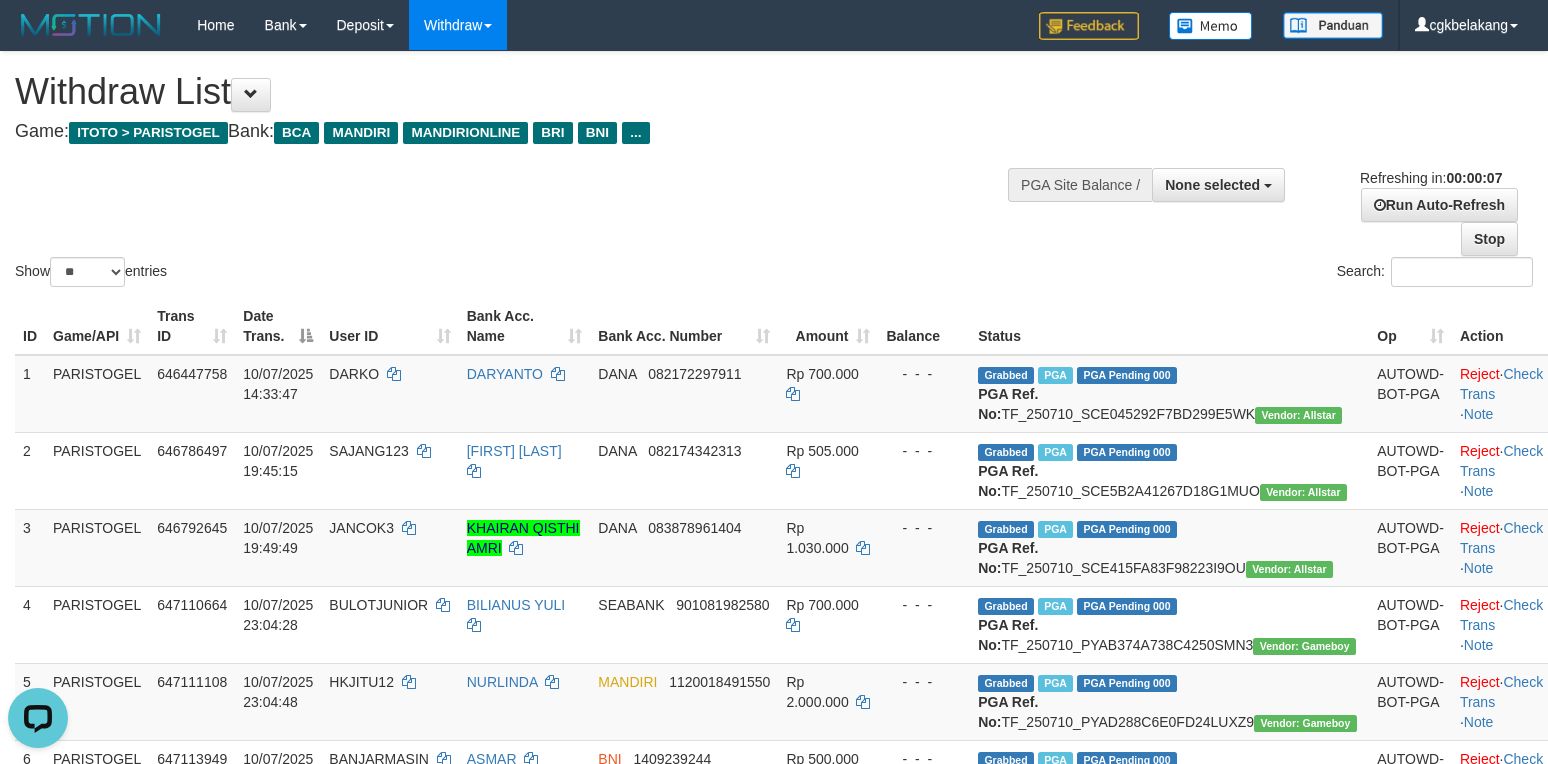 scroll, scrollTop: 0, scrollLeft: 0, axis: both 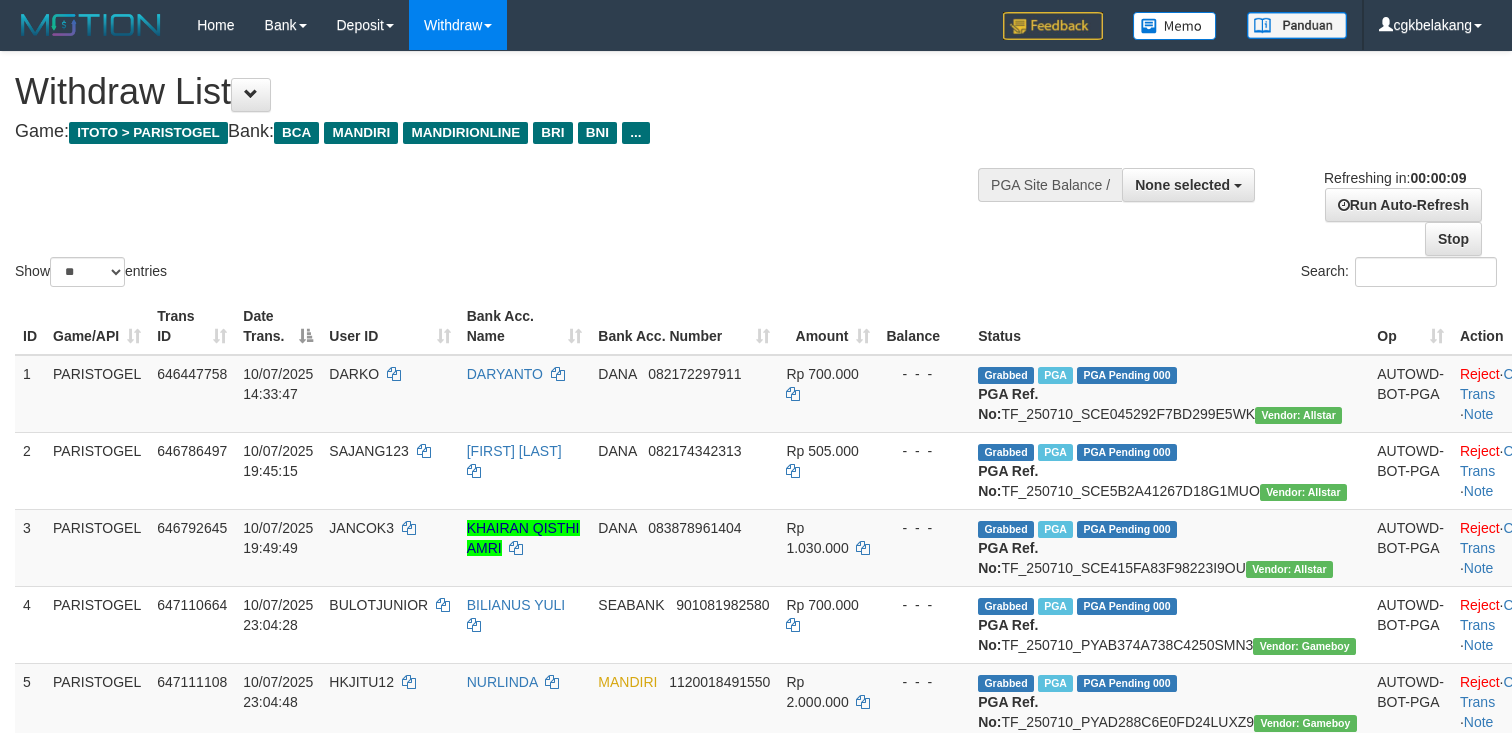 select 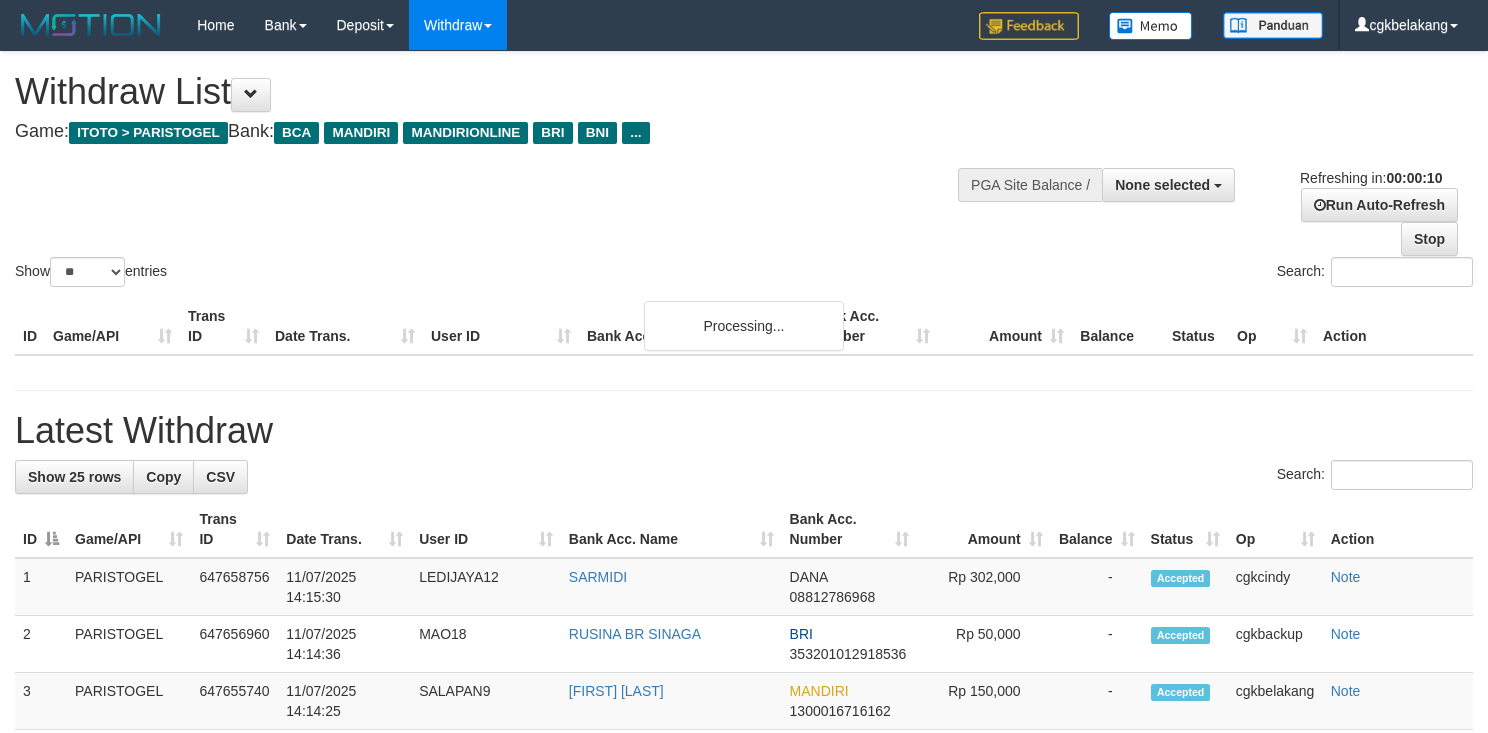 select 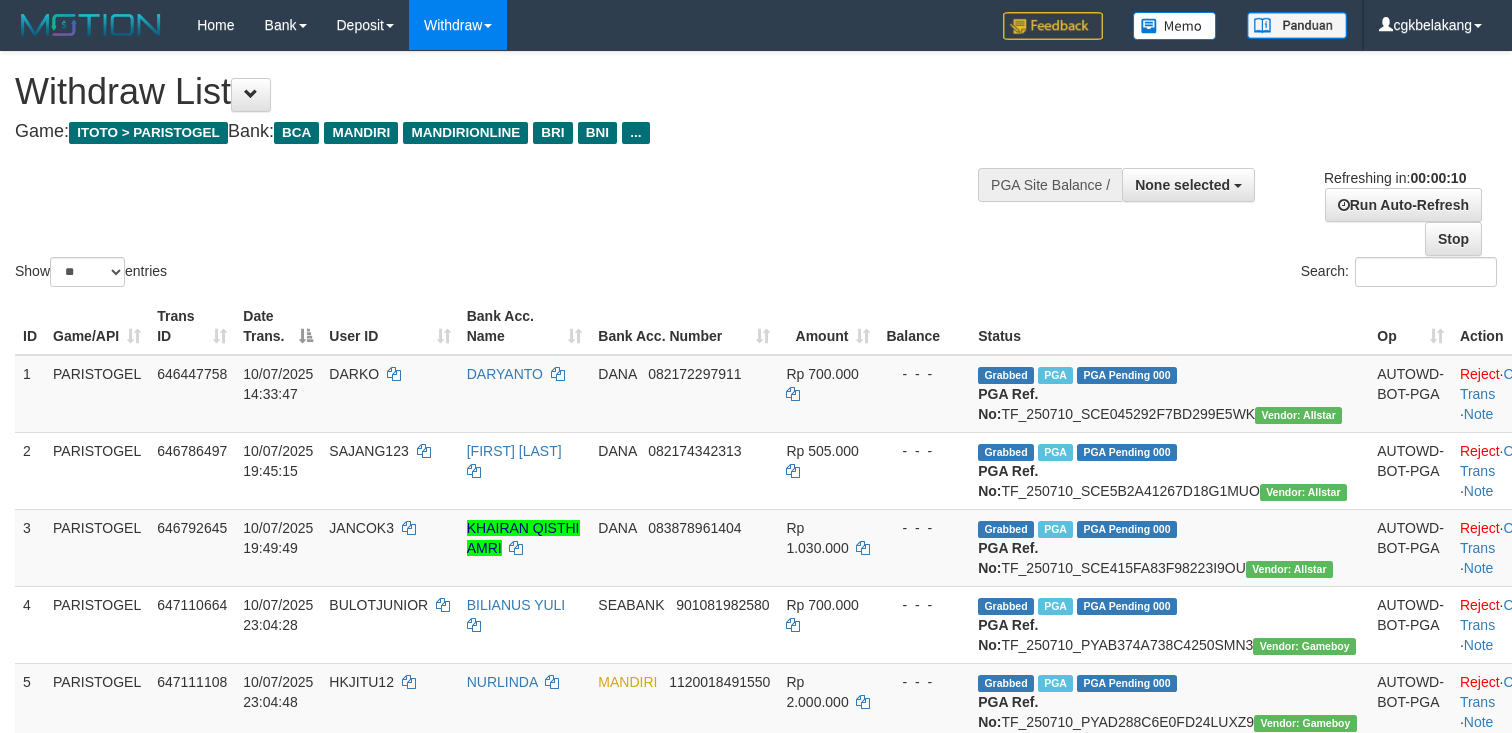 select 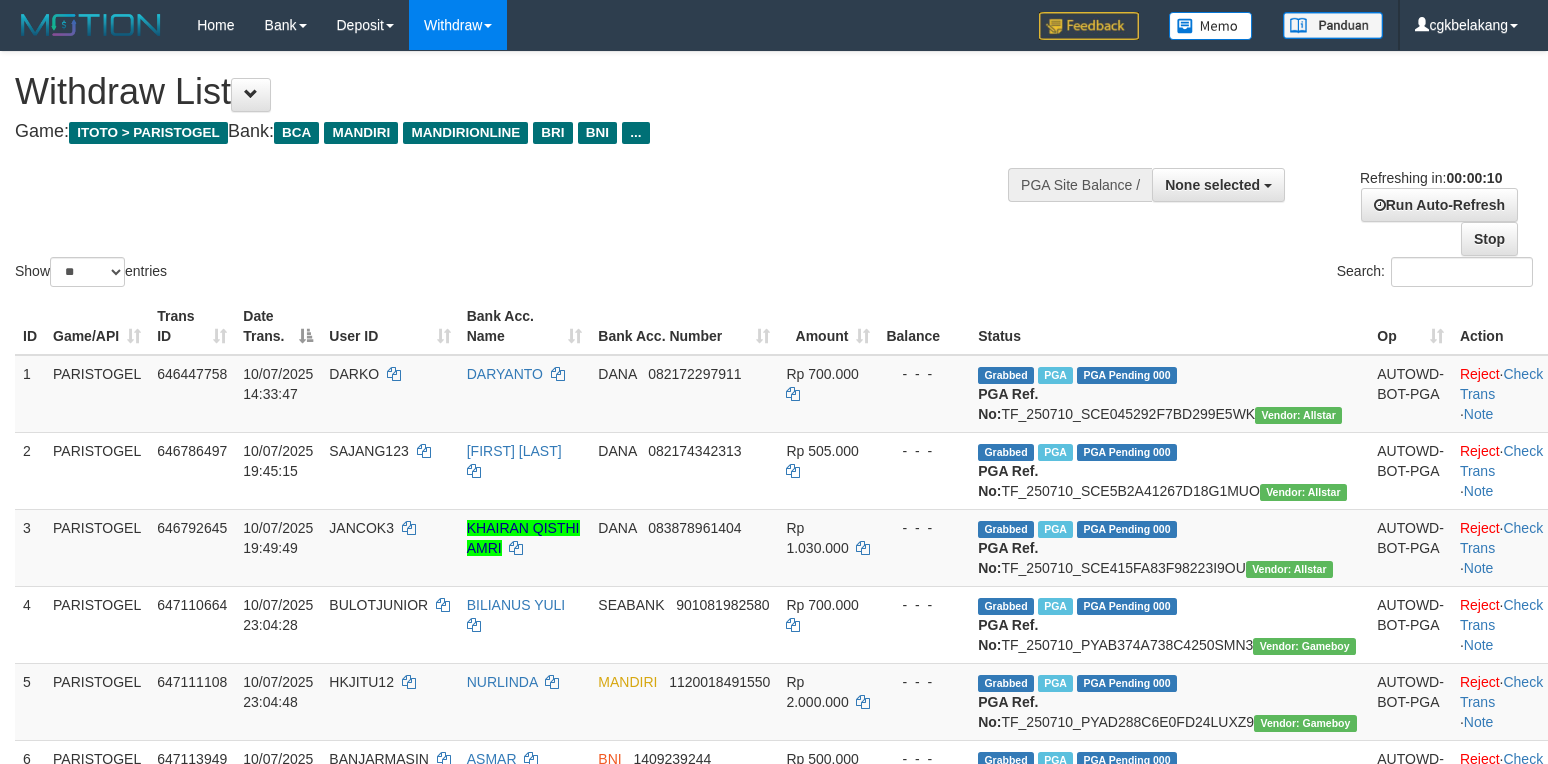 select 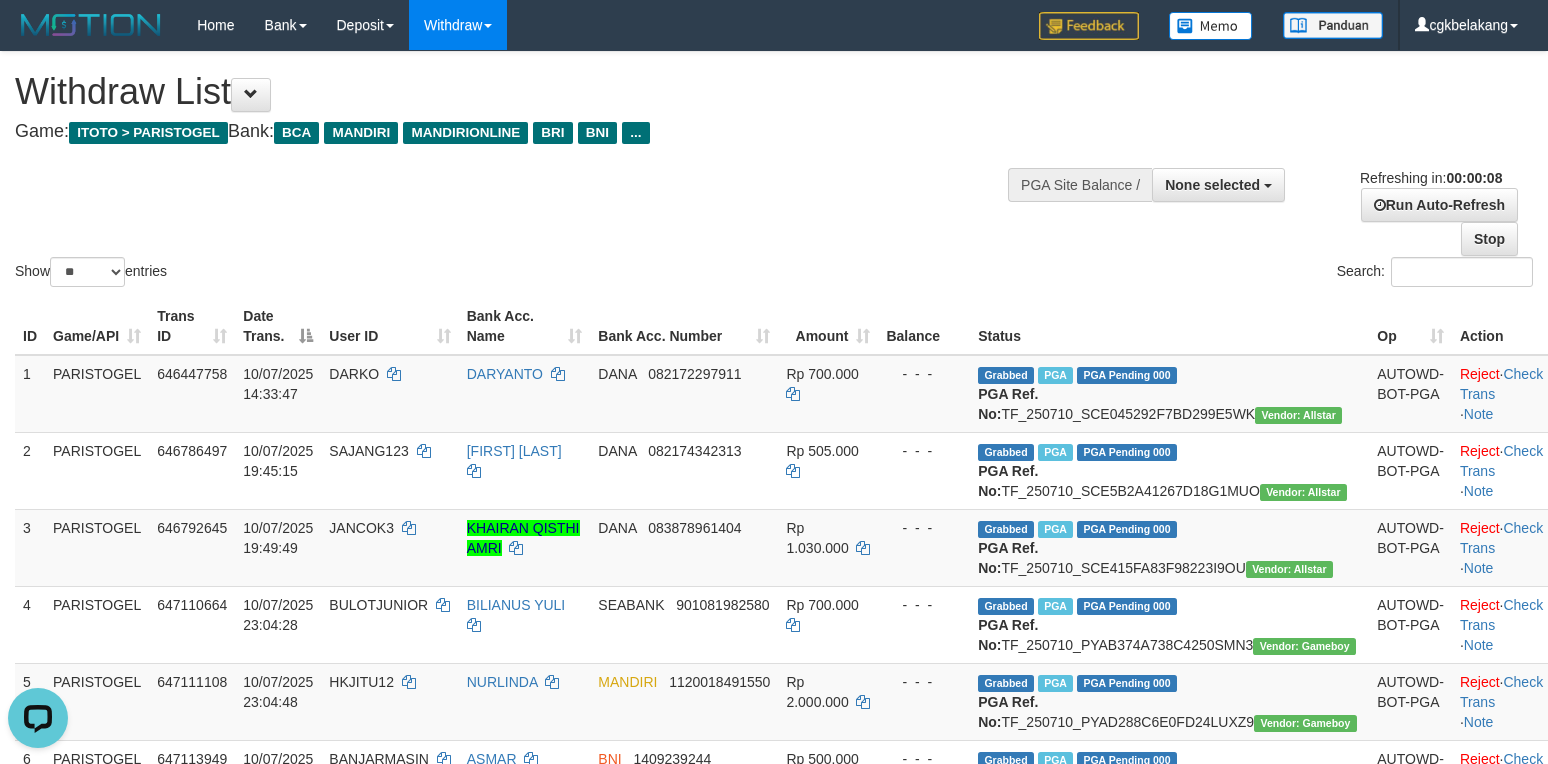 scroll, scrollTop: 0, scrollLeft: 0, axis: both 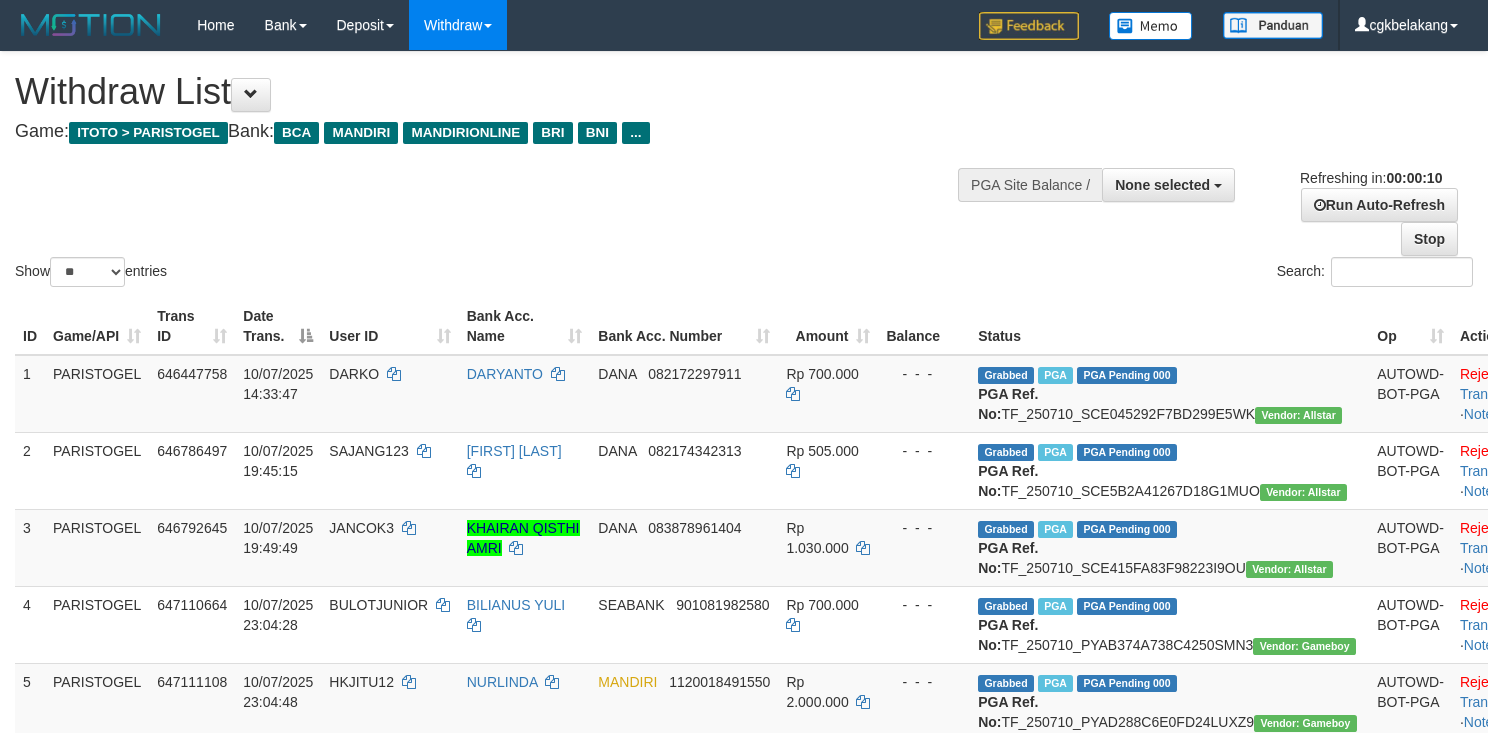 select 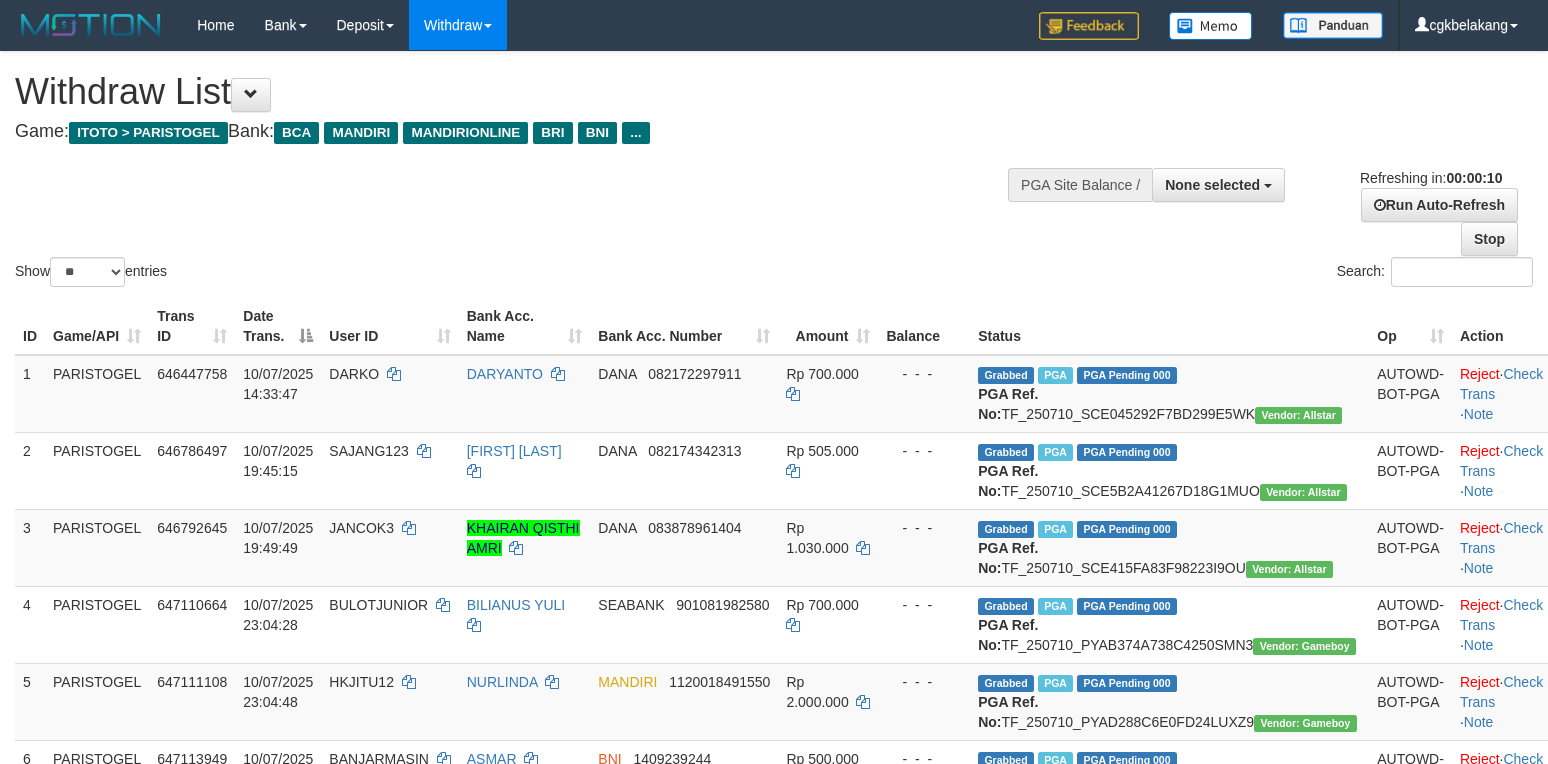 select 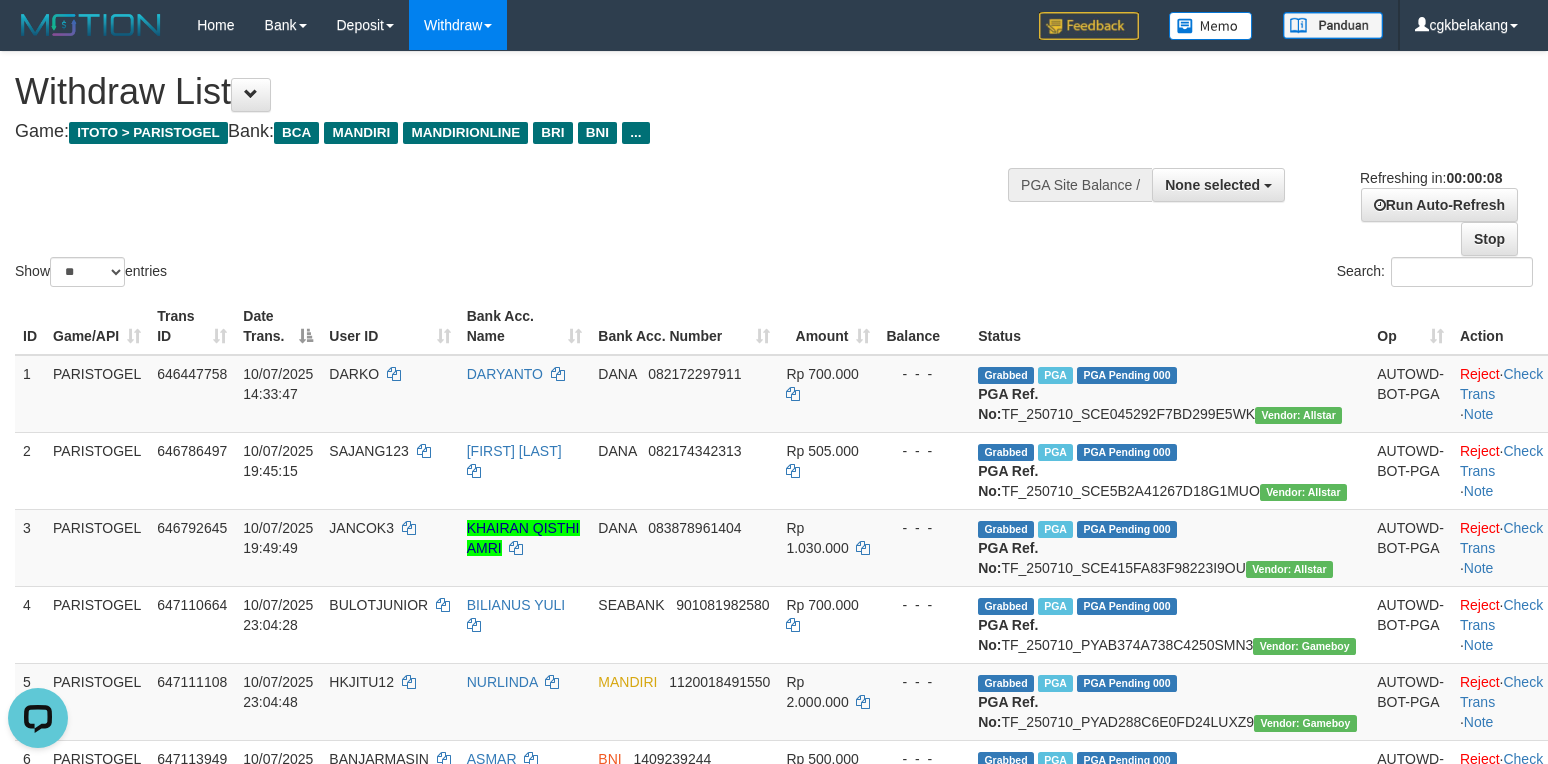 scroll, scrollTop: 0, scrollLeft: 0, axis: both 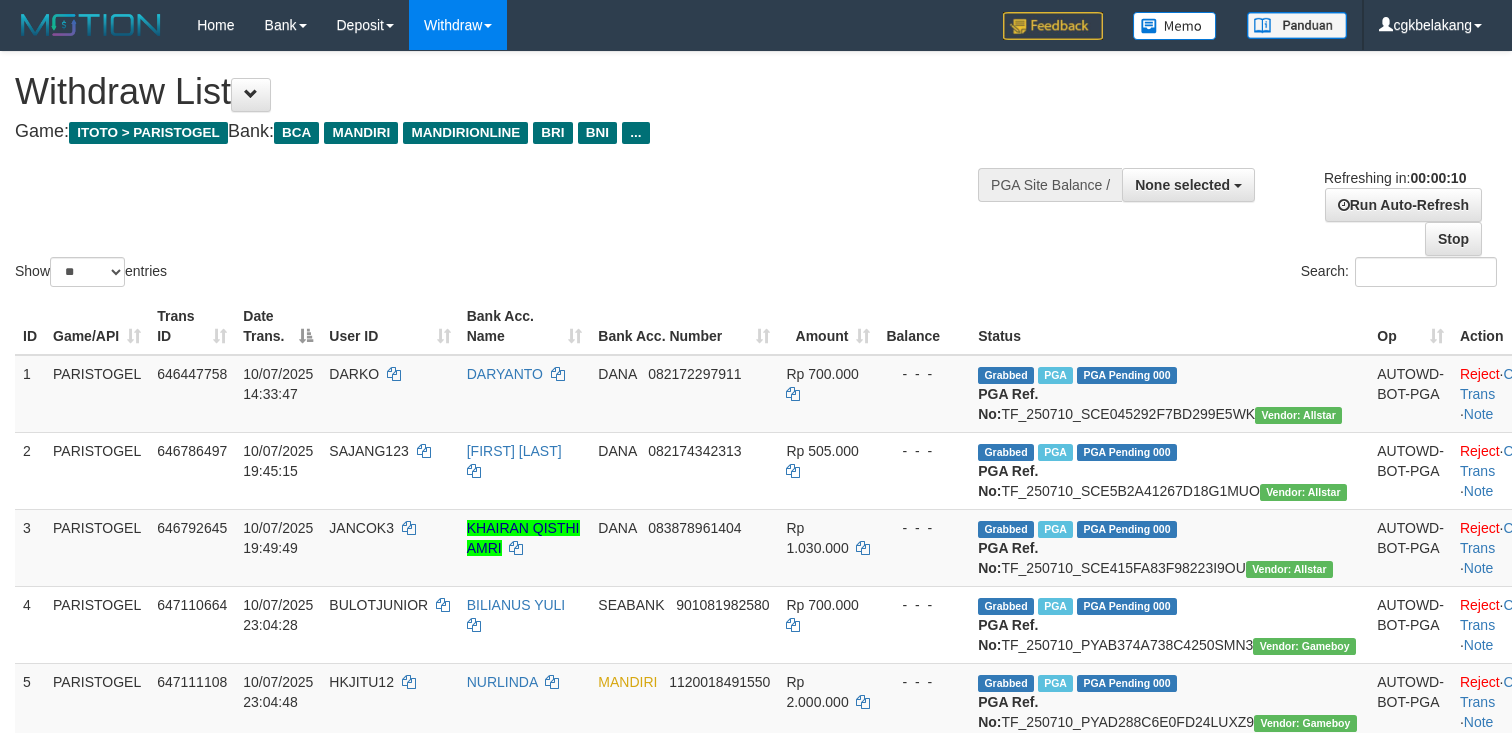select 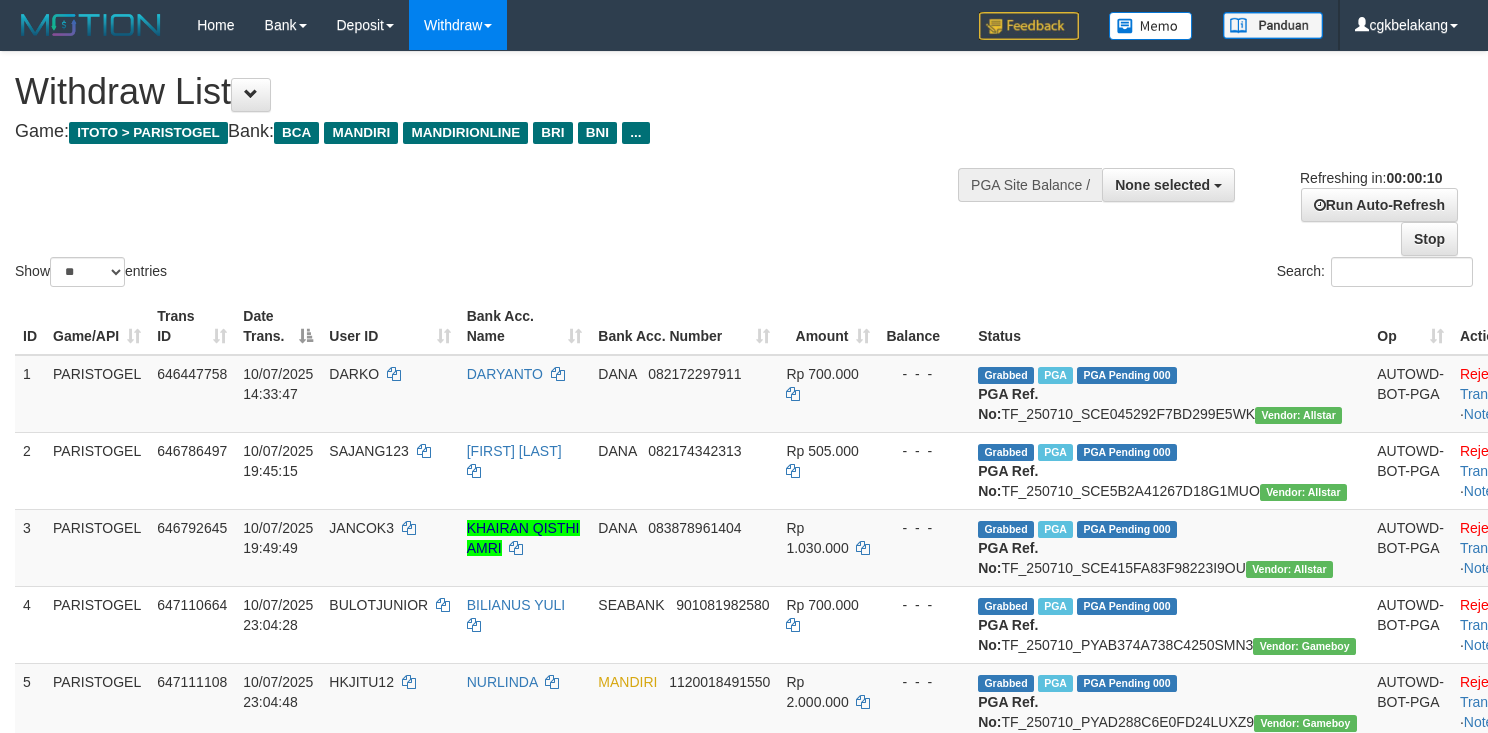 select 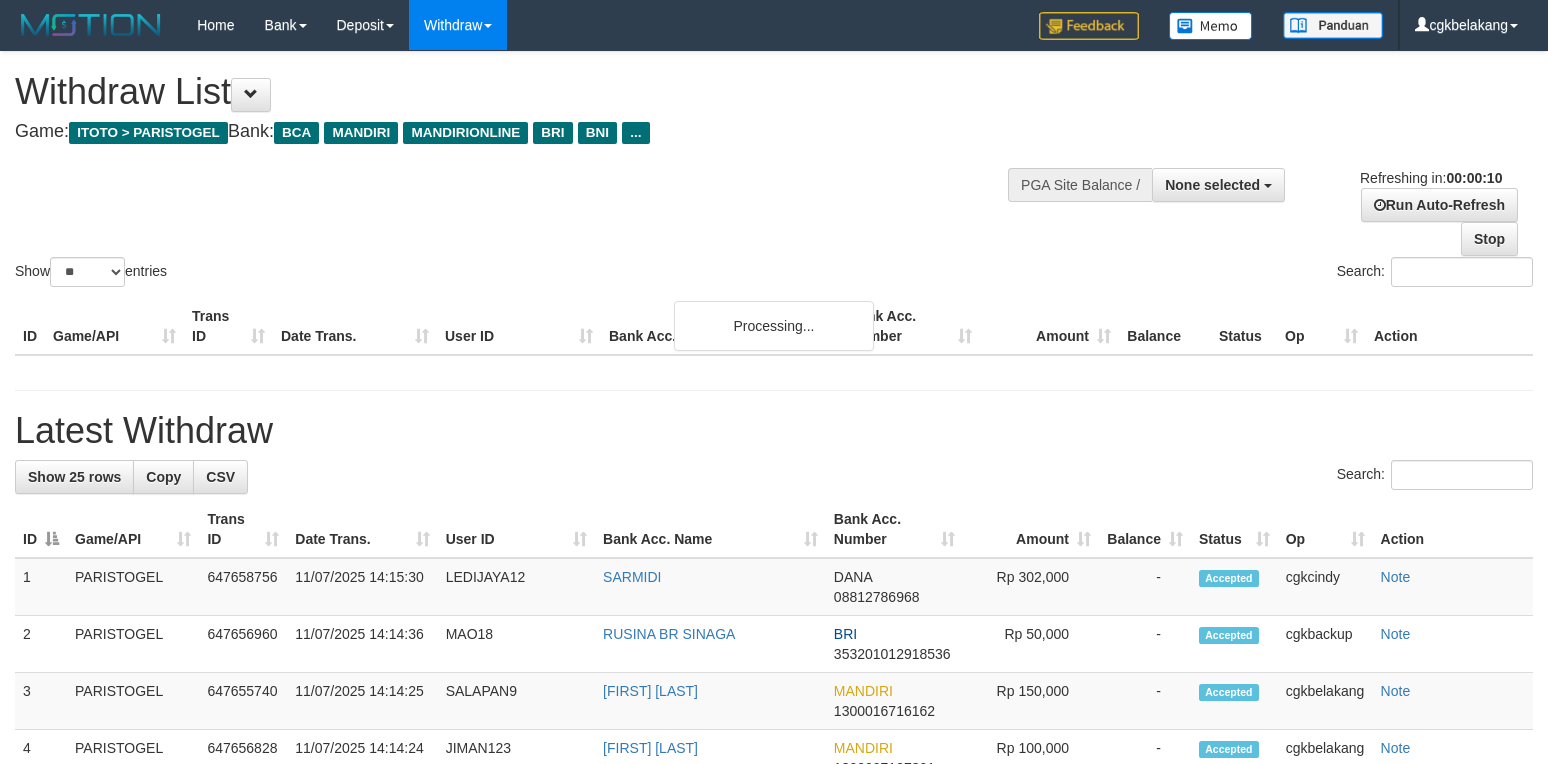 select 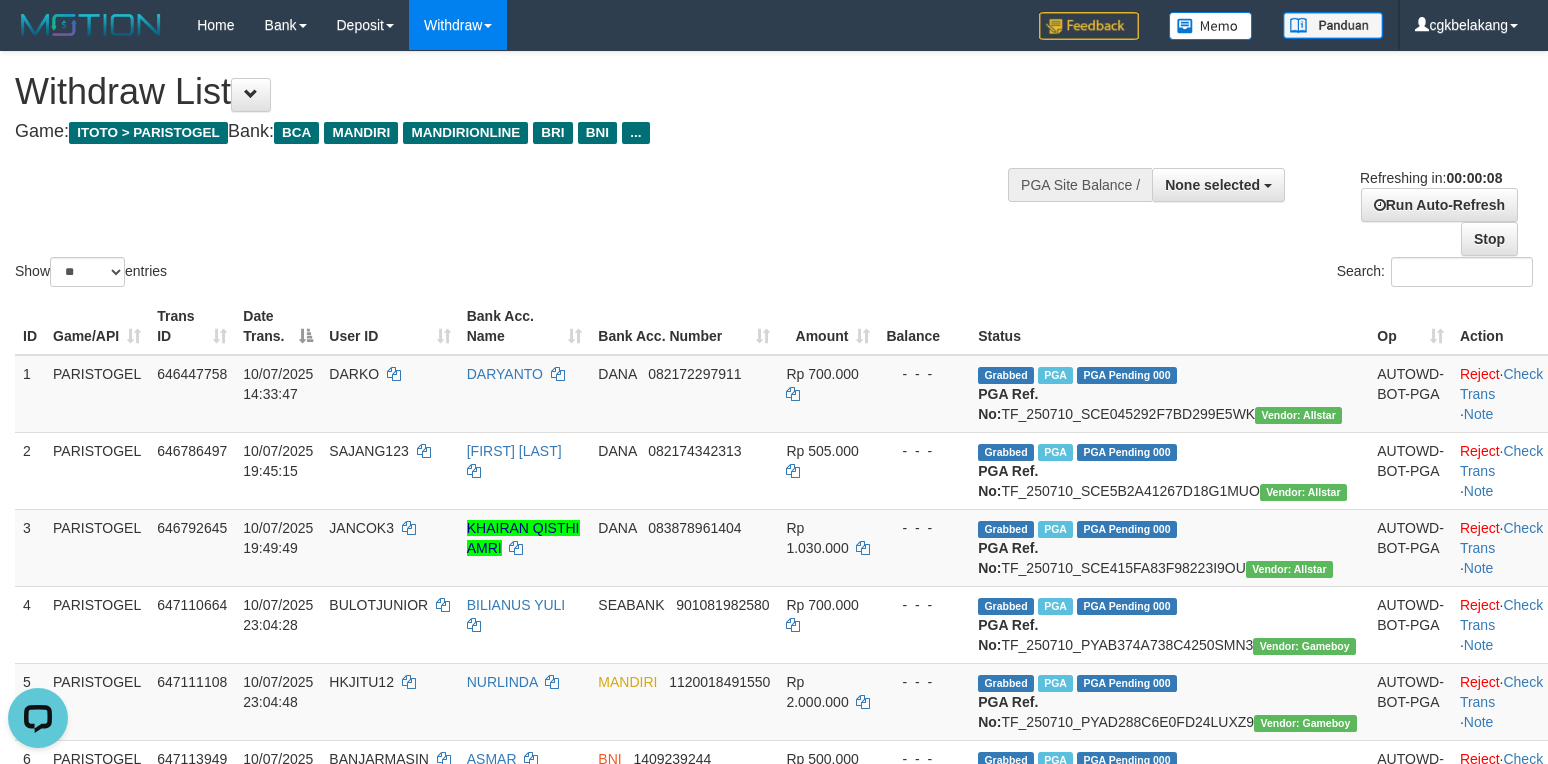 scroll, scrollTop: 0, scrollLeft: 0, axis: both 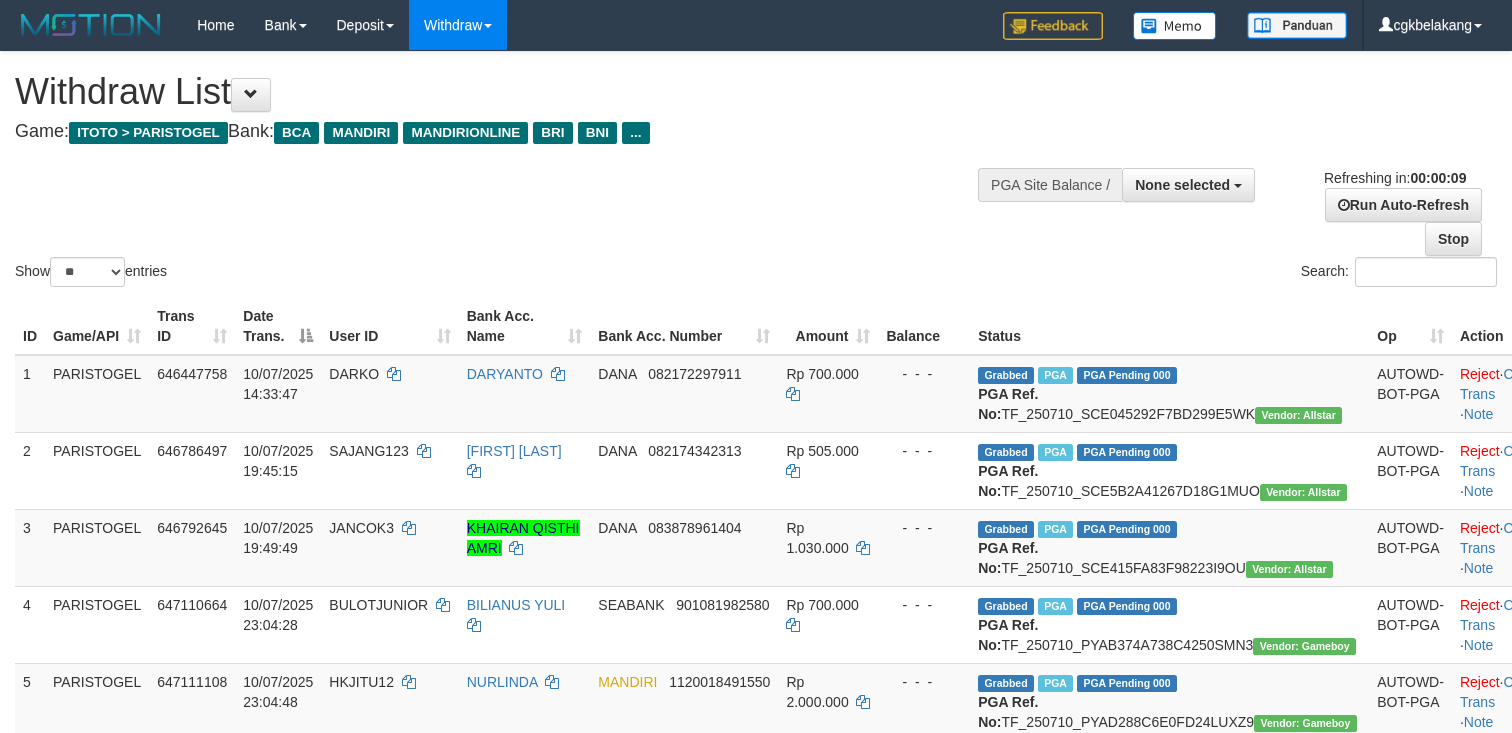 select 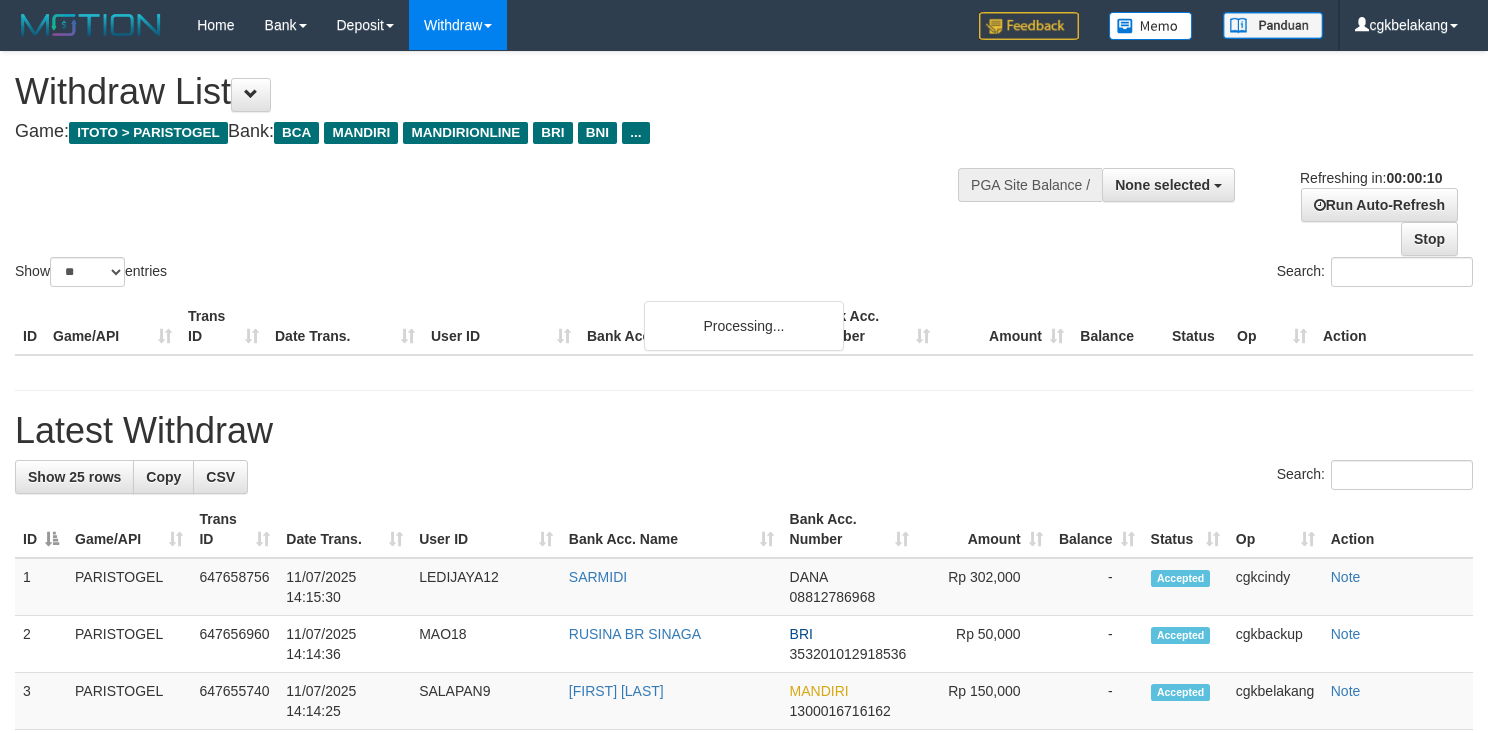 select 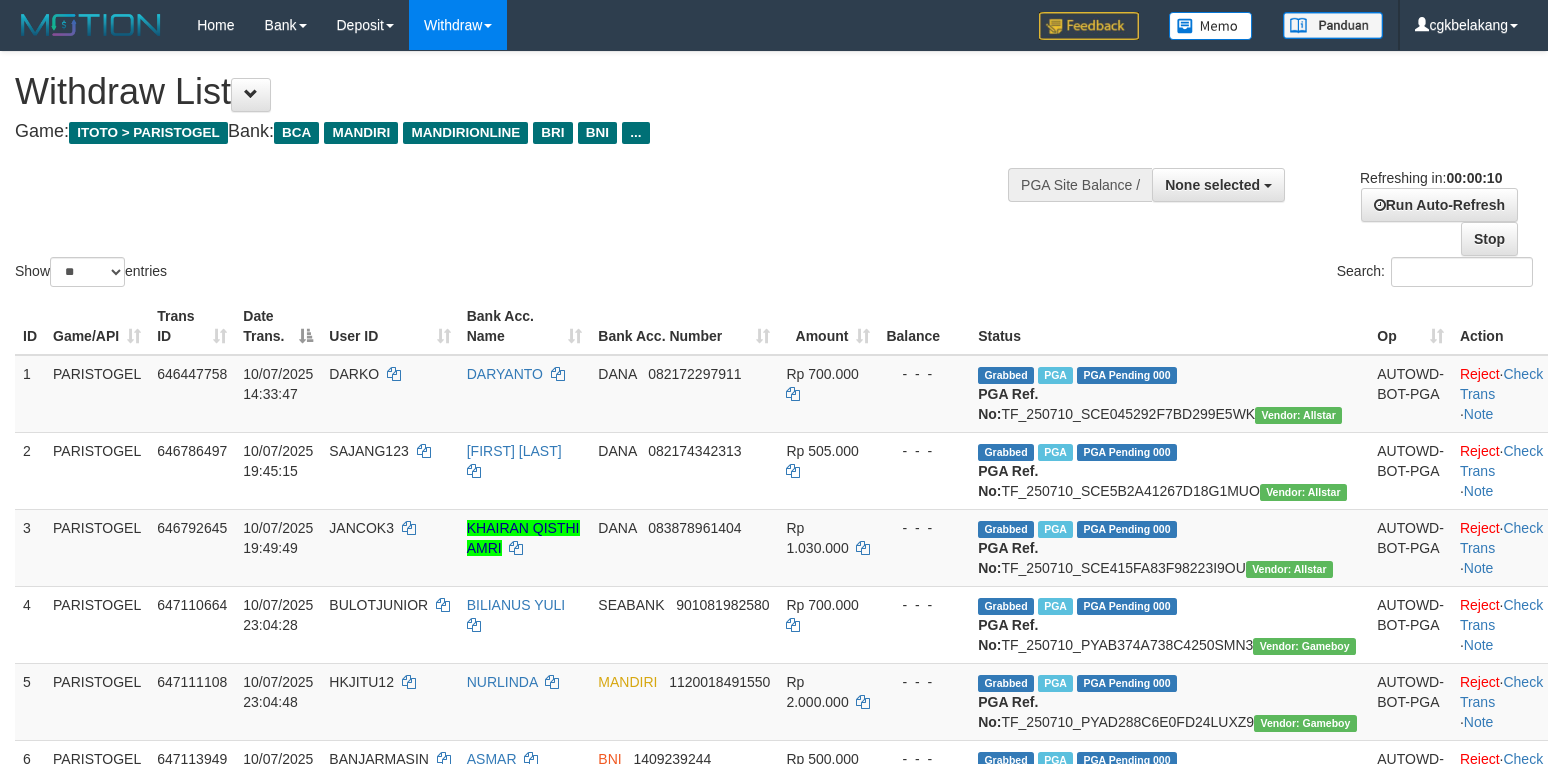 select 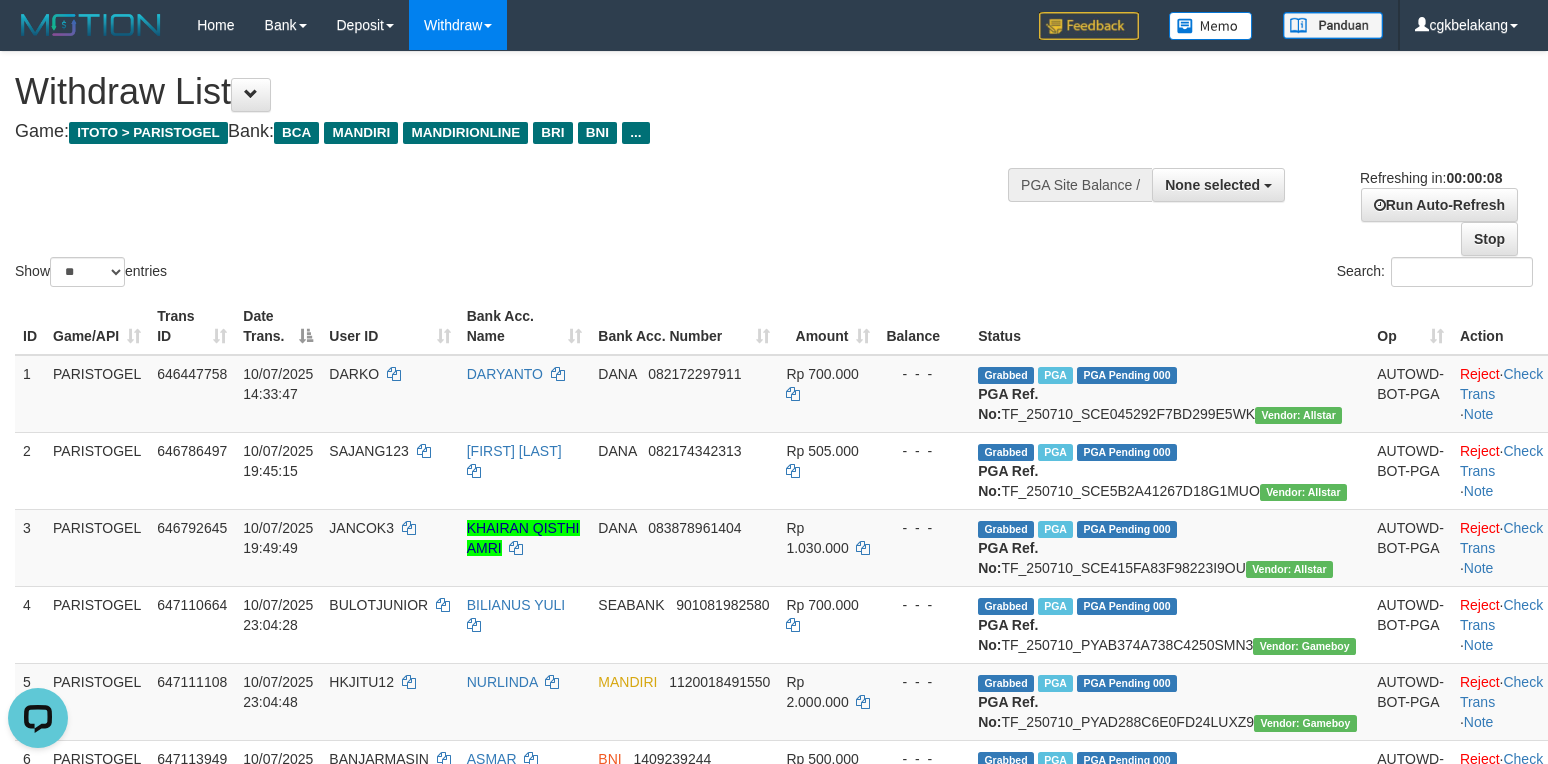 scroll, scrollTop: 0, scrollLeft: 0, axis: both 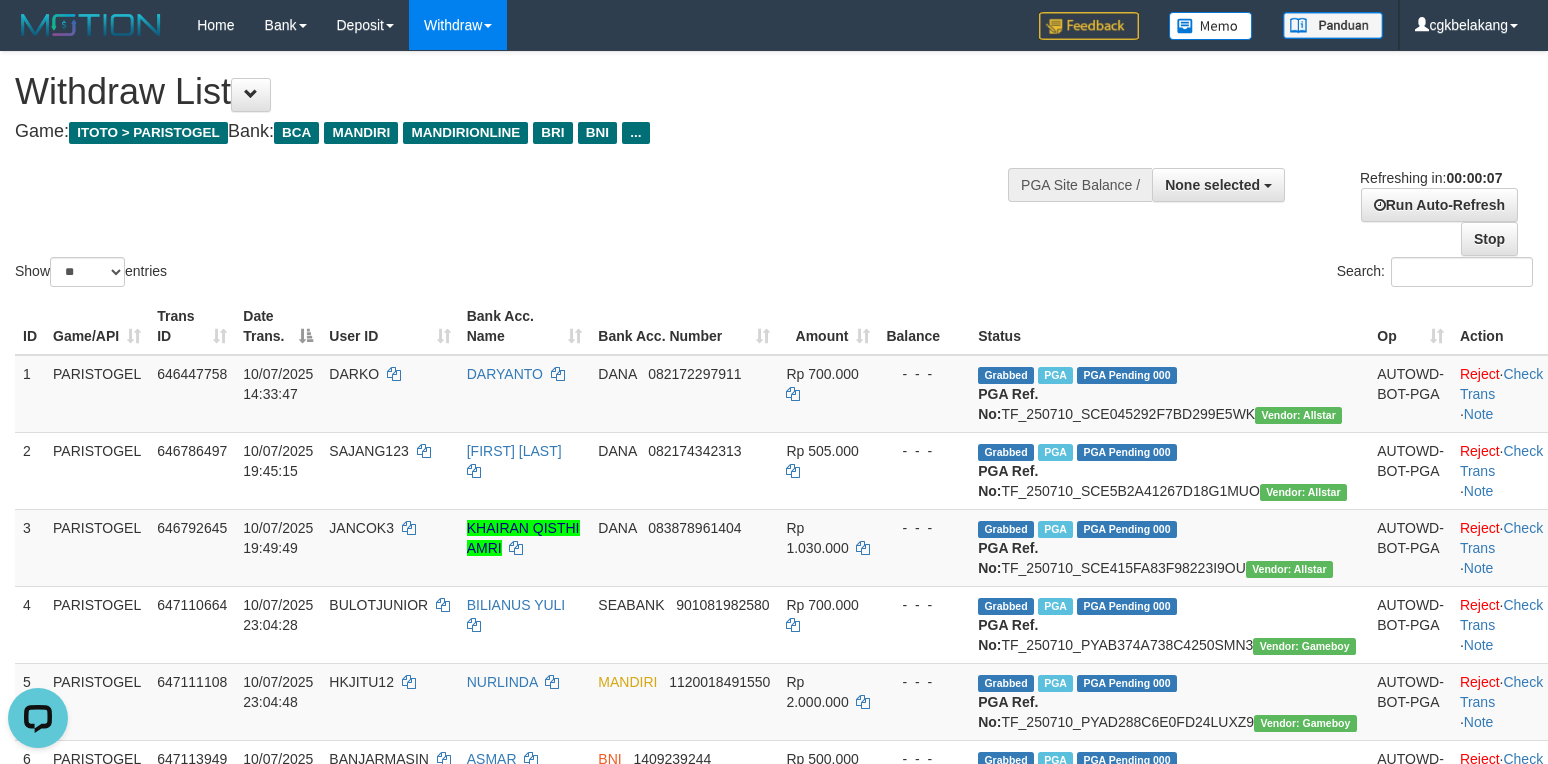 click on "Search:" at bounding box center [1161, 274] 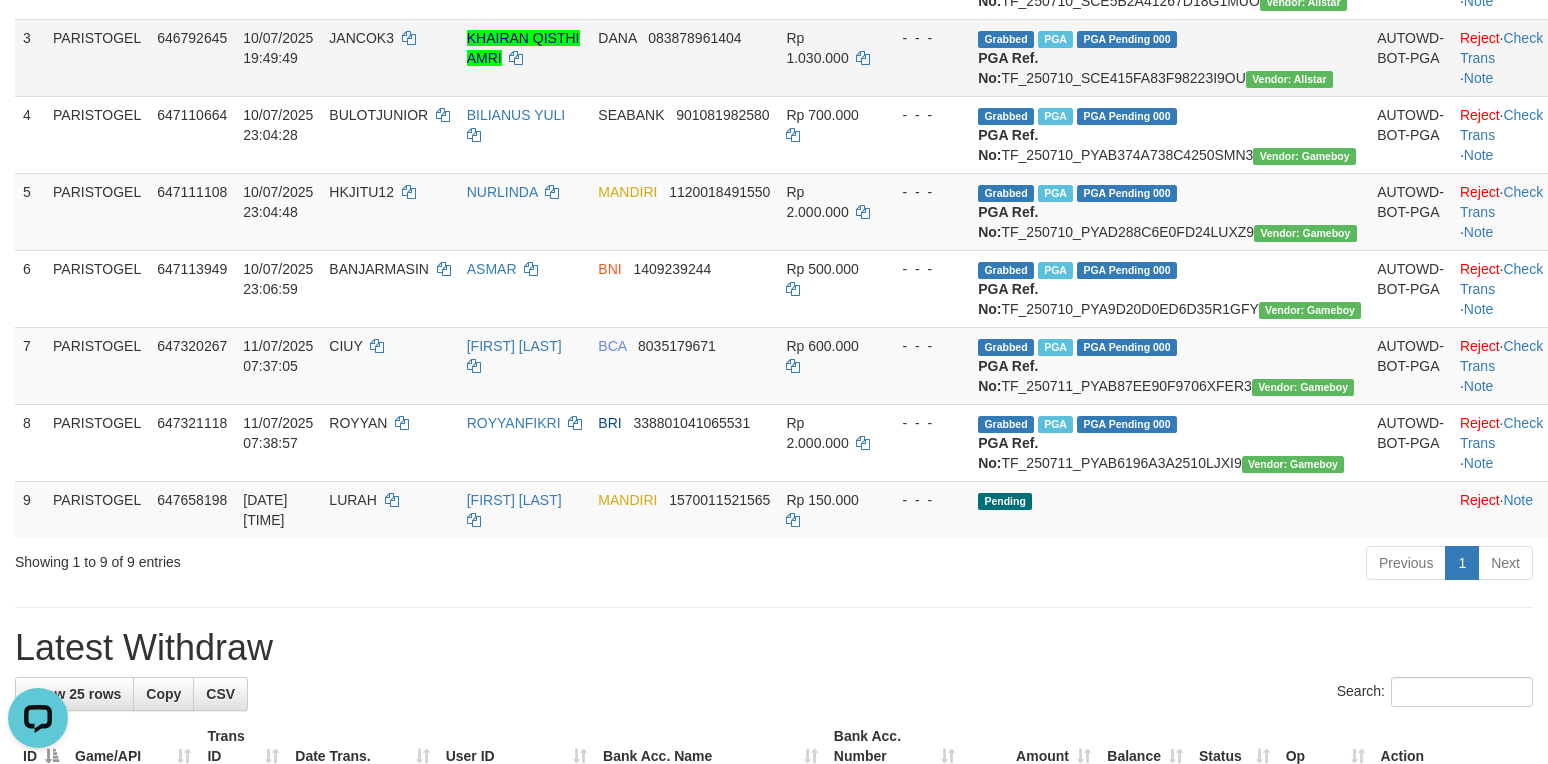 scroll, scrollTop: 666, scrollLeft: 0, axis: vertical 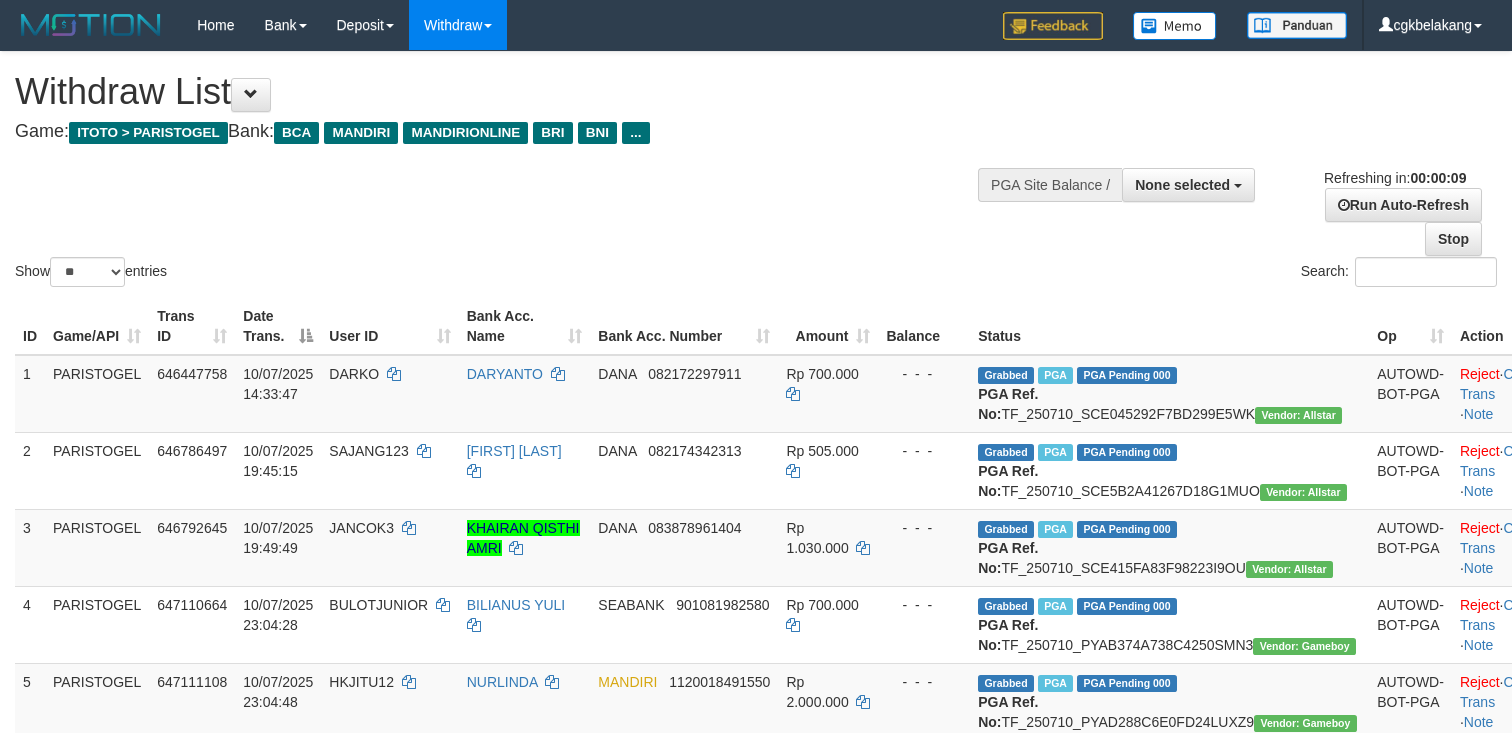 select 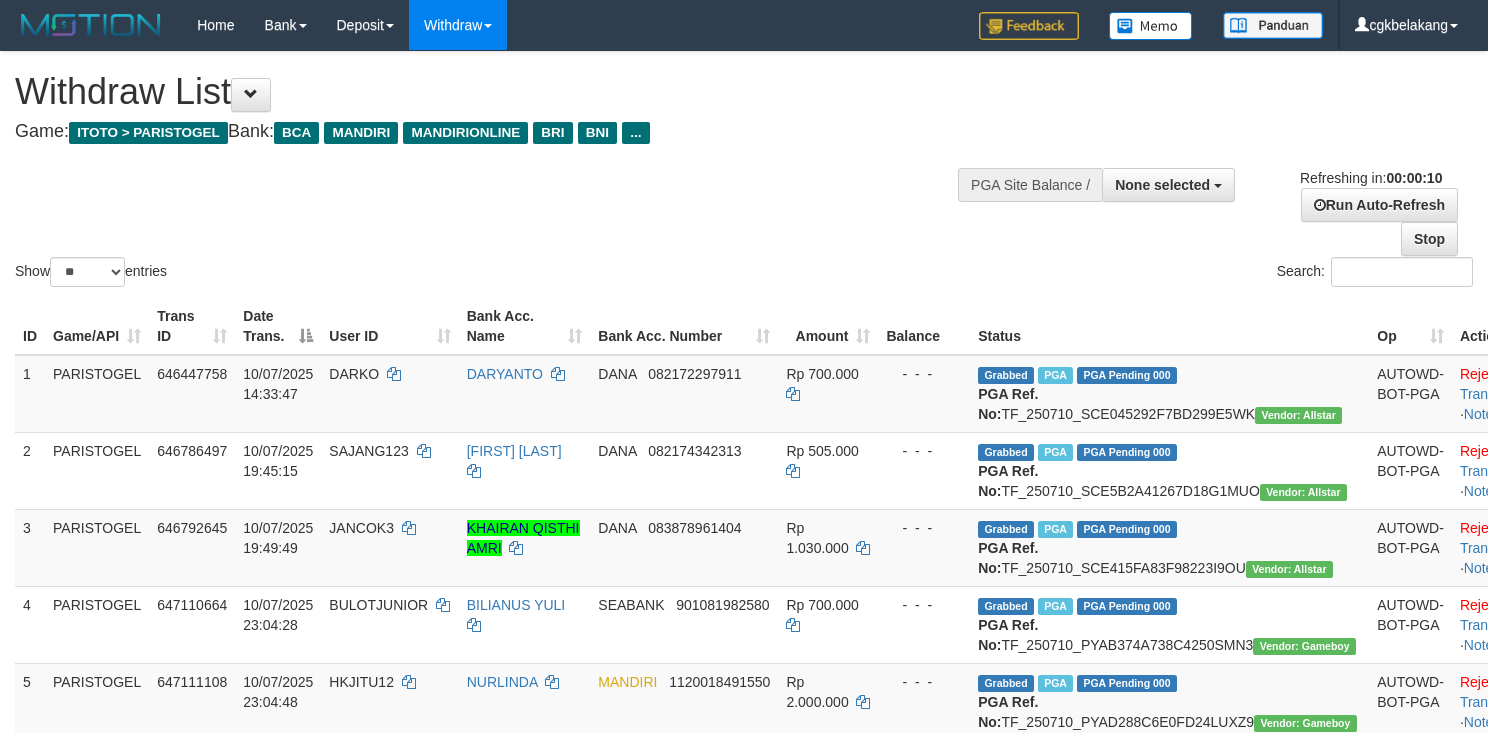 select 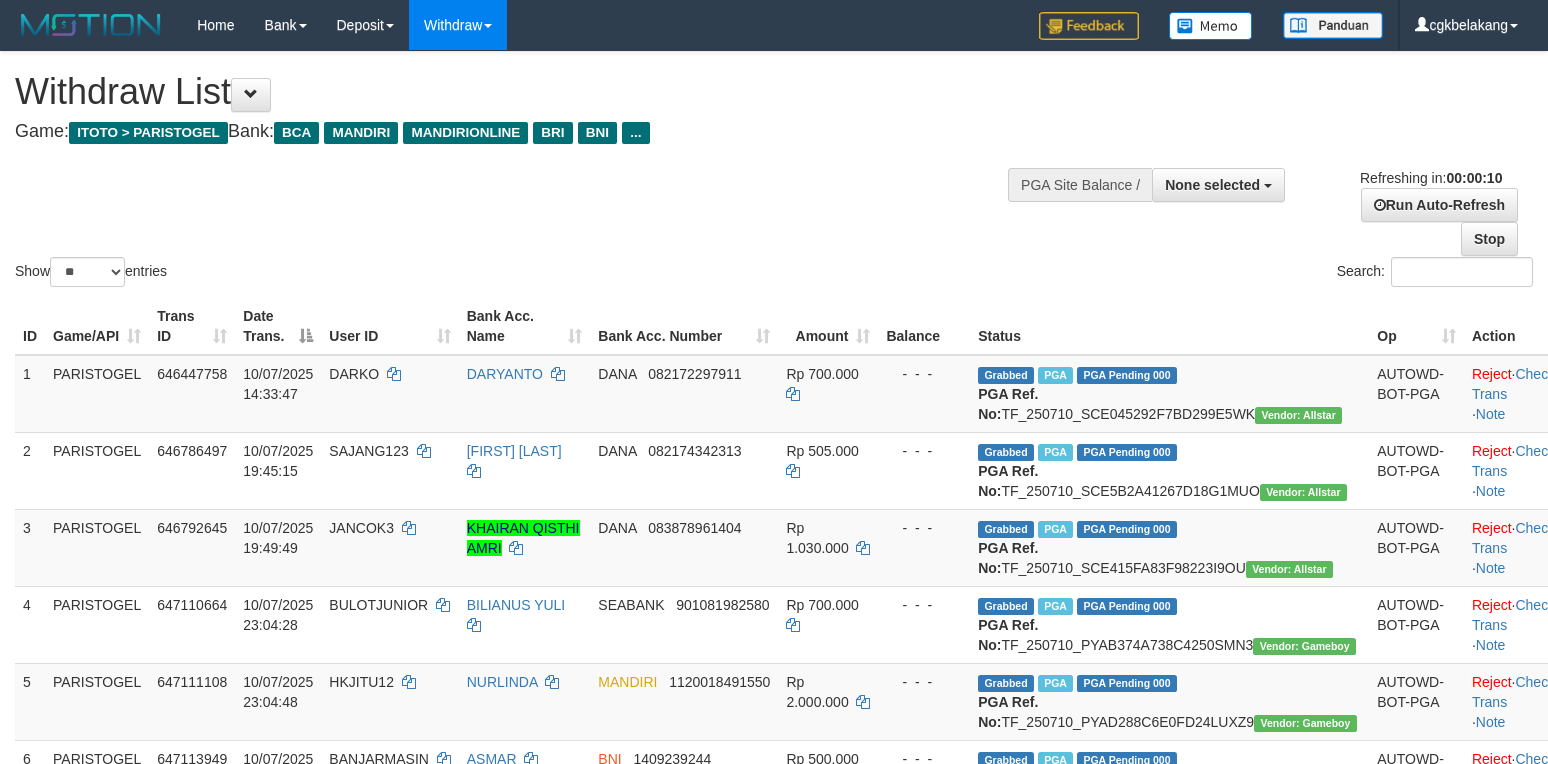 select 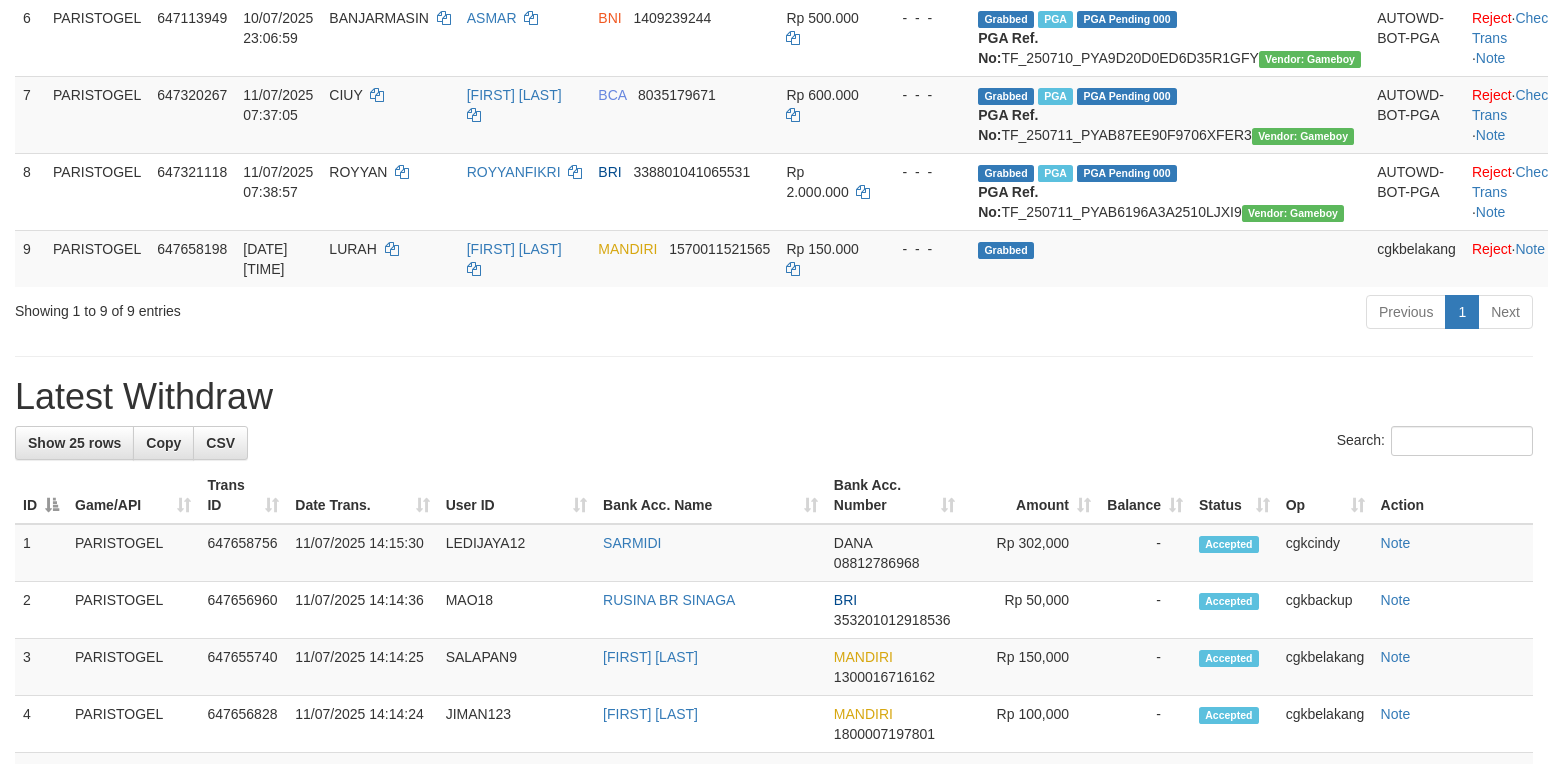 scroll, scrollTop: 666, scrollLeft: 0, axis: vertical 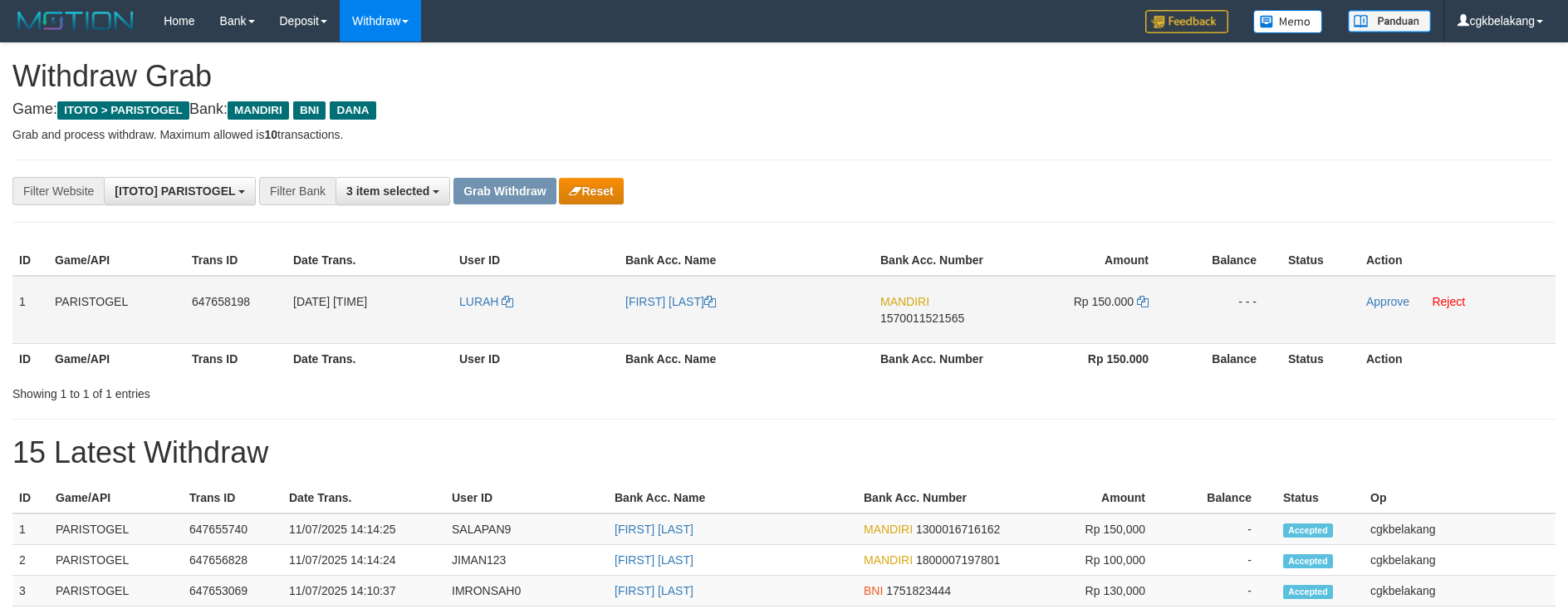 click on "LURAH" at bounding box center [536, 310] 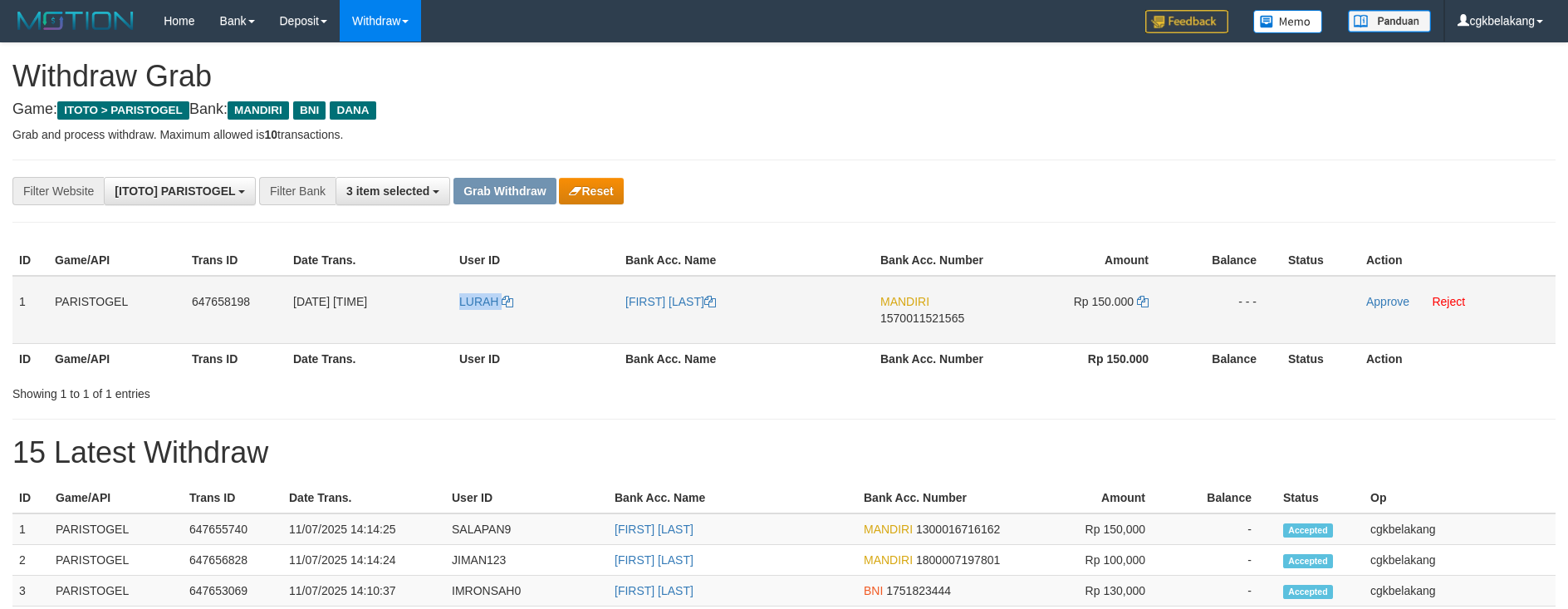 click on "LURAH" at bounding box center (536, 310) 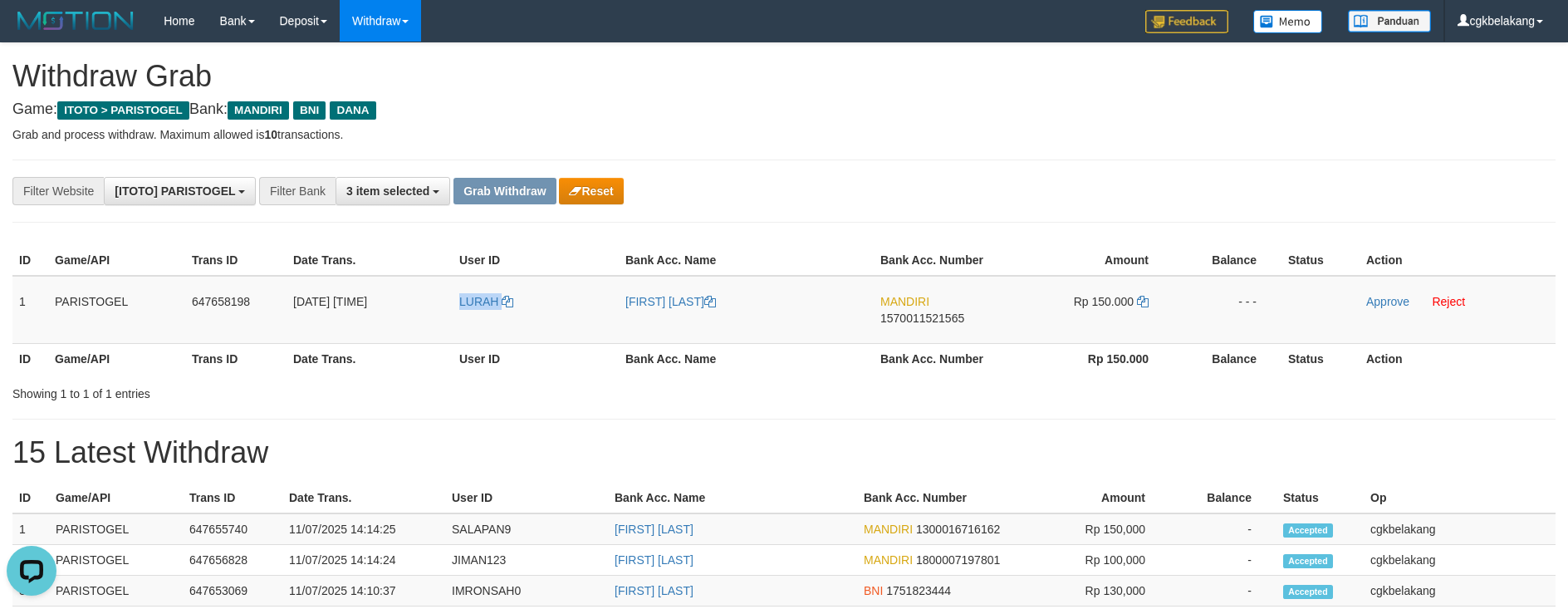scroll, scrollTop: 0, scrollLeft: 0, axis: both 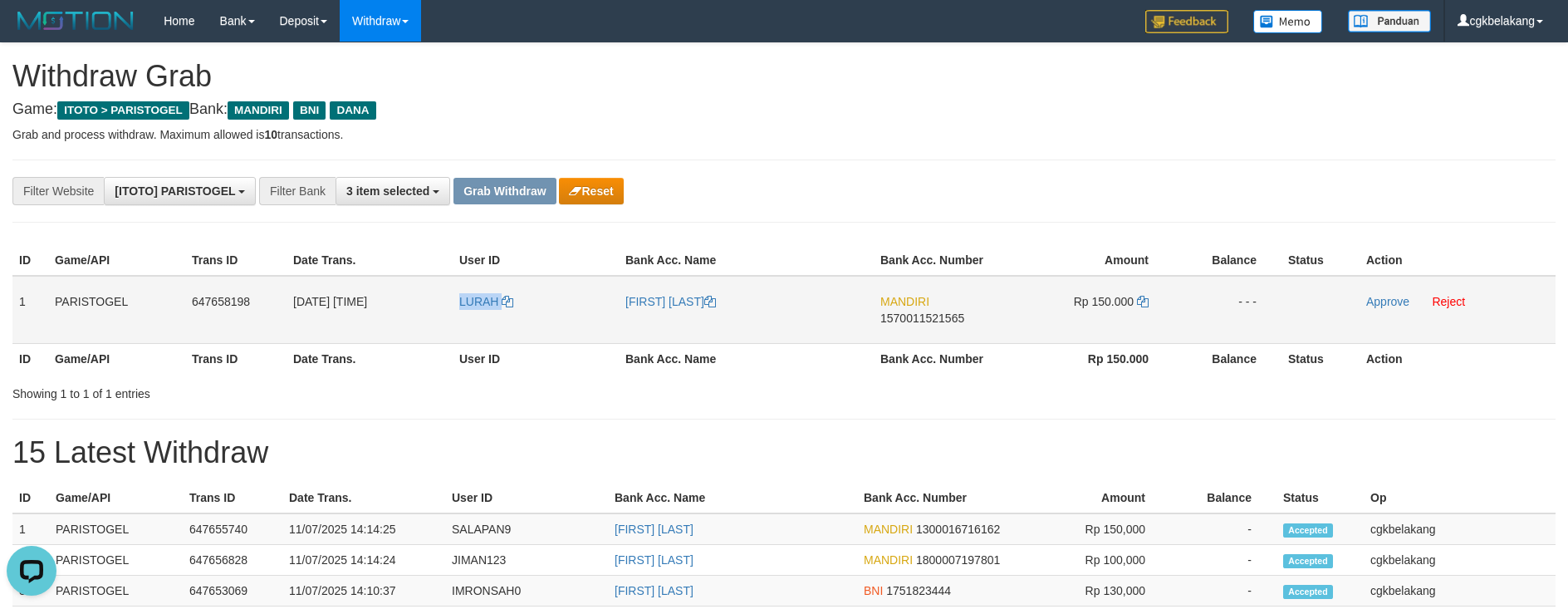 click on "[FIRST] [LAST]" at bounding box center (746, 310) 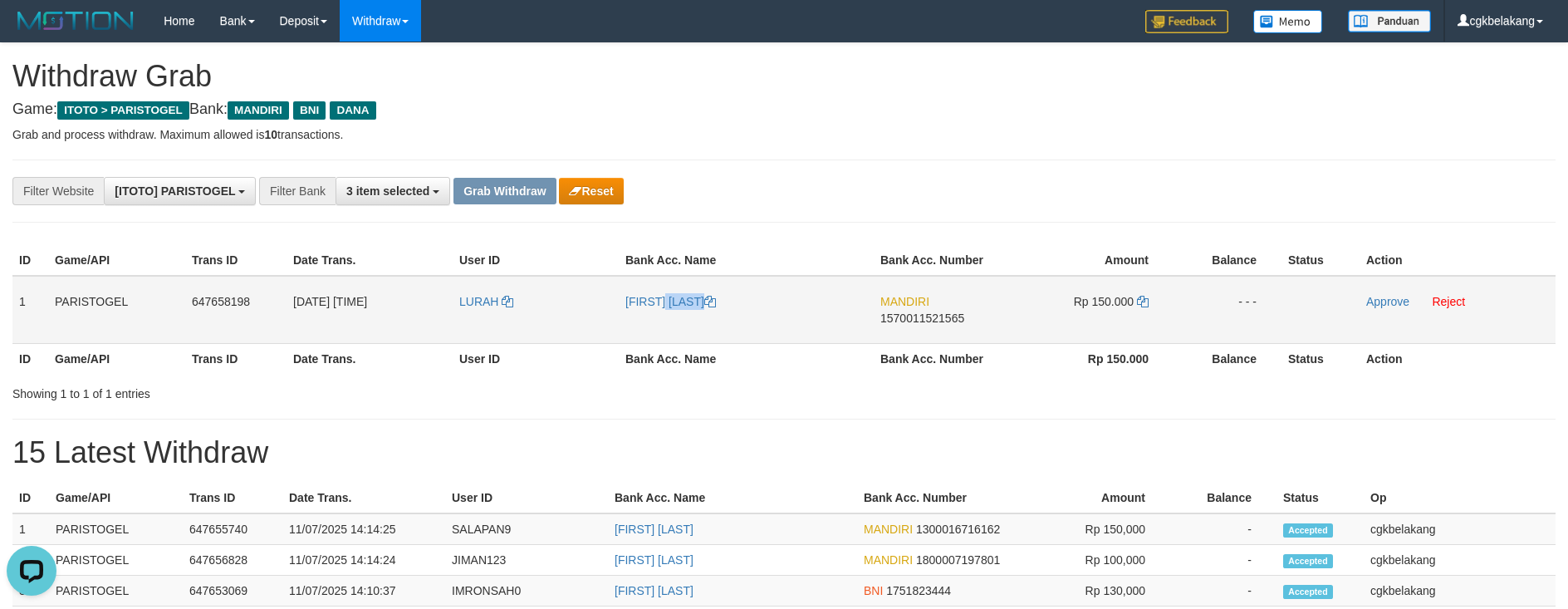 click on "[FIRST] [LAST]" at bounding box center (746, 310) 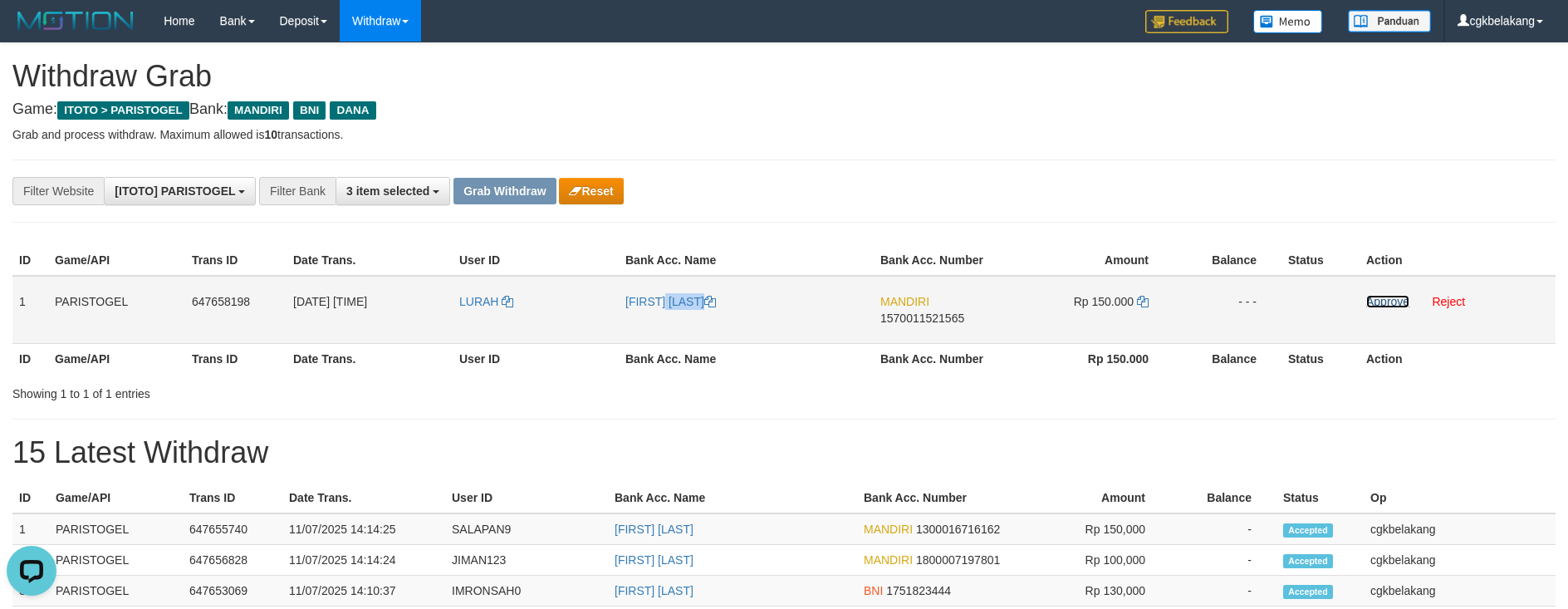 click on "Approve" at bounding box center [1388, 302] 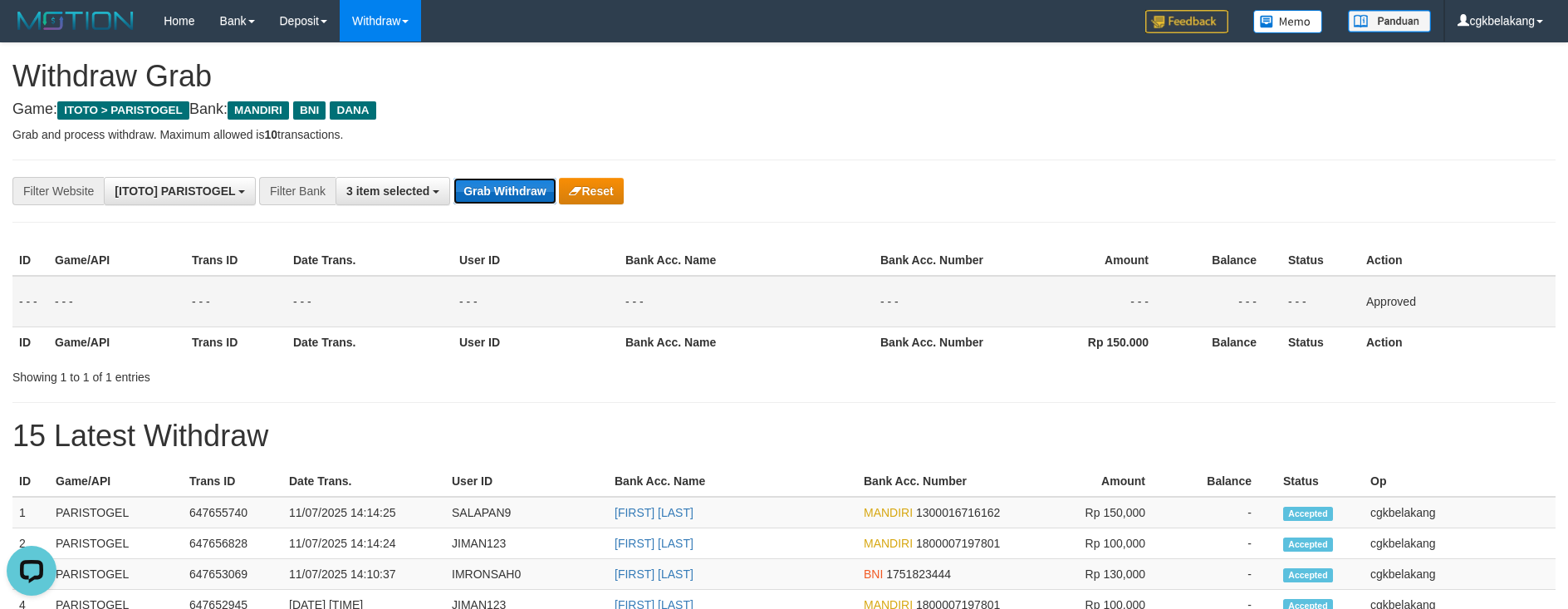 click on "Grab Withdraw" at bounding box center (504, 191) 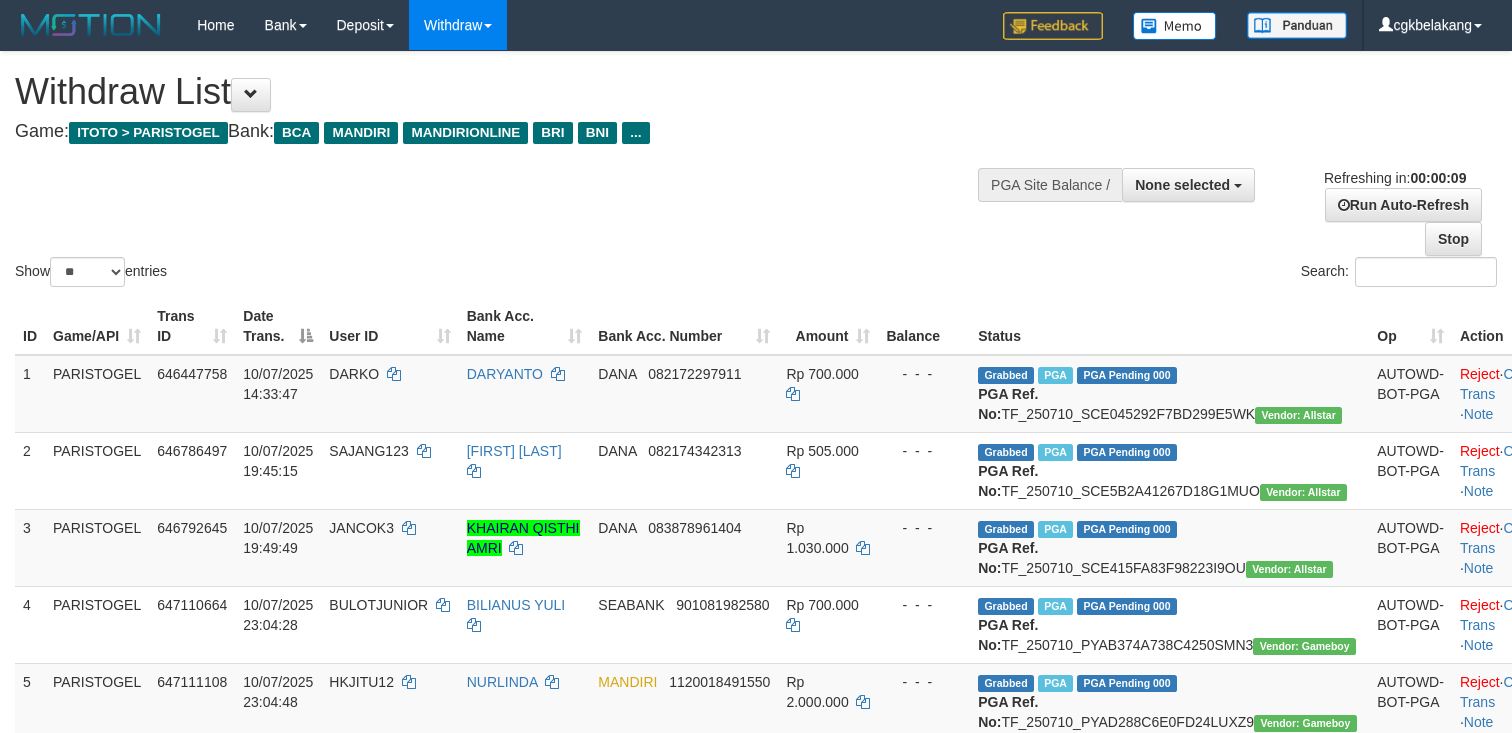 select 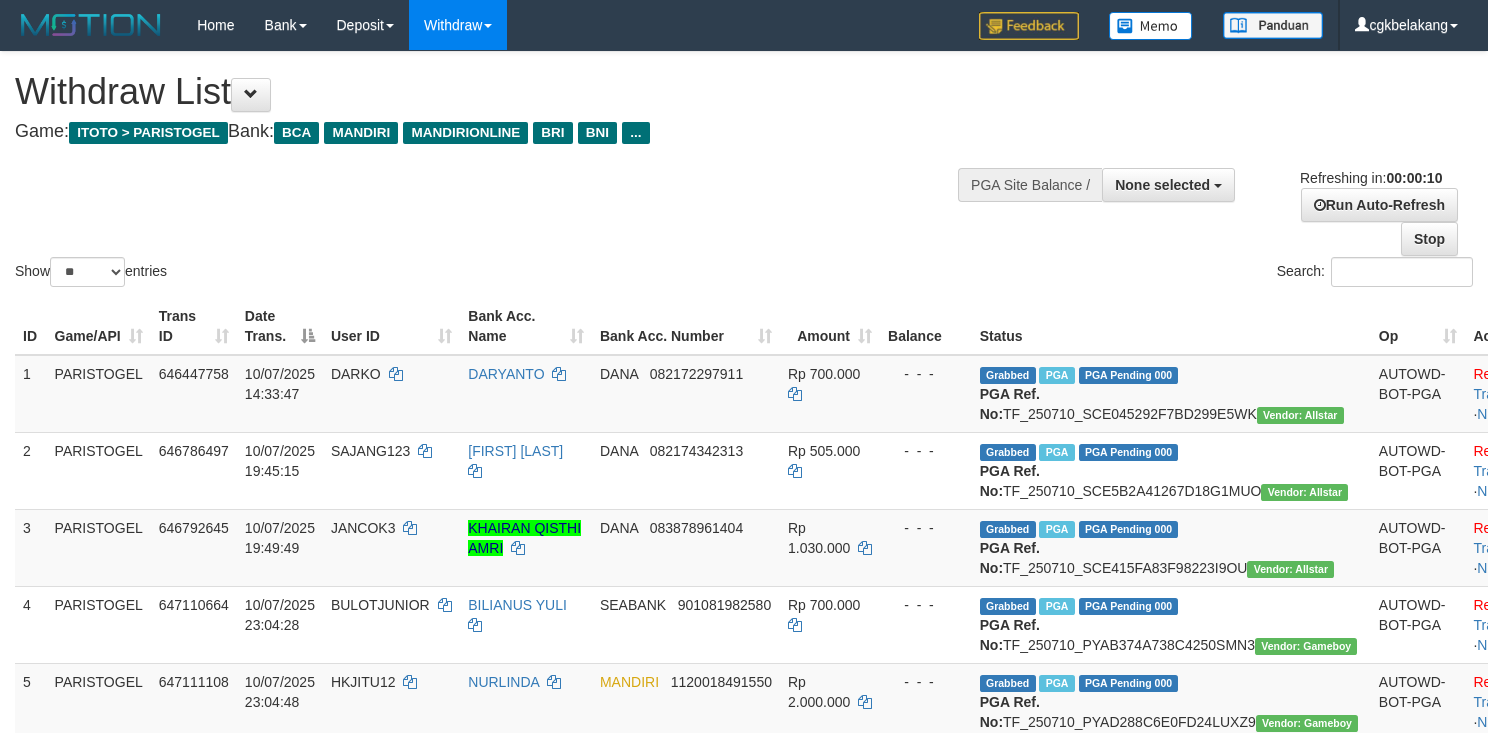 select 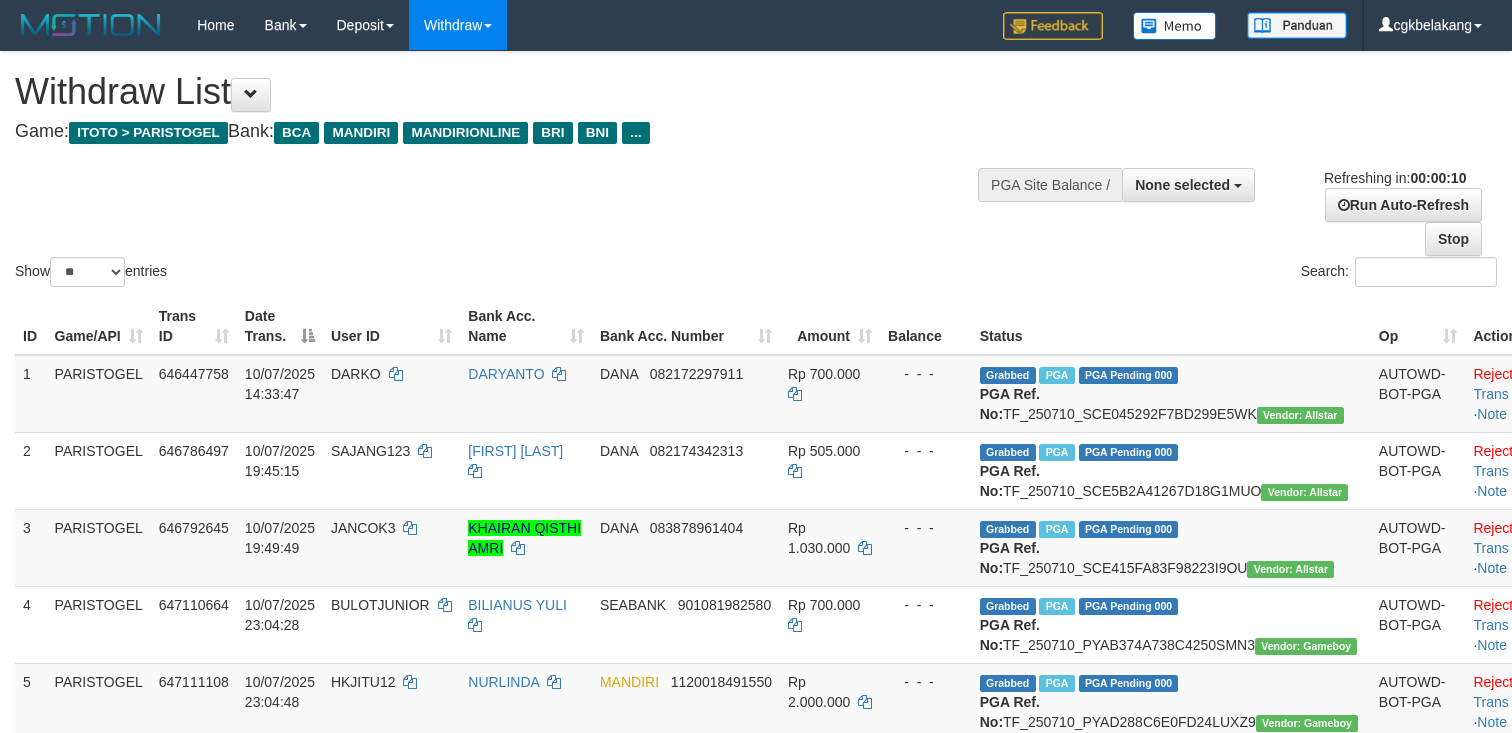 select 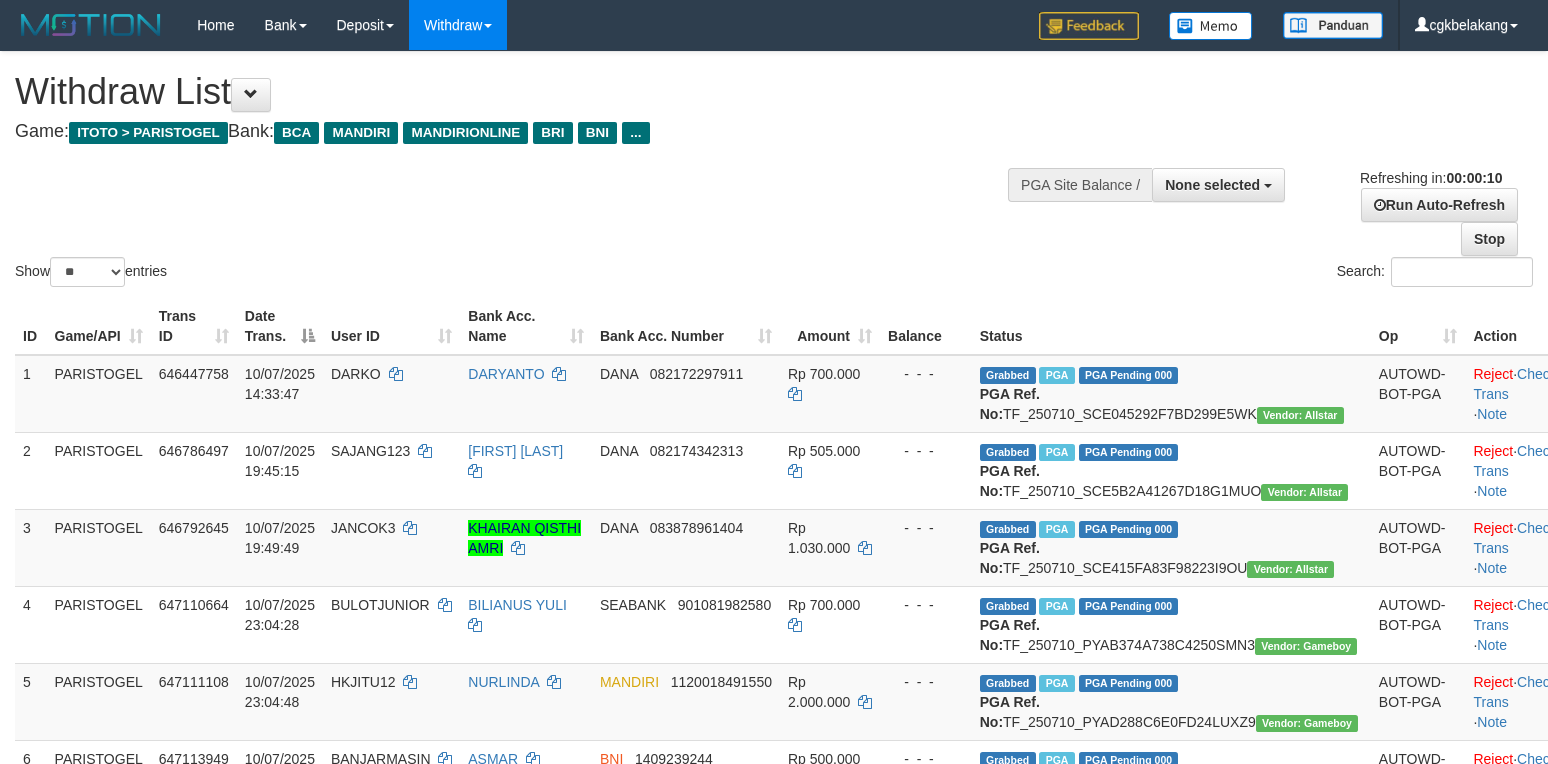 select 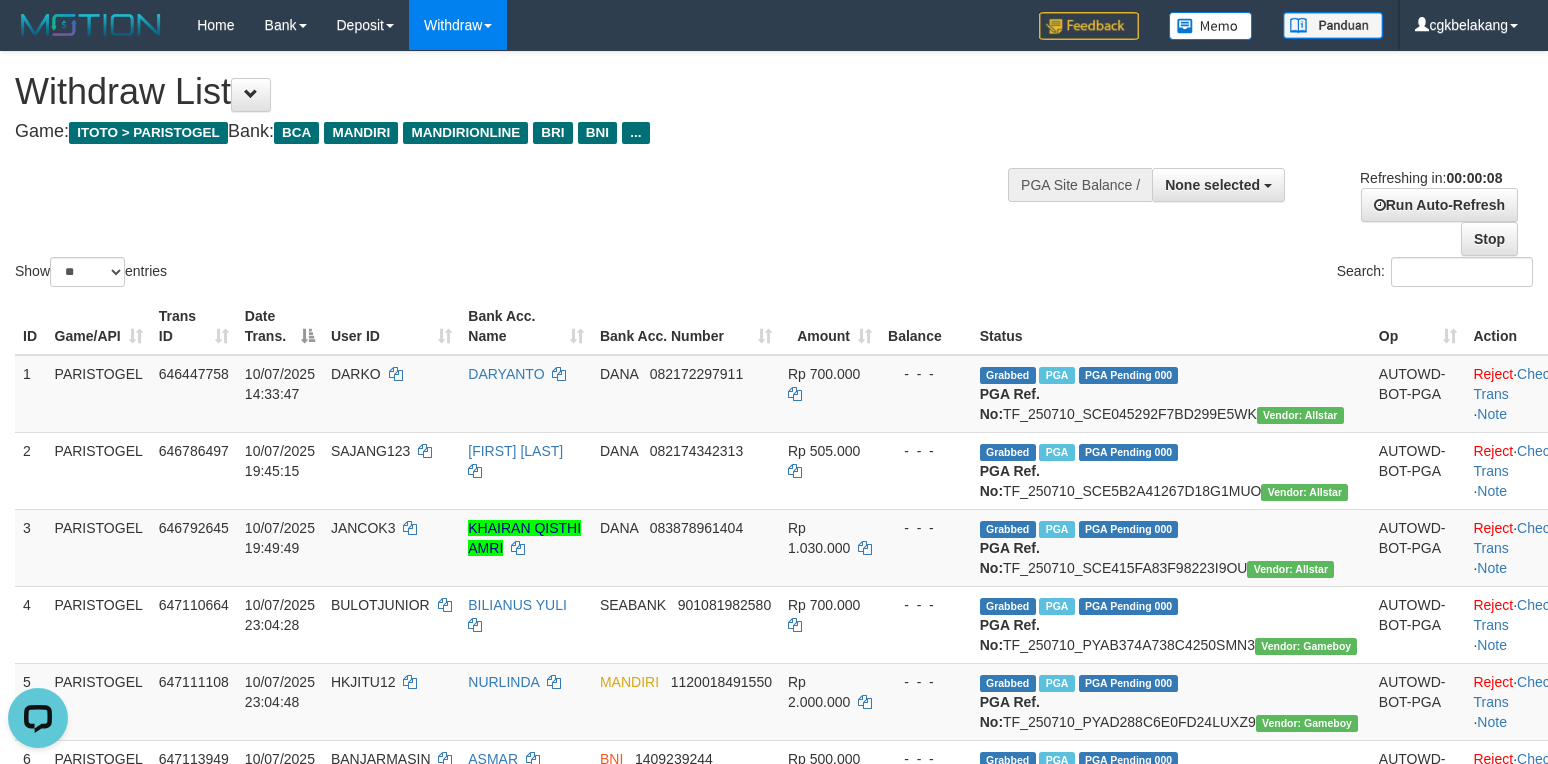 scroll, scrollTop: 0, scrollLeft: 0, axis: both 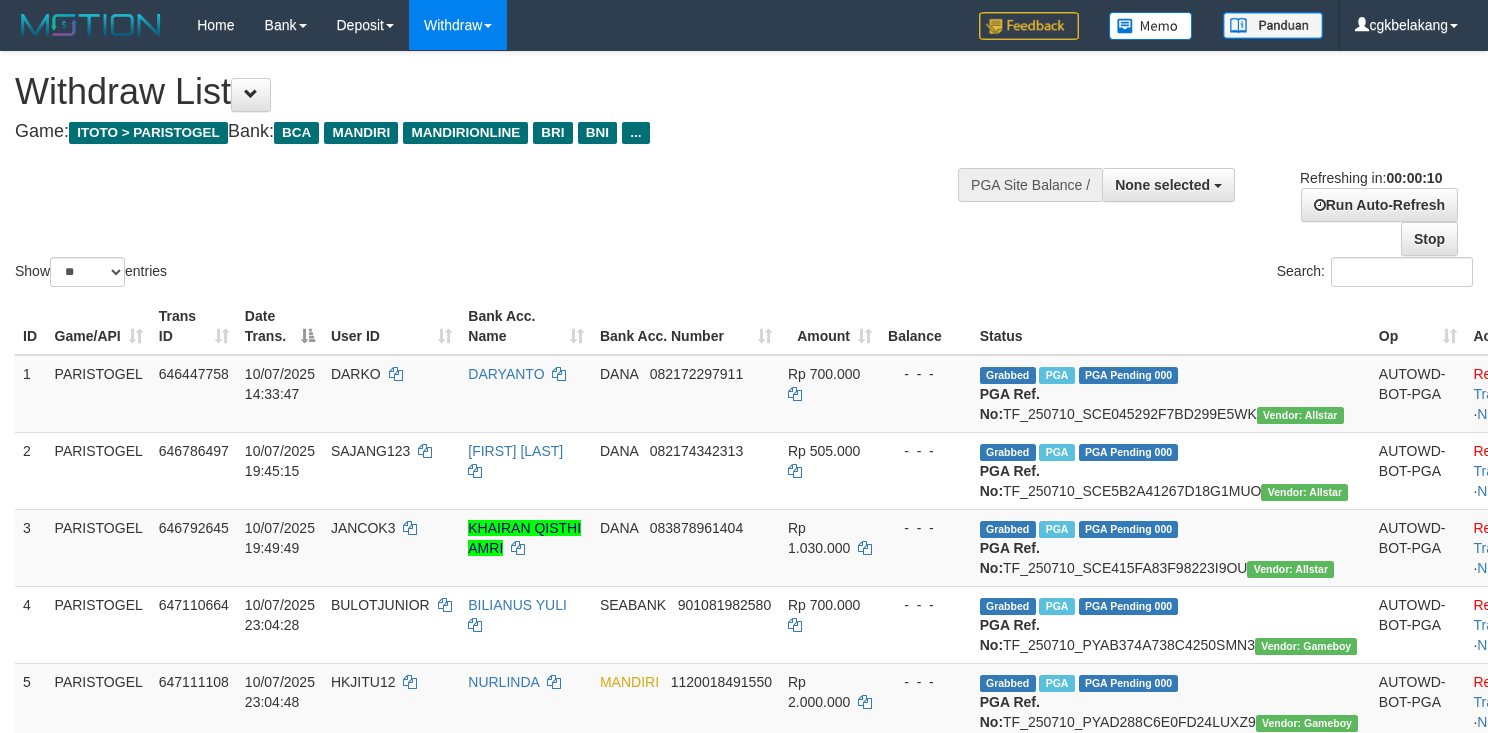 select 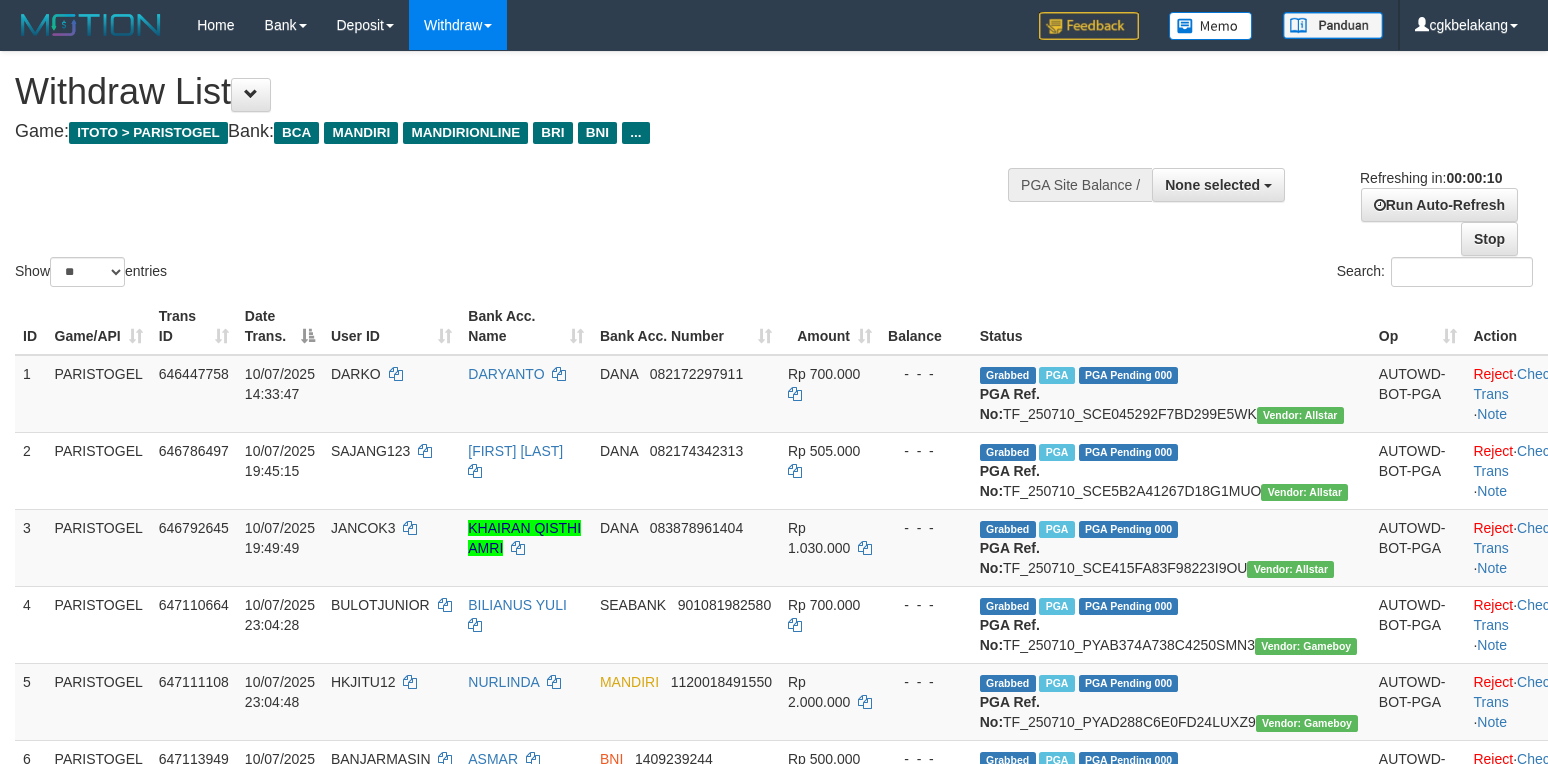 select 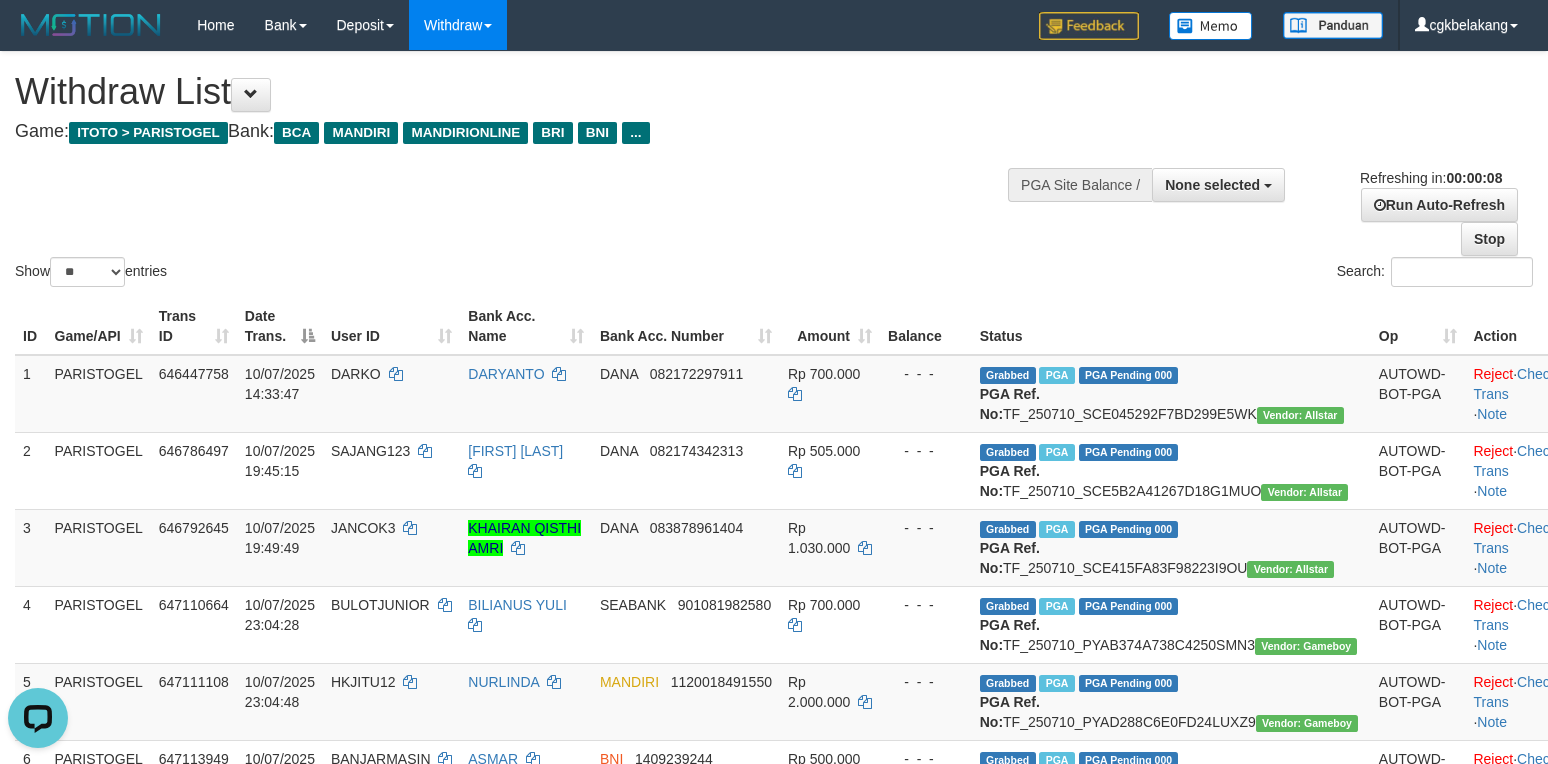 scroll, scrollTop: 0, scrollLeft: 0, axis: both 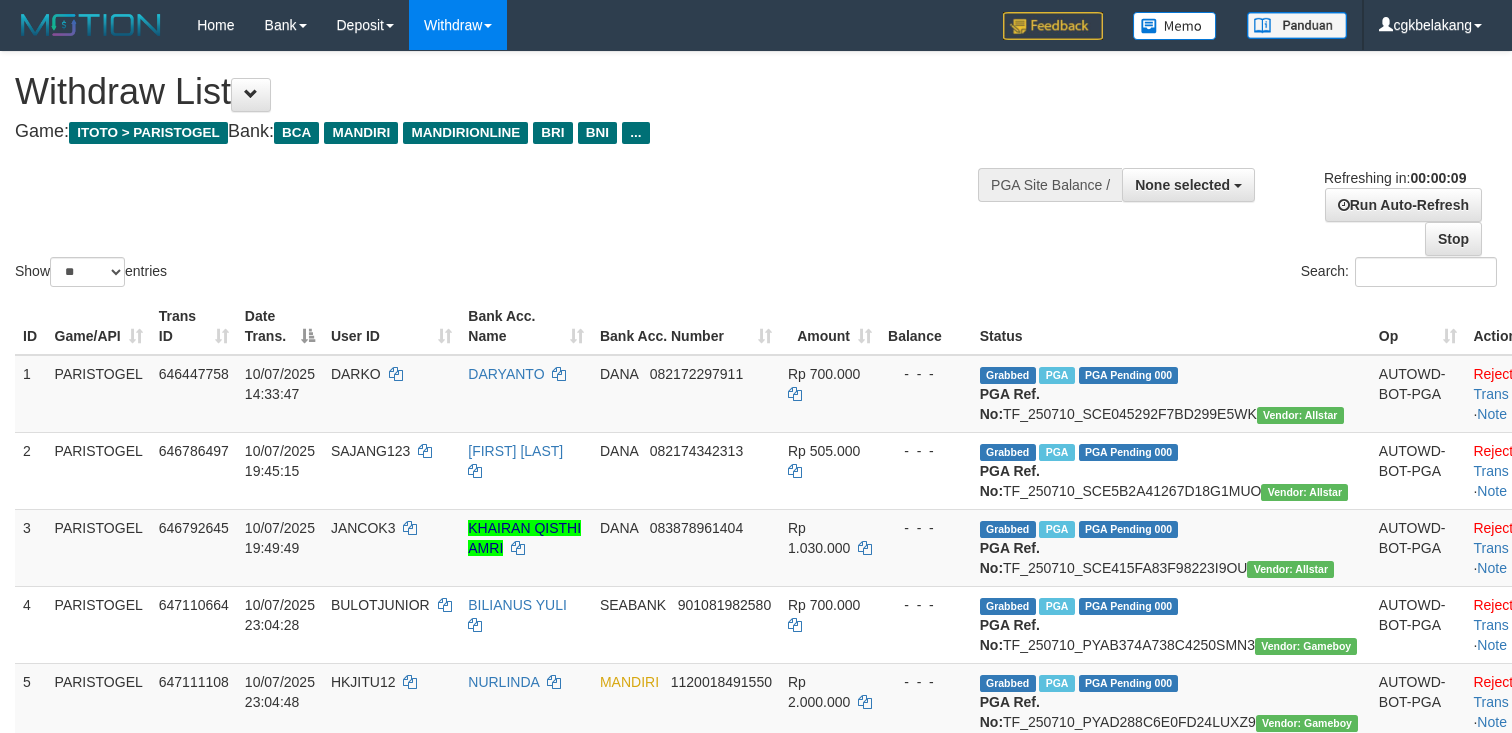select 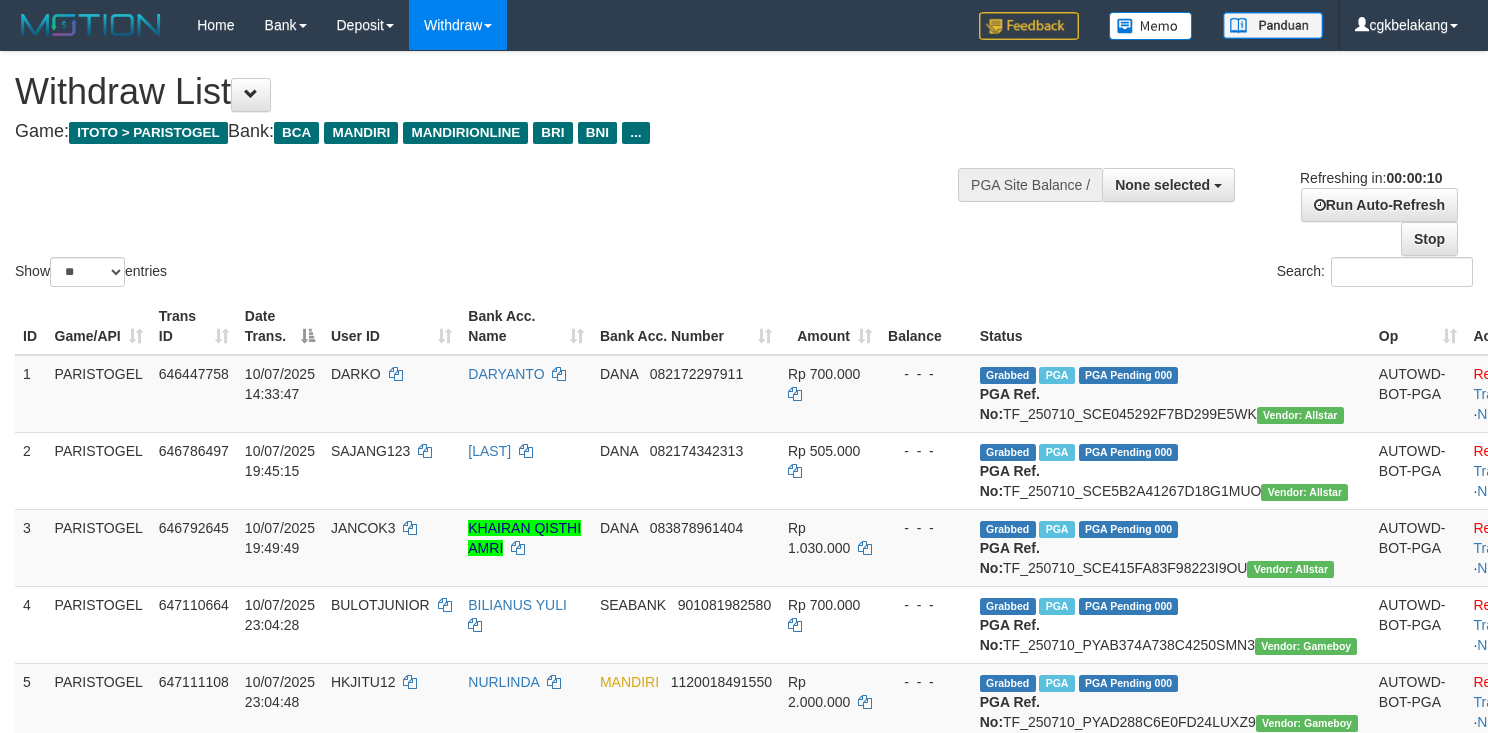 select 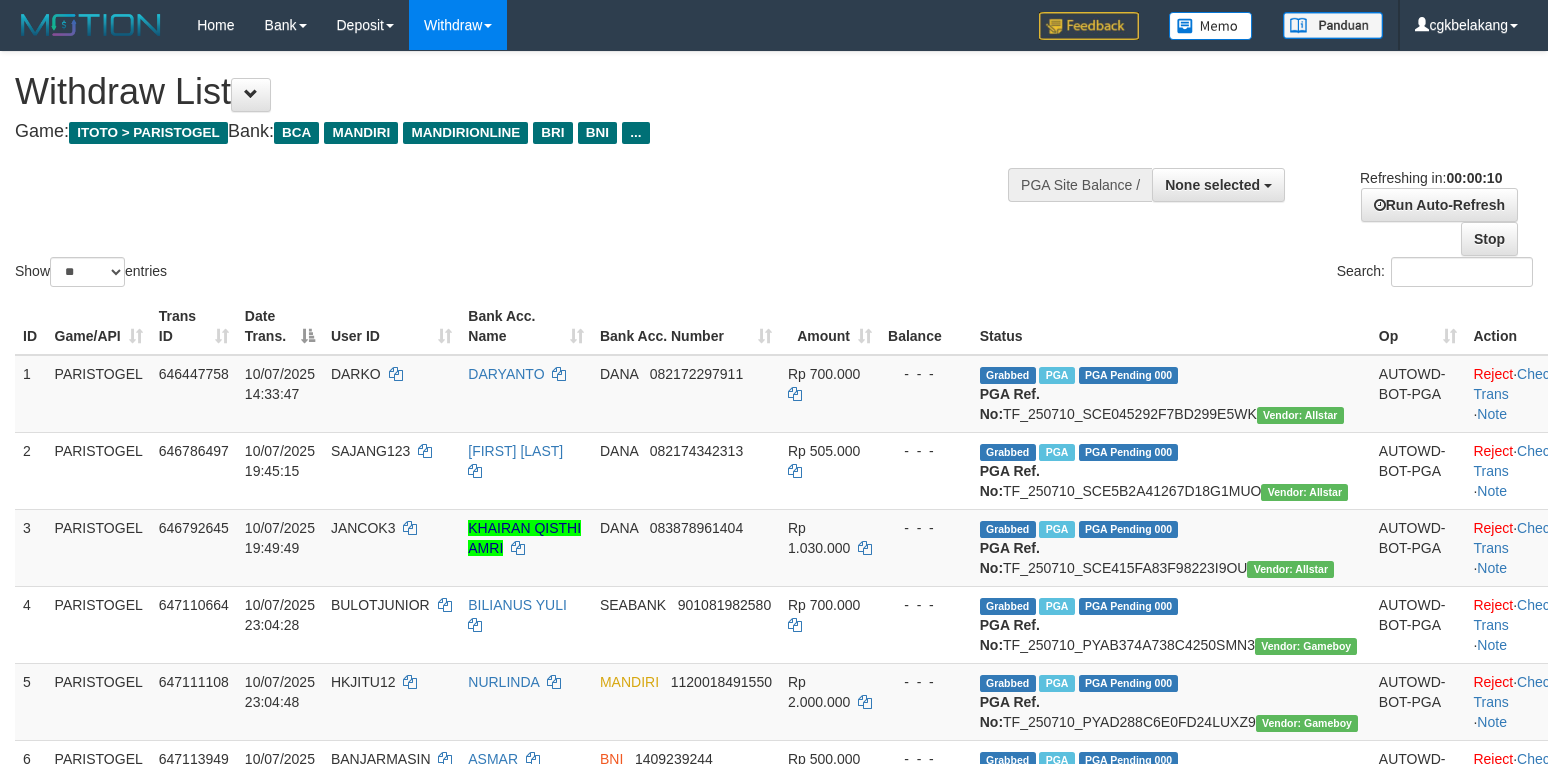 select 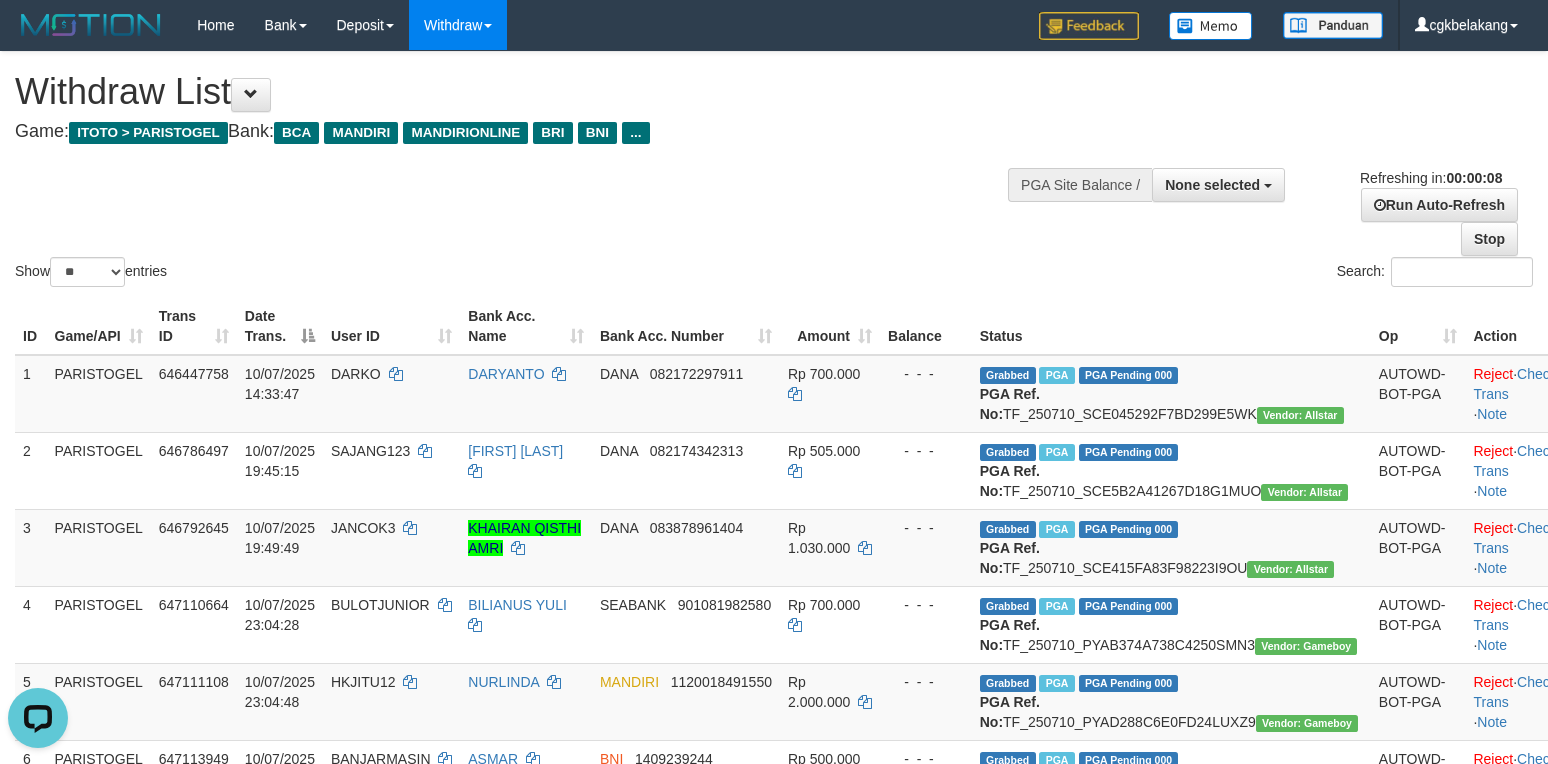 scroll, scrollTop: 0, scrollLeft: 0, axis: both 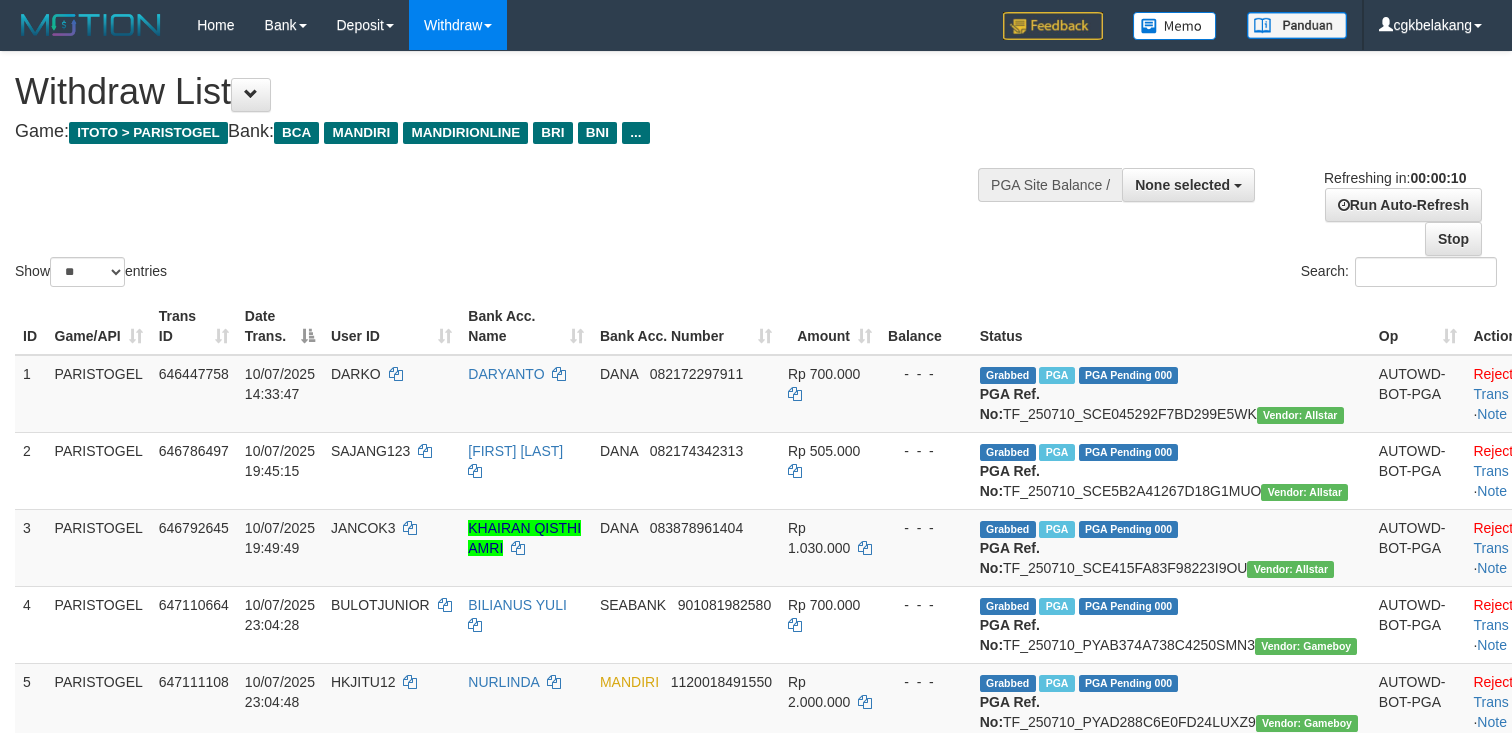 select 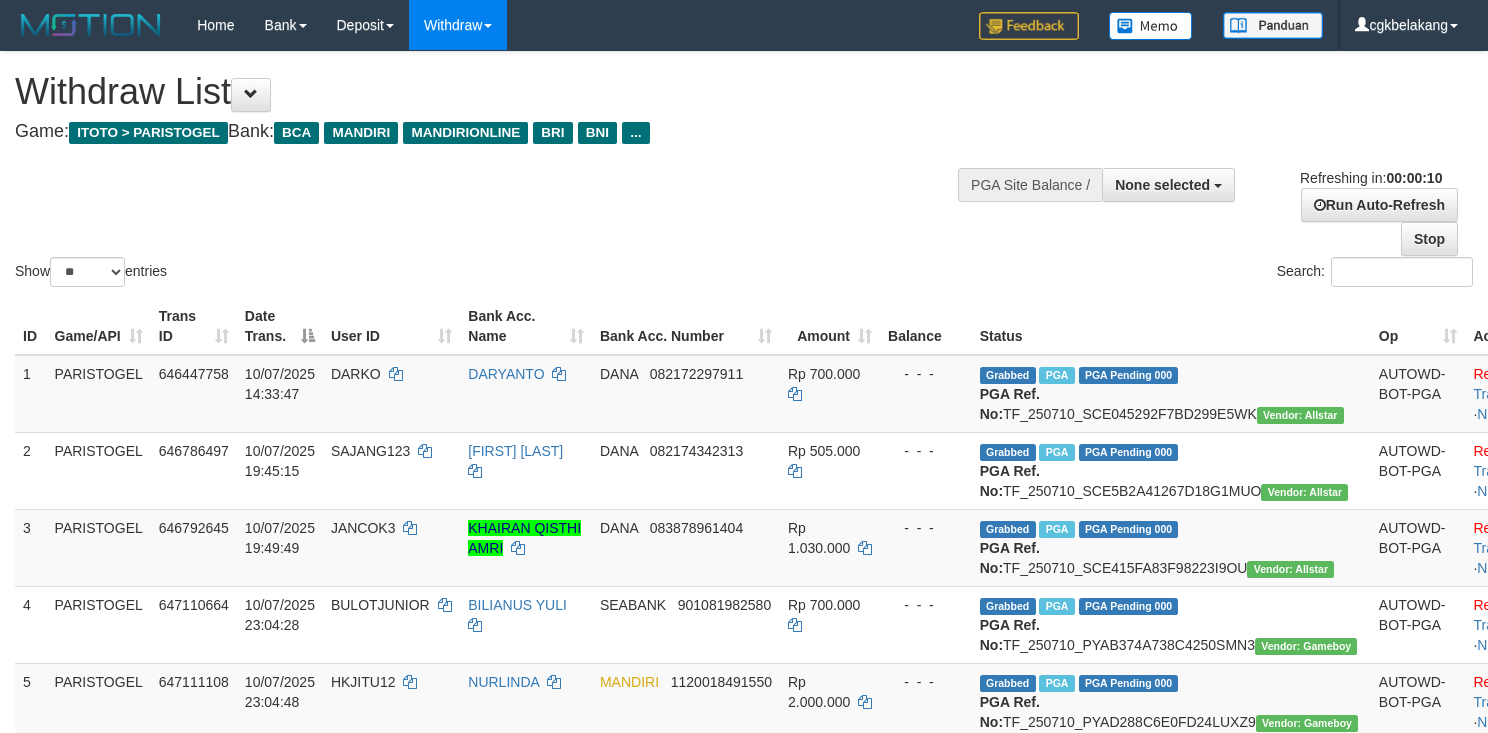 select 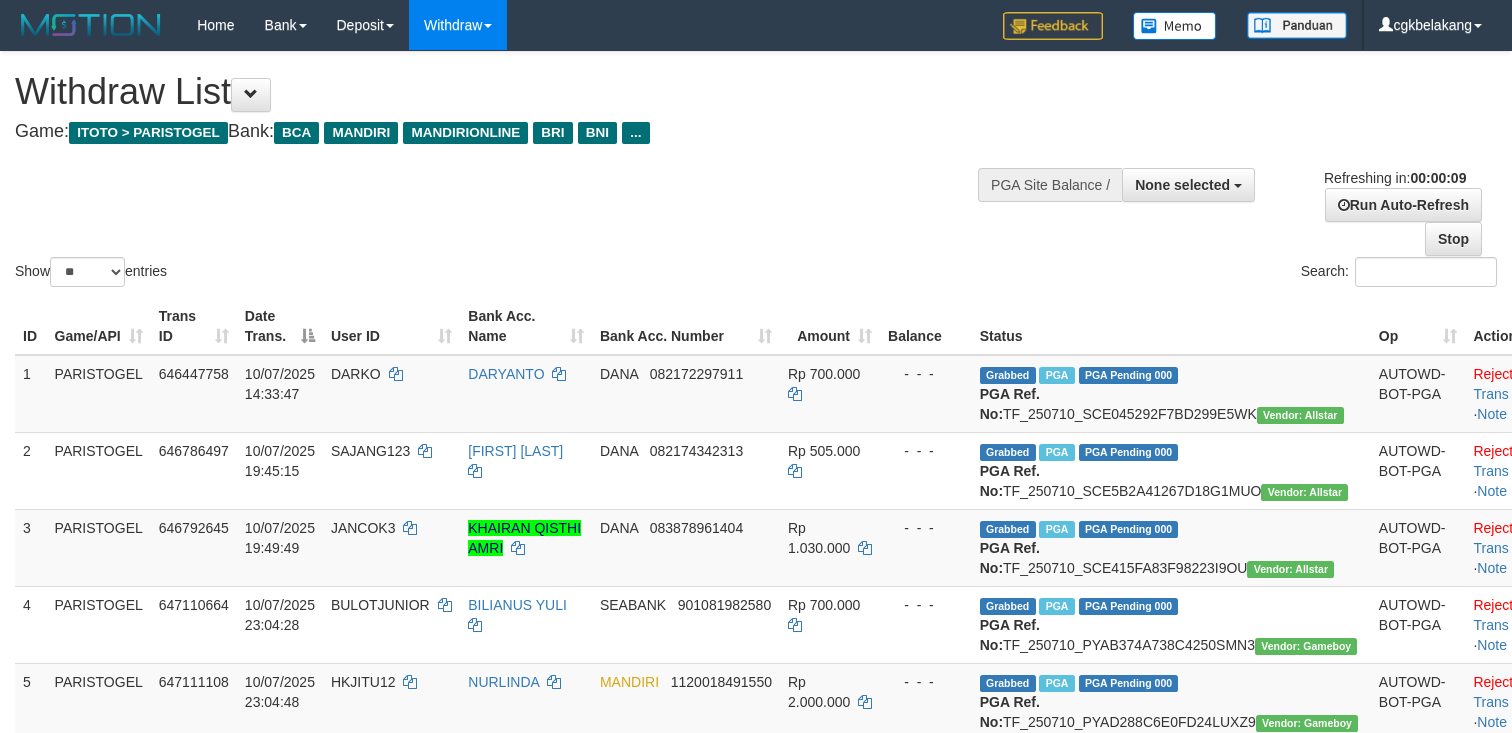 select 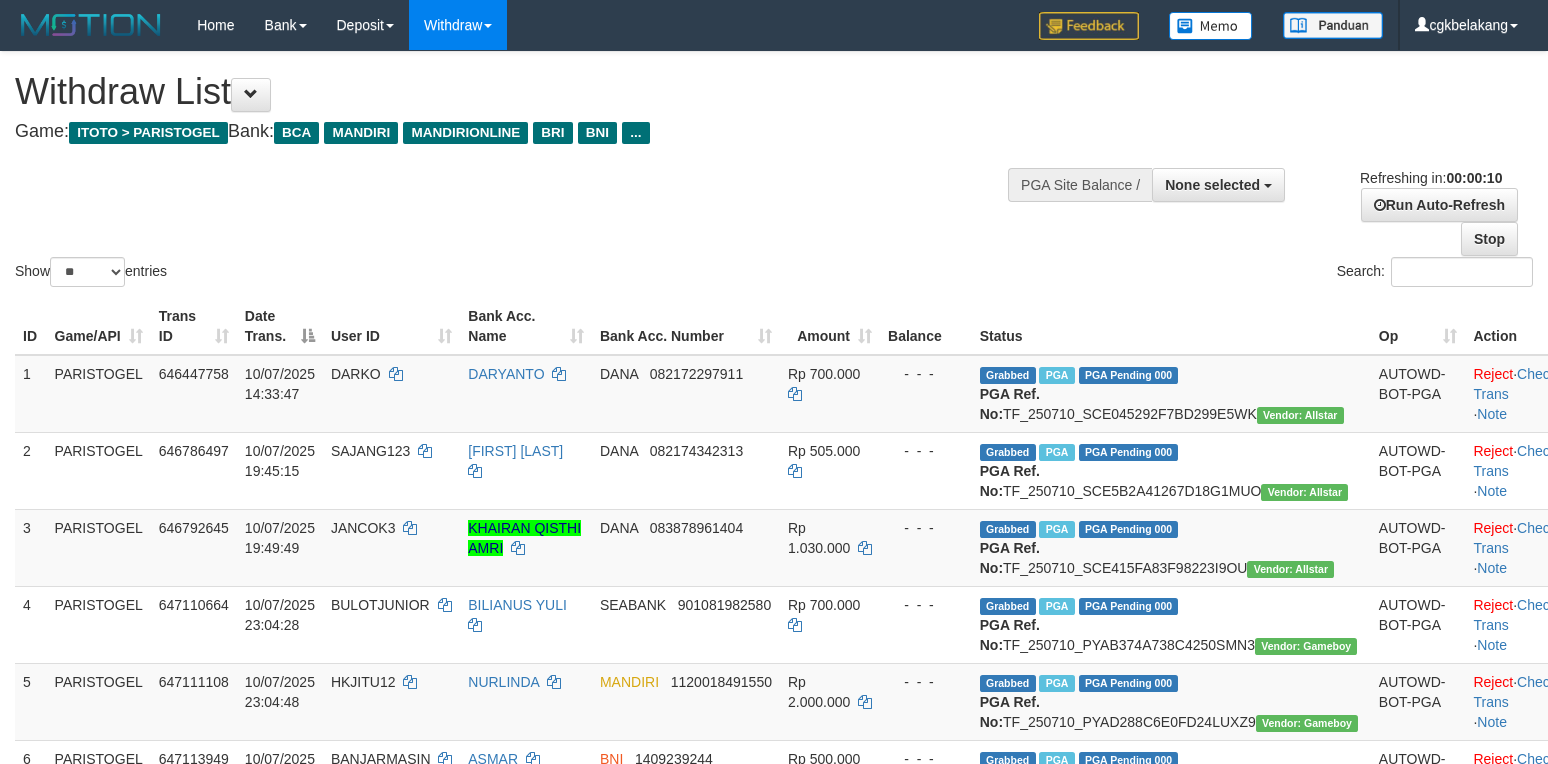 select 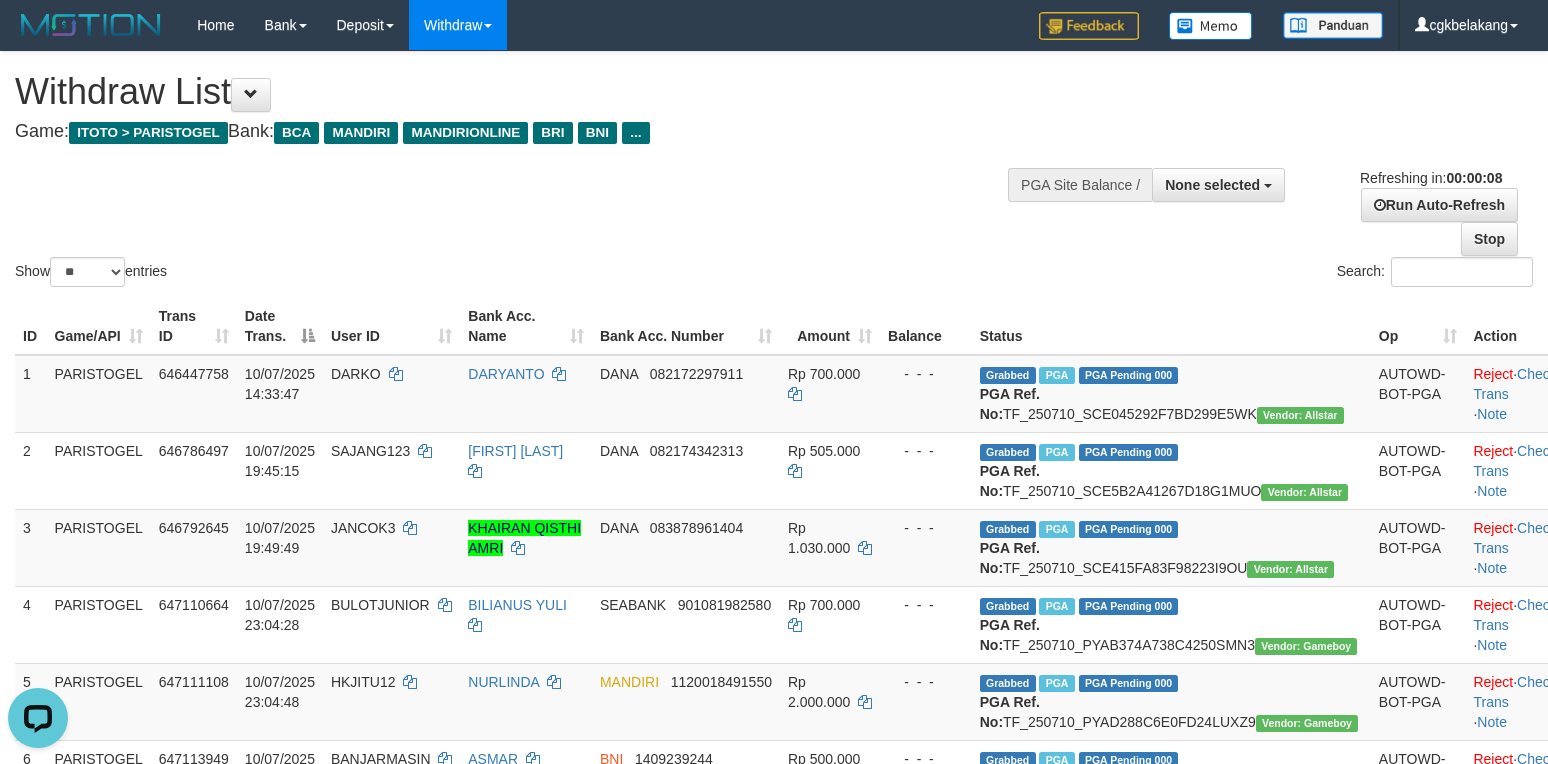 scroll, scrollTop: 0, scrollLeft: 0, axis: both 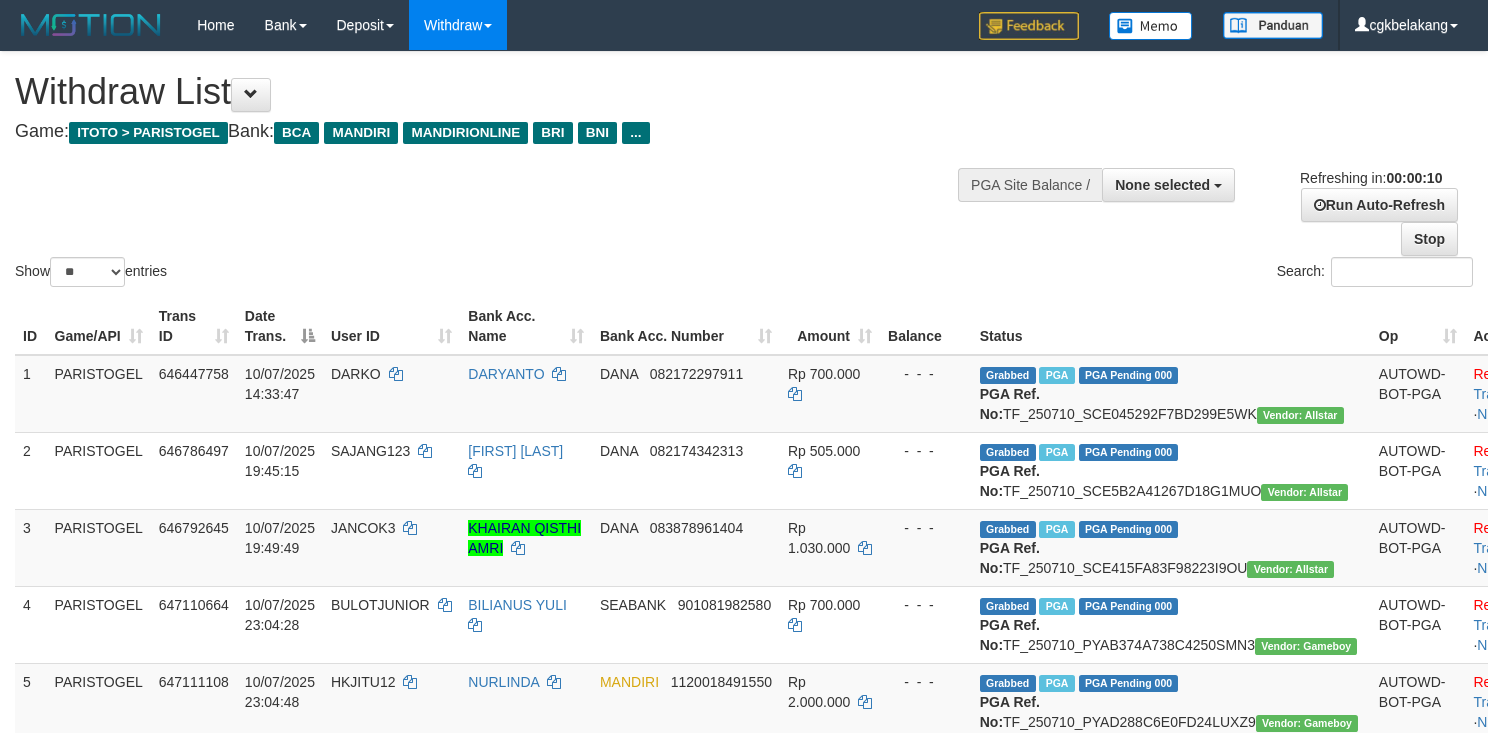 select 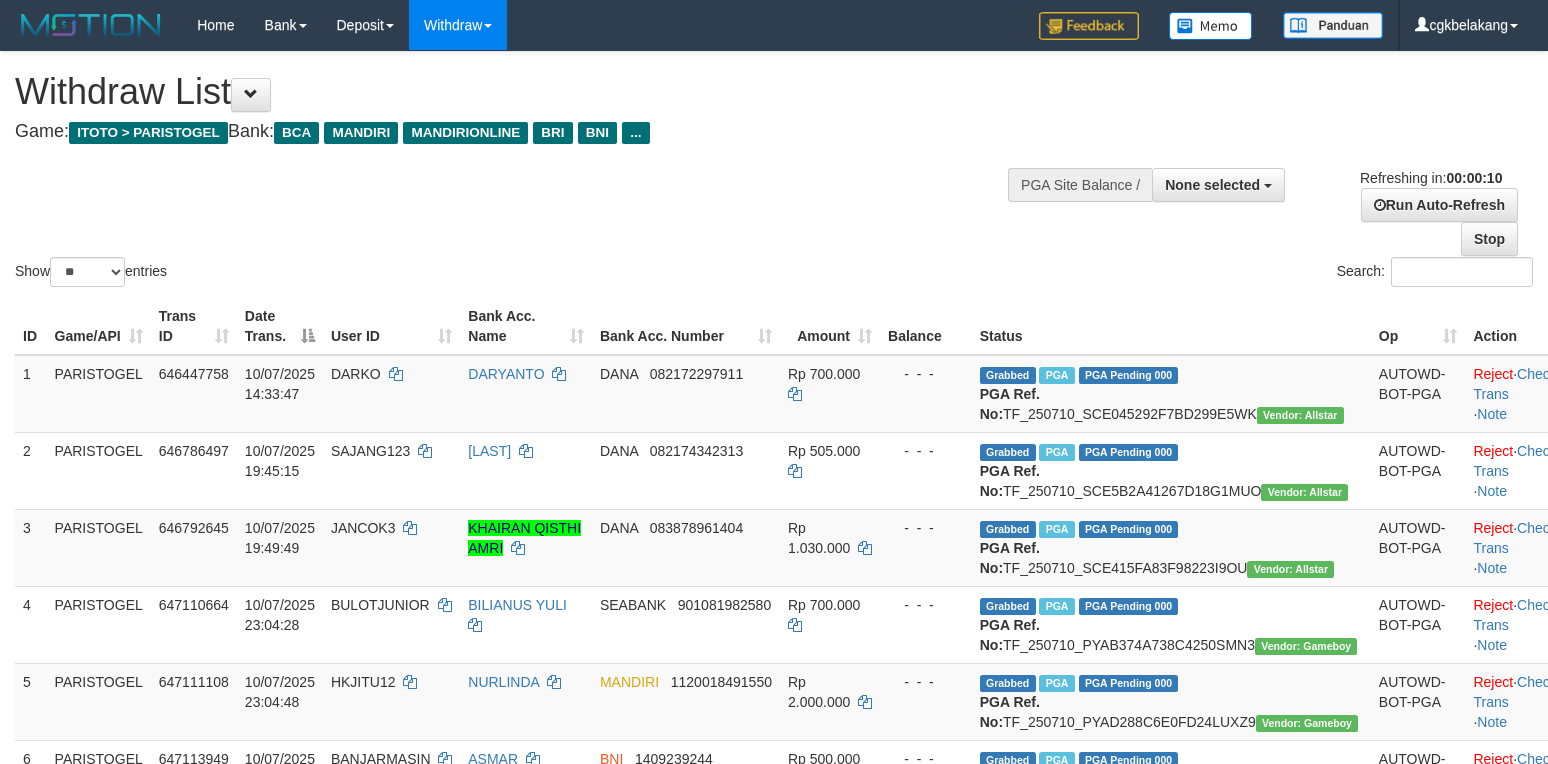 select 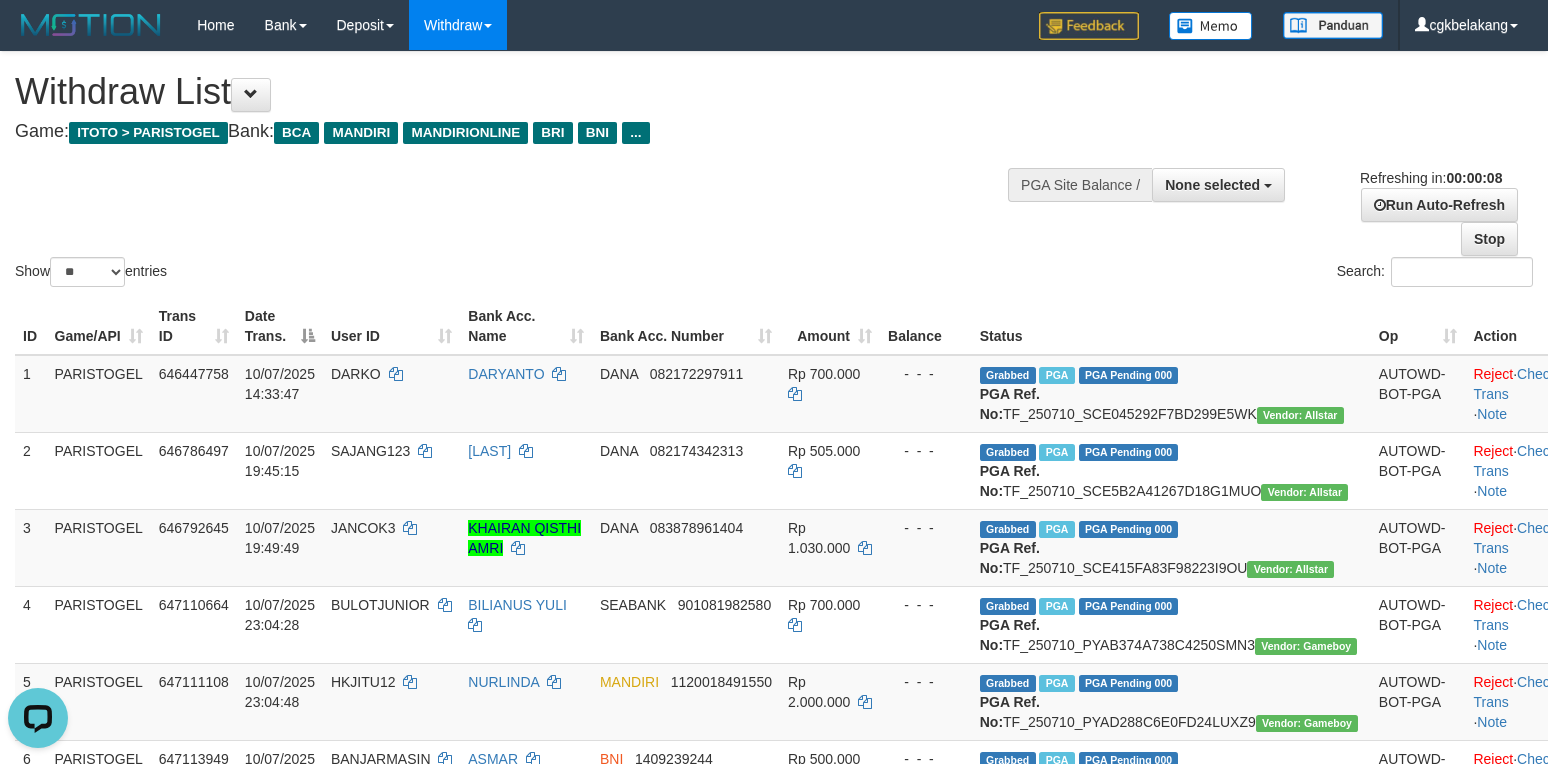 scroll, scrollTop: 0, scrollLeft: 0, axis: both 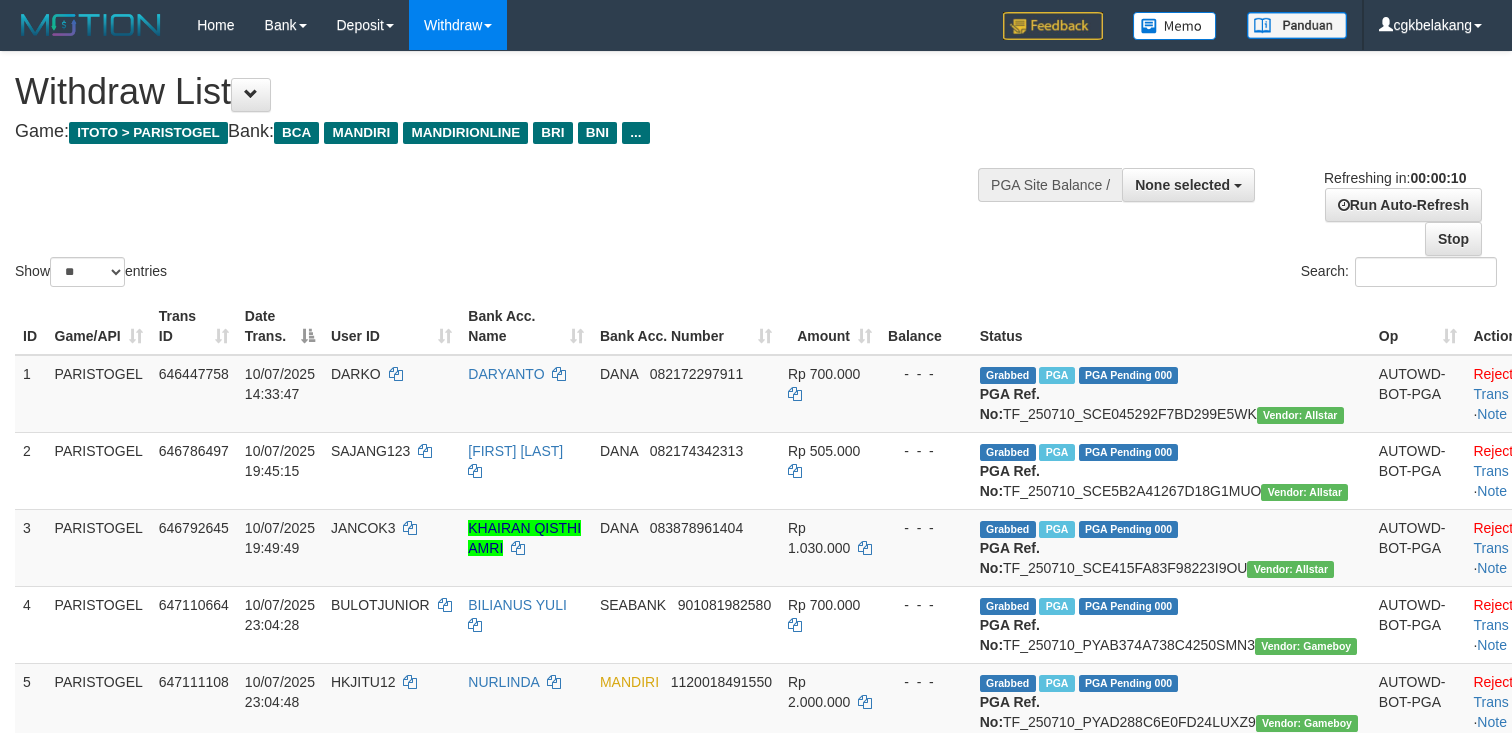 select 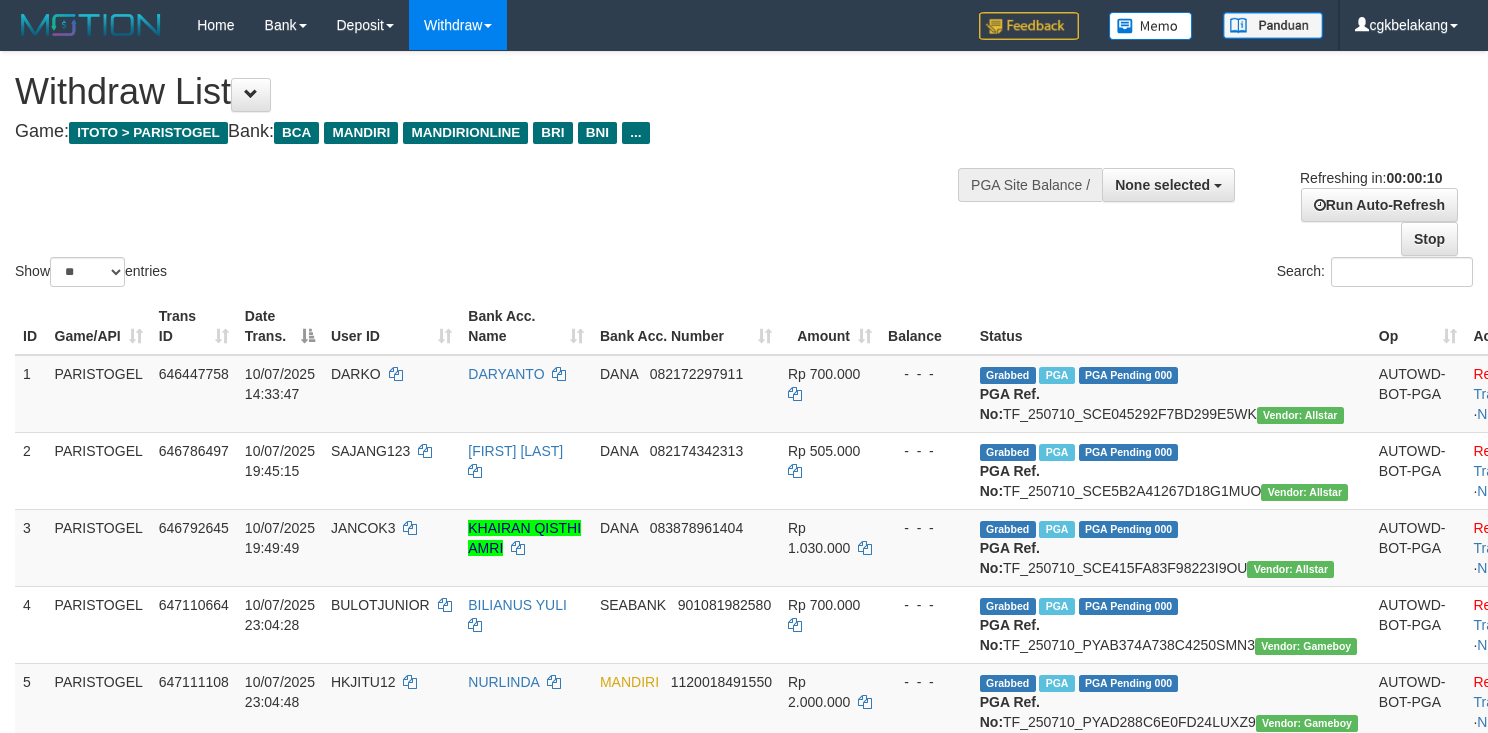 select 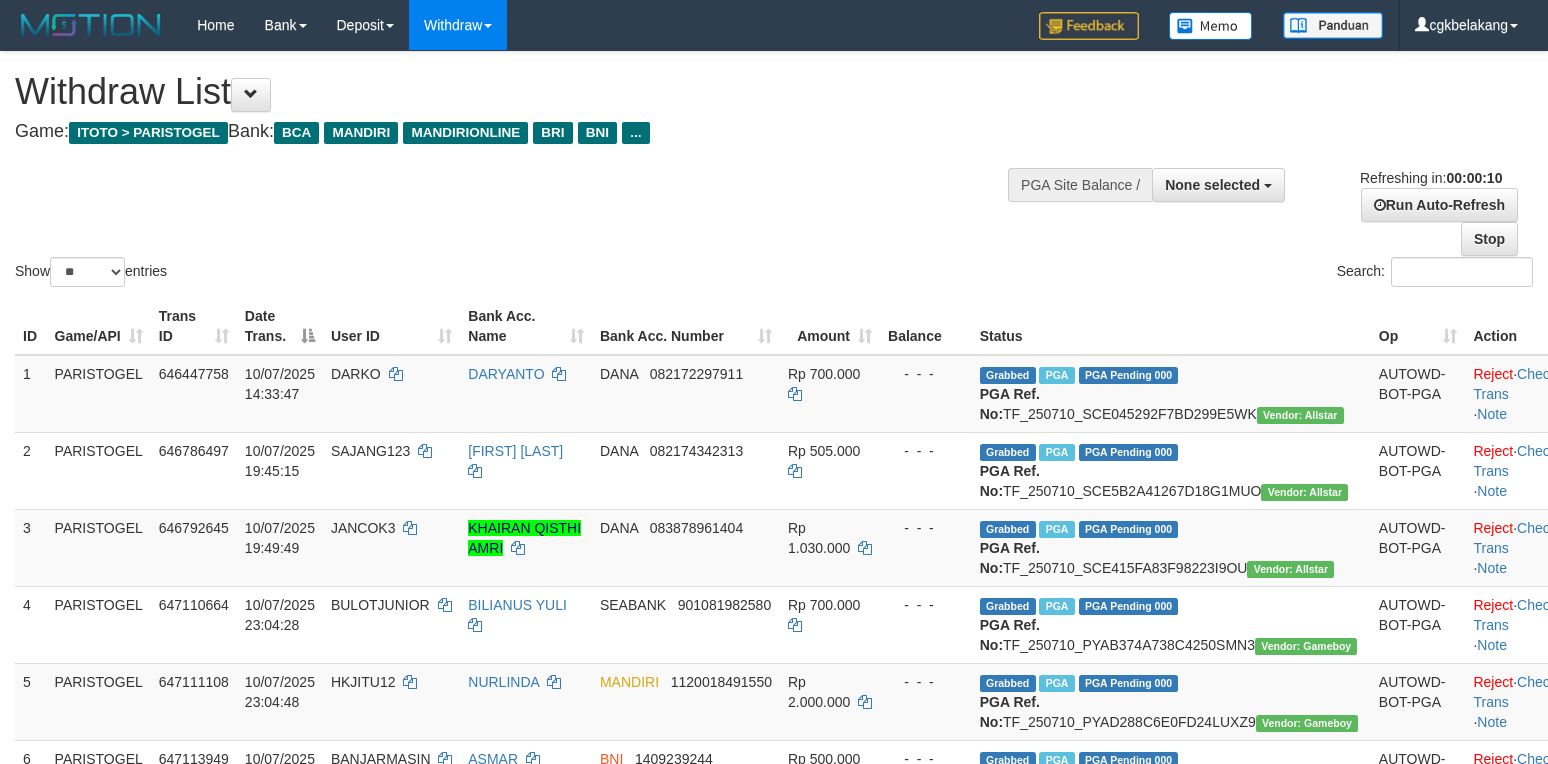 select 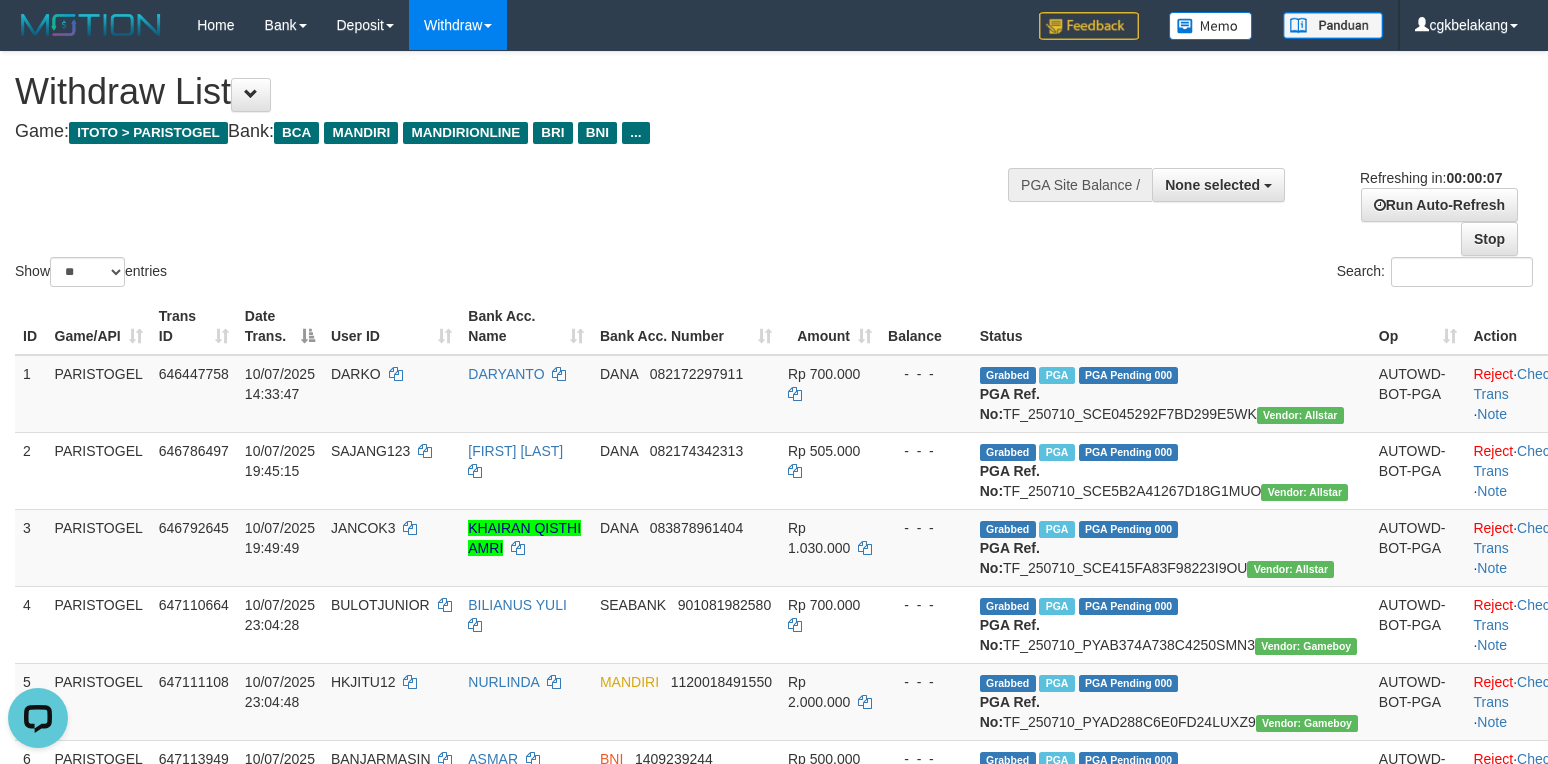 scroll, scrollTop: 0, scrollLeft: 0, axis: both 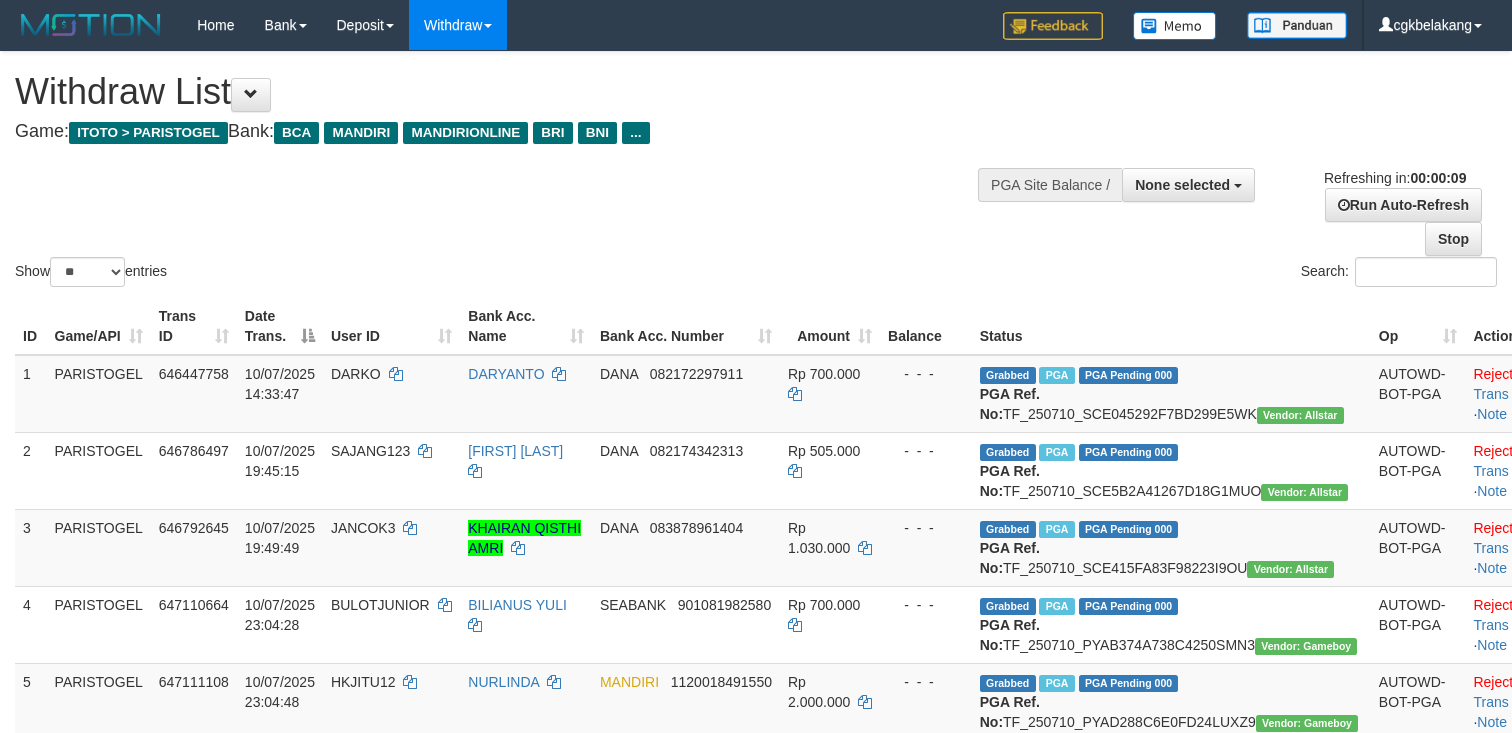 select 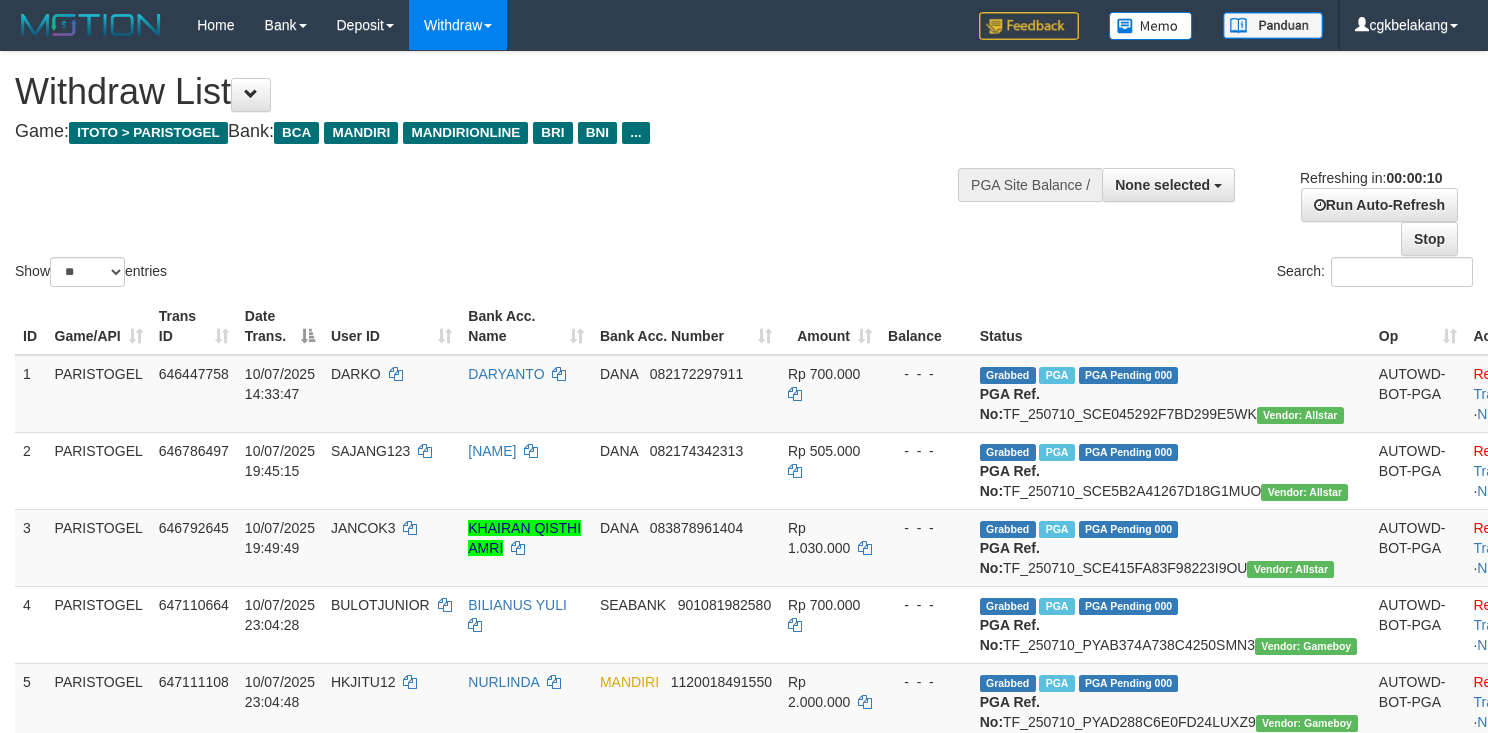 select 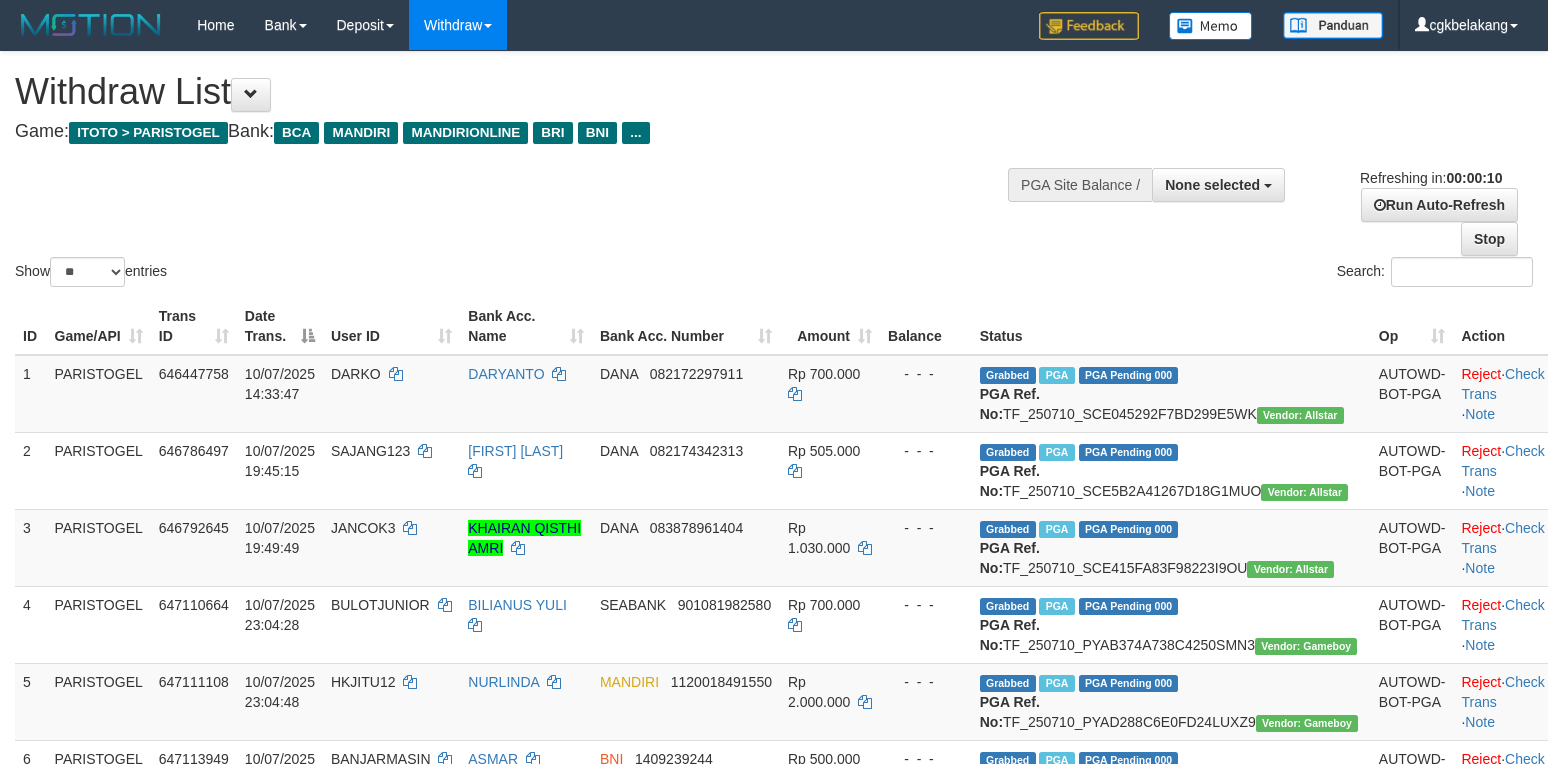 select 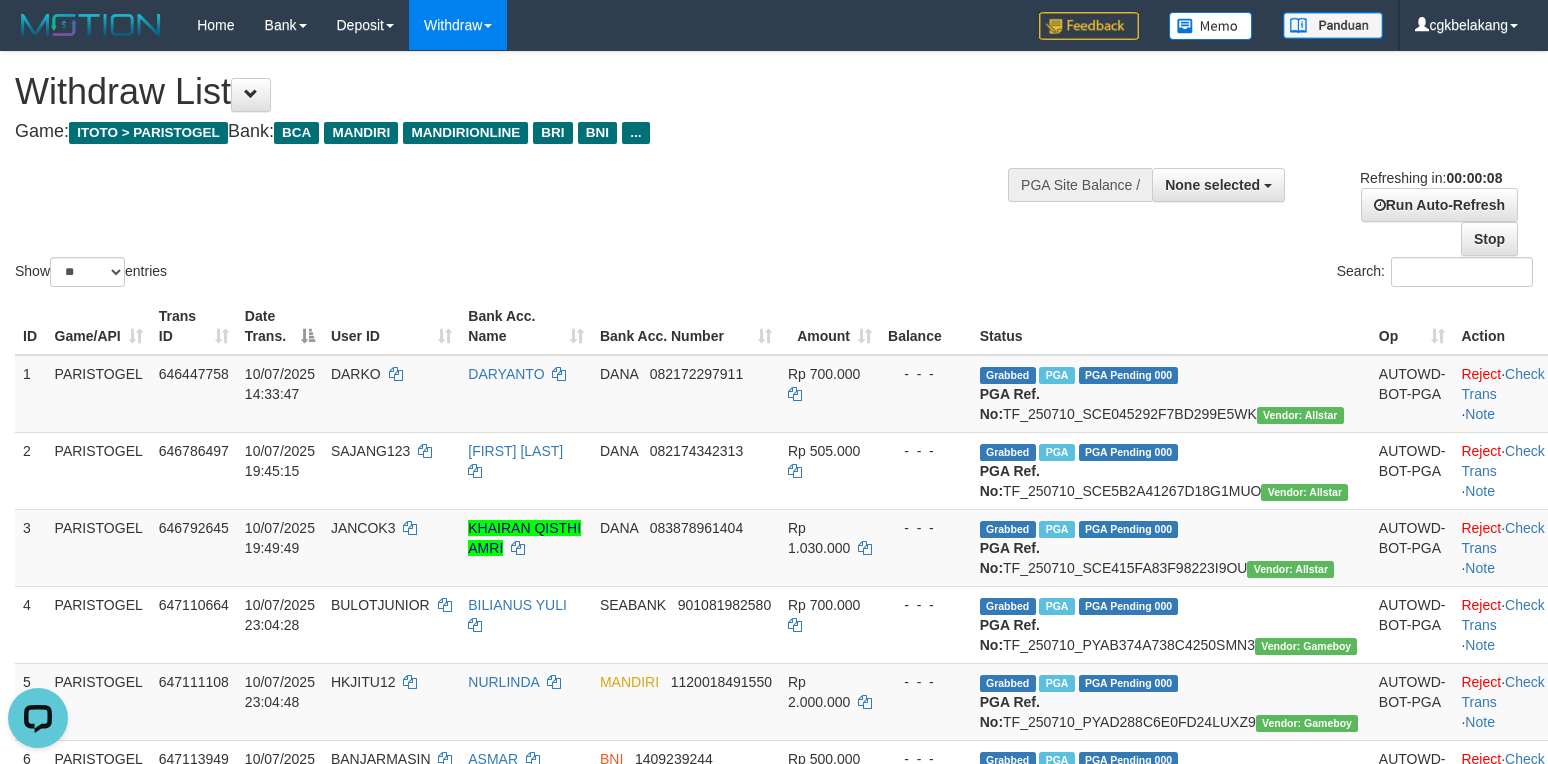 scroll, scrollTop: 0, scrollLeft: 0, axis: both 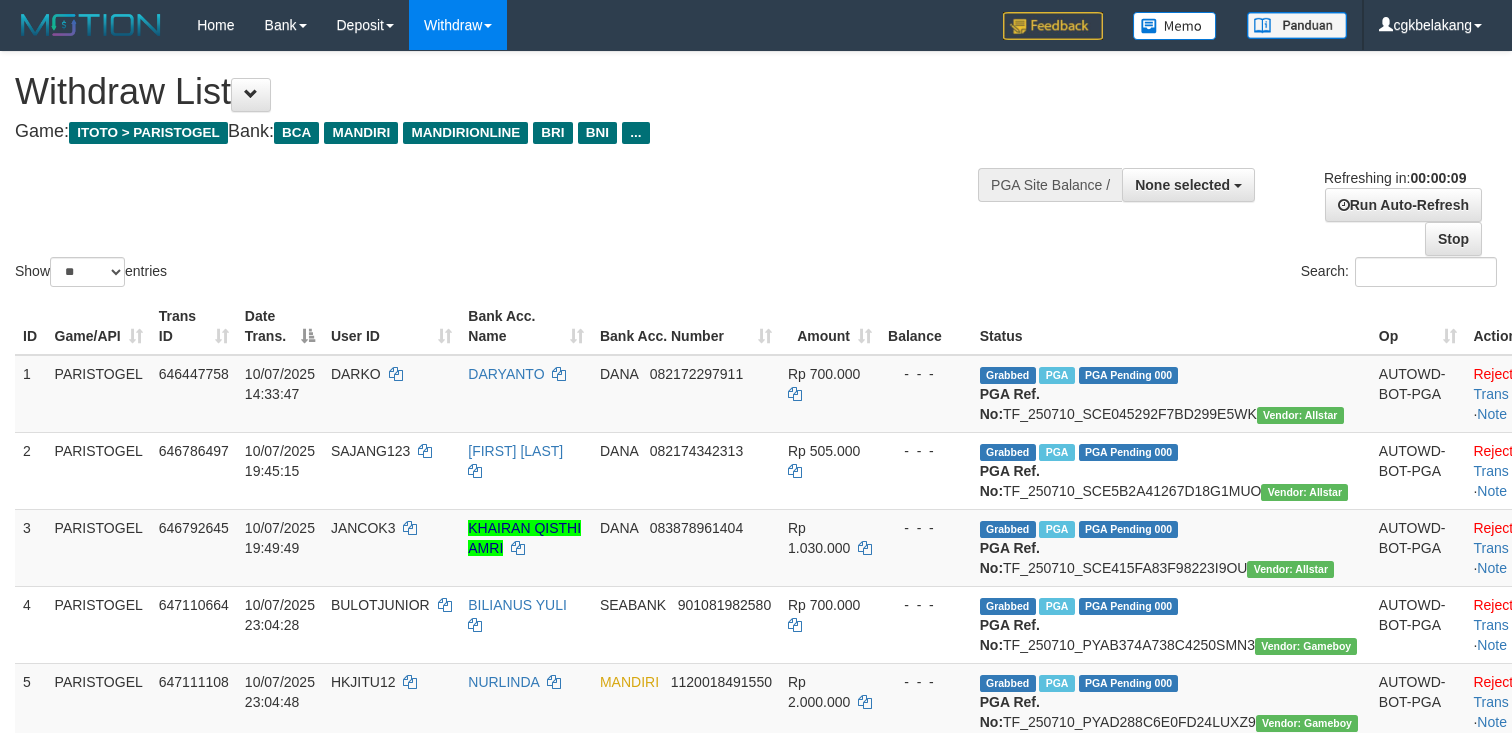 select 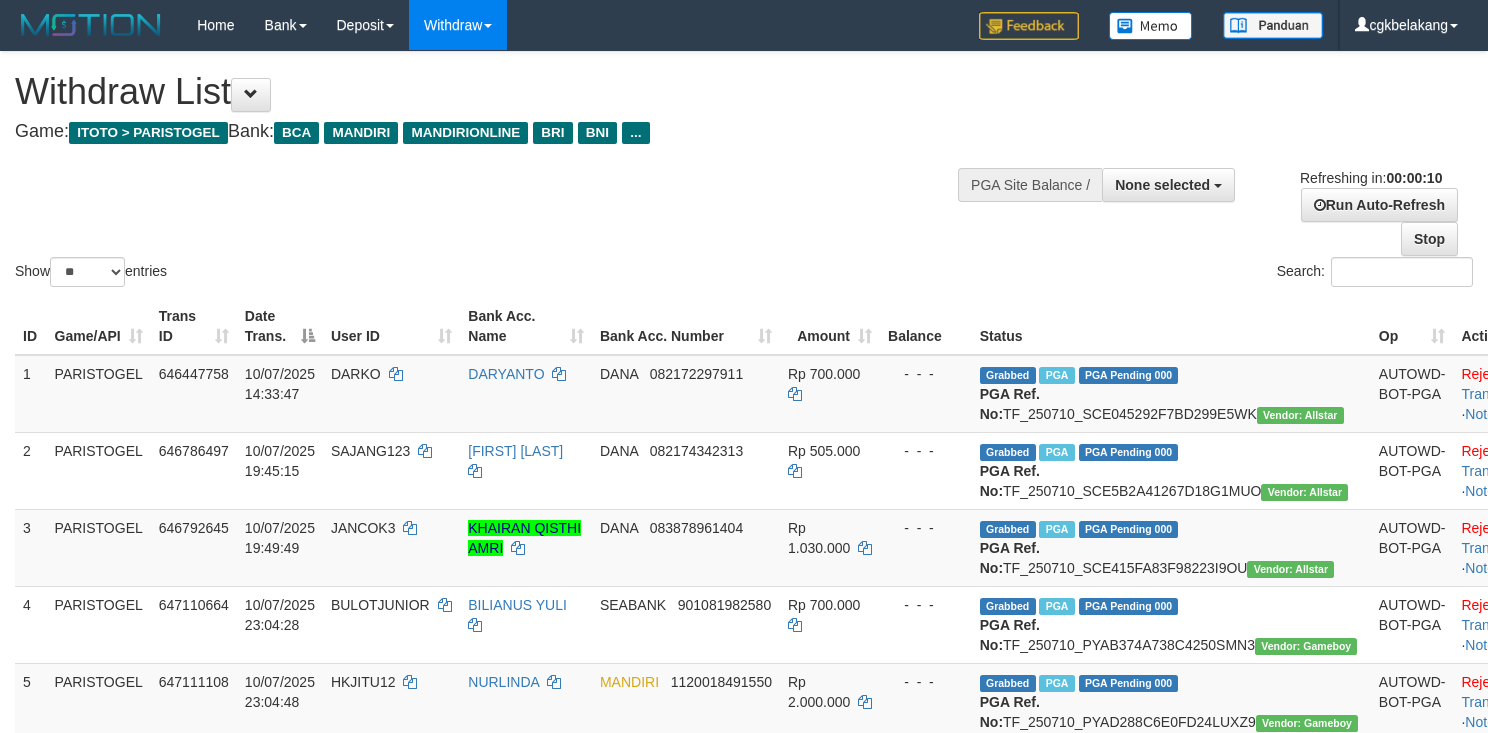 select 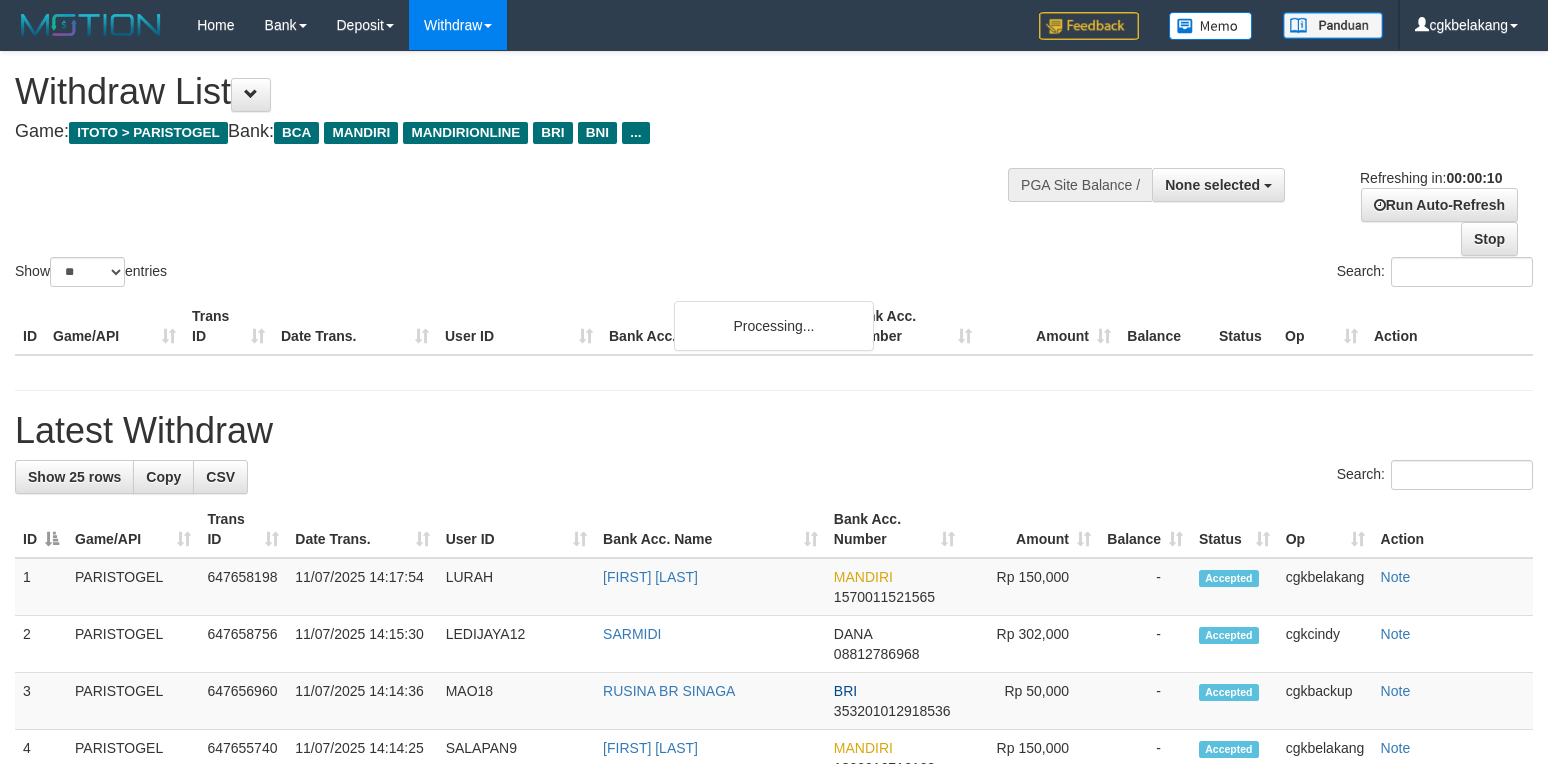 select 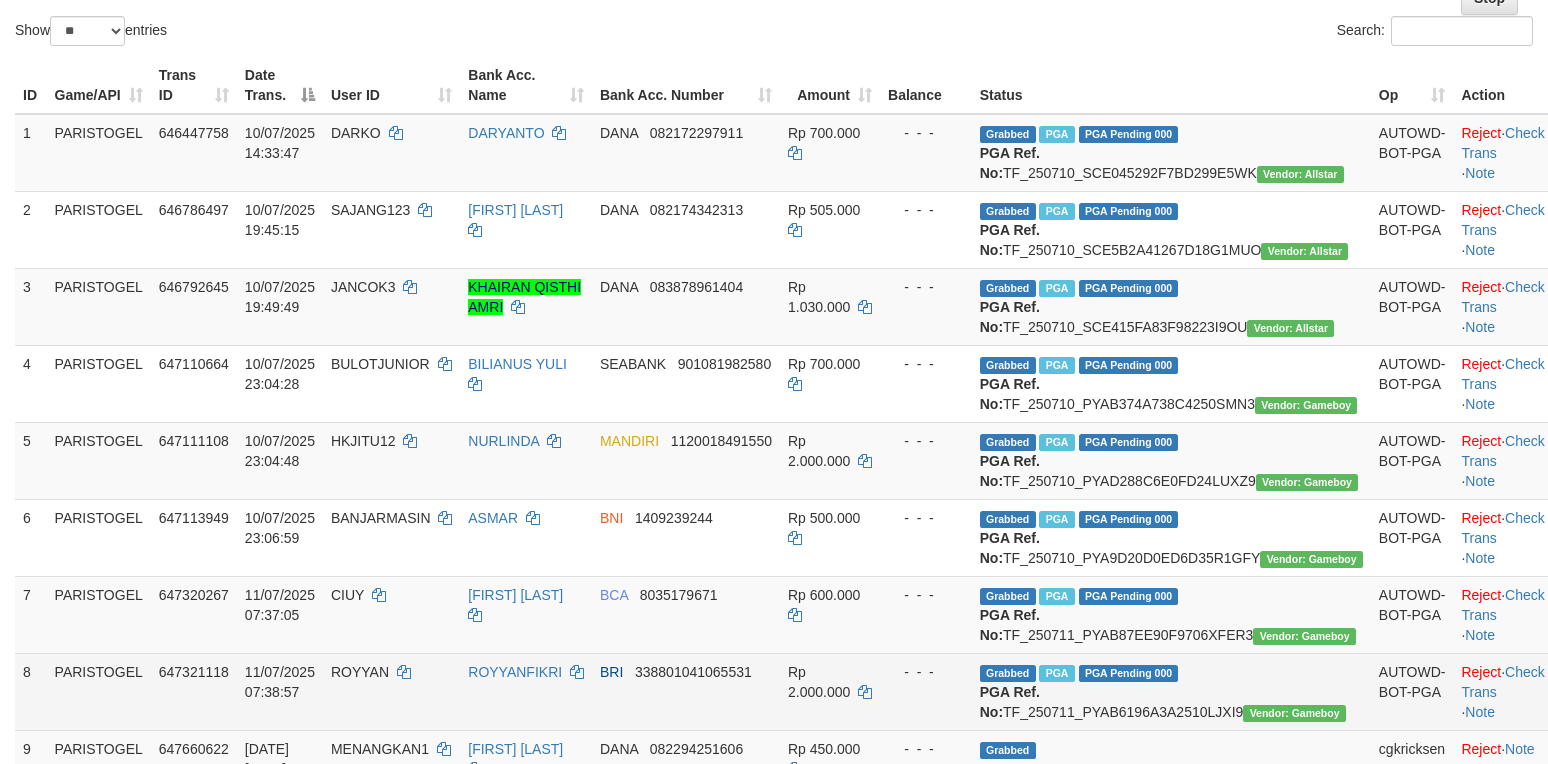 scroll, scrollTop: 533, scrollLeft: 0, axis: vertical 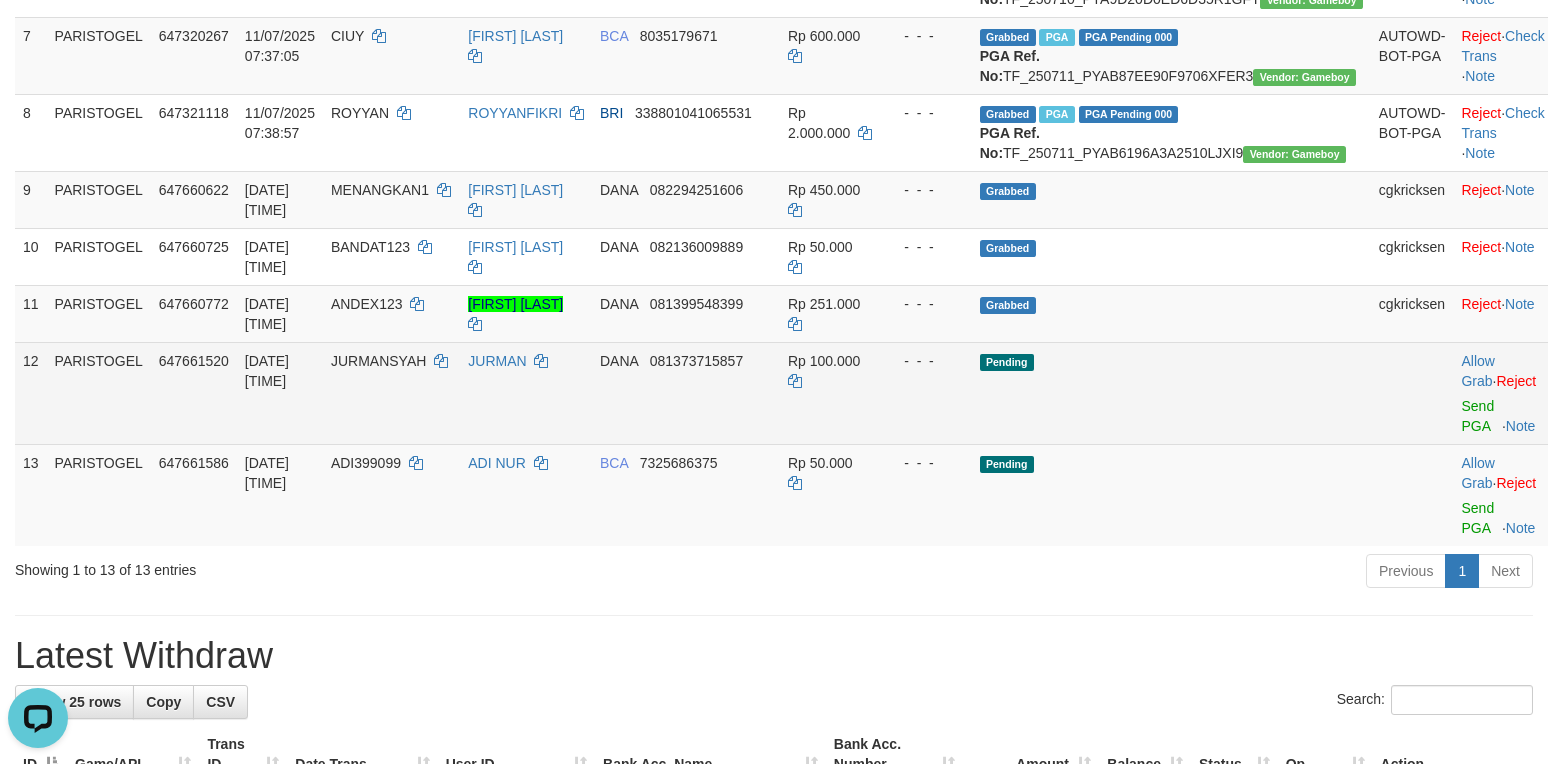 click on "Pending" at bounding box center (1171, 393) 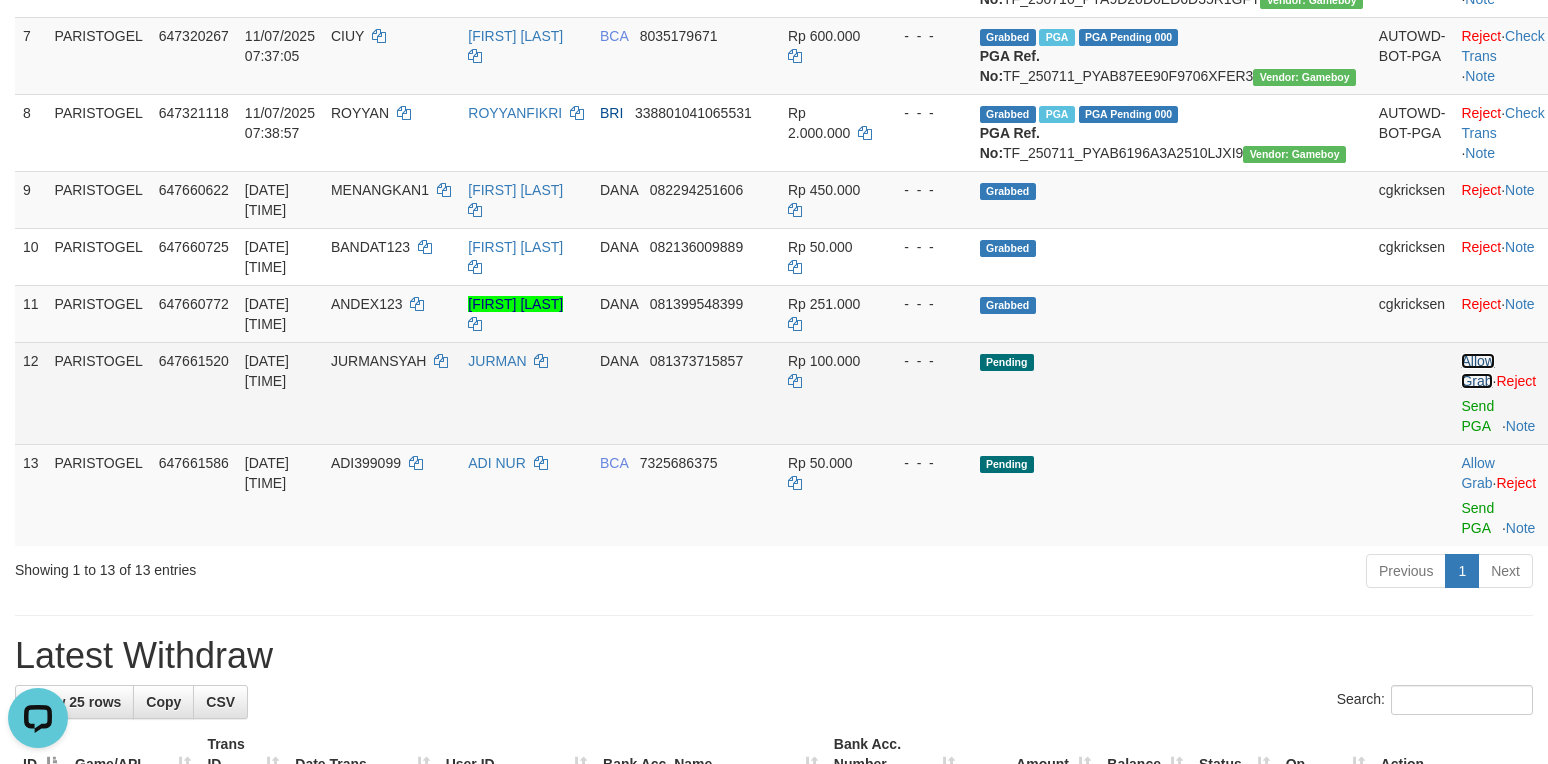 click on "Allow Grab" at bounding box center (1477, 371) 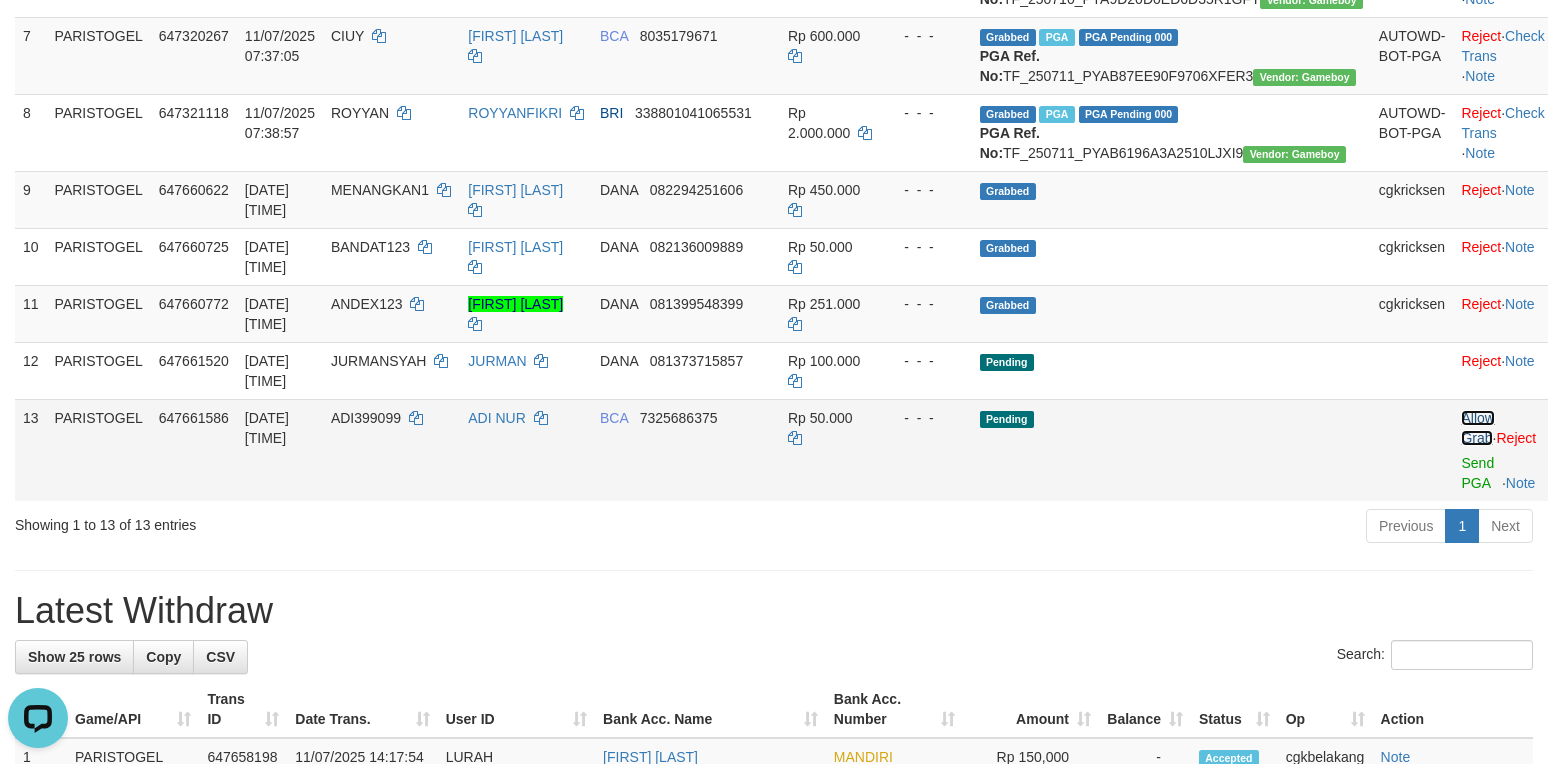 click on "Allow Grab" at bounding box center [1477, 428] 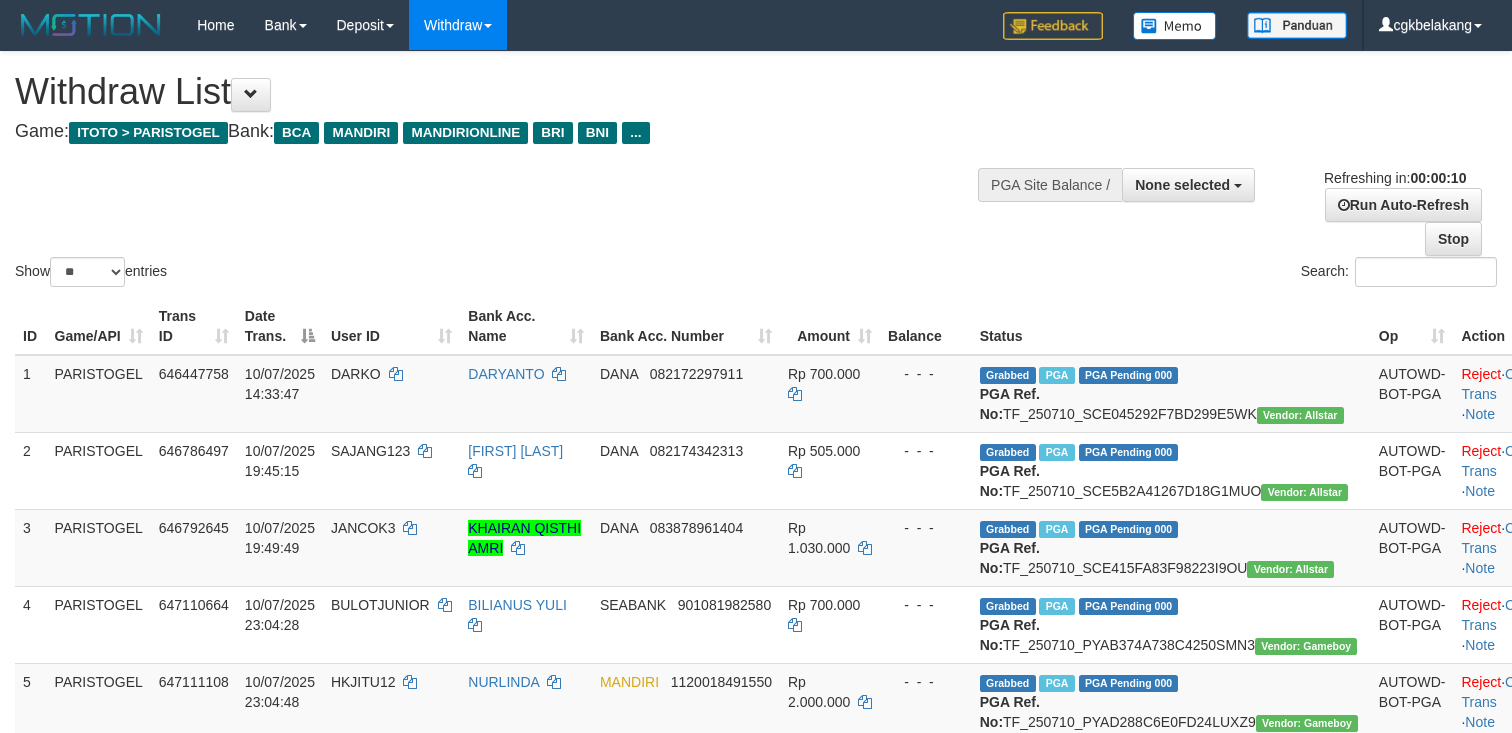 select 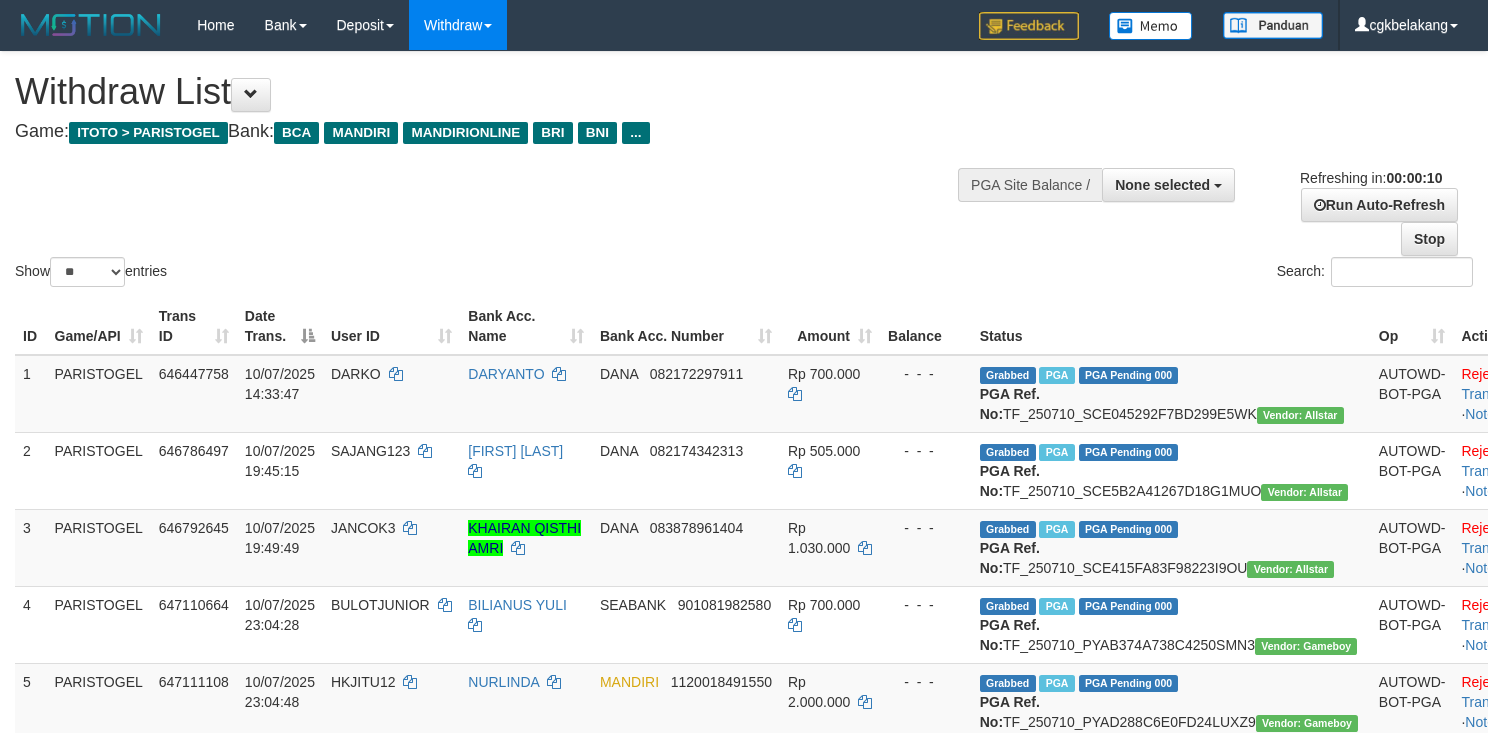 select 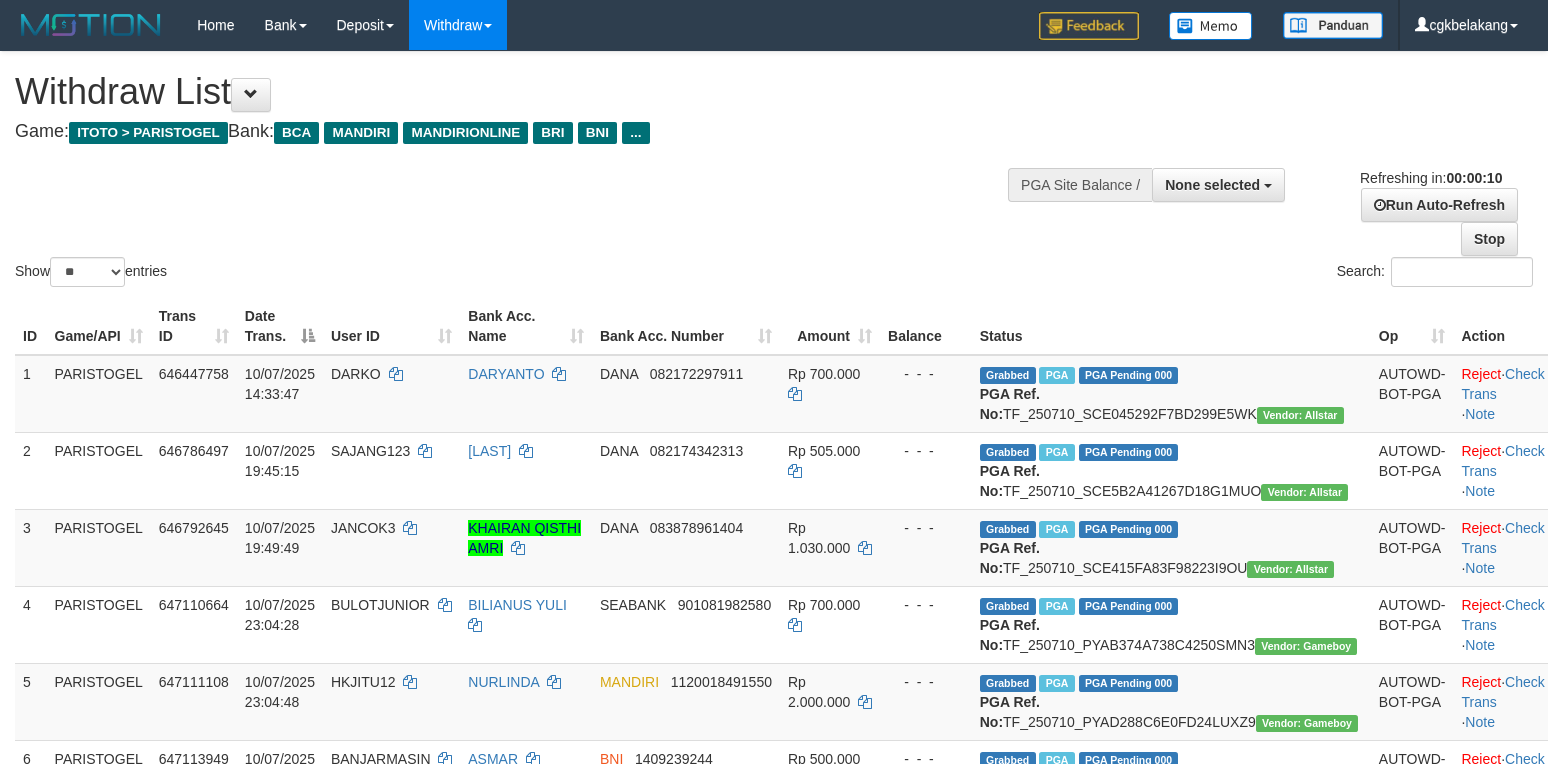 select 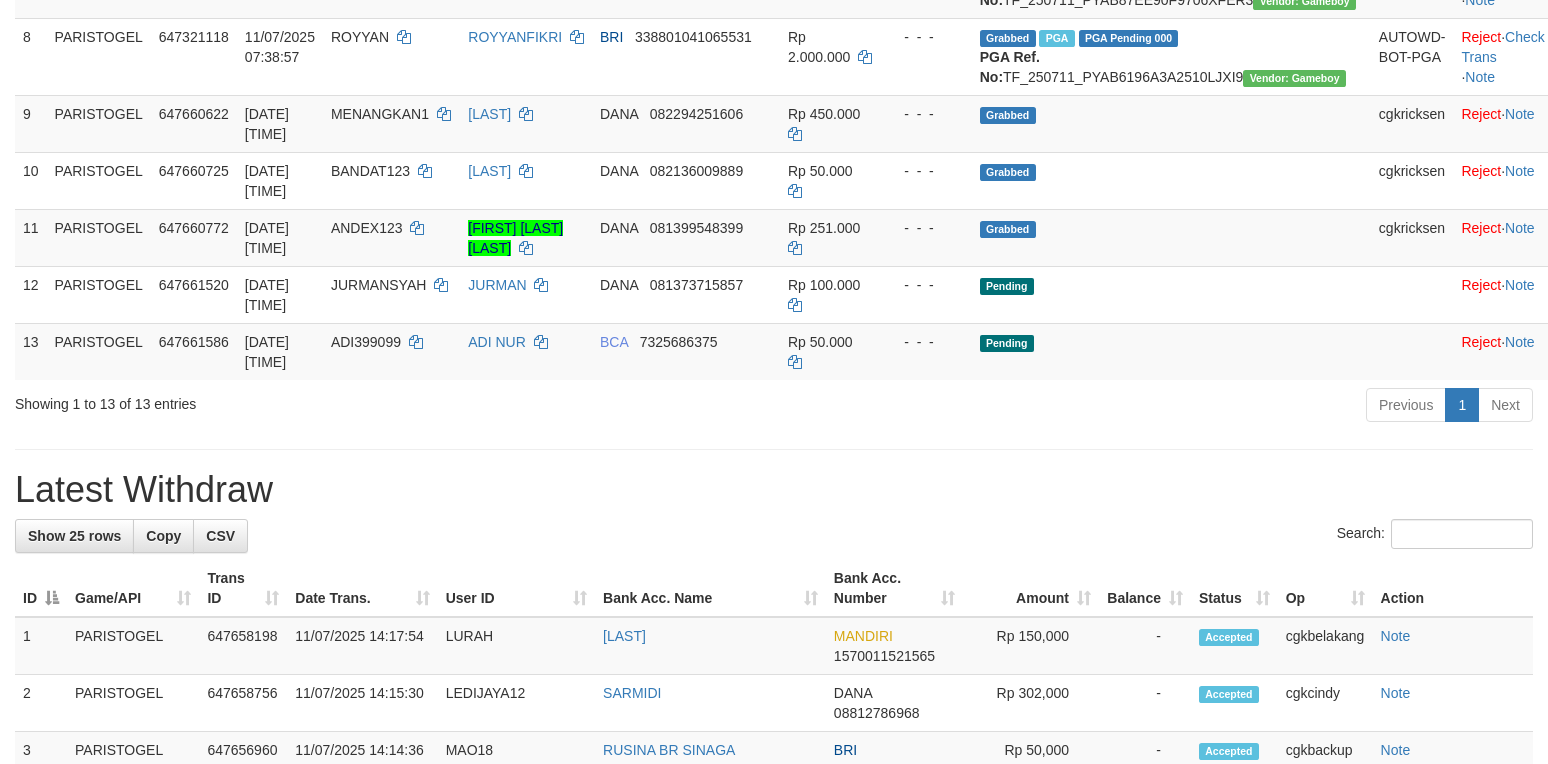 scroll, scrollTop: 800, scrollLeft: 0, axis: vertical 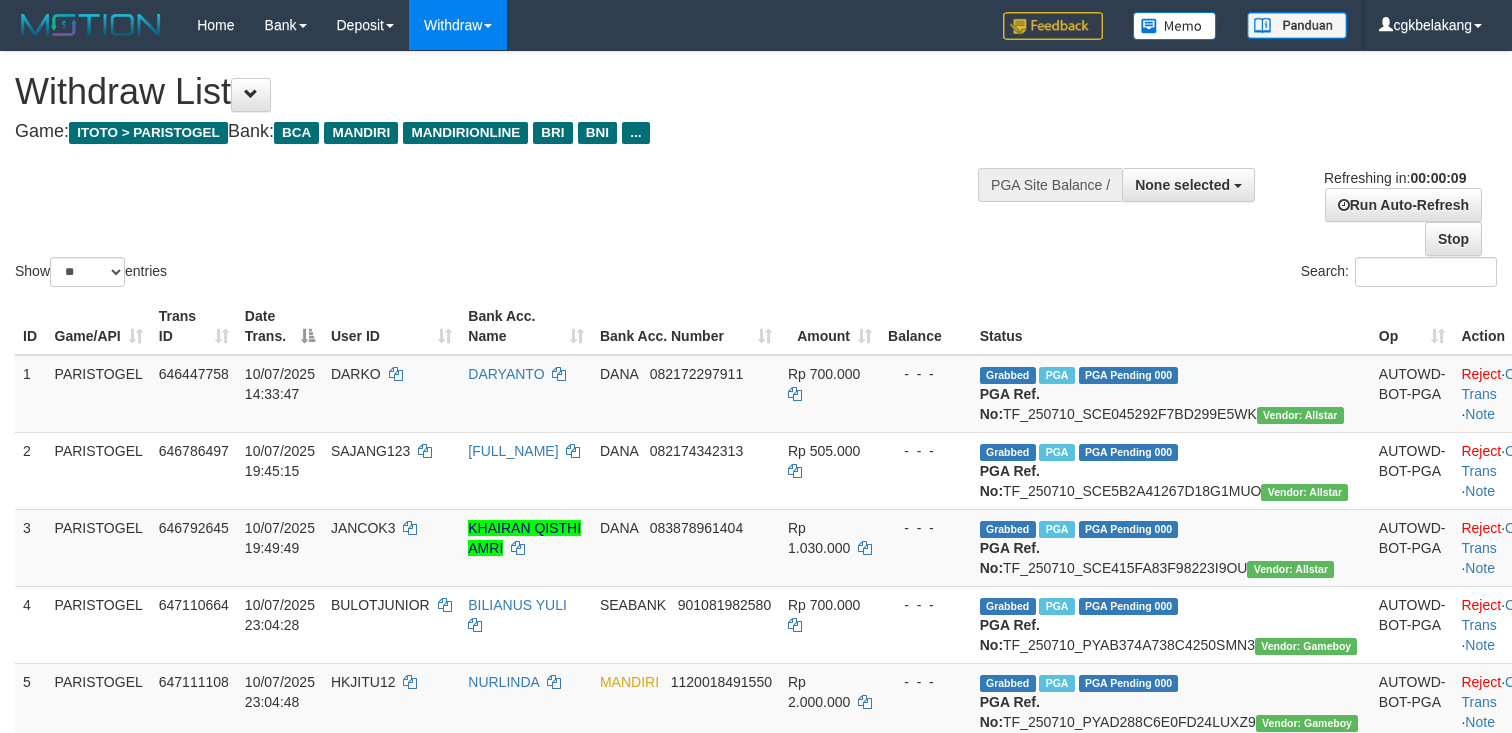 select 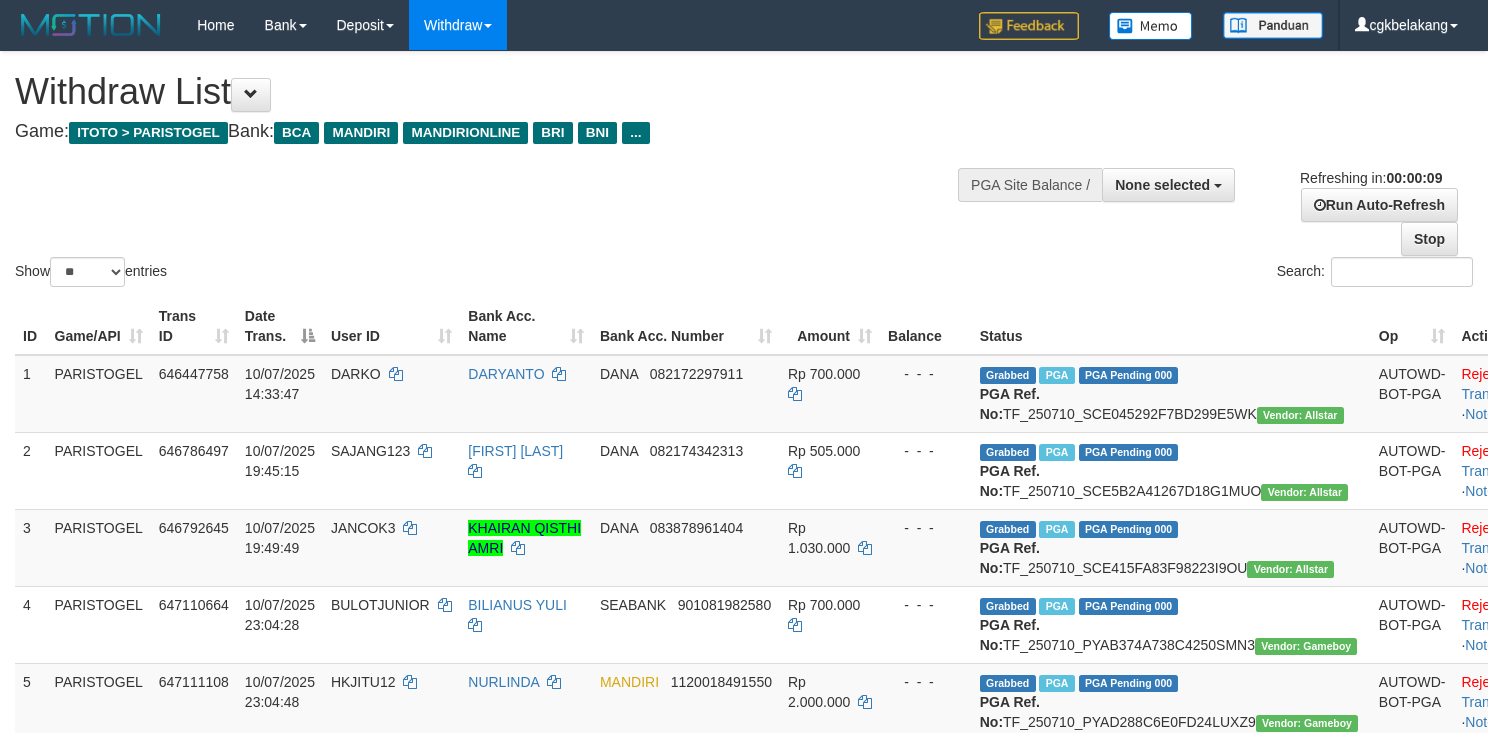 select 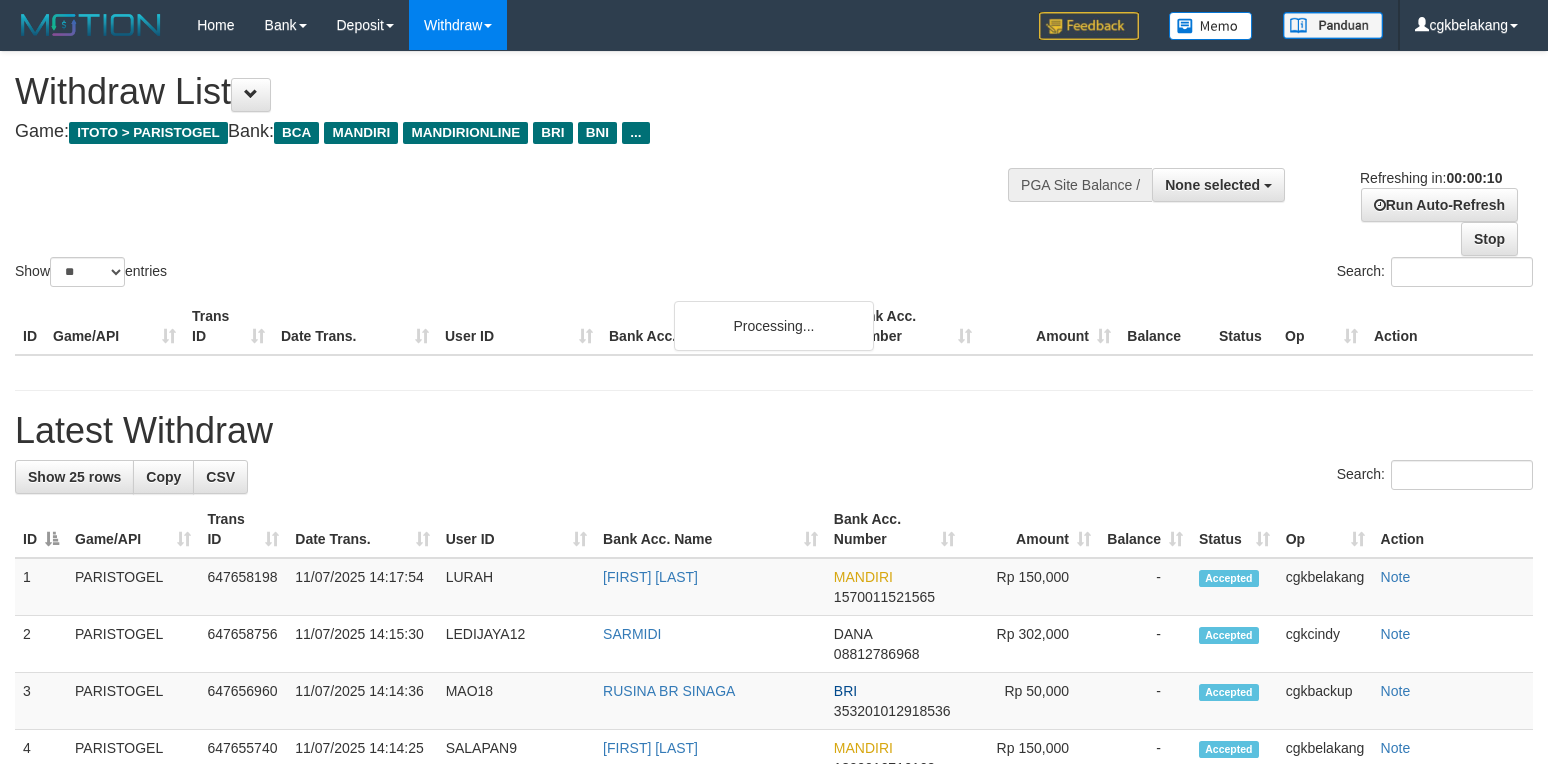 select 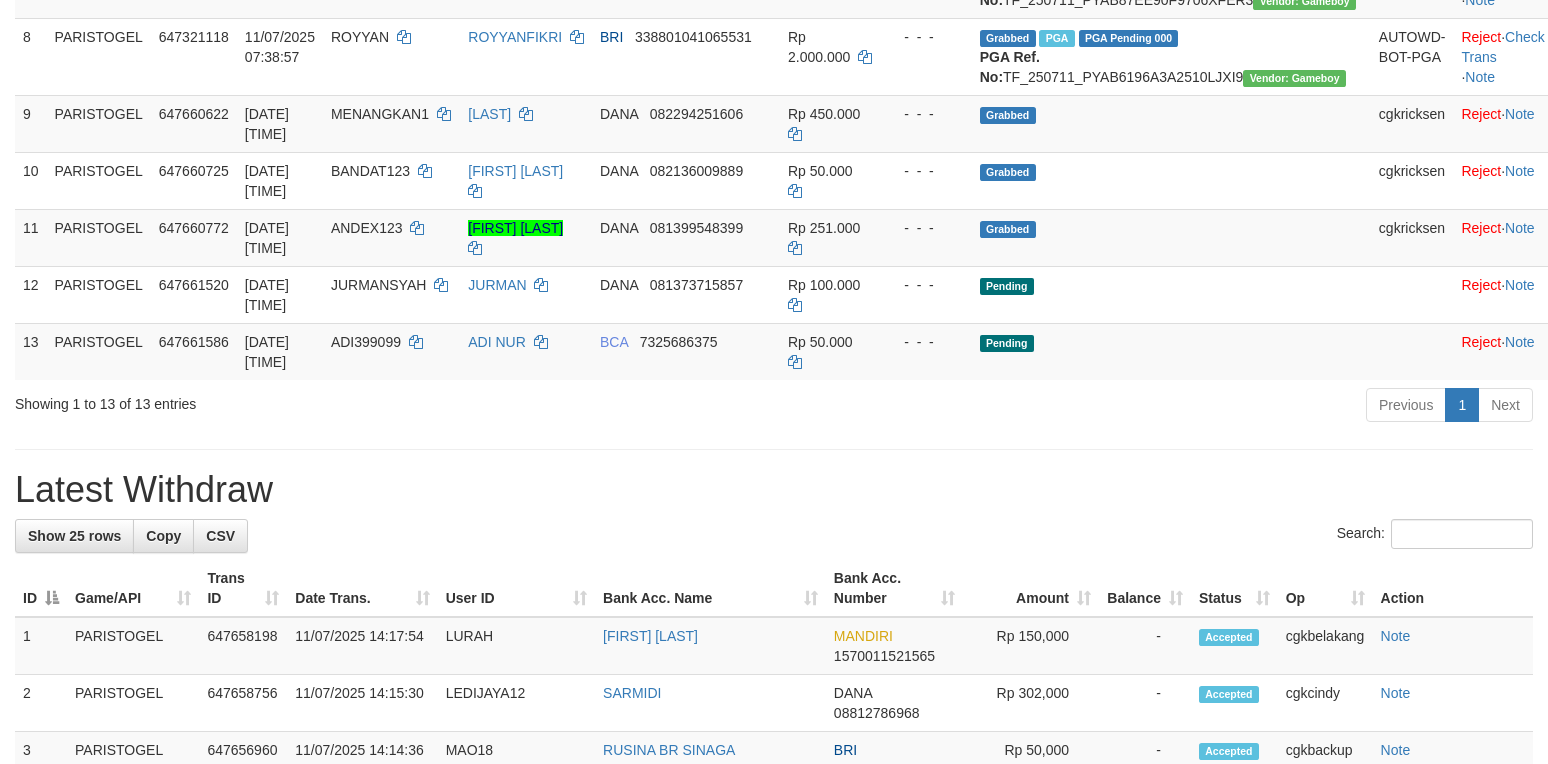 scroll, scrollTop: 800, scrollLeft: 0, axis: vertical 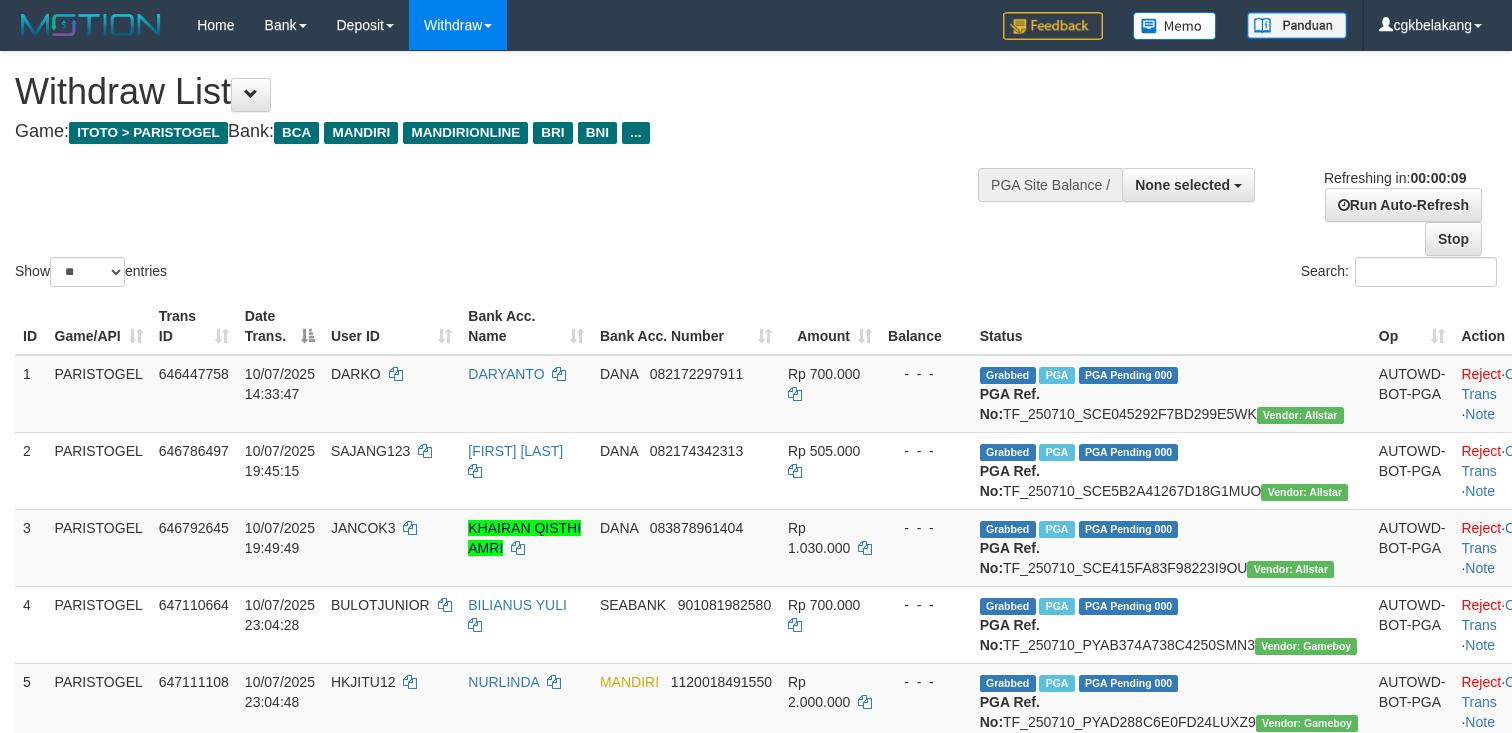 select 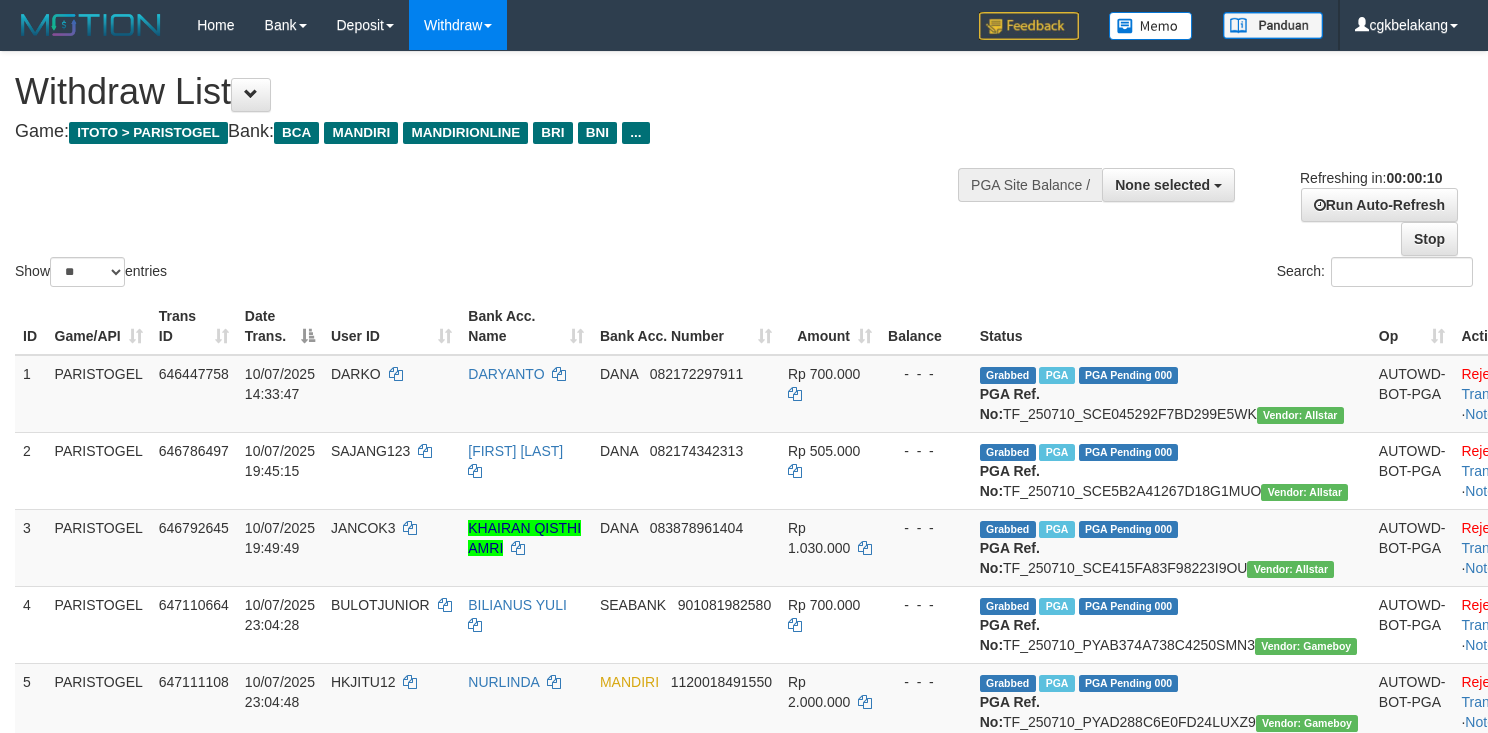 select 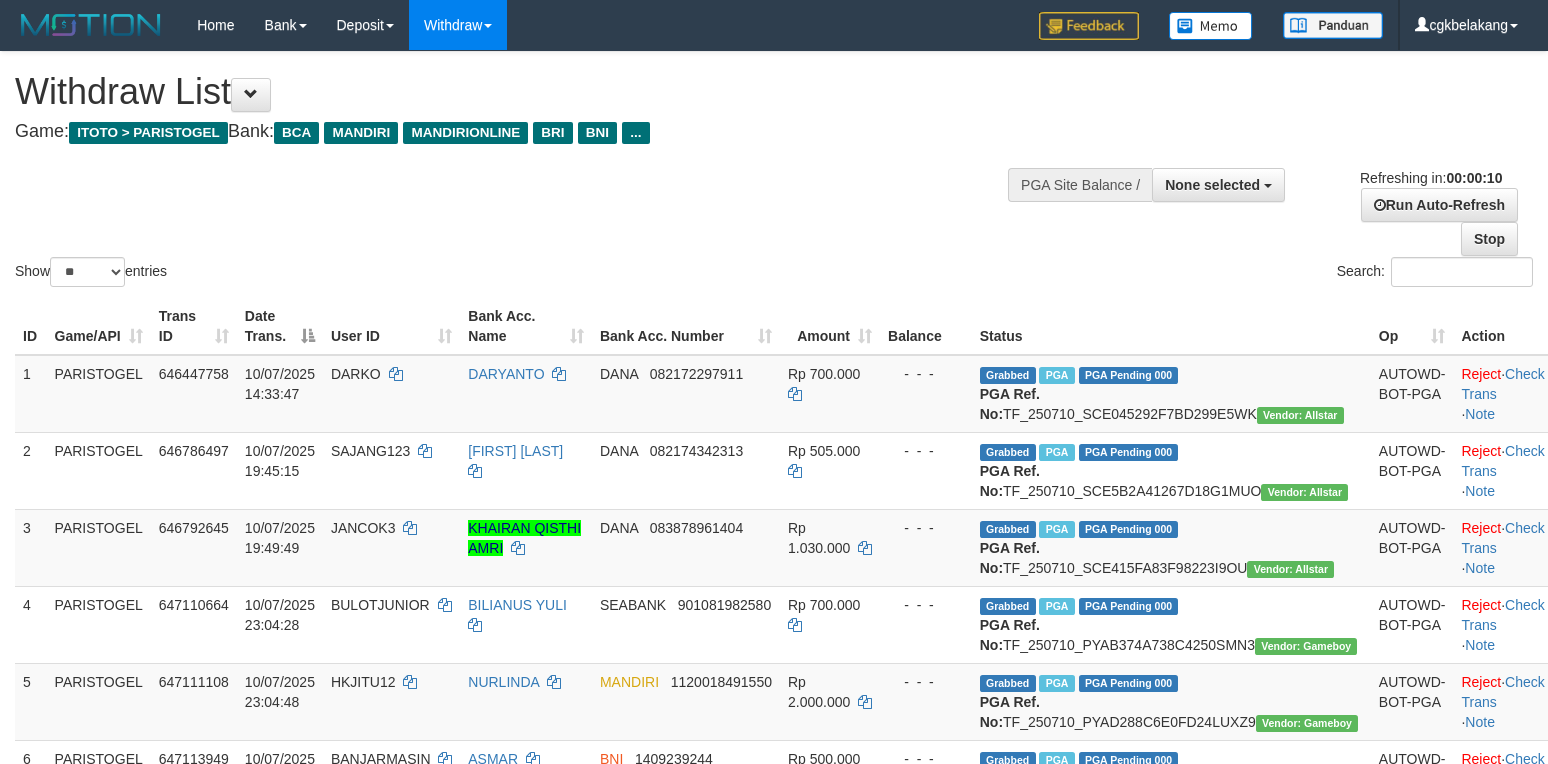 select 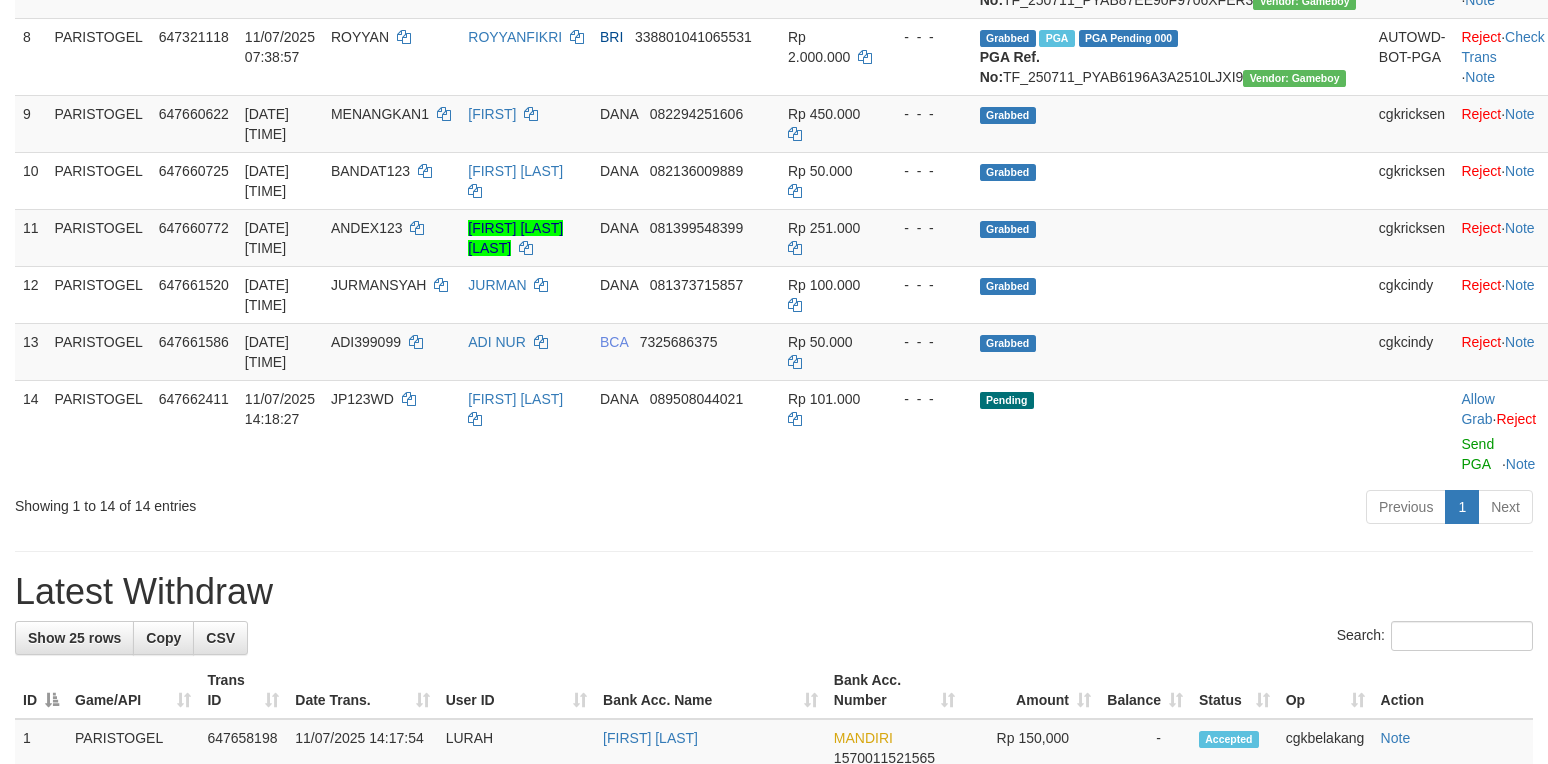 scroll, scrollTop: 800, scrollLeft: 0, axis: vertical 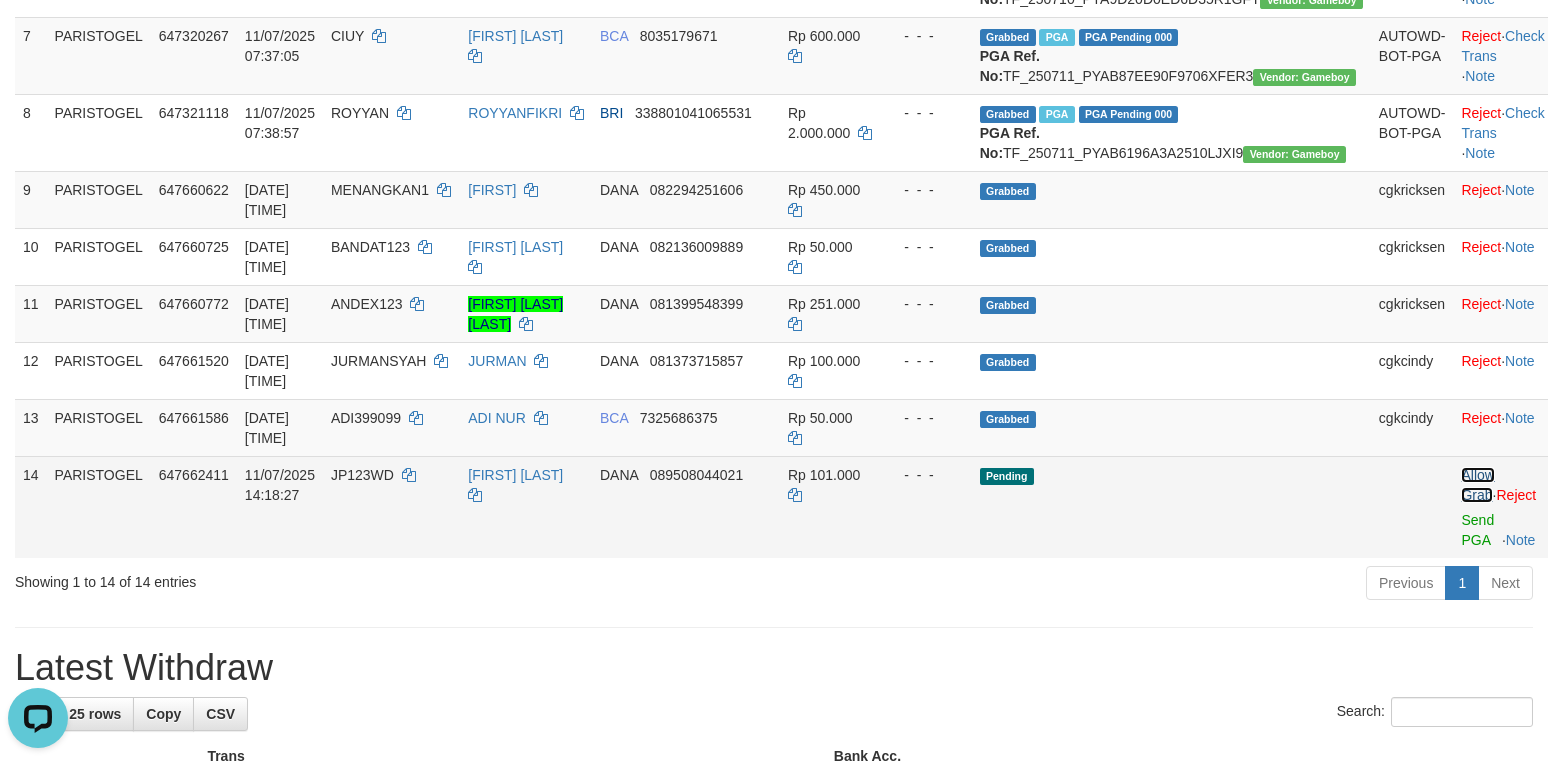 click on "Allow Grab" at bounding box center [1477, 485] 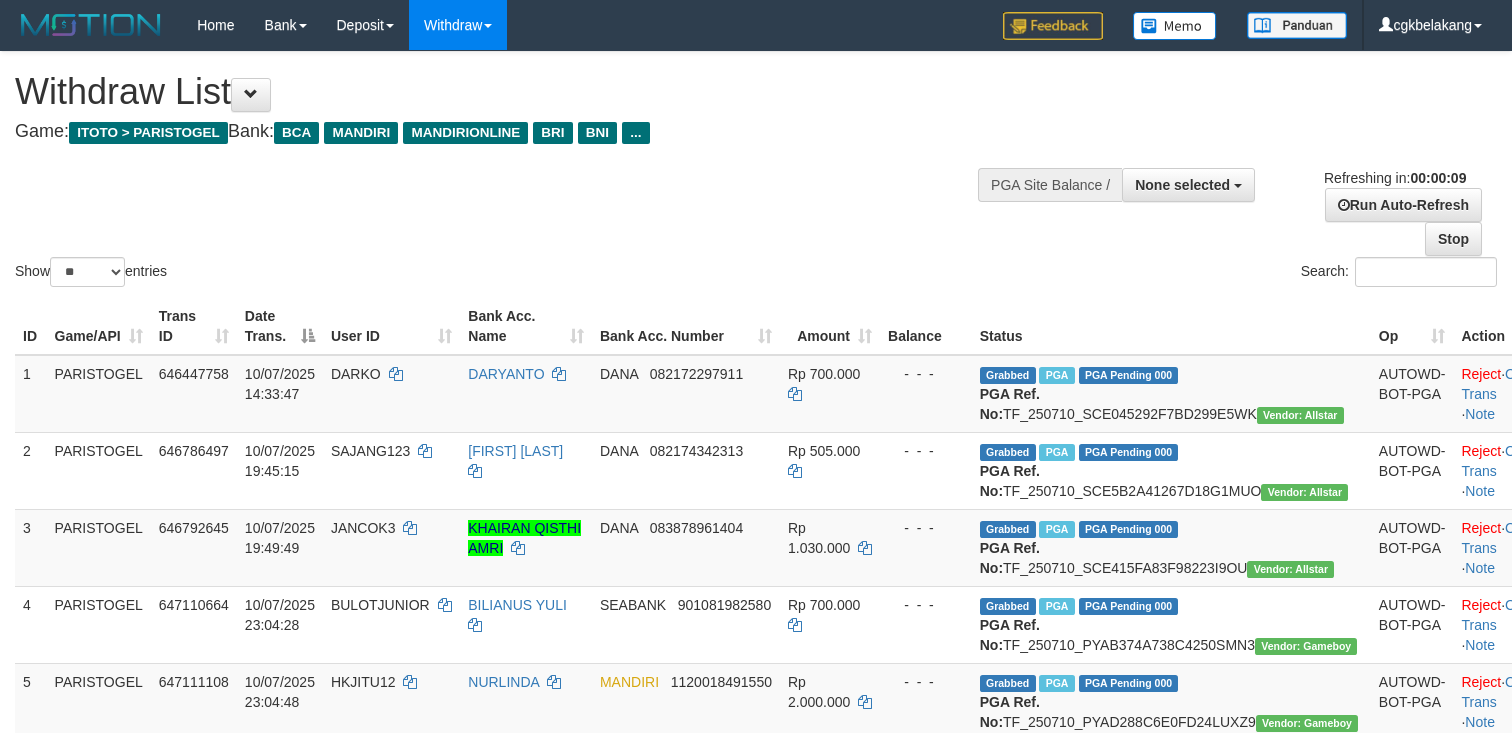 select 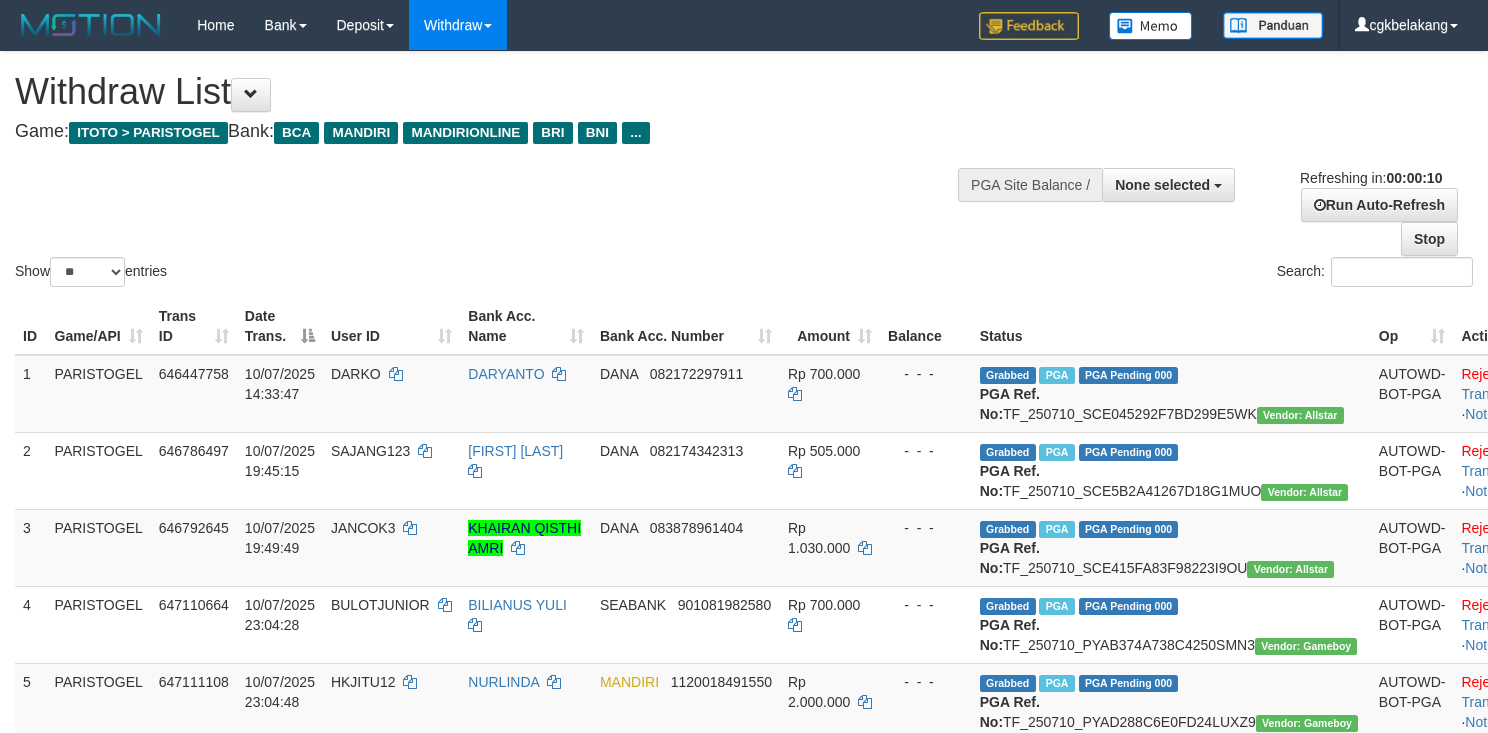 select 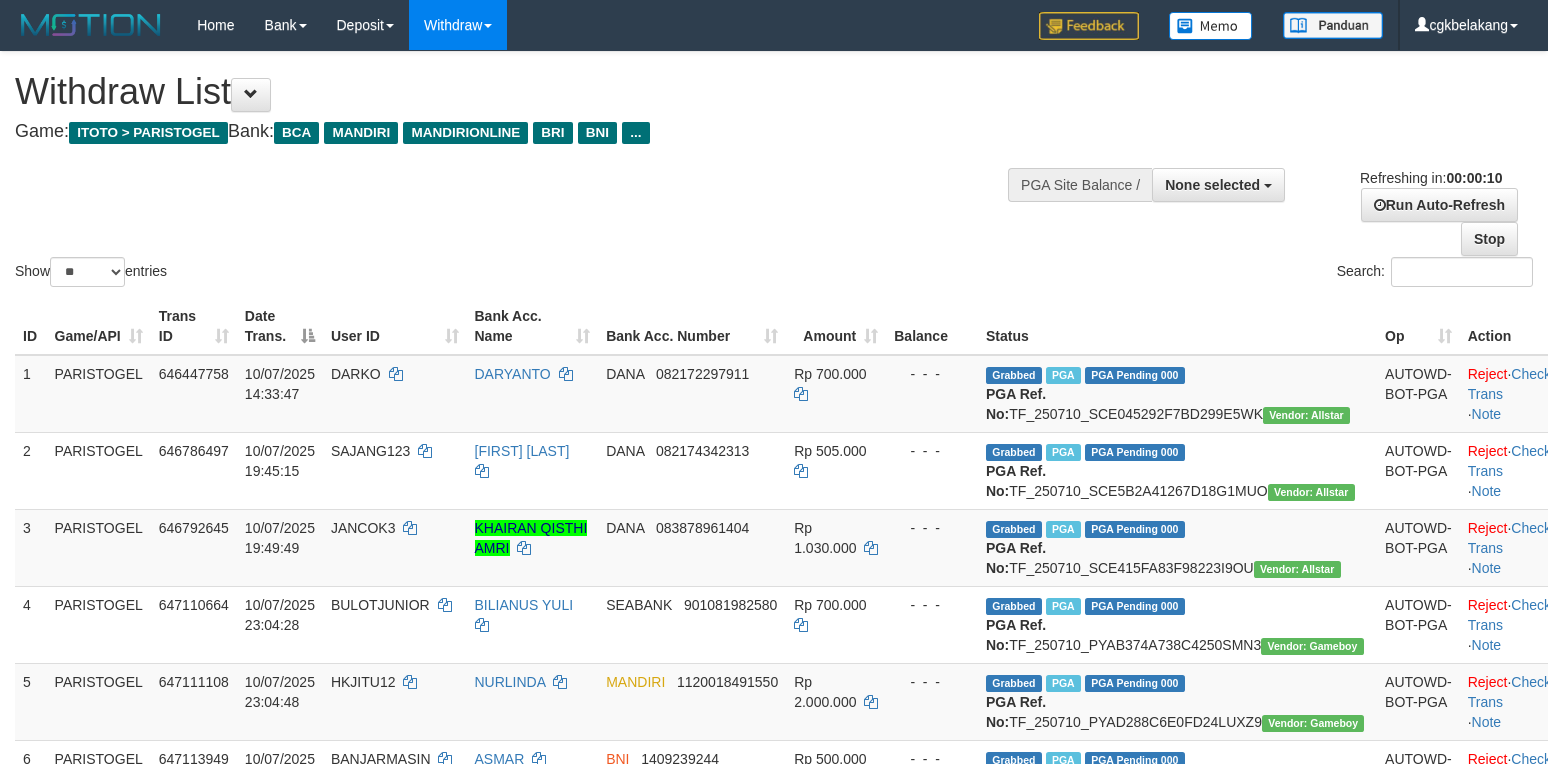 select 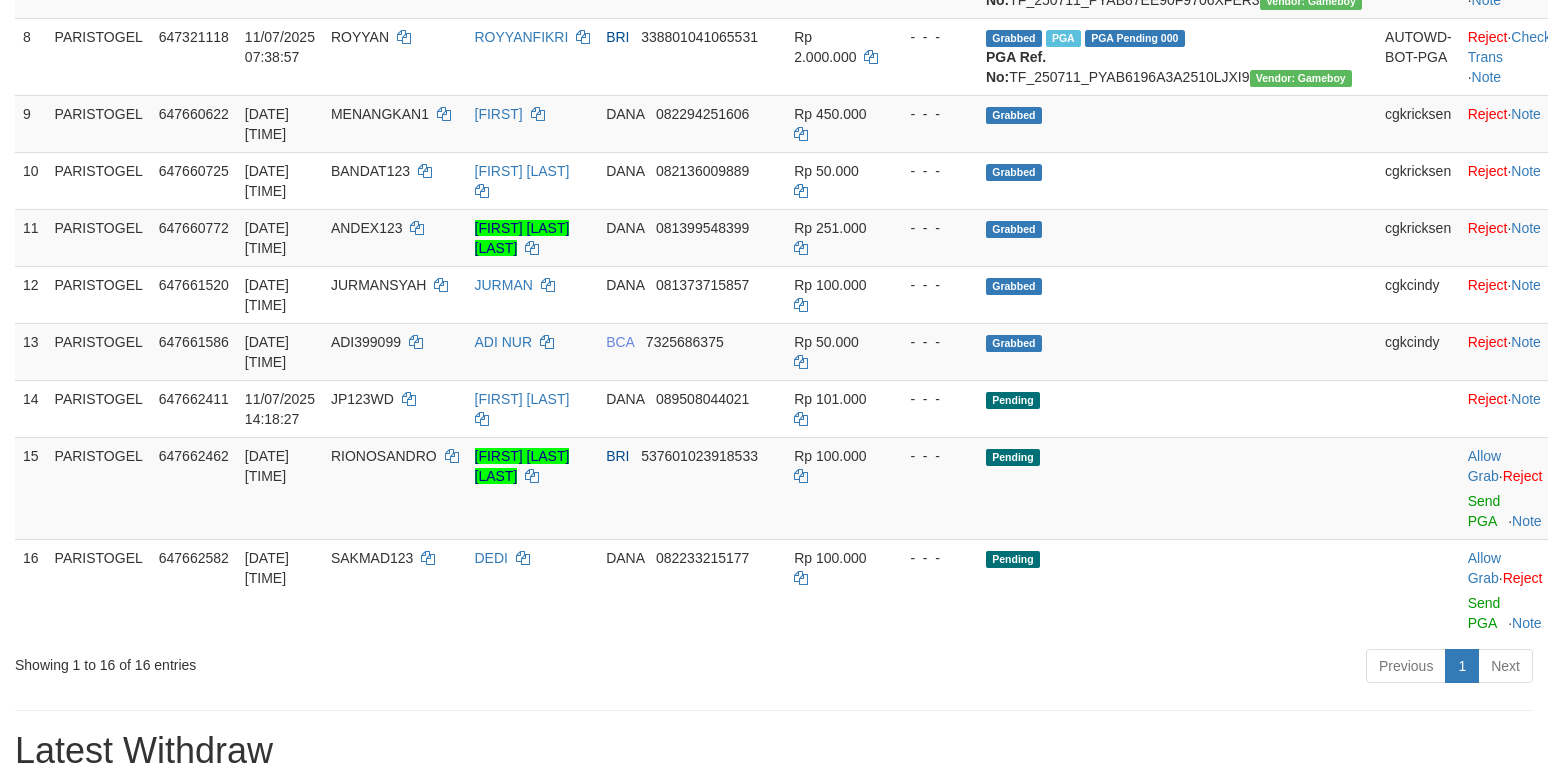 scroll, scrollTop: 800, scrollLeft: 0, axis: vertical 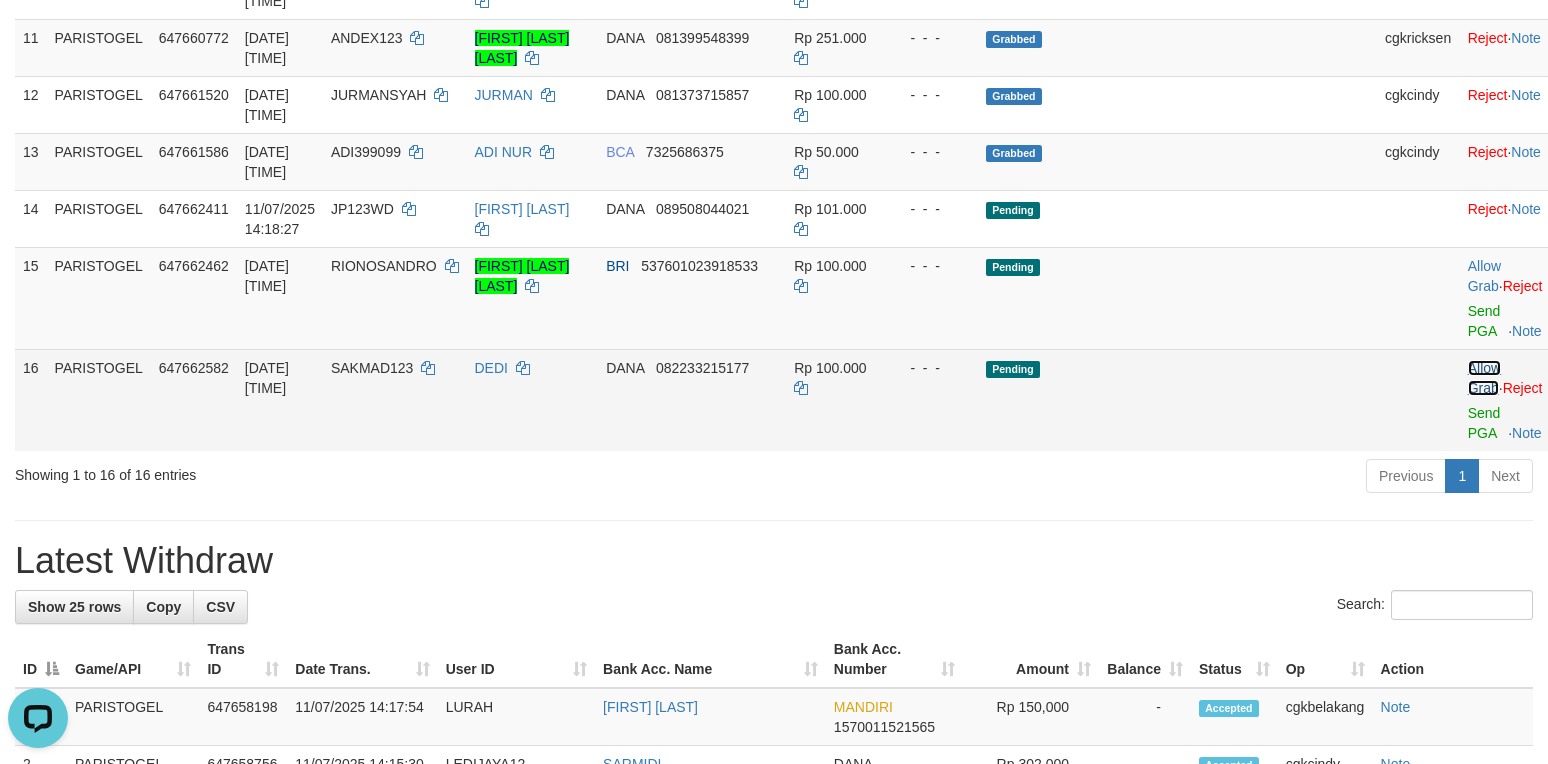 click on "Allow Grab" at bounding box center (1484, 378) 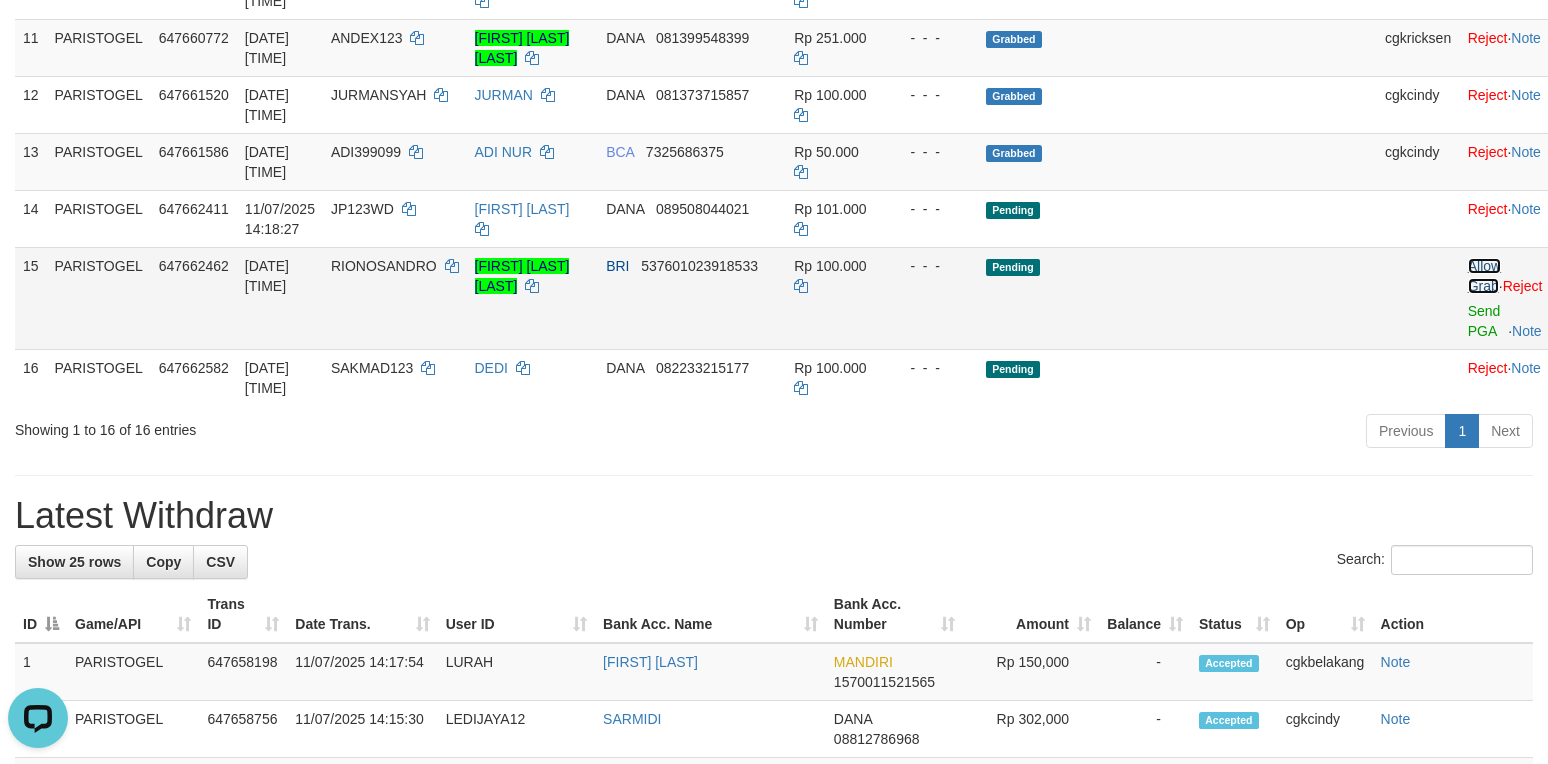 click on "Allow Grab" at bounding box center (1484, 276) 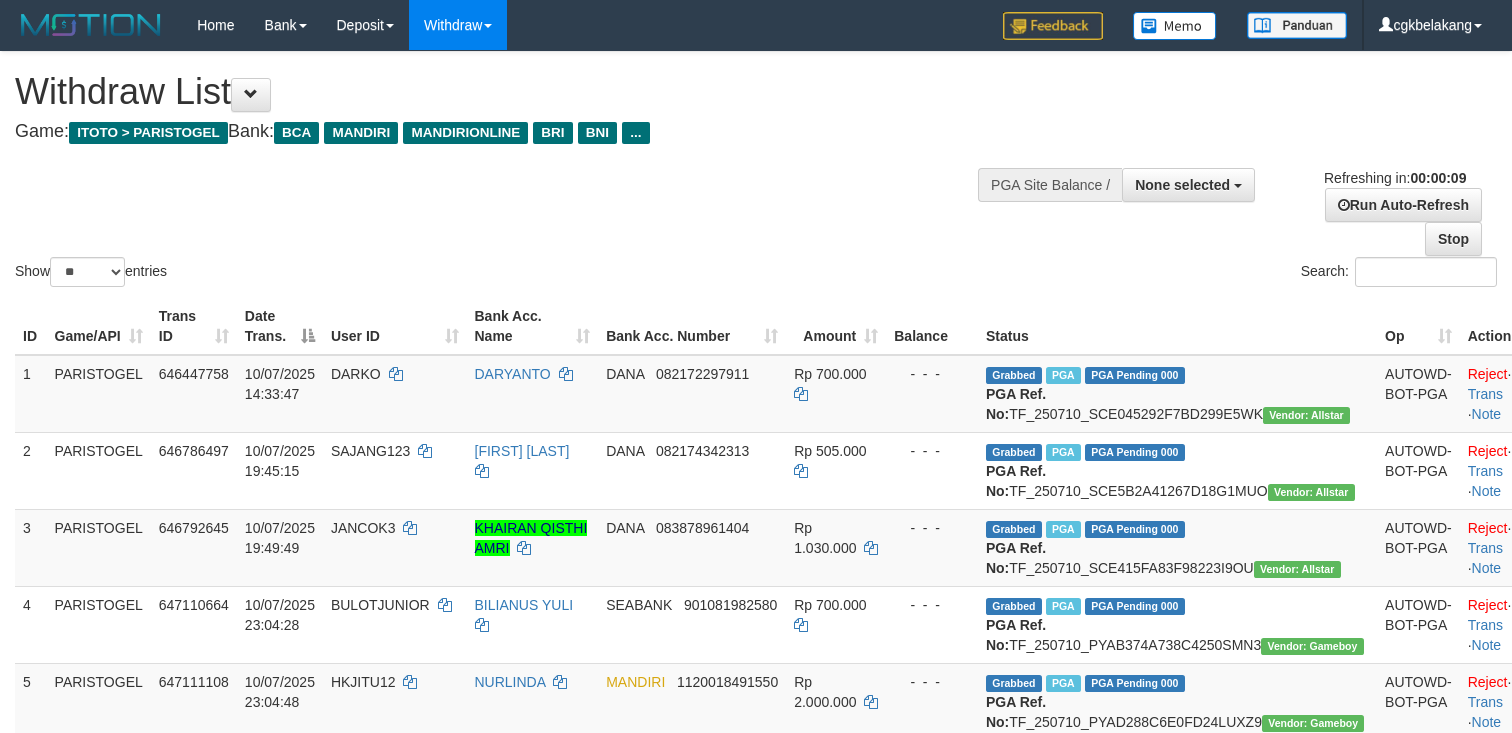 select 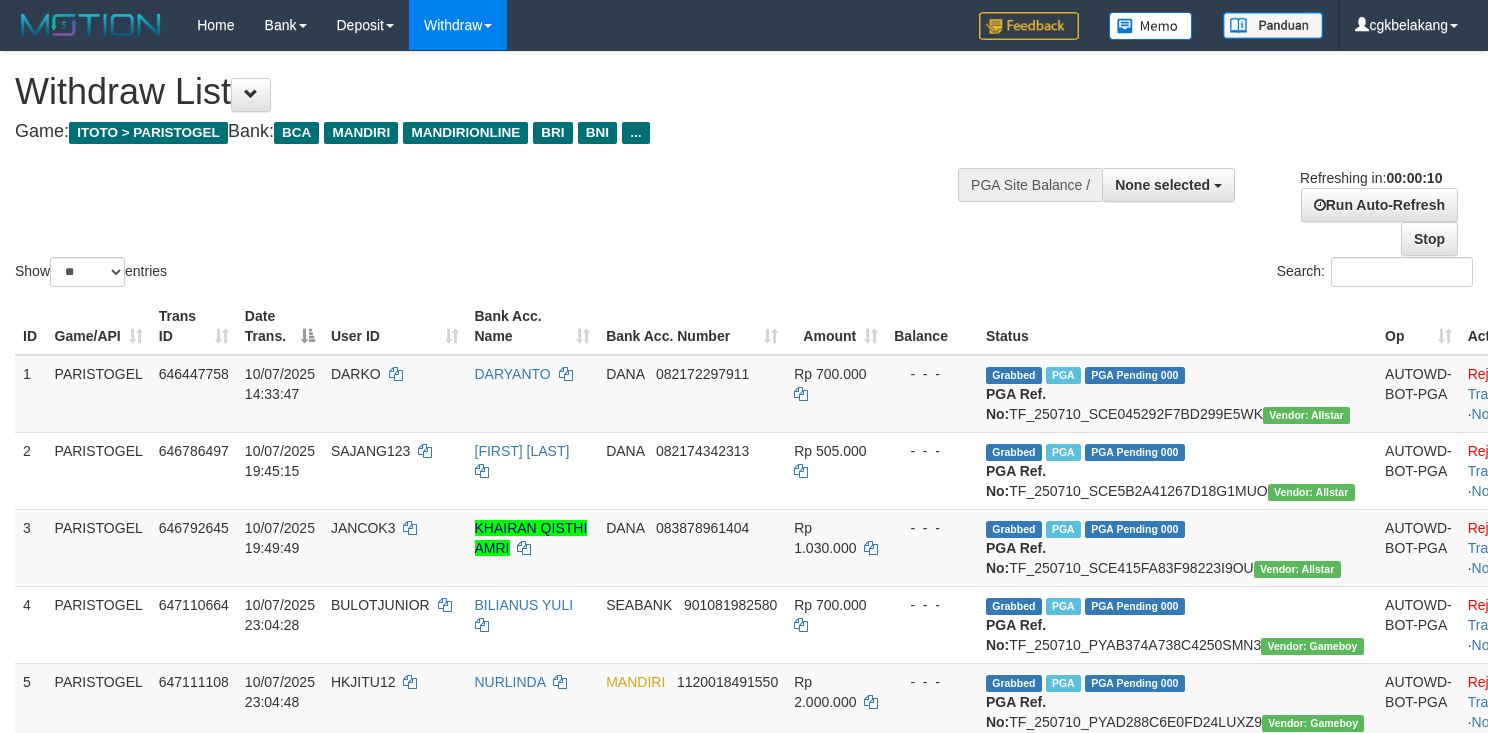 select 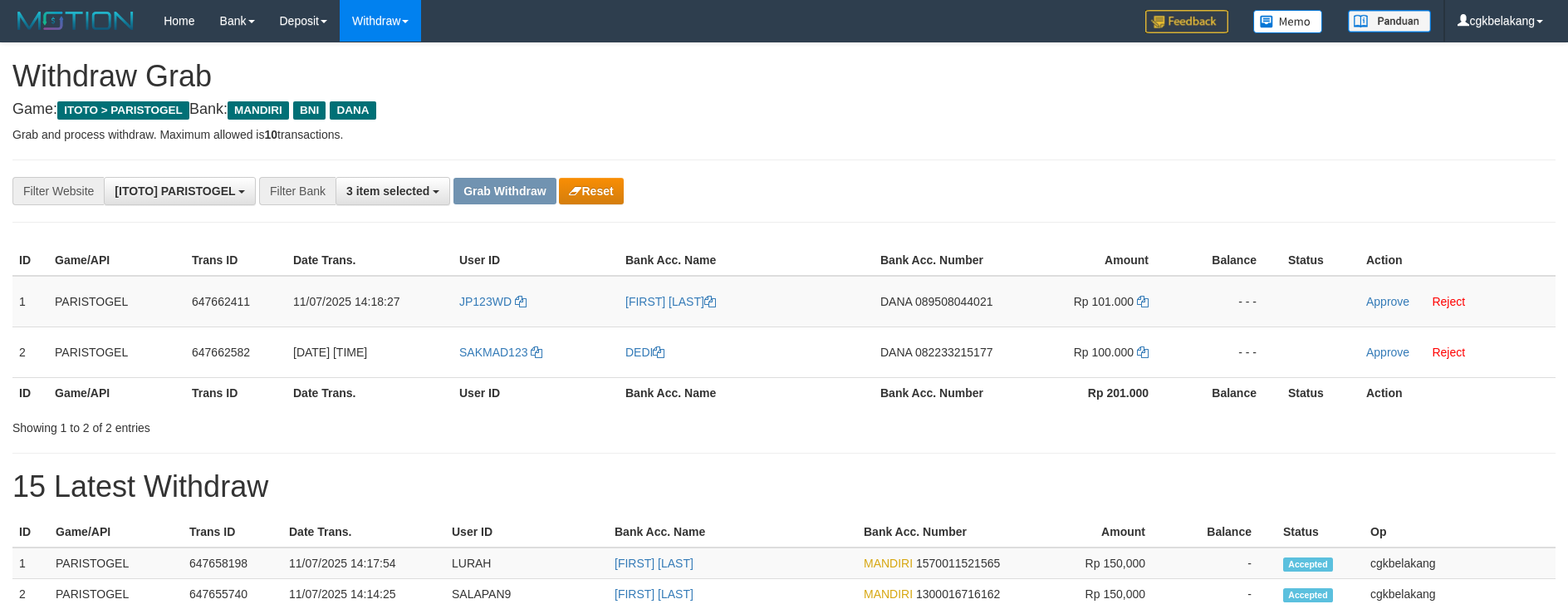 scroll, scrollTop: 0, scrollLeft: 0, axis: both 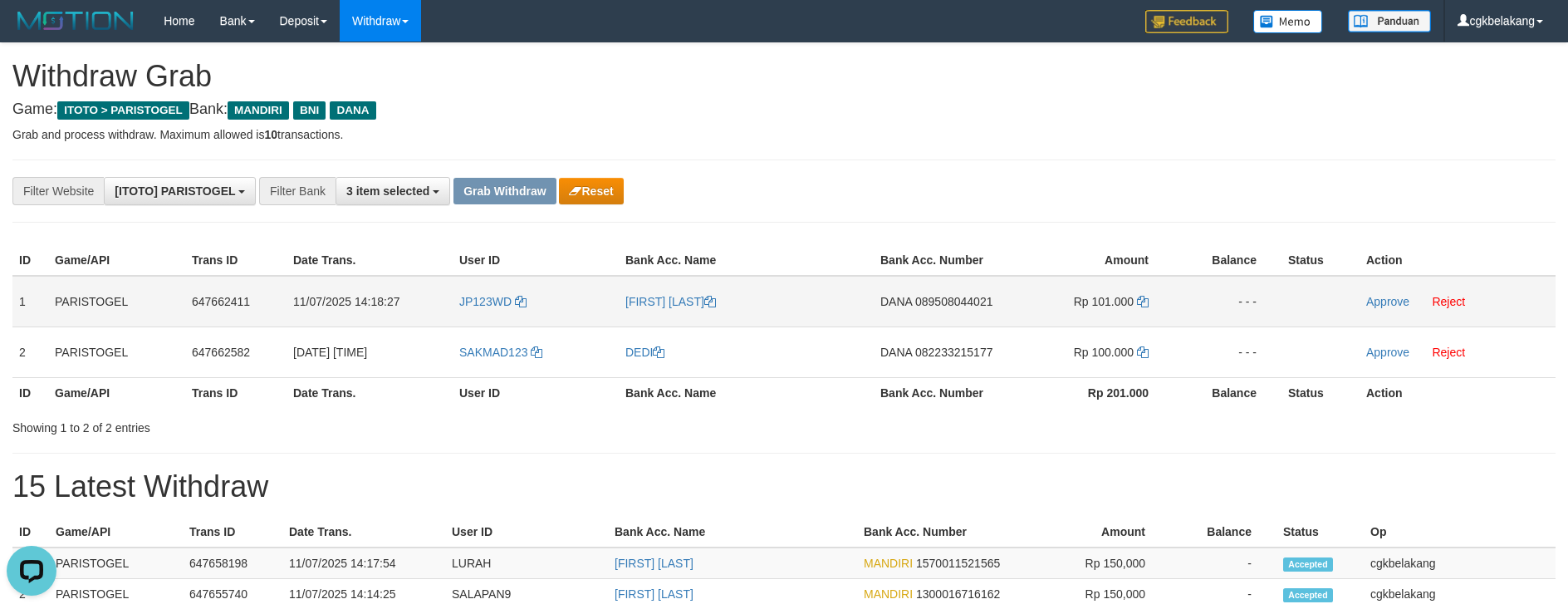 click on "JP123WD" at bounding box center [536, 302] 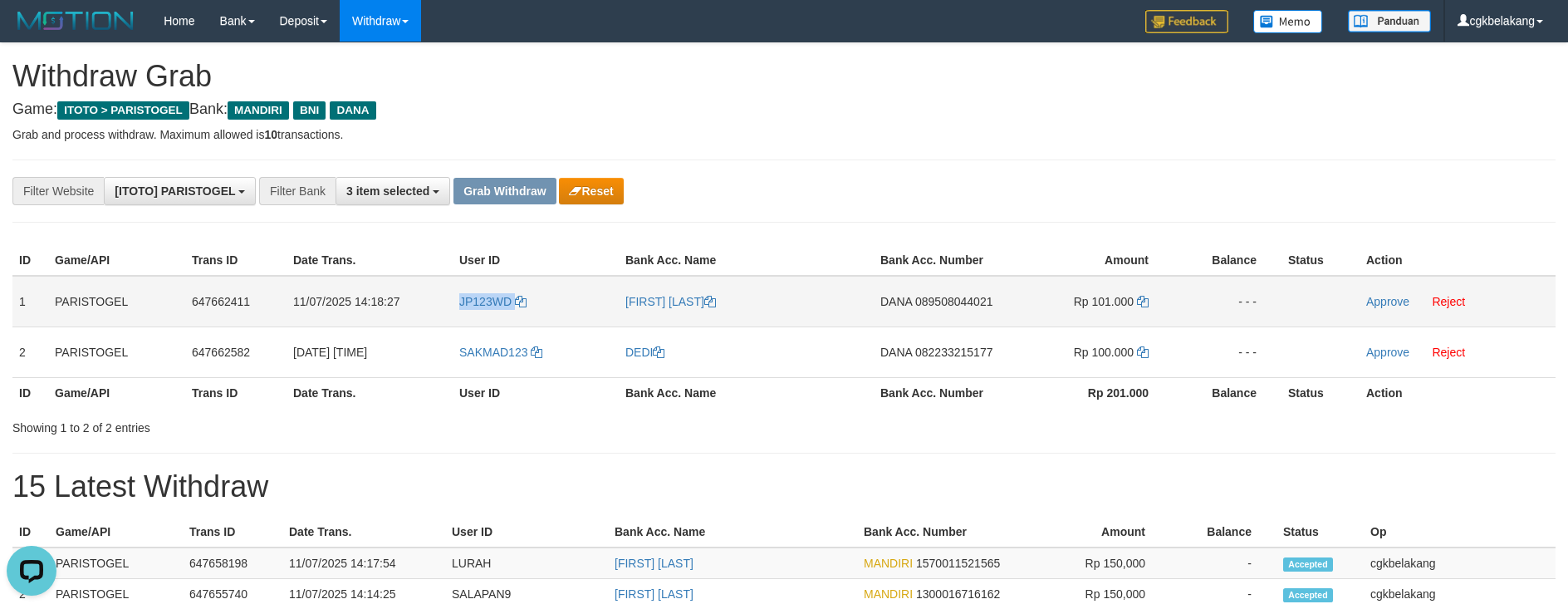 copy on "JP123WD" 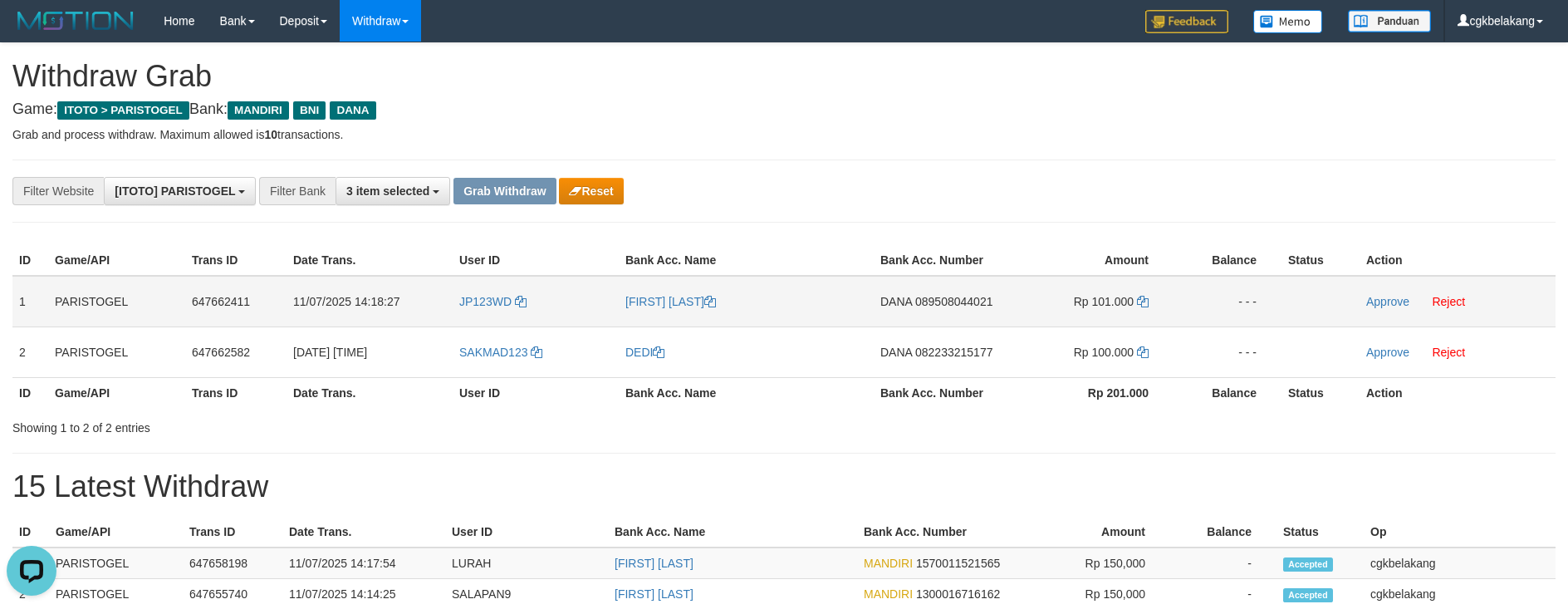 click on "[FIRST] [LAST]" at bounding box center (746, 302) 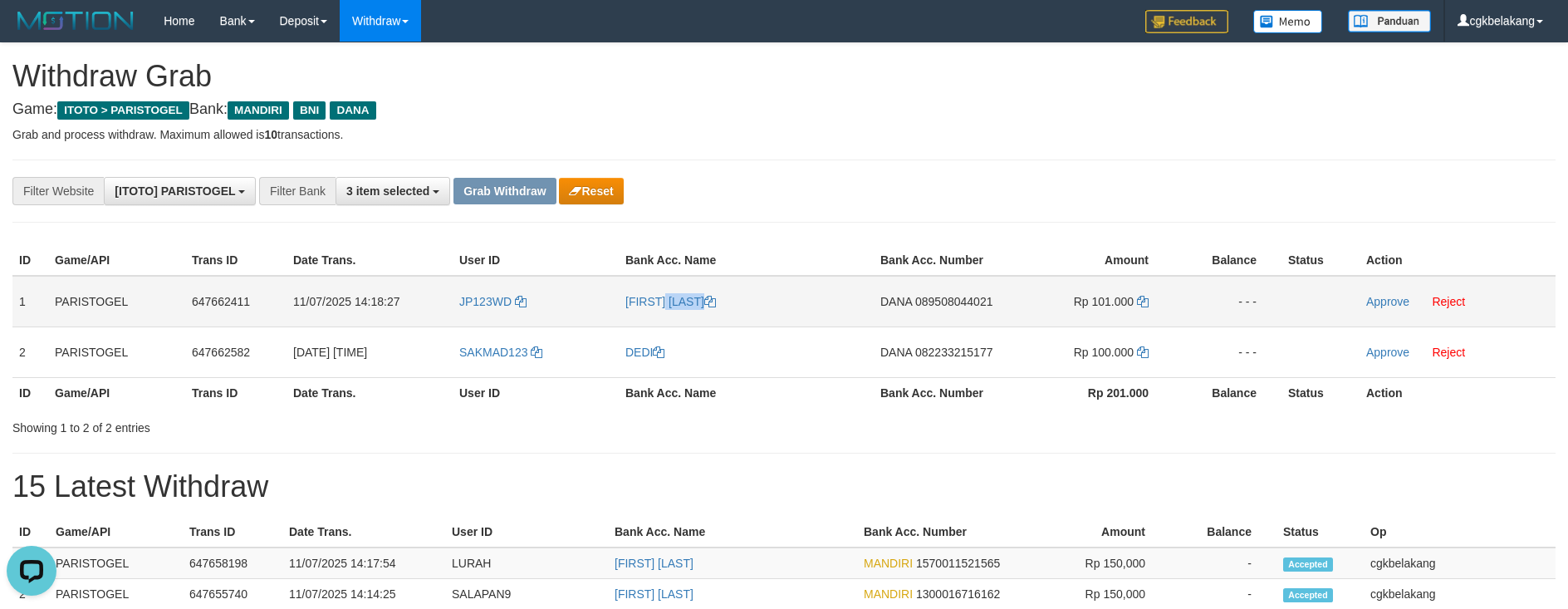 click on "[LAST]" at bounding box center (746, 302) 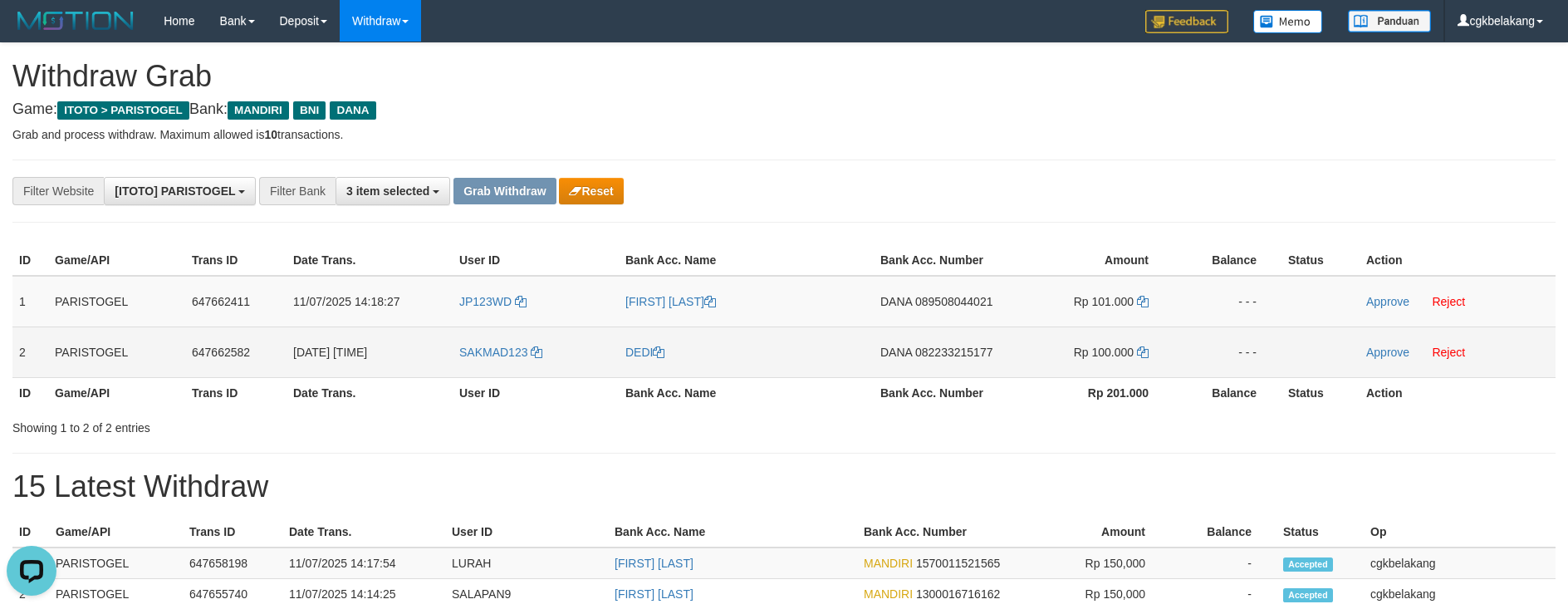 click on "SAKMAD123" at bounding box center [536, 351] 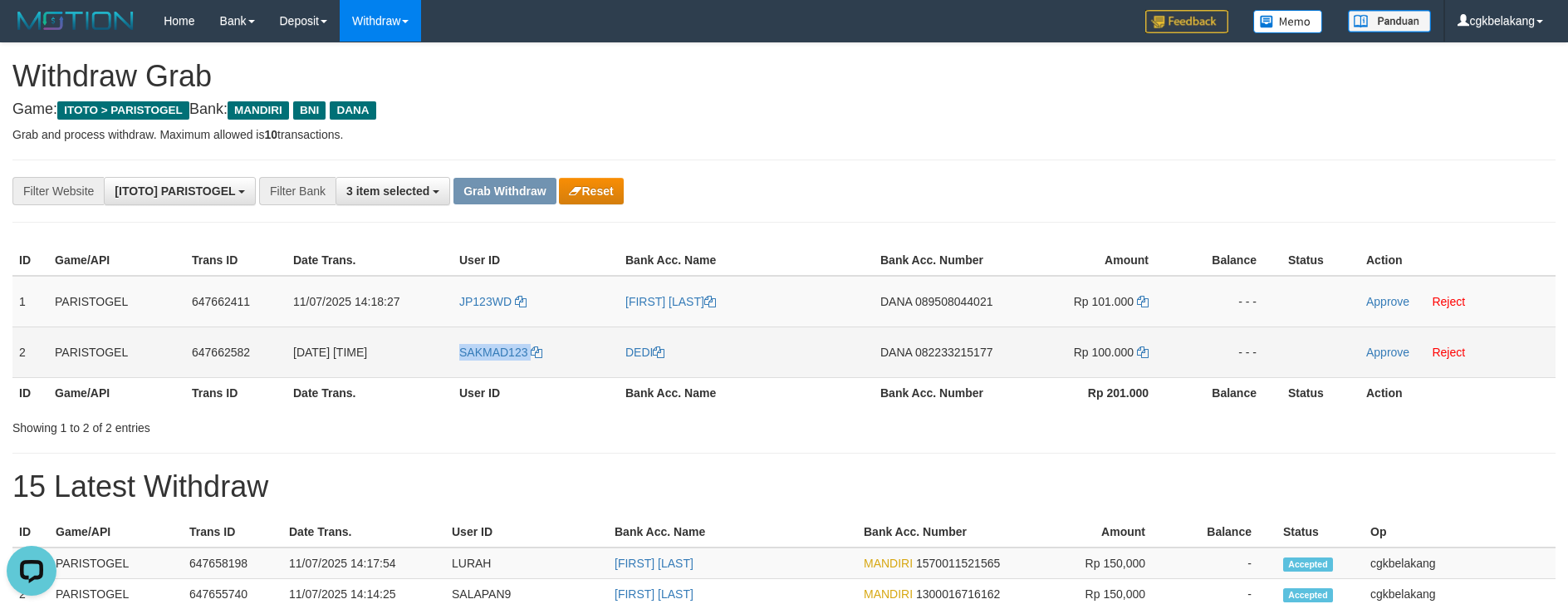 copy on "SAKMAD123" 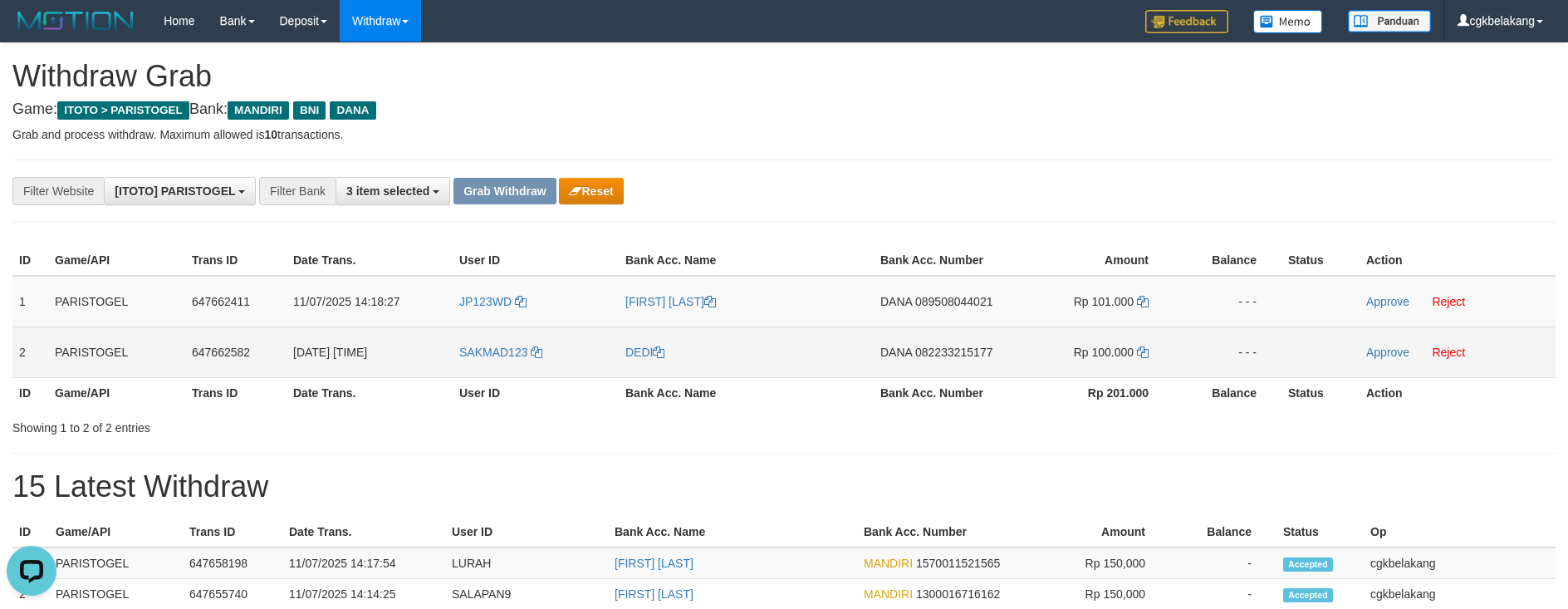 click on "DEDI" at bounding box center [746, 351] 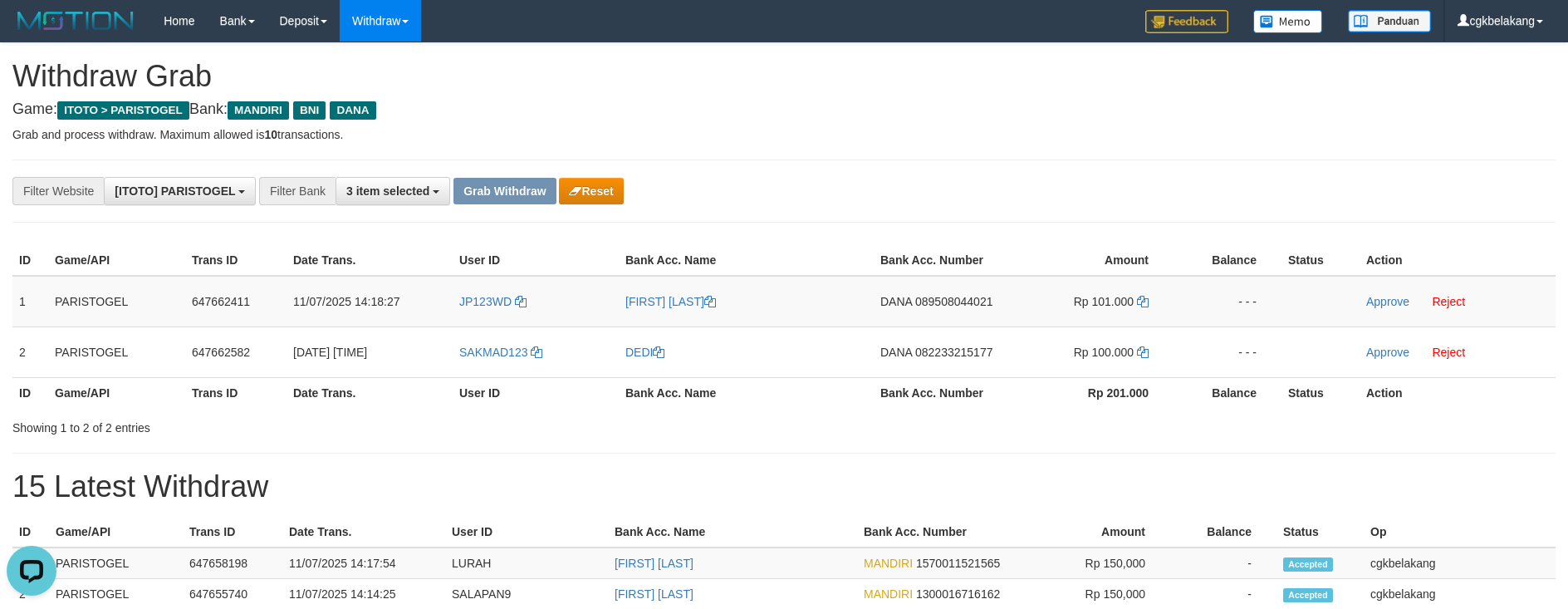 copy on "DEDI" 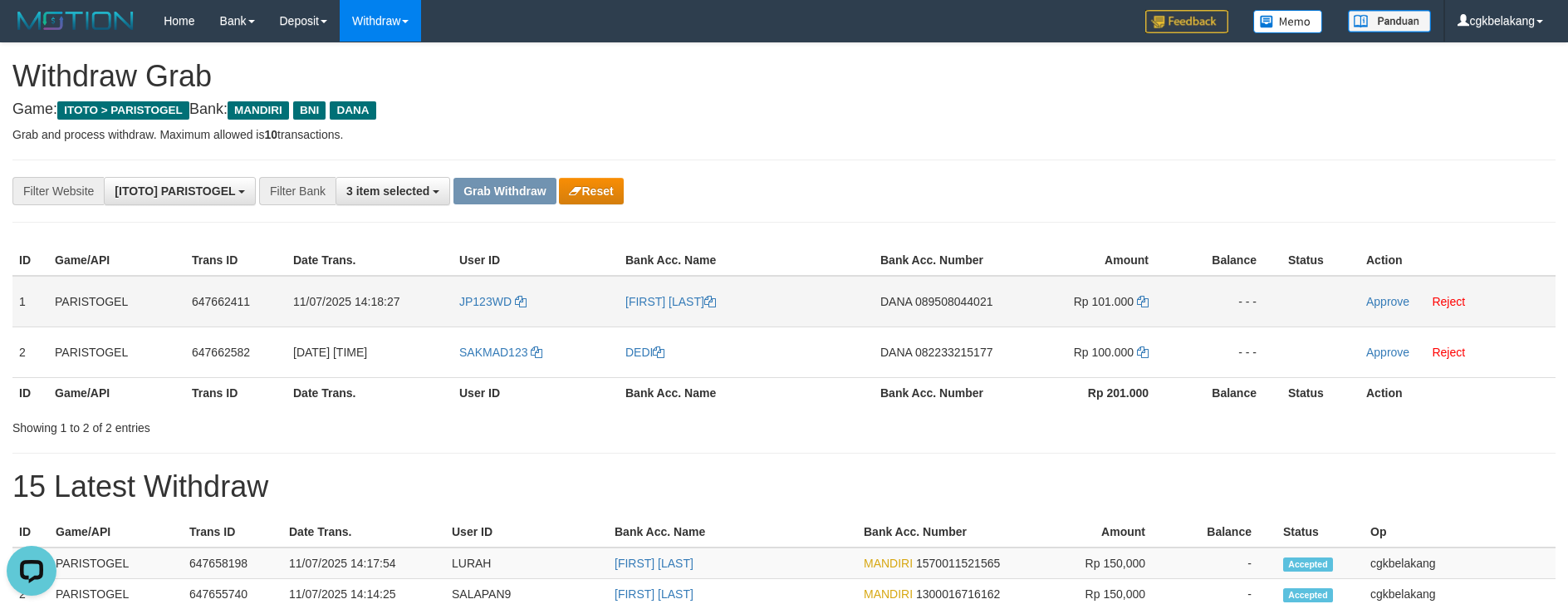 click on "DANA
089508044021" at bounding box center [942, 302] 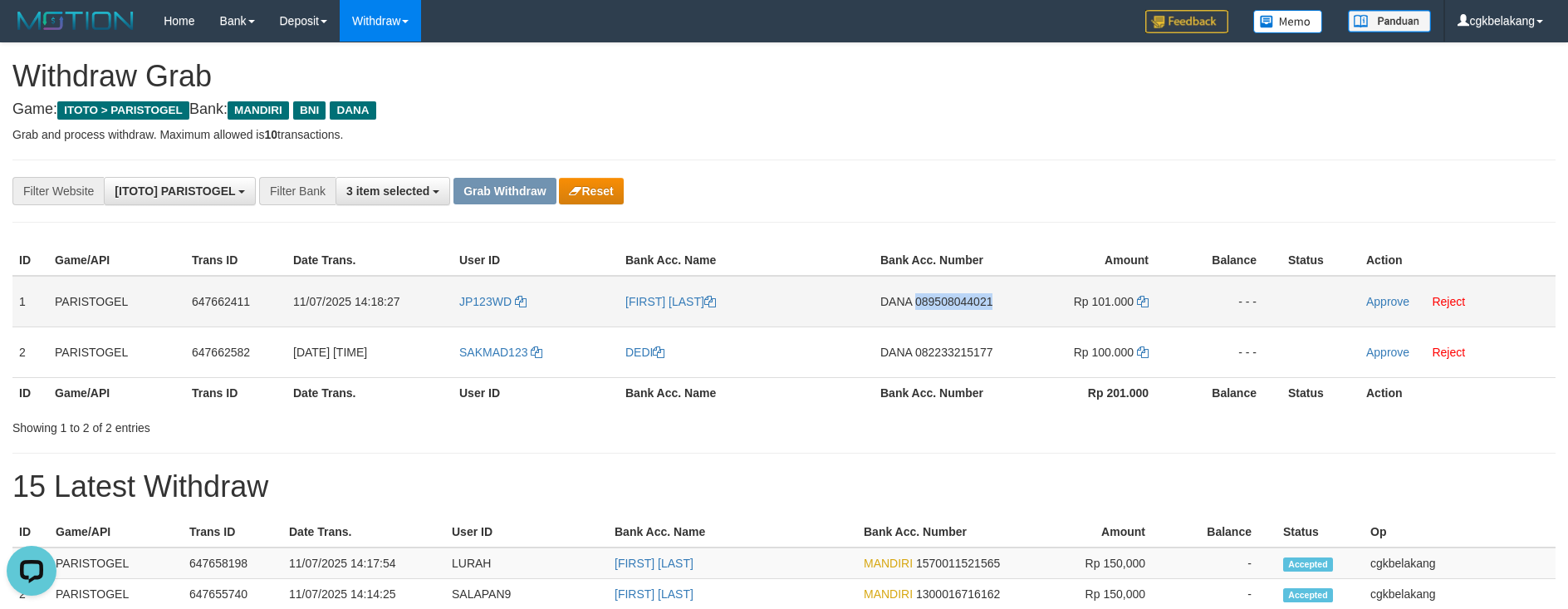 click on "DANA
089508044021" at bounding box center [942, 302] 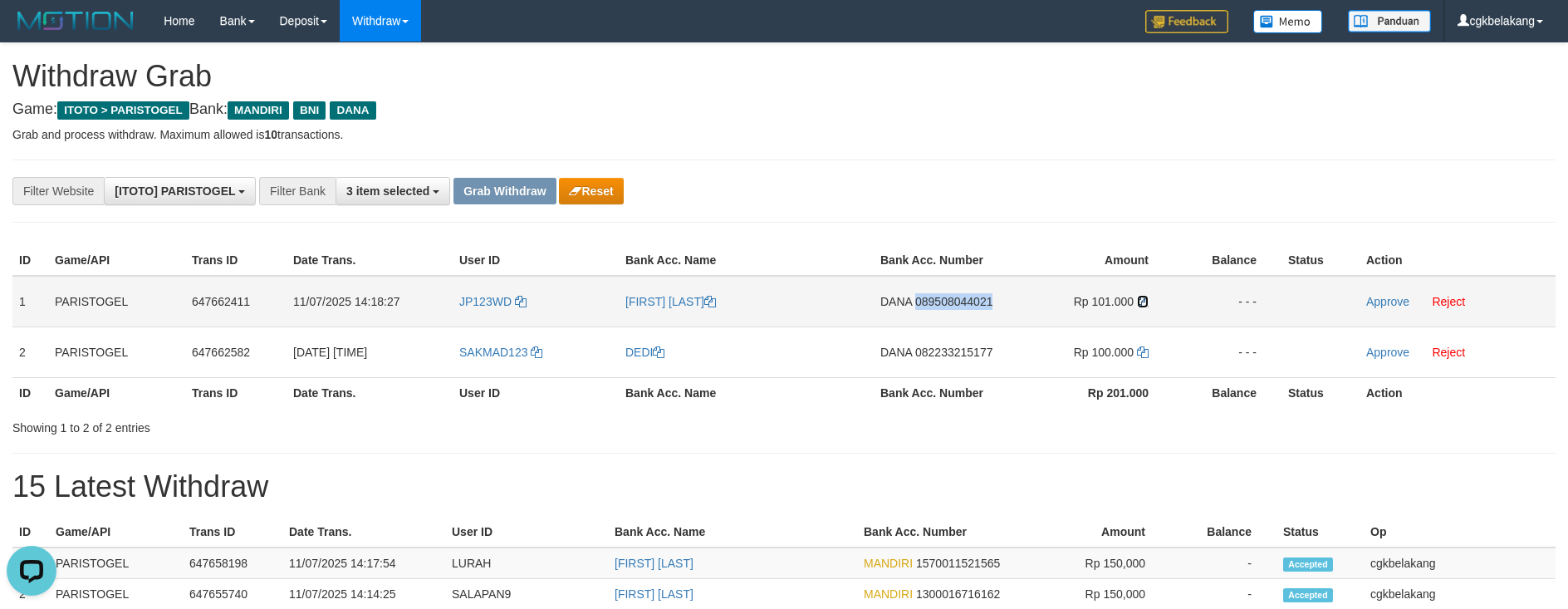 click at bounding box center (1143, 302) 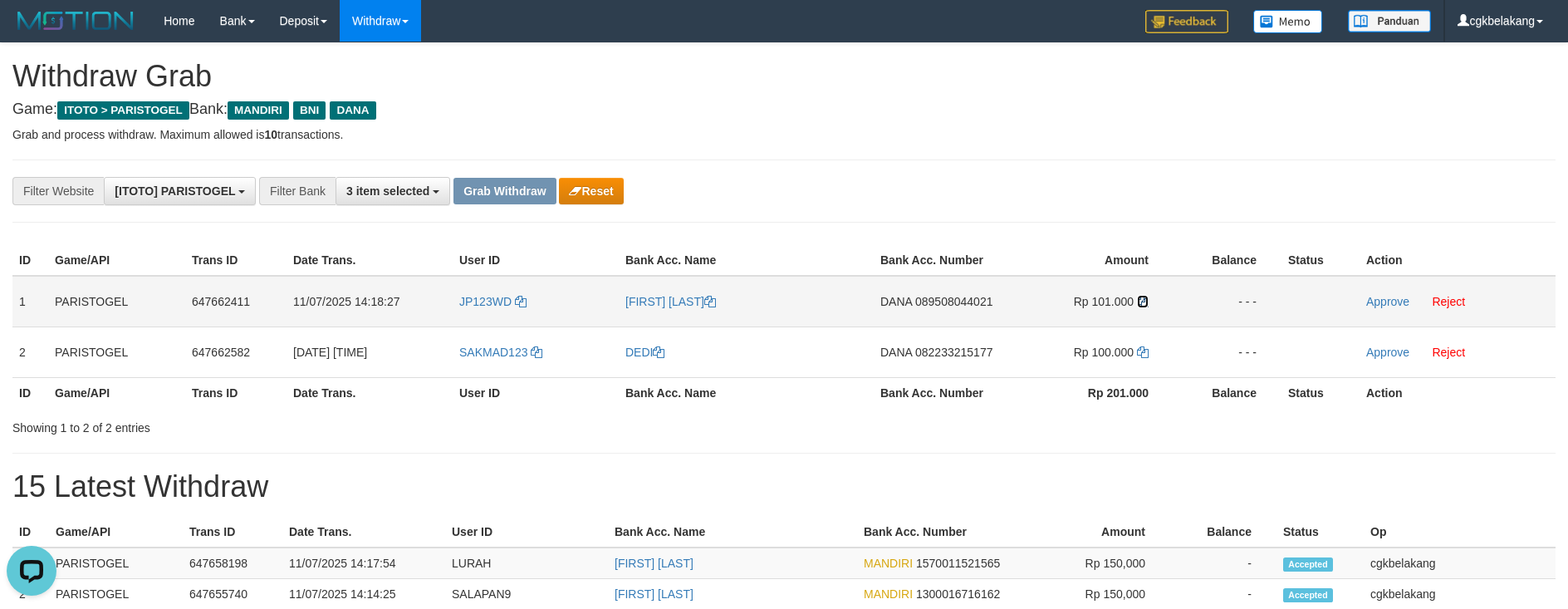 click at bounding box center [1143, 302] 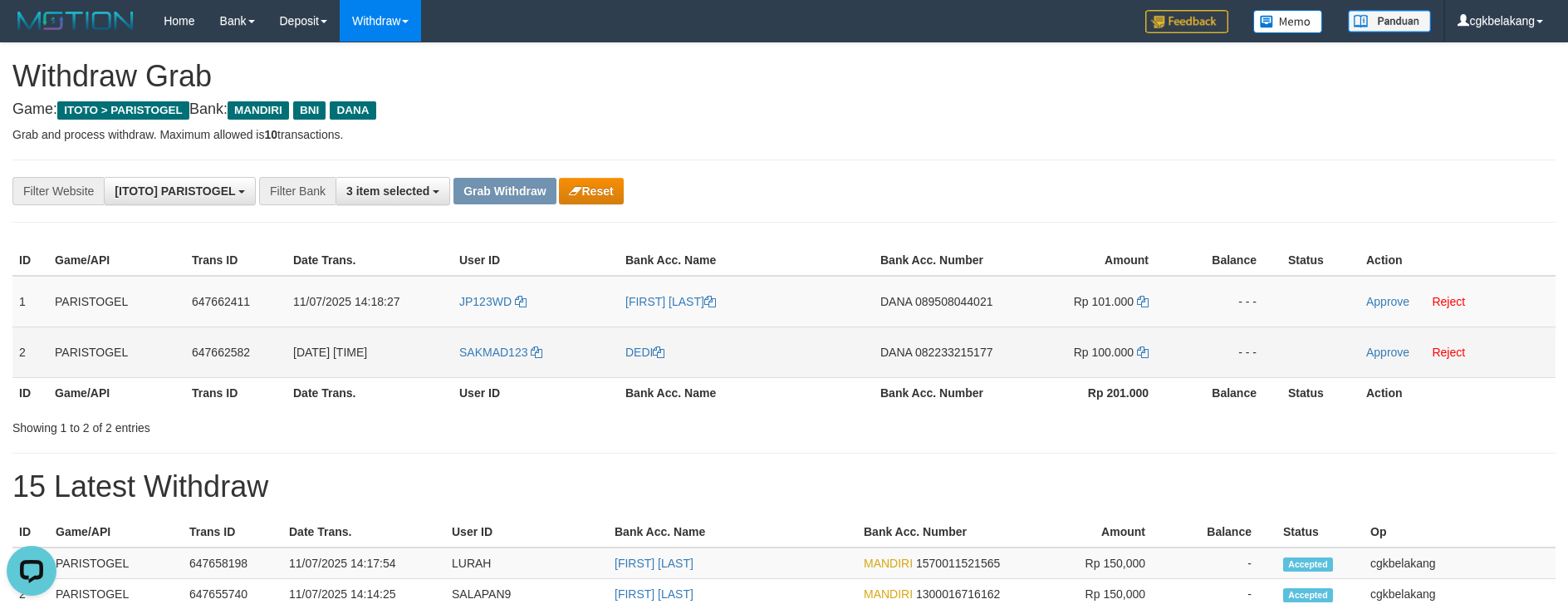 click on "DANA
082233215177" at bounding box center [942, 351] 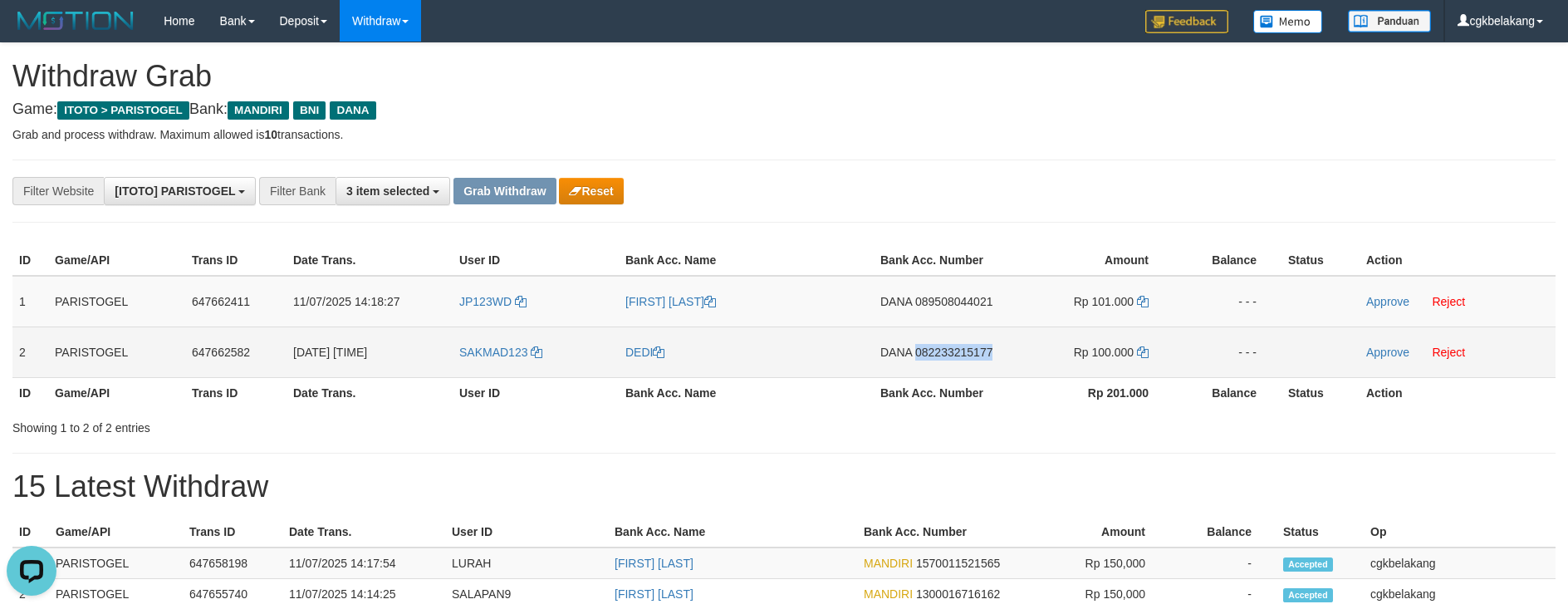 click on "DANA
082233215177" at bounding box center [942, 351] 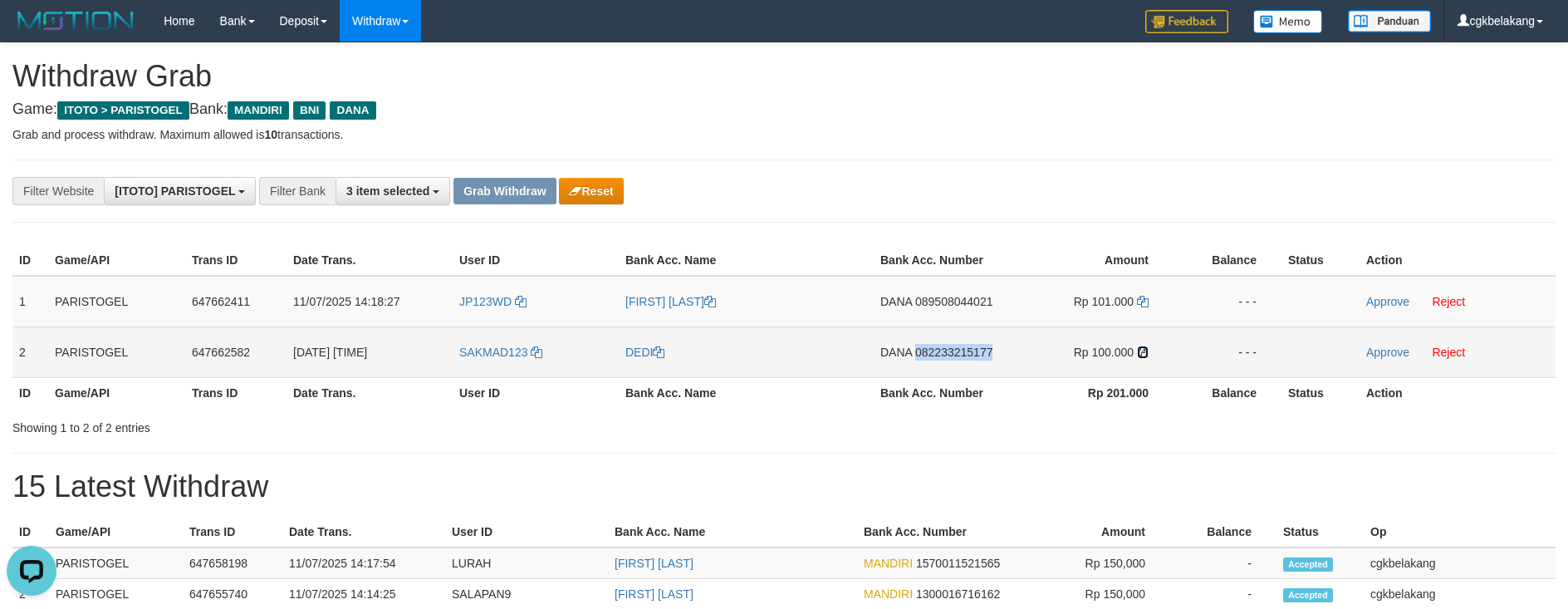 click at bounding box center [1143, 352] 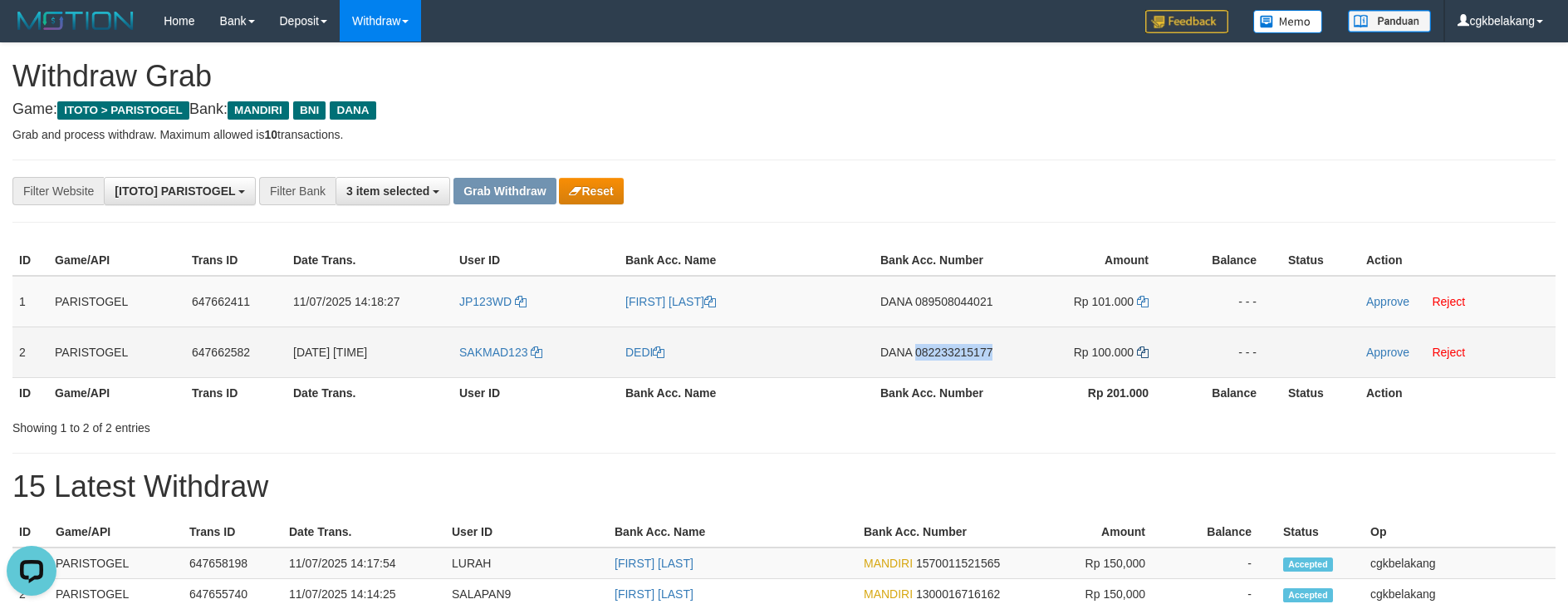 copy on "082233215177" 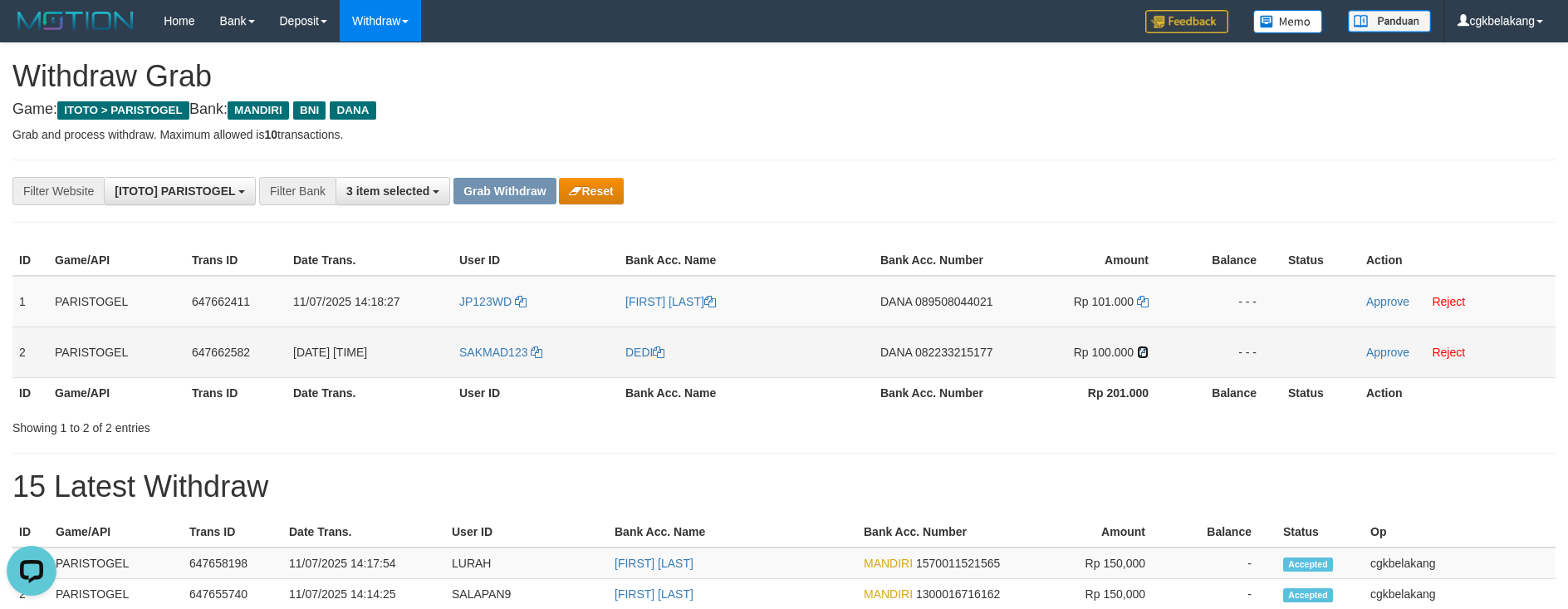 click at bounding box center (1143, 352) 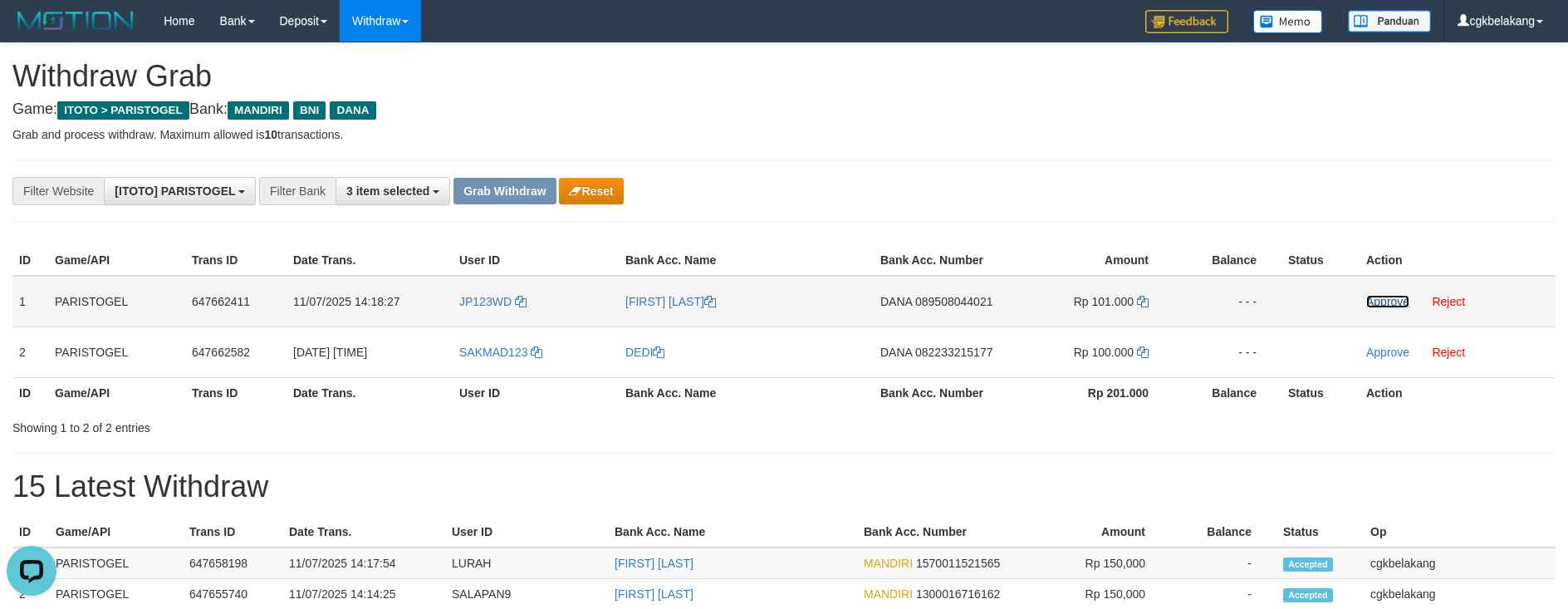 click on "Approve" at bounding box center (1388, 302) 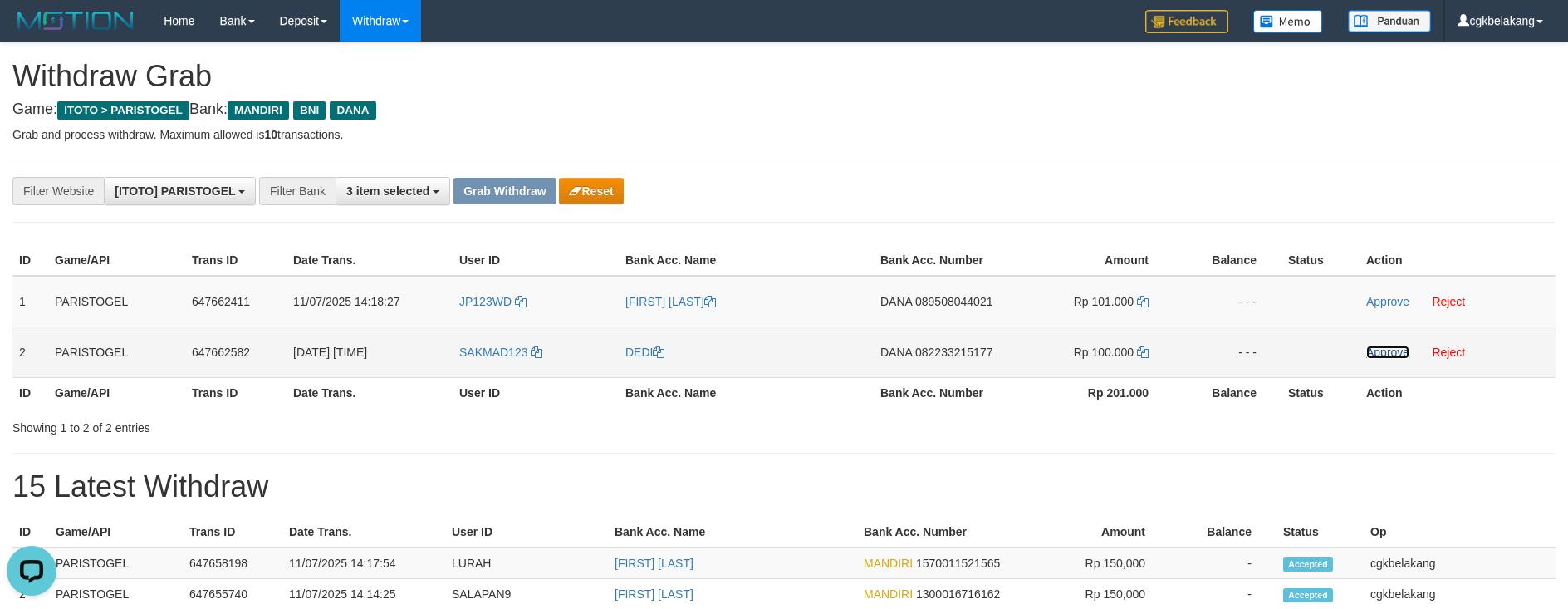 click on "Approve" at bounding box center (1388, 352) 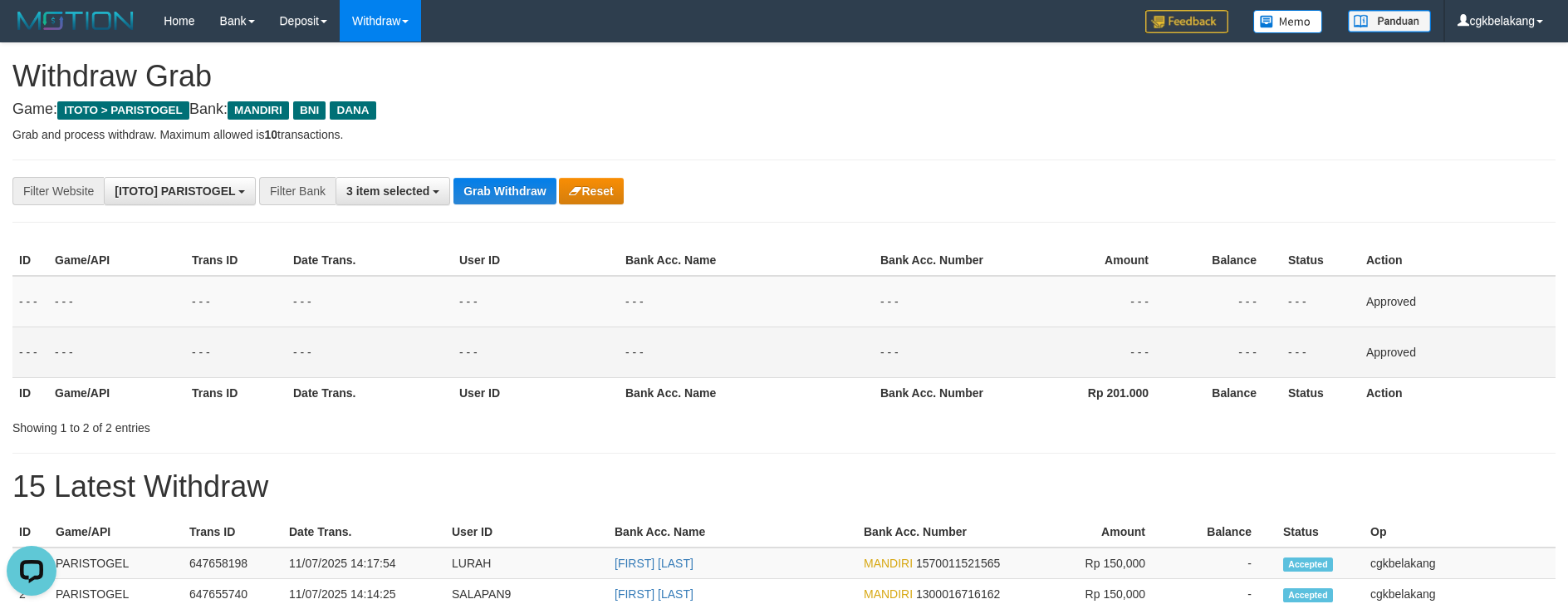 click on "15 Latest Withdraw" at bounding box center [784, 487] 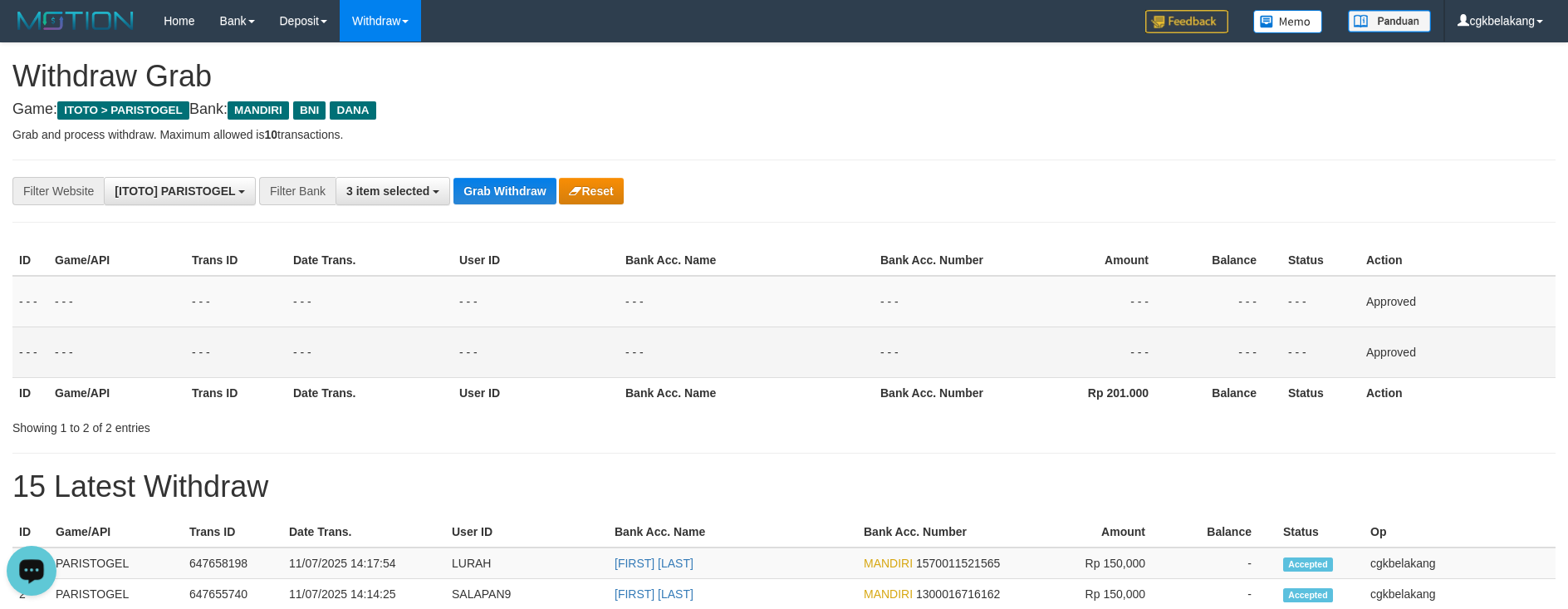 click on "Showing 1 to 2 of 2 entries" at bounding box center (784, 425) 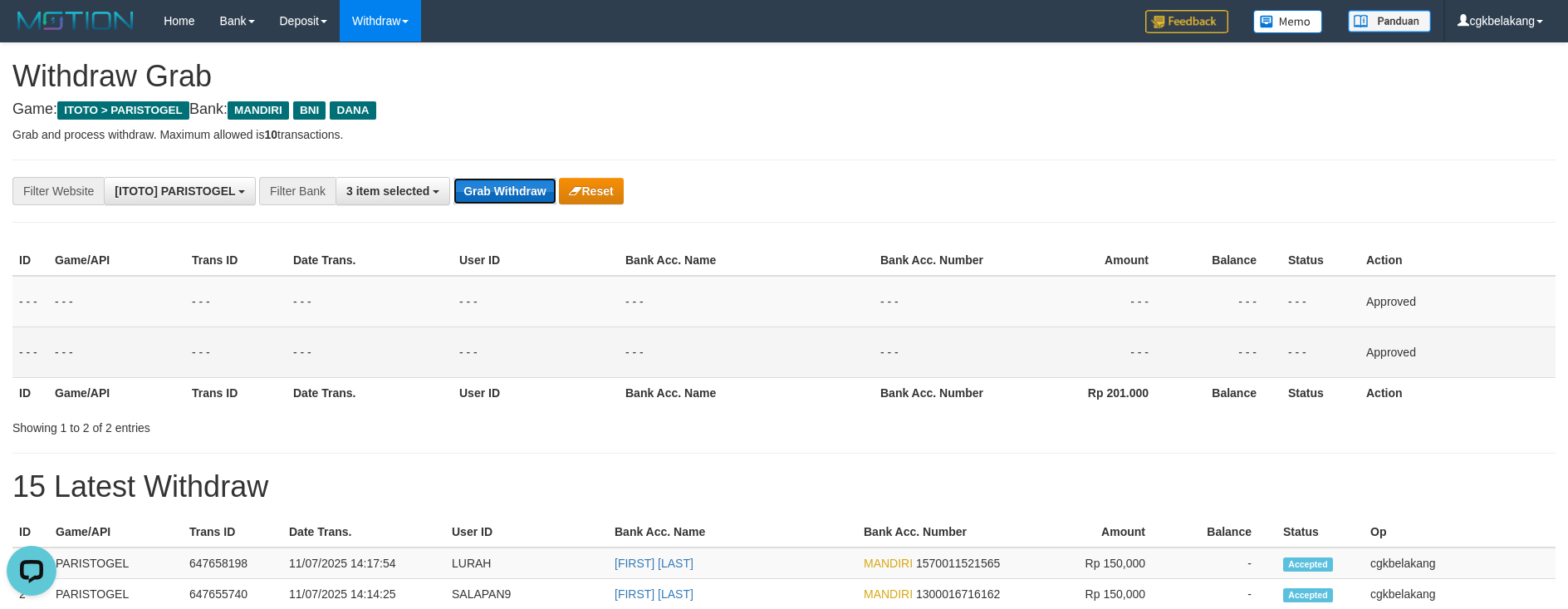 click on "Grab Withdraw" at bounding box center (504, 191) 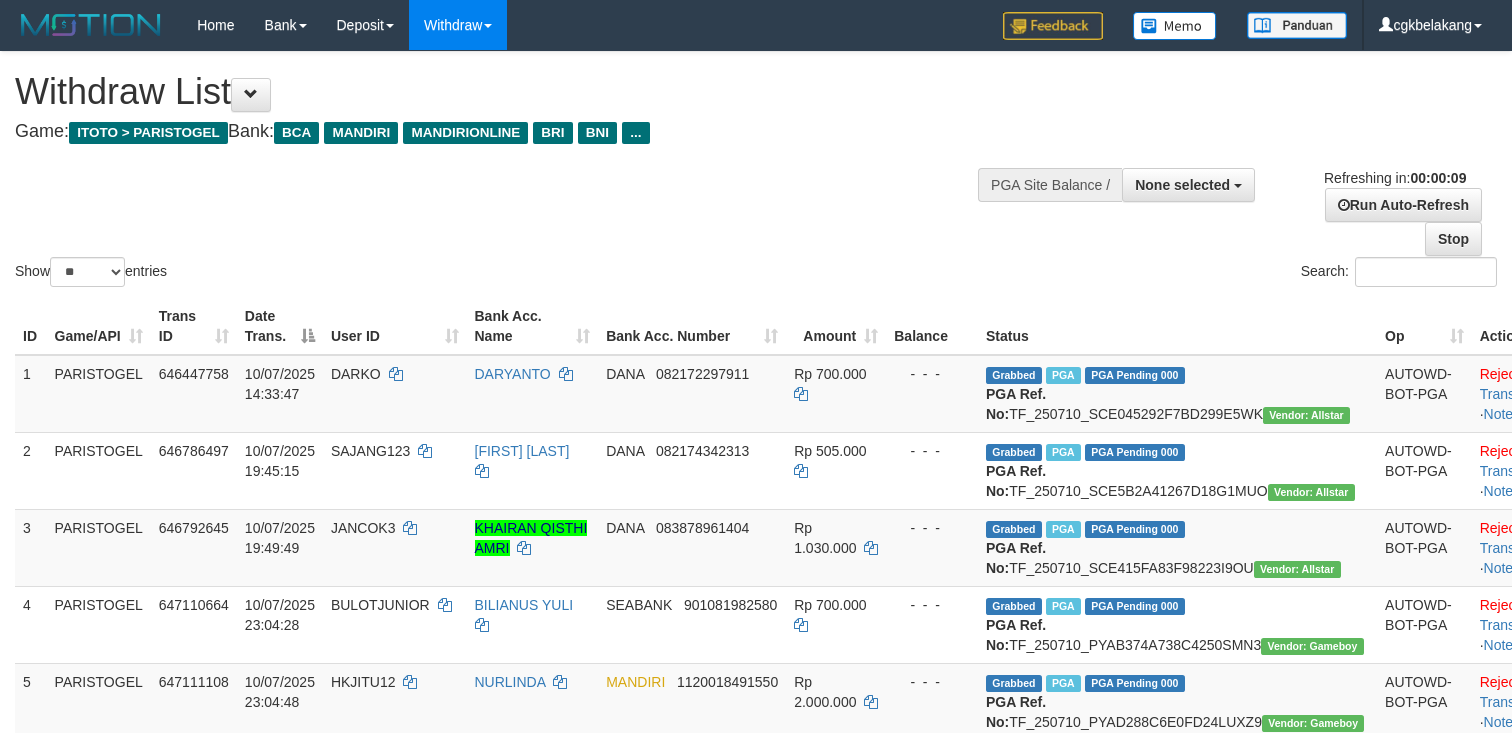 select 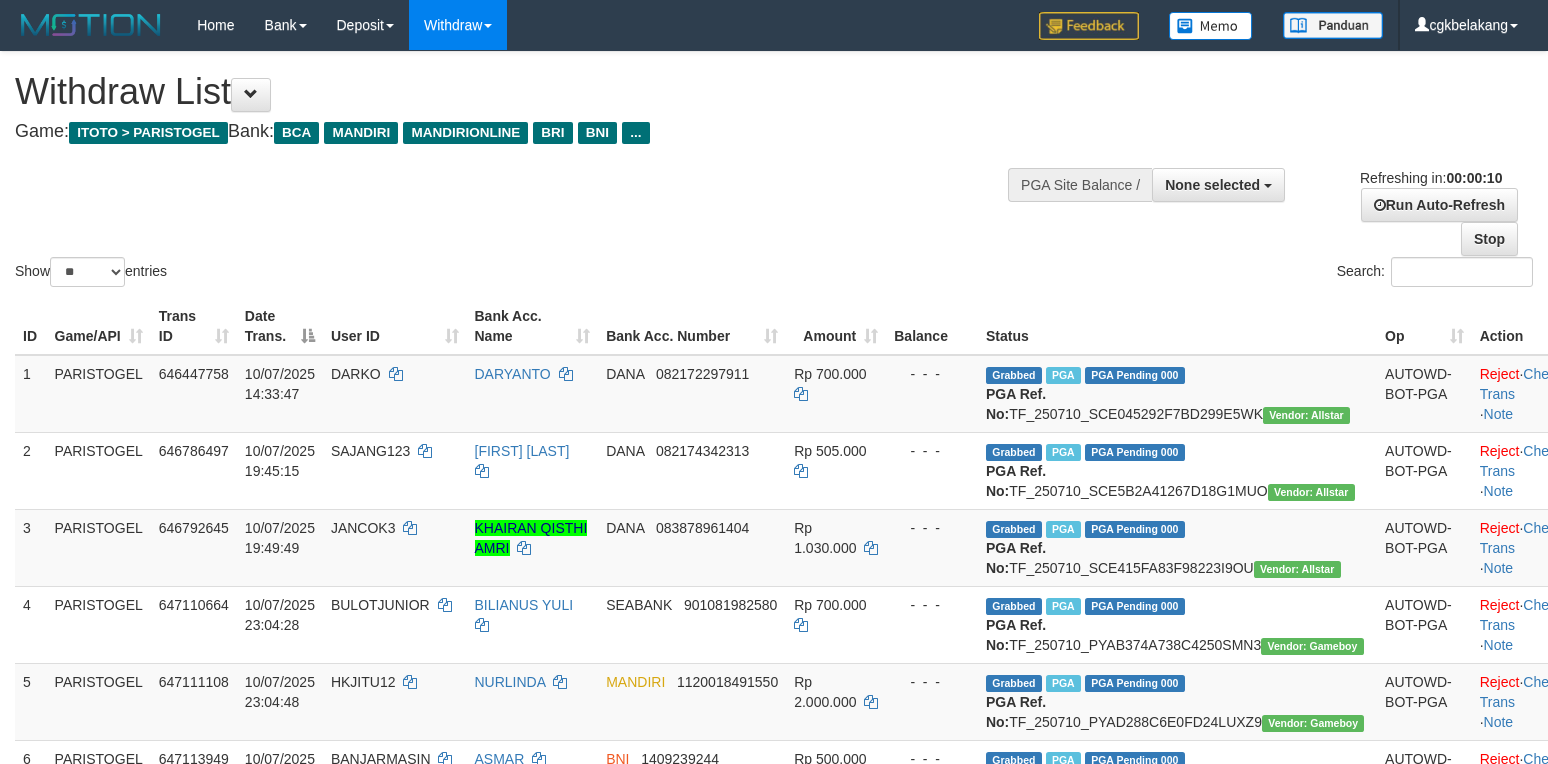 select 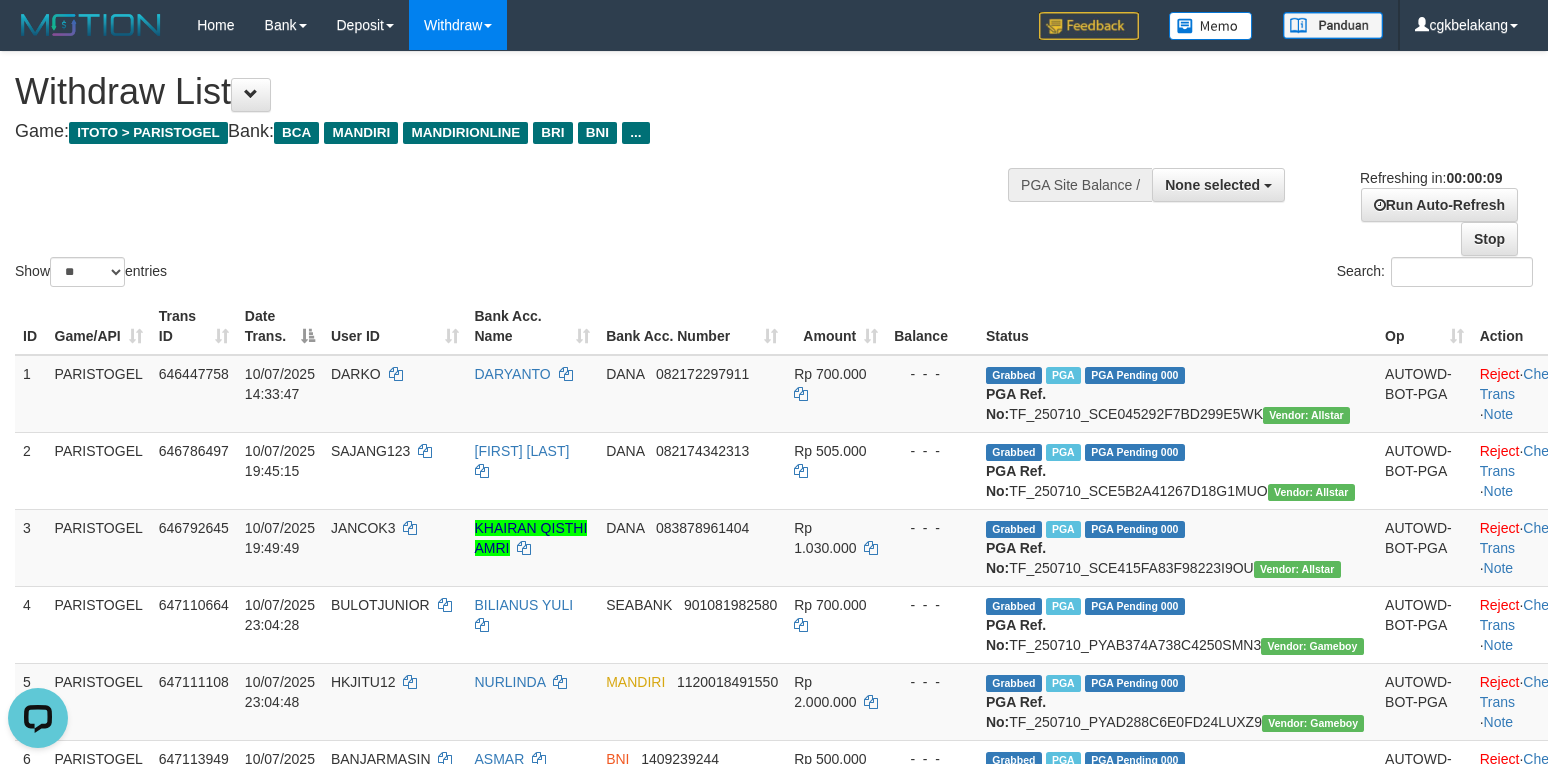 scroll, scrollTop: 0, scrollLeft: 0, axis: both 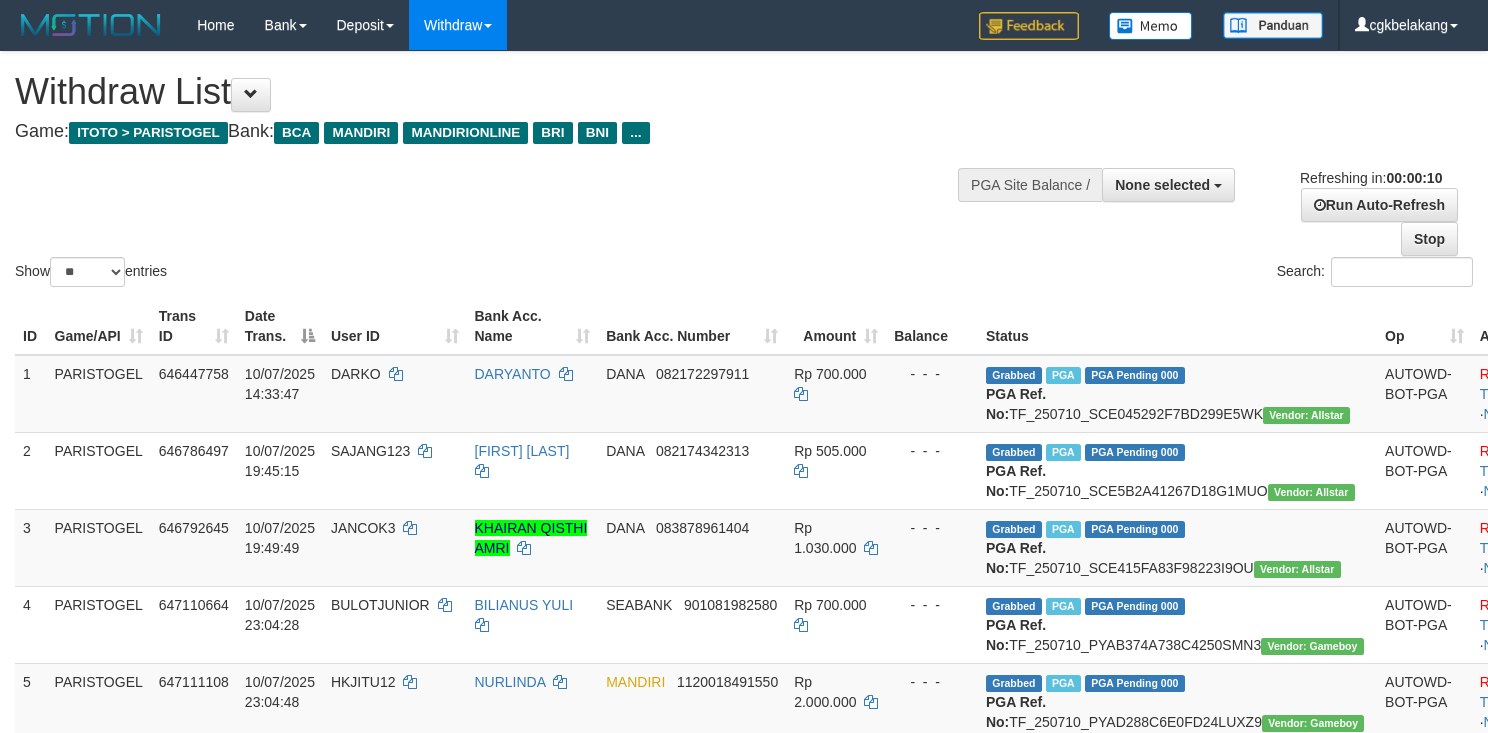 select 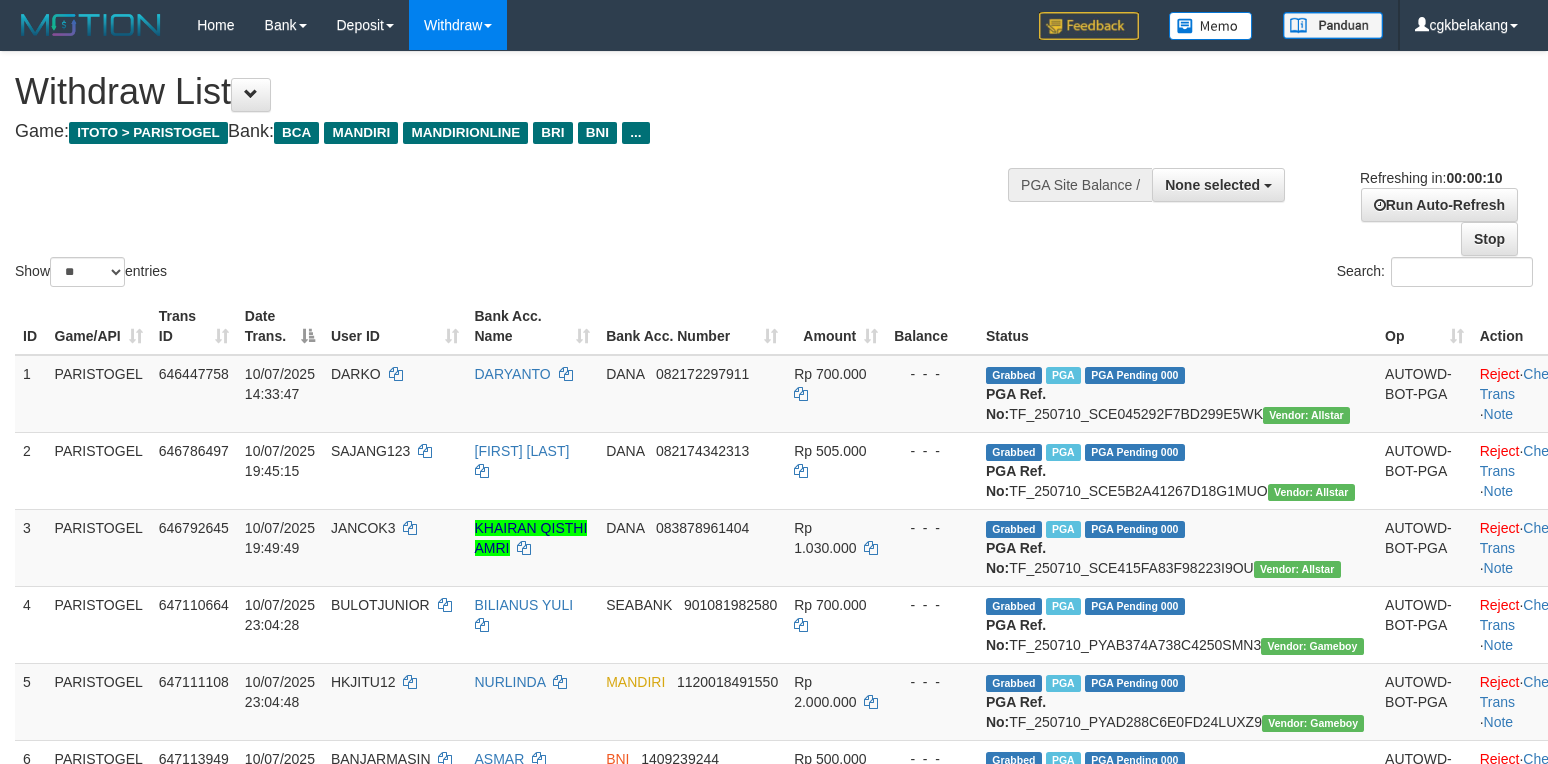 select 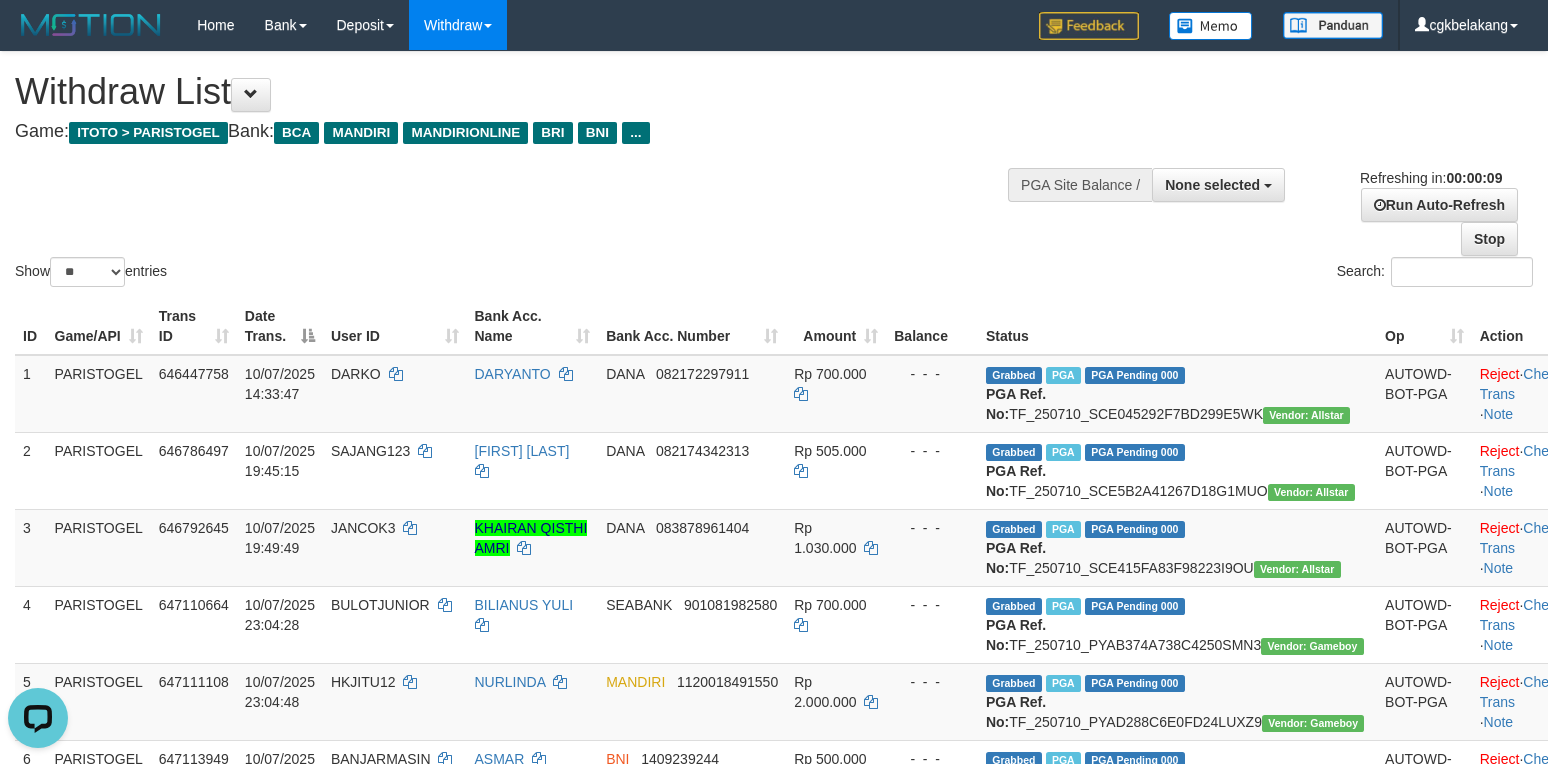 scroll, scrollTop: 0, scrollLeft: 0, axis: both 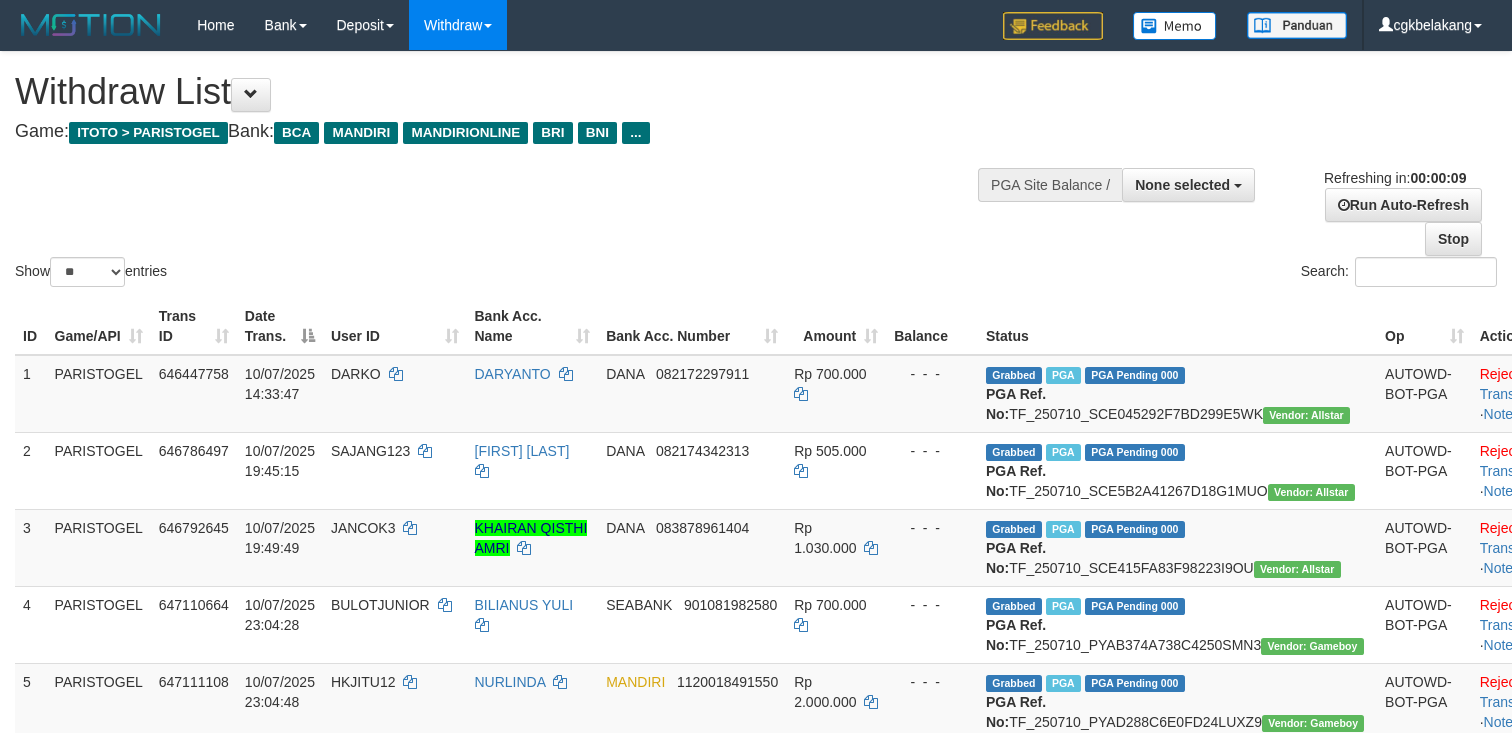 select 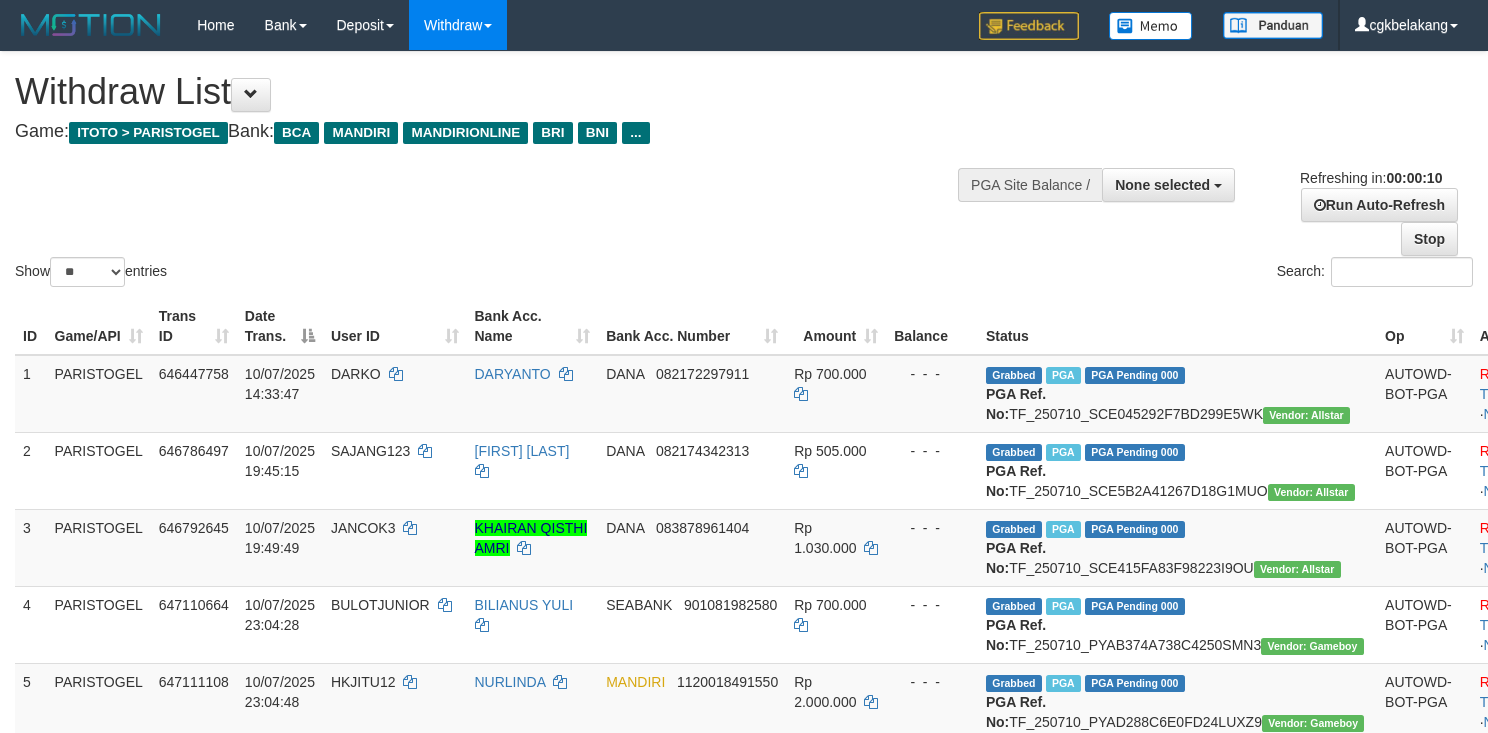 select 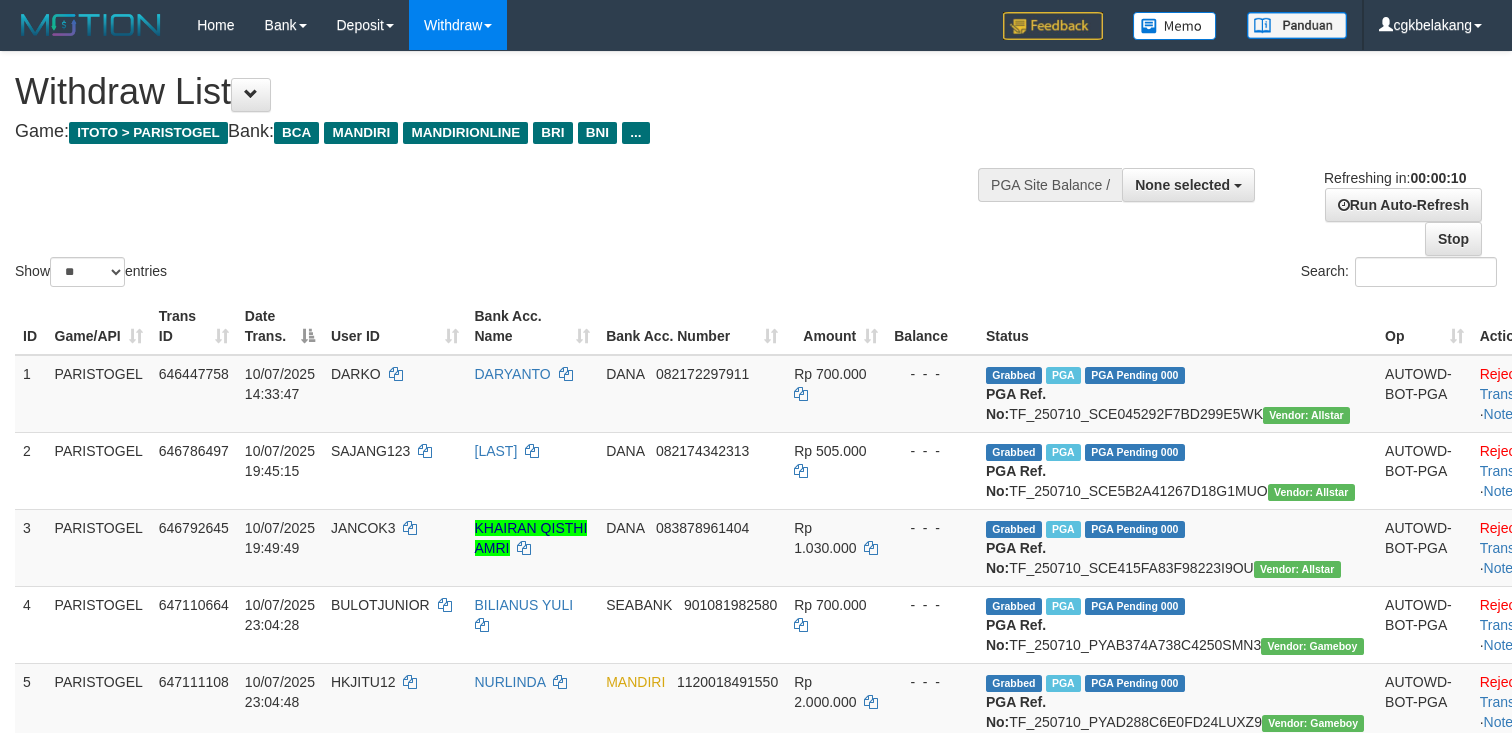select 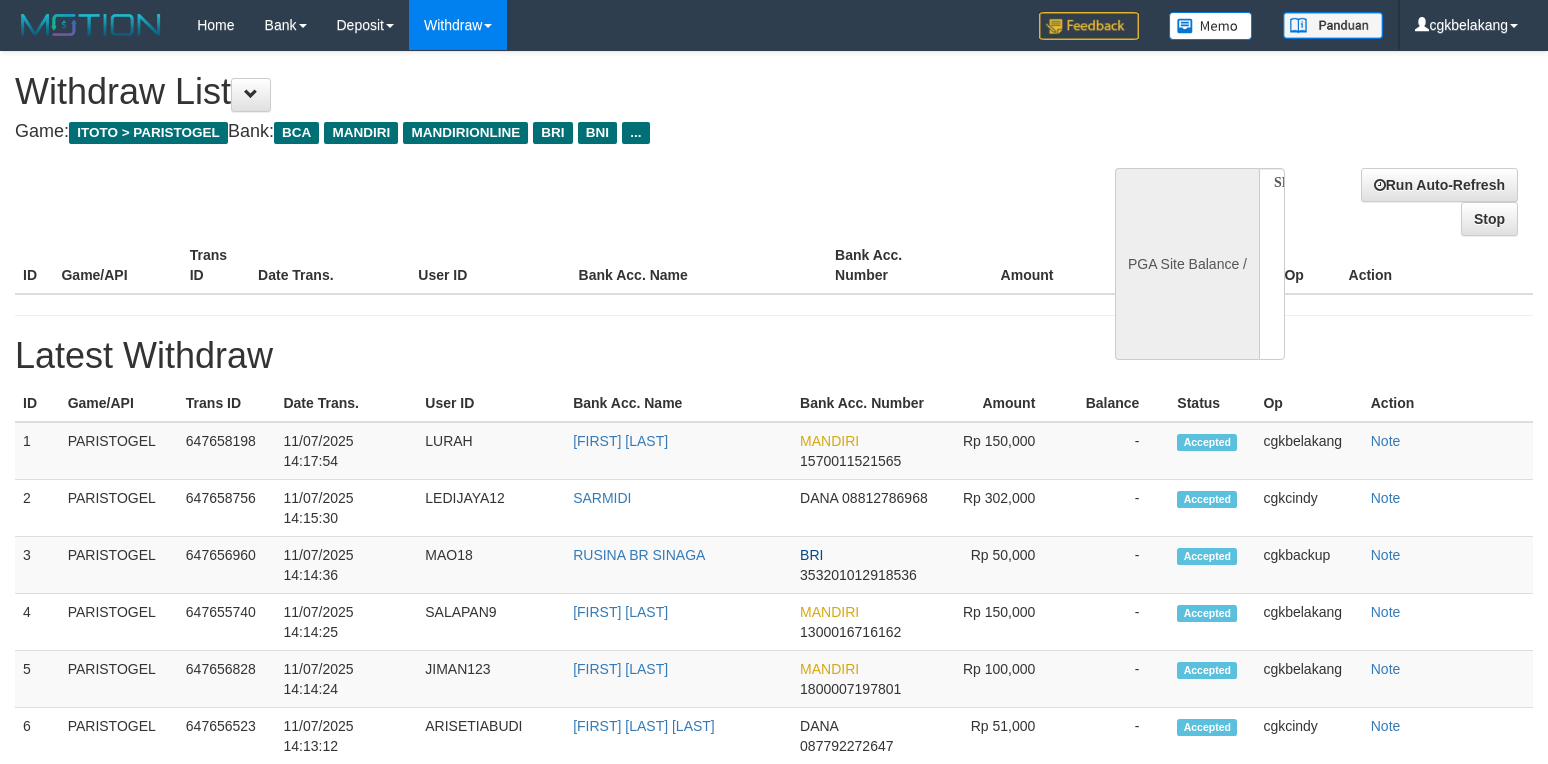 select 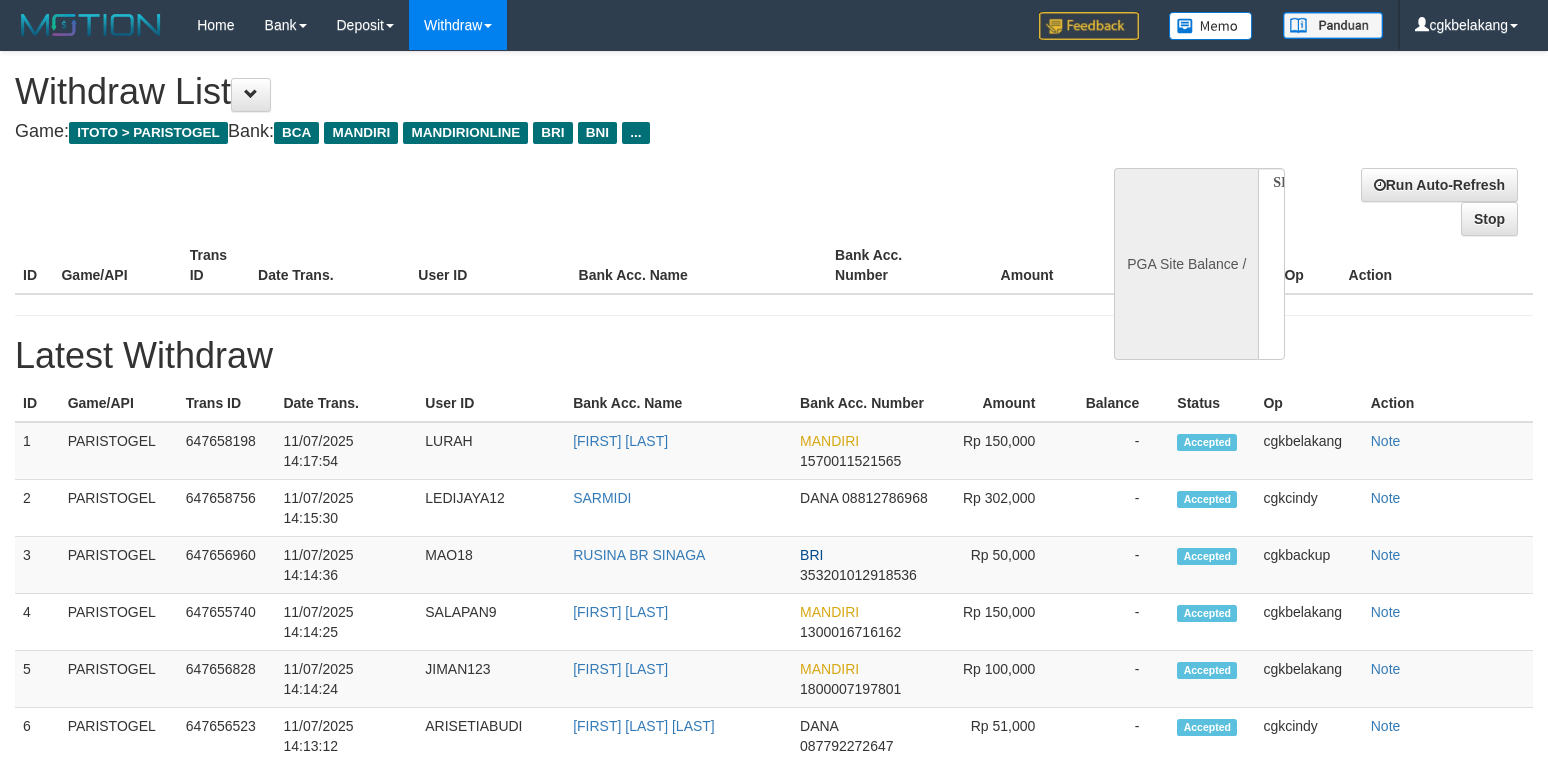 scroll, scrollTop: 0, scrollLeft: 0, axis: both 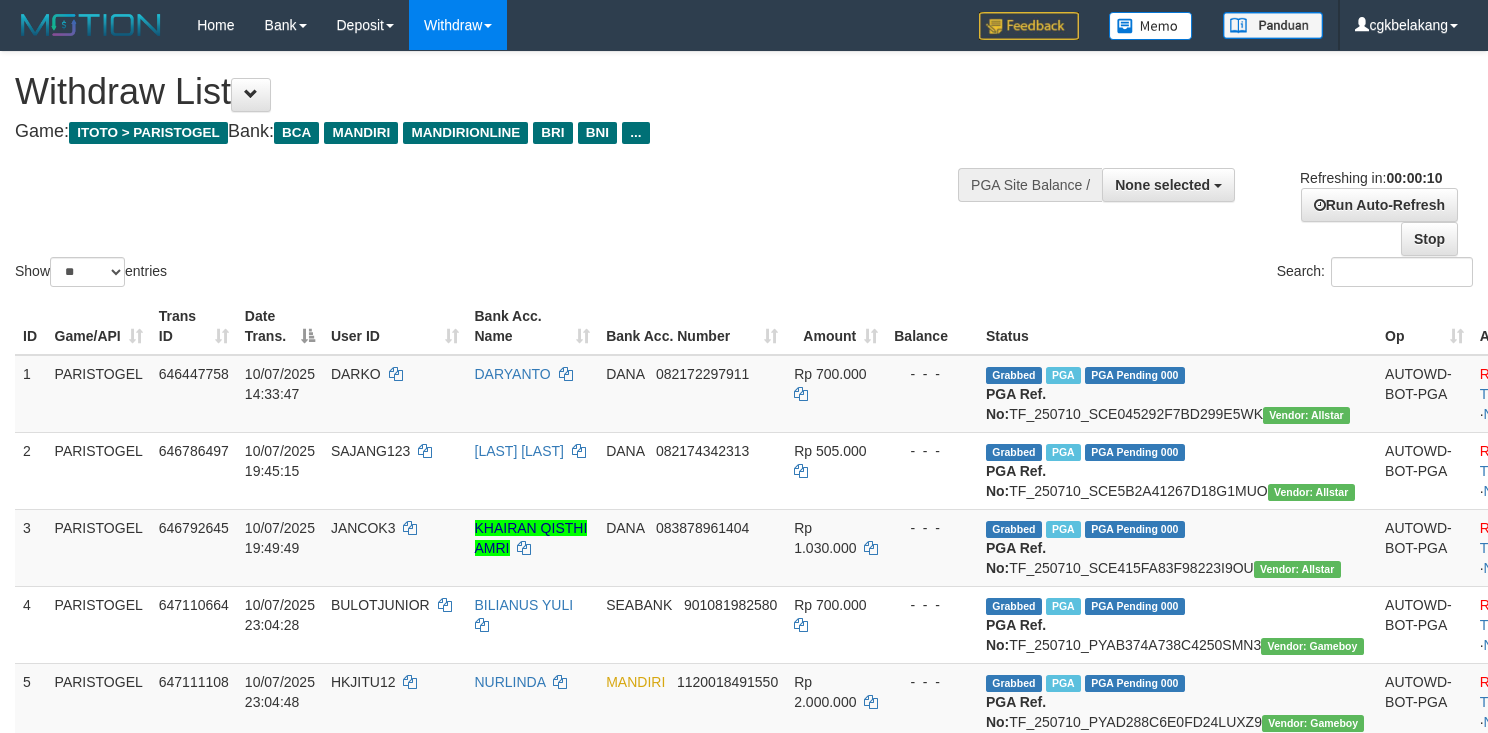 select 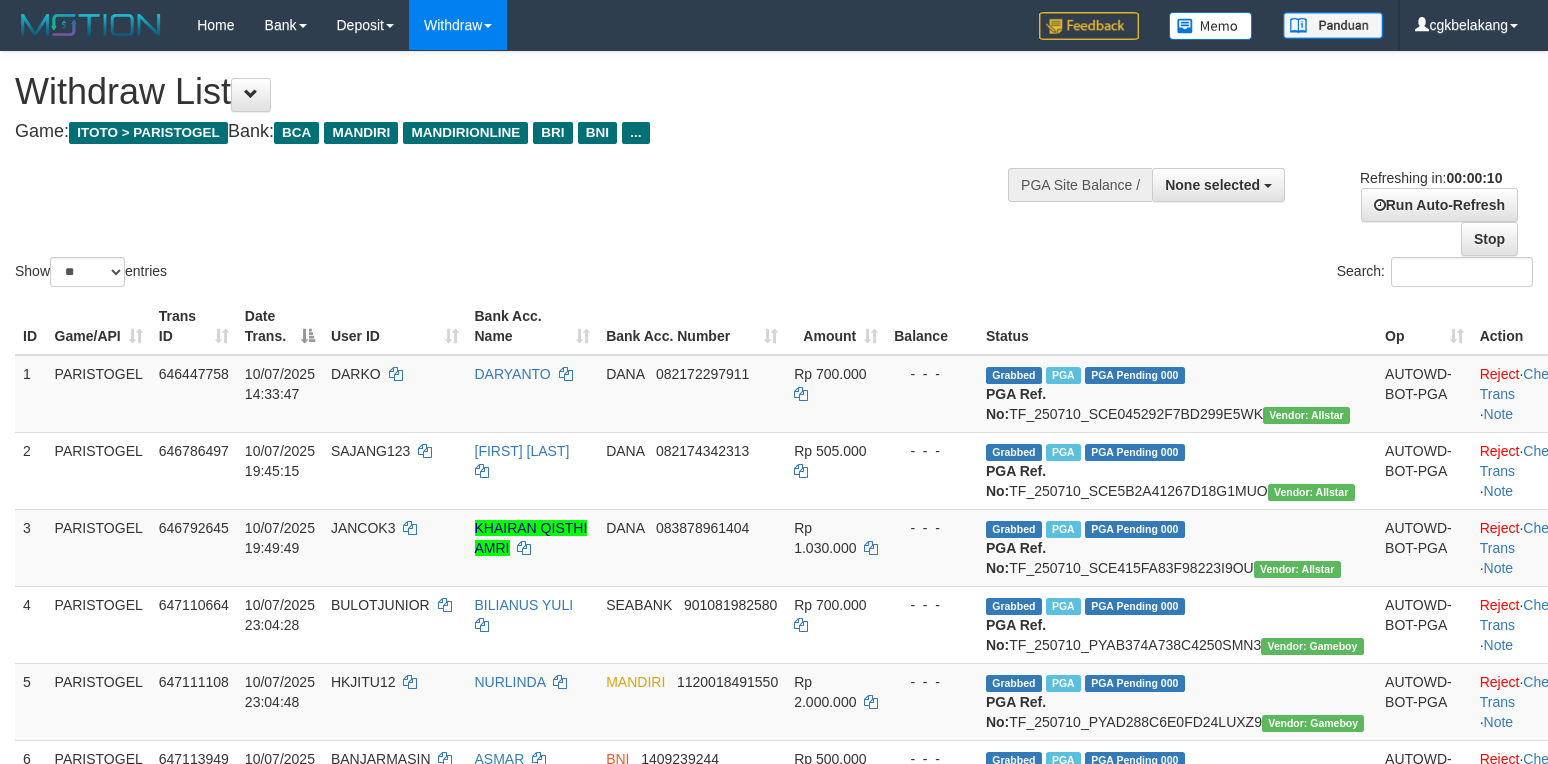 select 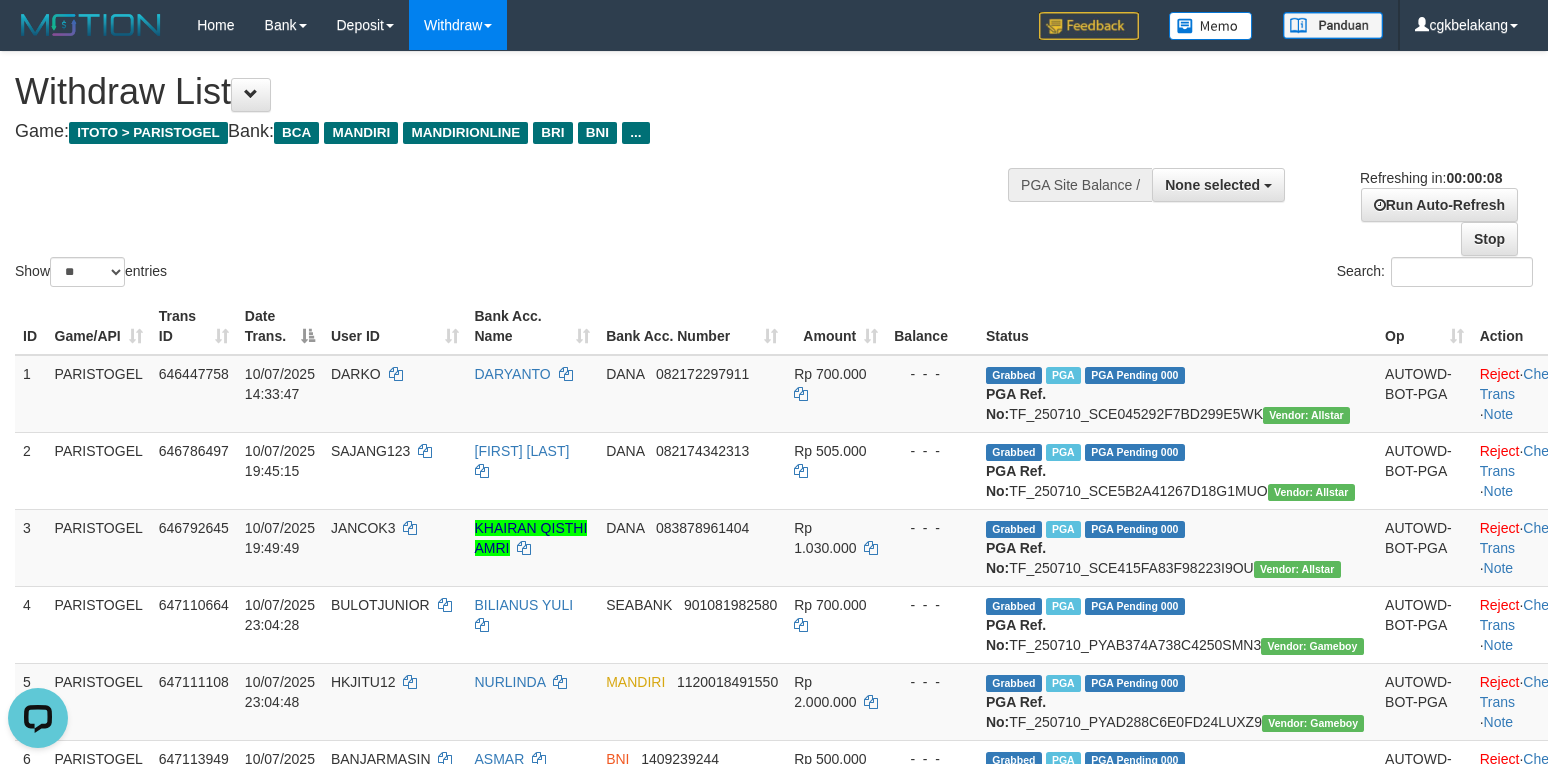 scroll, scrollTop: 0, scrollLeft: 0, axis: both 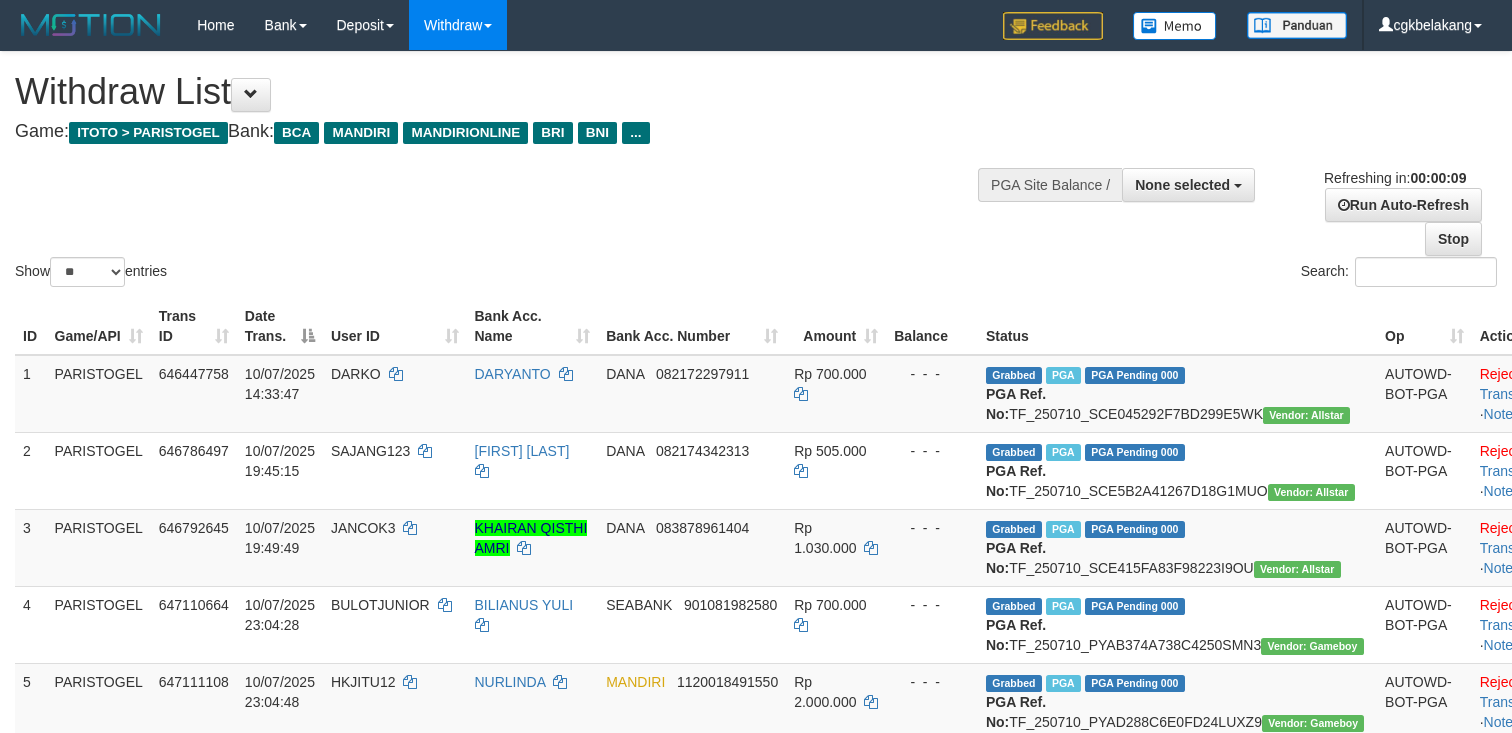 select 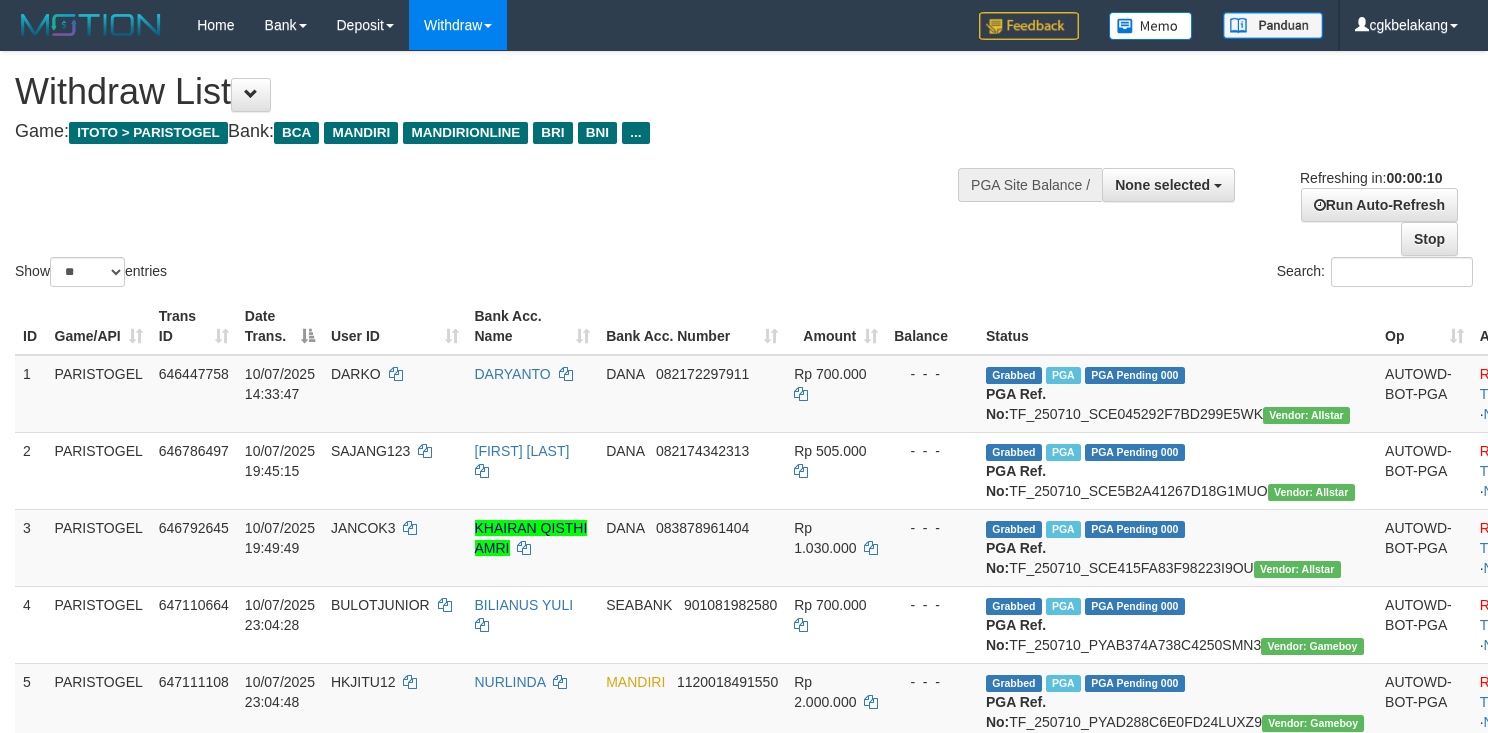 select 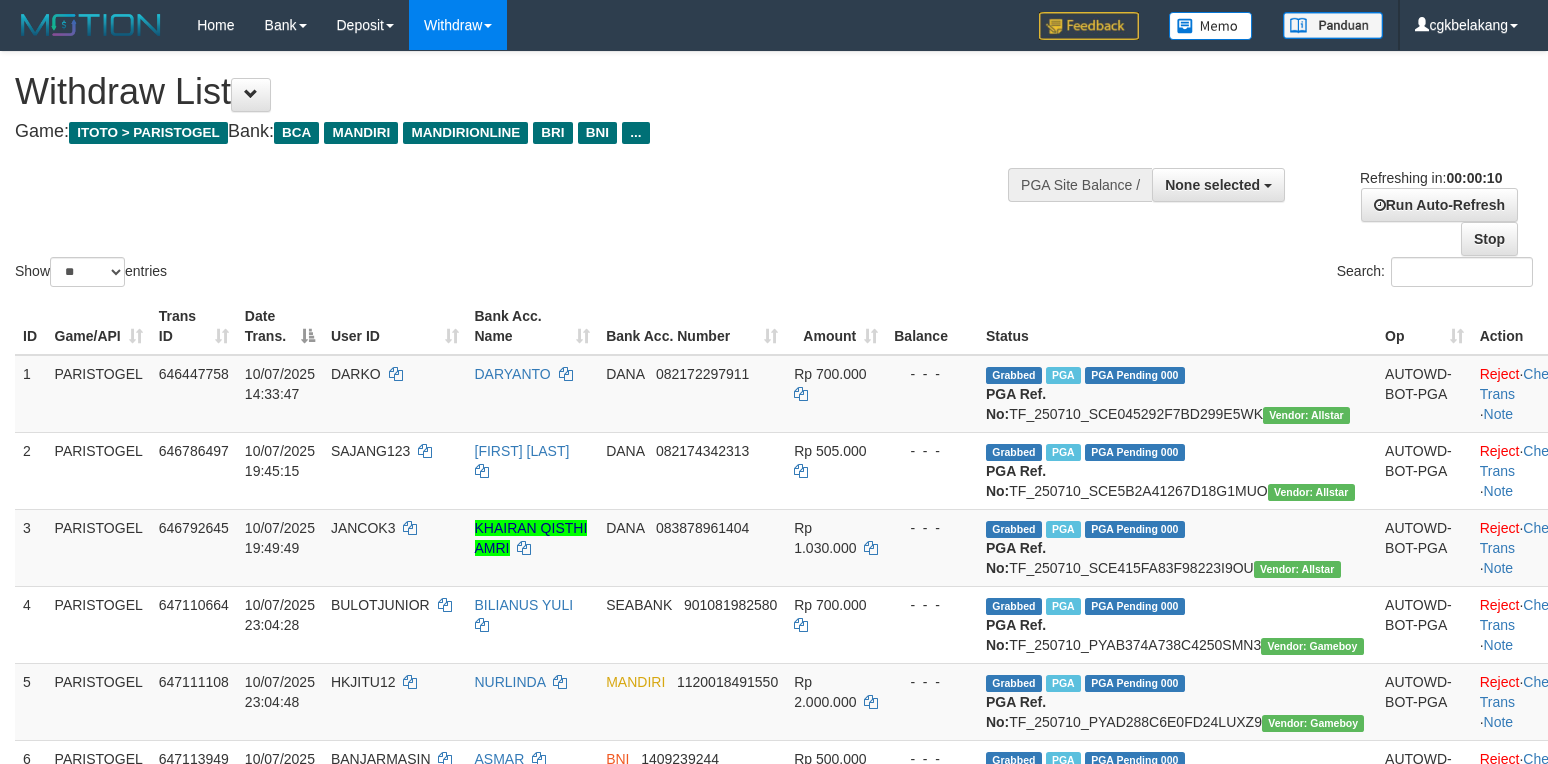 select 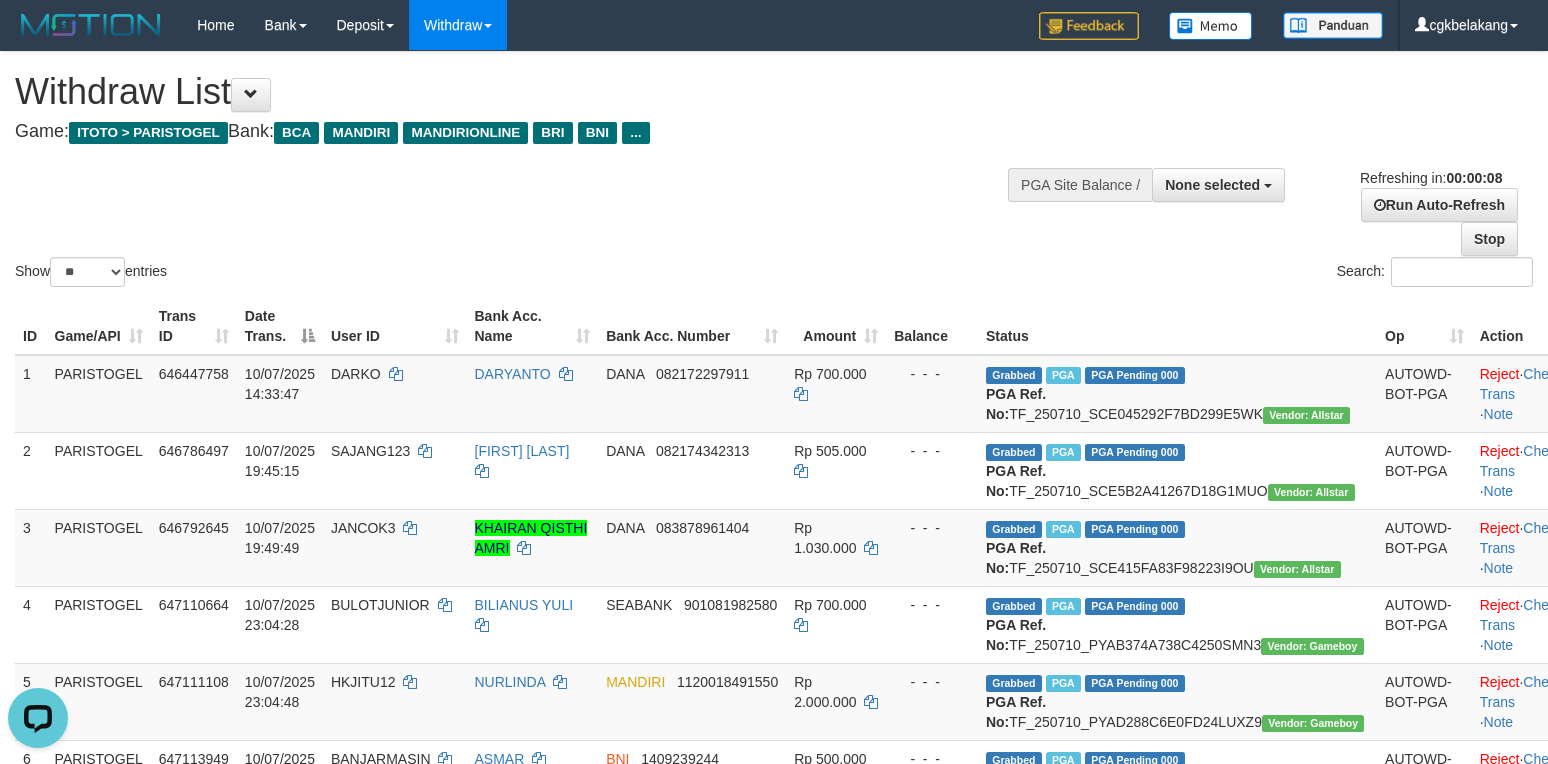 scroll, scrollTop: 0, scrollLeft: 0, axis: both 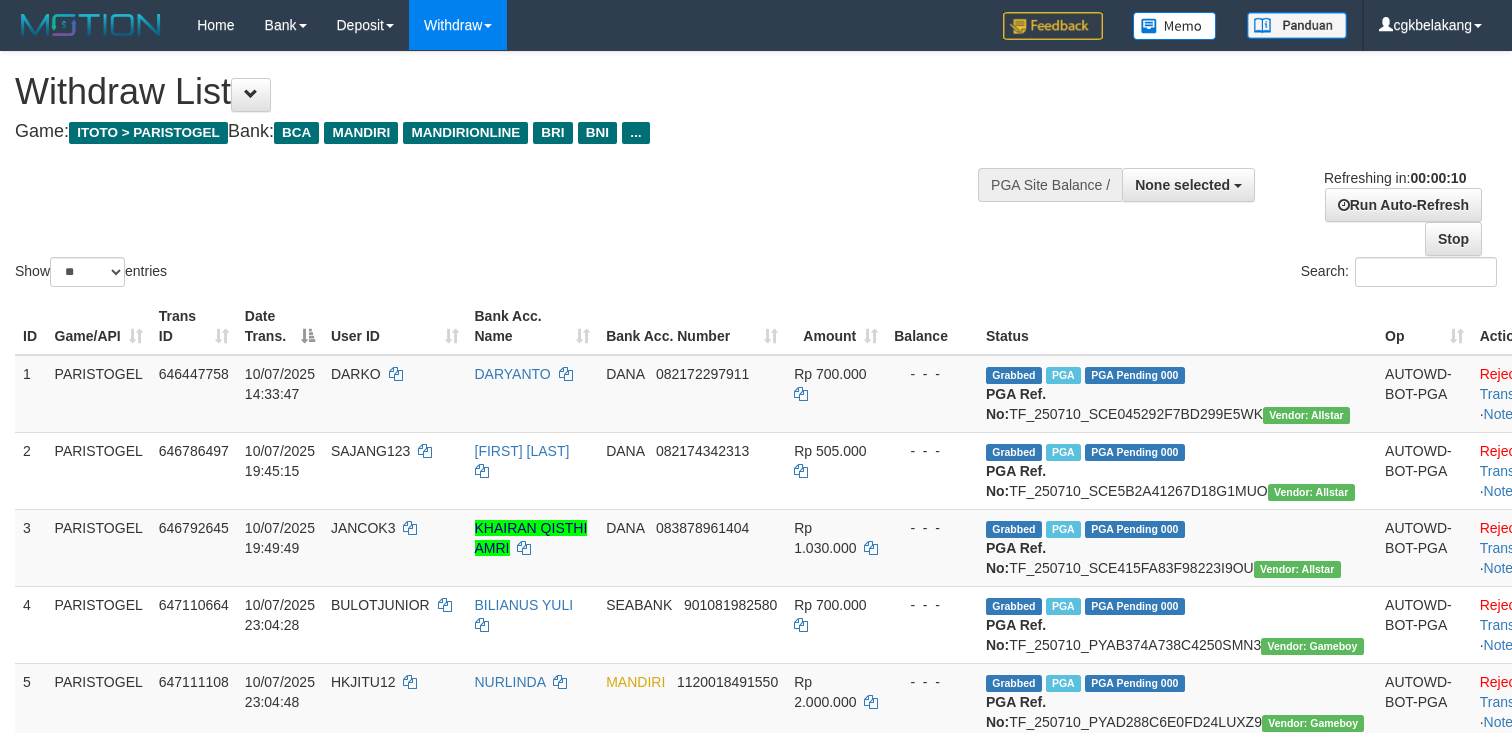 select 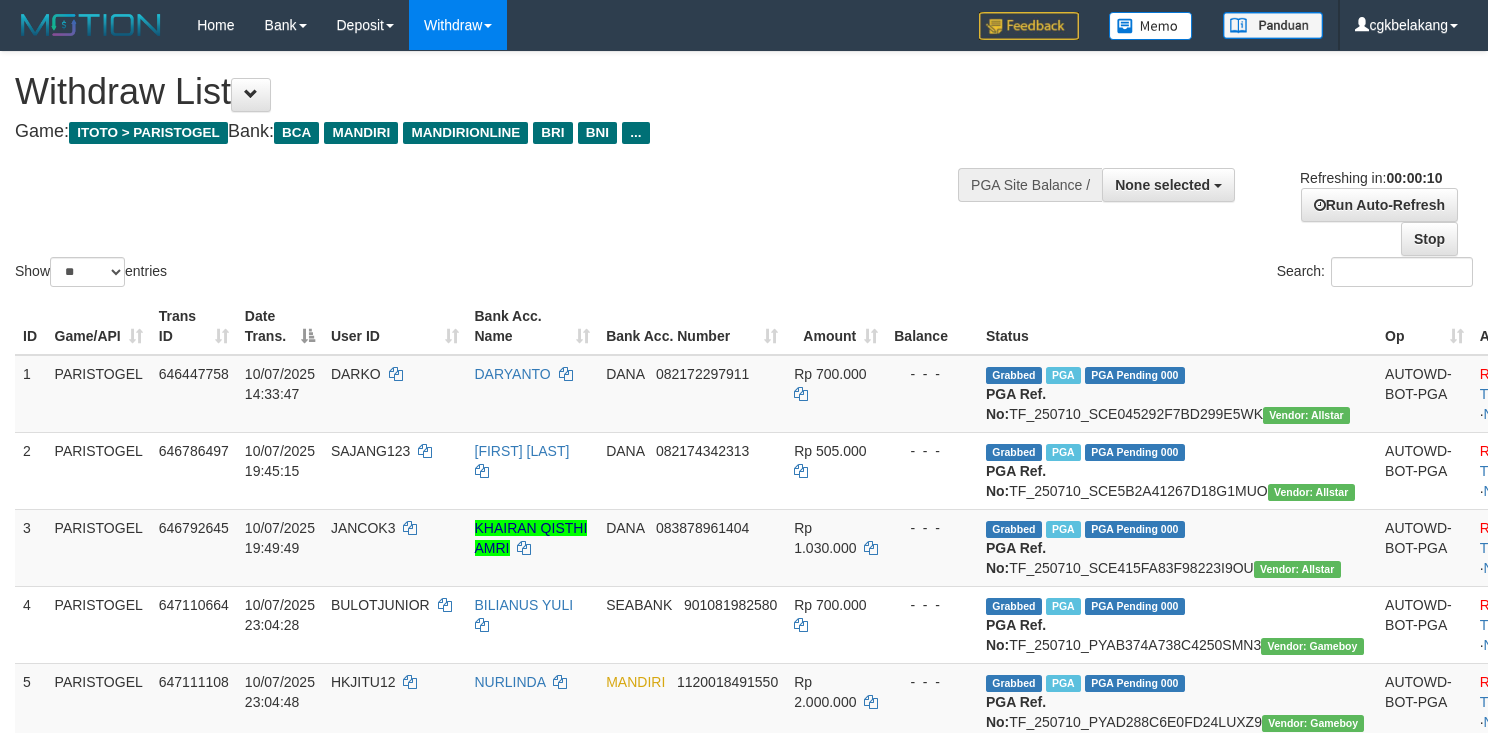 select 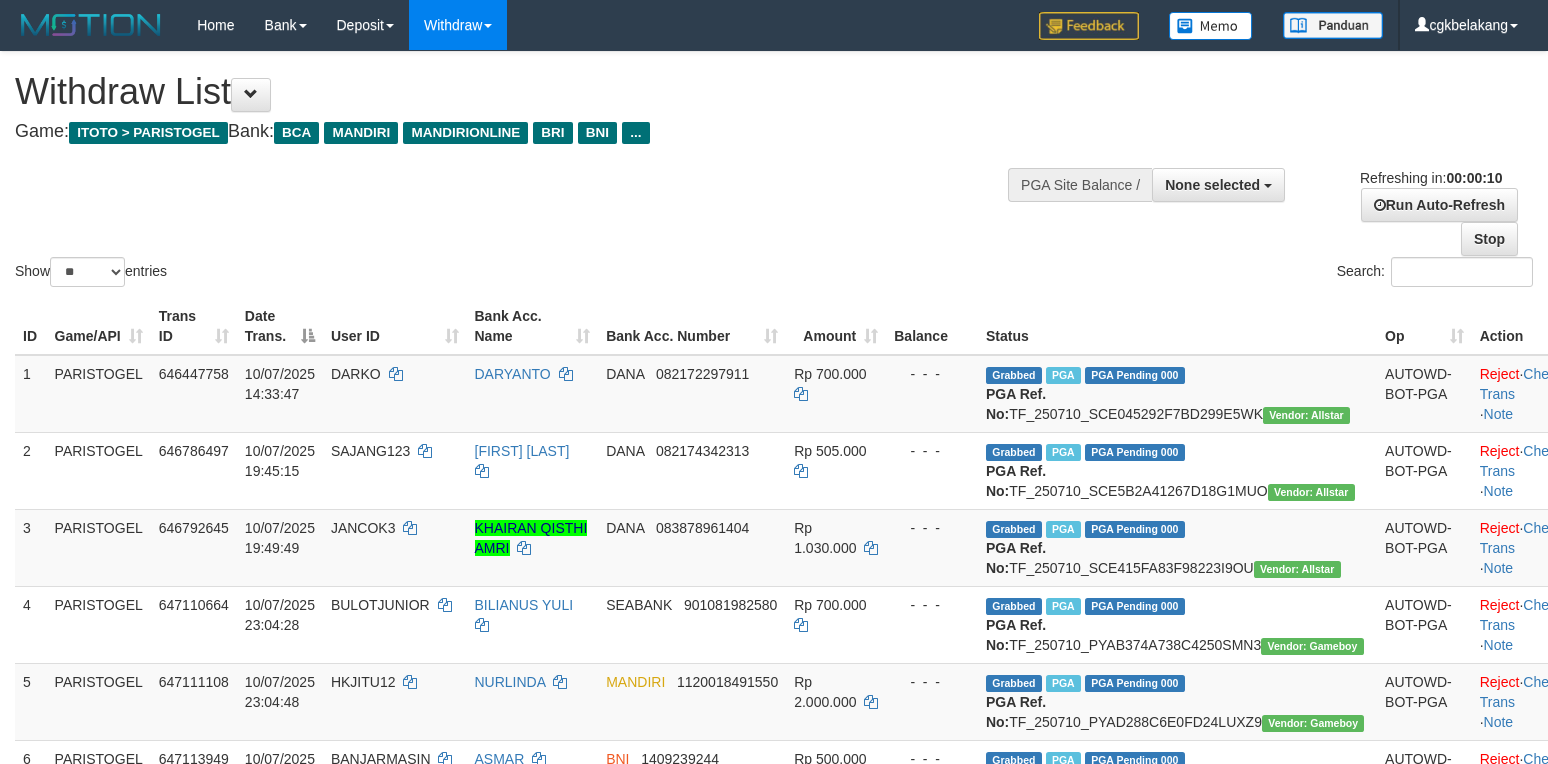 select 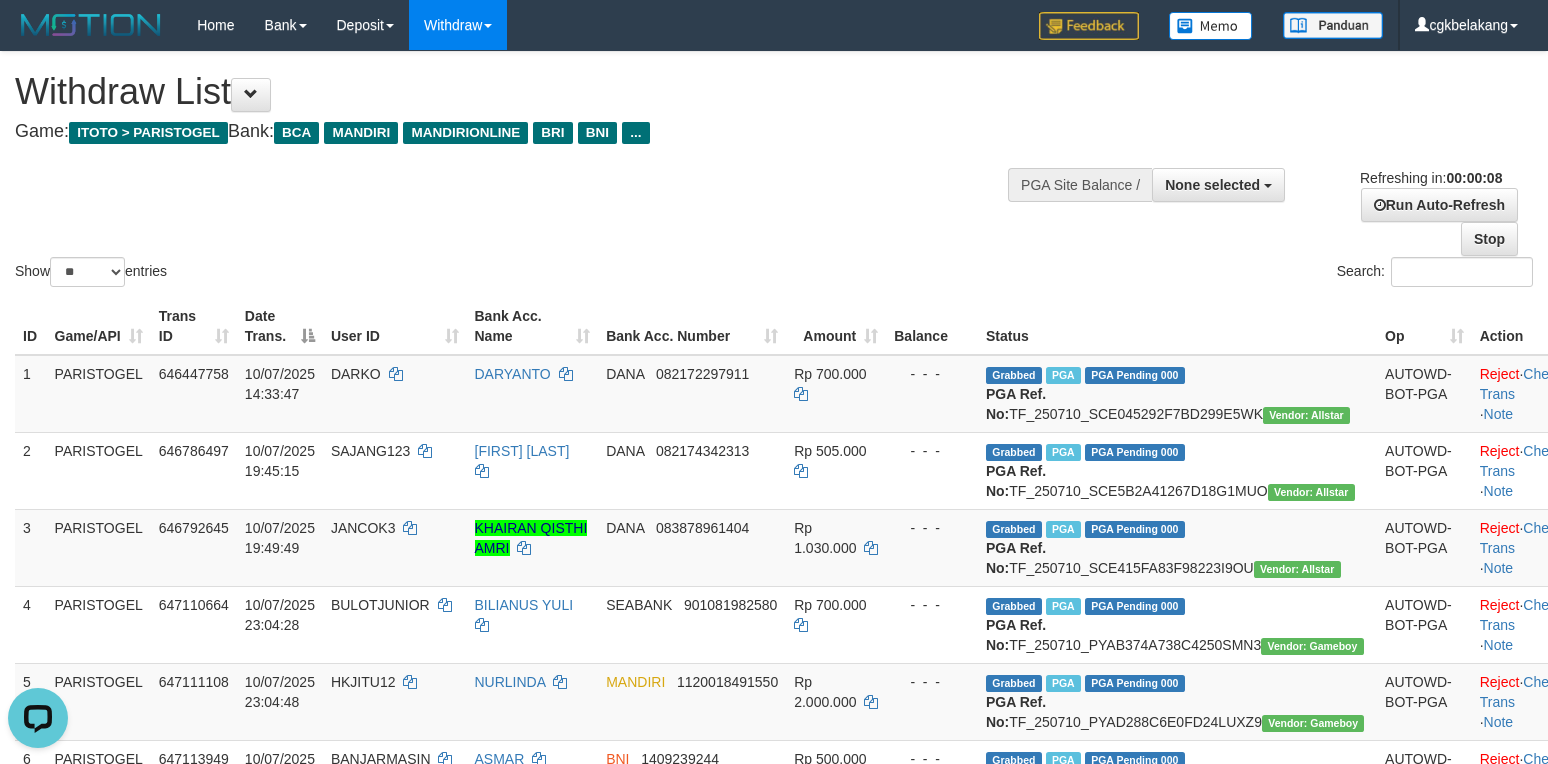 scroll, scrollTop: 0, scrollLeft: 0, axis: both 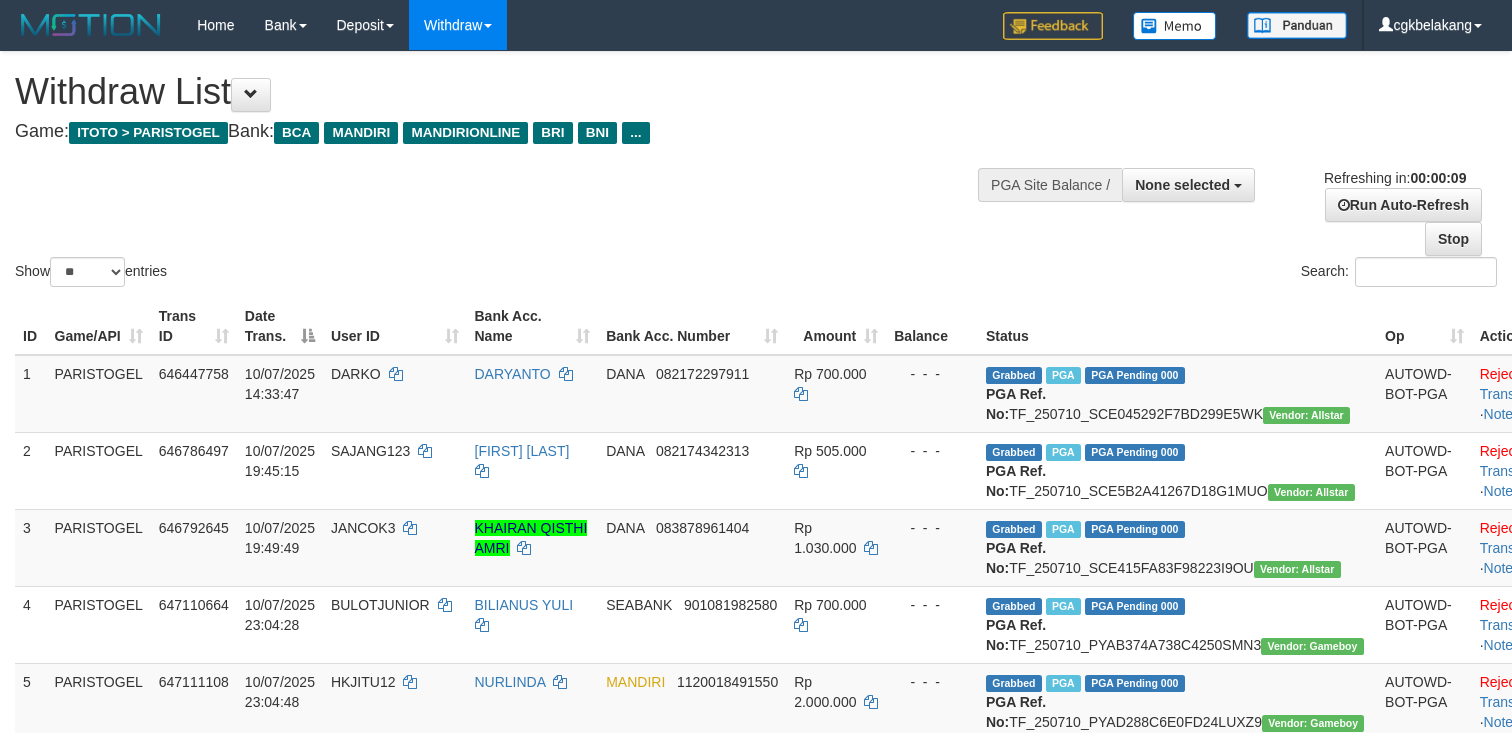 select 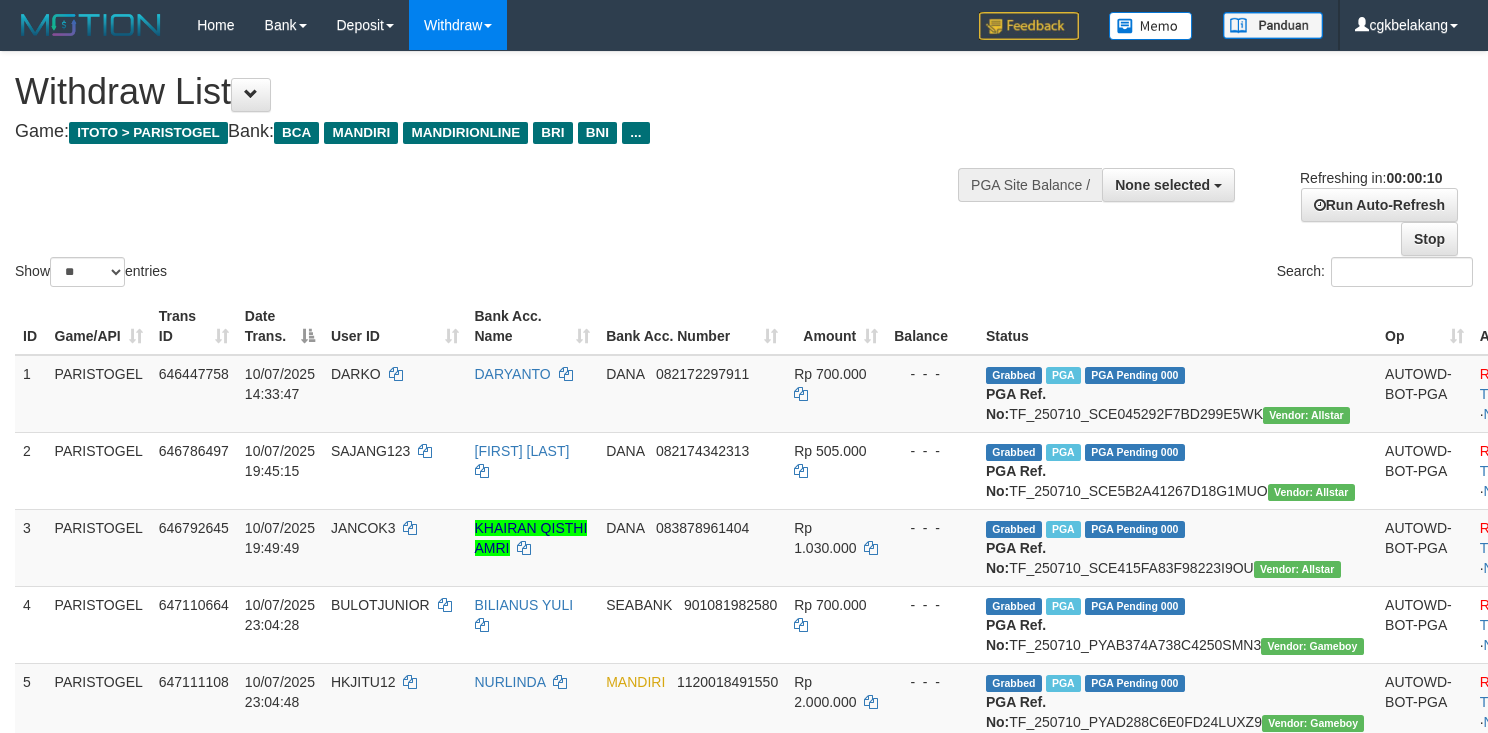 select 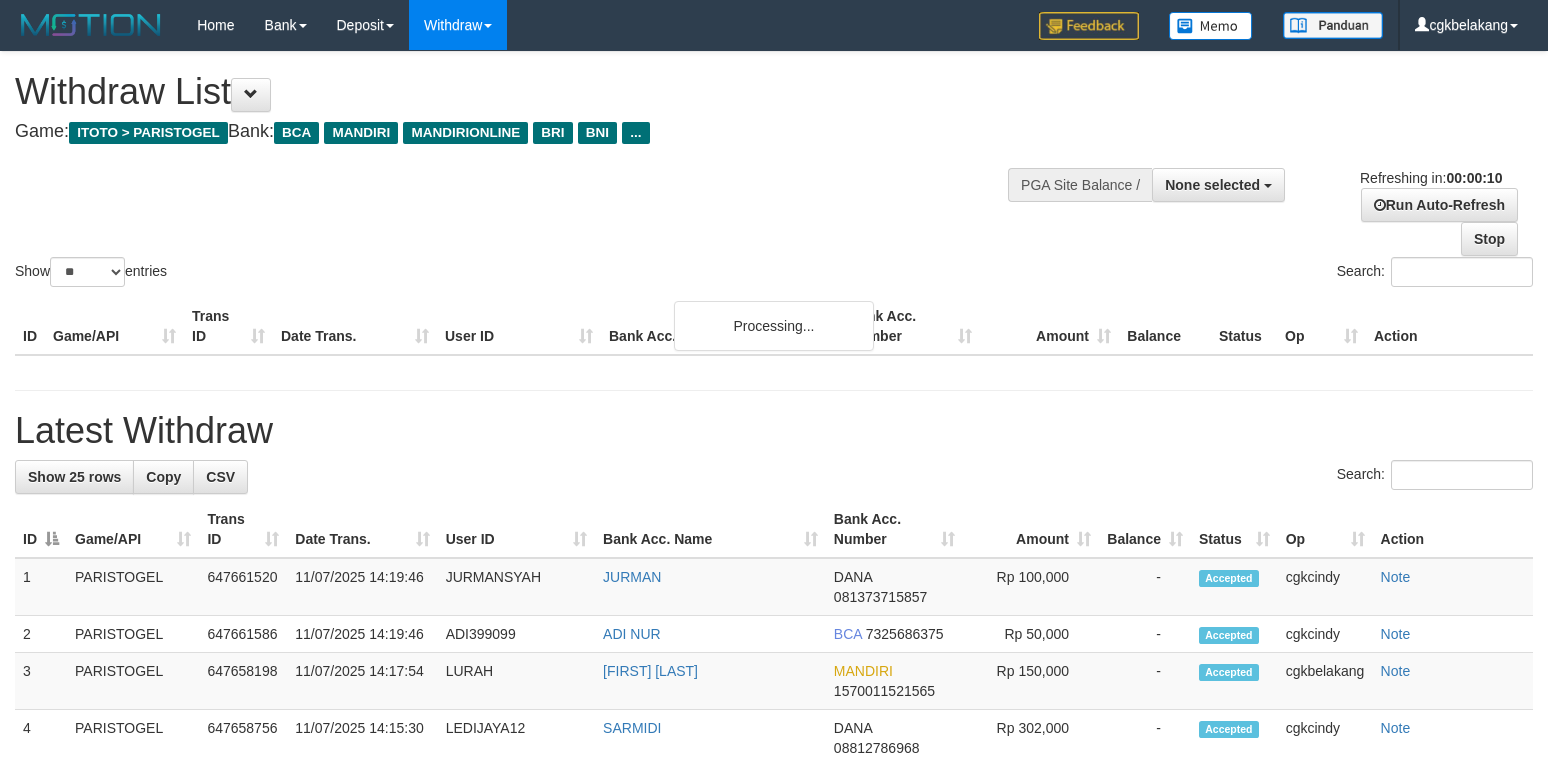 select 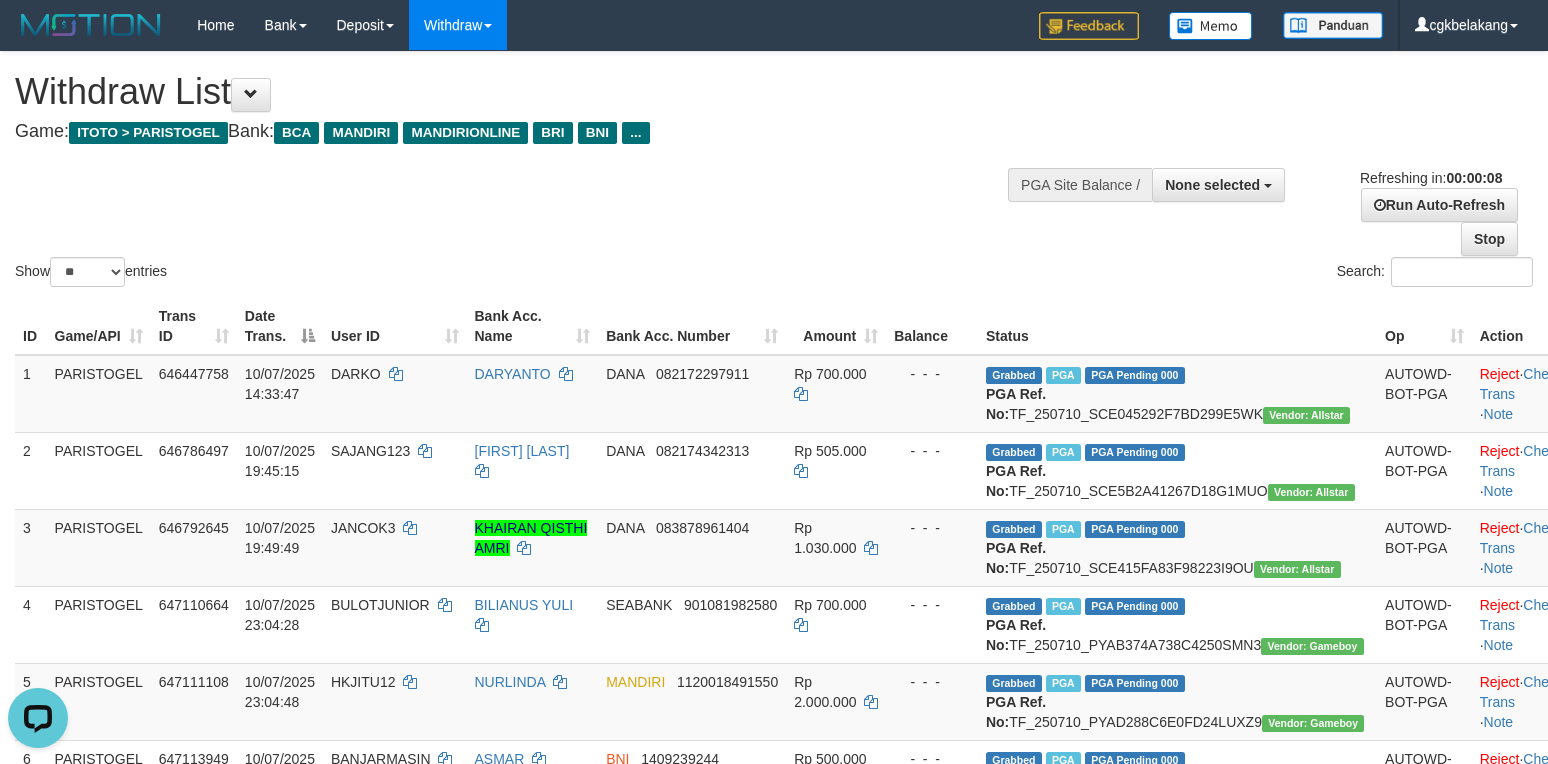 scroll, scrollTop: 0, scrollLeft: 0, axis: both 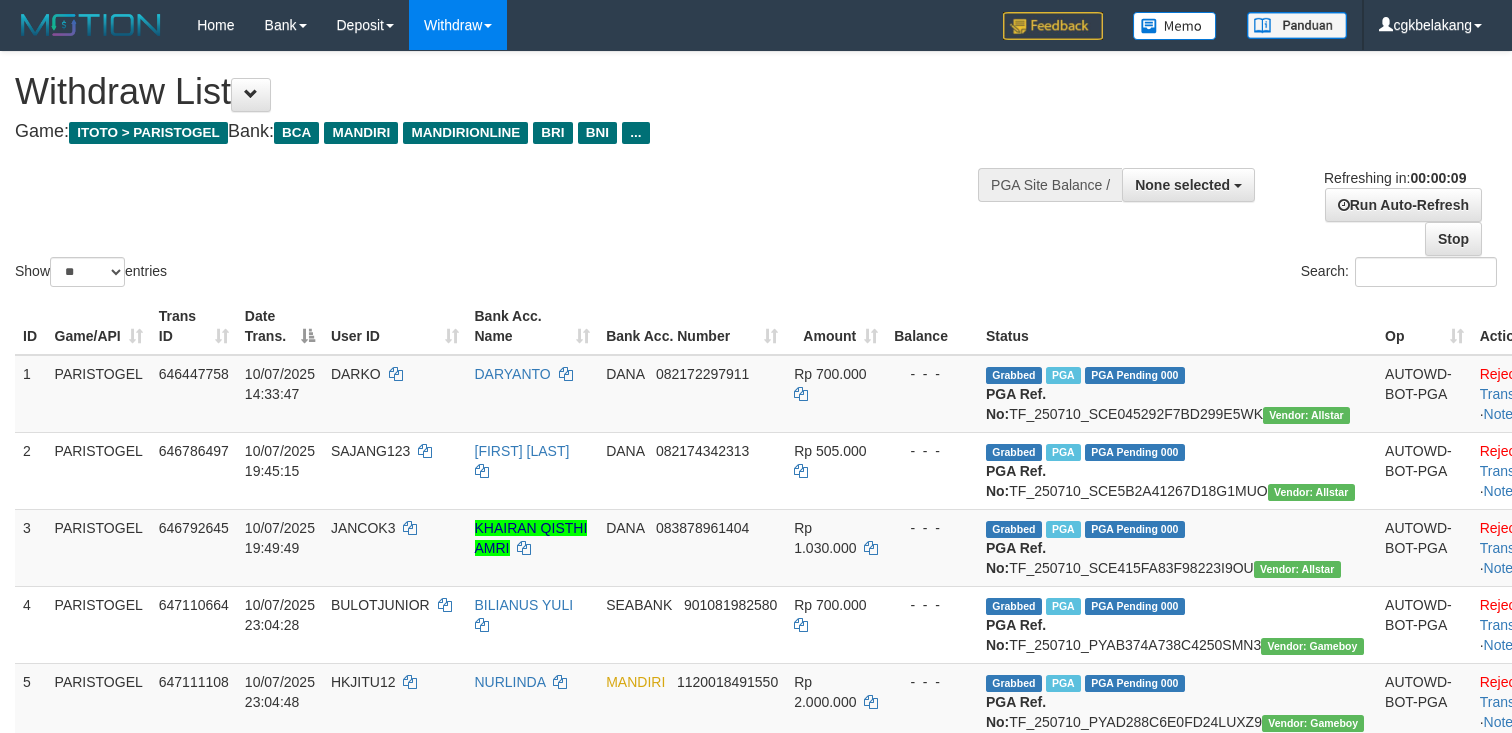 select 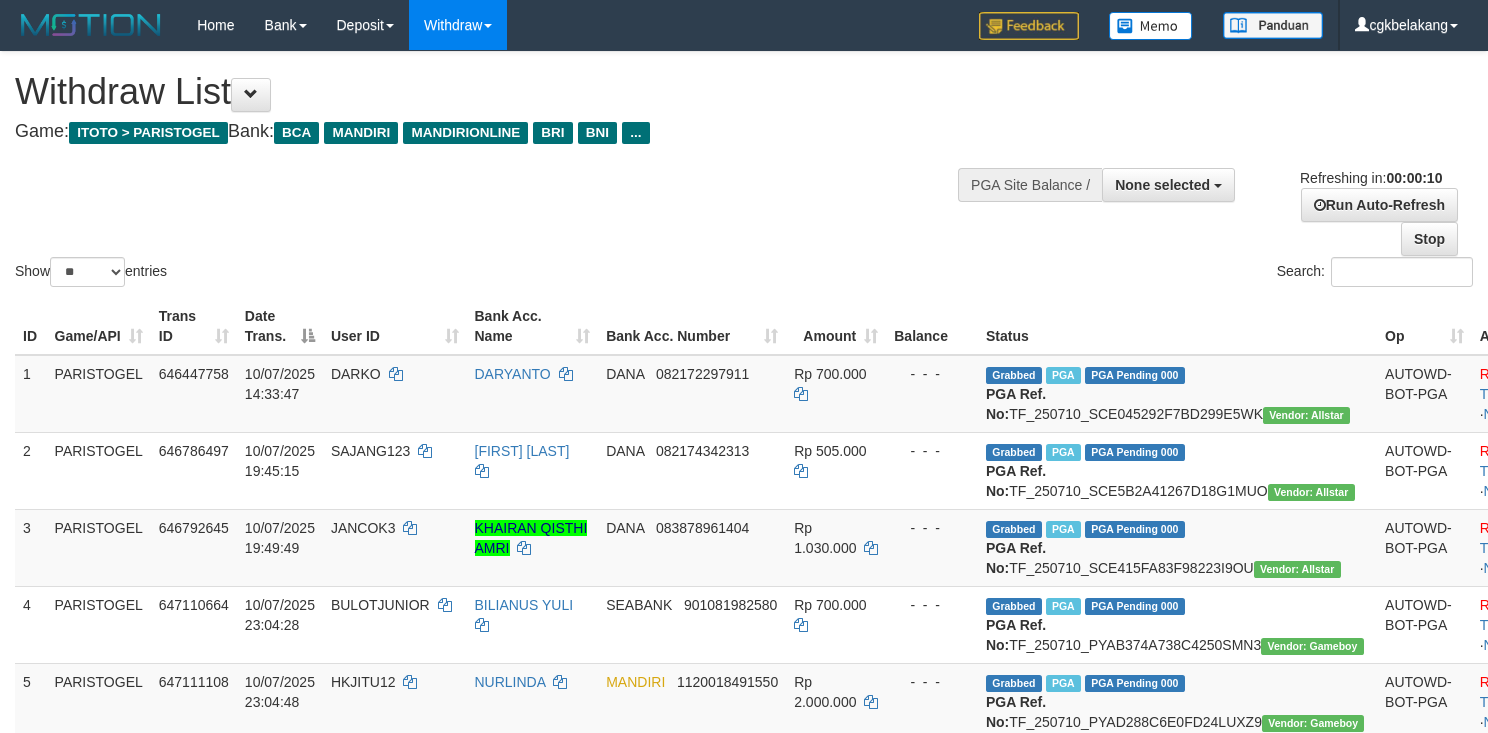 select 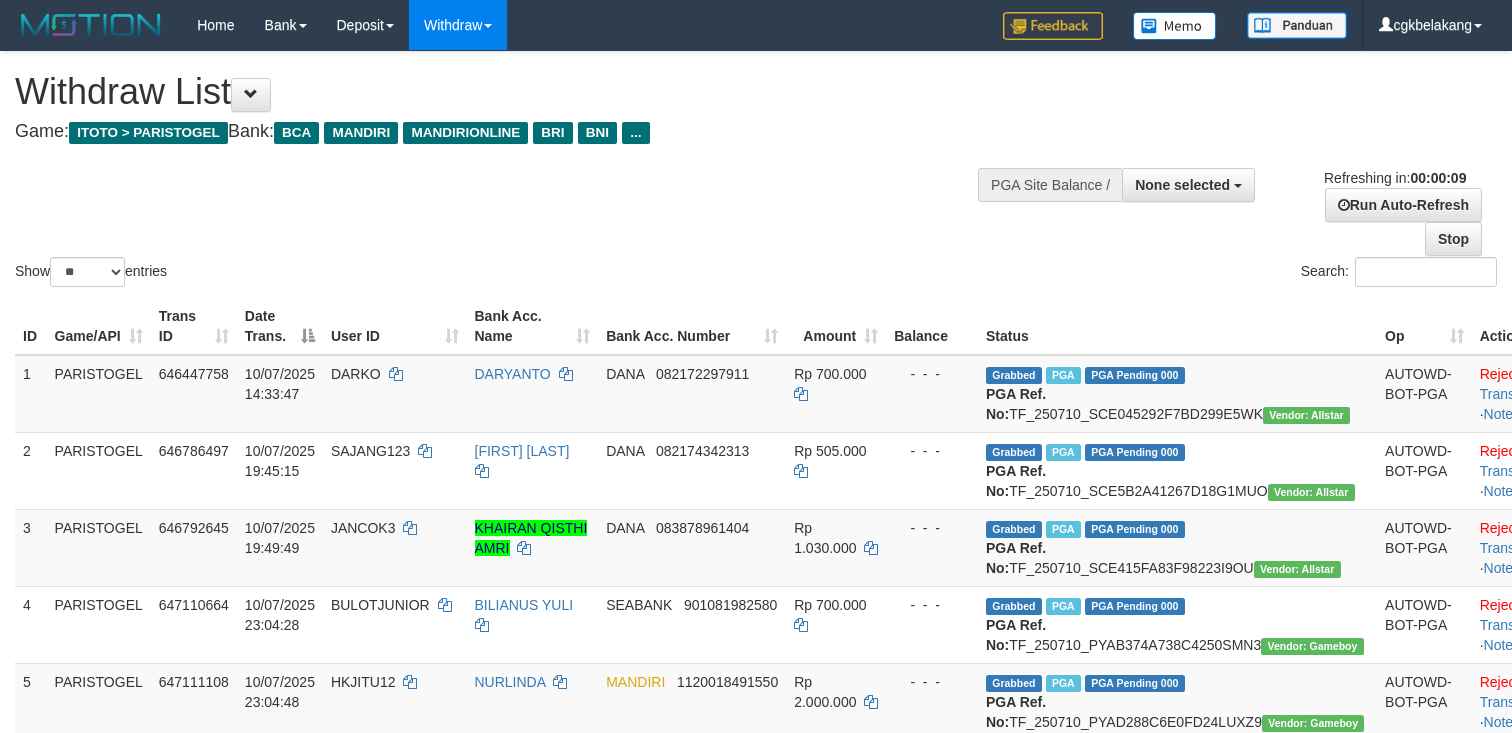 select 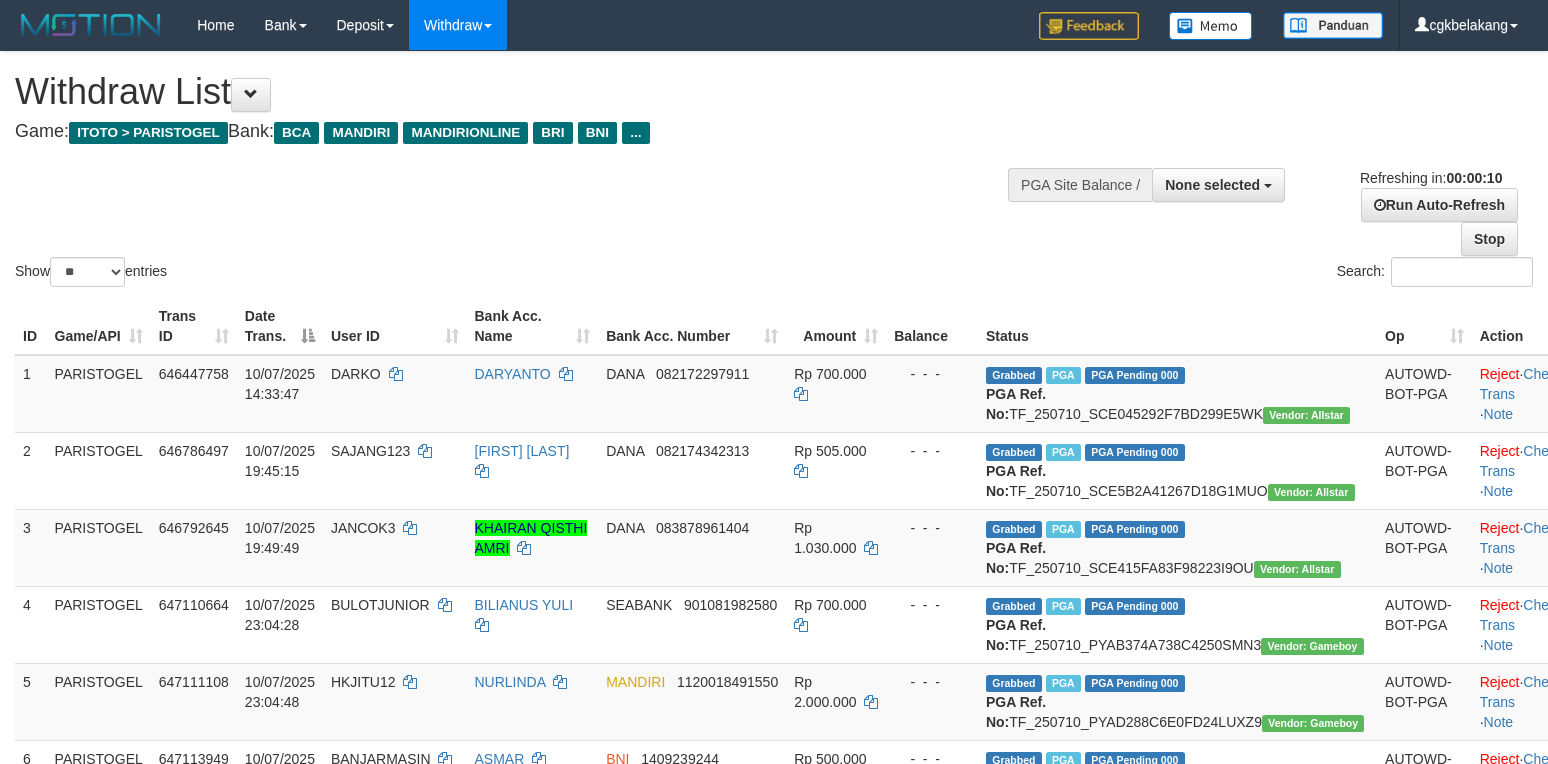 select 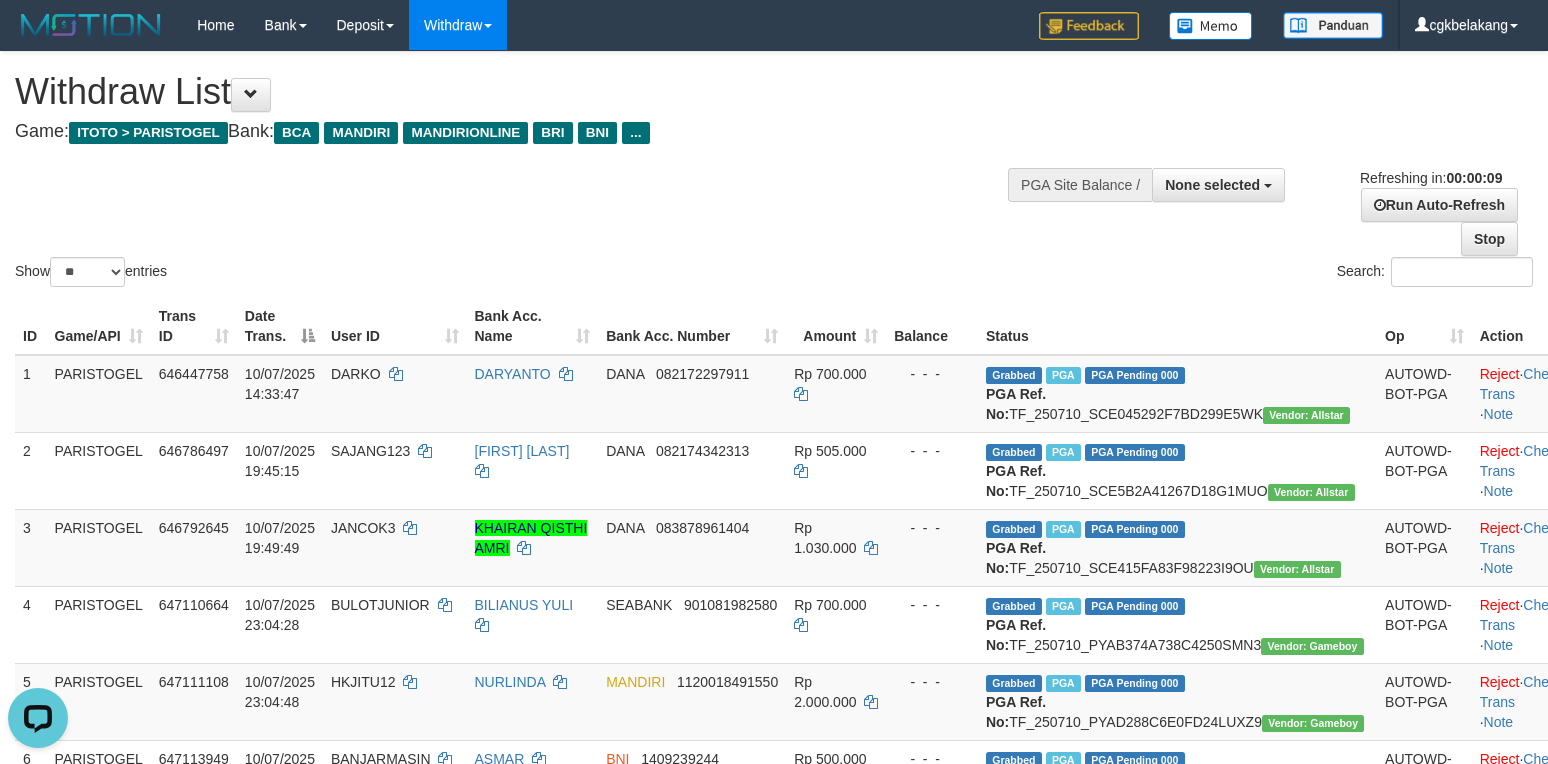 scroll, scrollTop: 0, scrollLeft: 0, axis: both 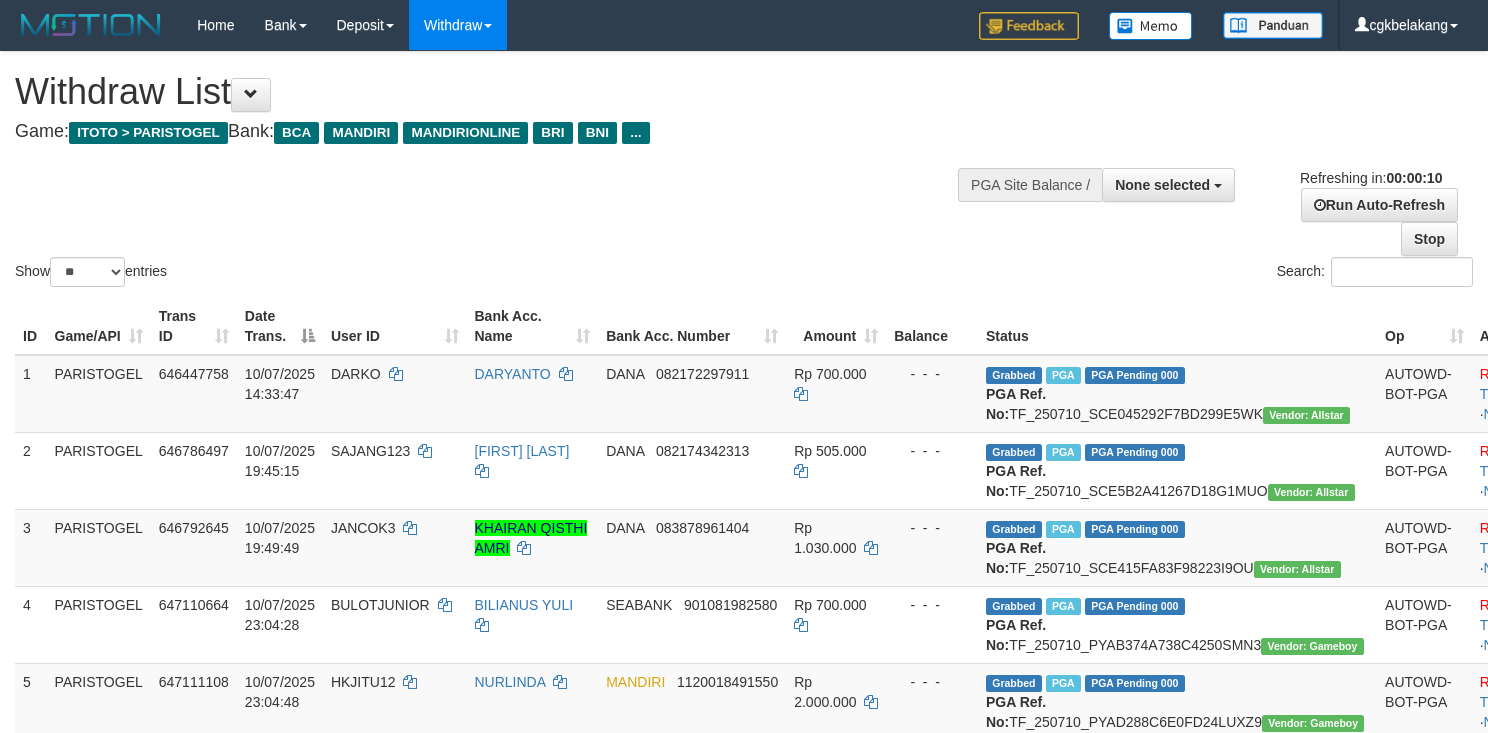 select 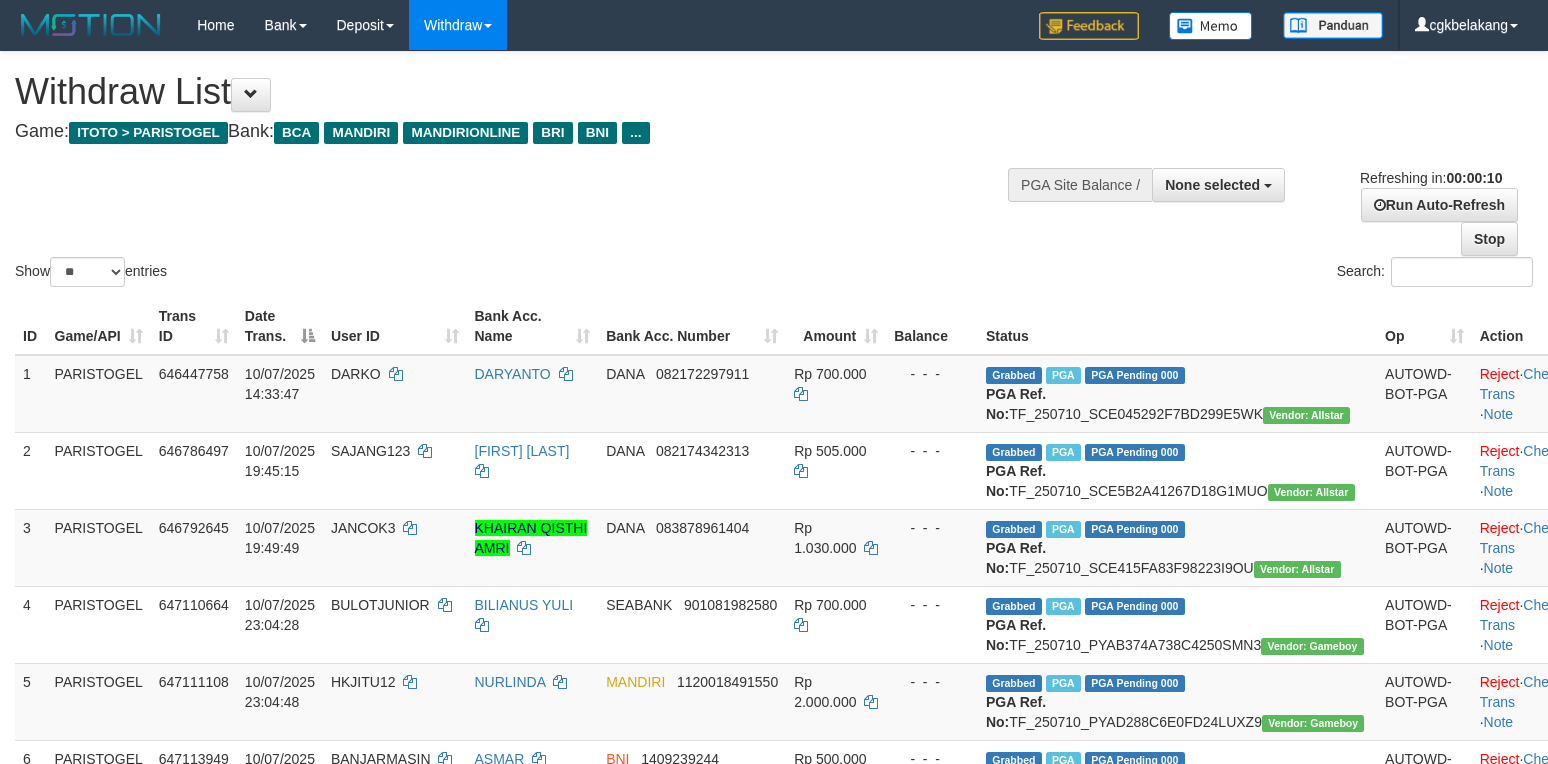 select 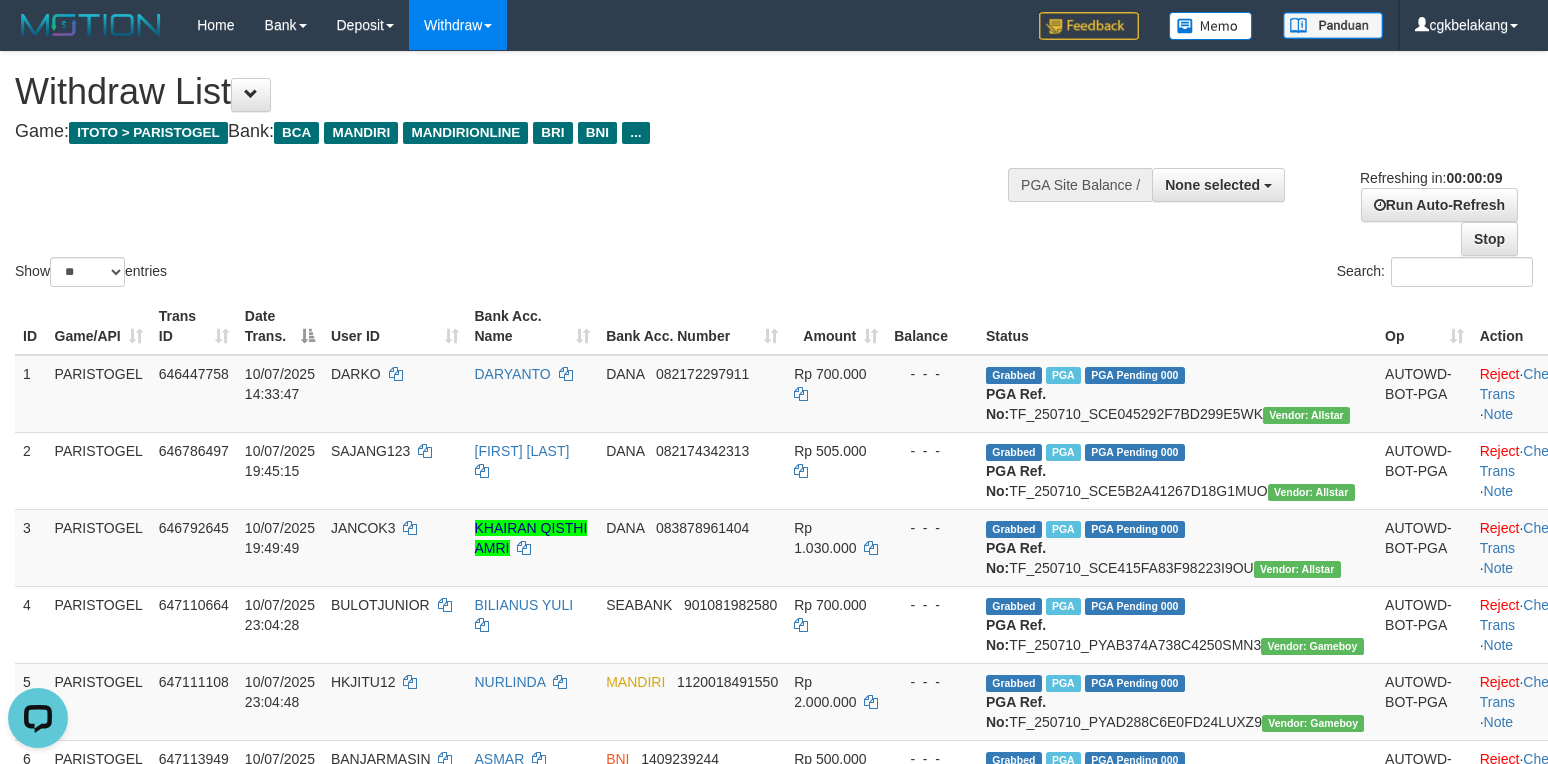 scroll, scrollTop: 0, scrollLeft: 0, axis: both 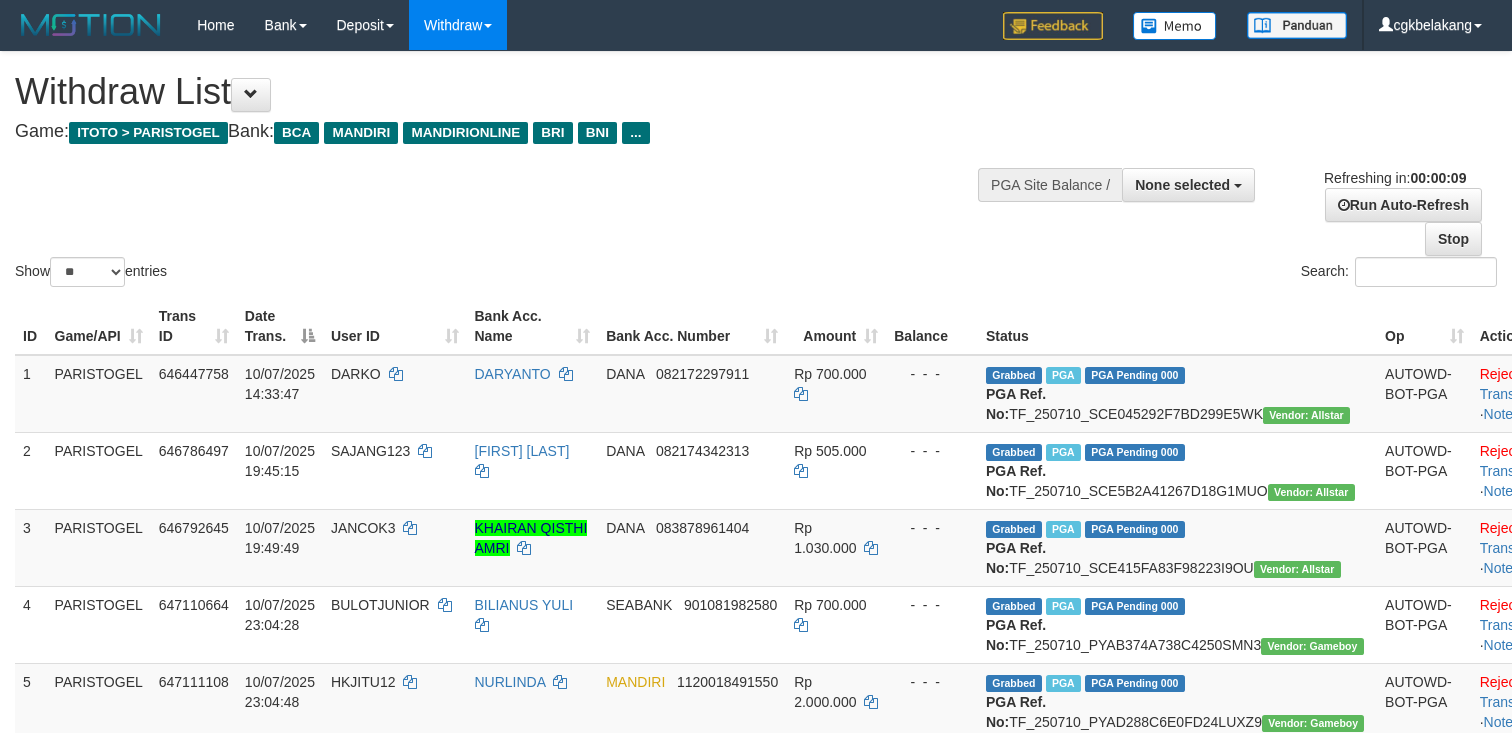 select 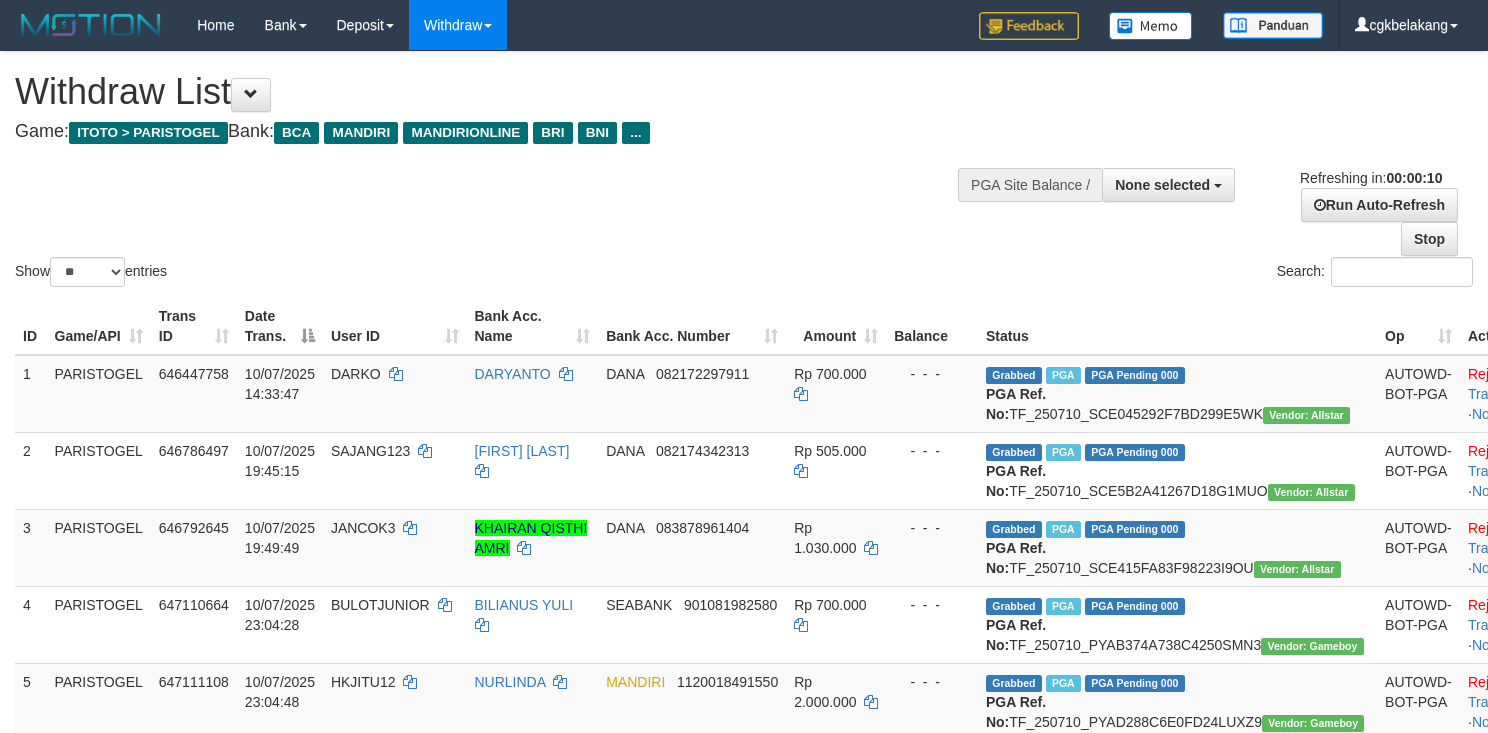 select 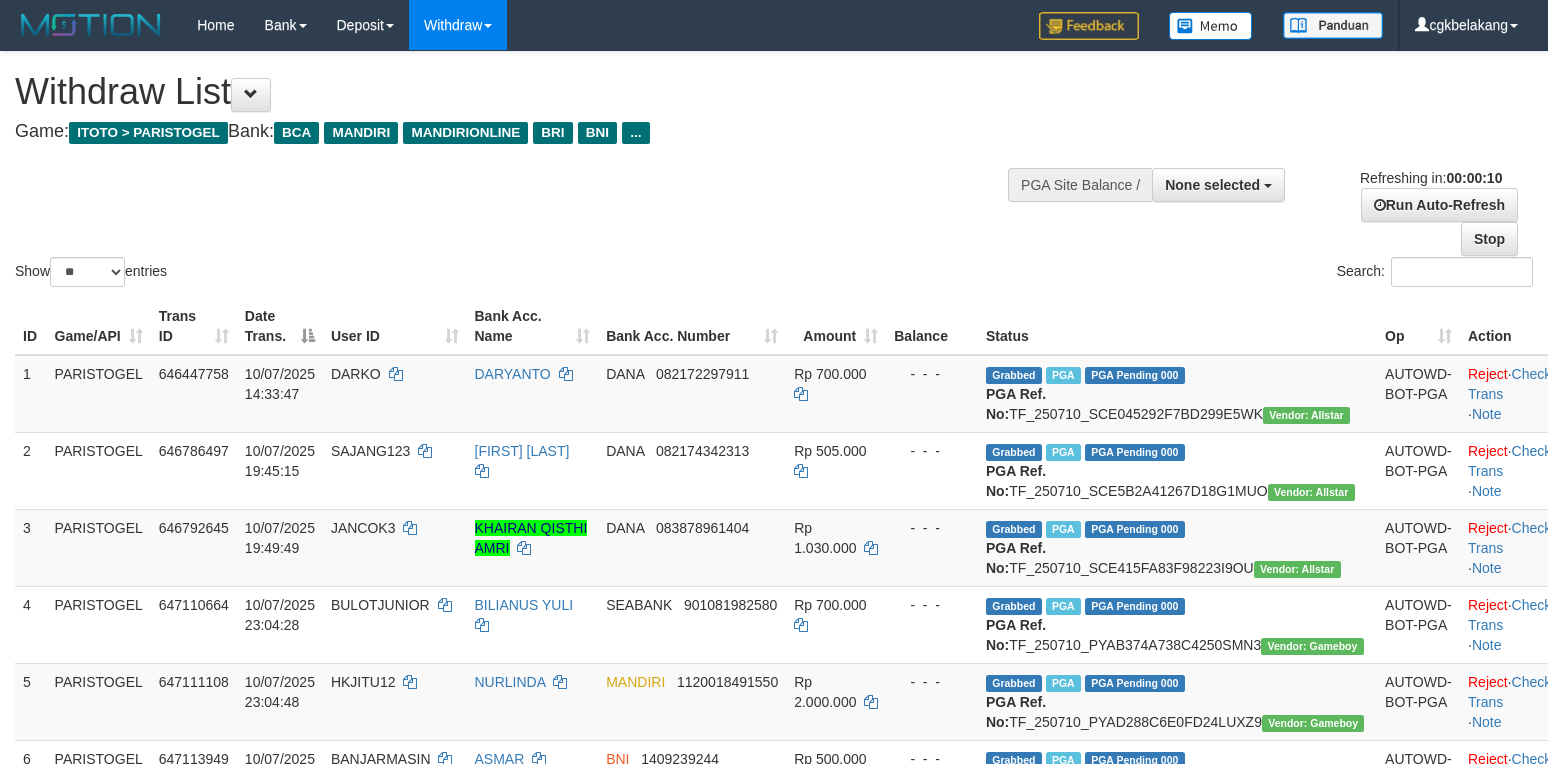 select 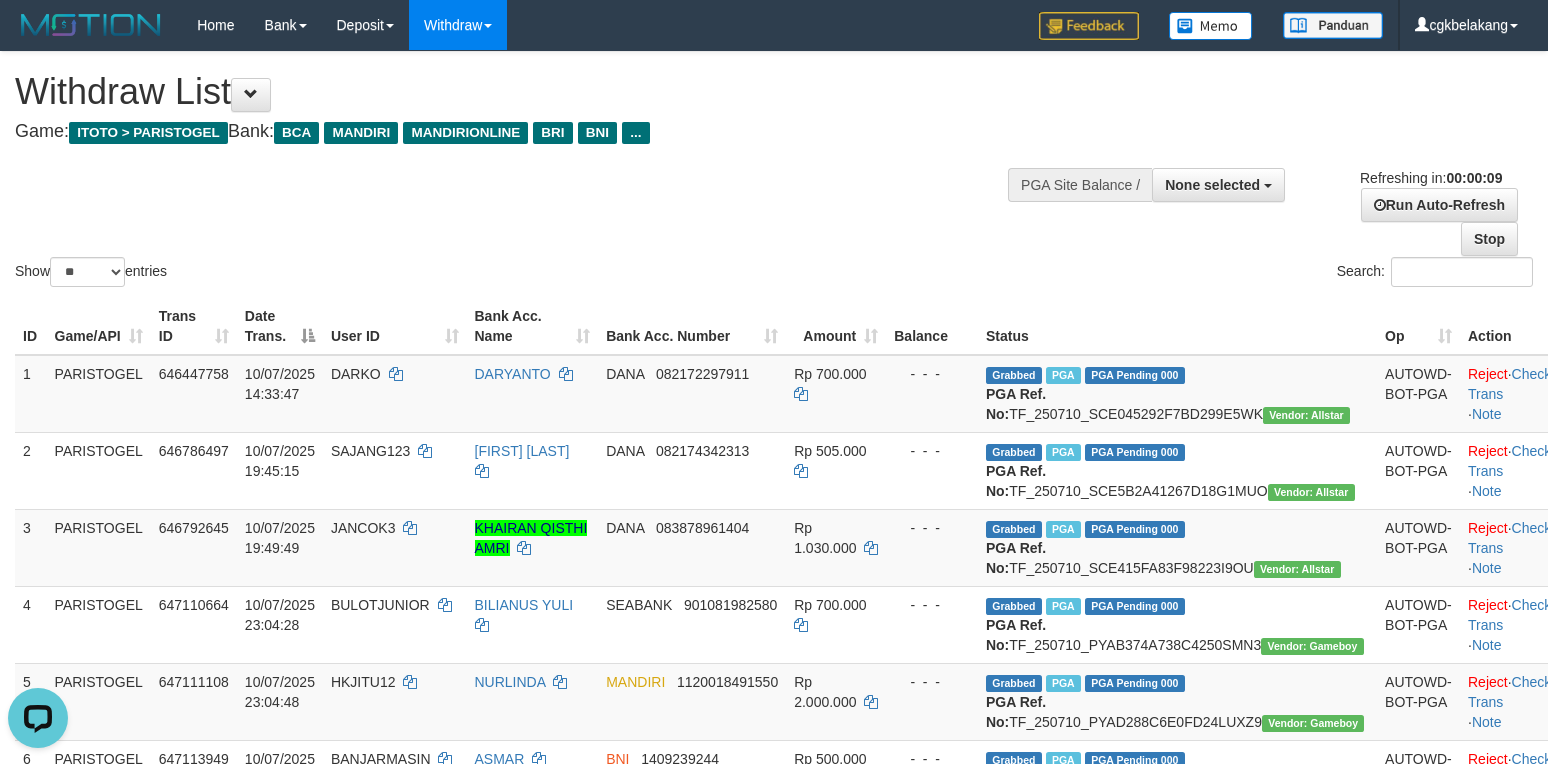 scroll, scrollTop: 0, scrollLeft: 0, axis: both 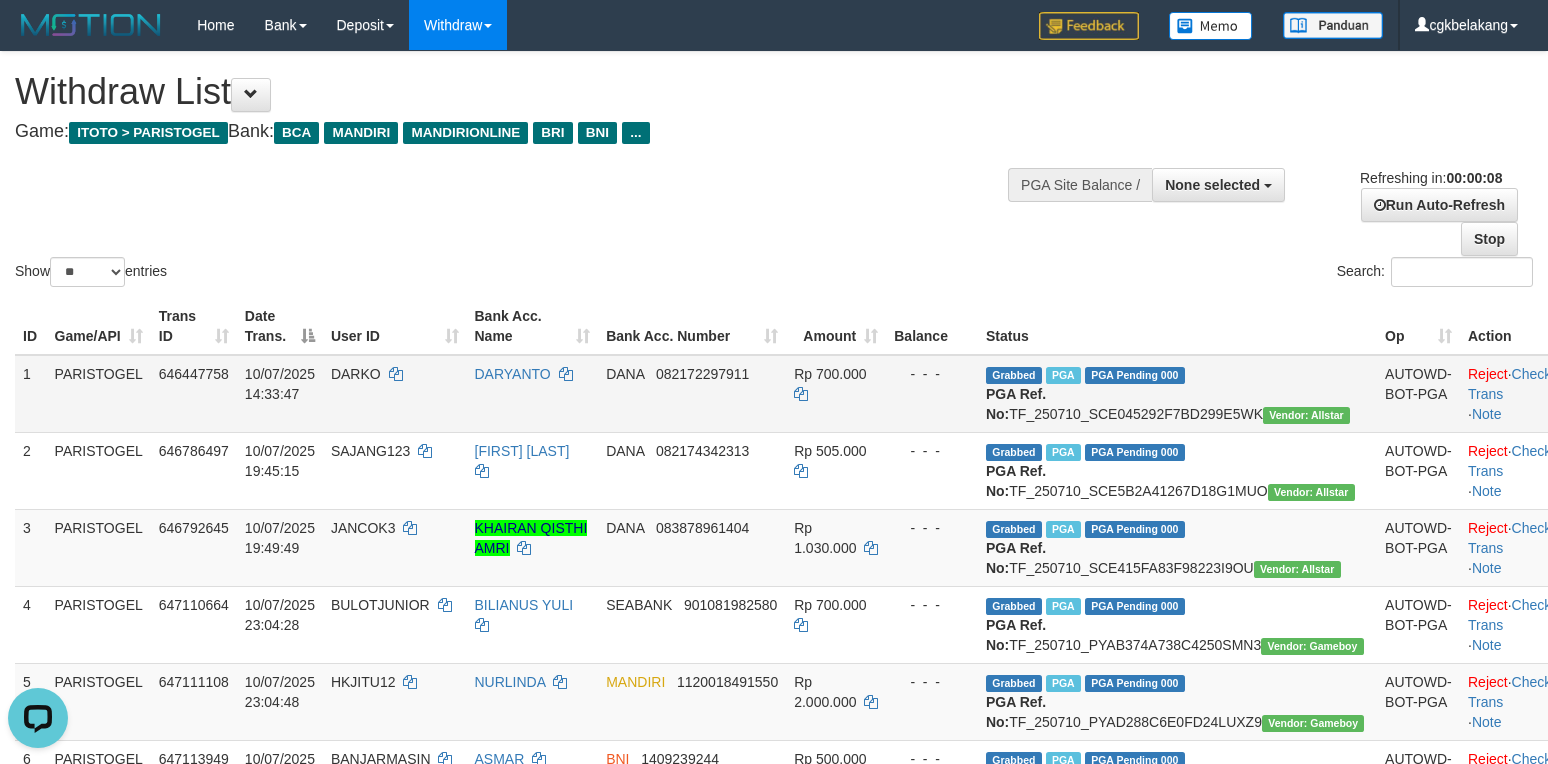 click on "Rp 700.000" at bounding box center [836, 394] 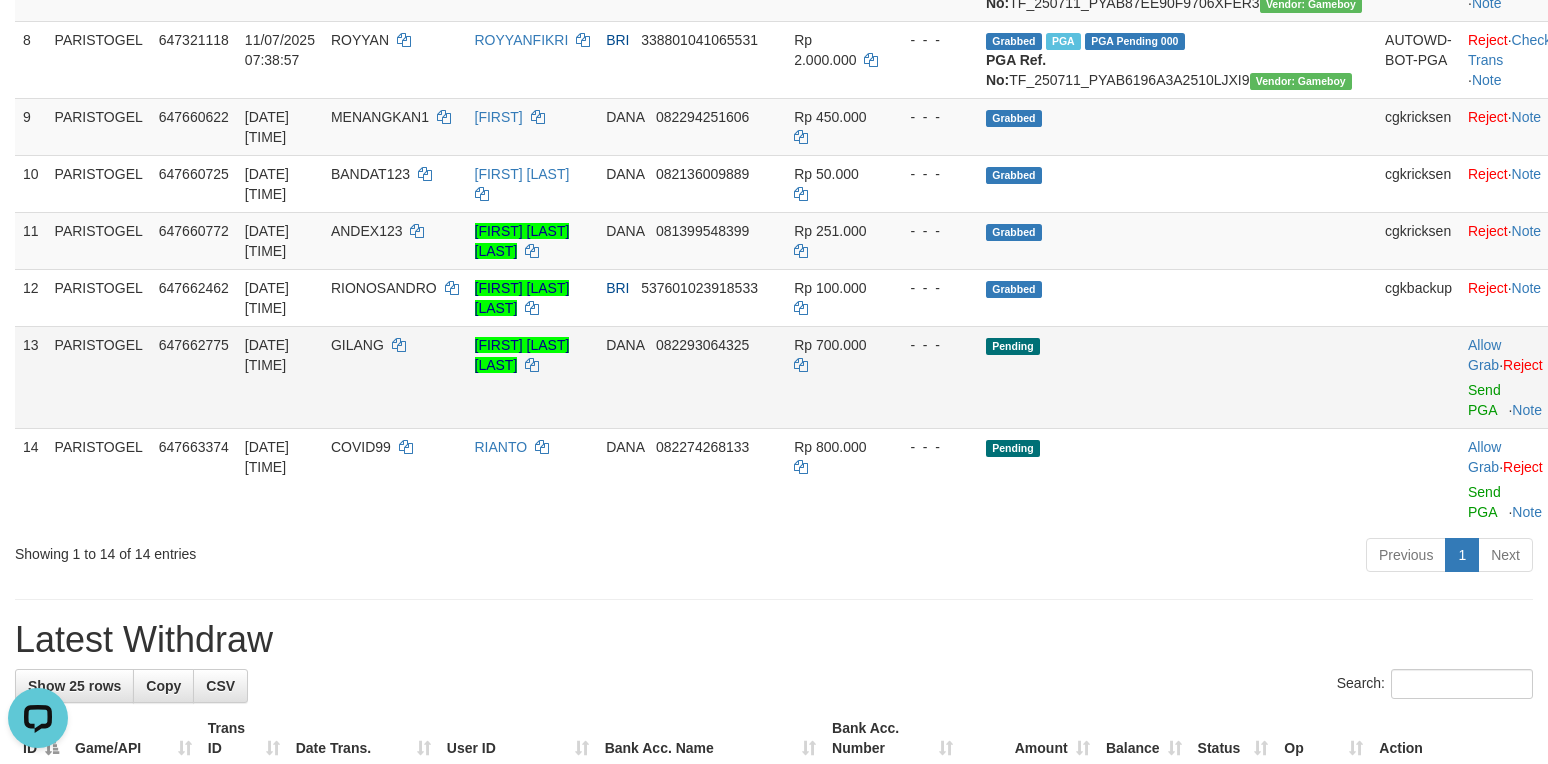 scroll, scrollTop: 933, scrollLeft: 0, axis: vertical 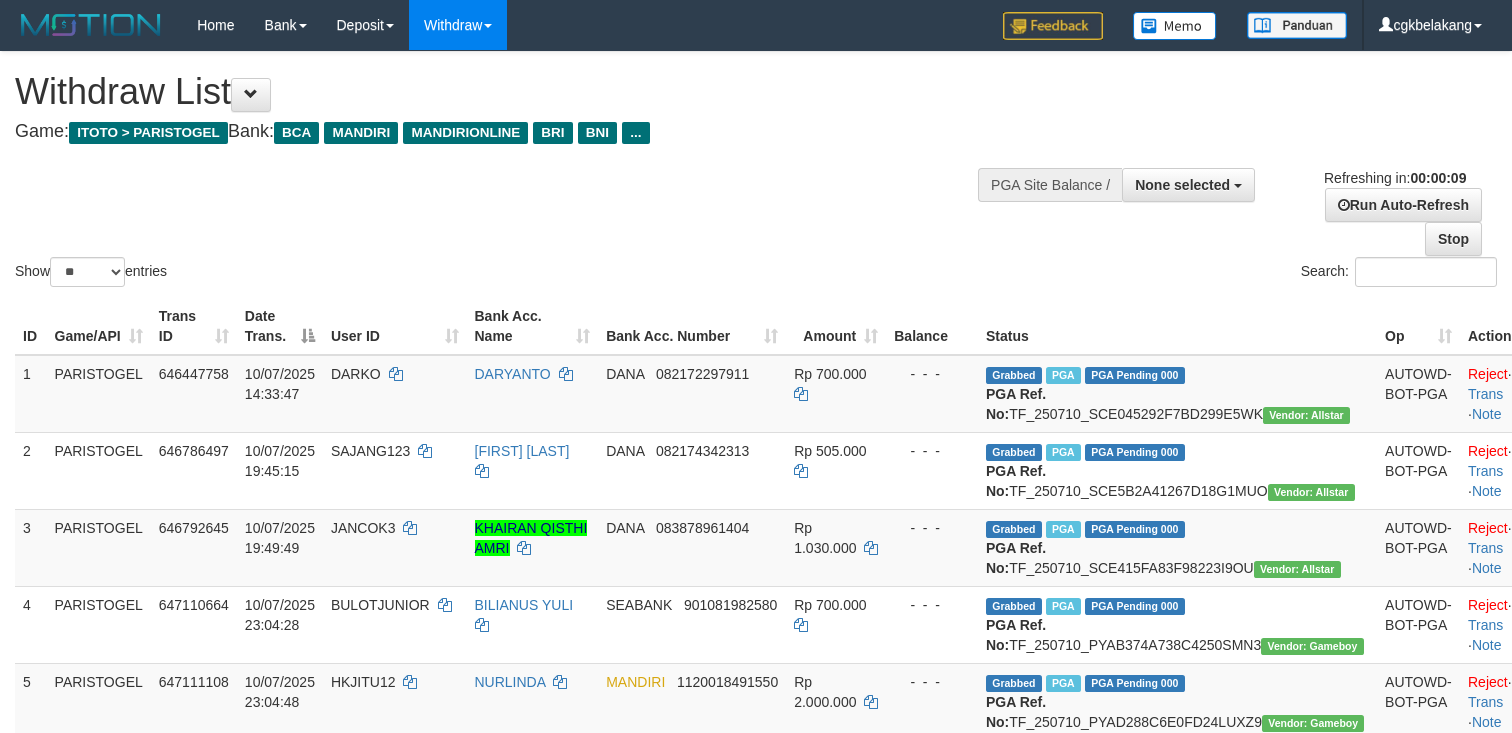 select 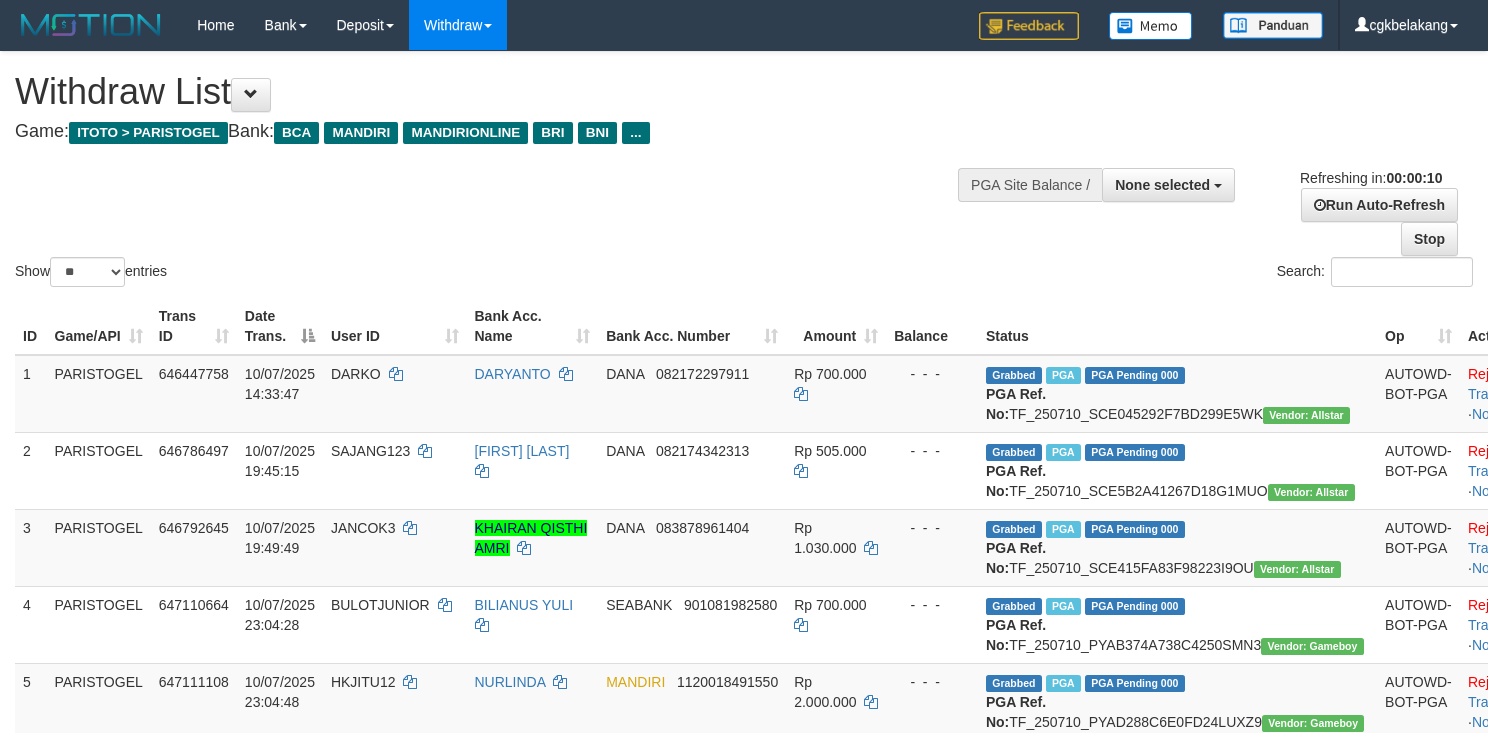 select 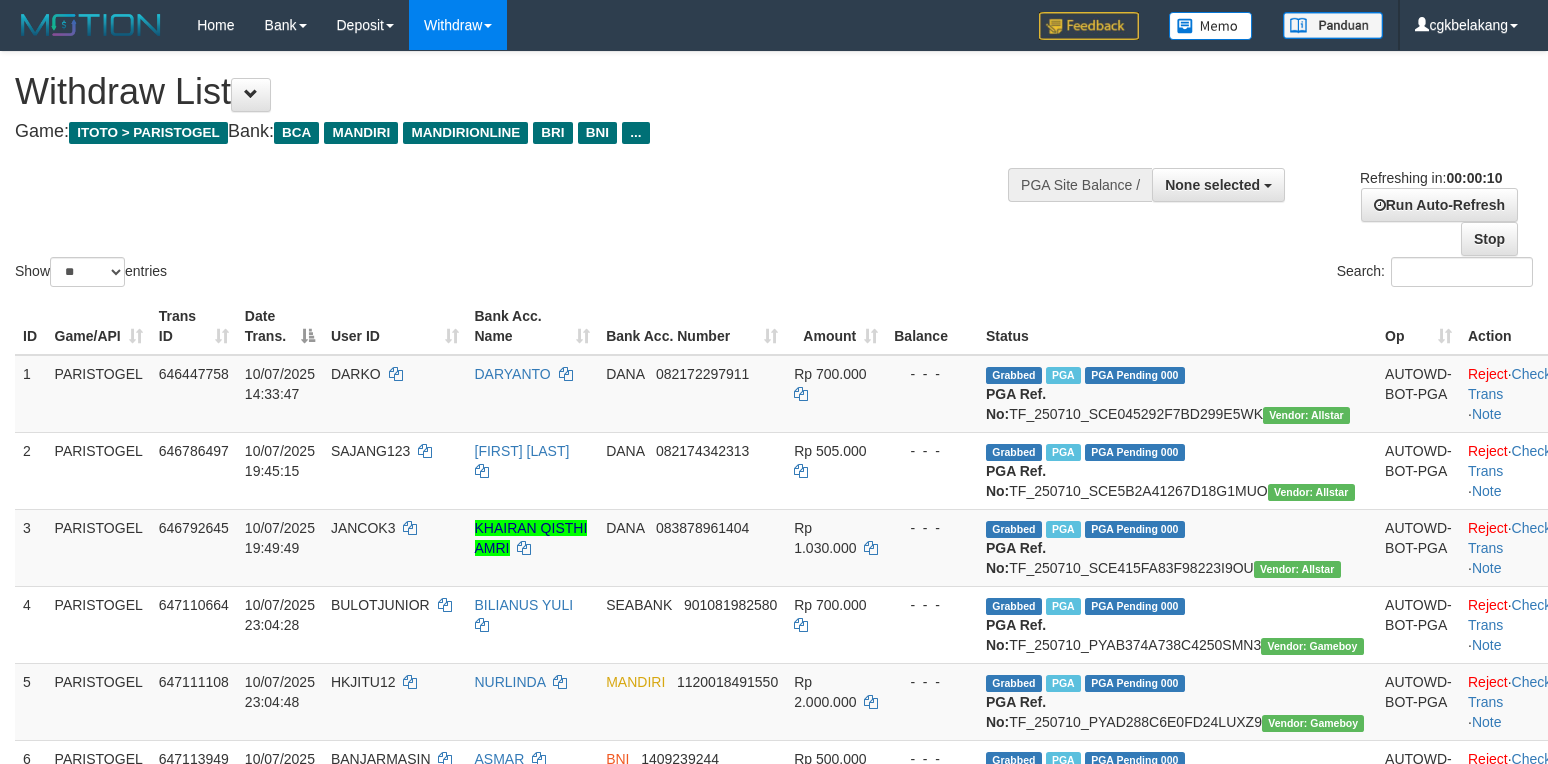 select 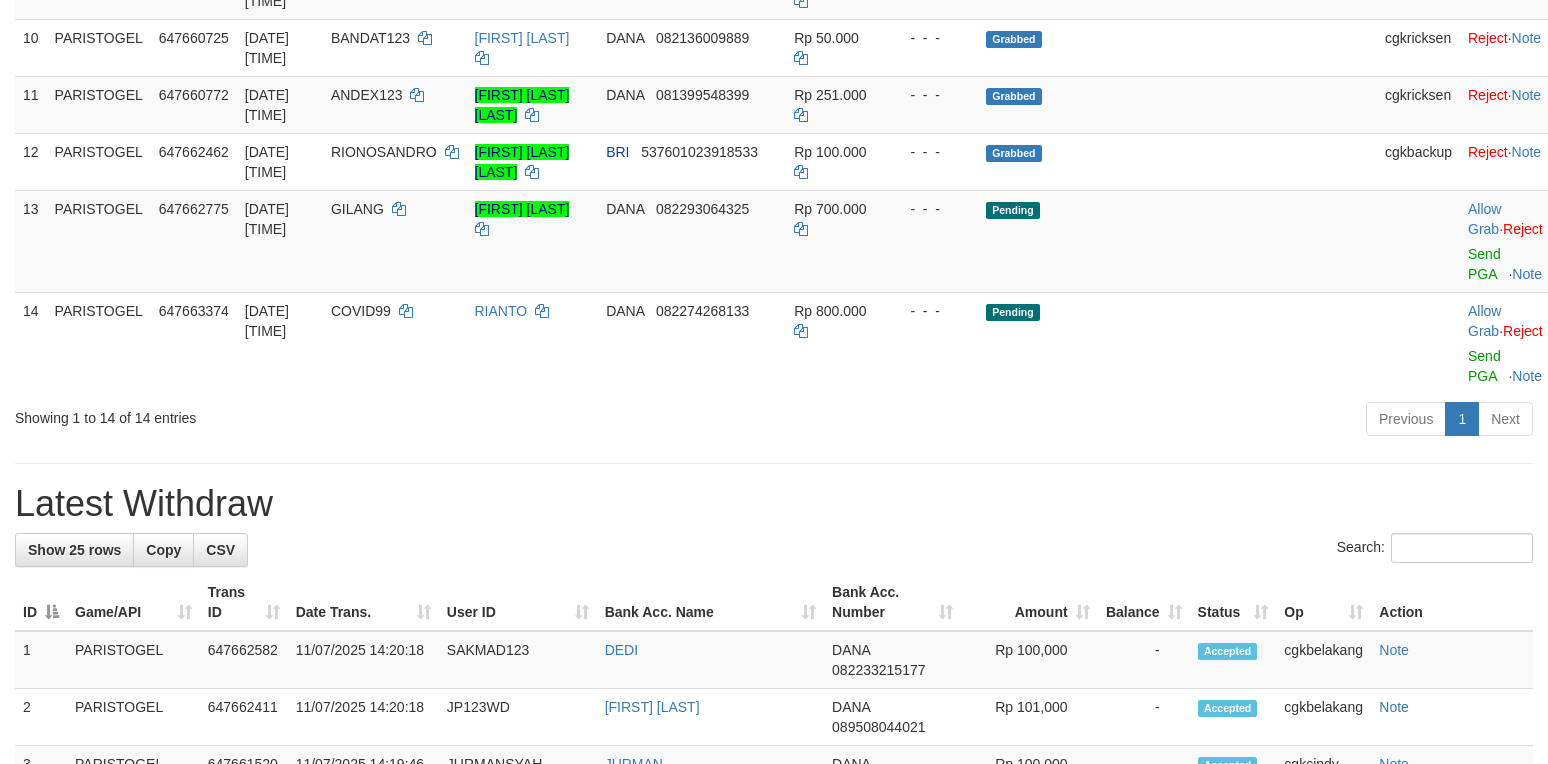 scroll, scrollTop: 933, scrollLeft: 0, axis: vertical 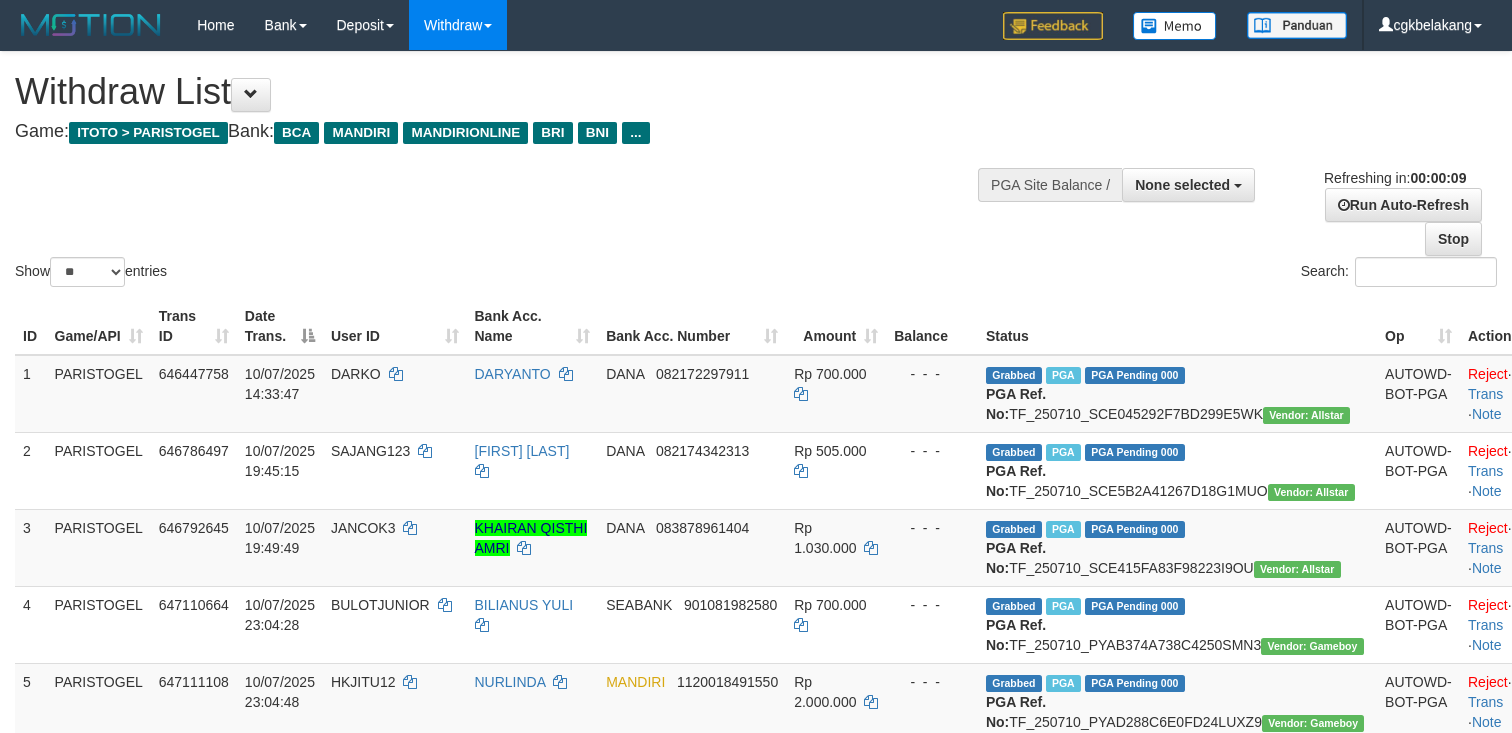 select 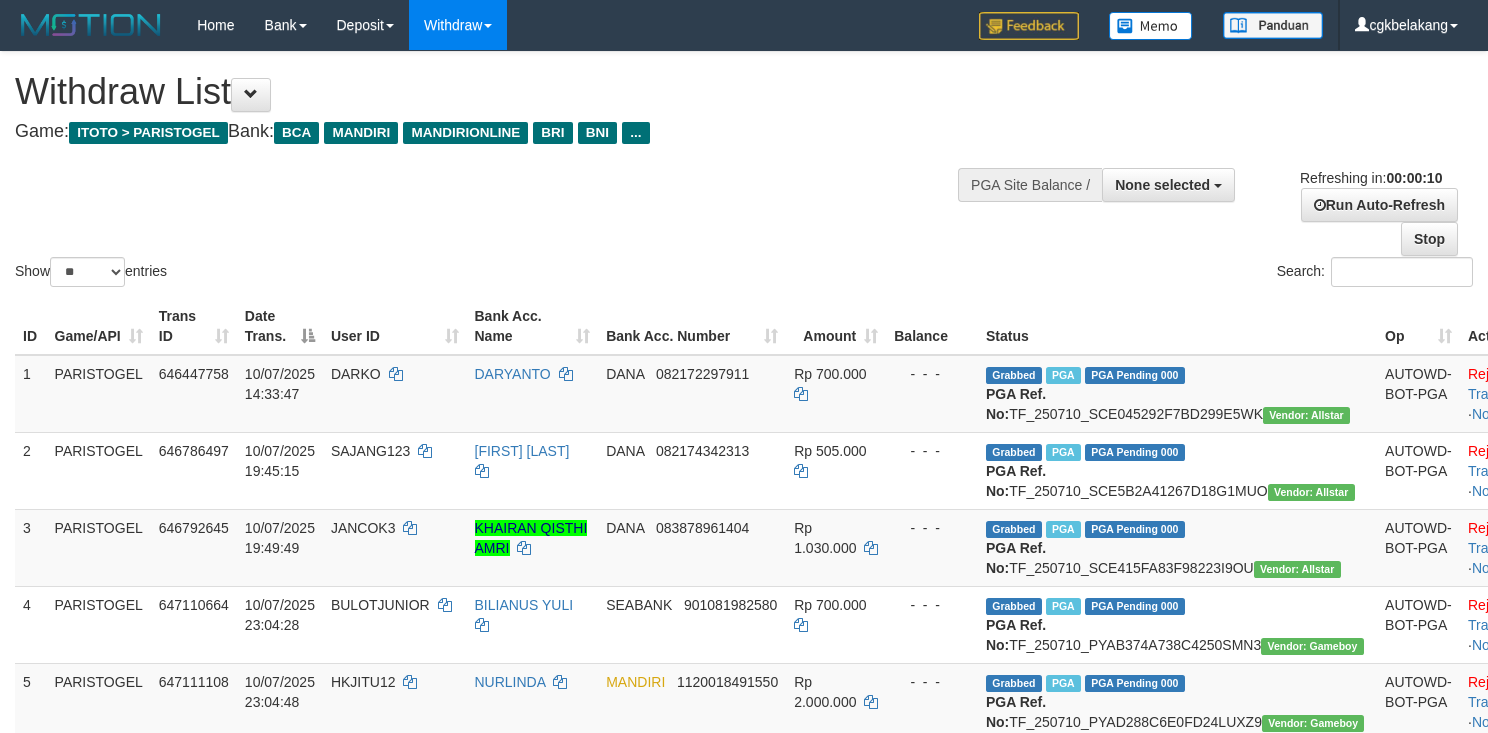 select 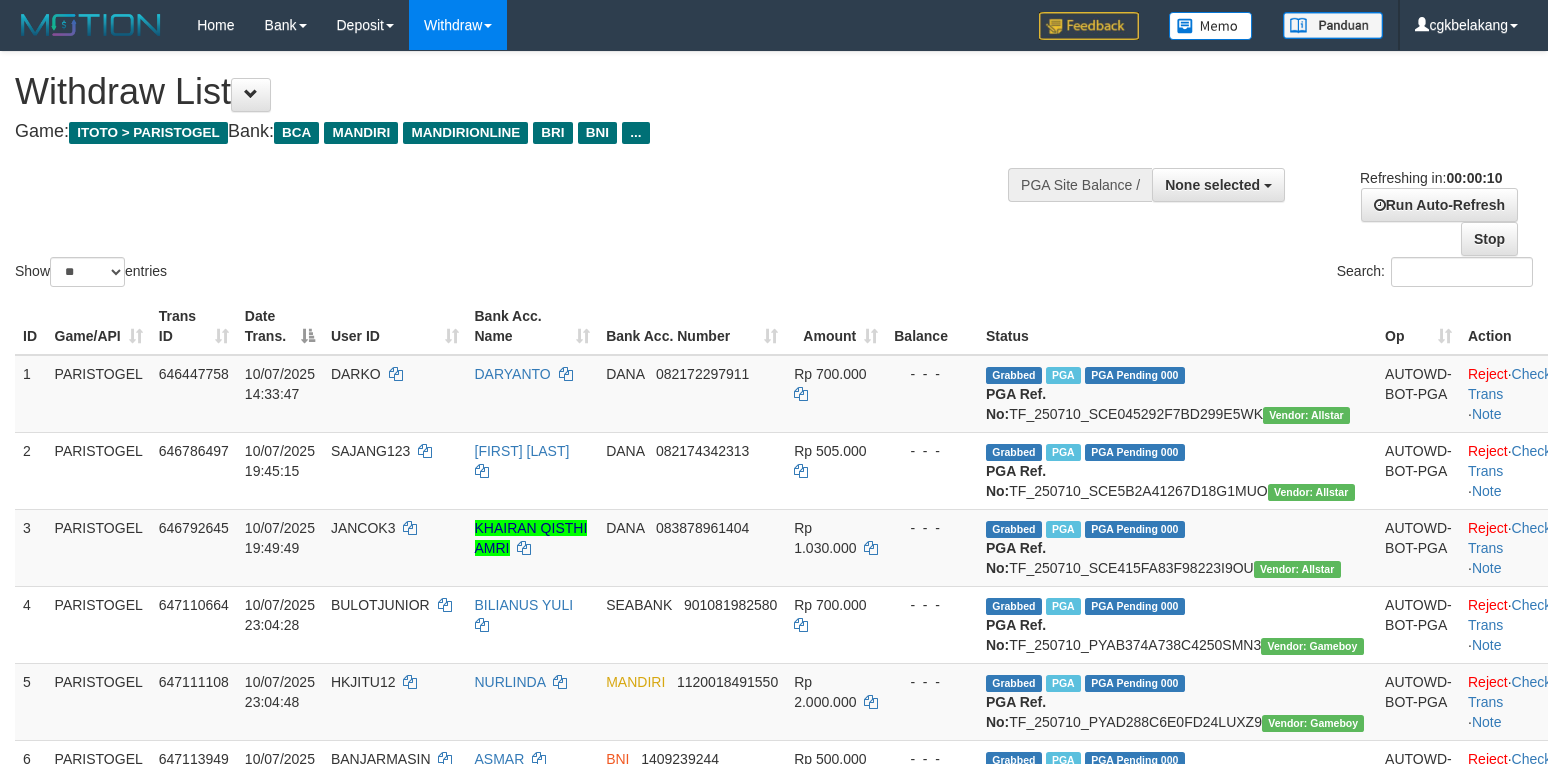 select 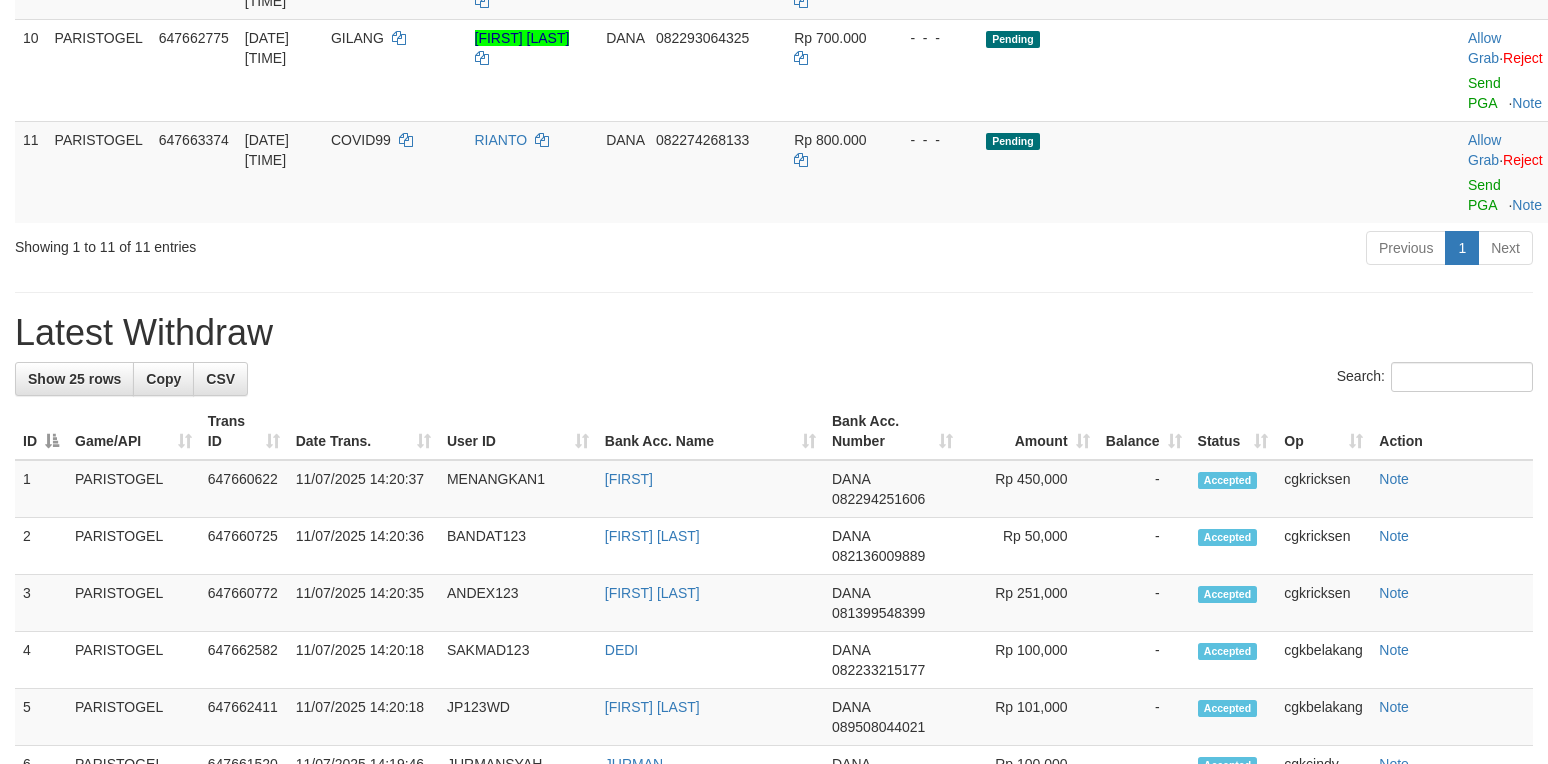scroll, scrollTop: 933, scrollLeft: 0, axis: vertical 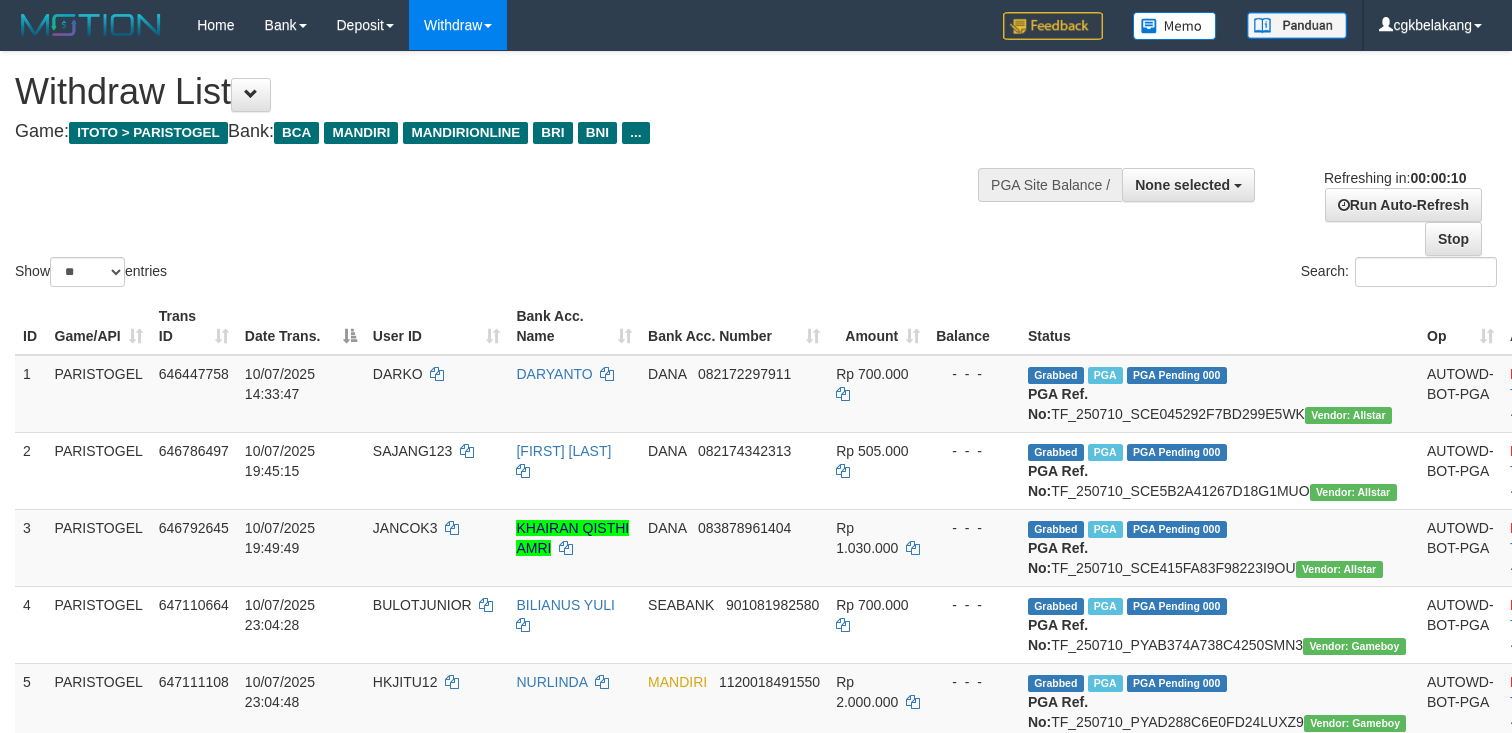 select 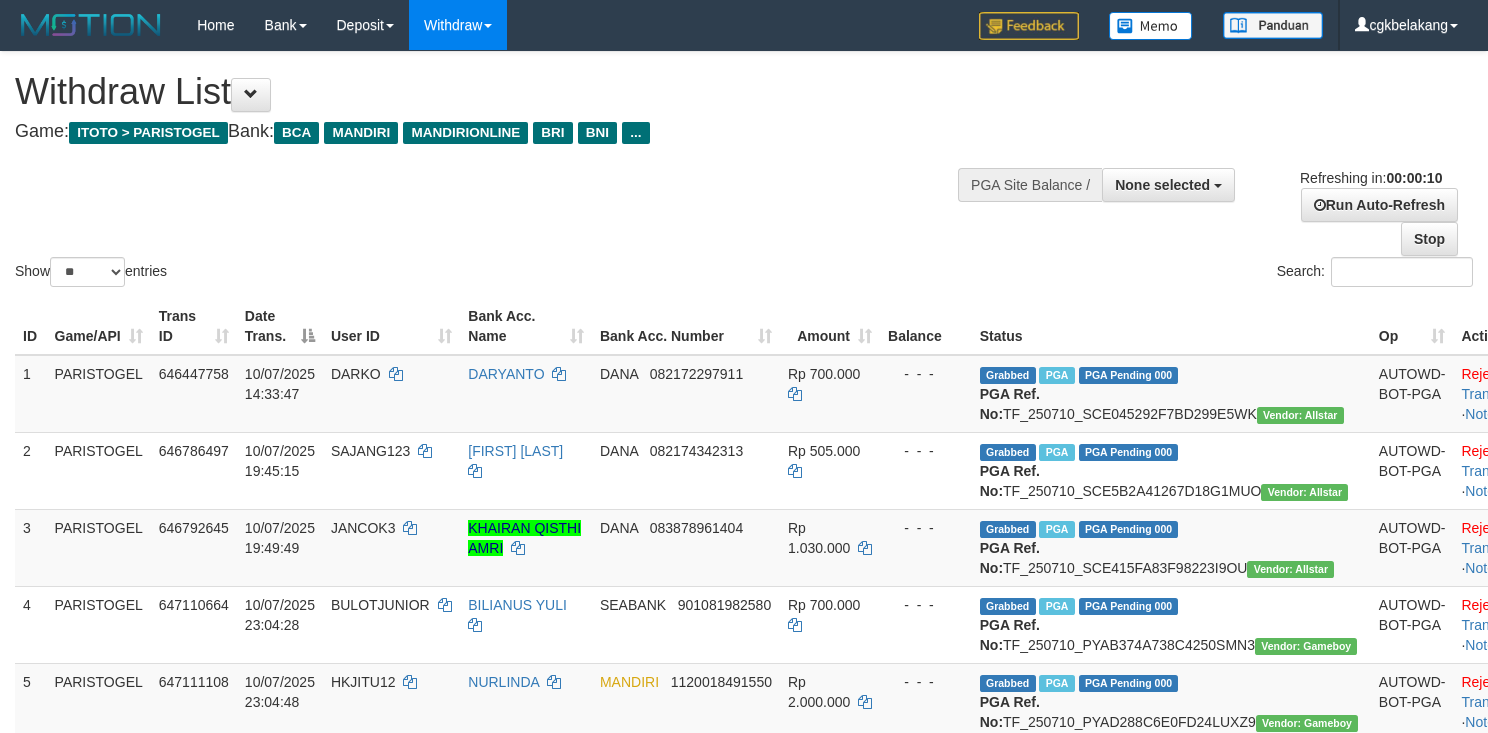 select 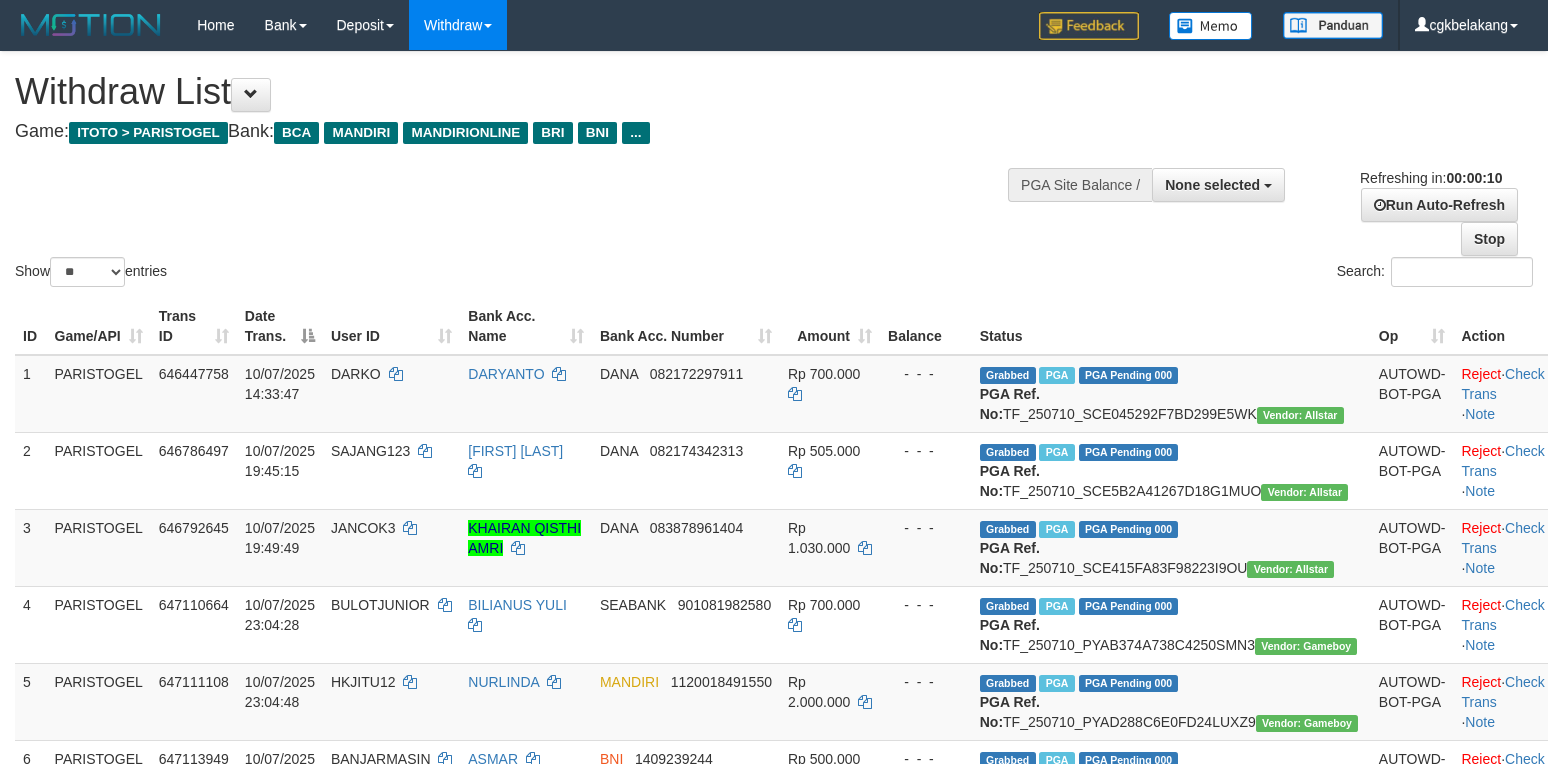 select 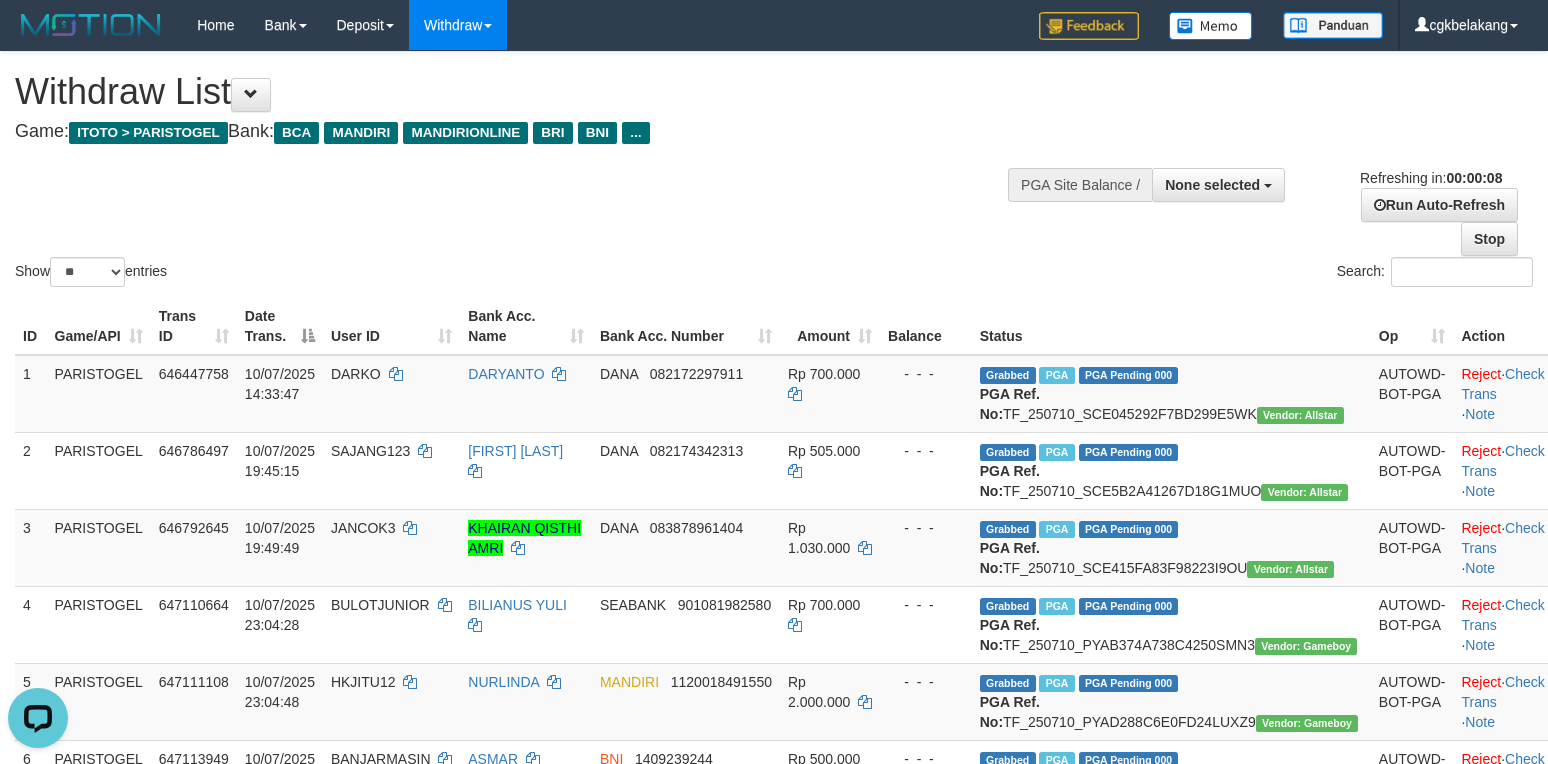 scroll, scrollTop: 0, scrollLeft: 0, axis: both 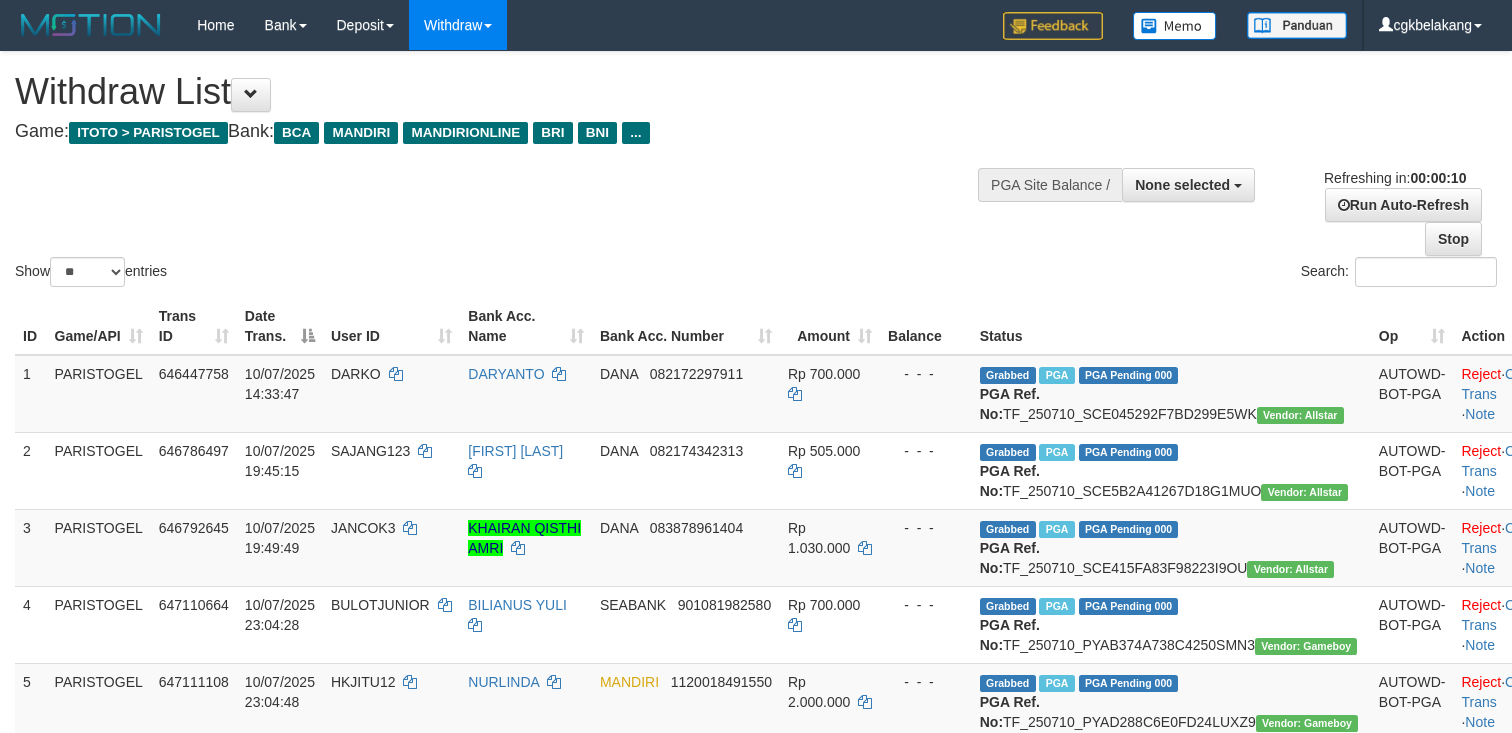 select 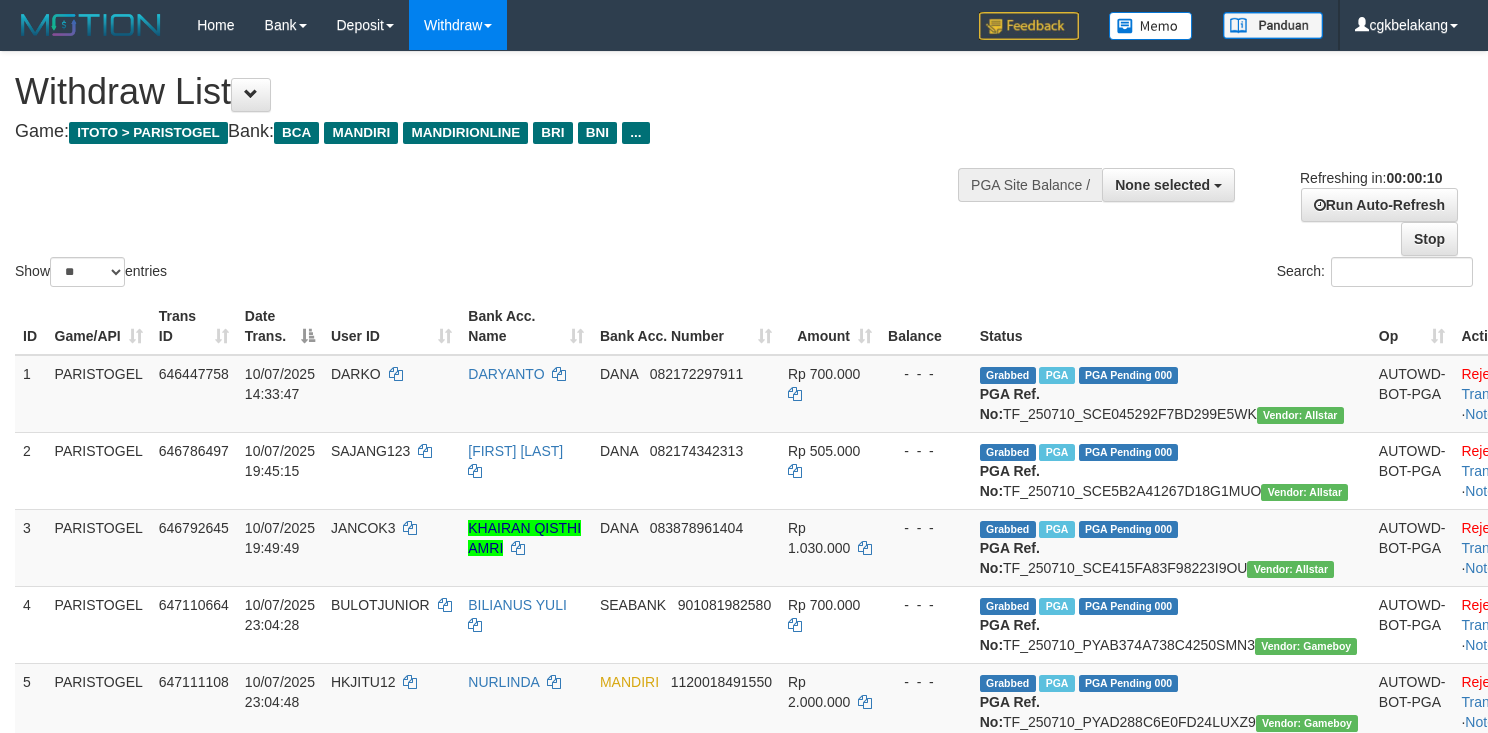 select 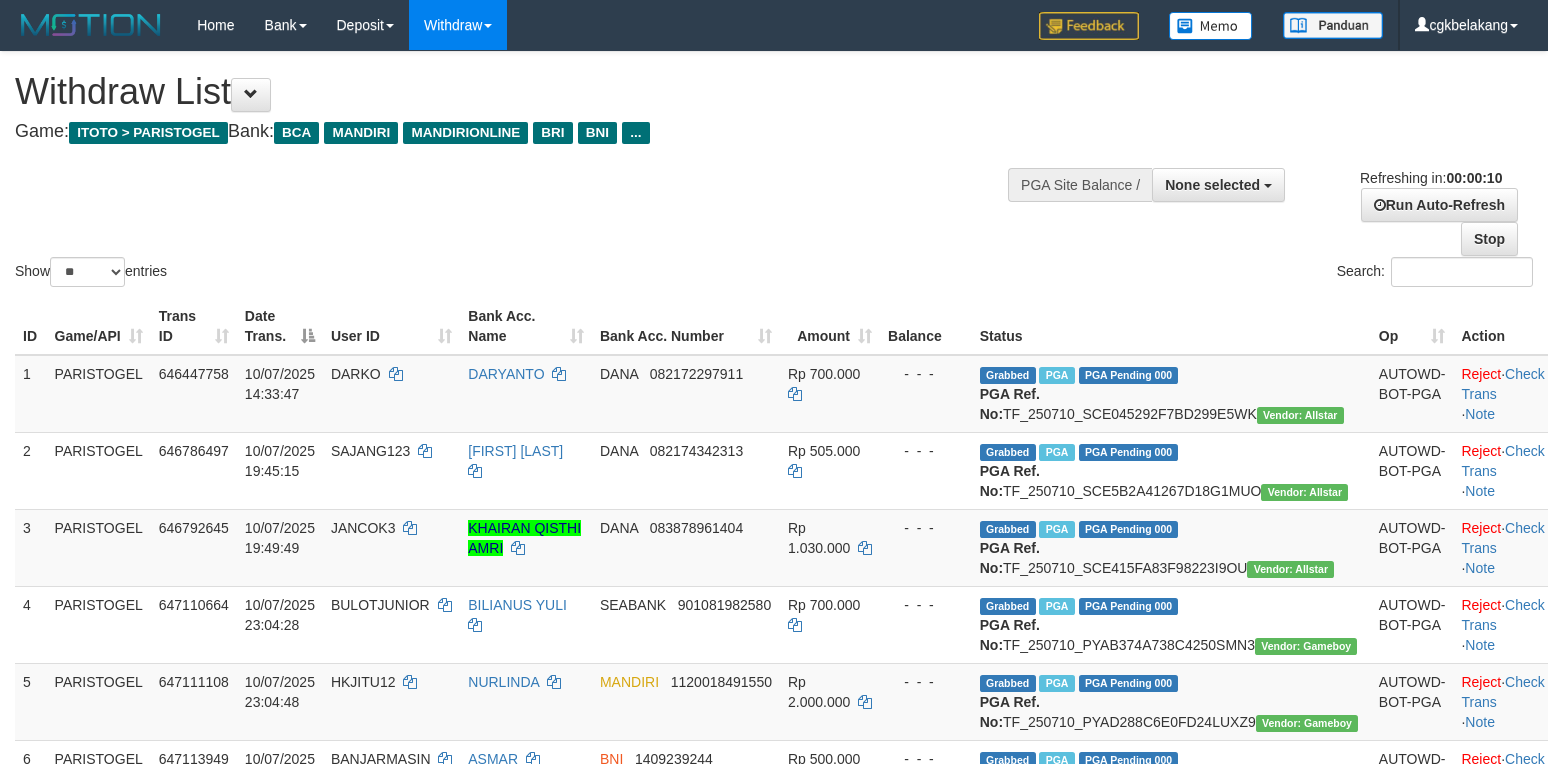 select 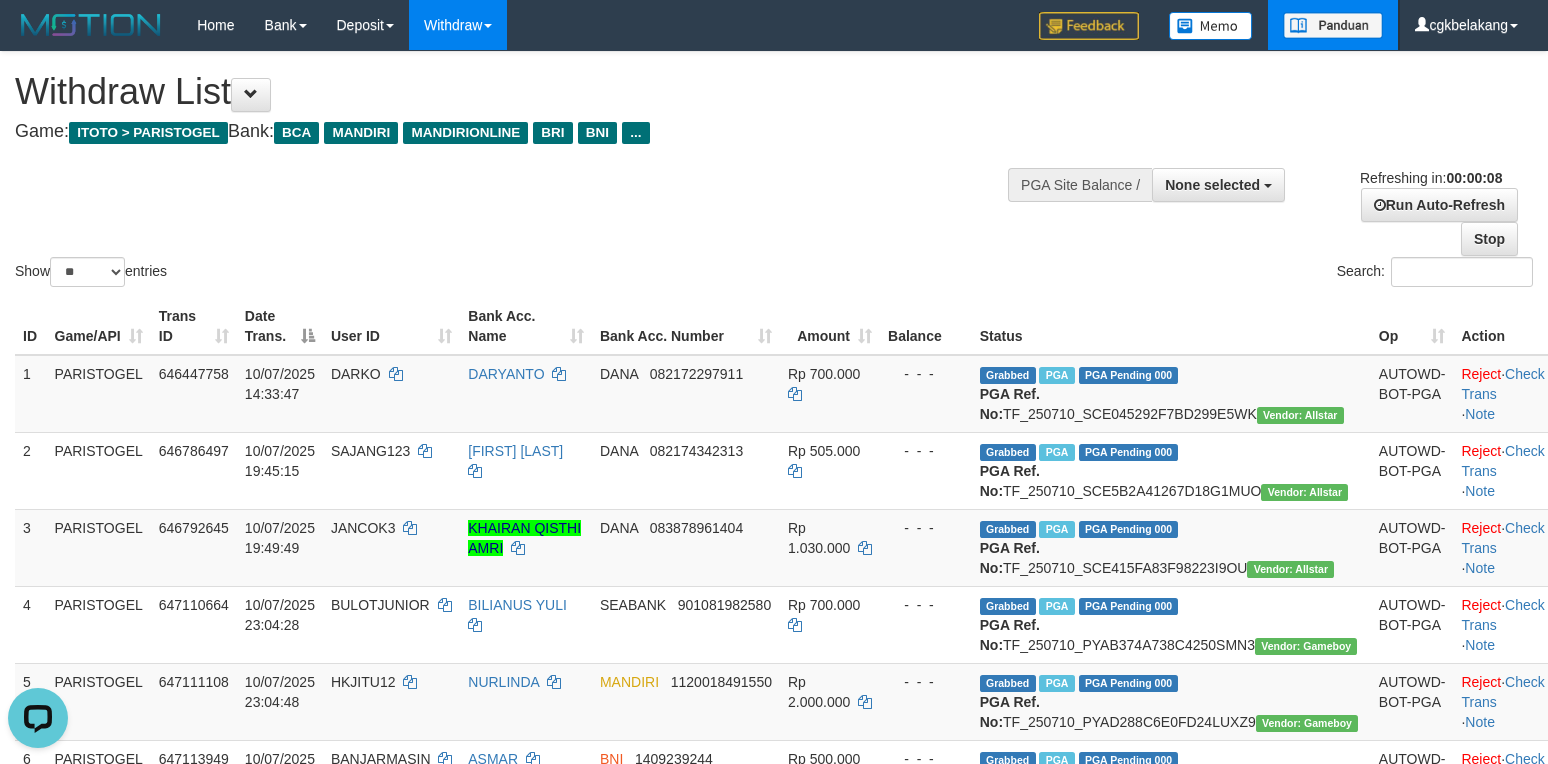scroll, scrollTop: 0, scrollLeft: 0, axis: both 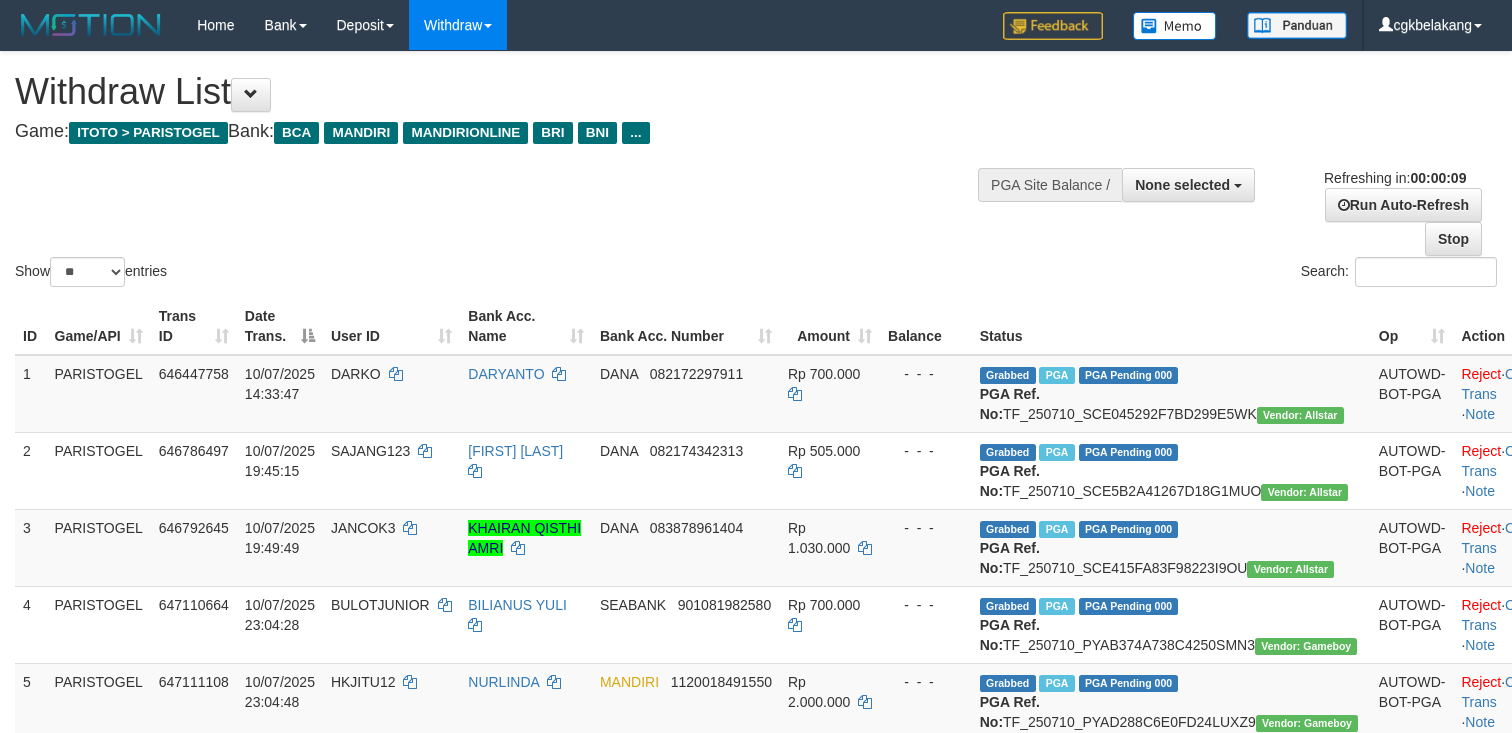 select 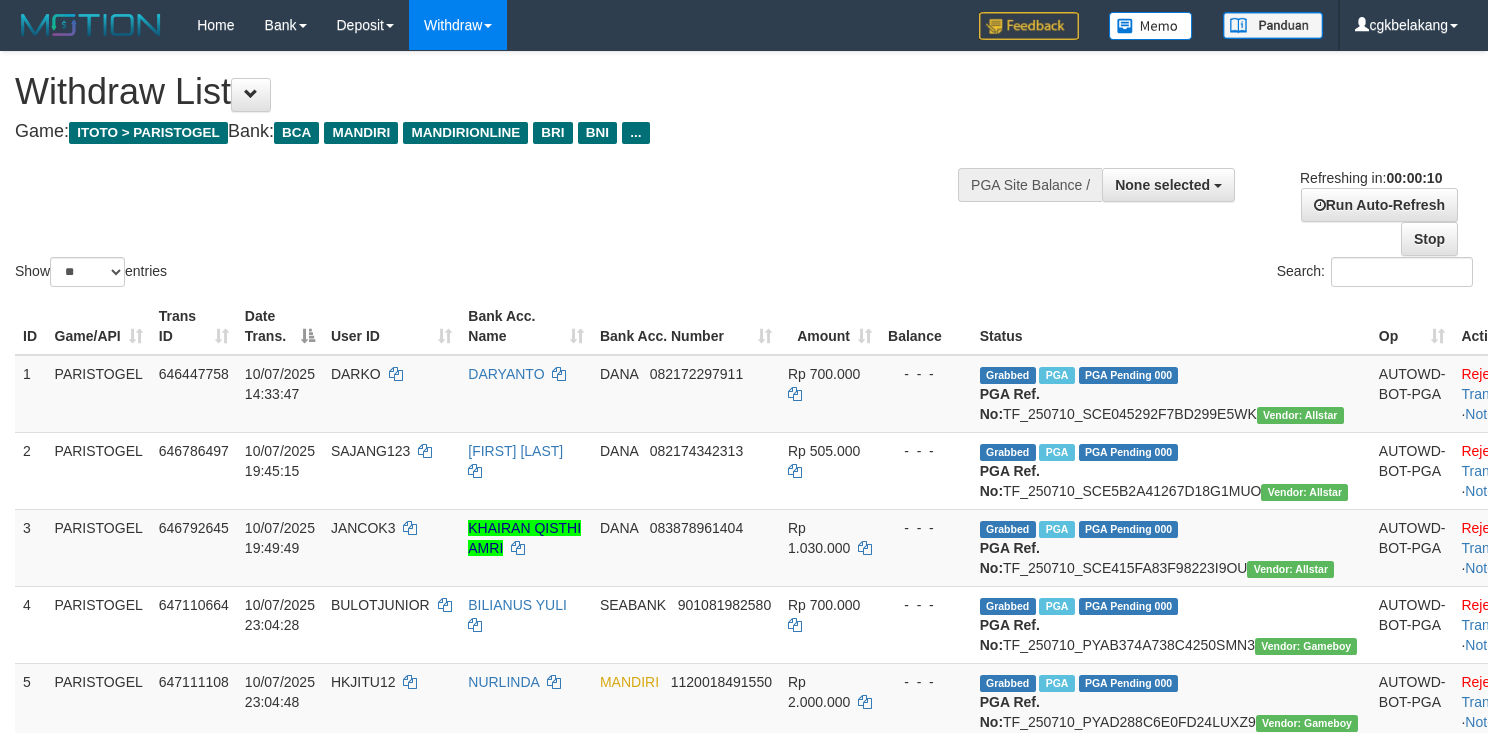 select 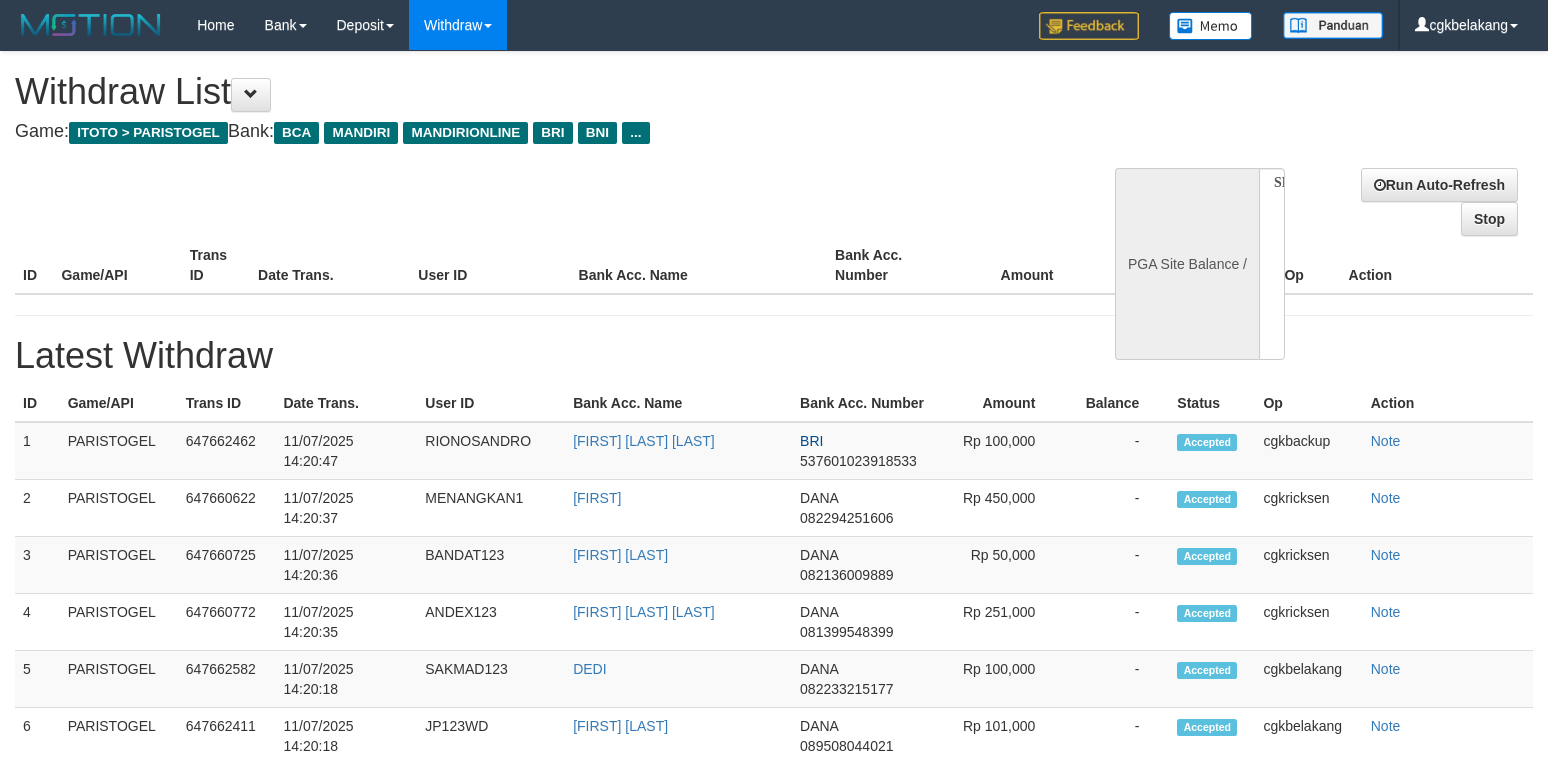 select 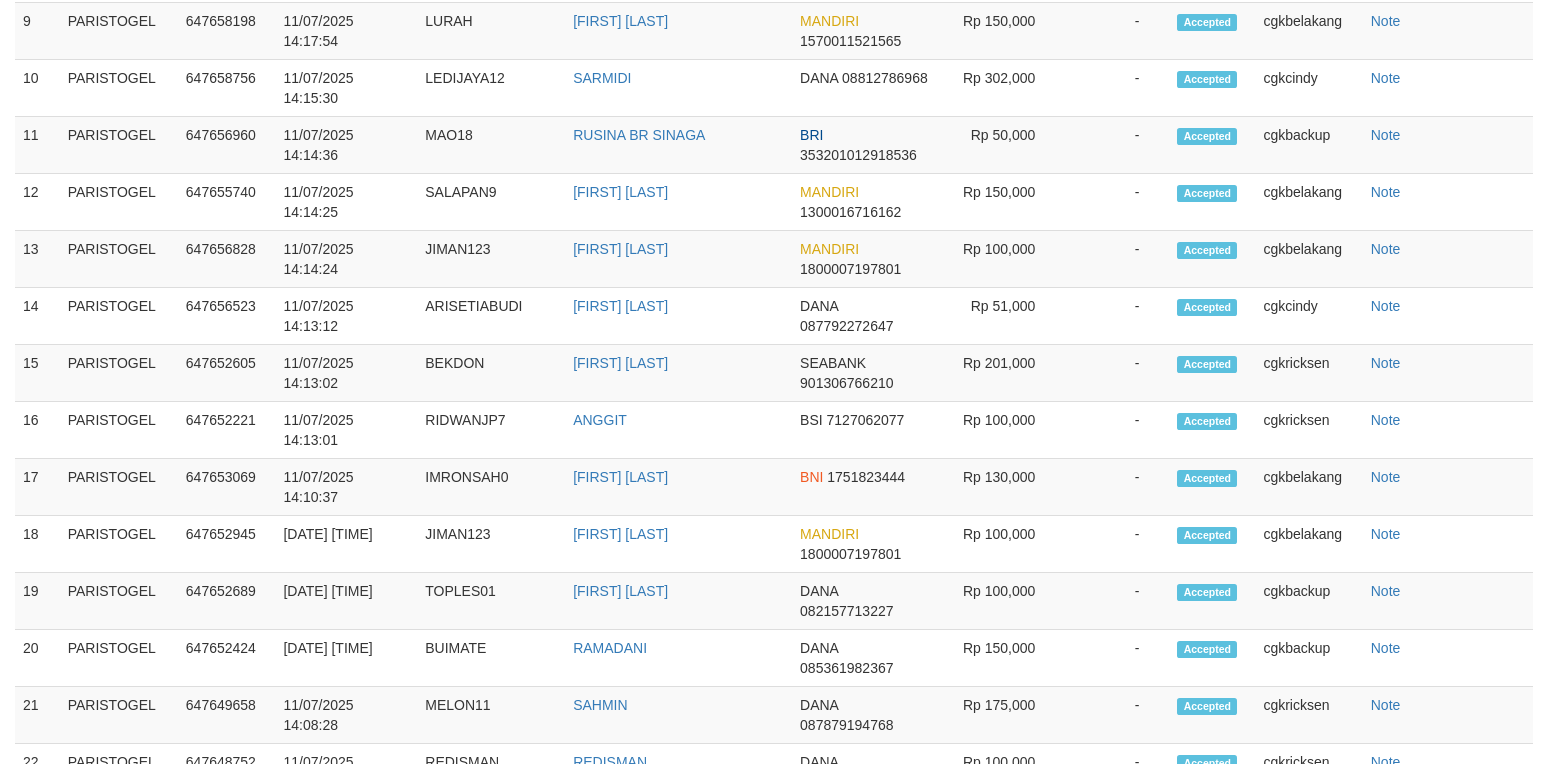 select on "**" 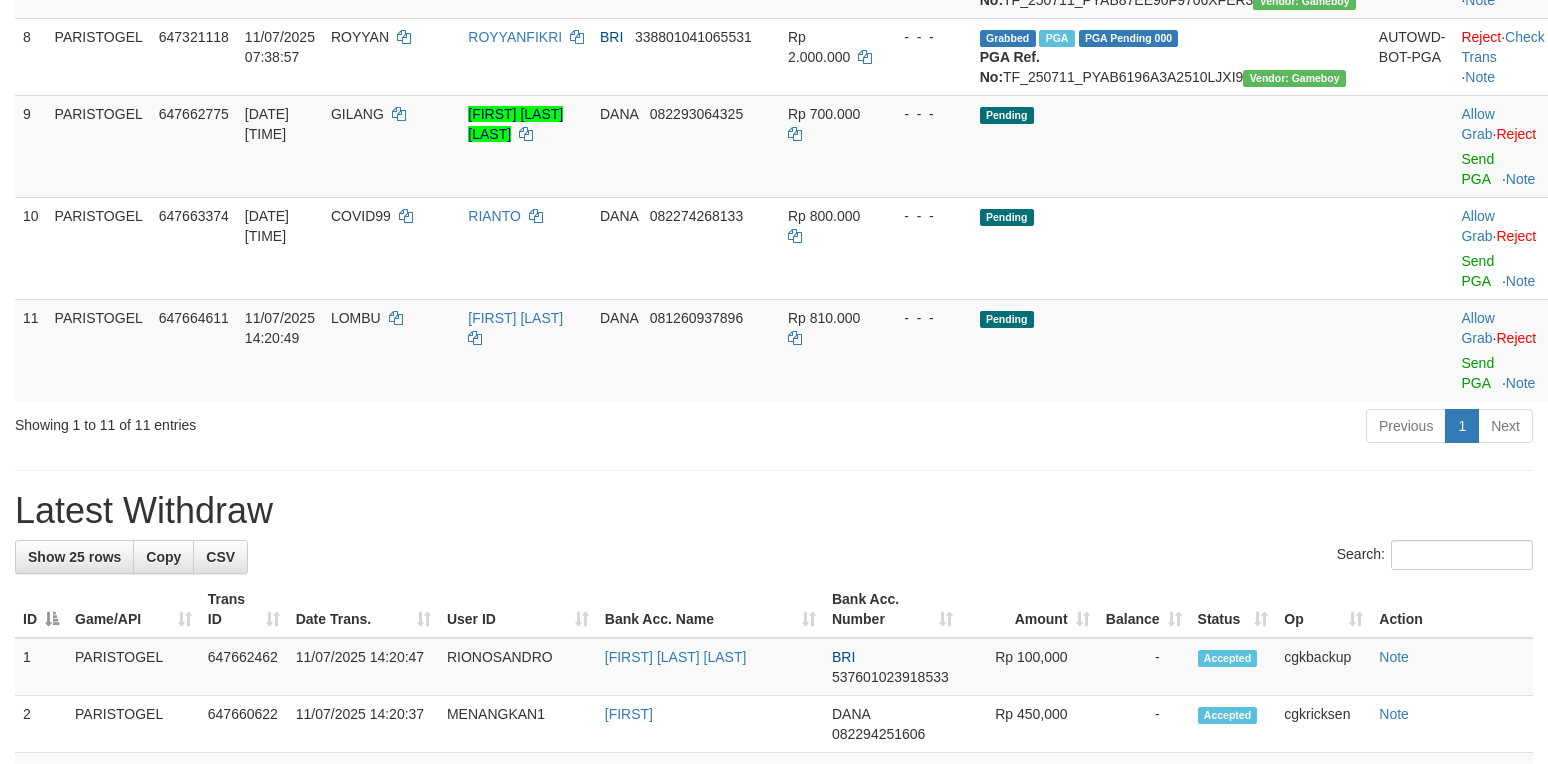 scroll, scrollTop: 800, scrollLeft: 0, axis: vertical 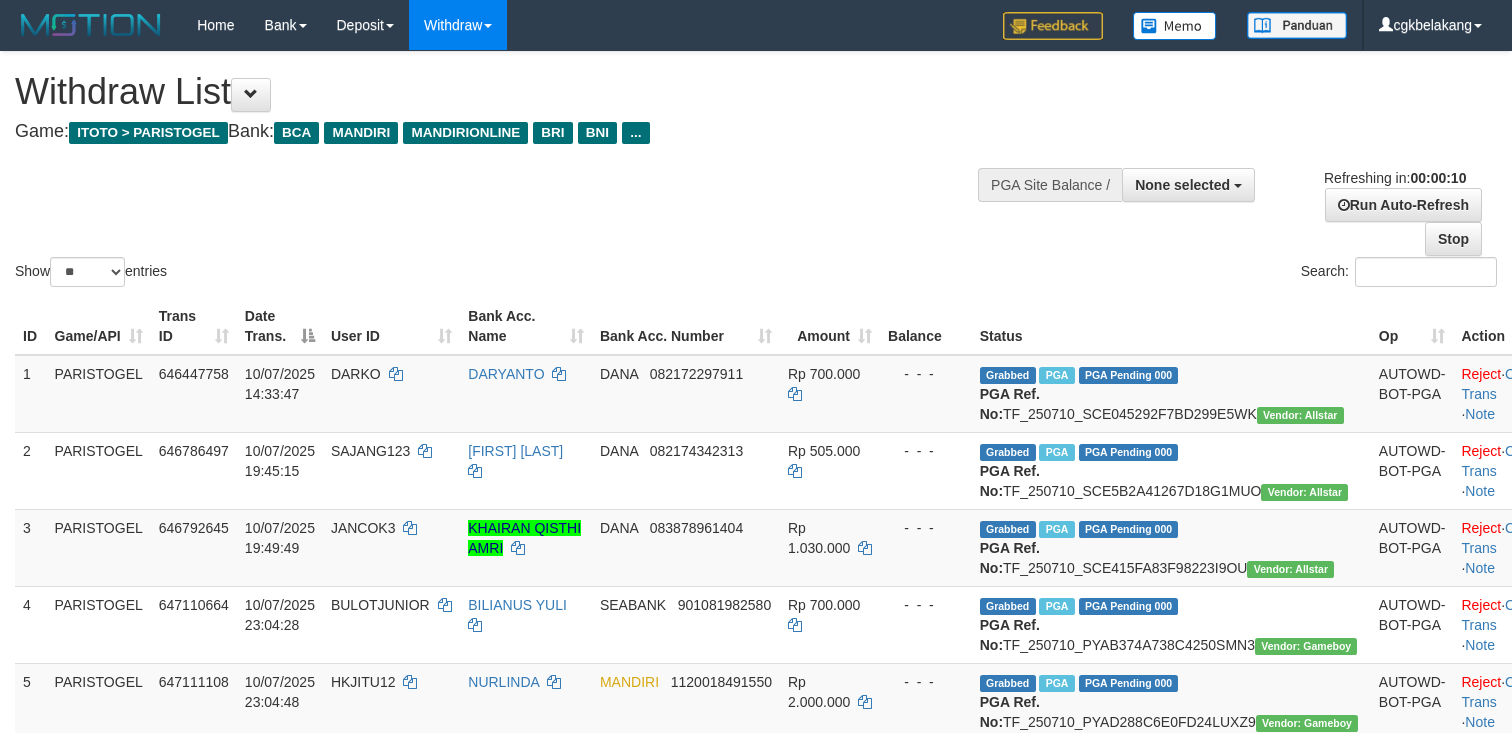 select 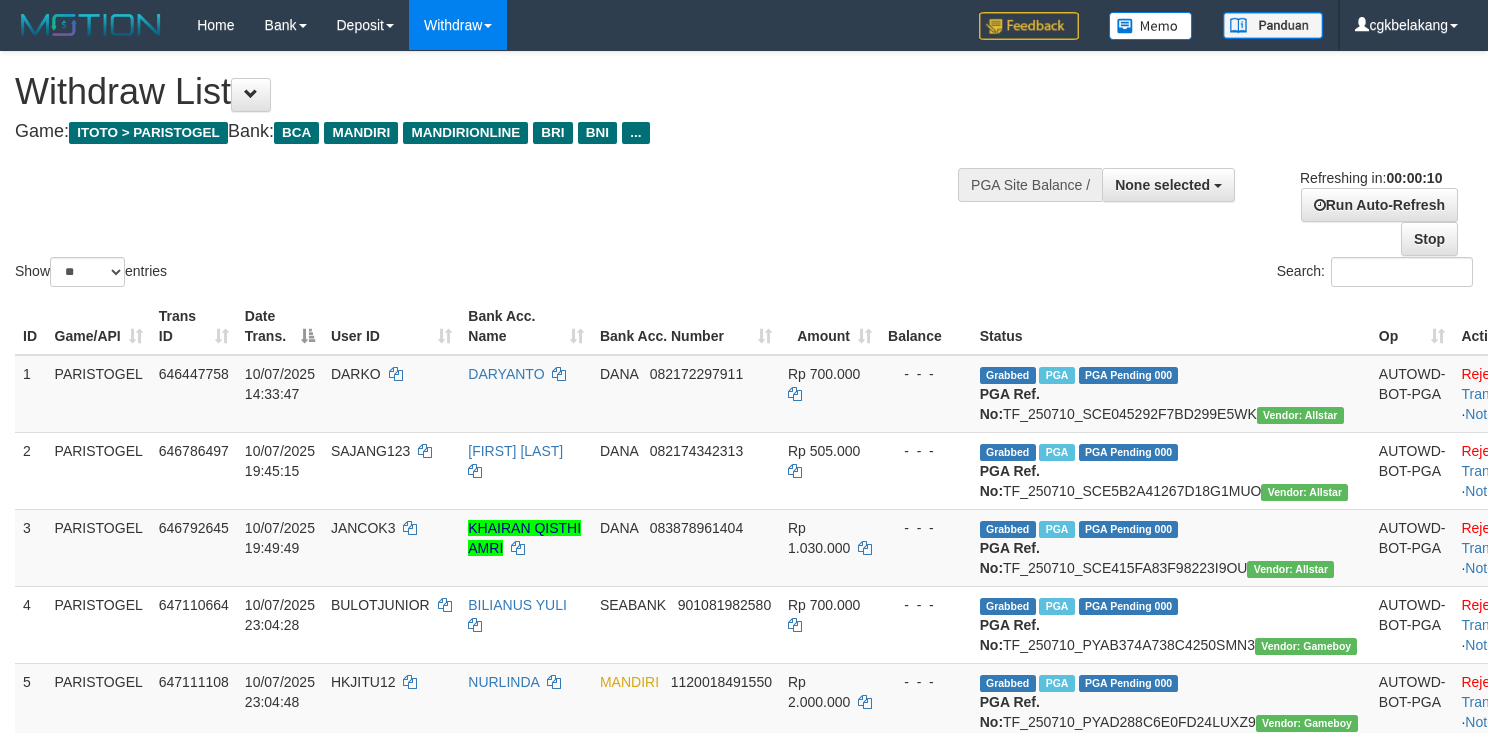 select 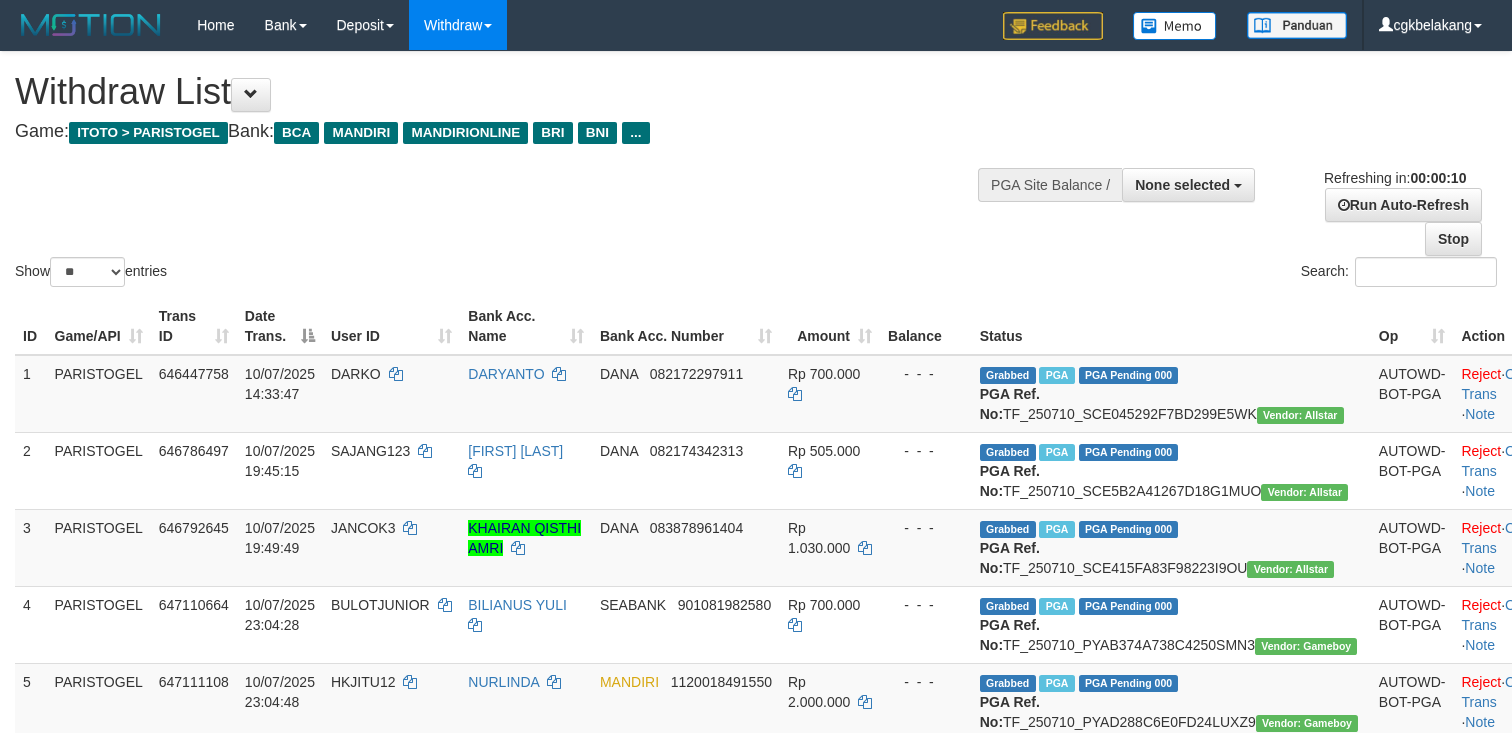 select 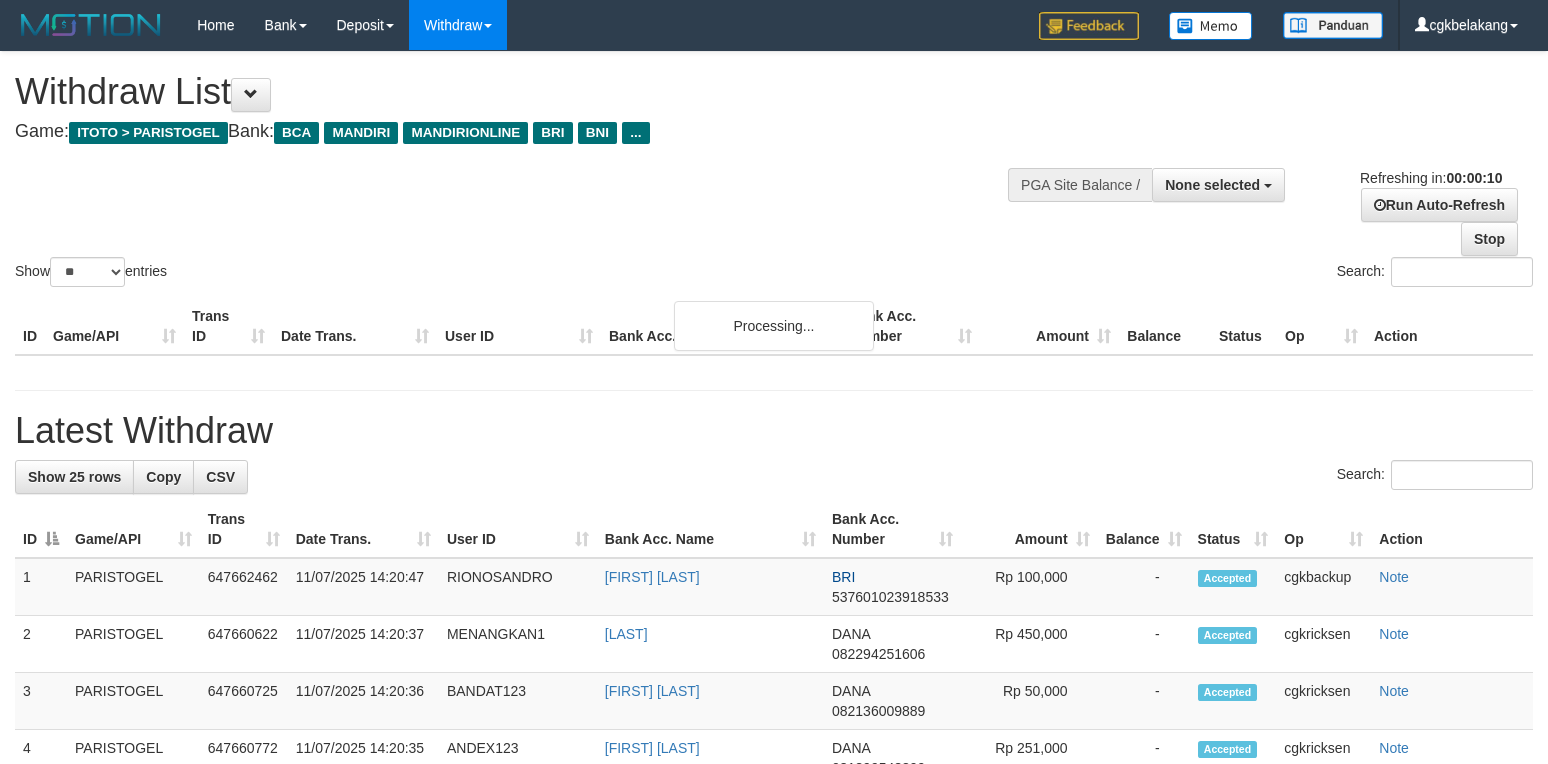 select 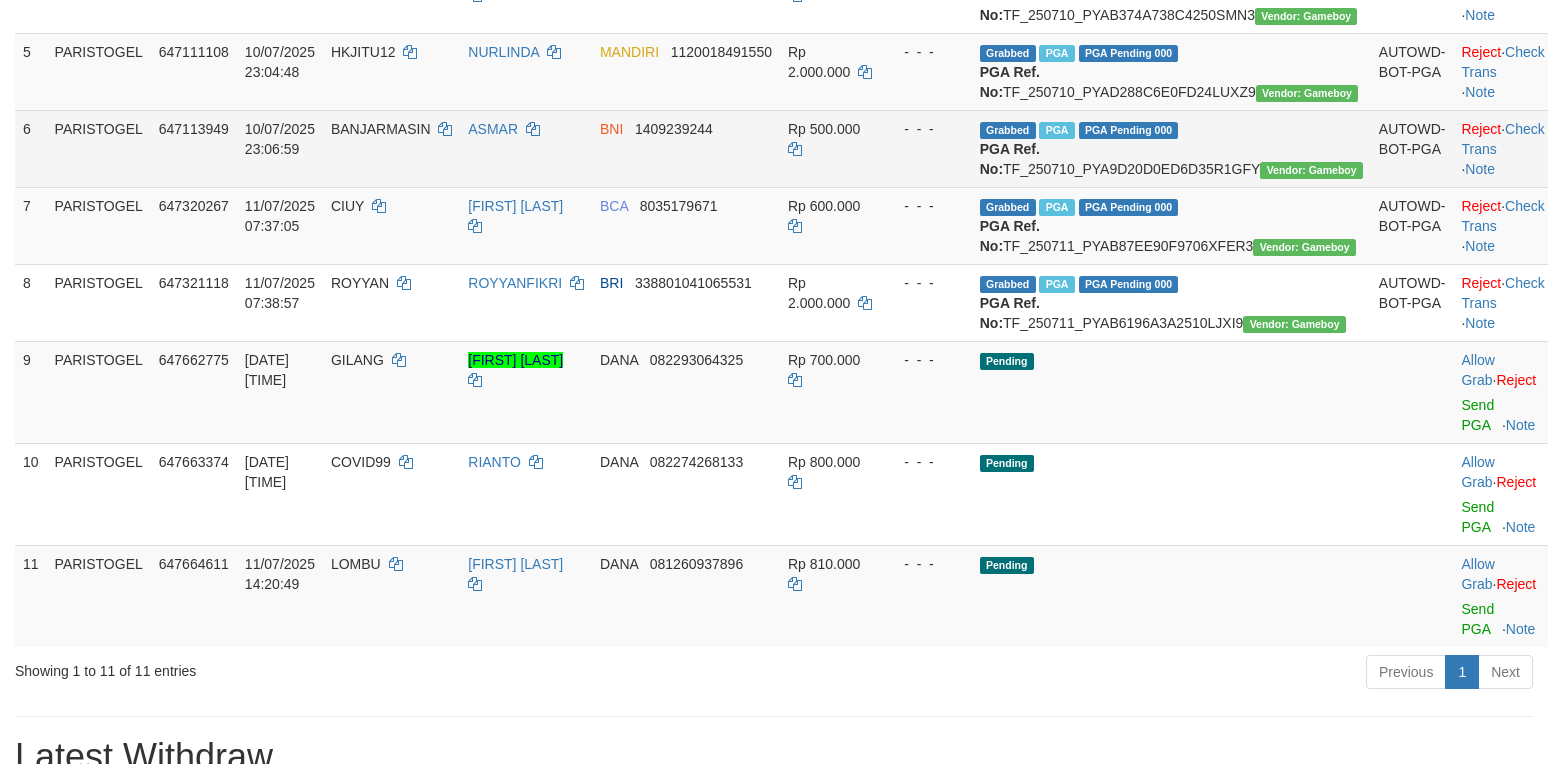 scroll, scrollTop: 666, scrollLeft: 0, axis: vertical 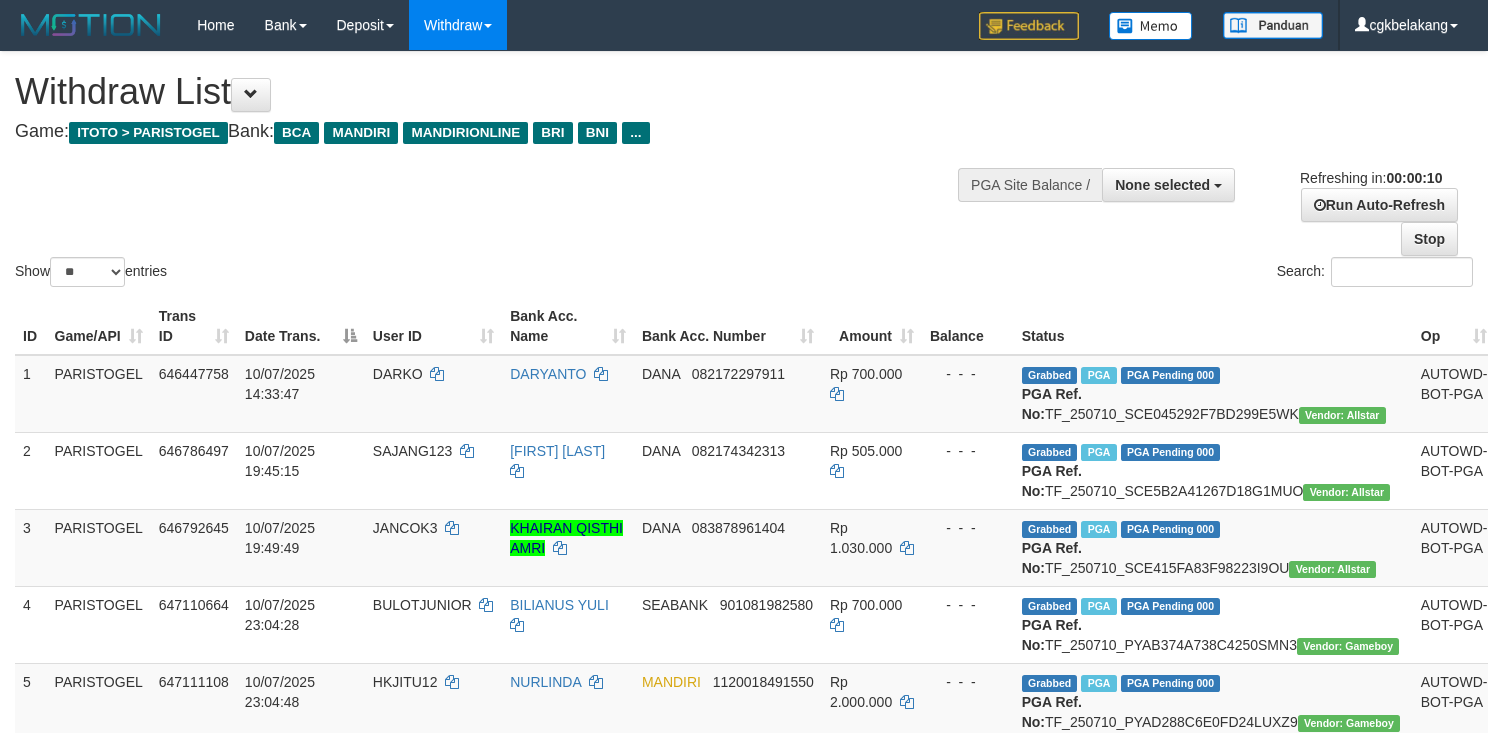 select 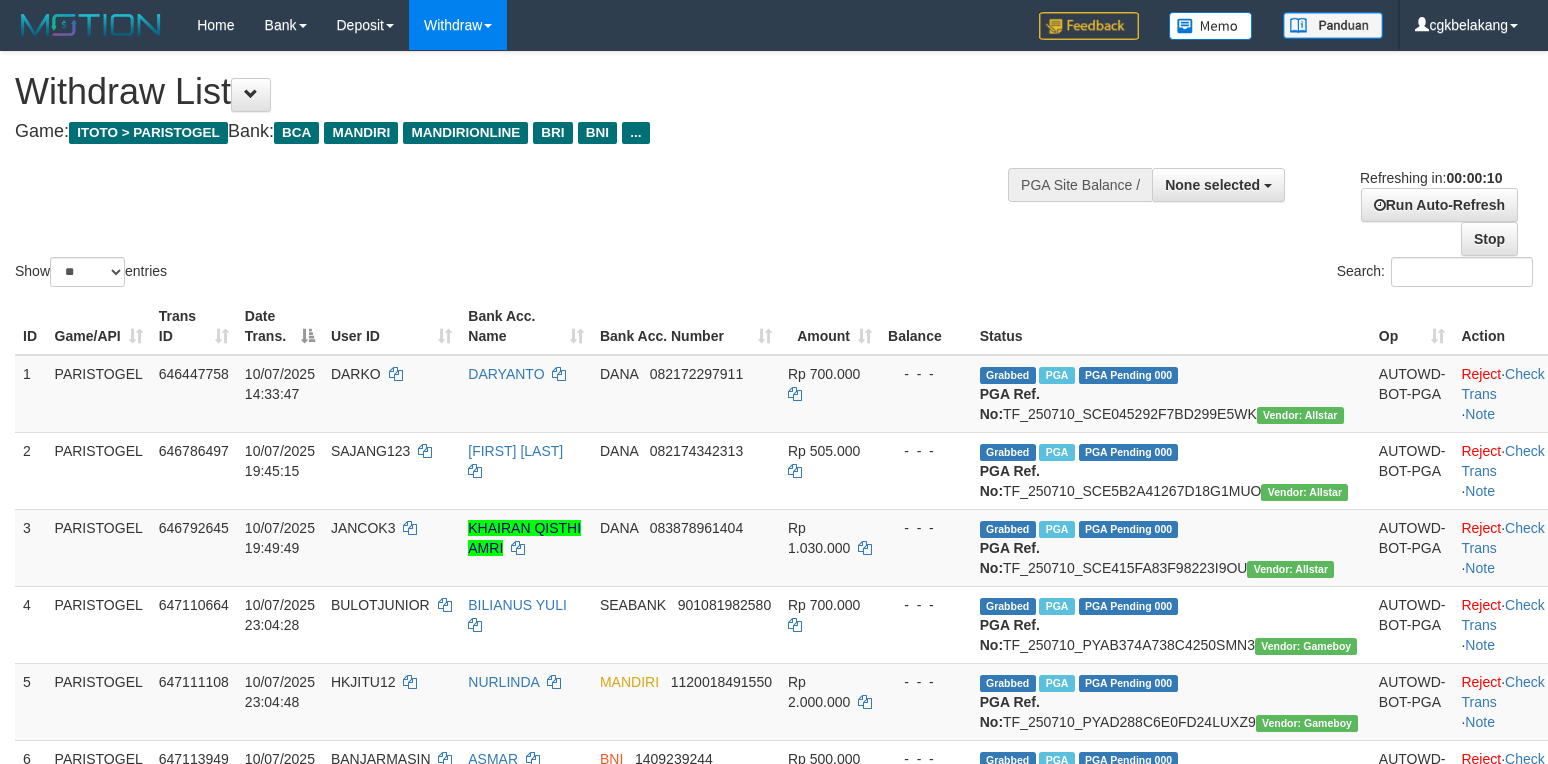 select 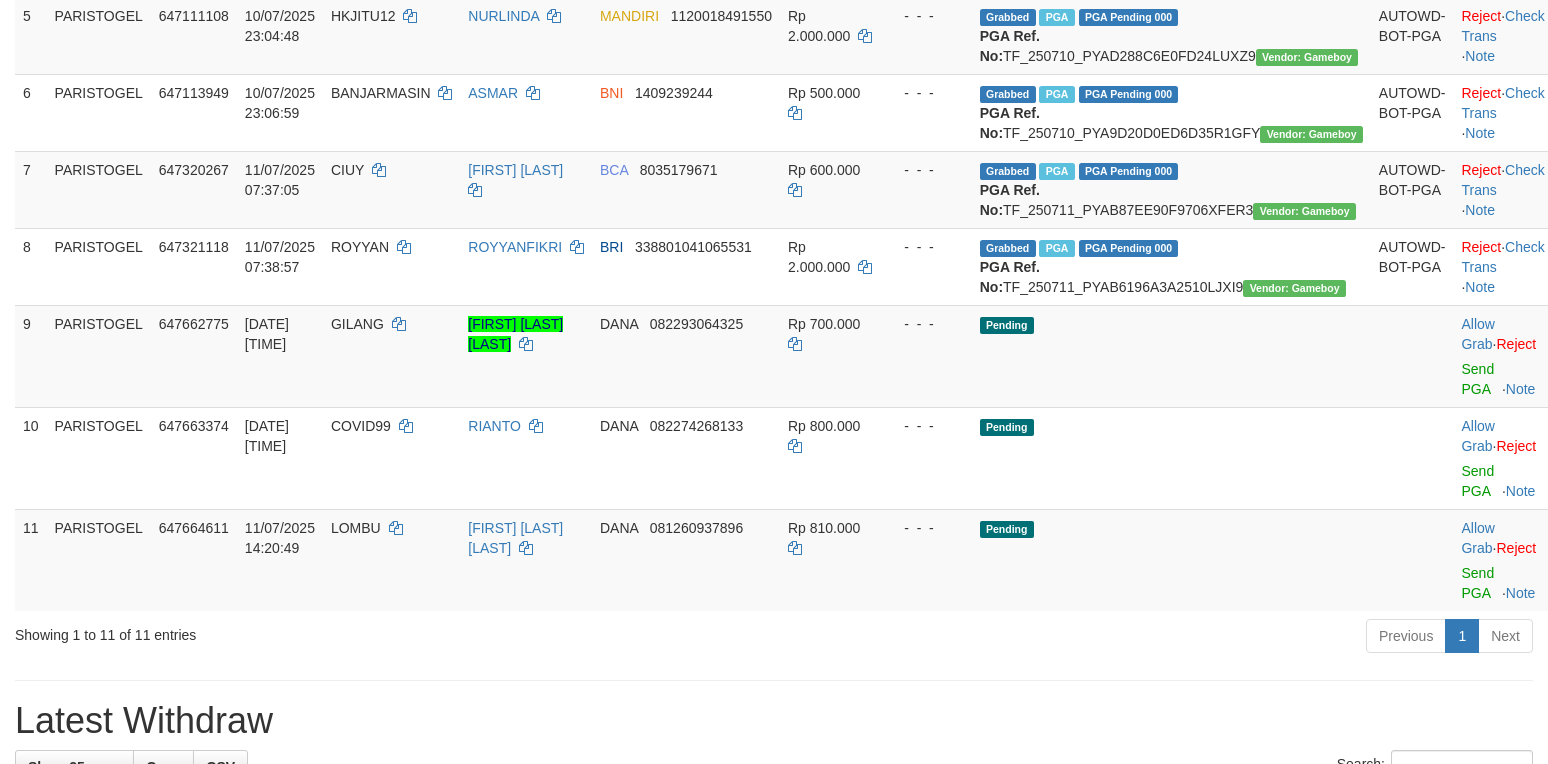 scroll, scrollTop: 437, scrollLeft: 0, axis: vertical 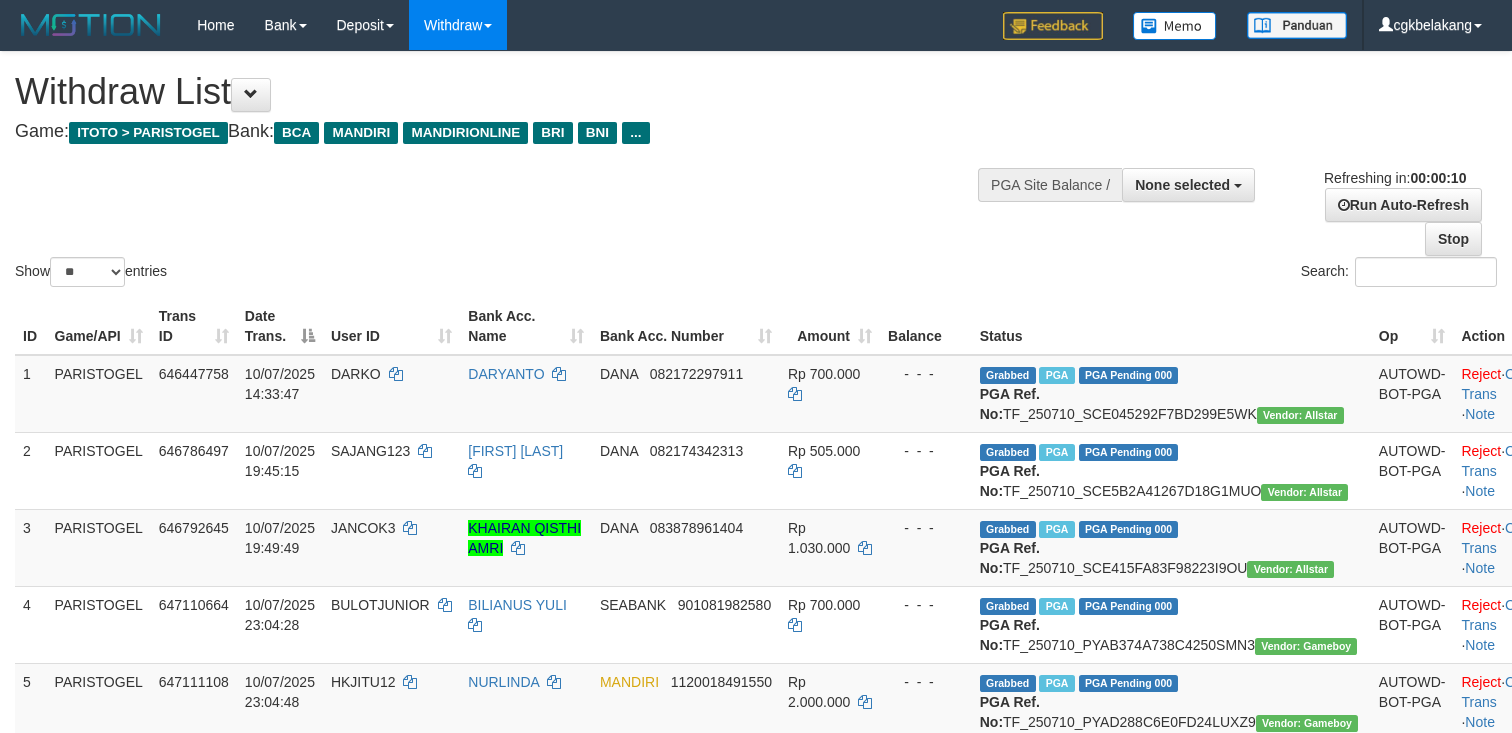 select 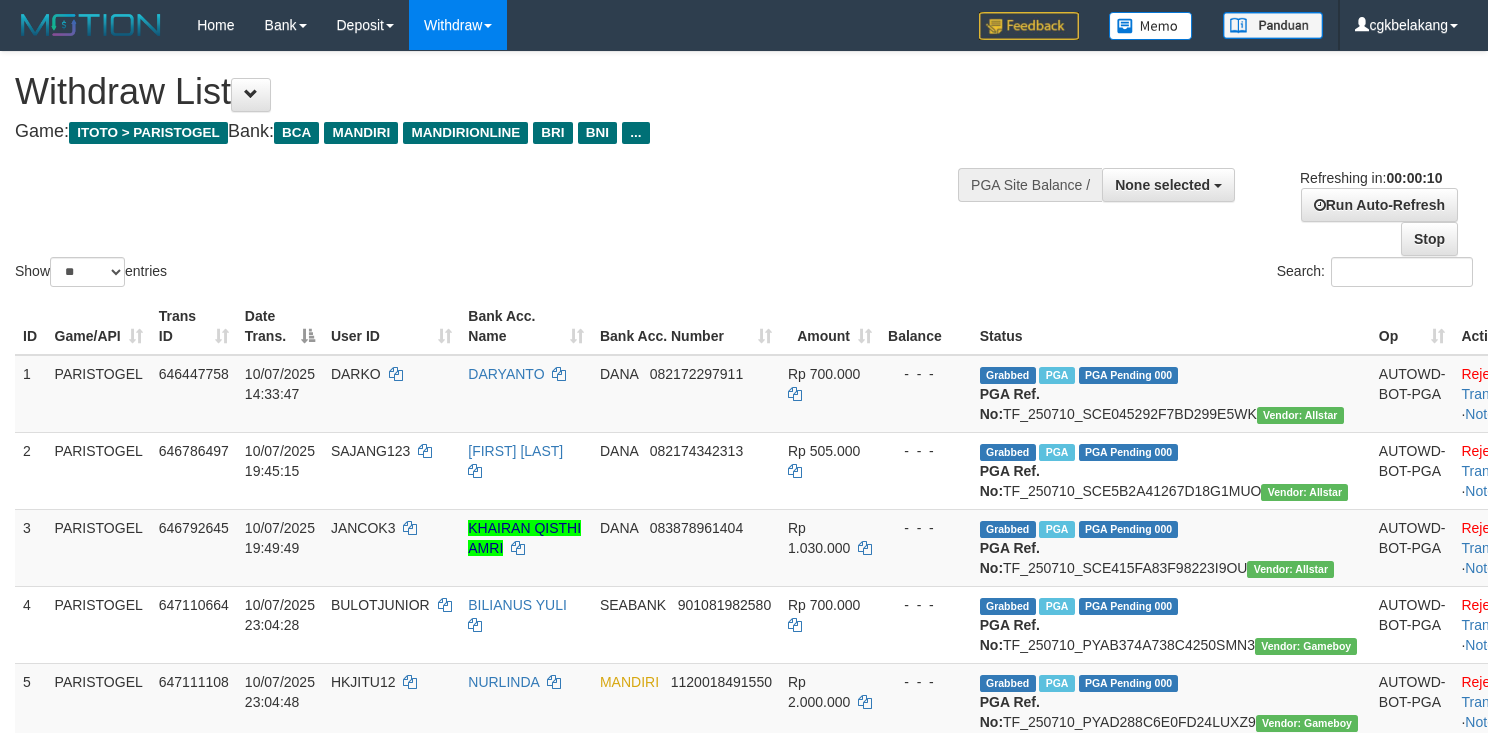 select 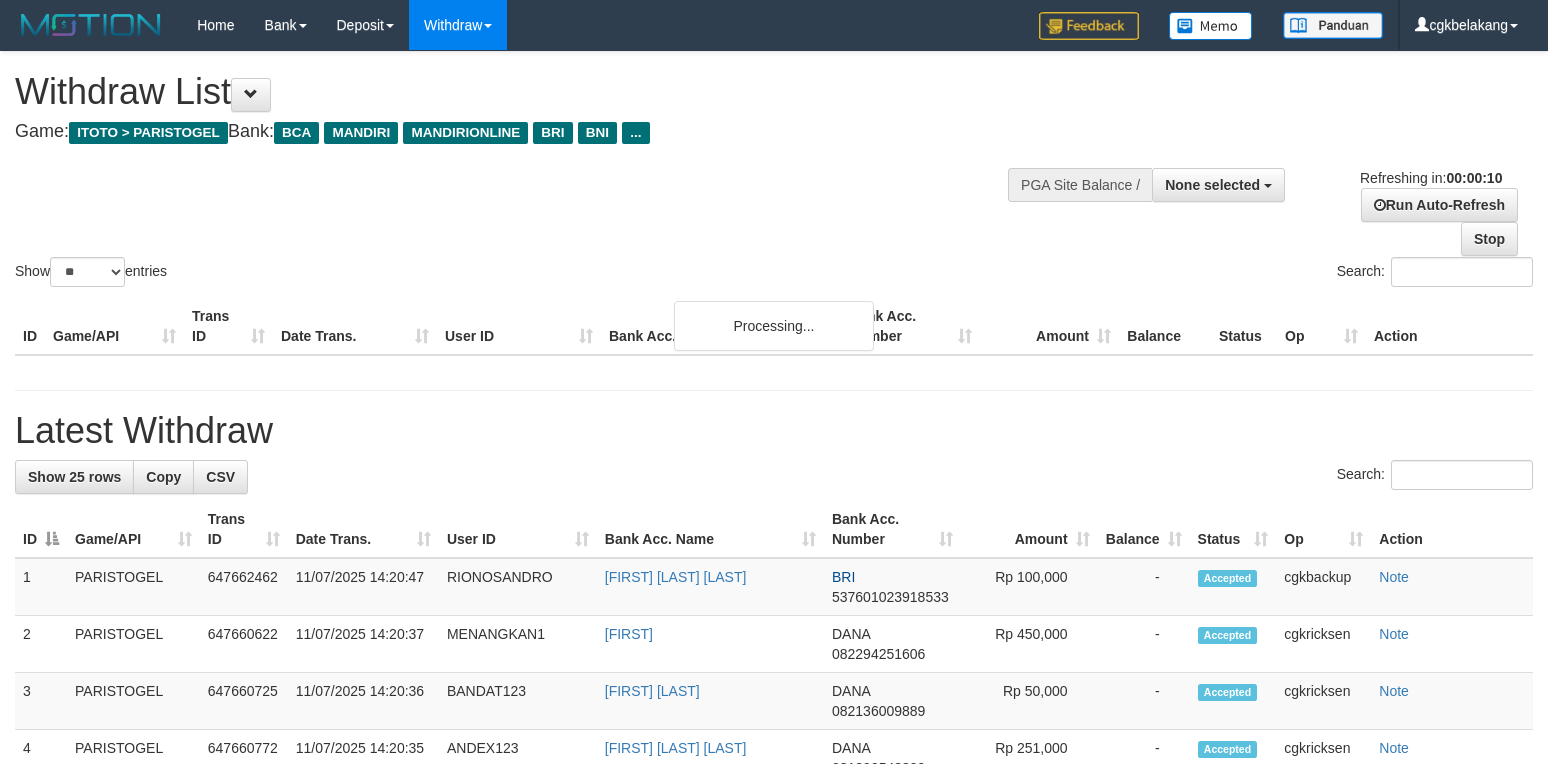 select 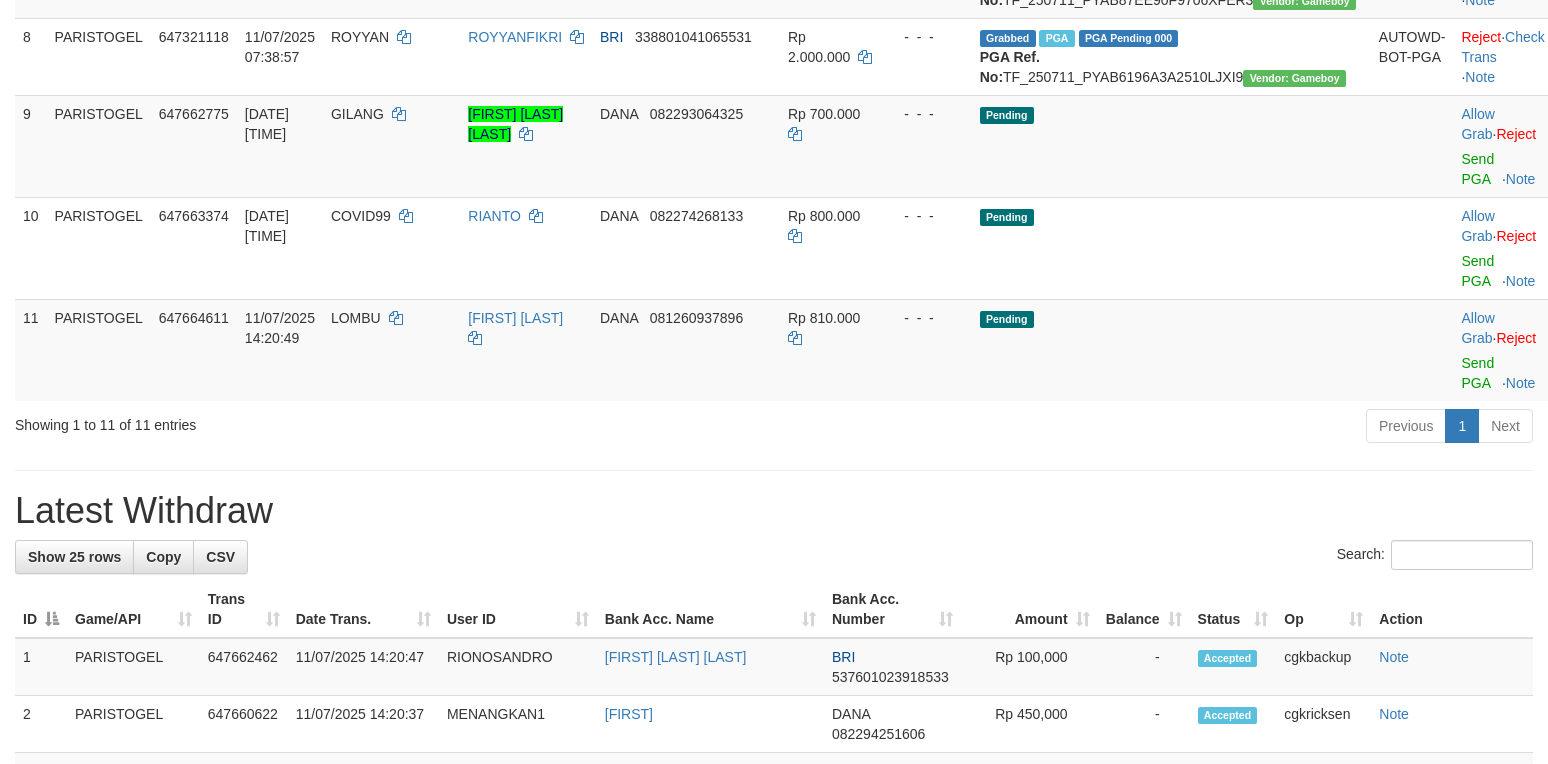 scroll, scrollTop: 800, scrollLeft: 0, axis: vertical 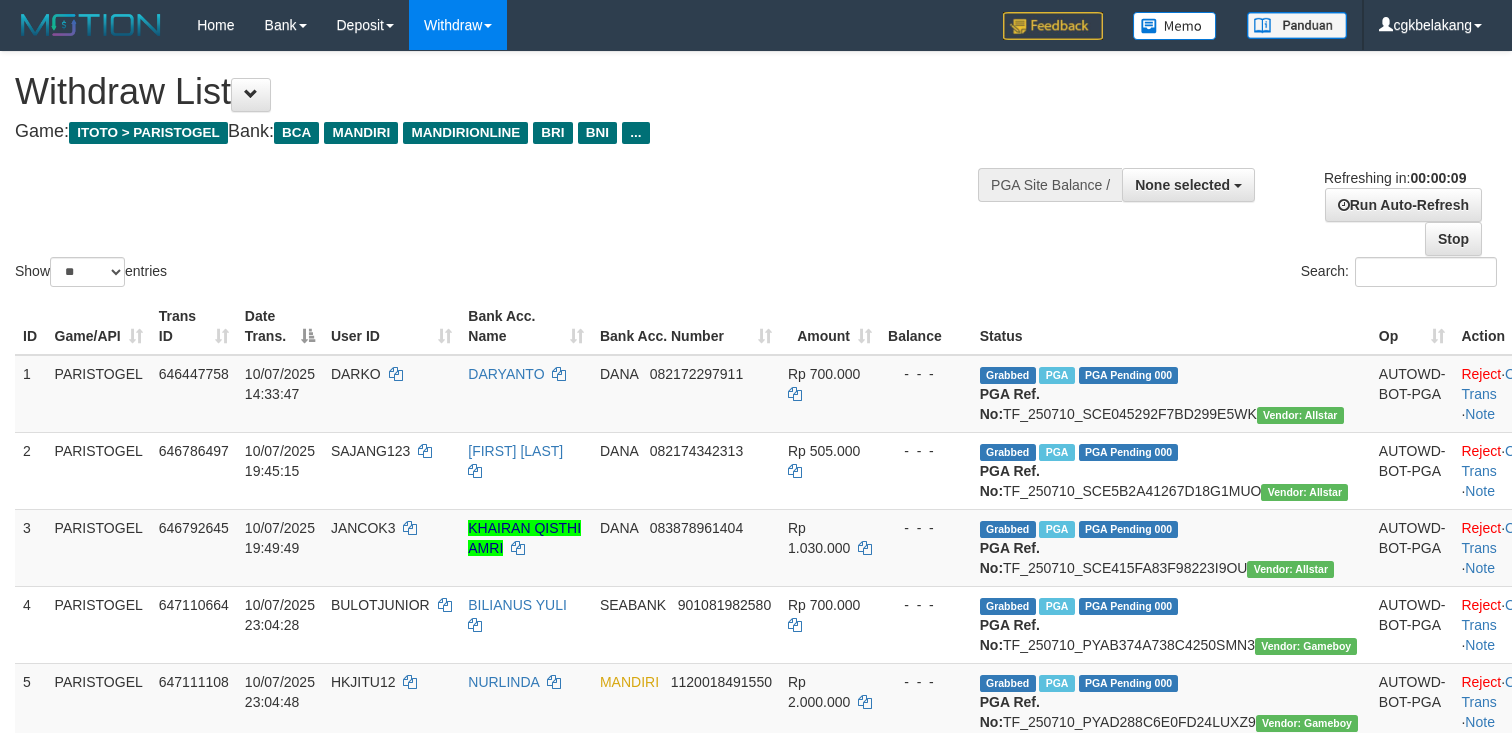 select 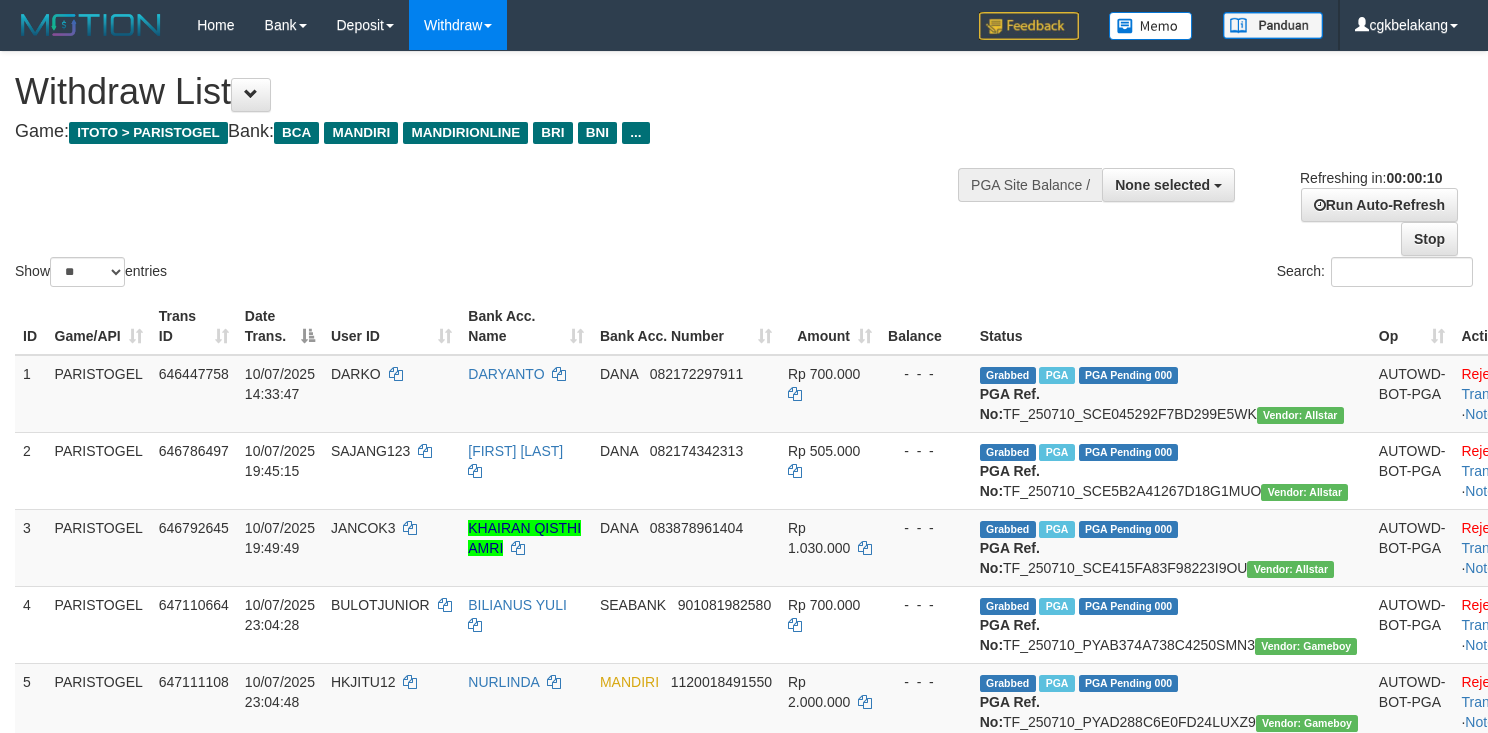 select 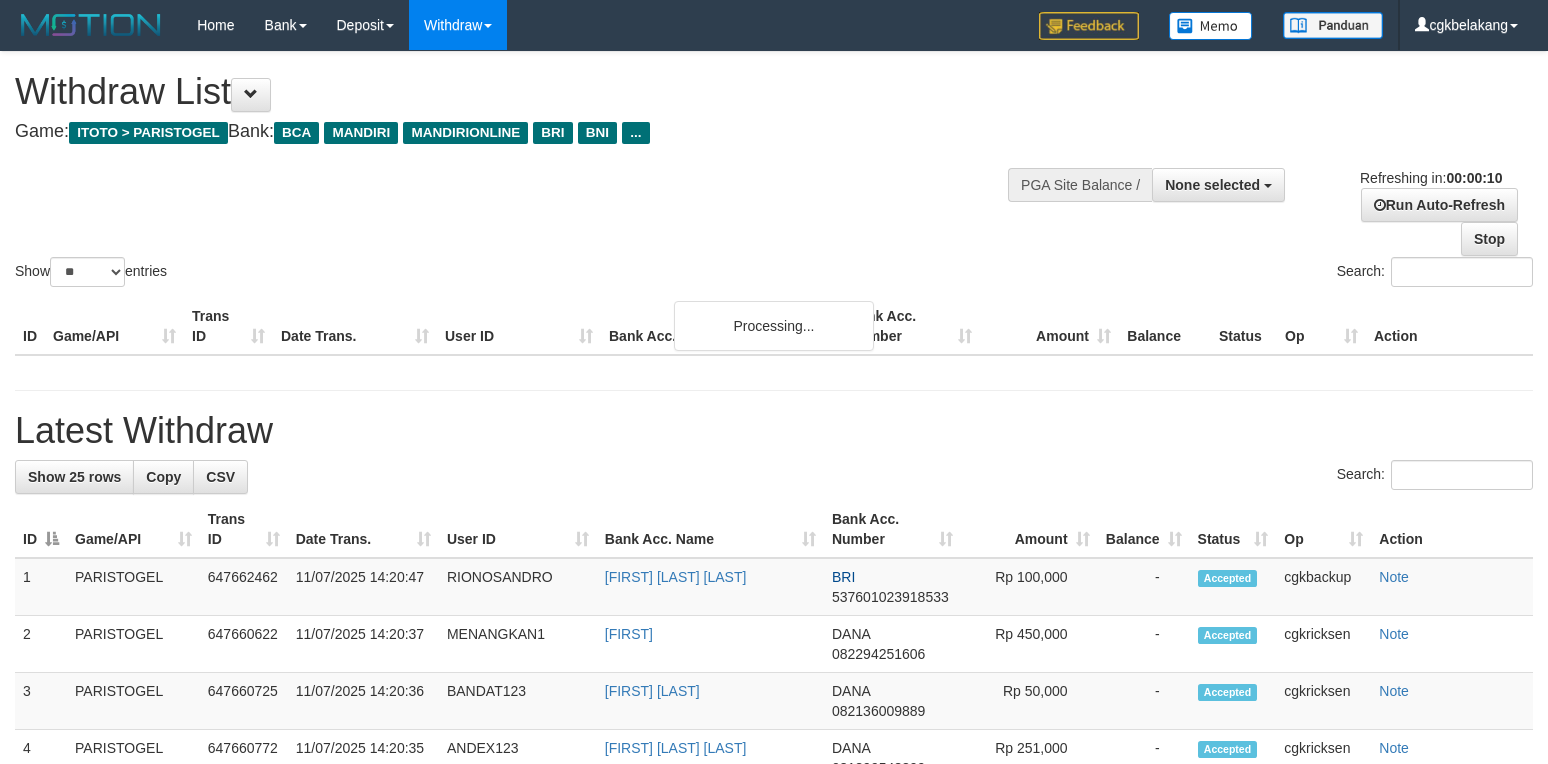 select 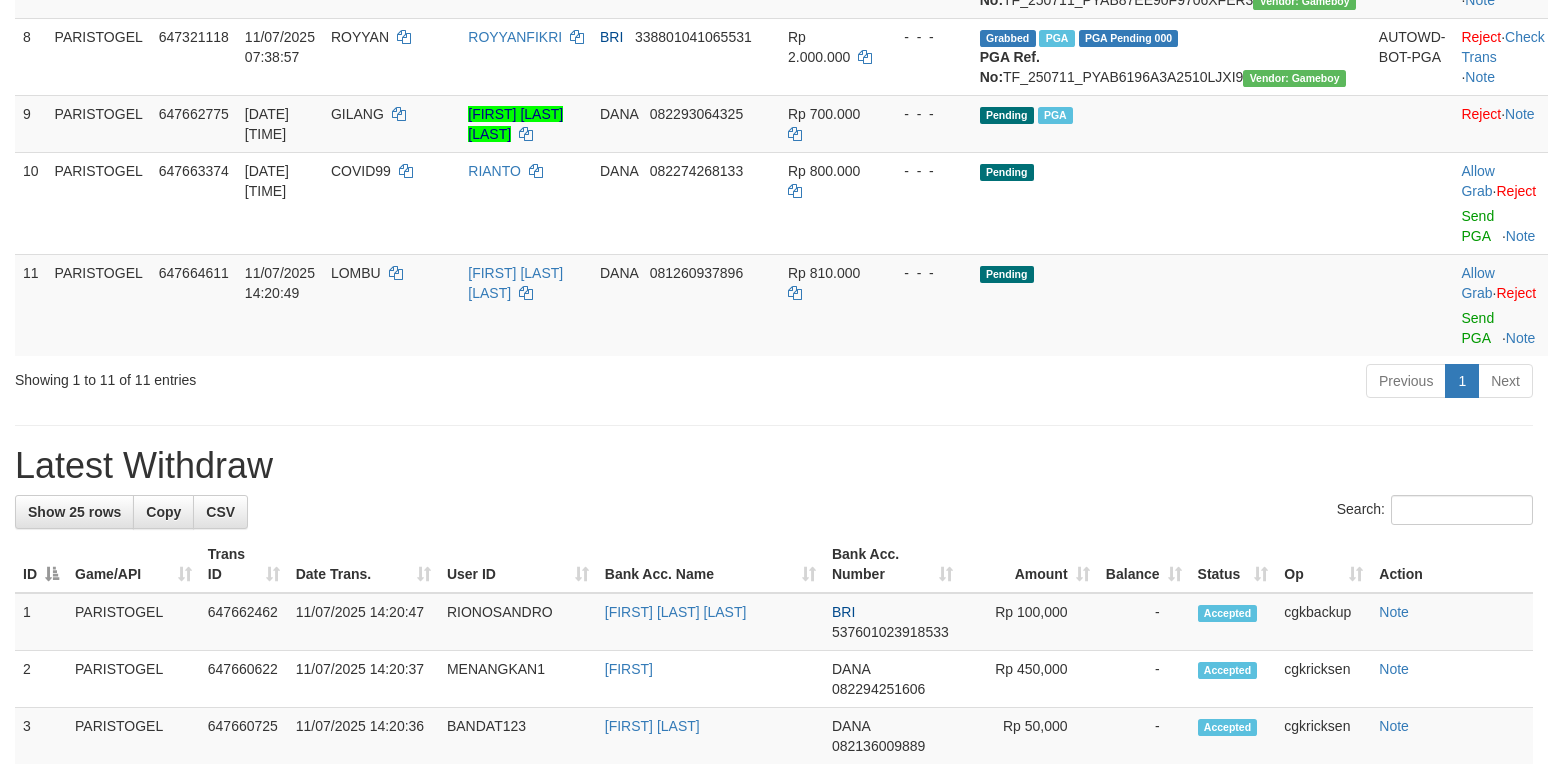 scroll, scrollTop: 800, scrollLeft: 0, axis: vertical 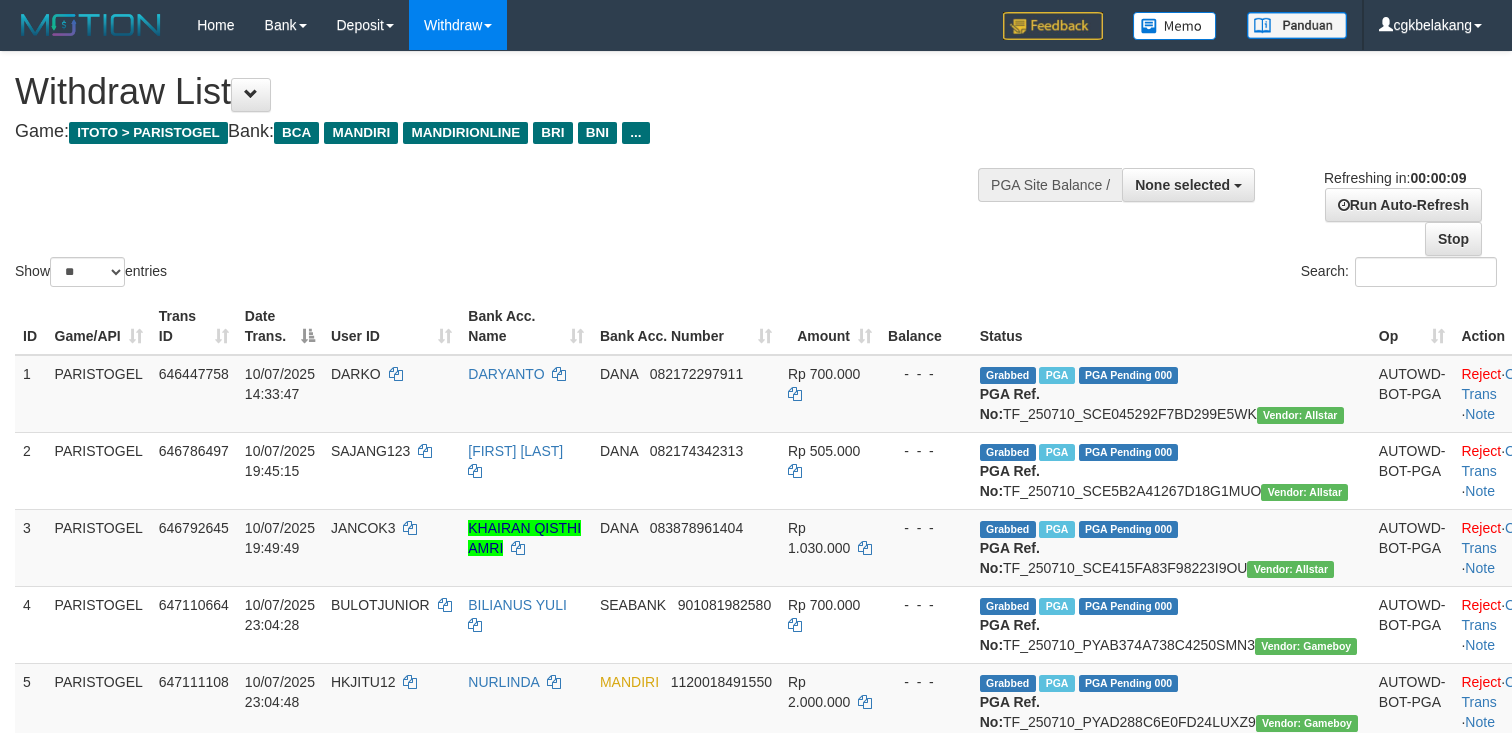 select 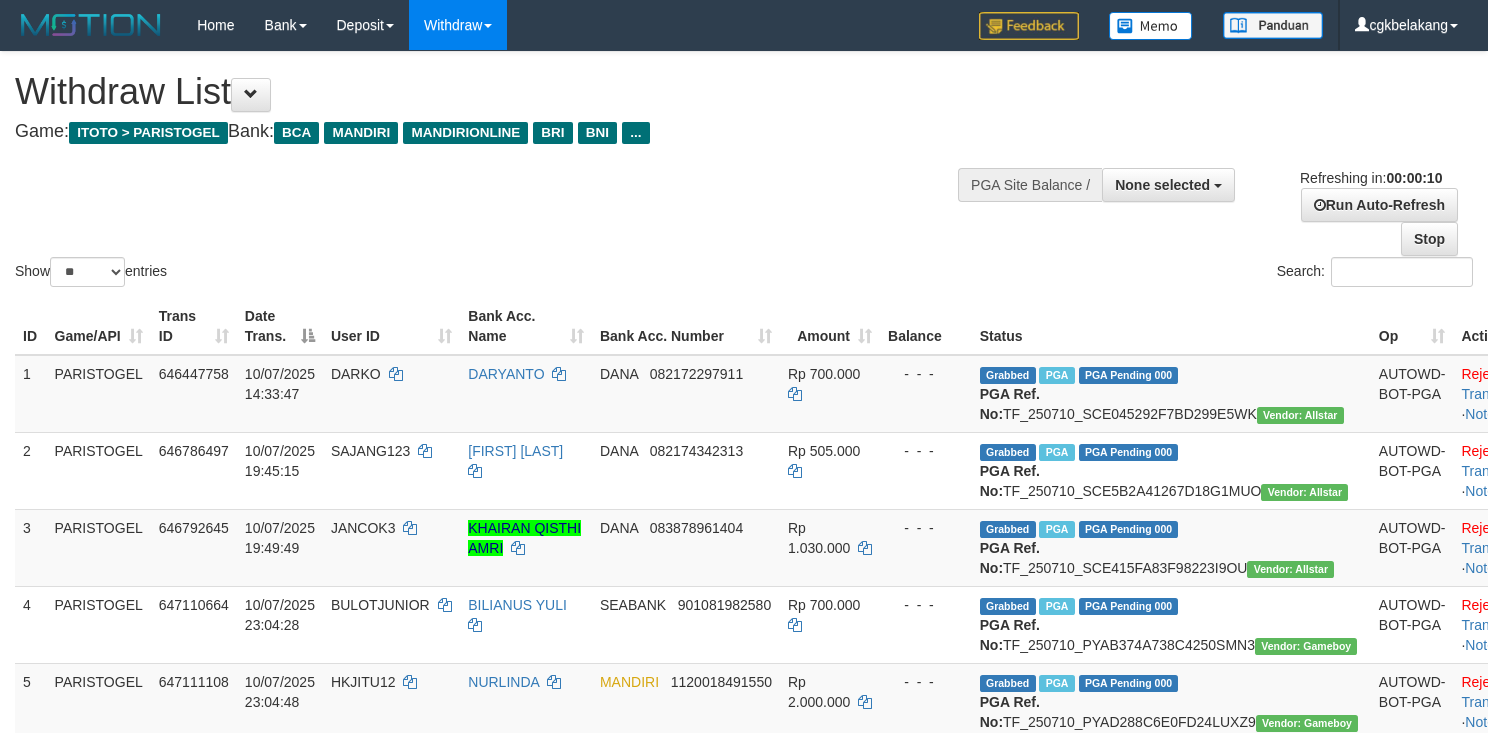 select 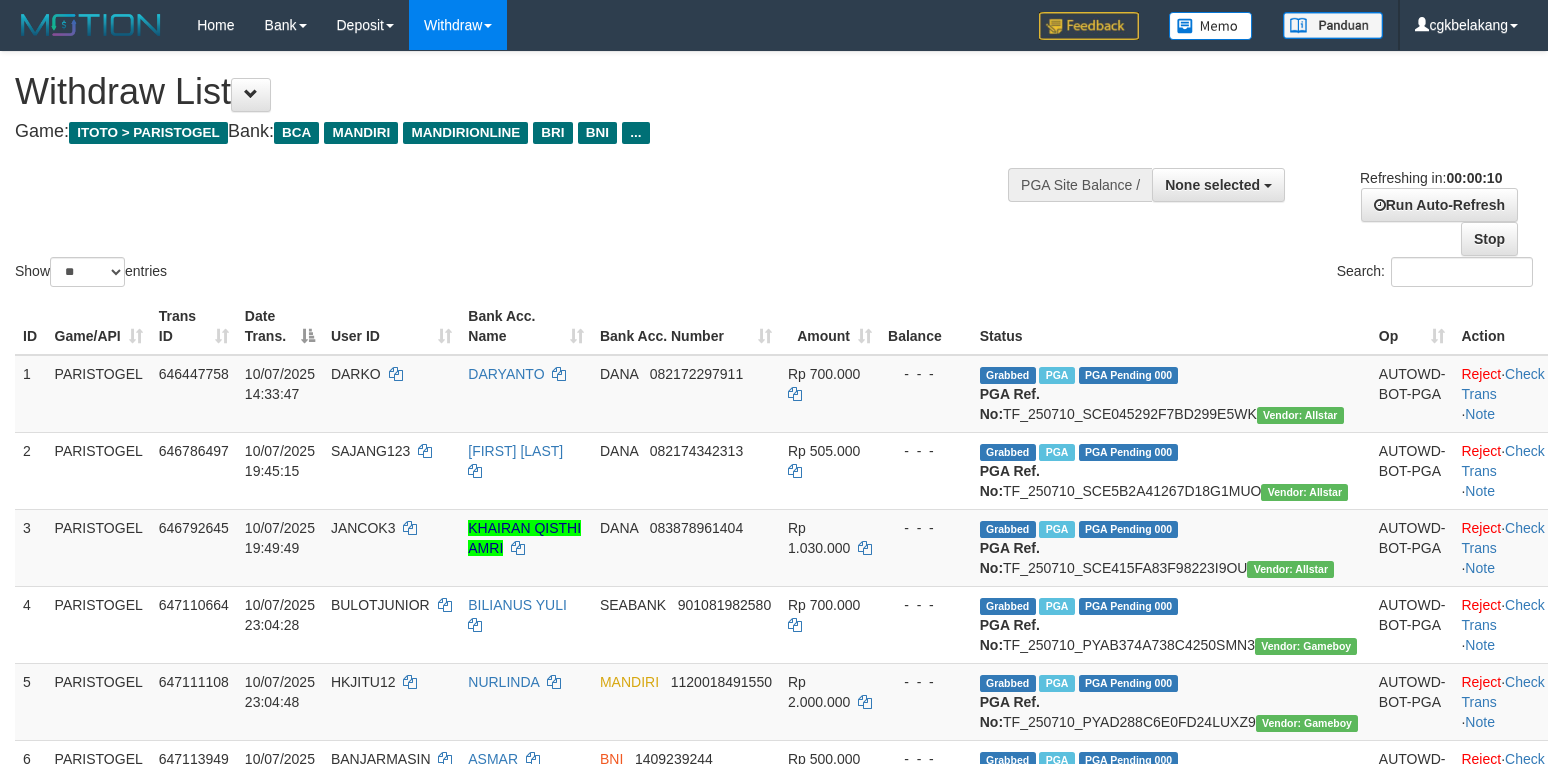 select 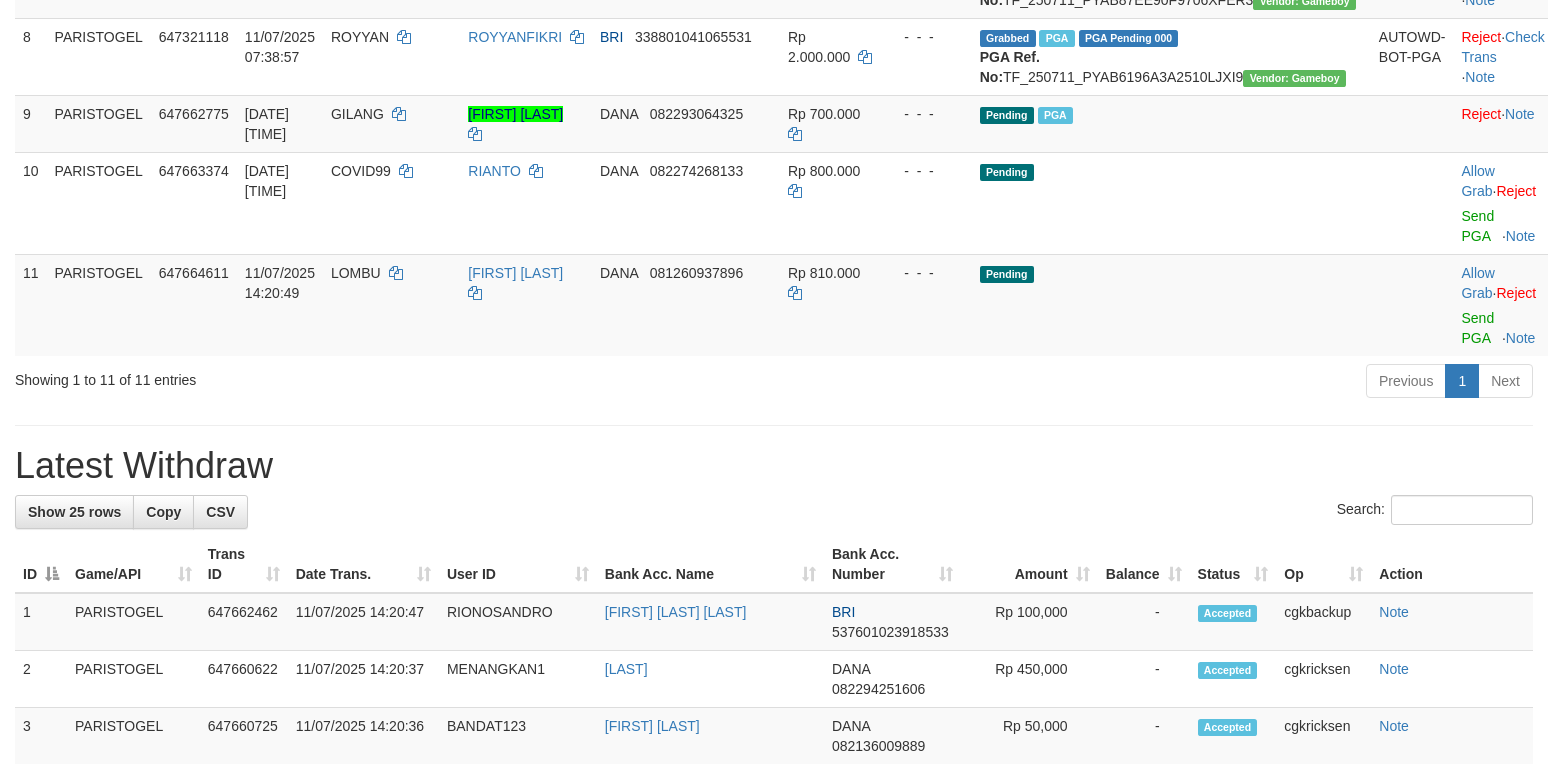 scroll, scrollTop: 800, scrollLeft: 0, axis: vertical 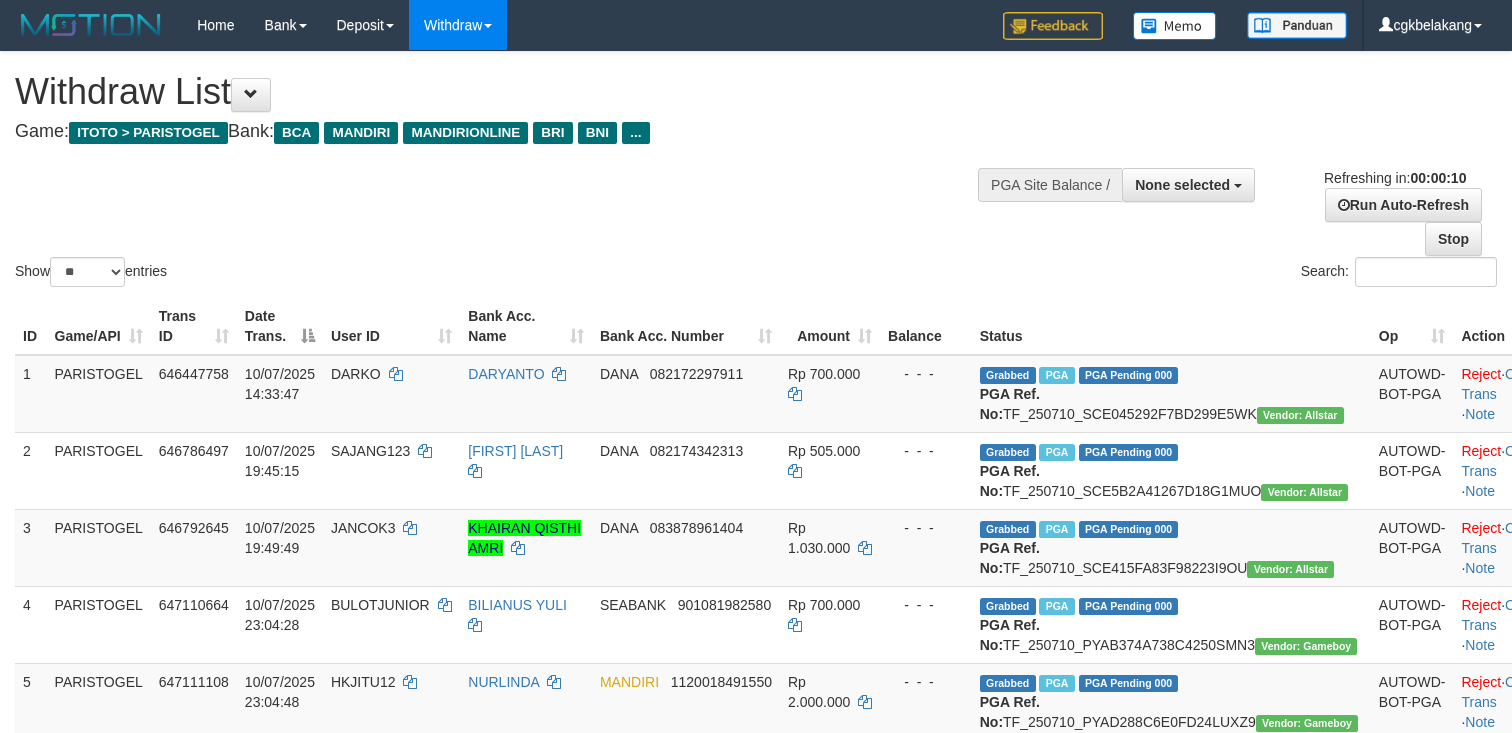 select 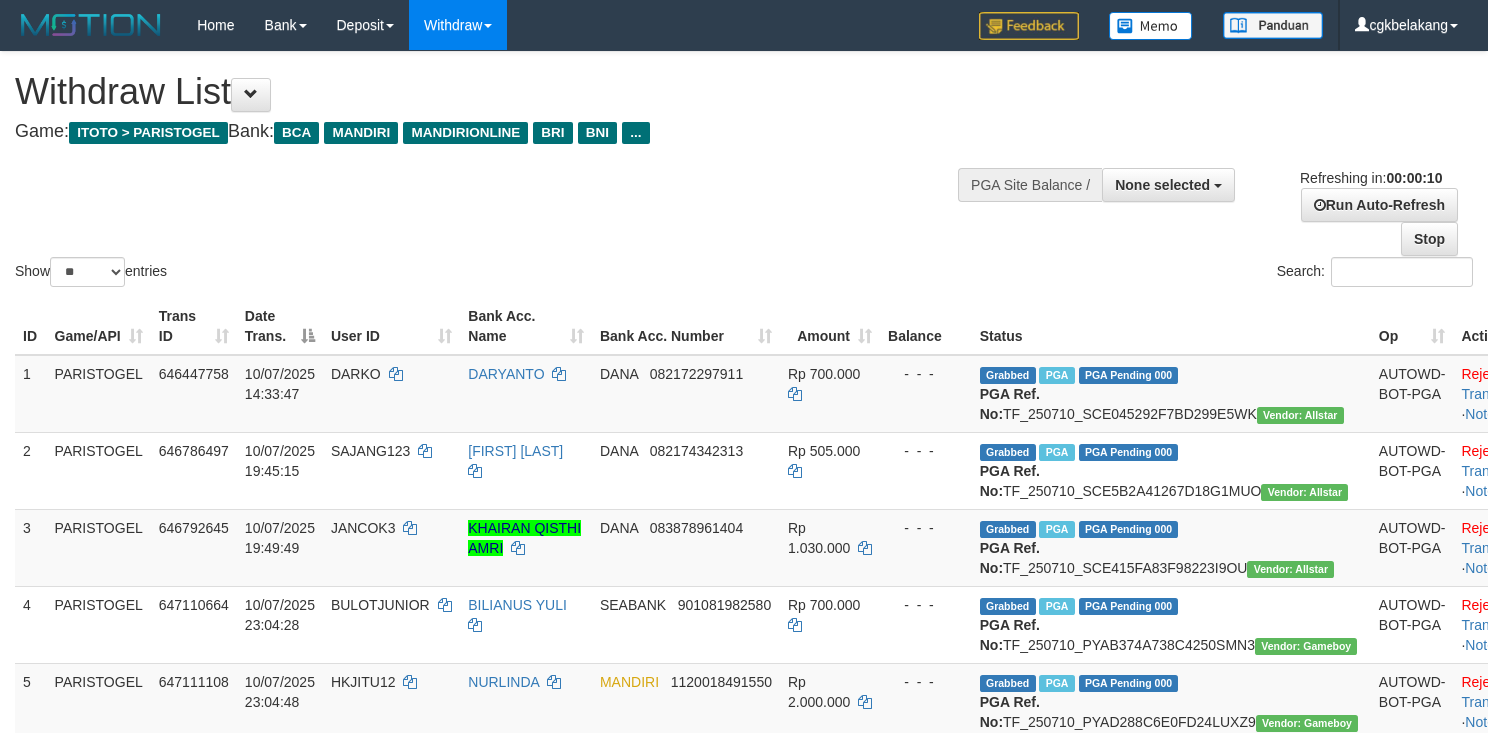 select 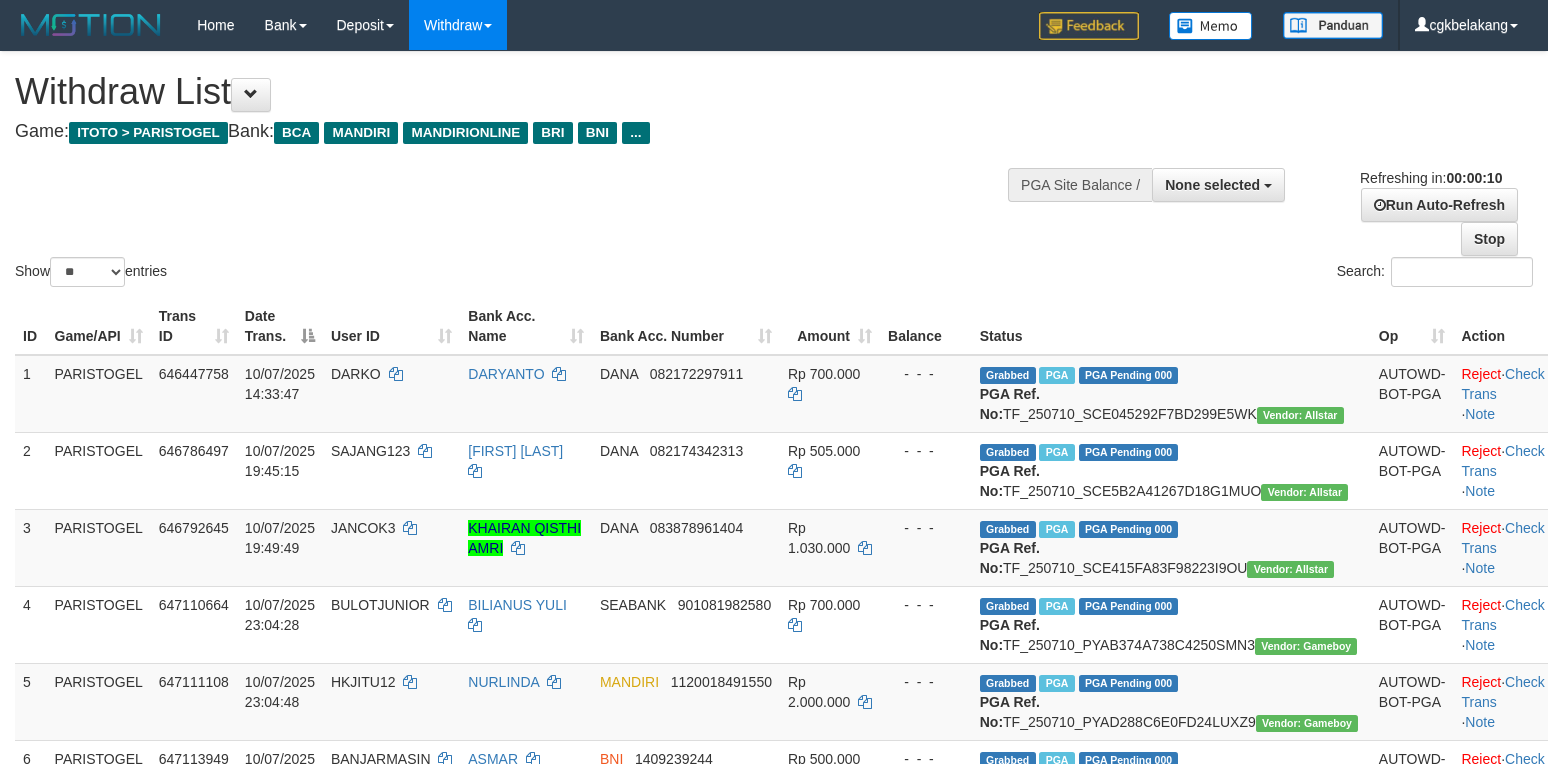select 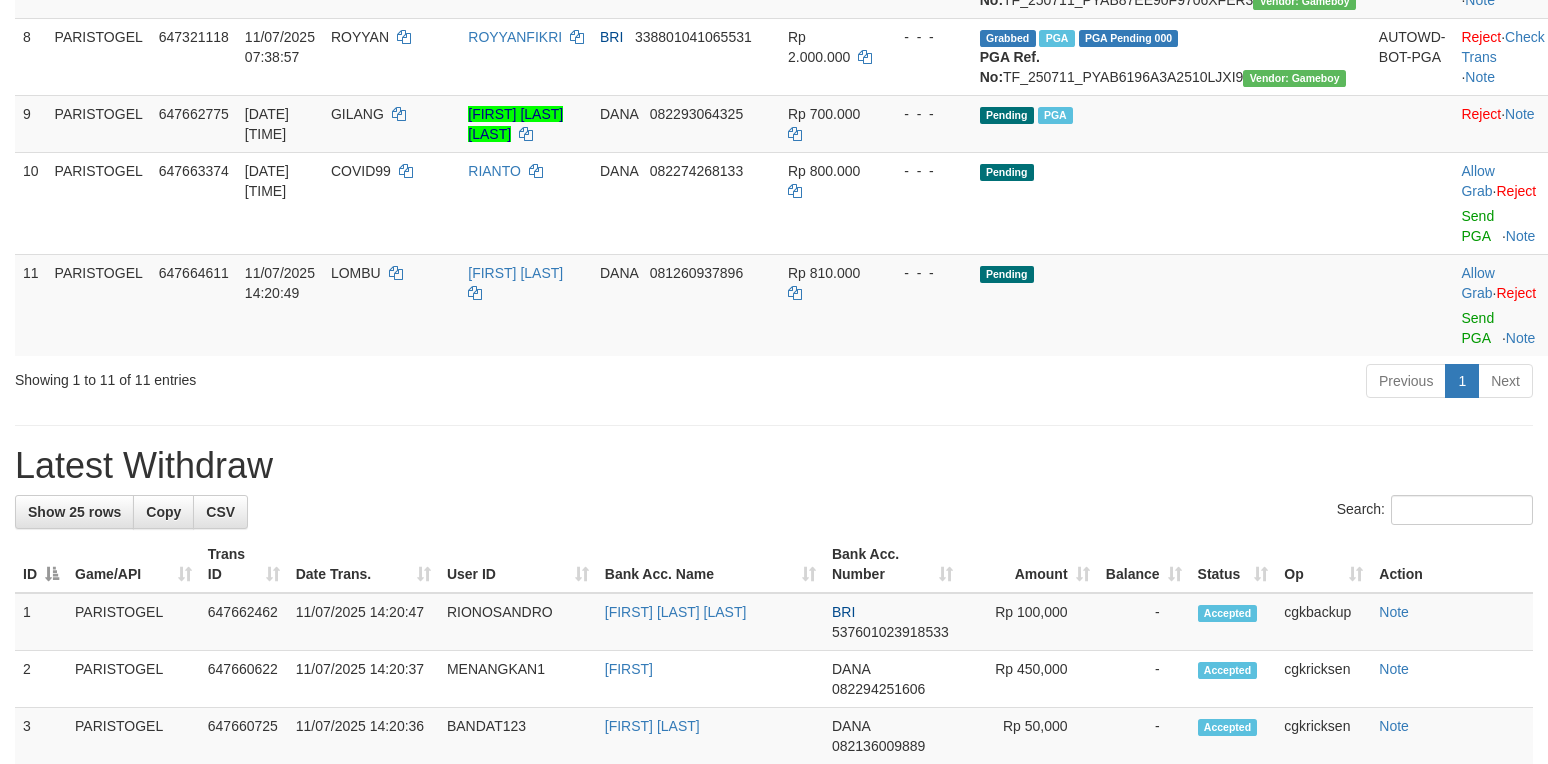 scroll, scrollTop: 800, scrollLeft: 0, axis: vertical 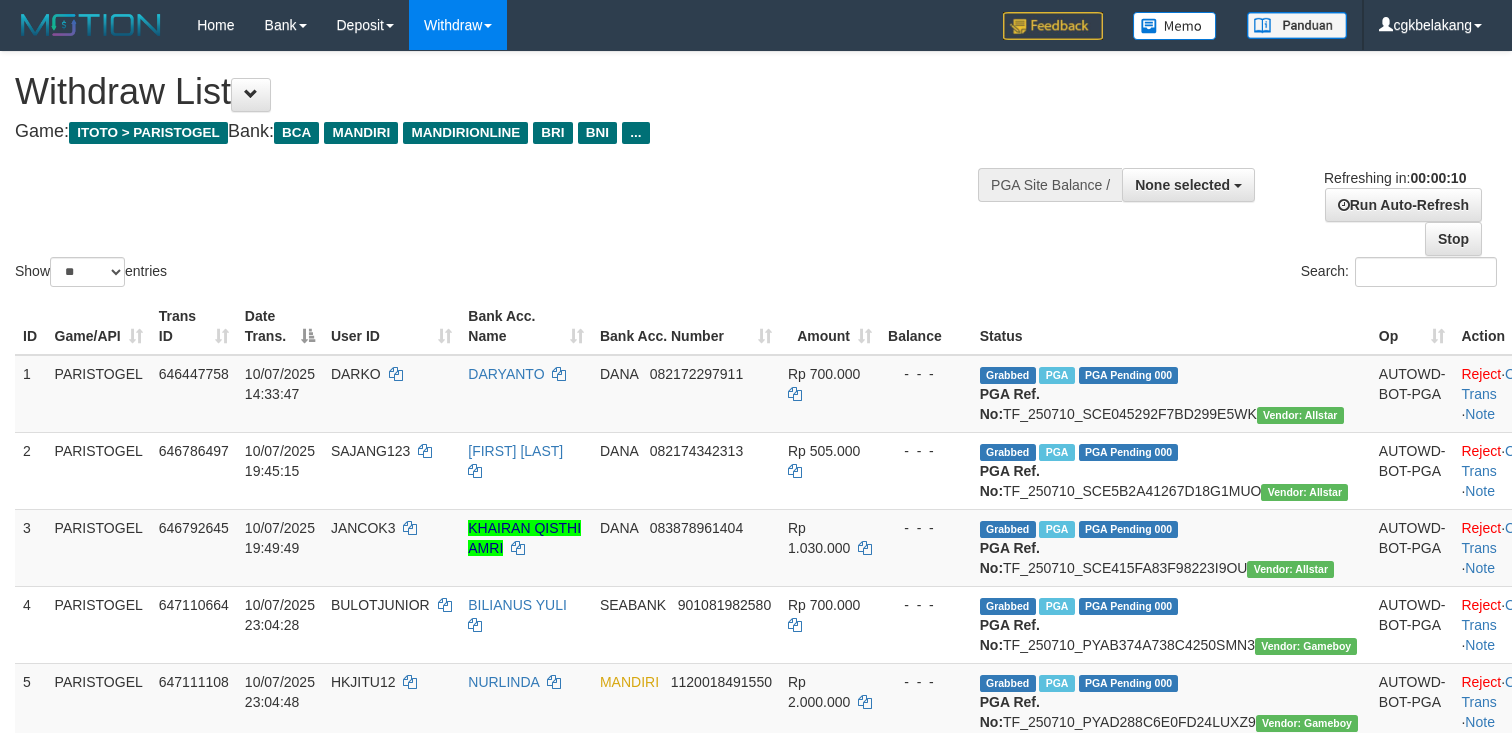select 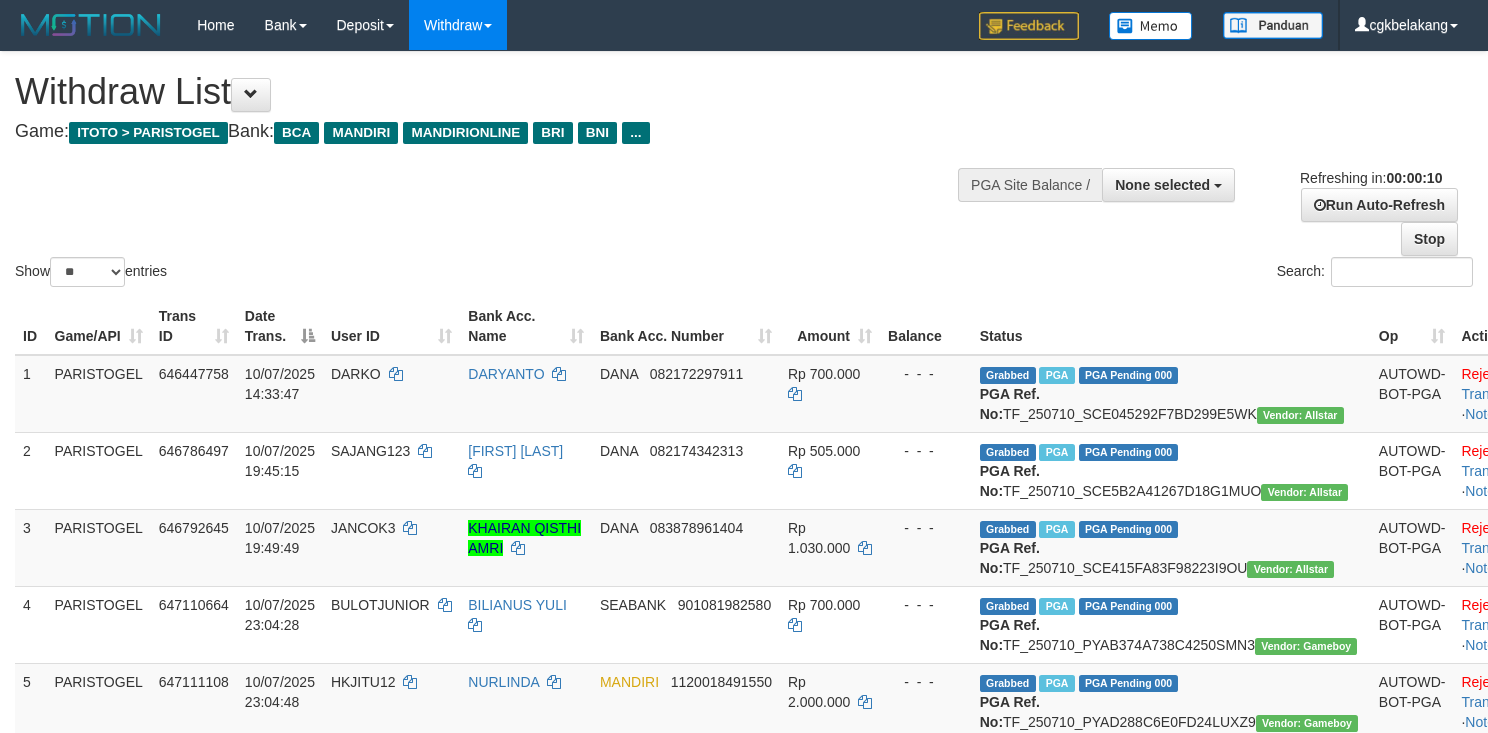 select 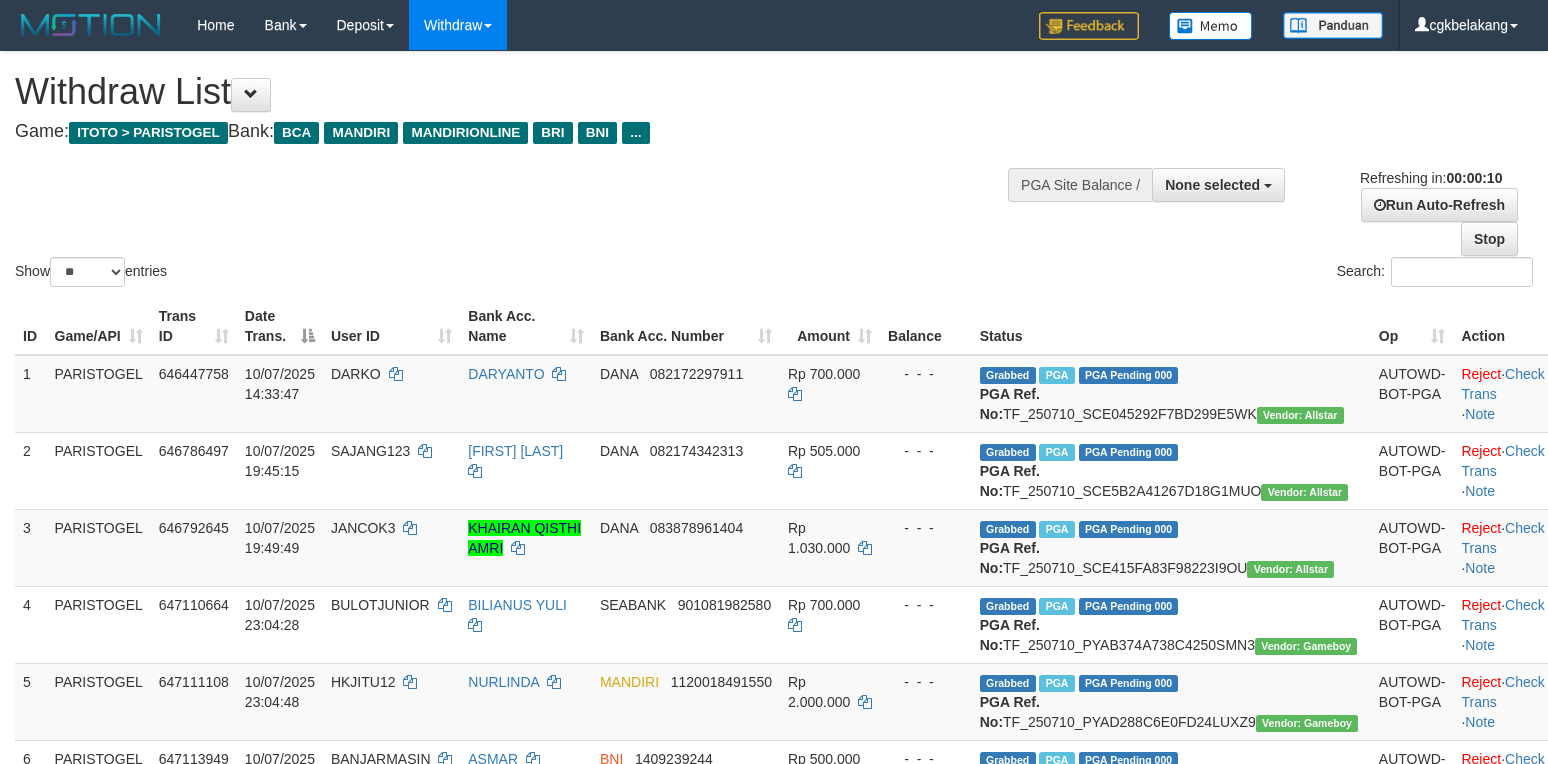 select 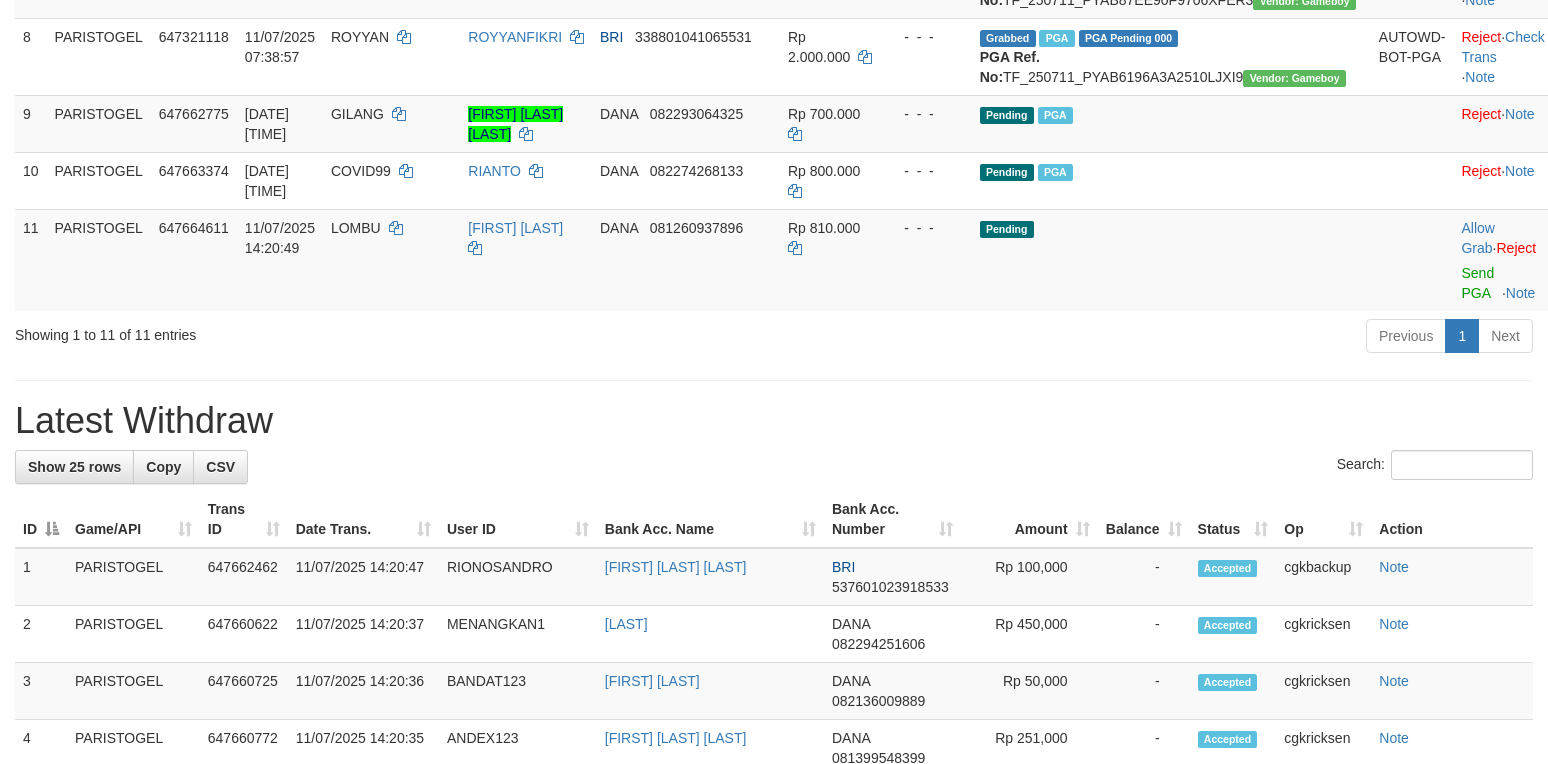 scroll, scrollTop: 800, scrollLeft: 0, axis: vertical 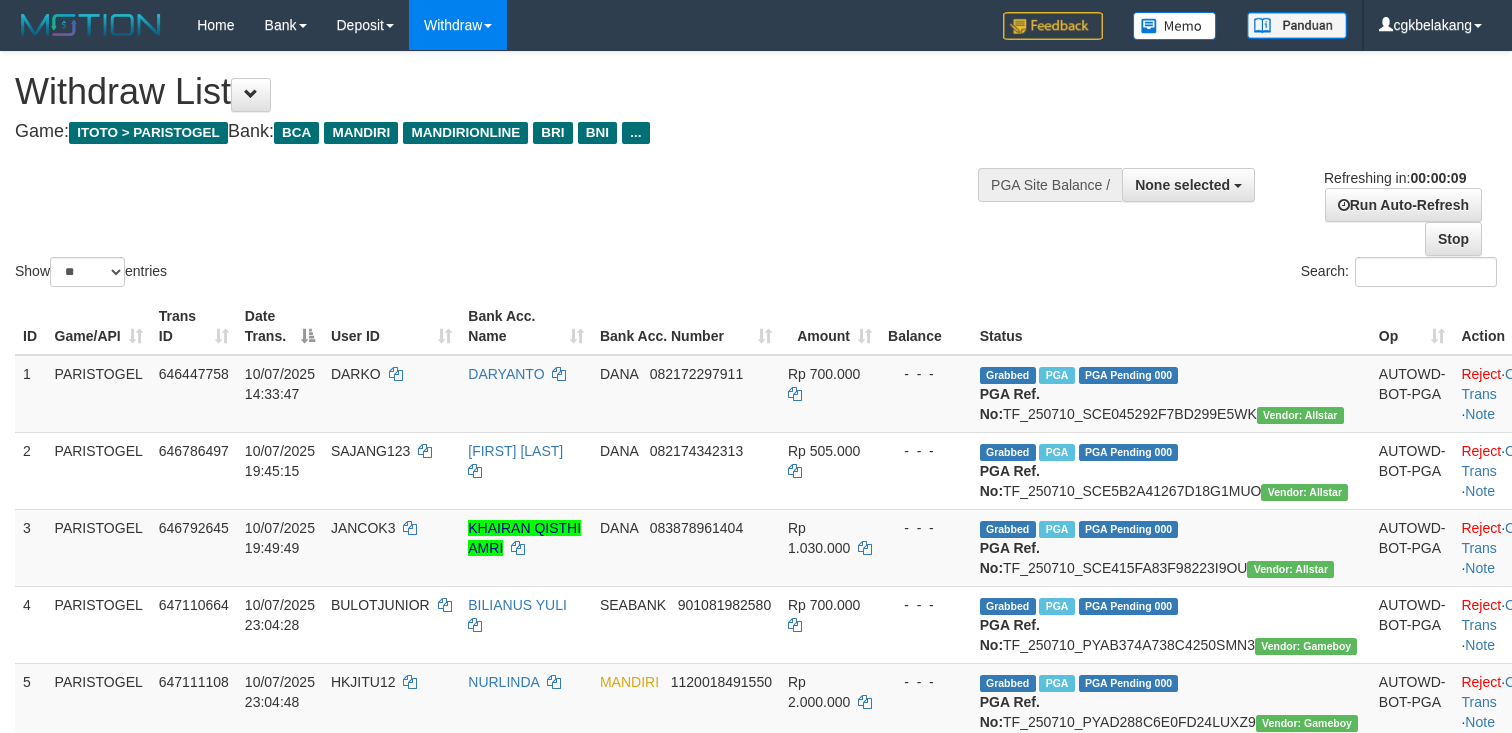 select 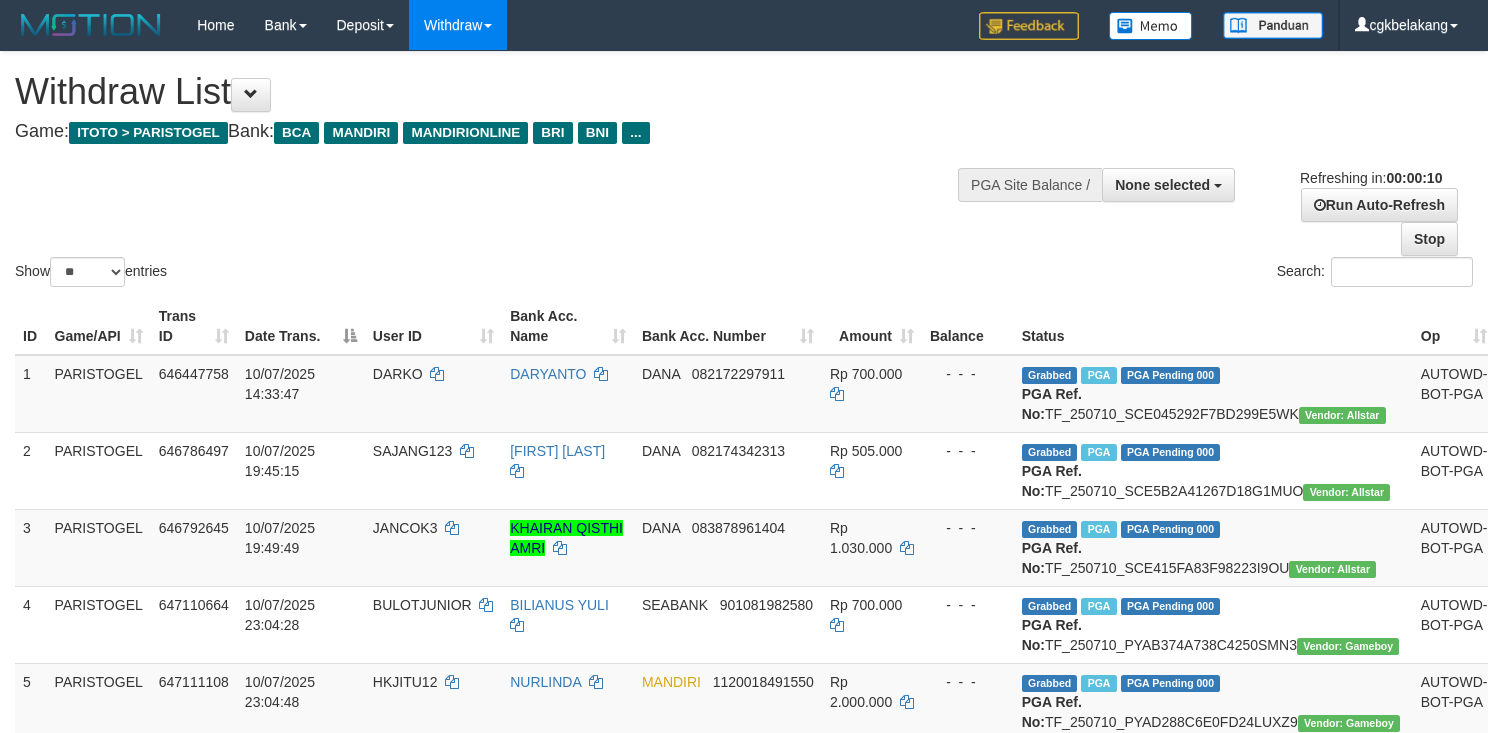 select 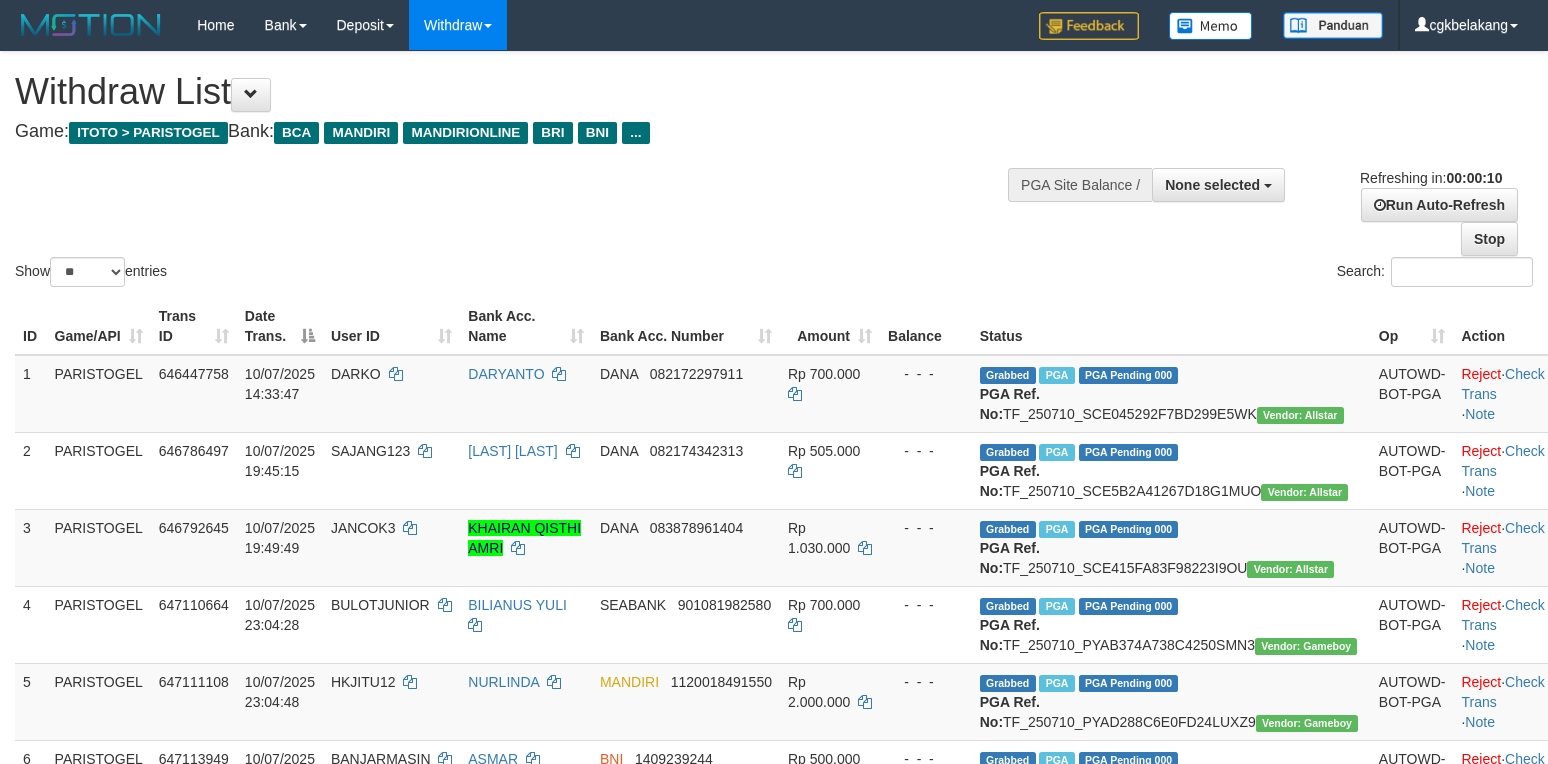 select 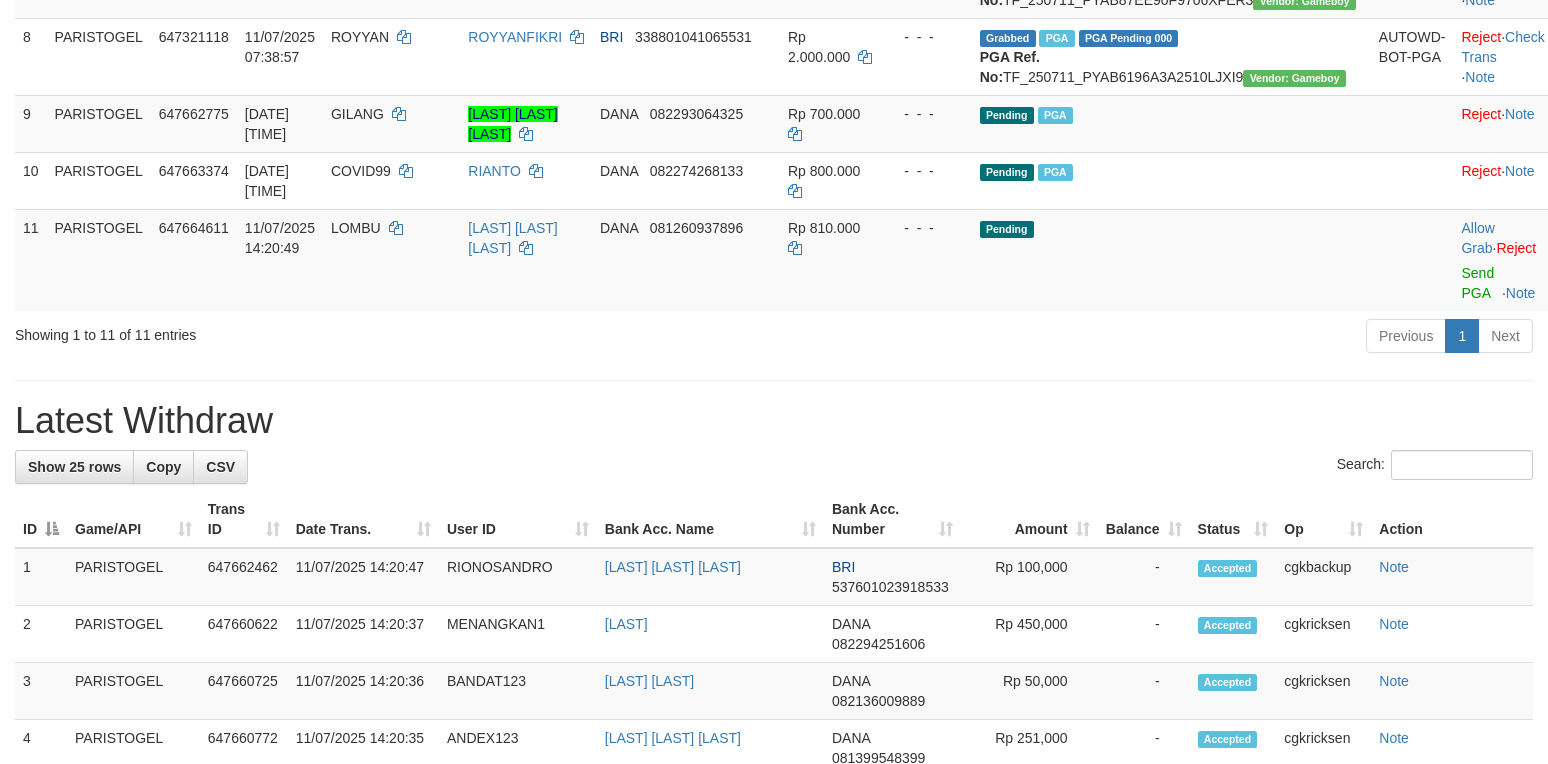 scroll, scrollTop: 800, scrollLeft: 0, axis: vertical 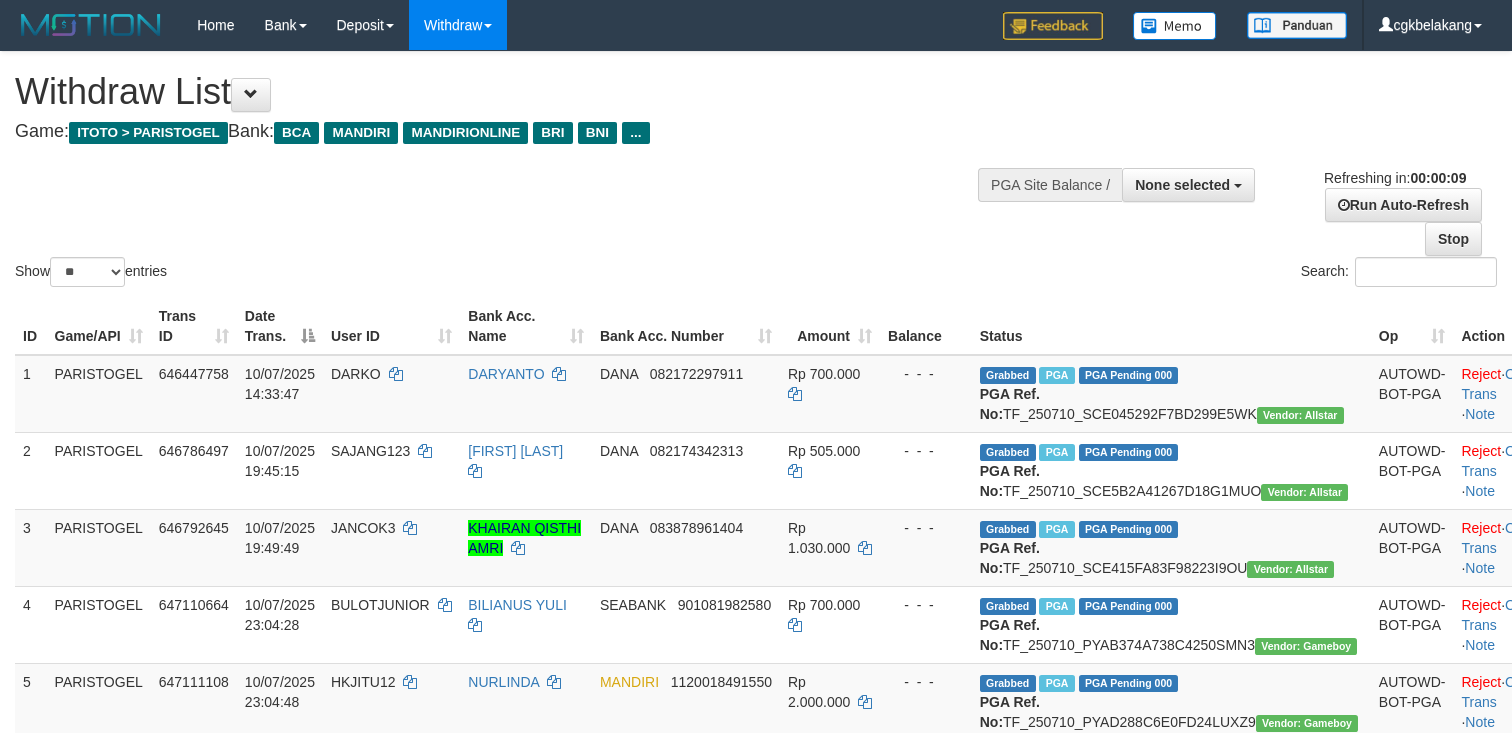 select 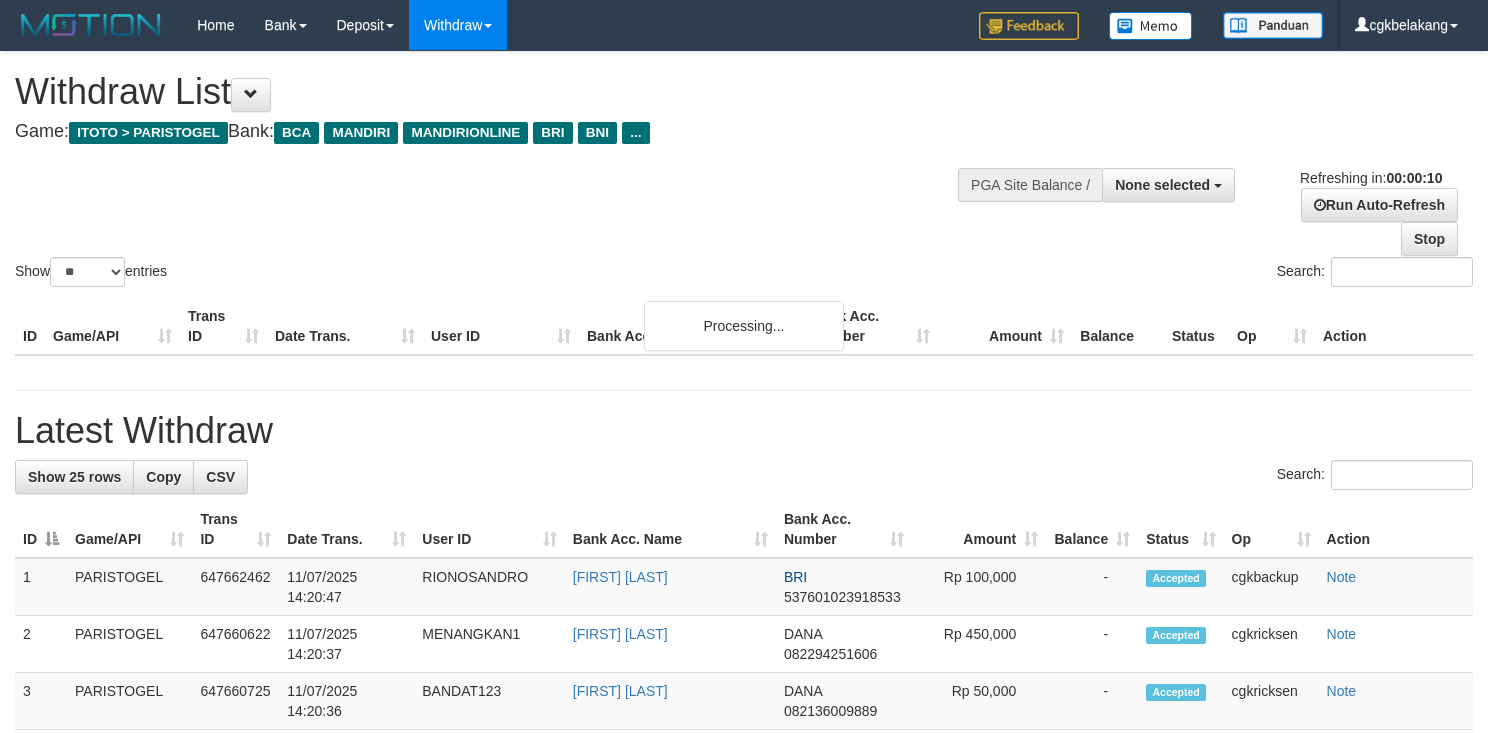 select 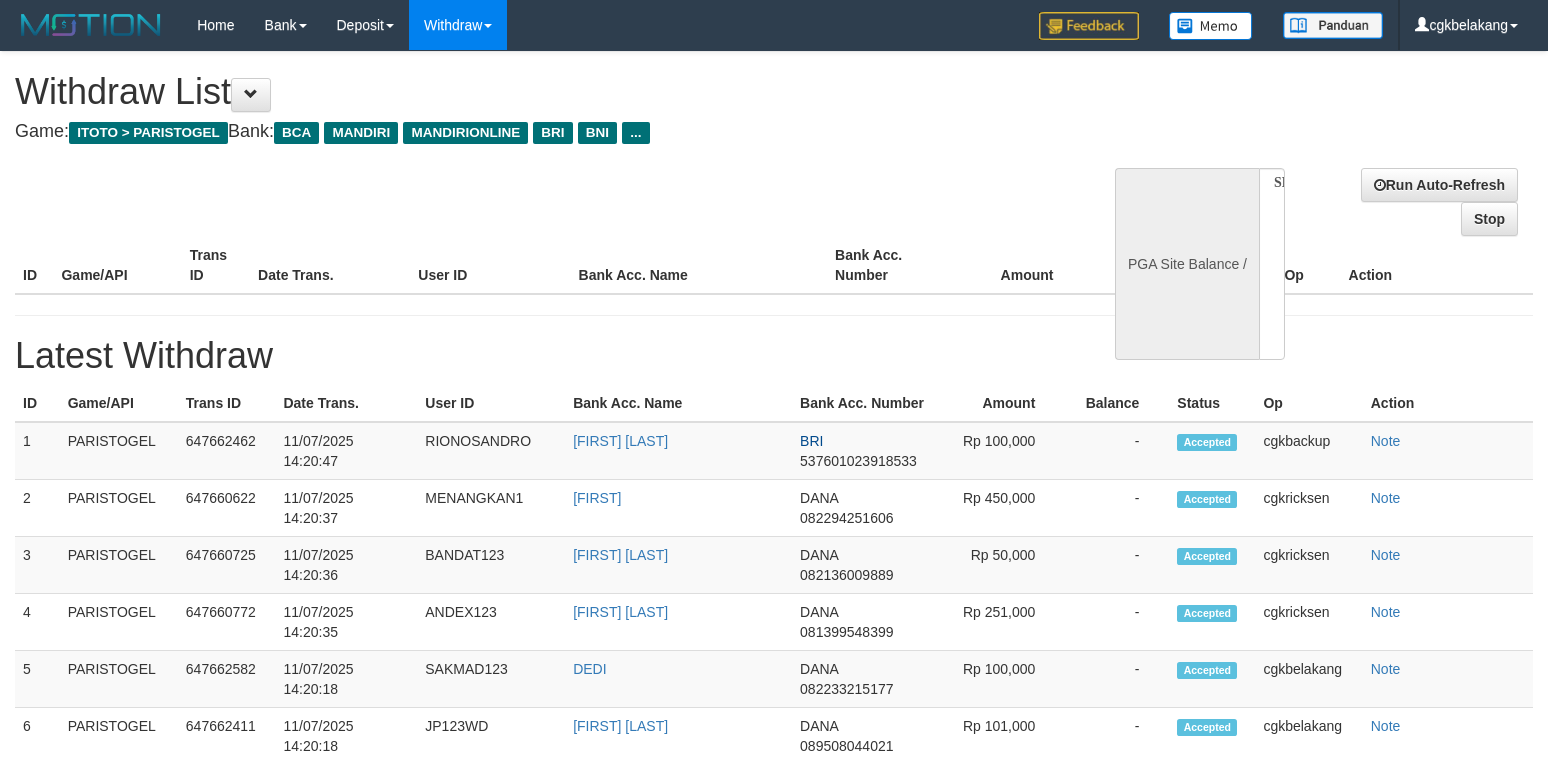 select 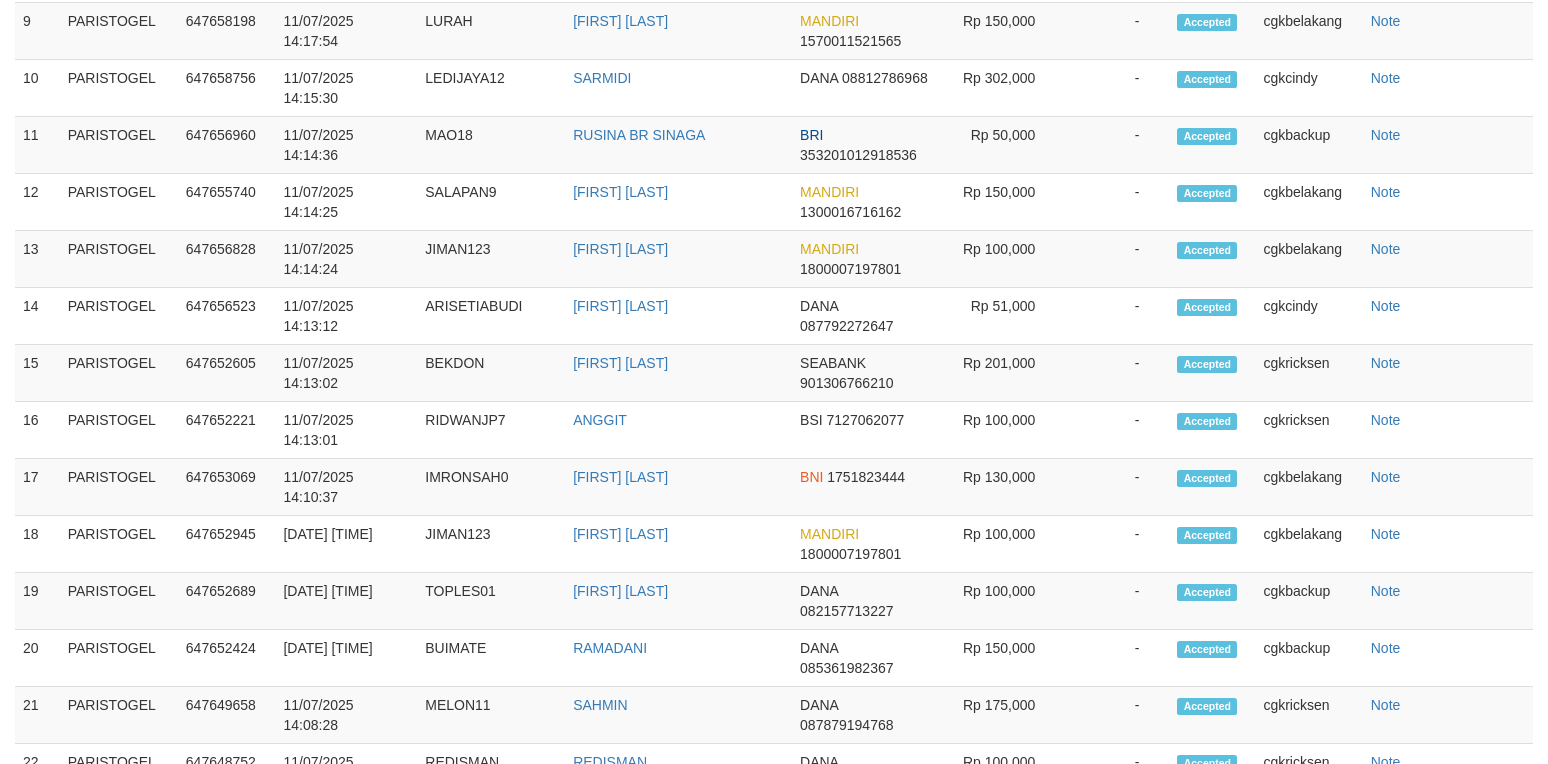 select on "**" 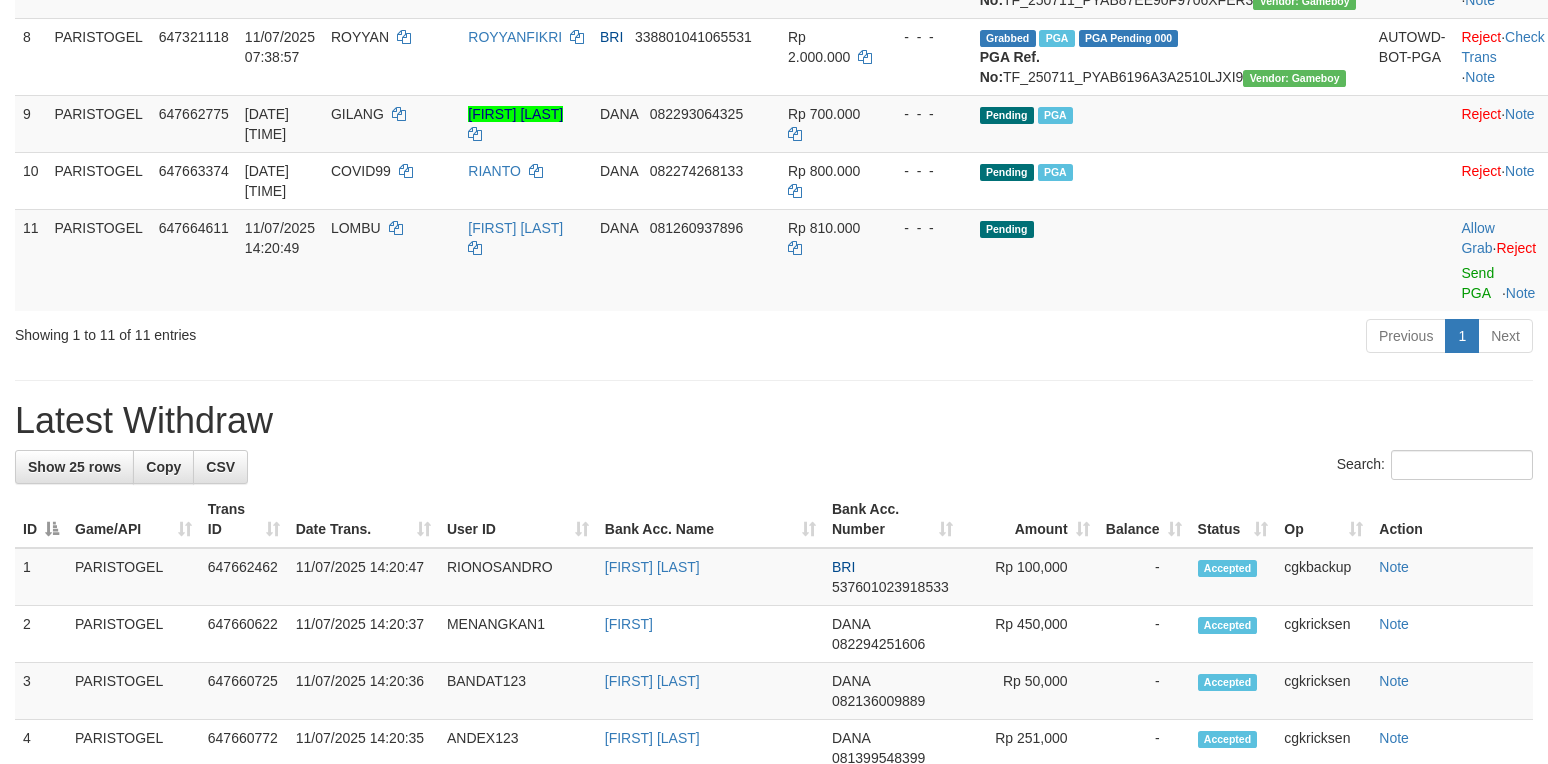 scroll, scrollTop: 800, scrollLeft: 0, axis: vertical 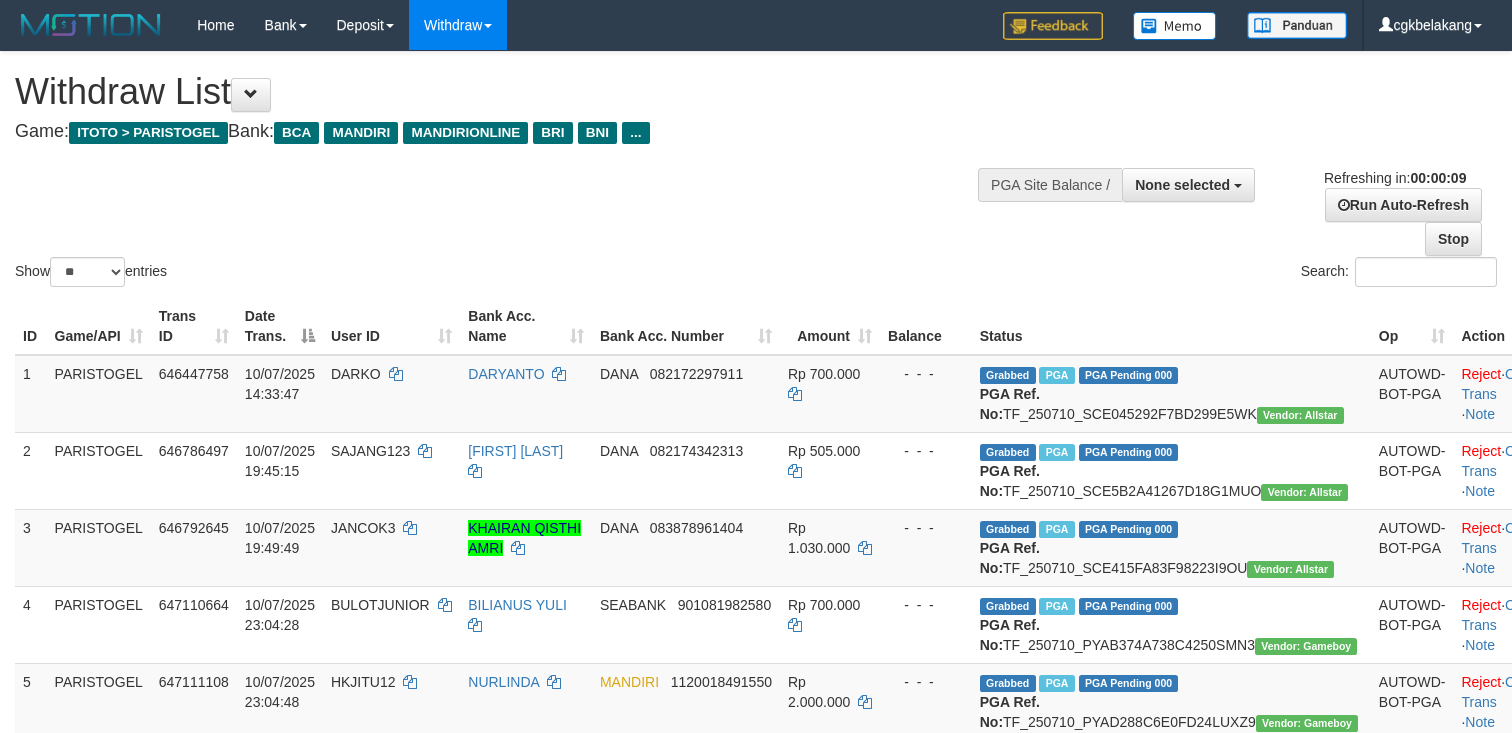 select 